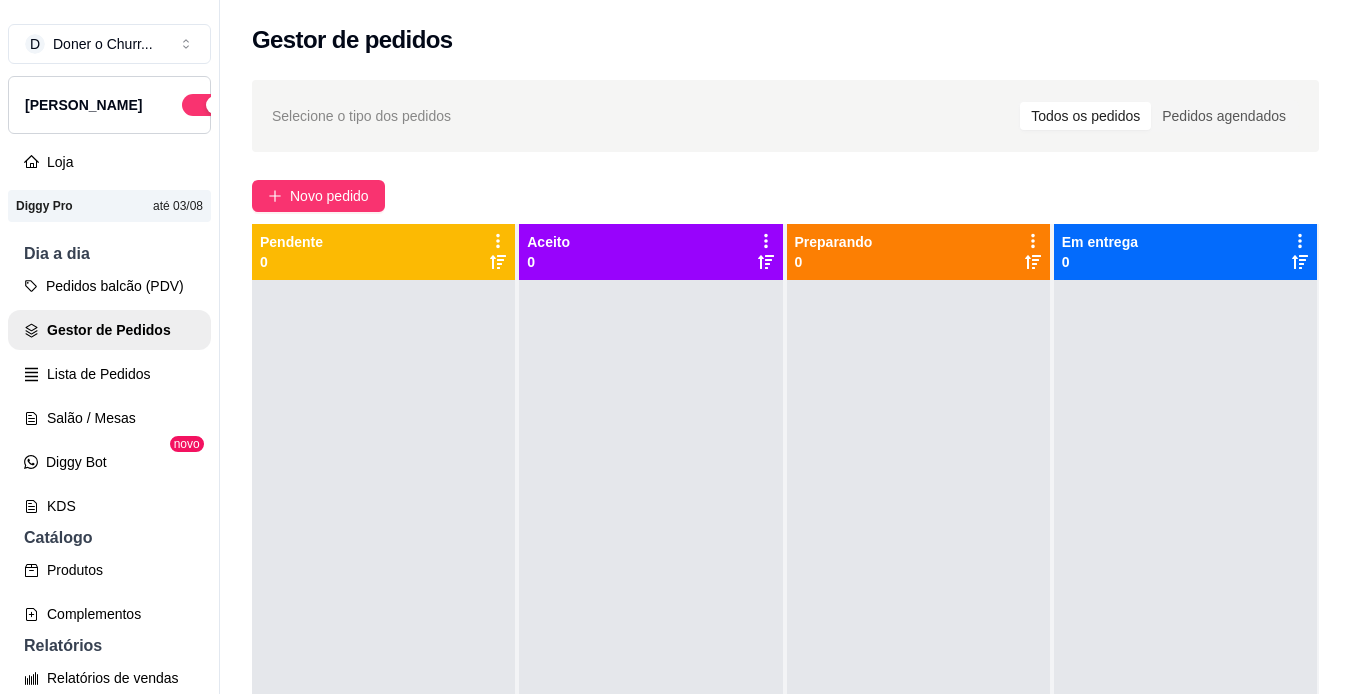 scroll, scrollTop: 0, scrollLeft: 0, axis: both 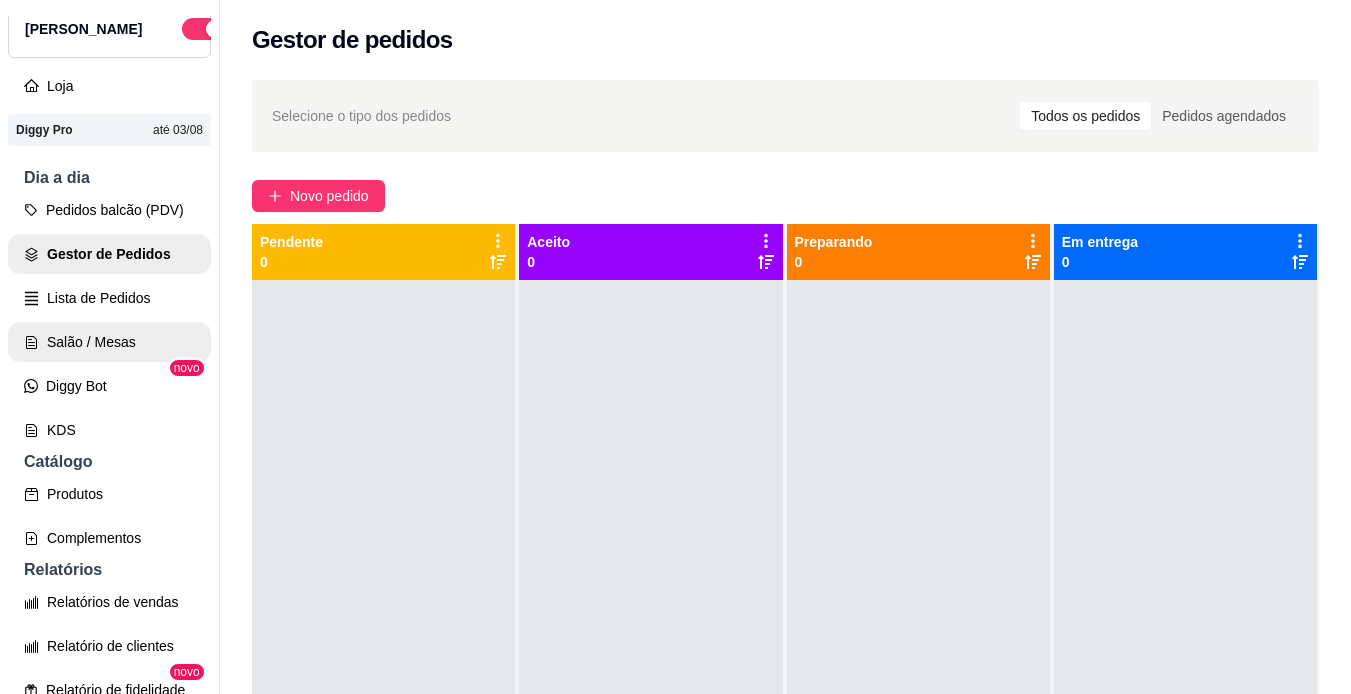 click on "Salão / Mesas" at bounding box center [109, 342] 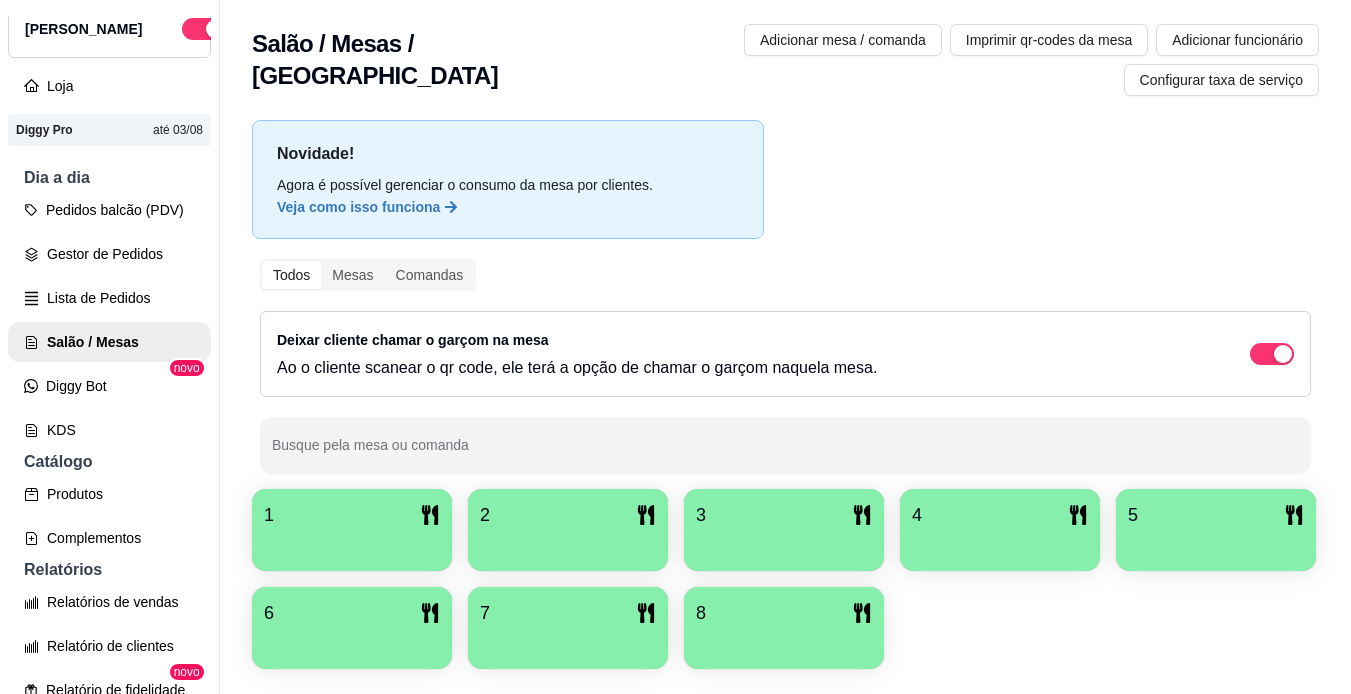 drag, startPoint x: 1230, startPoint y: 178, endPoint x: 720, endPoint y: 422, distance: 565.3636 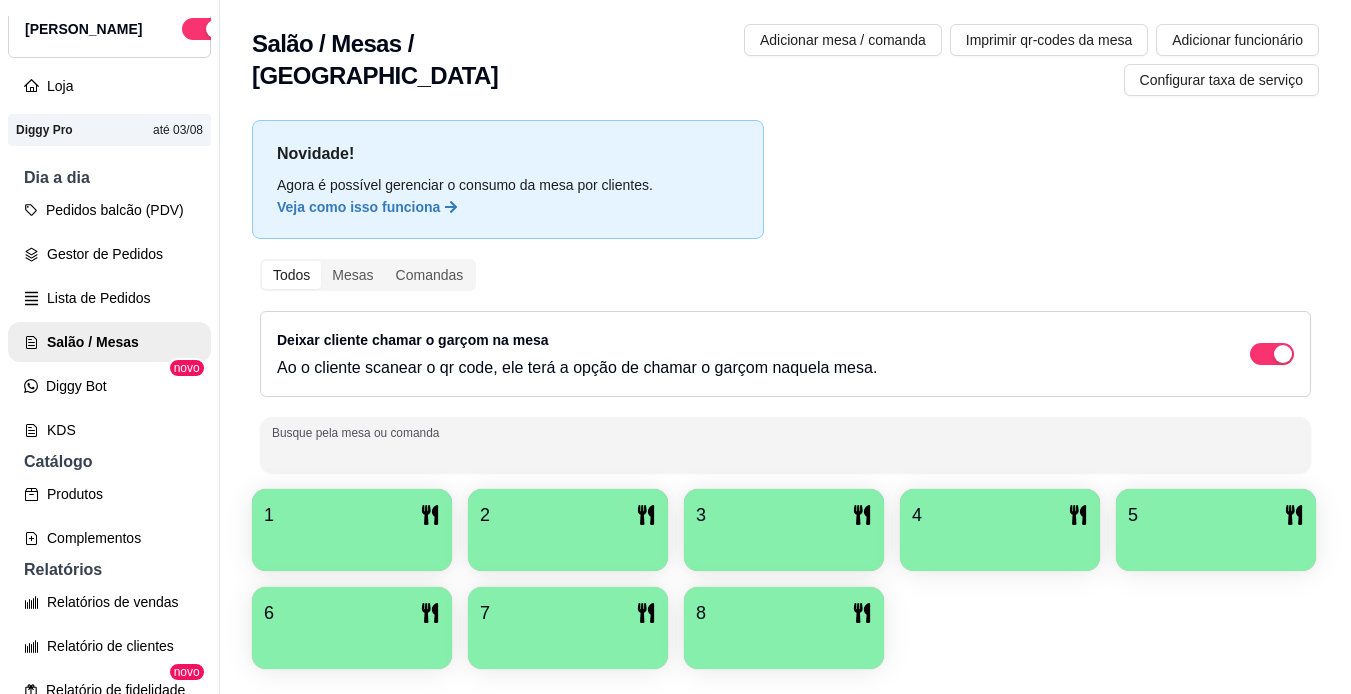 click on "1" at bounding box center [352, 515] 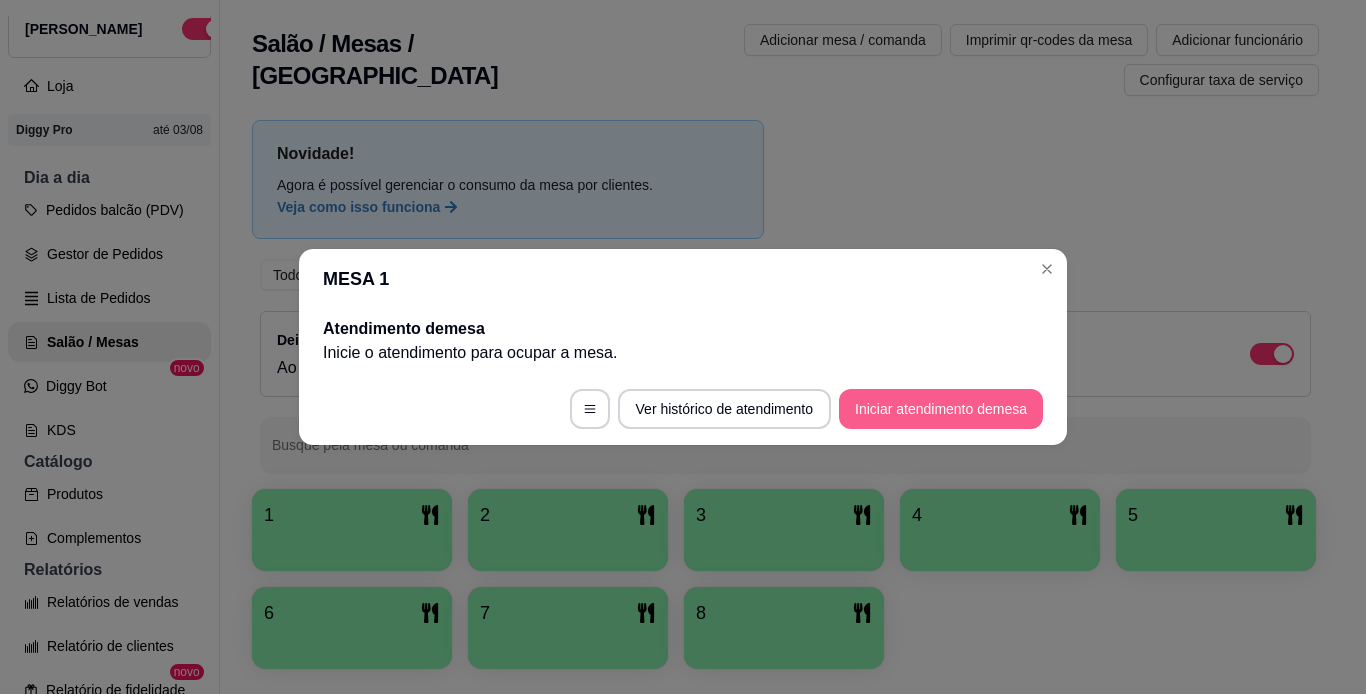 click on "Iniciar atendimento de  mesa" at bounding box center (941, 409) 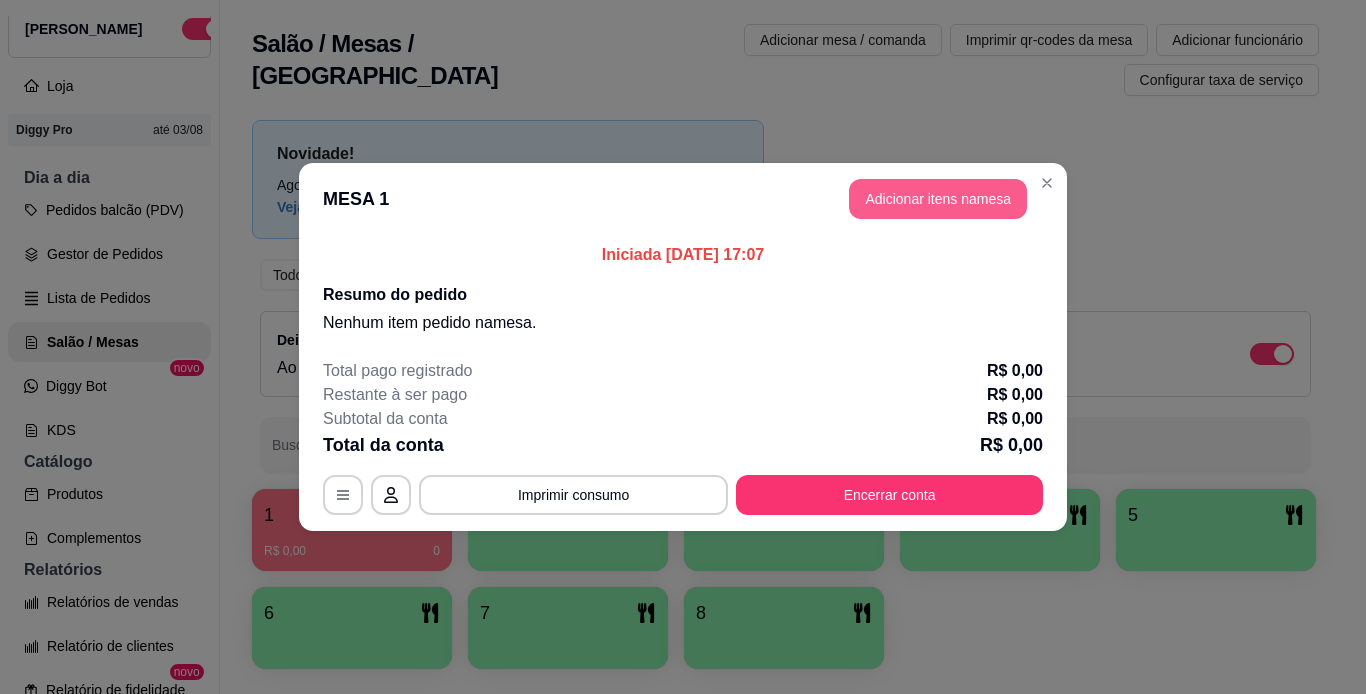click on "Adicionar itens na  mesa" at bounding box center [938, 199] 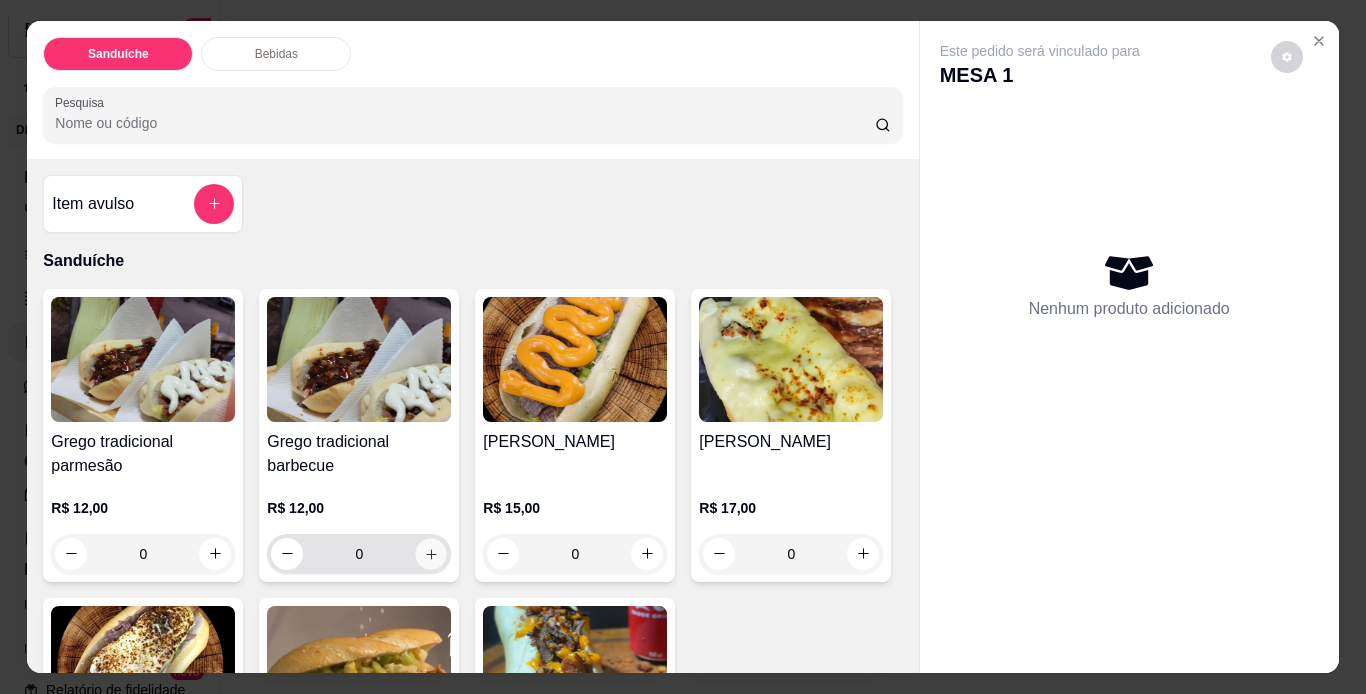 click 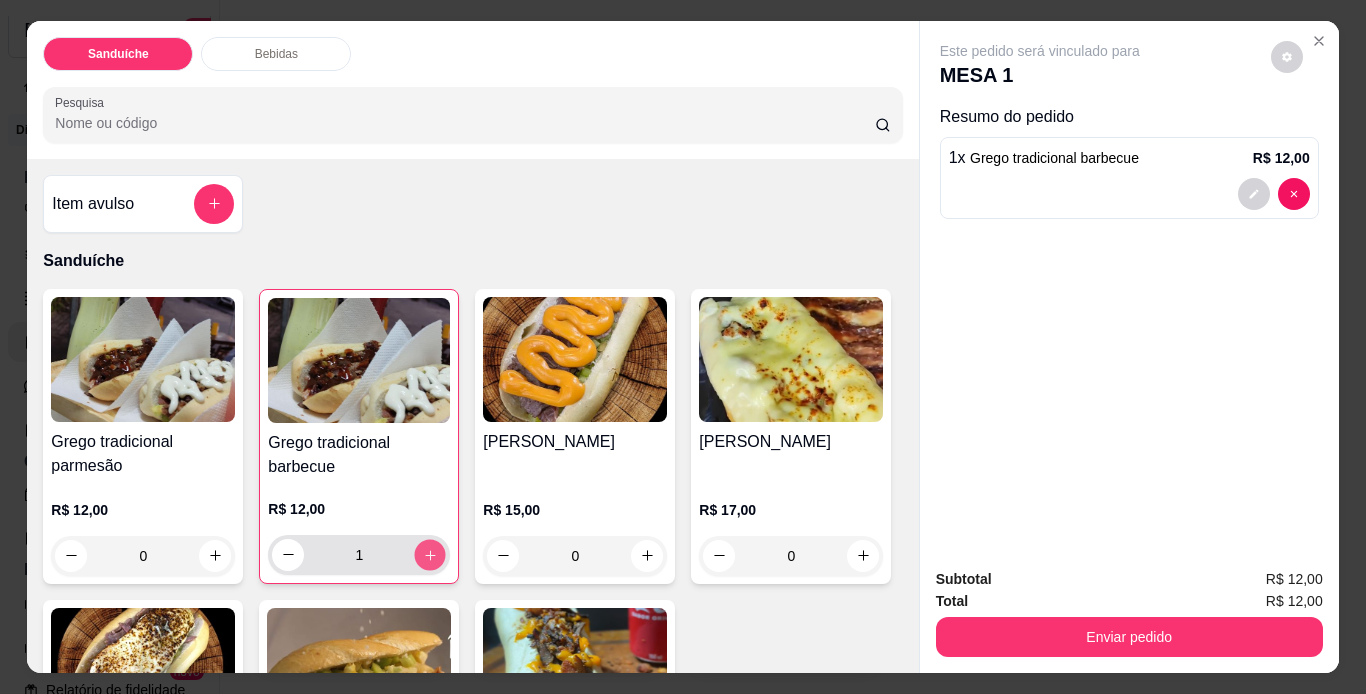 click 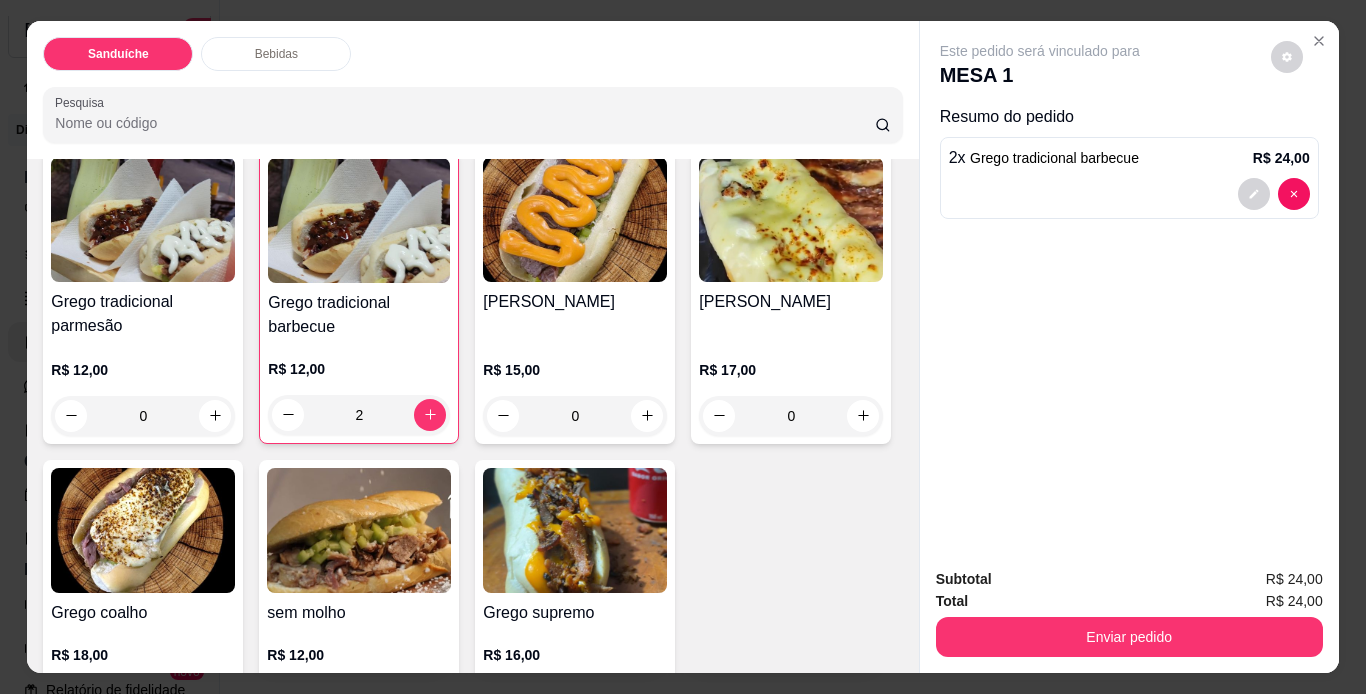 scroll, scrollTop: 200, scrollLeft: 0, axis: vertical 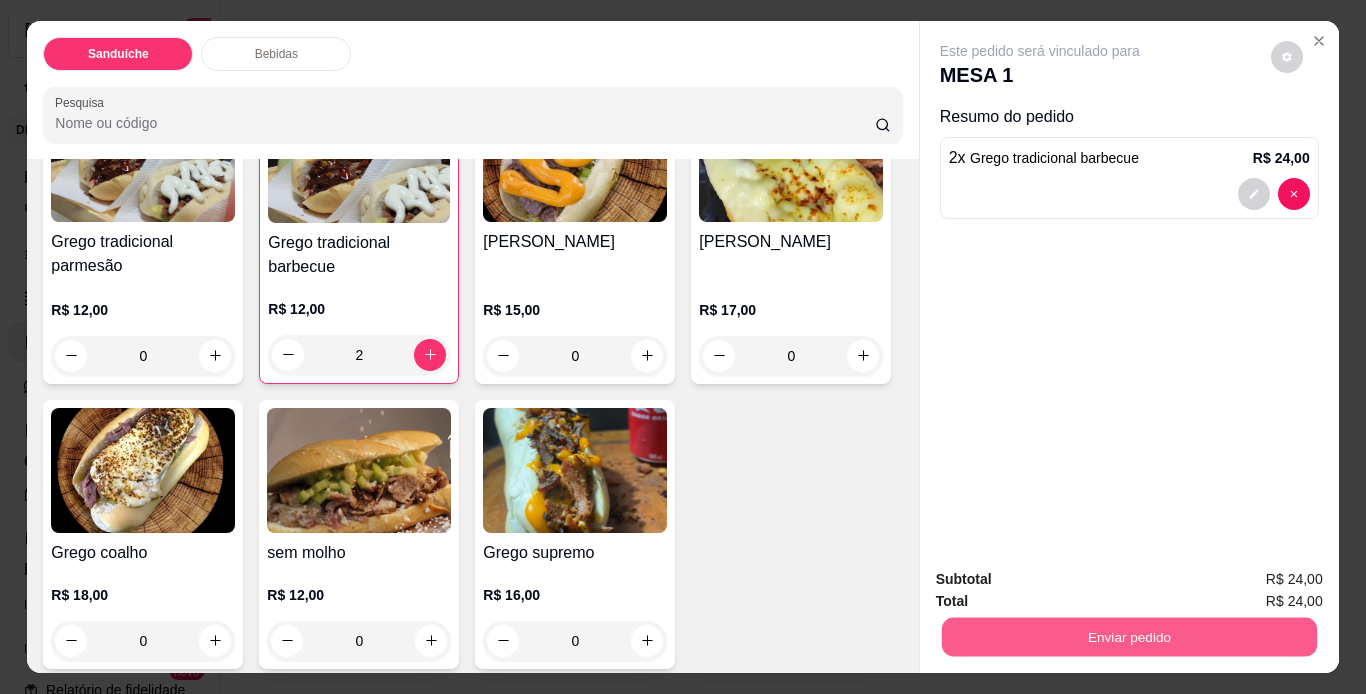 click on "Enviar pedido" at bounding box center [1128, 637] 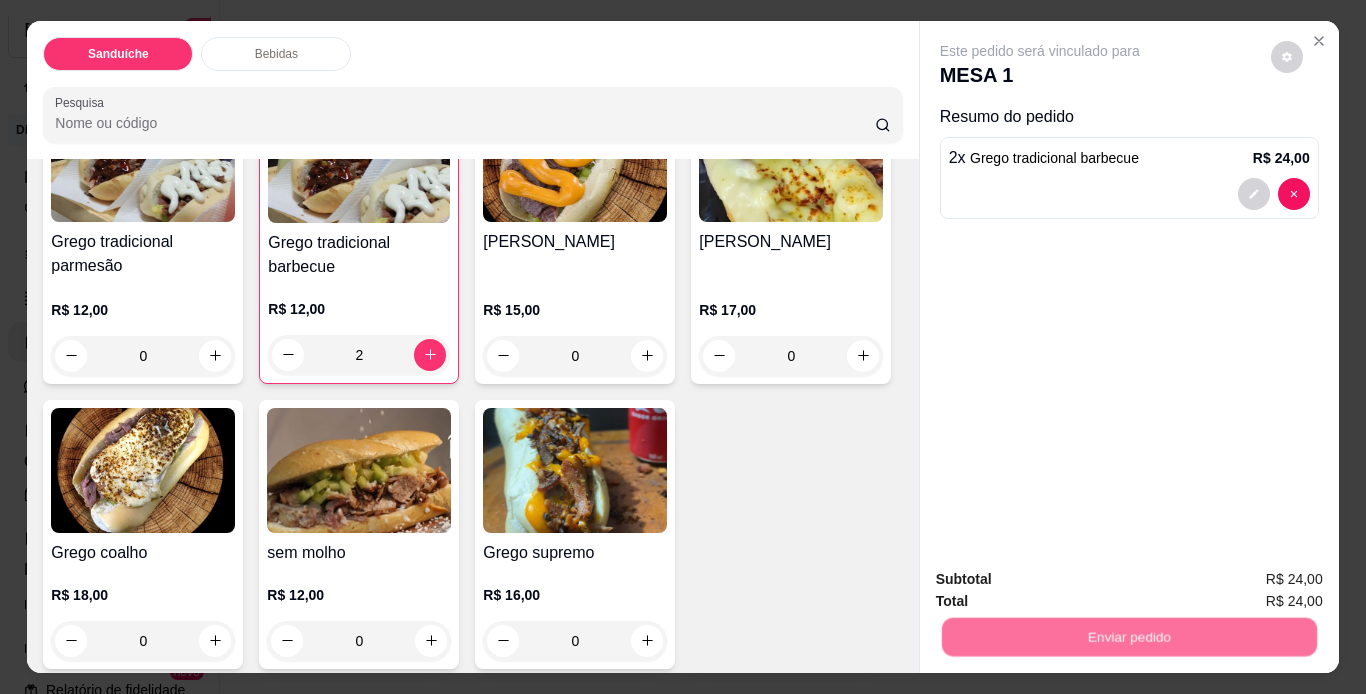 click on "Não registrar e enviar pedido" at bounding box center [1063, 580] 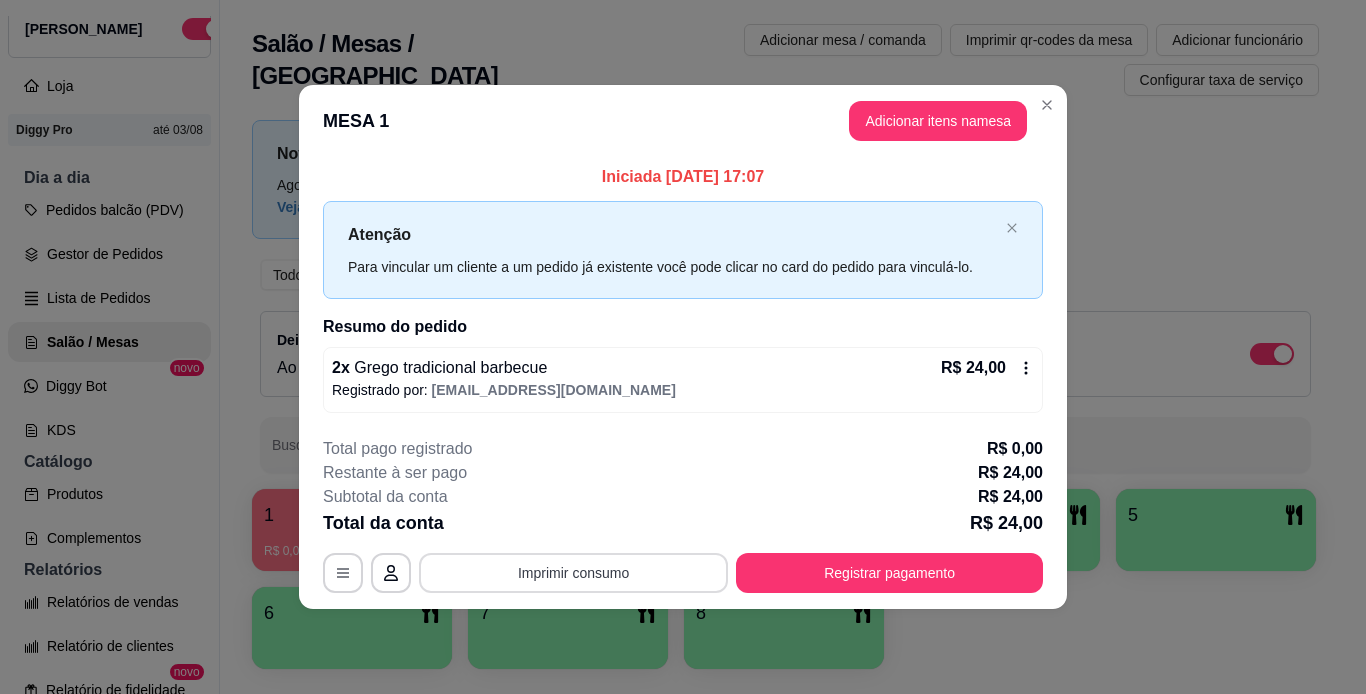 click on "Imprimir consumo" at bounding box center [573, 573] 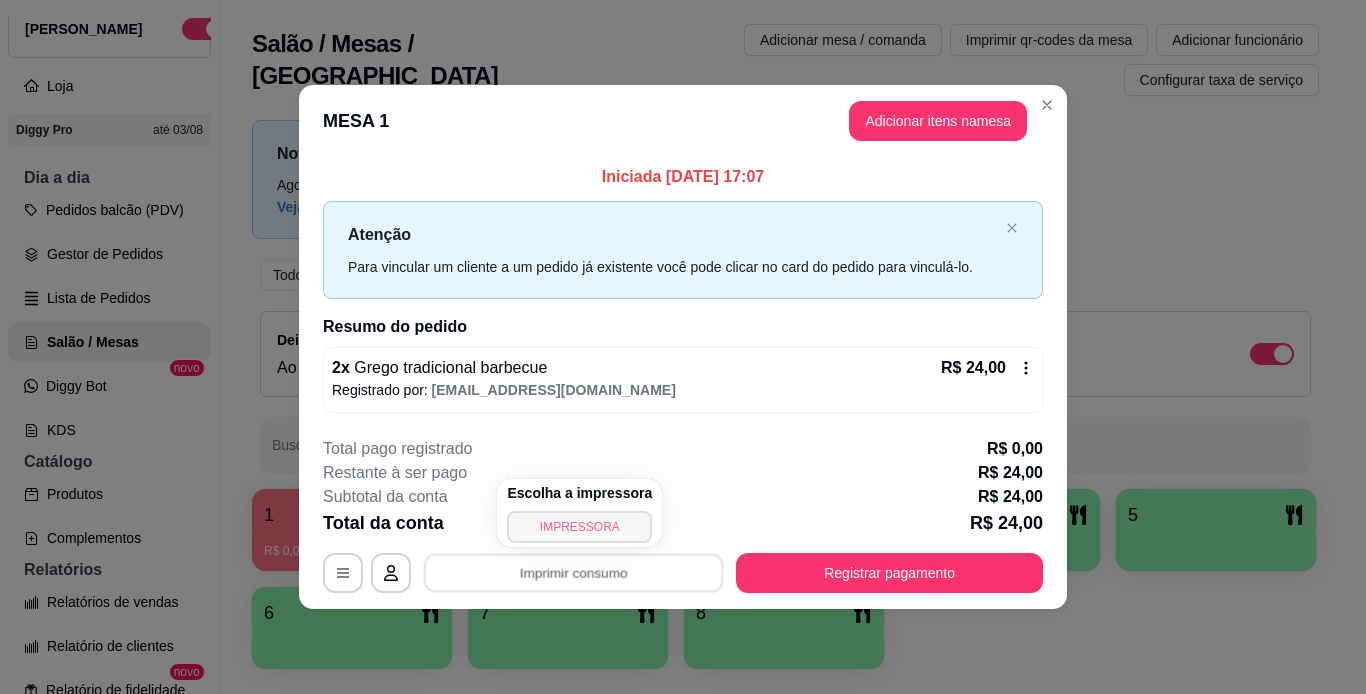 click on "IMPRESSORA" at bounding box center (579, 527) 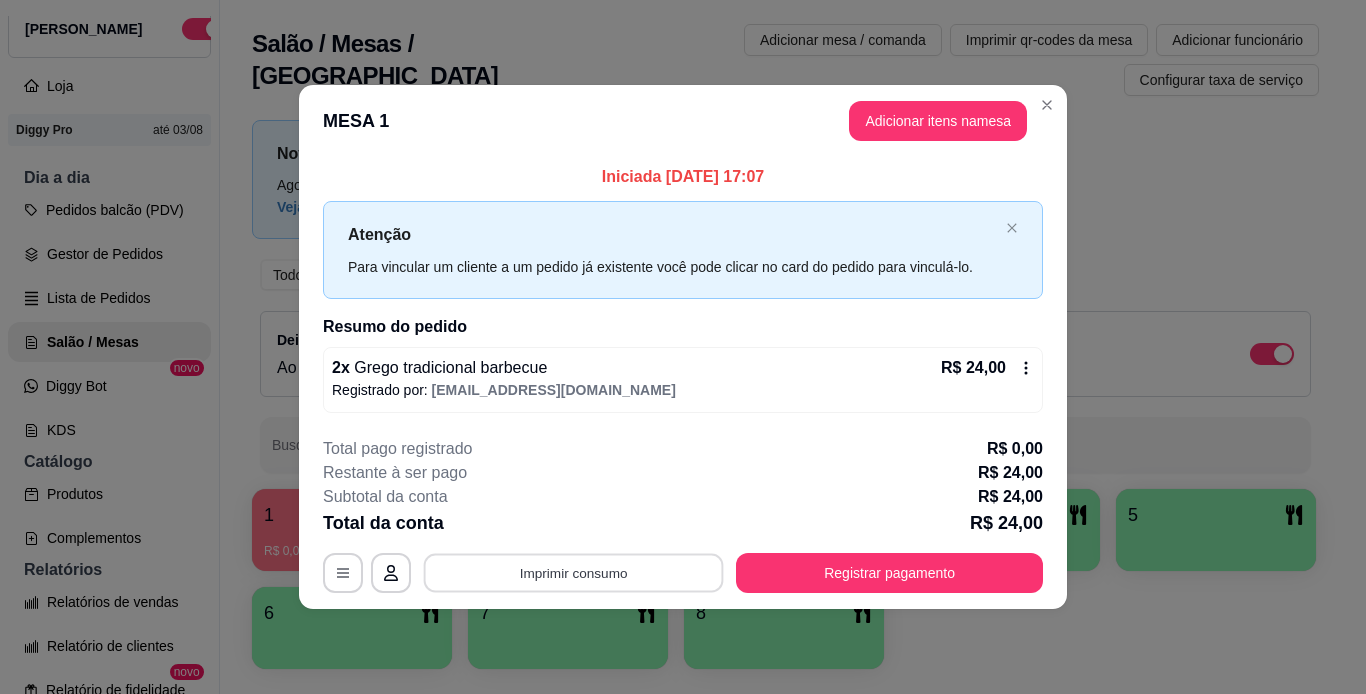 click on "Imprimir consumo" at bounding box center (574, 572) 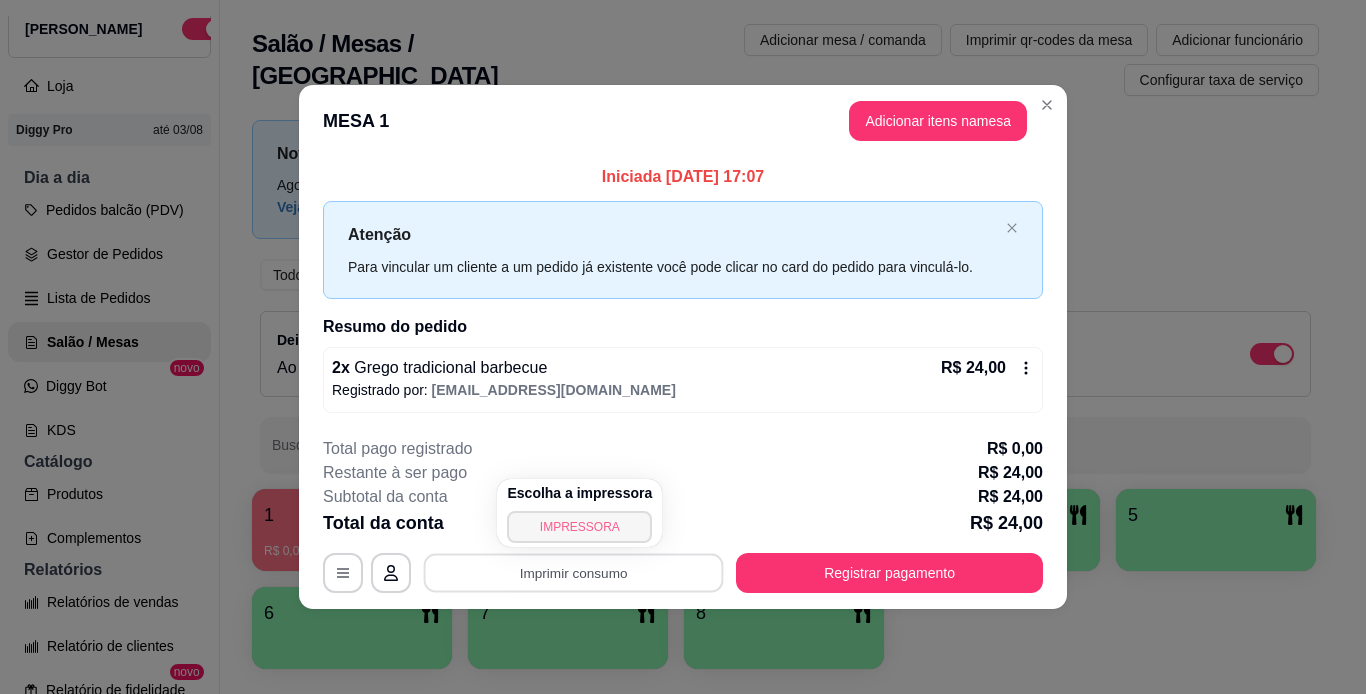 click on "IMPRESSORA" at bounding box center (579, 527) 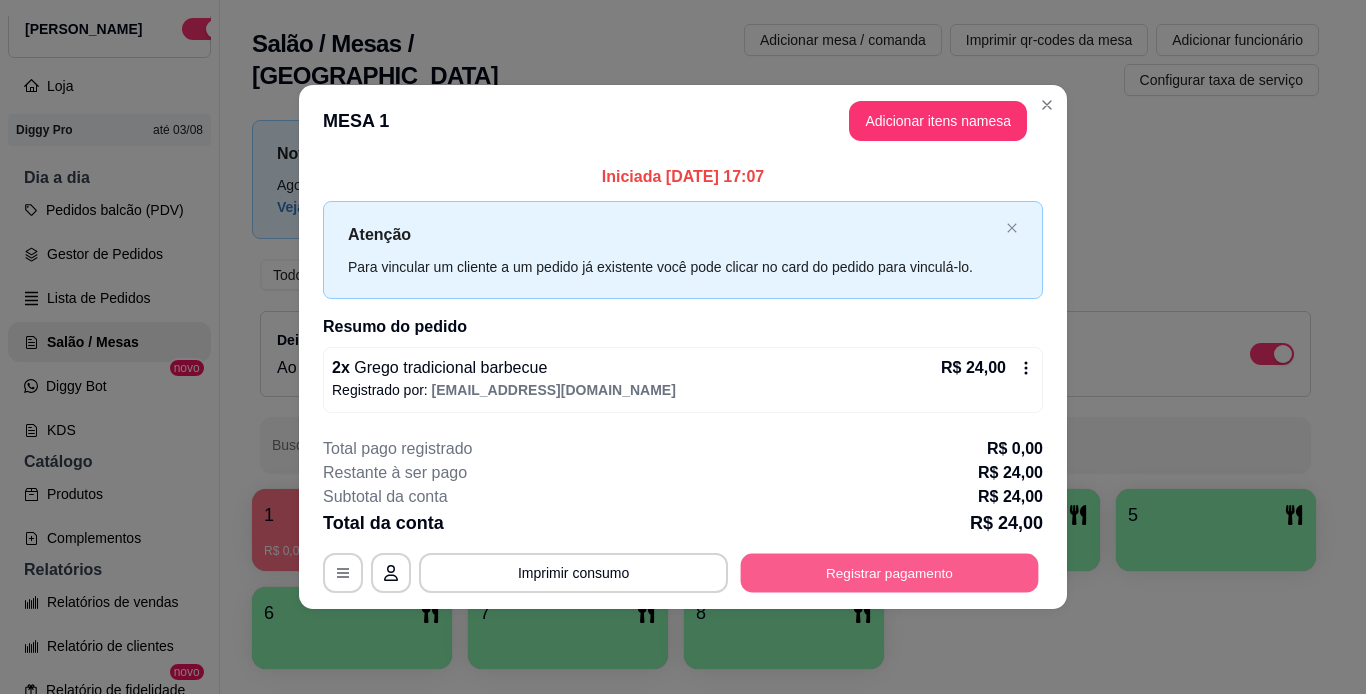 click on "Registrar pagamento" at bounding box center [890, 572] 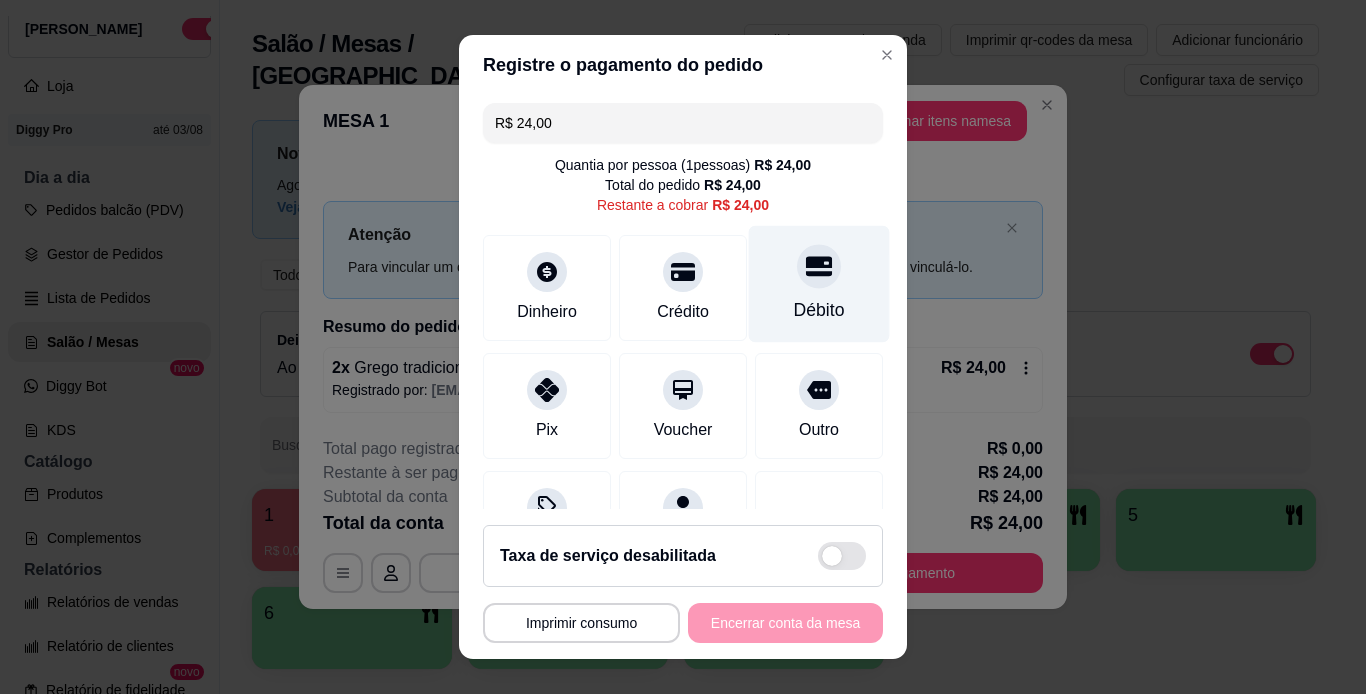 click on "Débito" at bounding box center [819, 310] 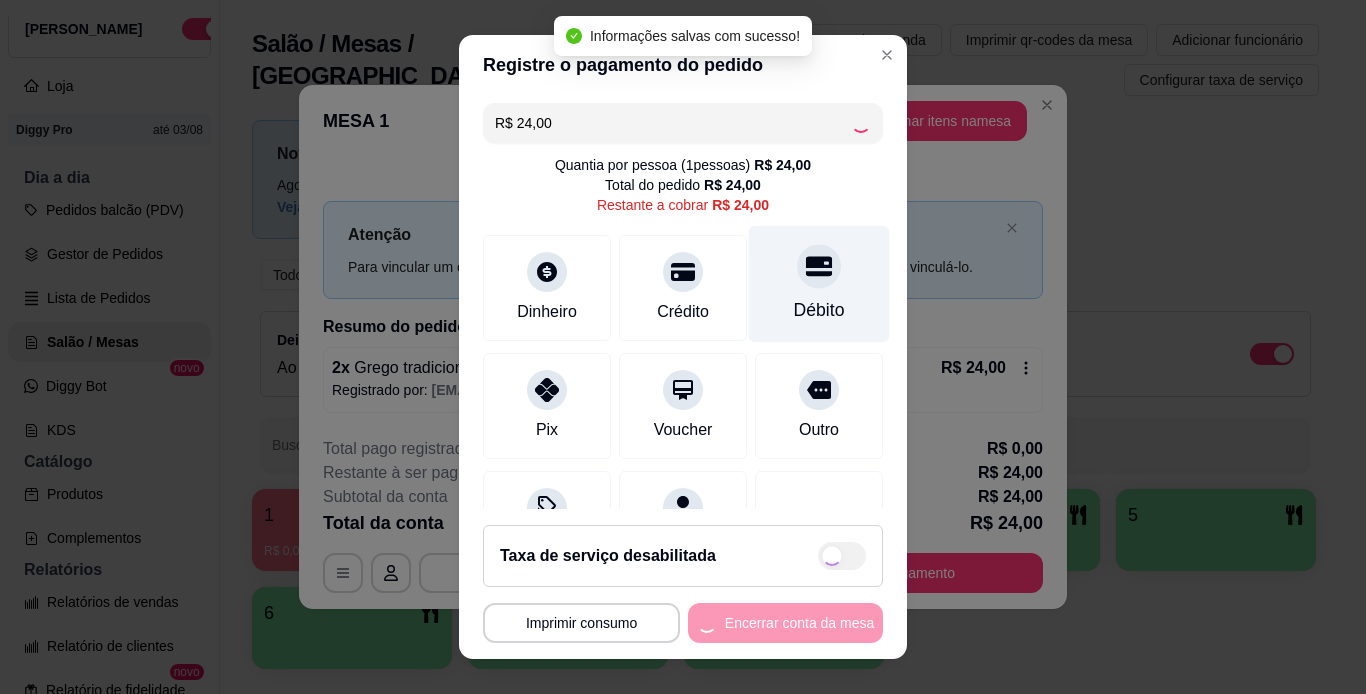 type on "R$ 0,00" 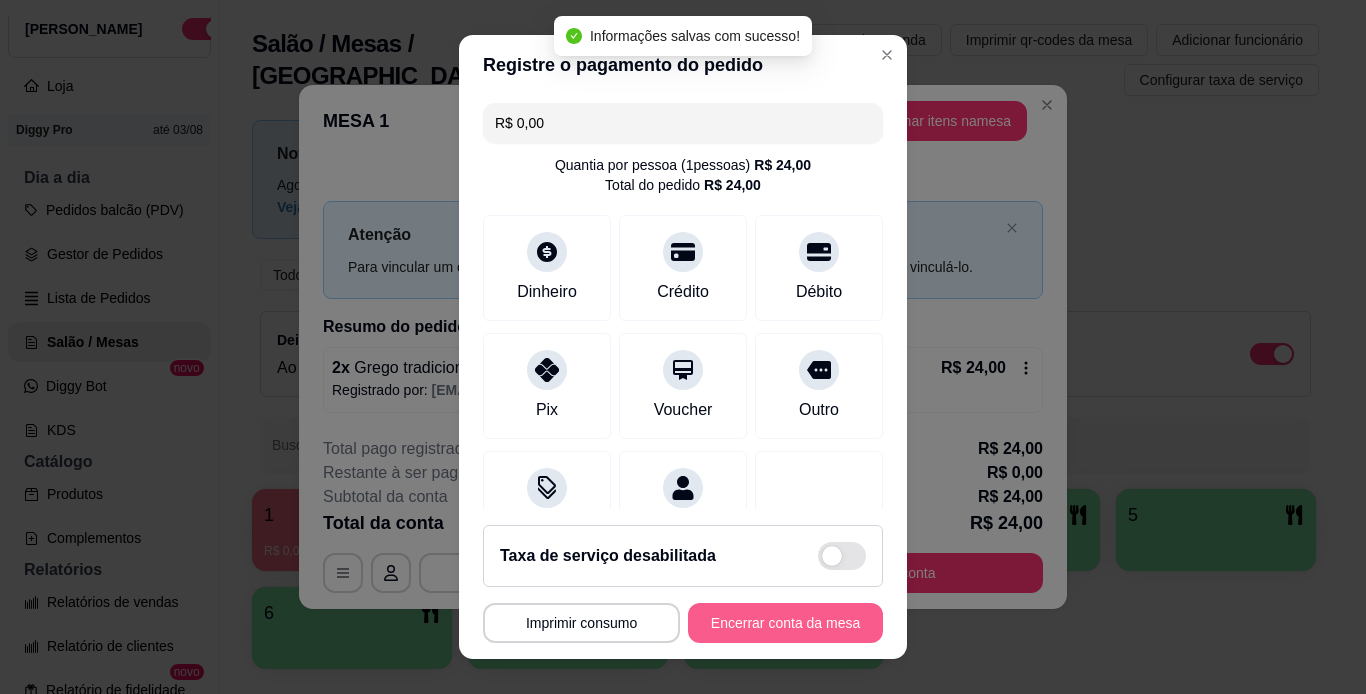 click on "Encerrar conta da mesa" at bounding box center (785, 623) 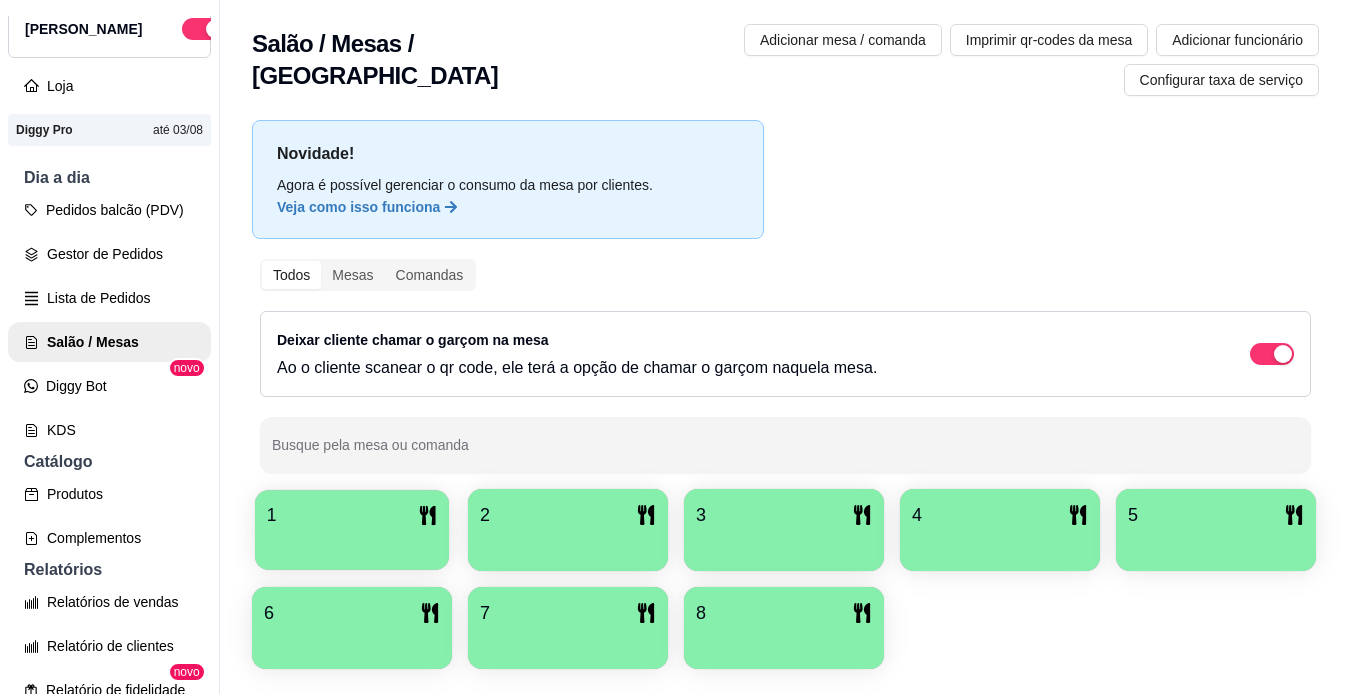 click on "1" at bounding box center [352, 515] 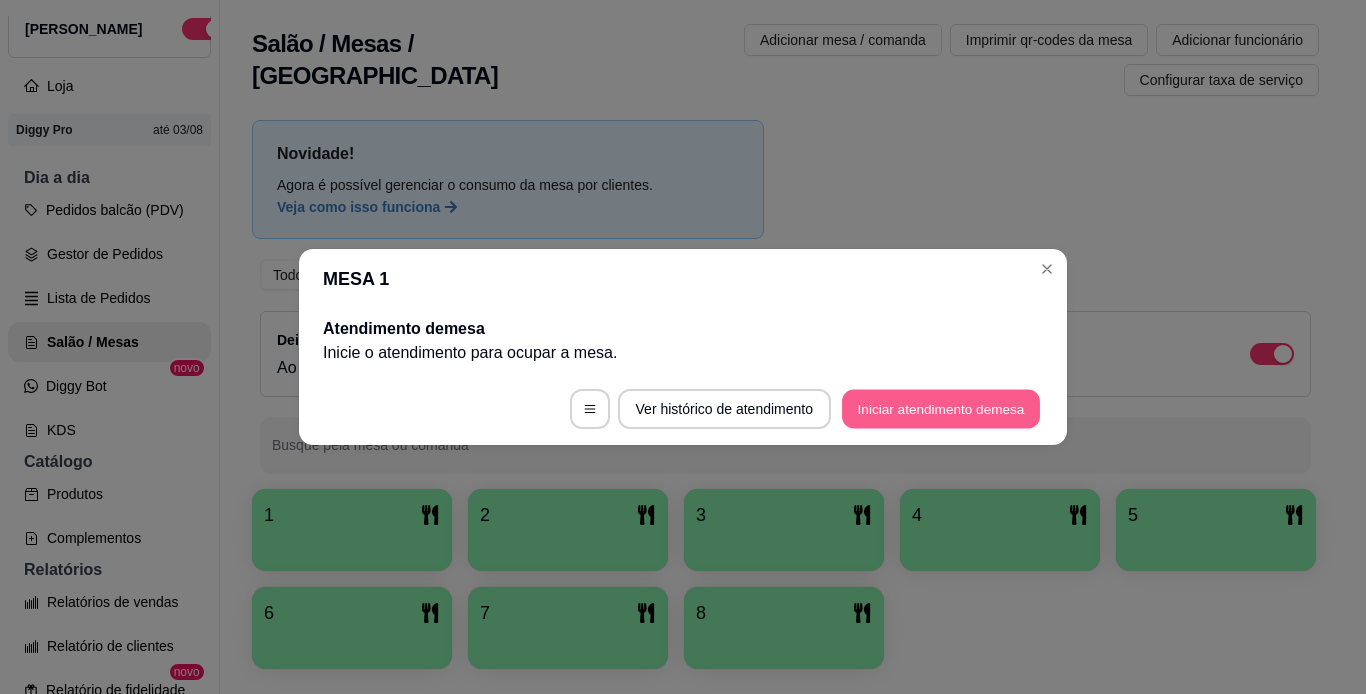 click on "Iniciar atendimento de  mesa" at bounding box center [941, 409] 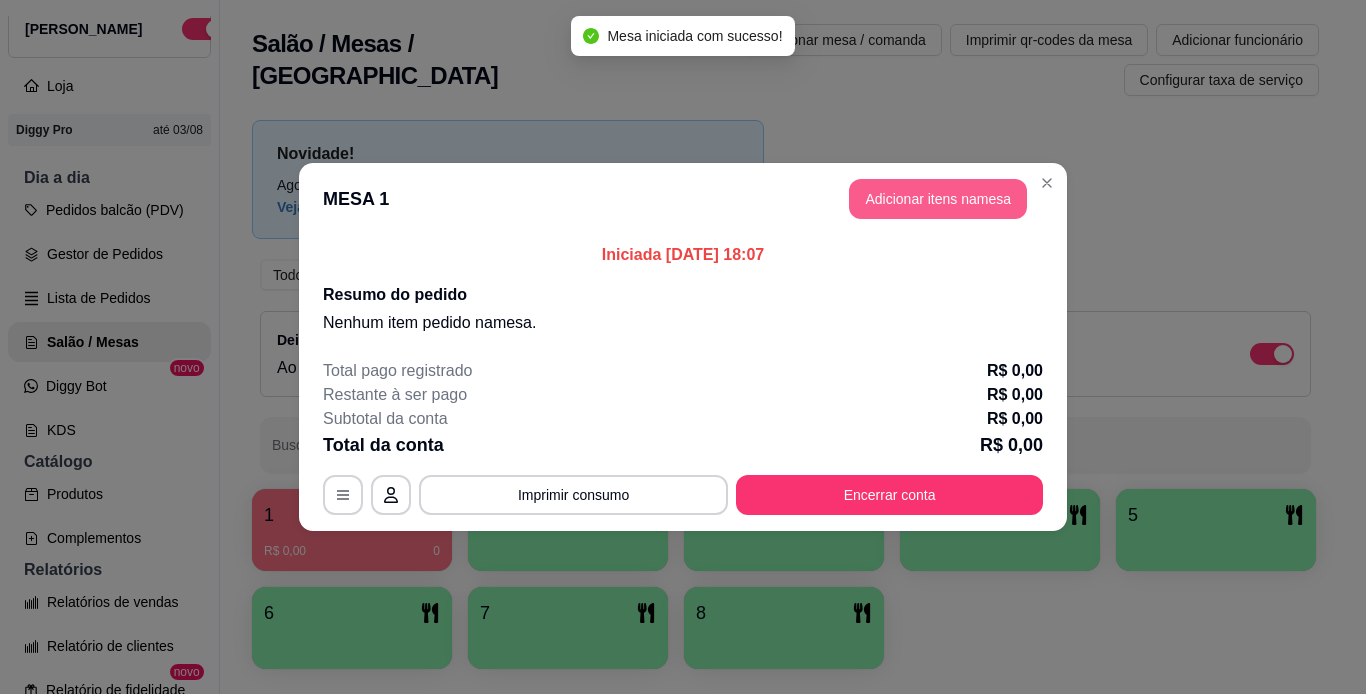 click on "Adicionar itens na  mesa" at bounding box center (938, 199) 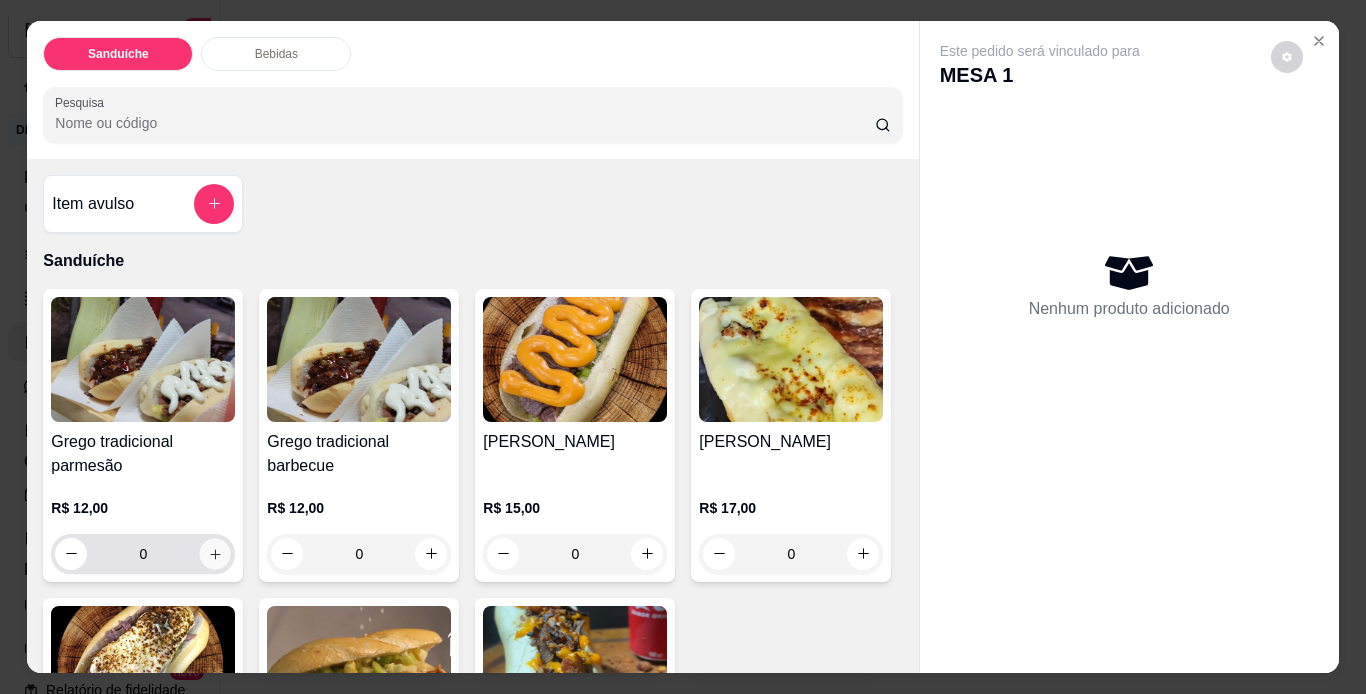 click 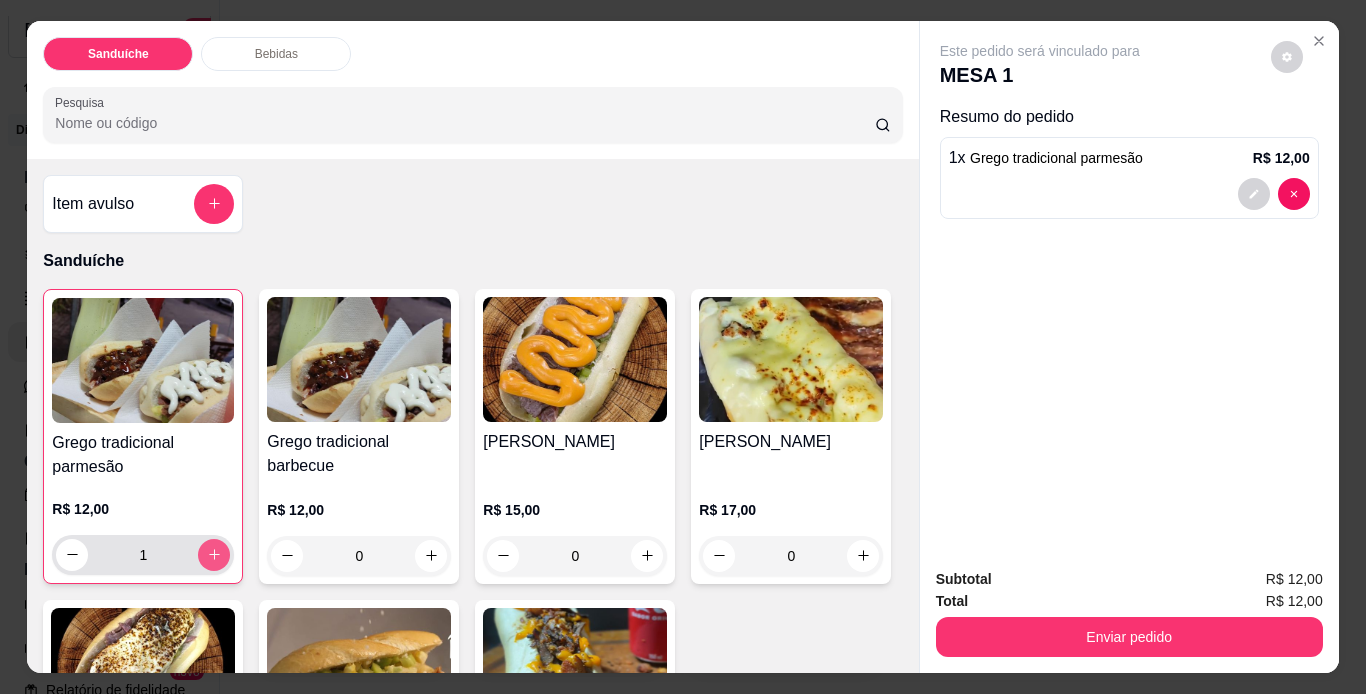 click 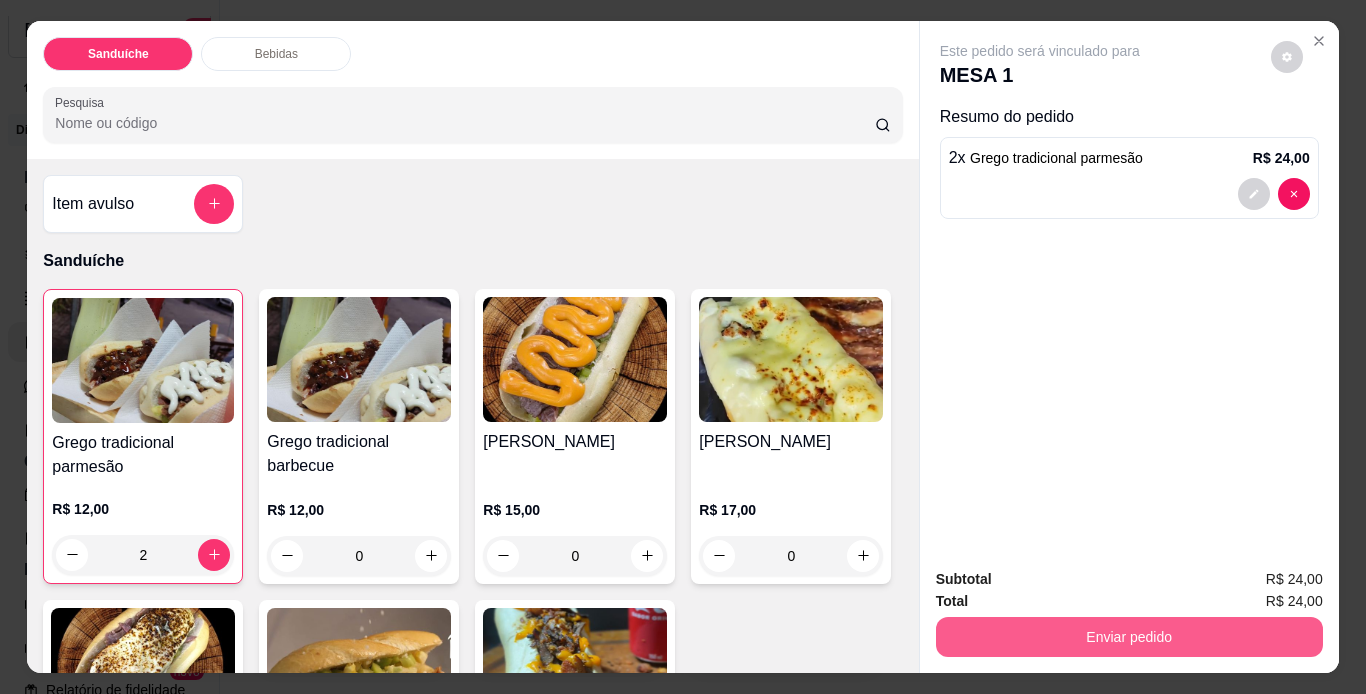 click on "Enviar pedido" at bounding box center [1129, 637] 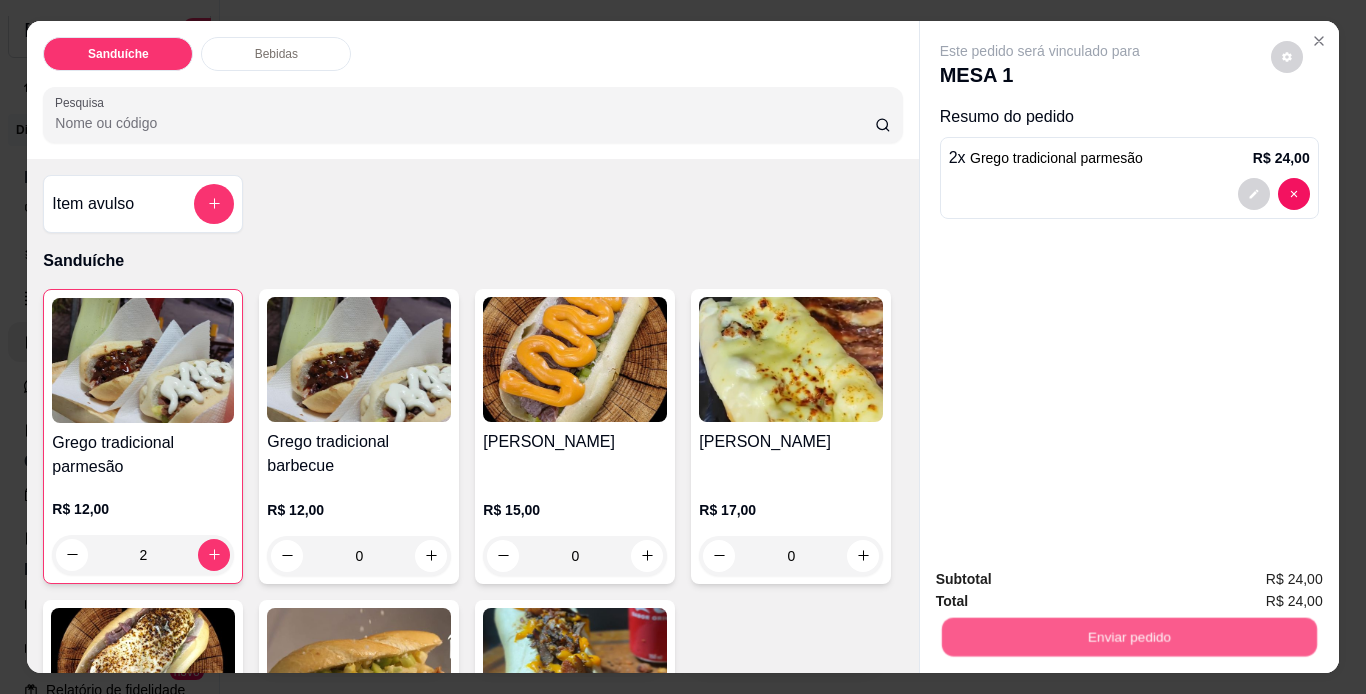 click on "Enviar pedido" at bounding box center (1128, 637) 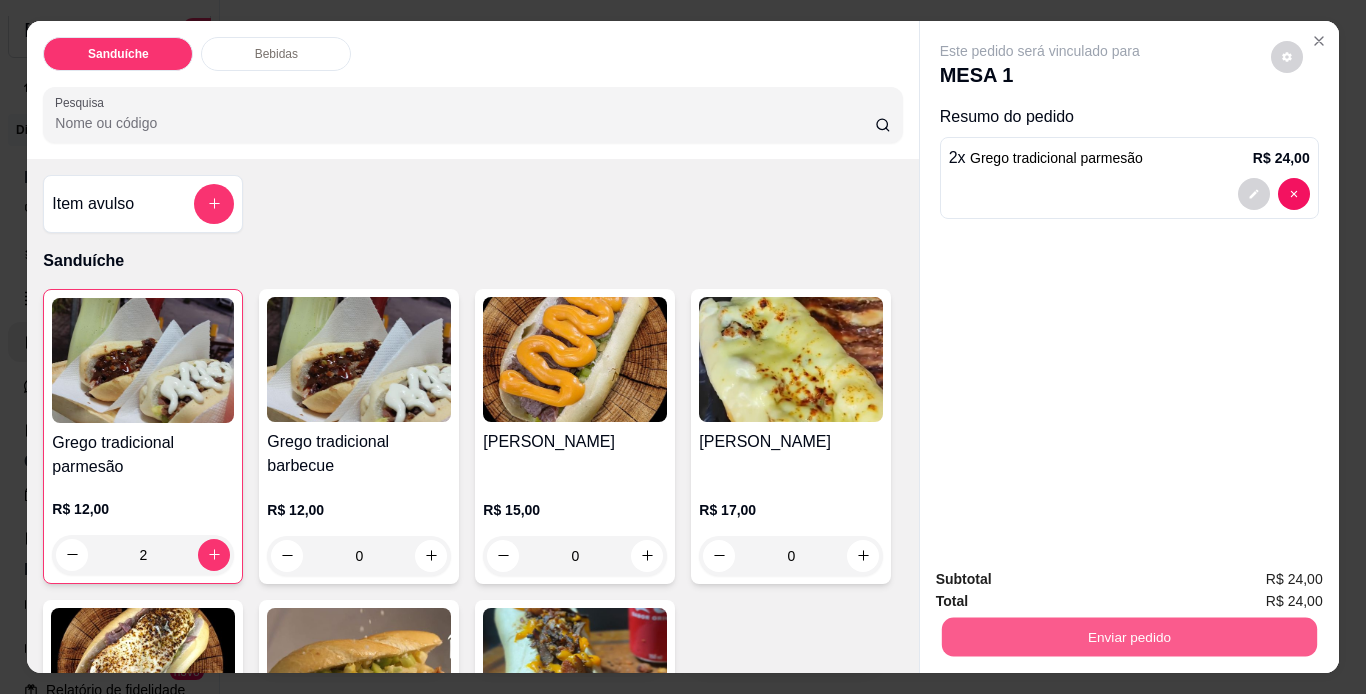 click on "Enviar pedido" at bounding box center [1128, 637] 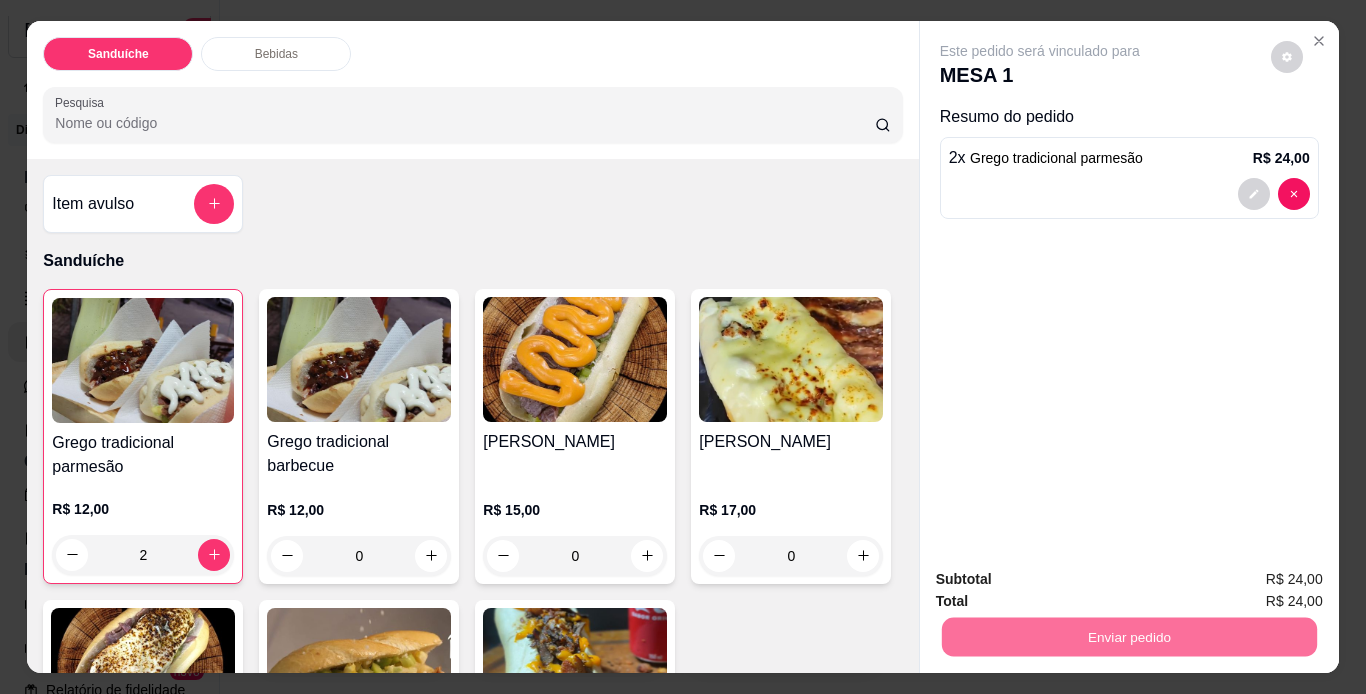 click on "Não registrar e enviar pedido" at bounding box center [1063, 580] 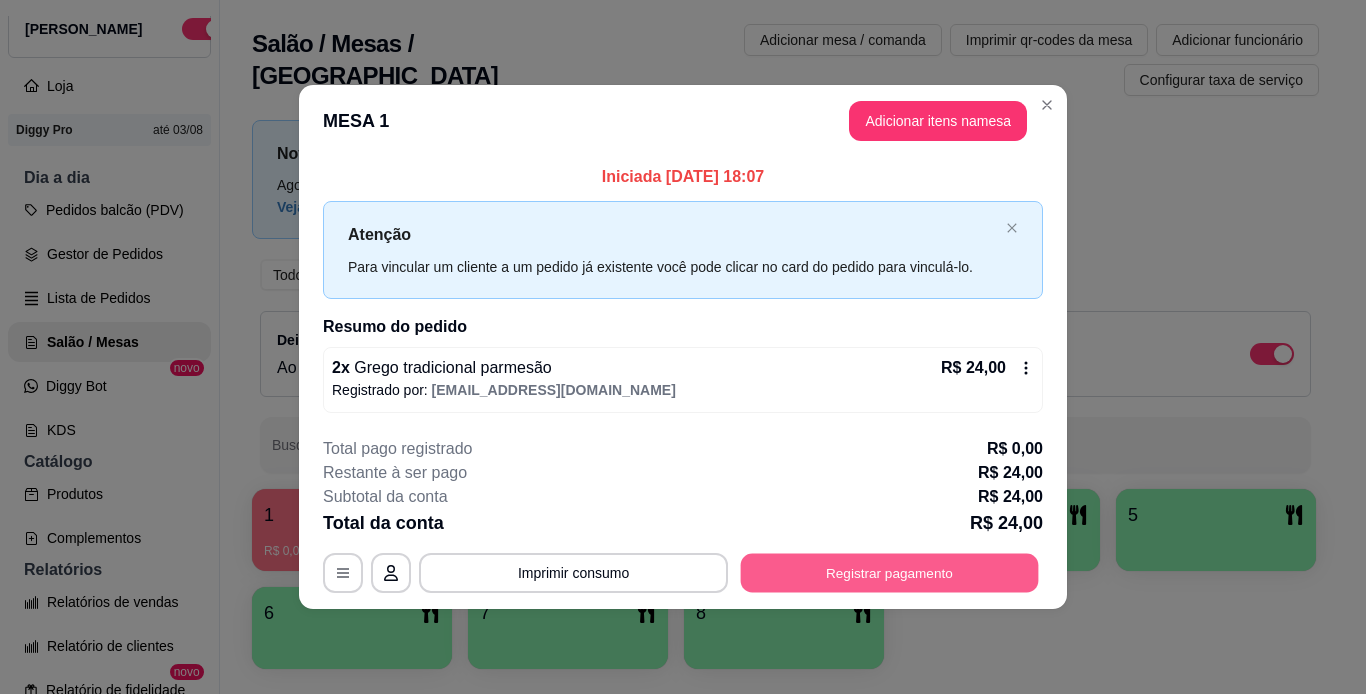 click on "Registrar pagamento" at bounding box center [890, 572] 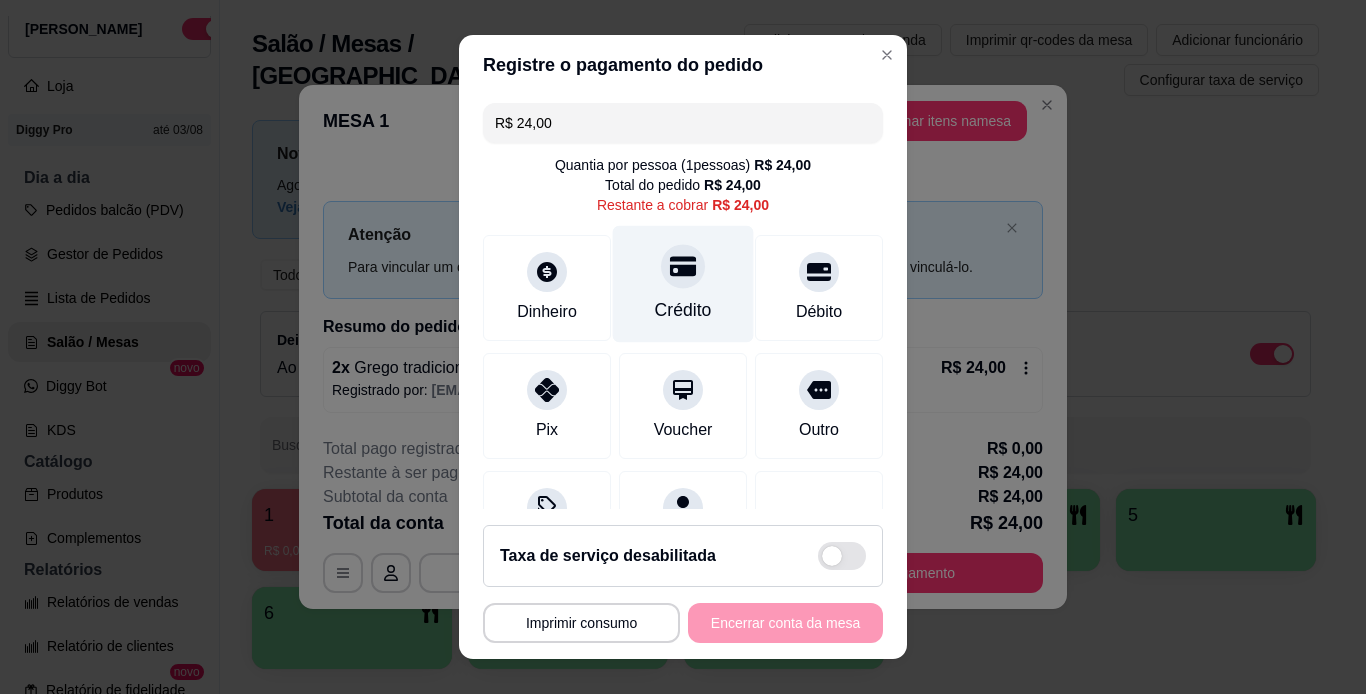 click on "Crédito" at bounding box center (683, 283) 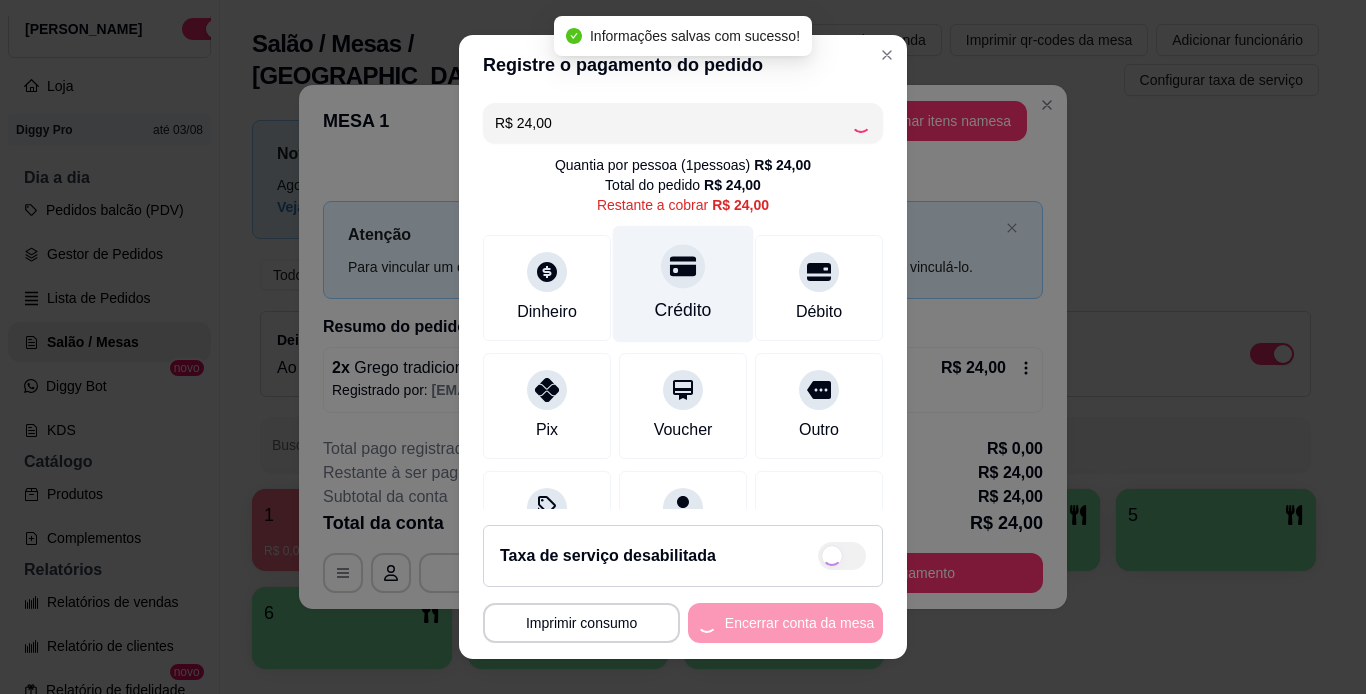 type on "R$ 0,00" 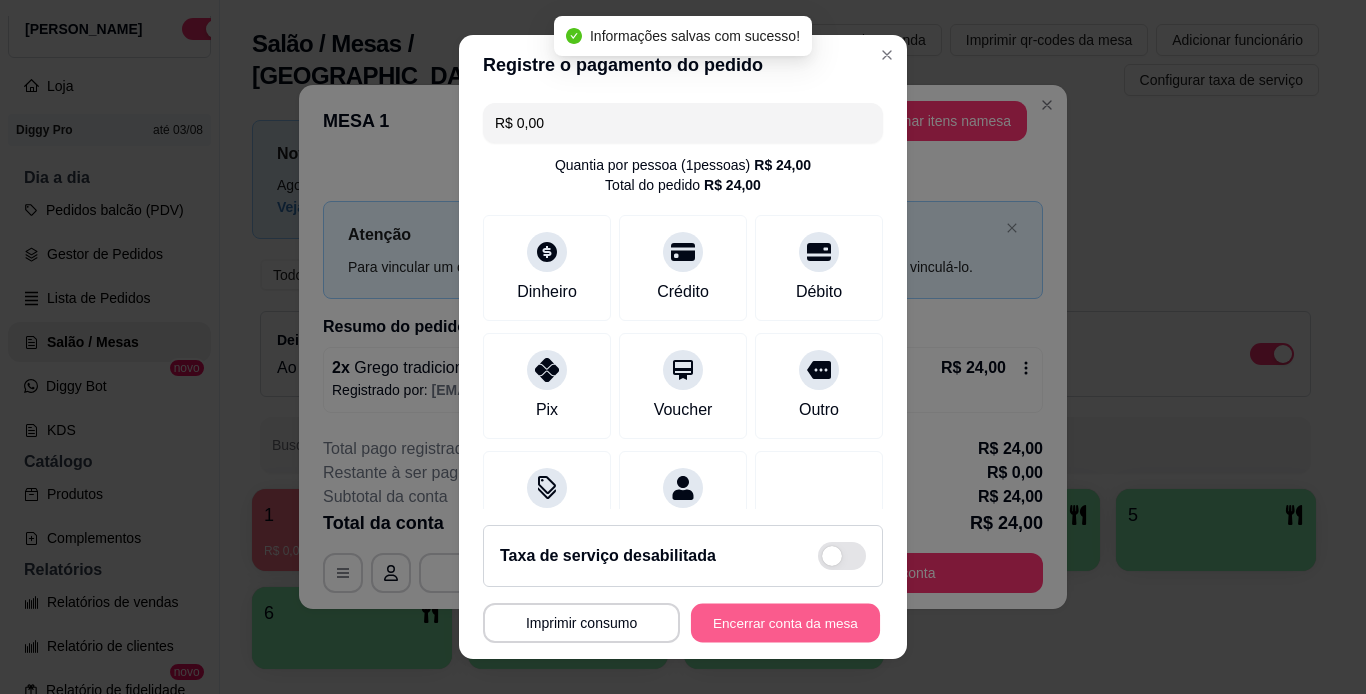 click on "Encerrar conta da mesa" at bounding box center (785, 623) 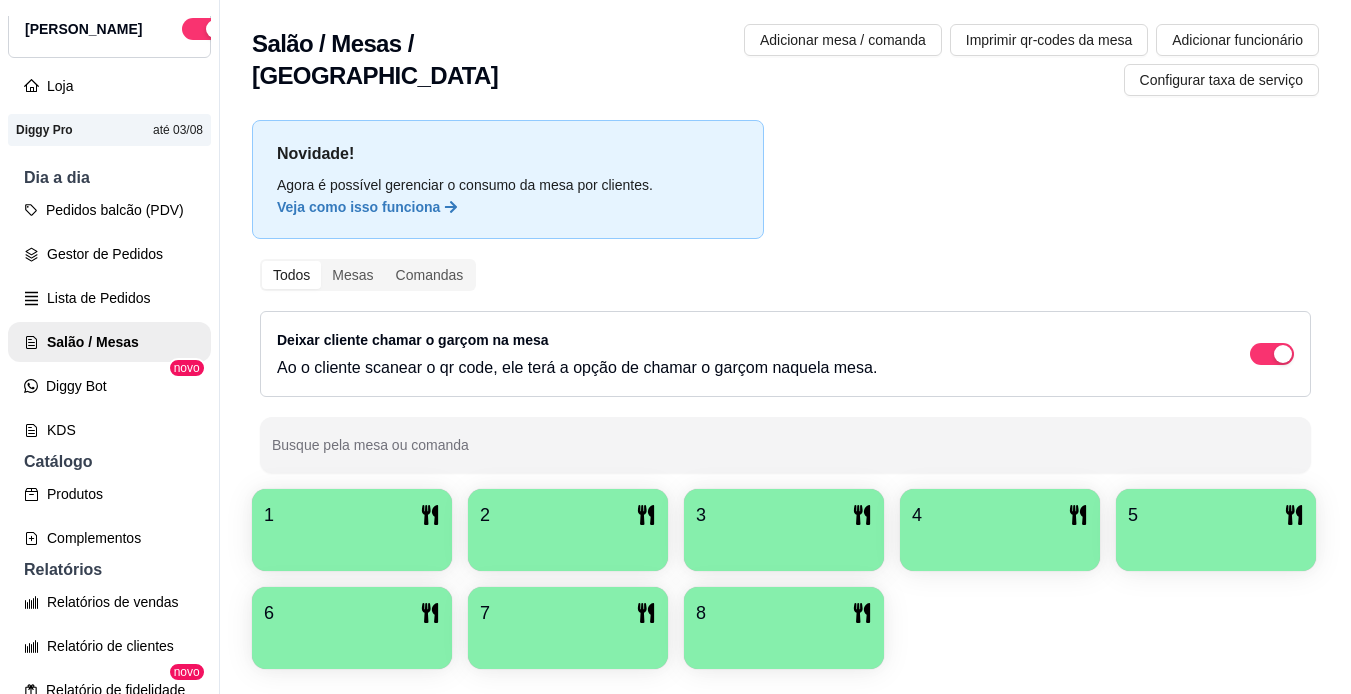 click on "1 2 3 4 5 6 7 8" at bounding box center [785, 579] 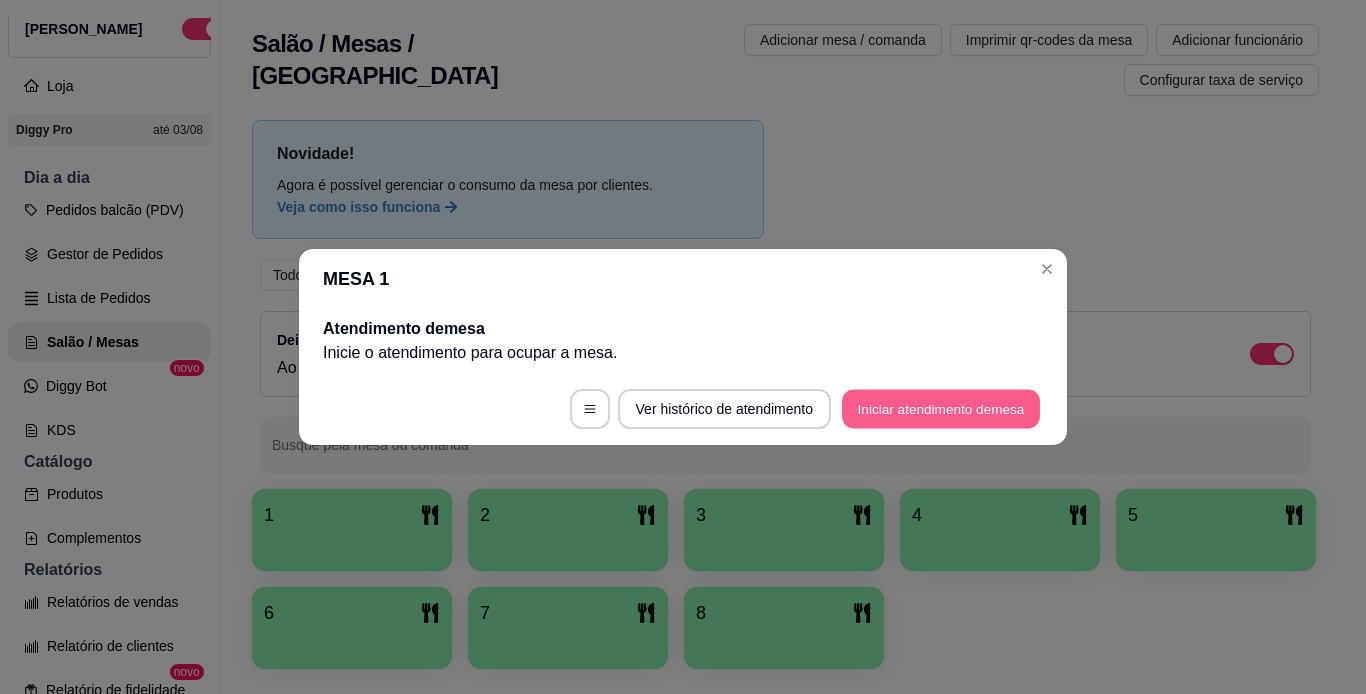 click on "Iniciar atendimento de  mesa" at bounding box center (941, 409) 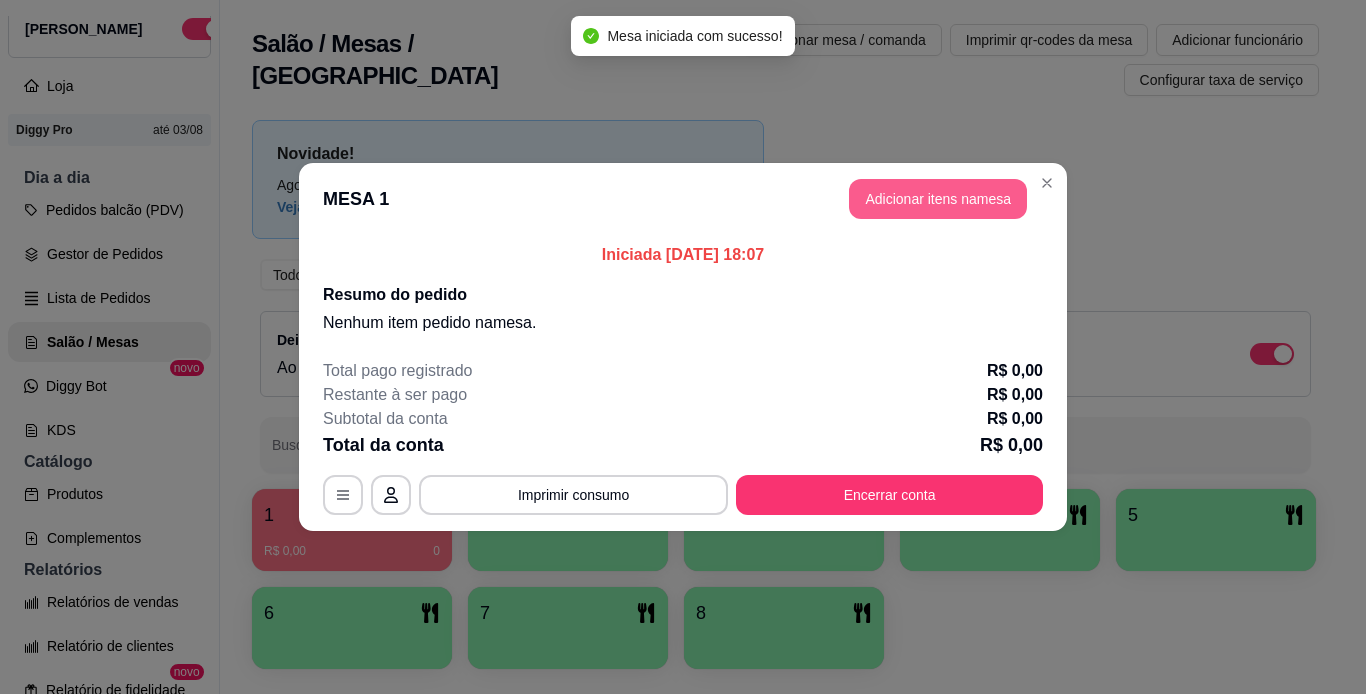 click on "Adicionar itens na  mesa" at bounding box center [938, 199] 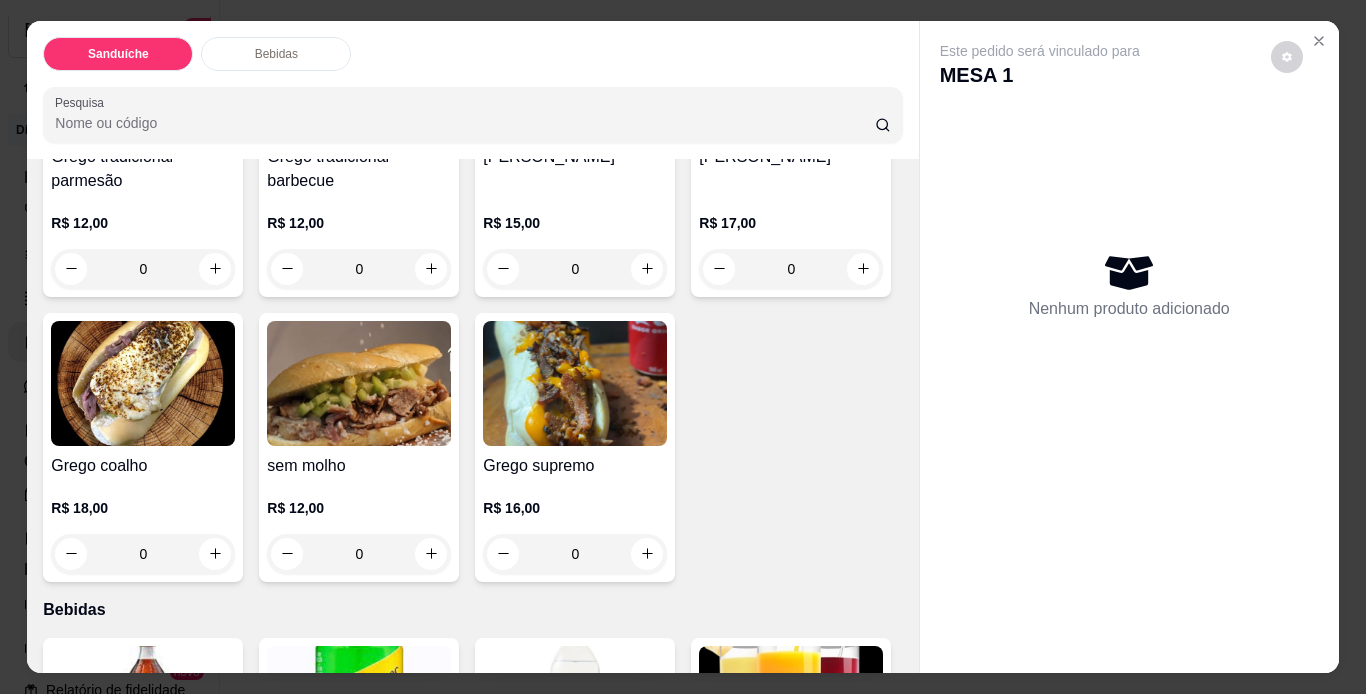 scroll, scrollTop: 300, scrollLeft: 0, axis: vertical 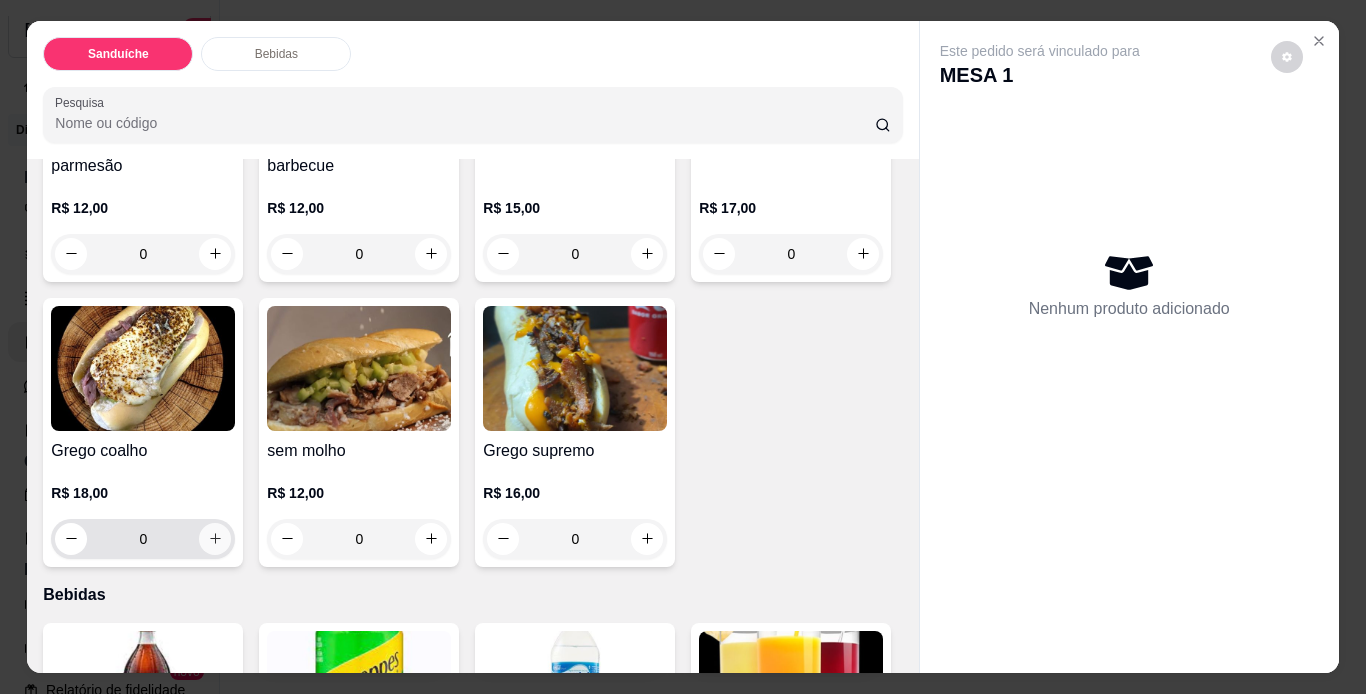 click 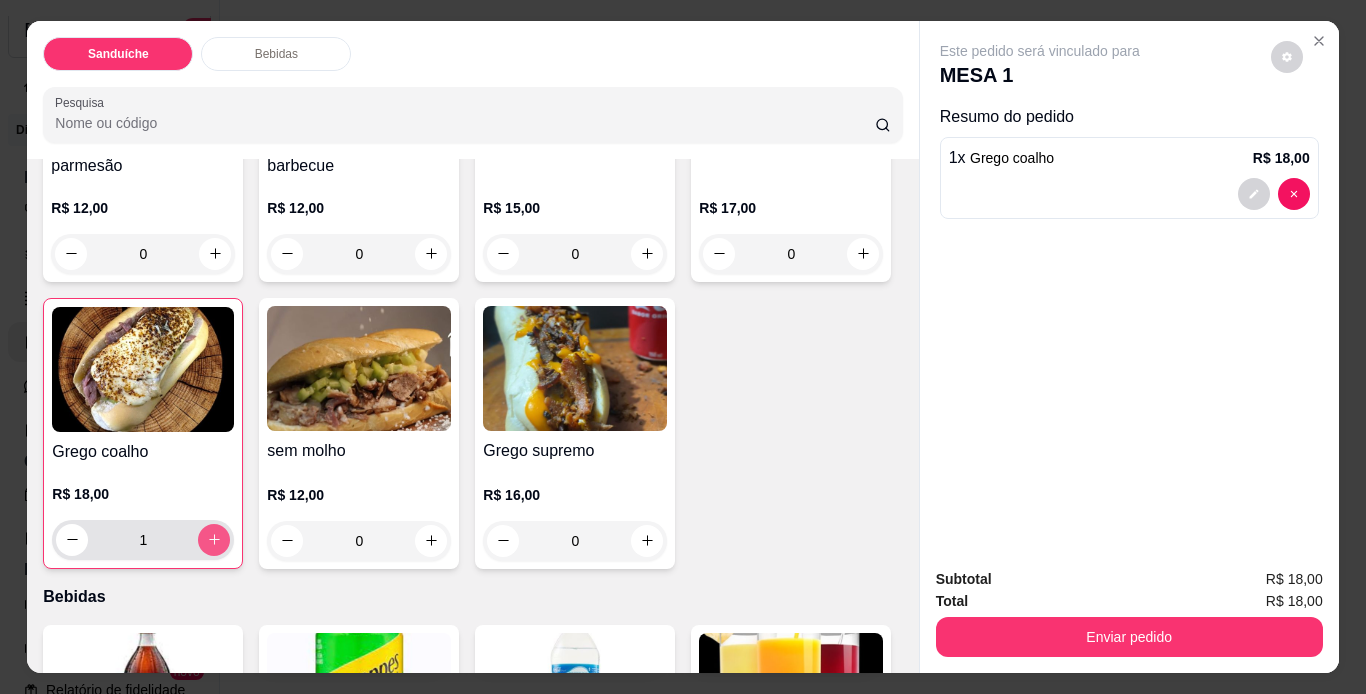 click 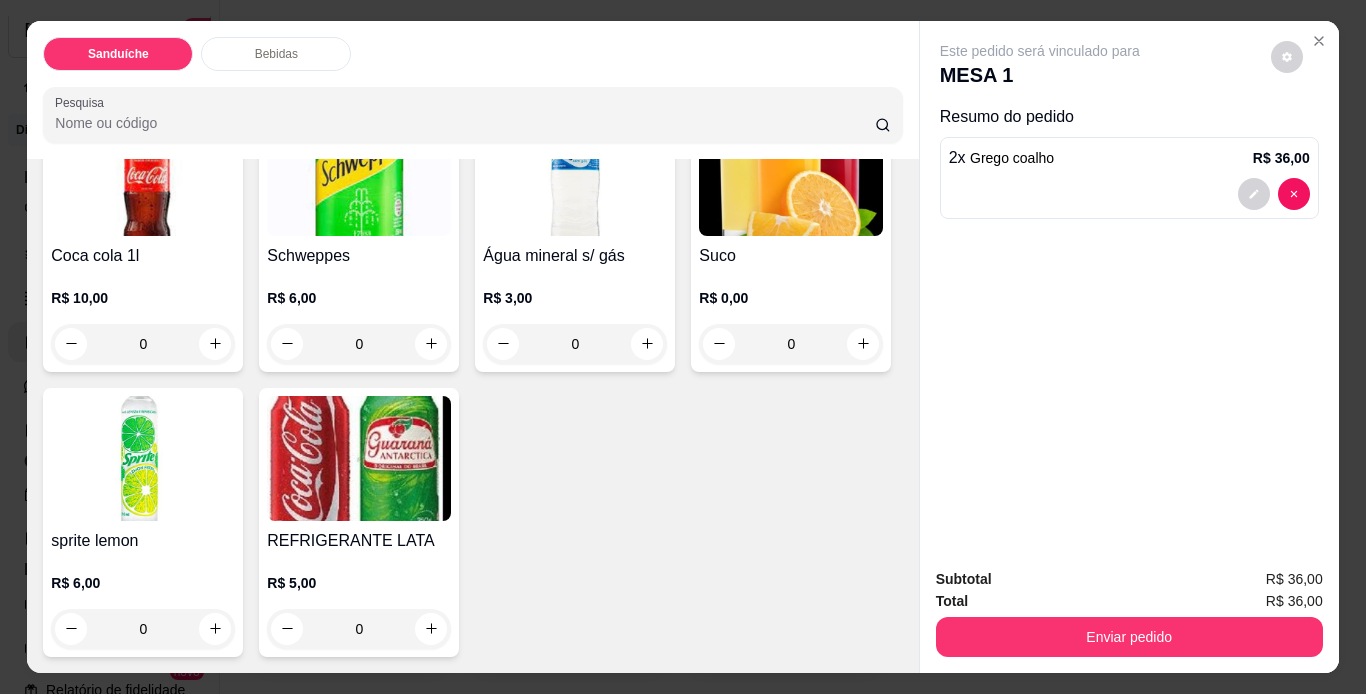 scroll, scrollTop: 1106, scrollLeft: 0, axis: vertical 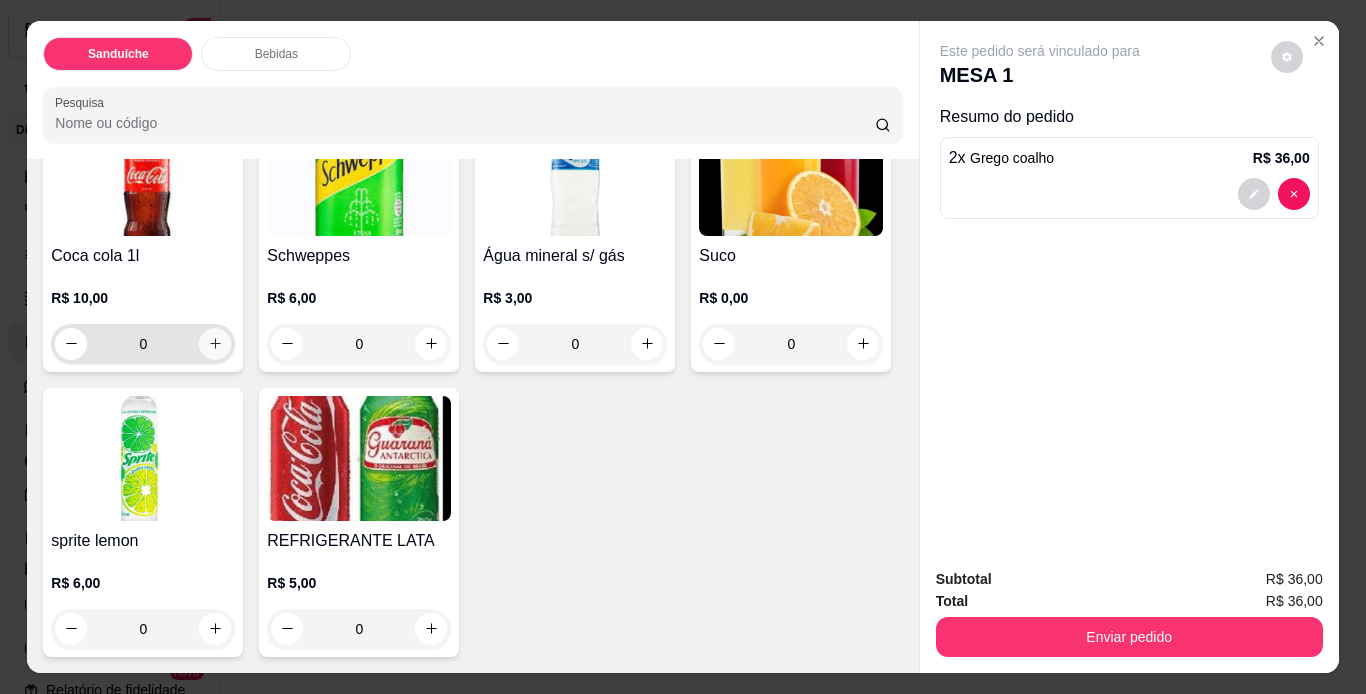 click 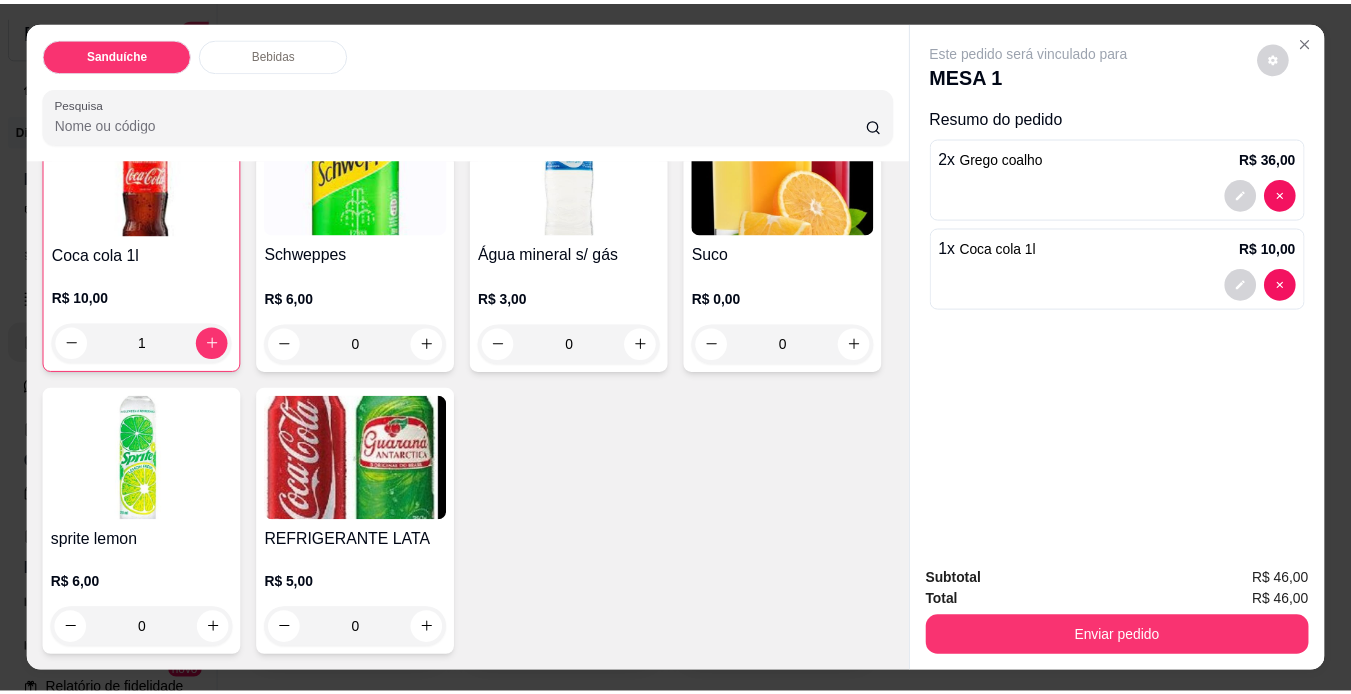 scroll, scrollTop: 1108, scrollLeft: 0, axis: vertical 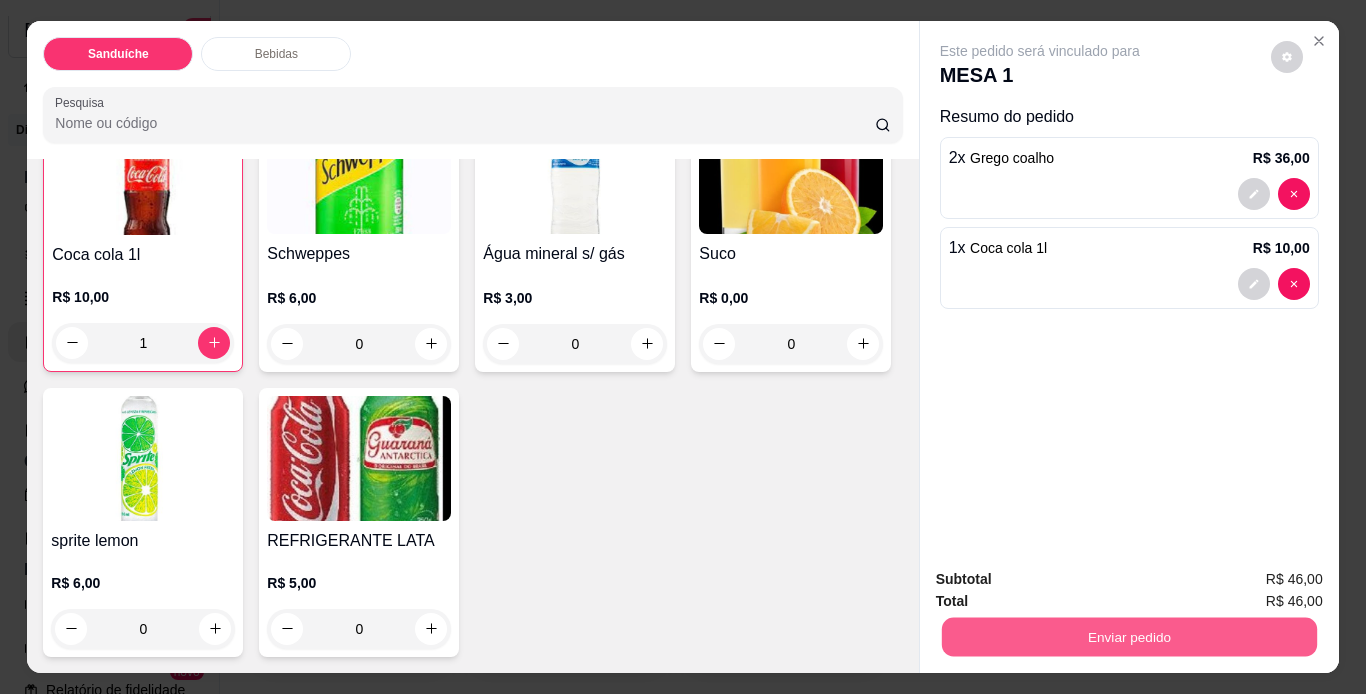 click on "Enviar pedido" at bounding box center (1128, 637) 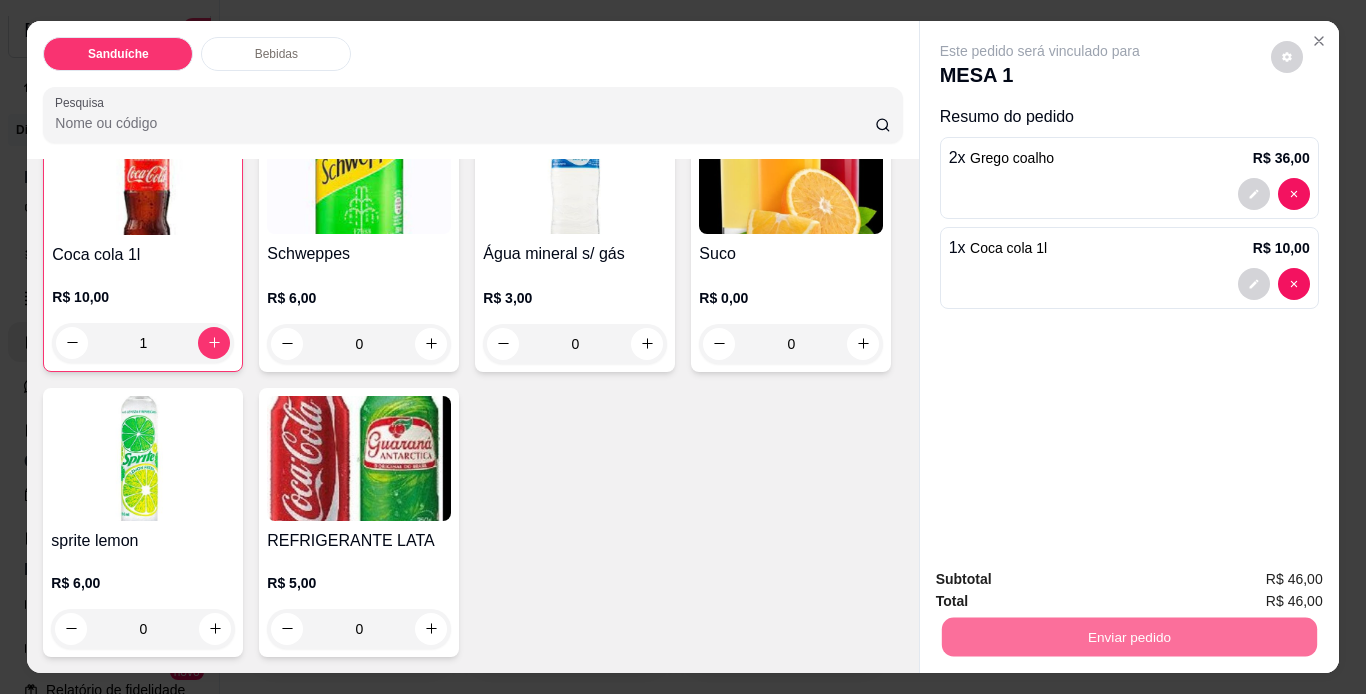 click on "Não registrar e enviar pedido" at bounding box center (1063, 580) 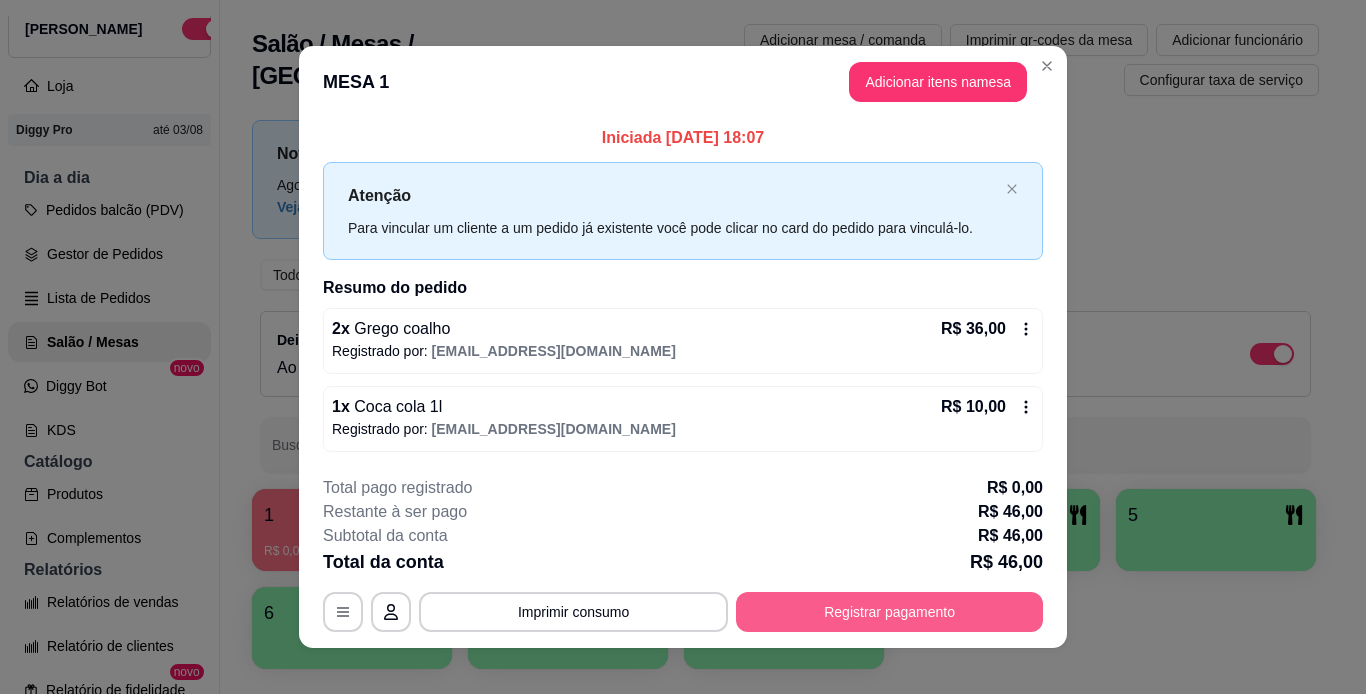 click on "Registrar pagamento" at bounding box center (889, 612) 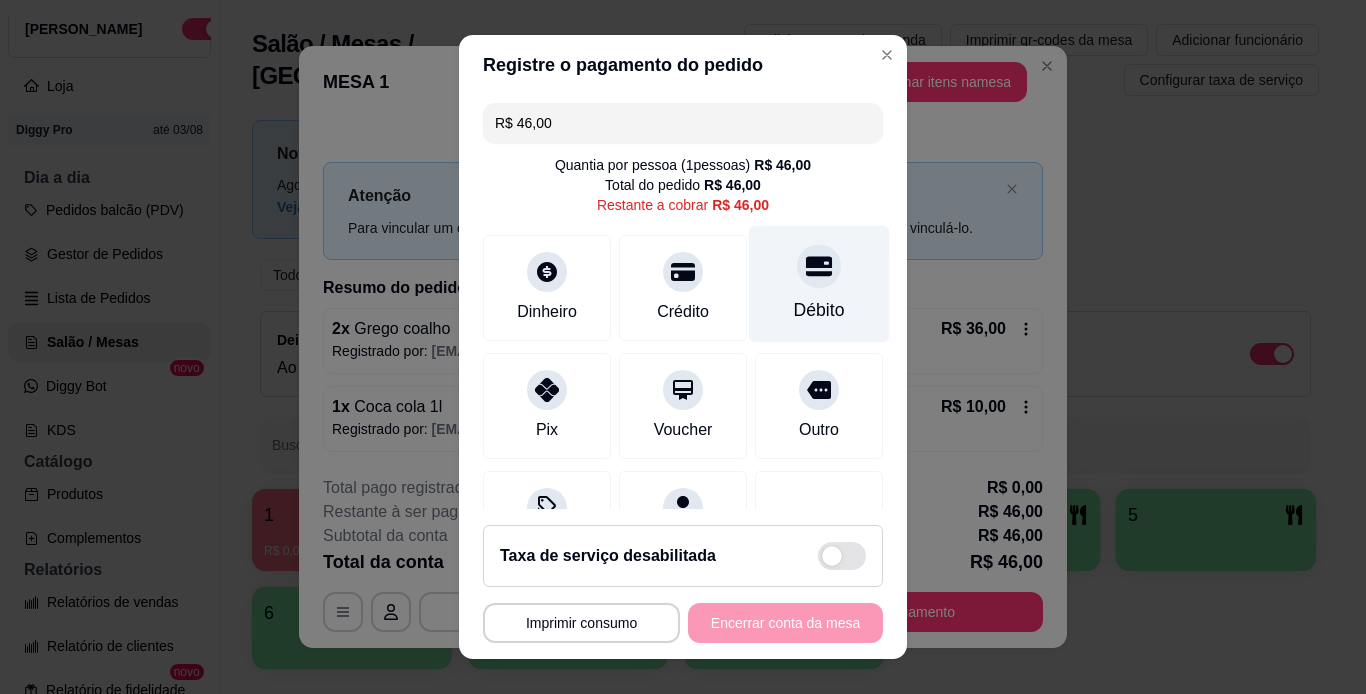 click at bounding box center [819, 266] 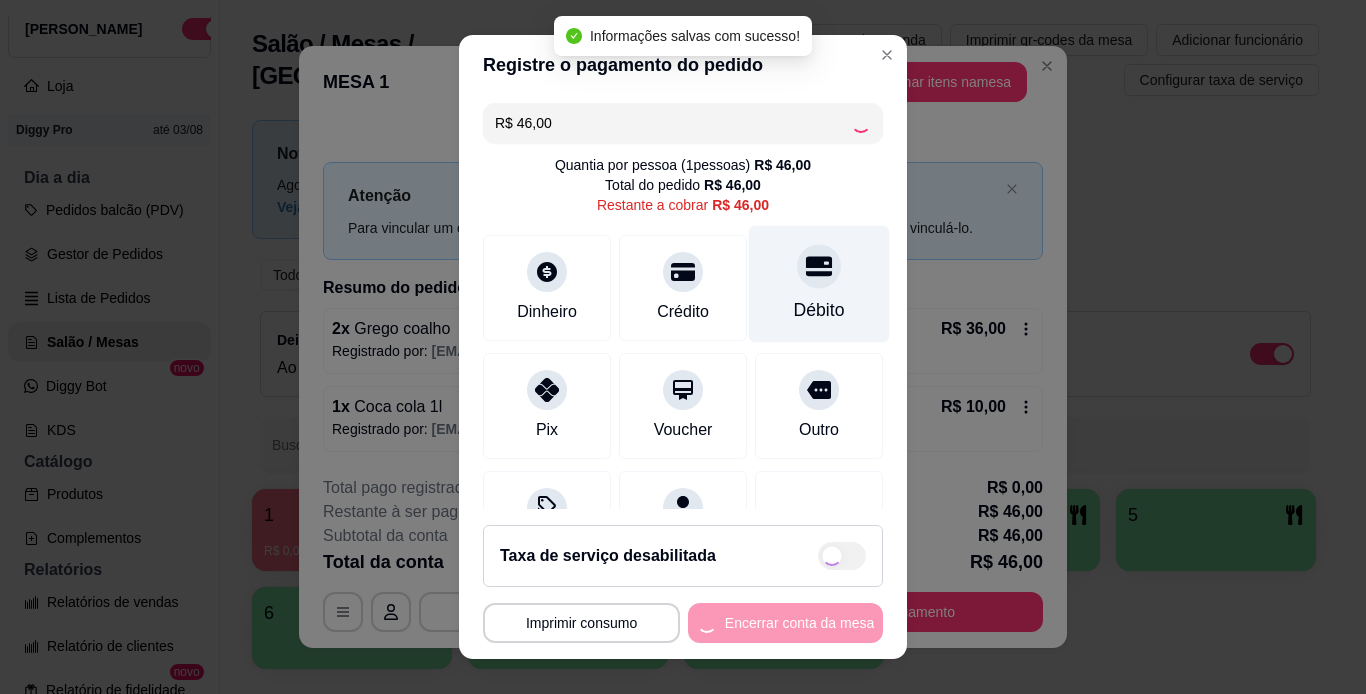 type on "R$ 0,00" 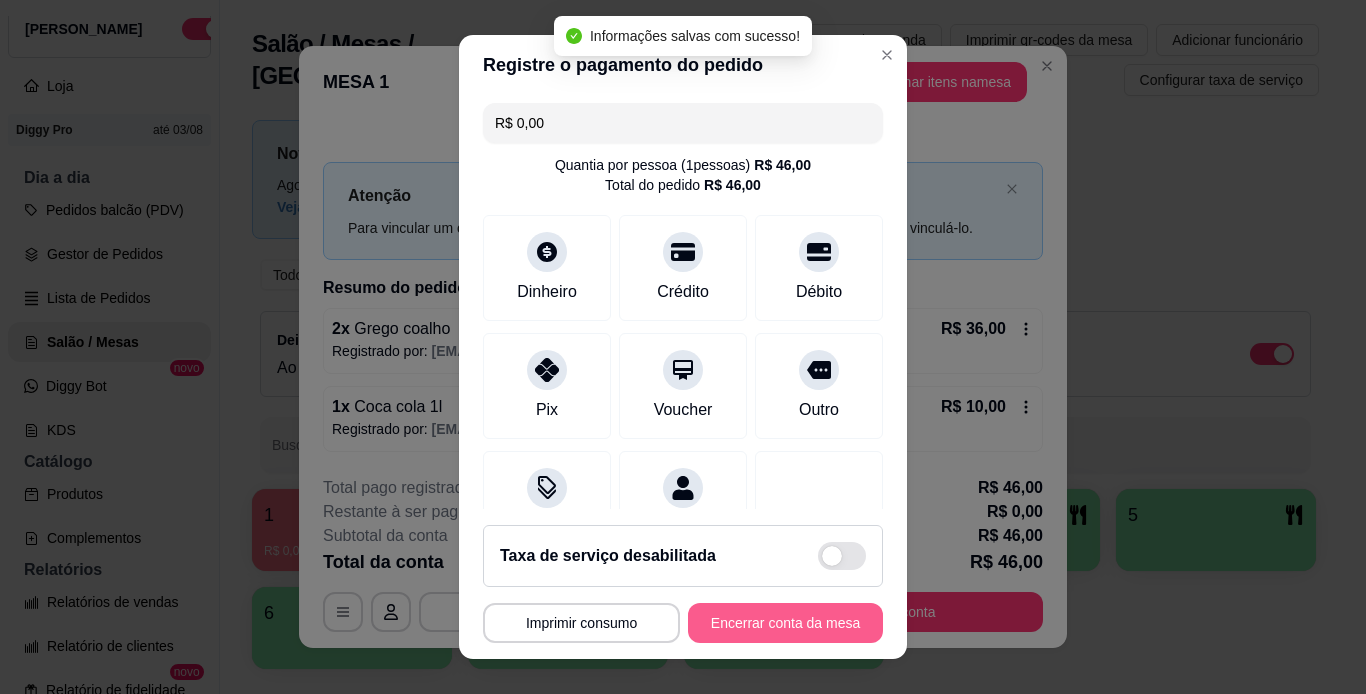 click on "Encerrar conta da mesa" at bounding box center (785, 623) 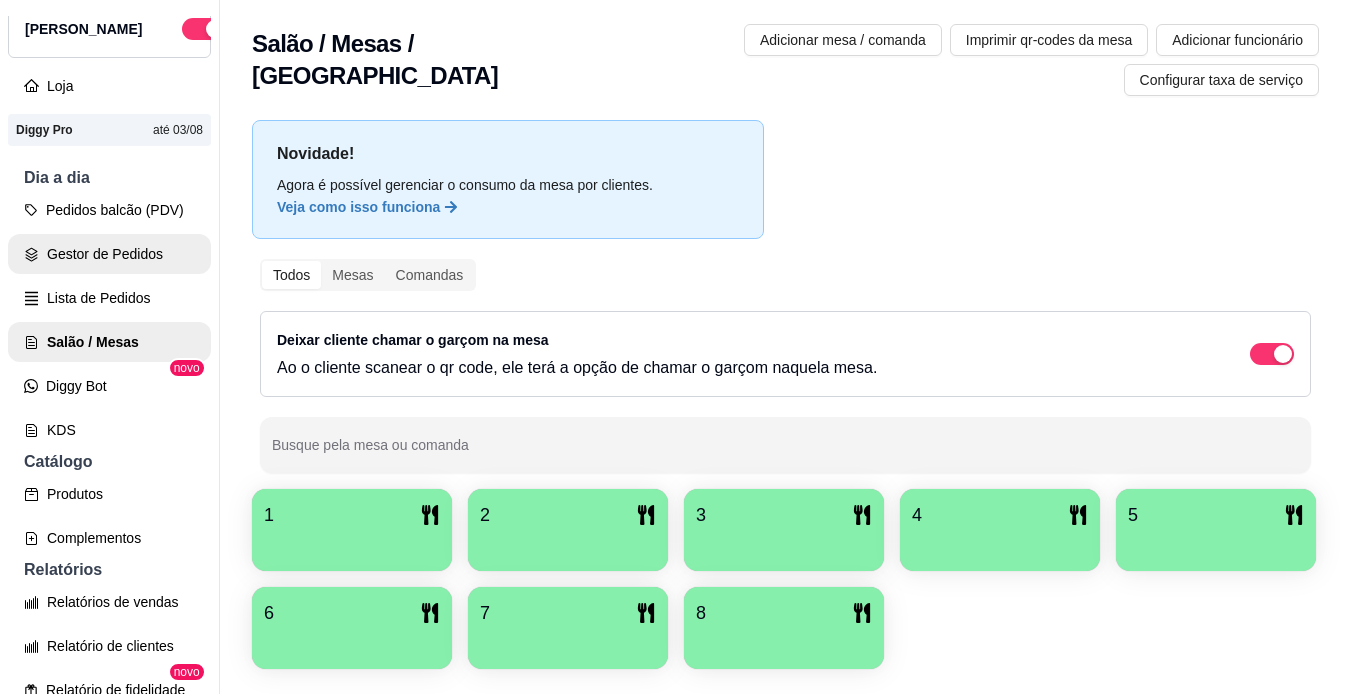 click on "Gestor de Pedidos" at bounding box center (109, 254) 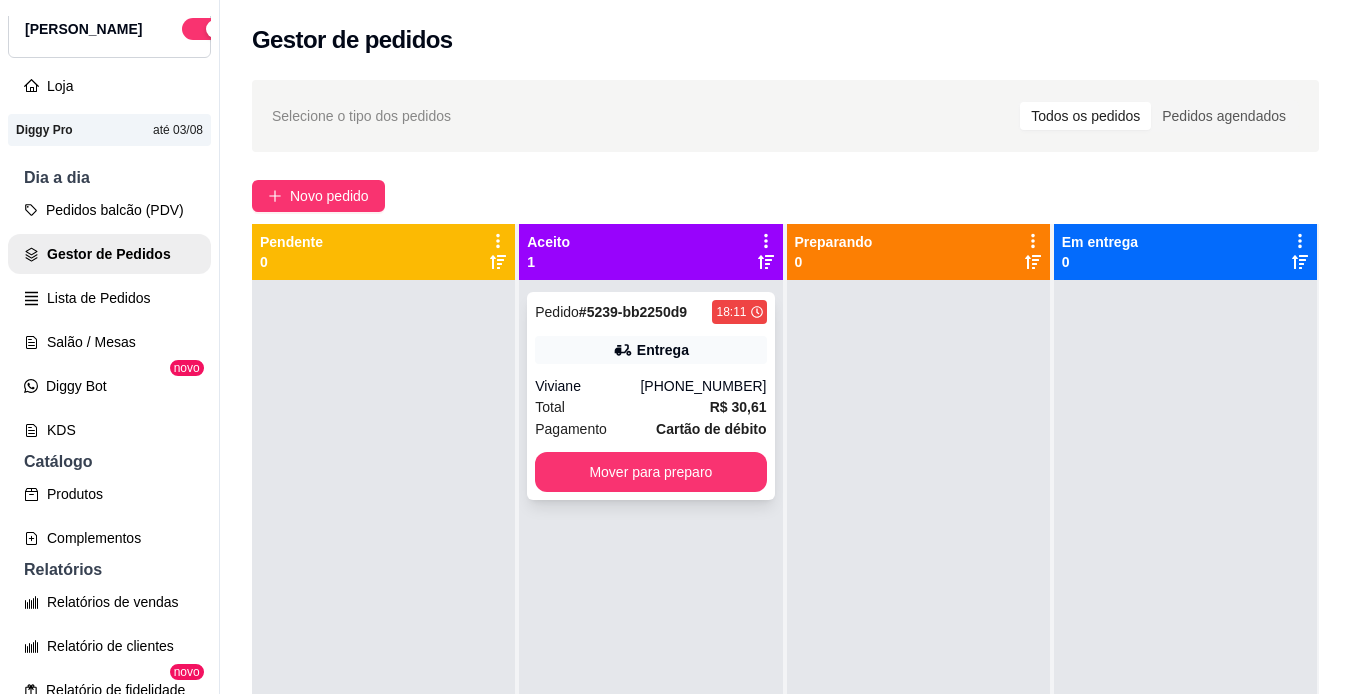 click on "Pedido  # 5239-bb2250d9 18:11 Entrega Viviane  [PHONE_NUMBER] Total R$ 30,61 Pagamento Cartão de débito Mover para preparo" at bounding box center [650, 396] 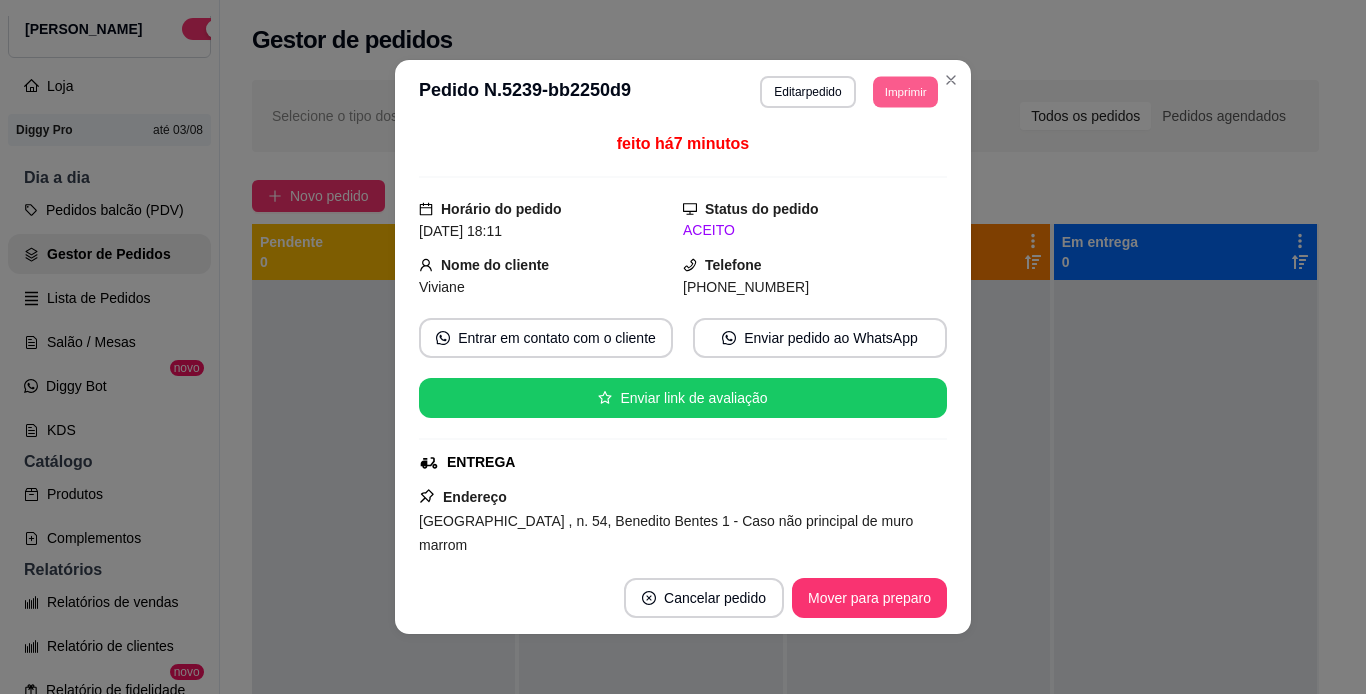 click on "Imprimir" at bounding box center (905, 91) 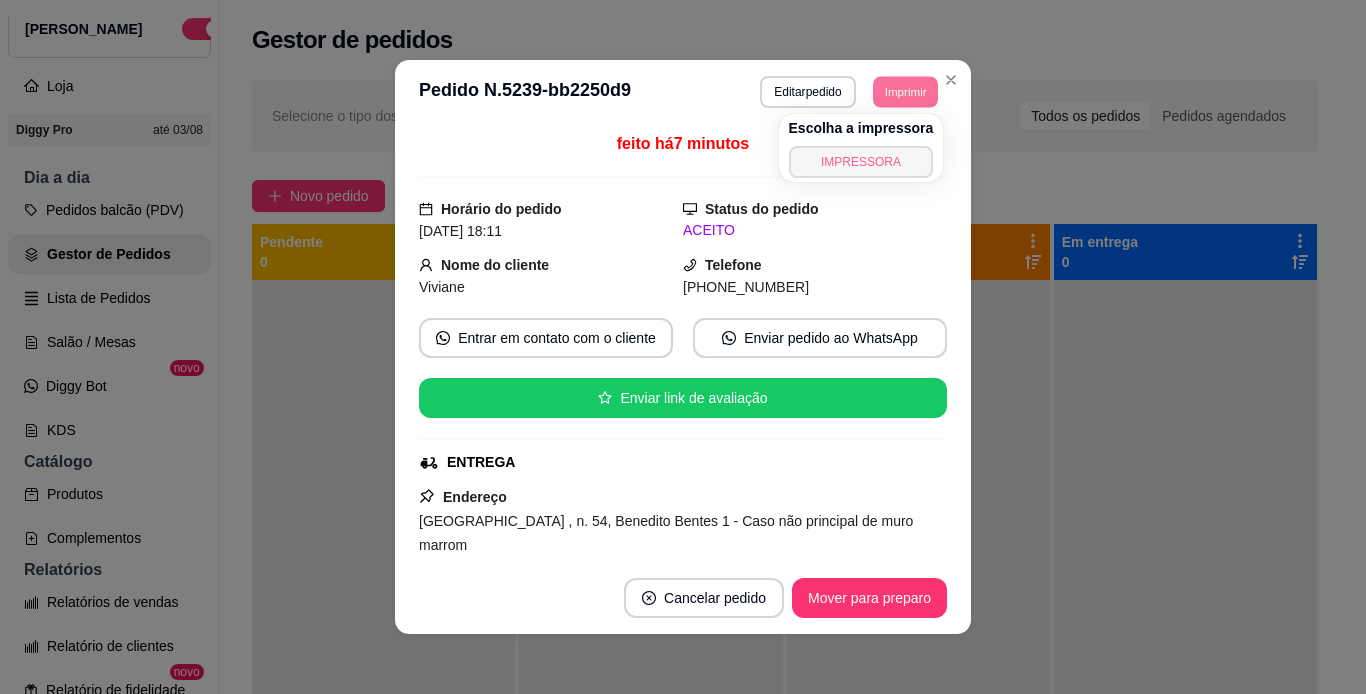 click on "IMPRESSORA" at bounding box center (861, 162) 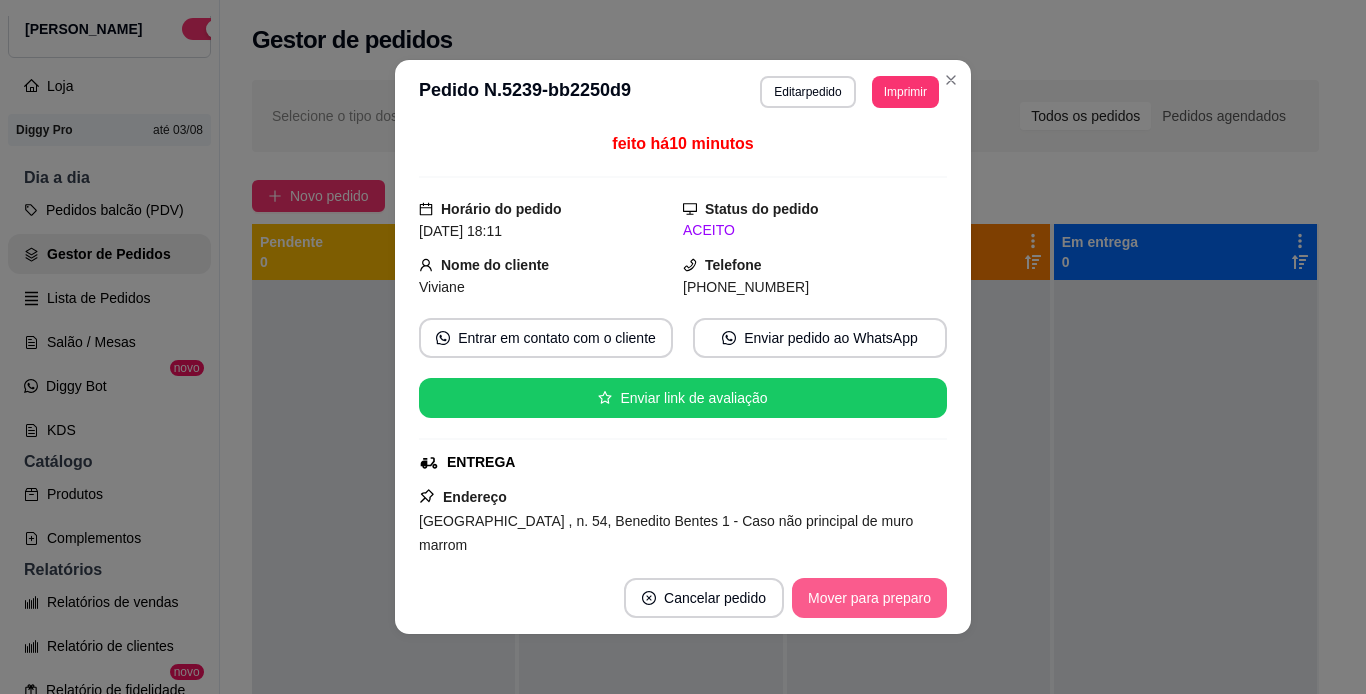 click on "Mover para preparo" at bounding box center (869, 598) 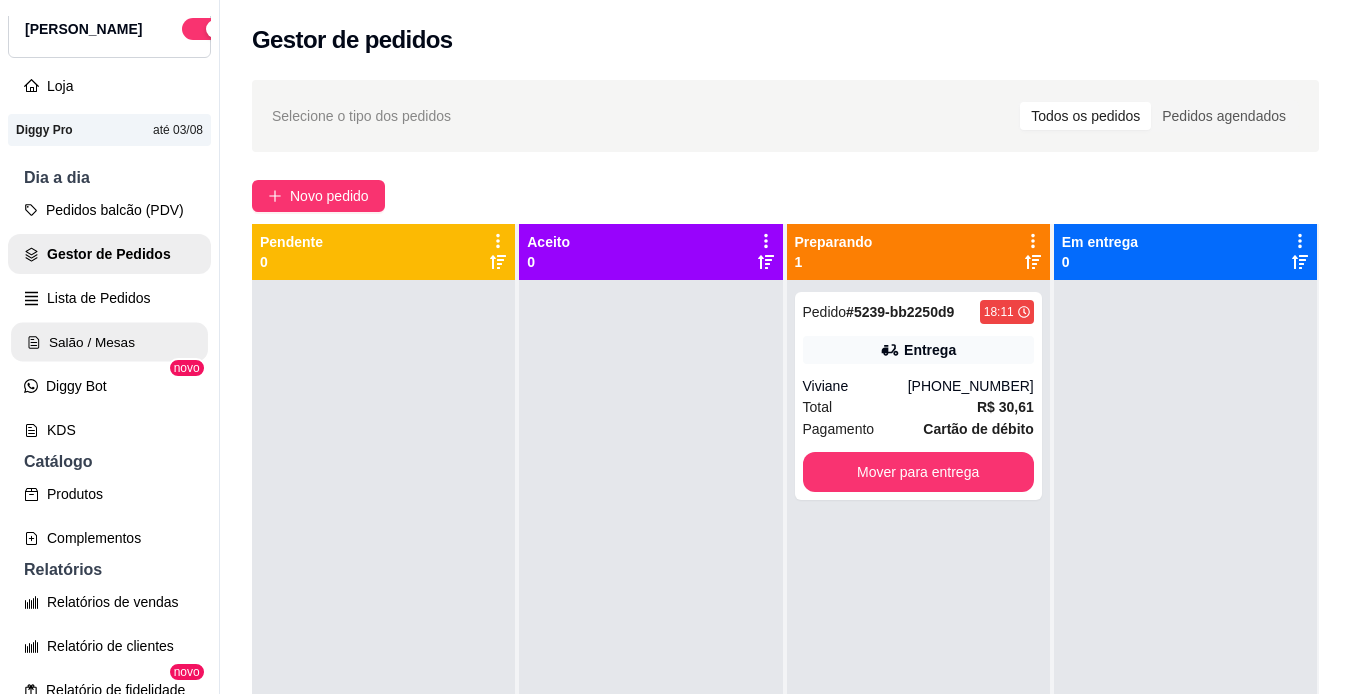 click on "Salão / Mesas" at bounding box center (109, 342) 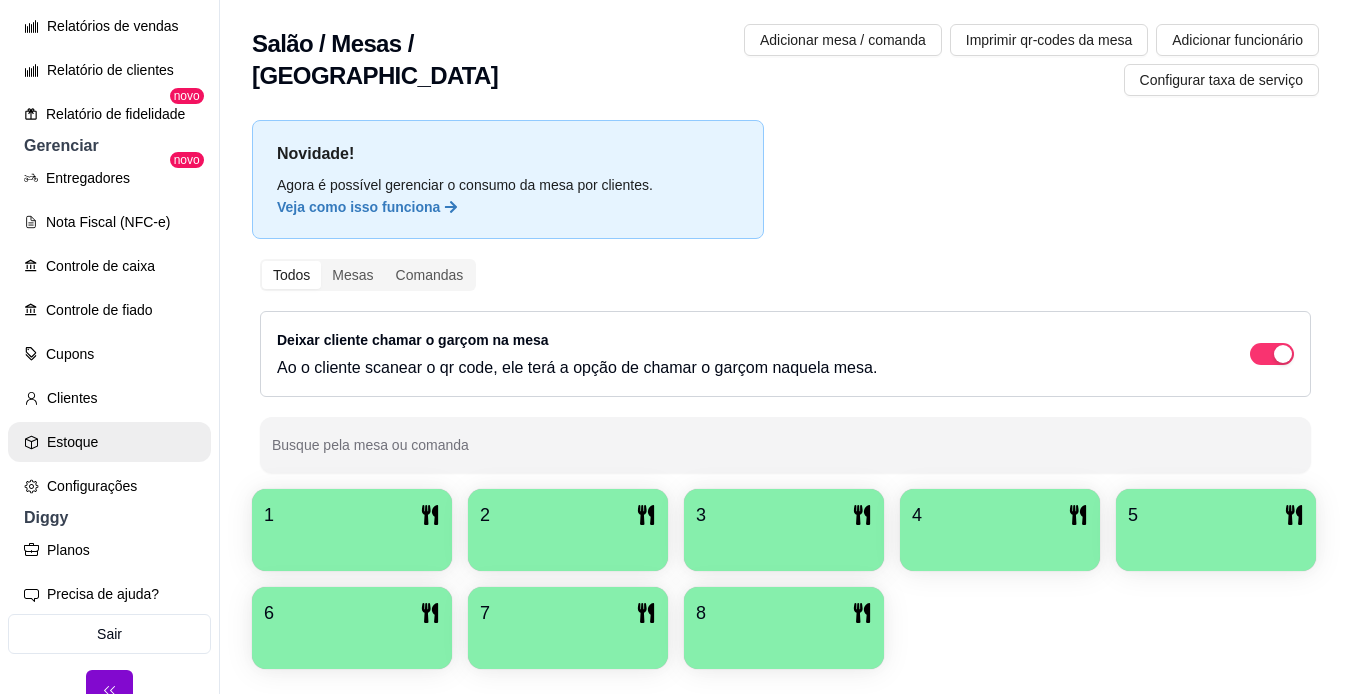 scroll, scrollTop: 0, scrollLeft: 0, axis: both 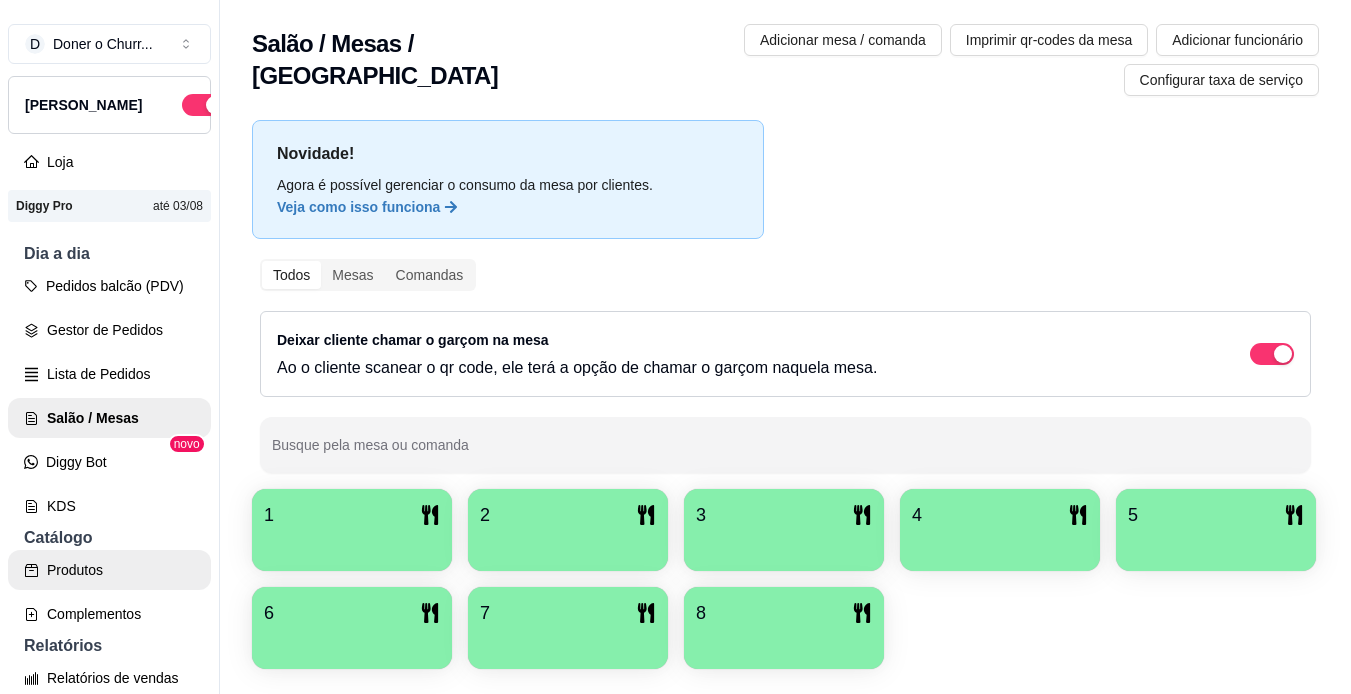 click on "Produtos" at bounding box center [109, 570] 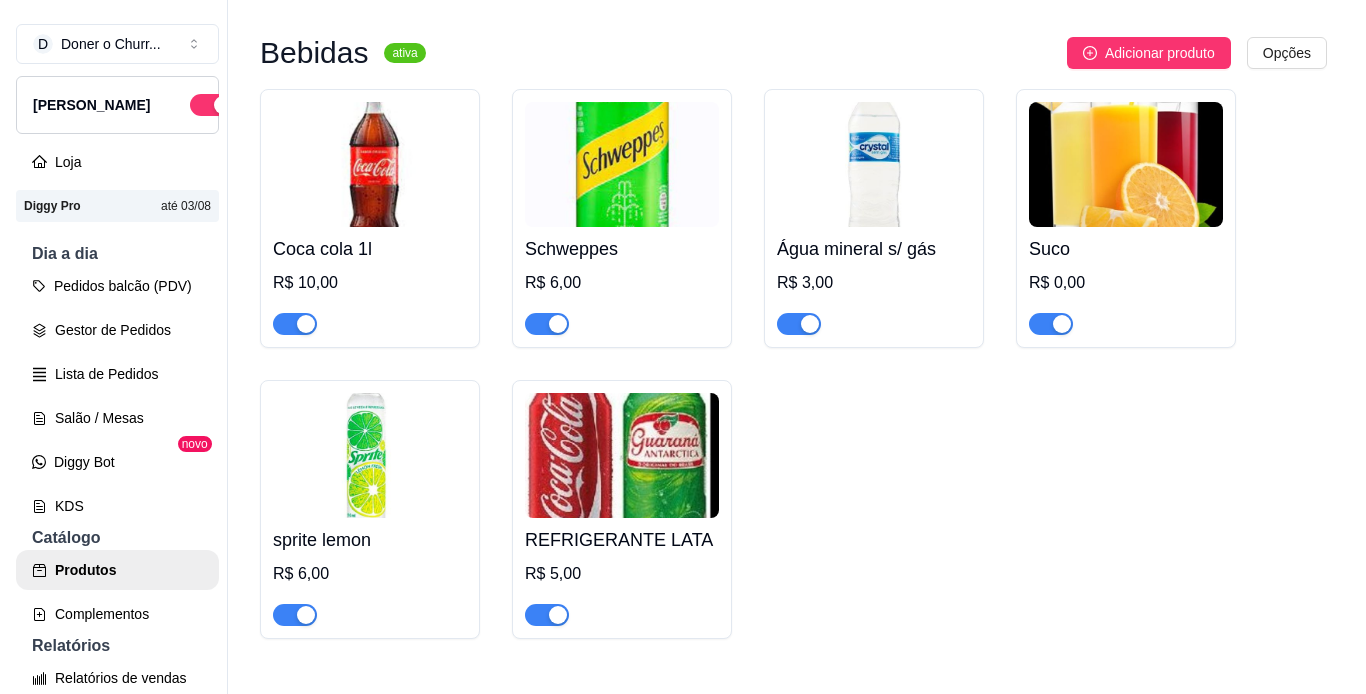scroll, scrollTop: 817, scrollLeft: 0, axis: vertical 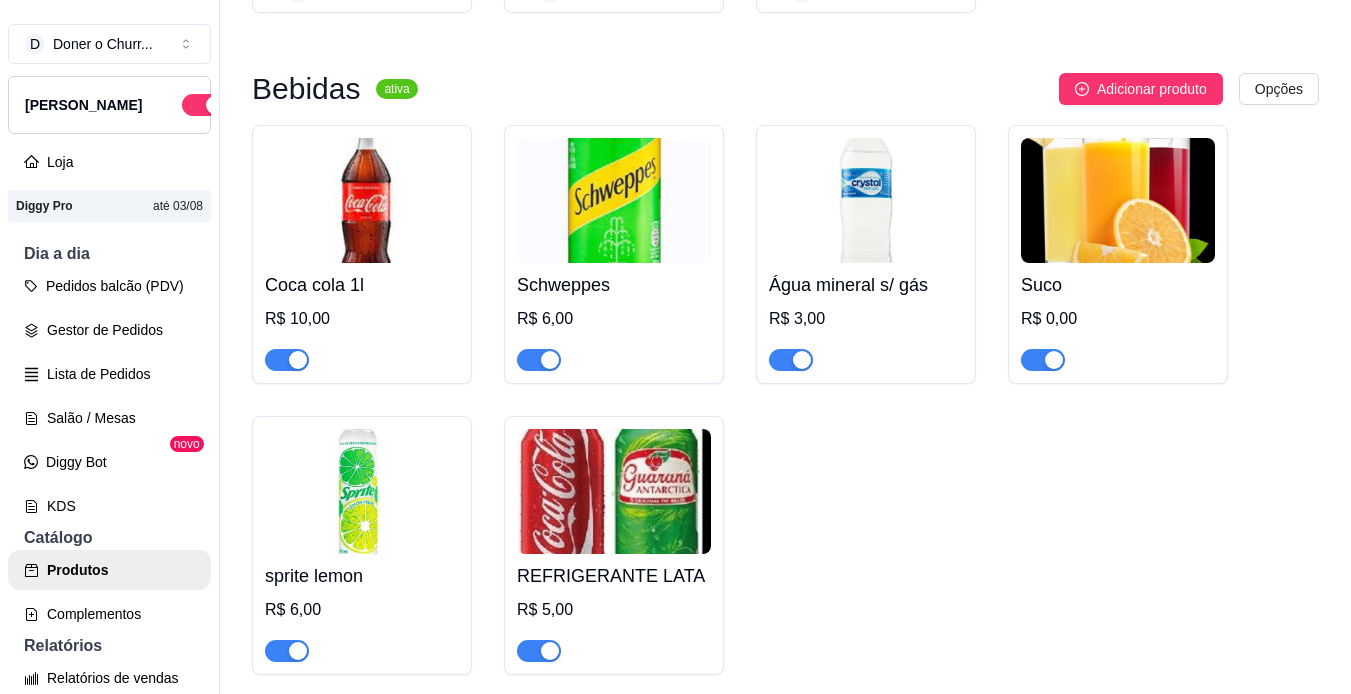 click at bounding box center (539, 360) 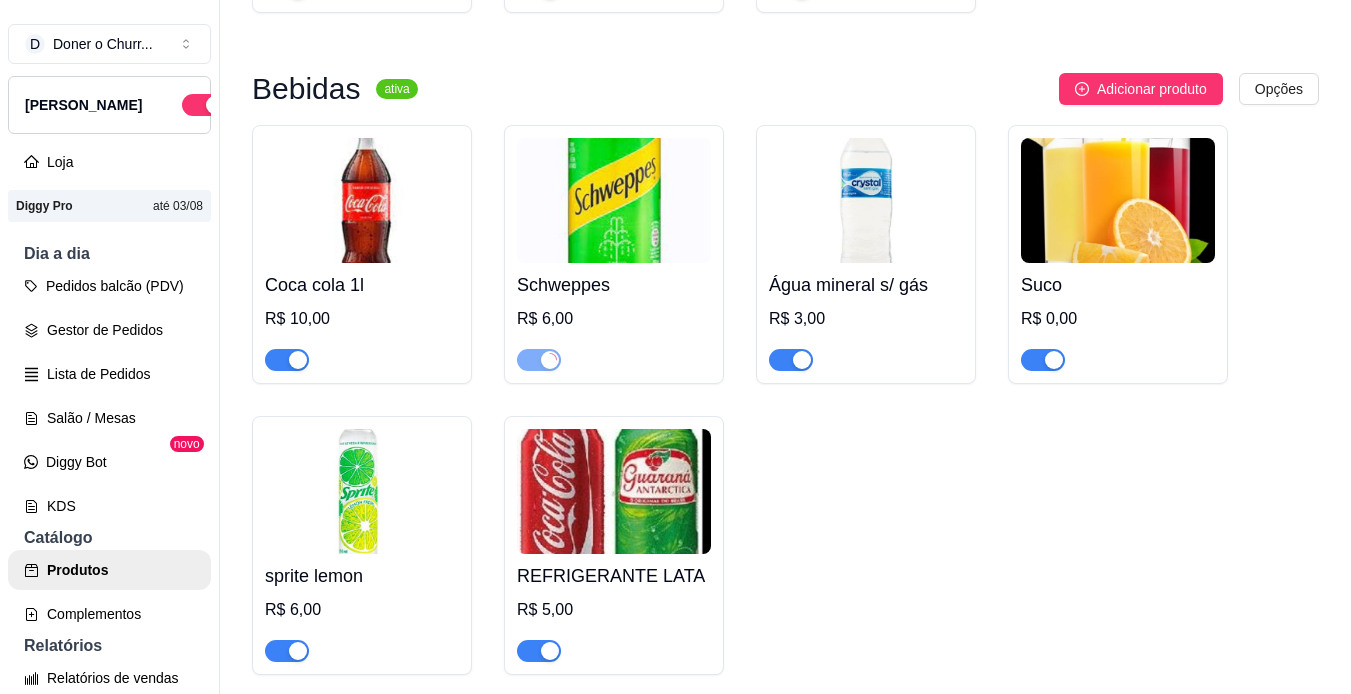 click at bounding box center (362, 200) 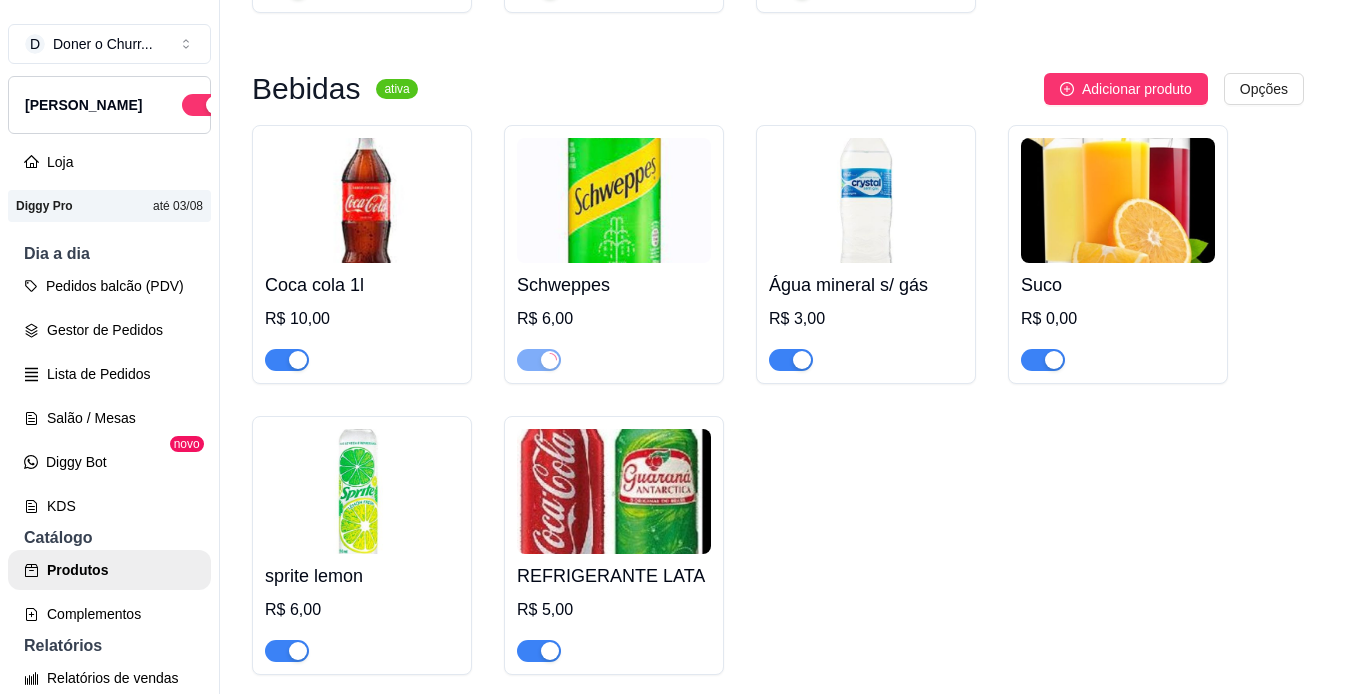 type 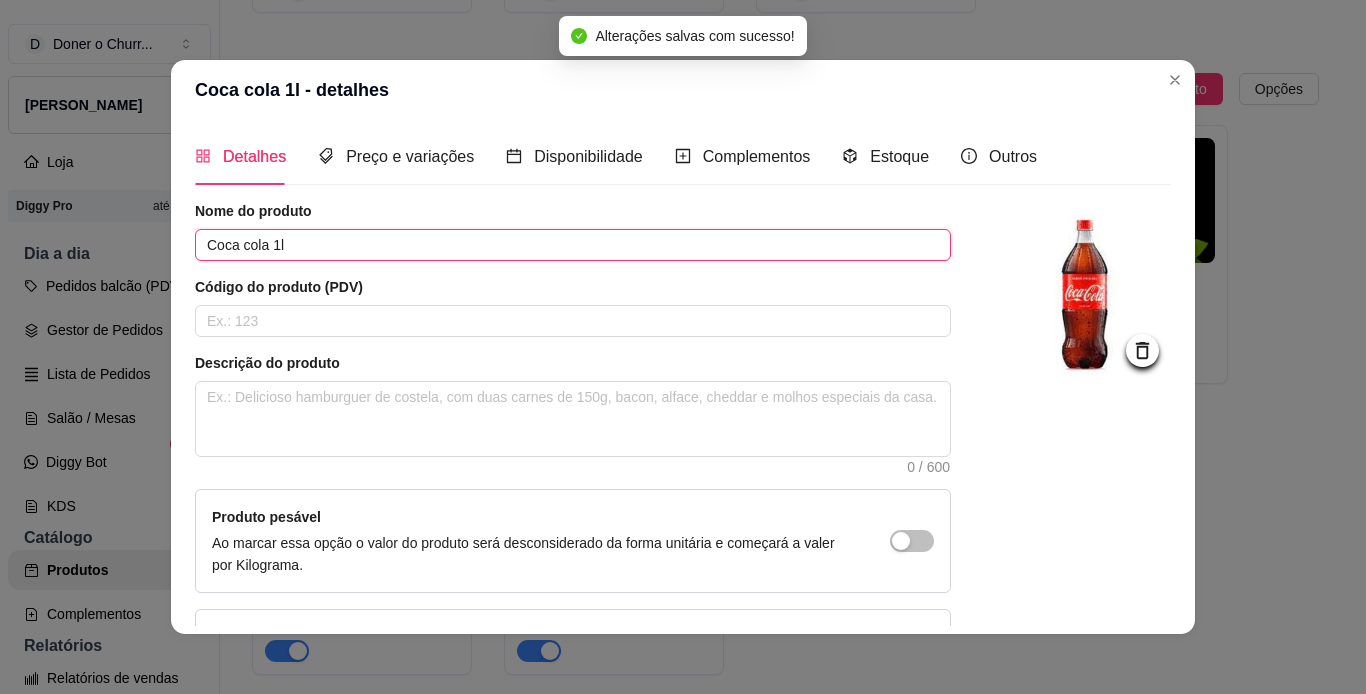 click on "Coca cola 1l" at bounding box center (573, 245) 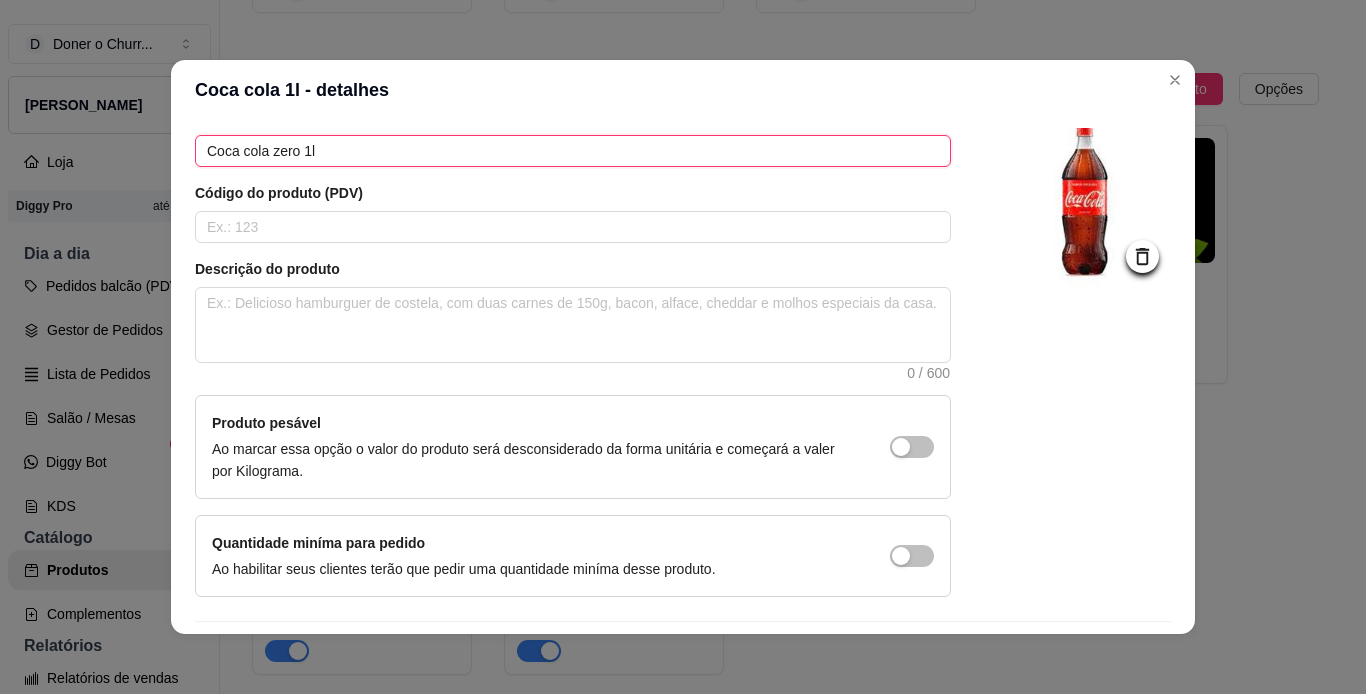 scroll, scrollTop: 154, scrollLeft: 0, axis: vertical 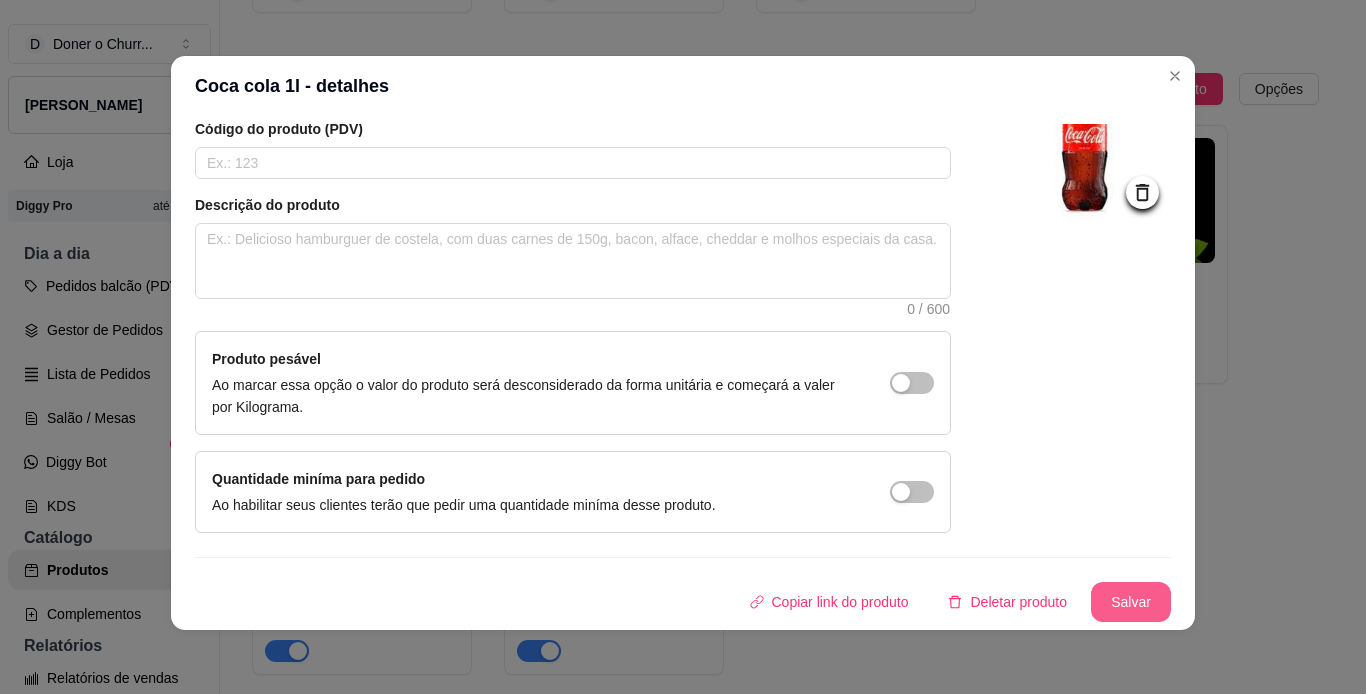 type on "Coca cola zero 1l" 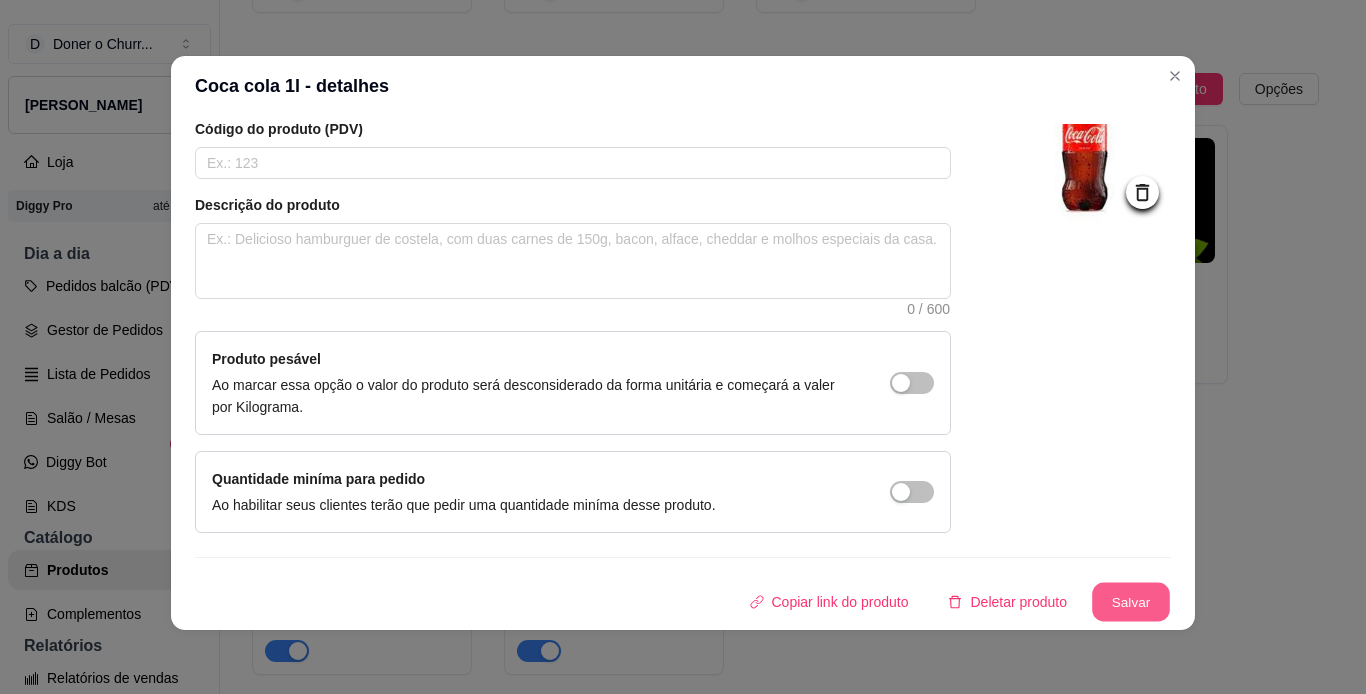 click on "Salvar" at bounding box center (1131, 602) 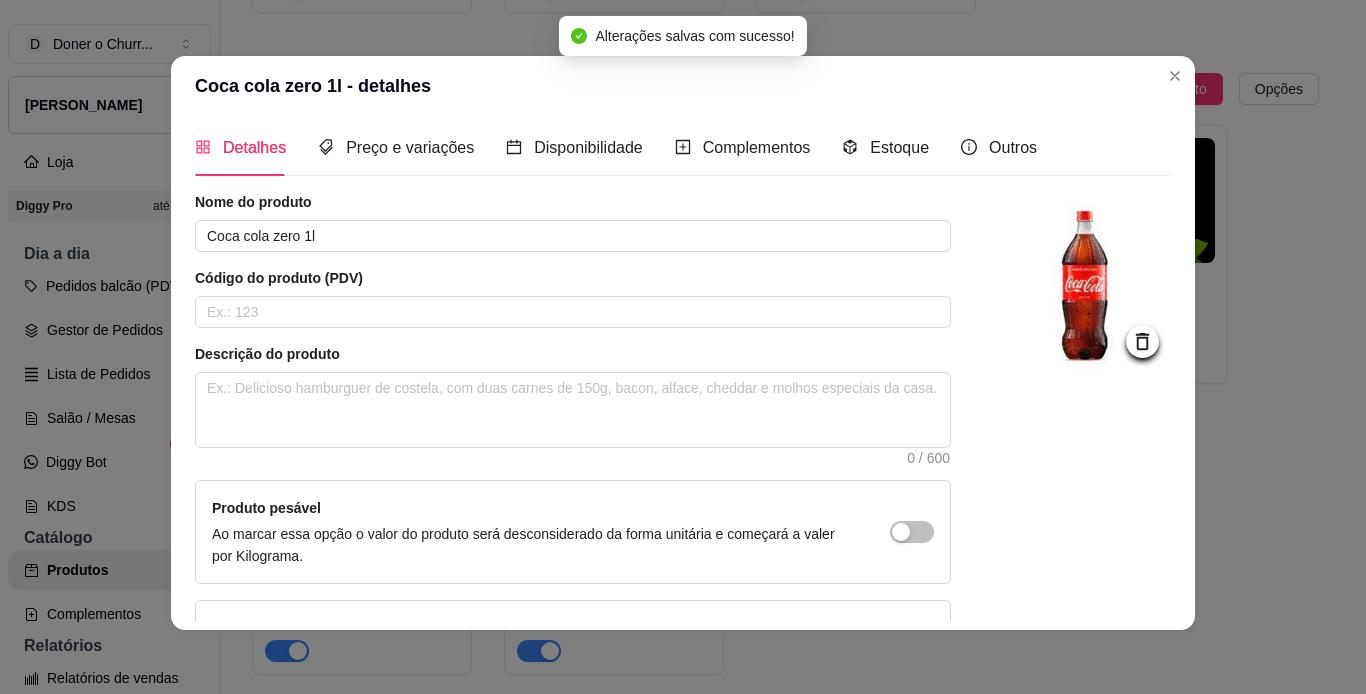 scroll, scrollTop: 0, scrollLeft: 0, axis: both 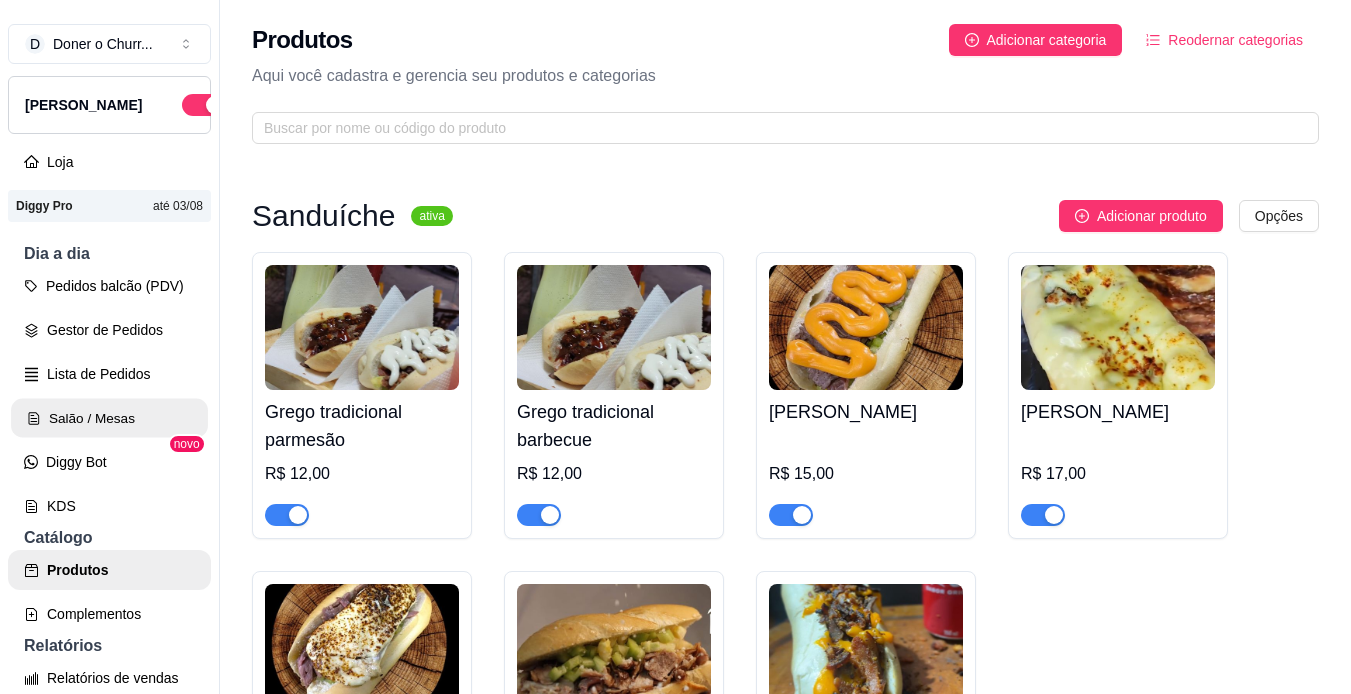 click on "Salão / Mesas" at bounding box center (109, 418) 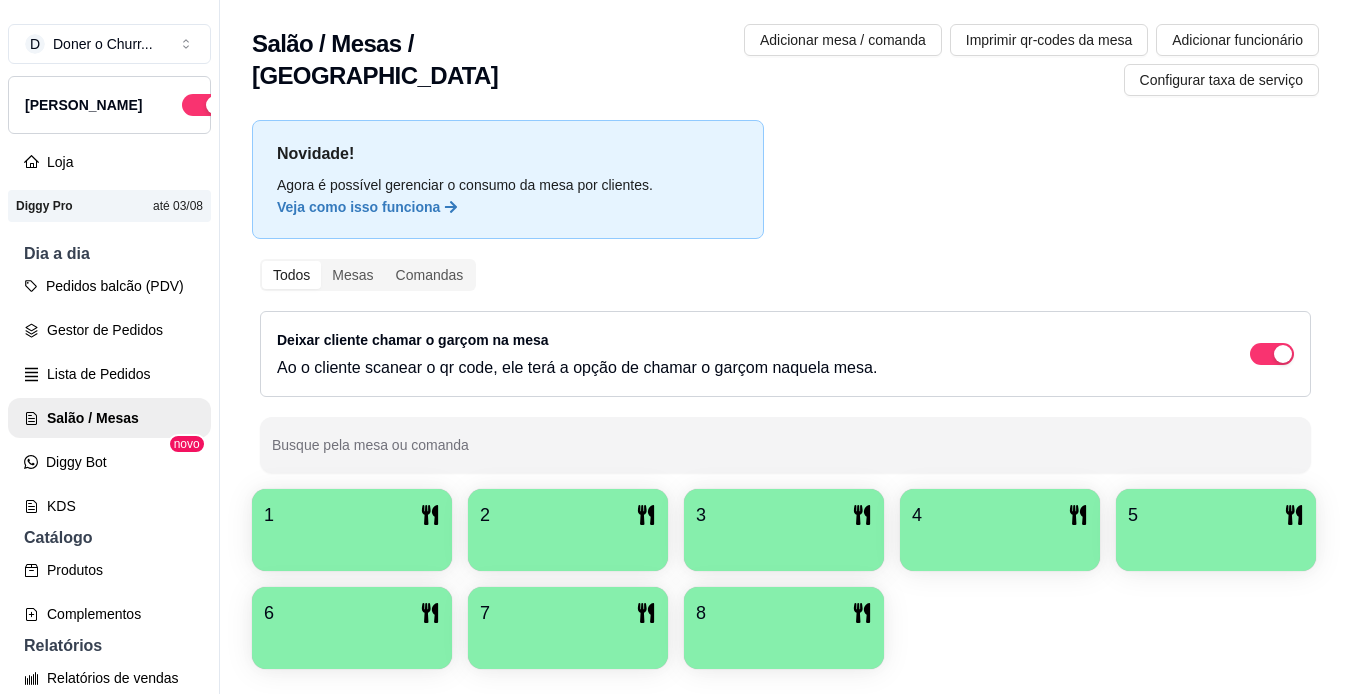 click on "1" at bounding box center [352, 515] 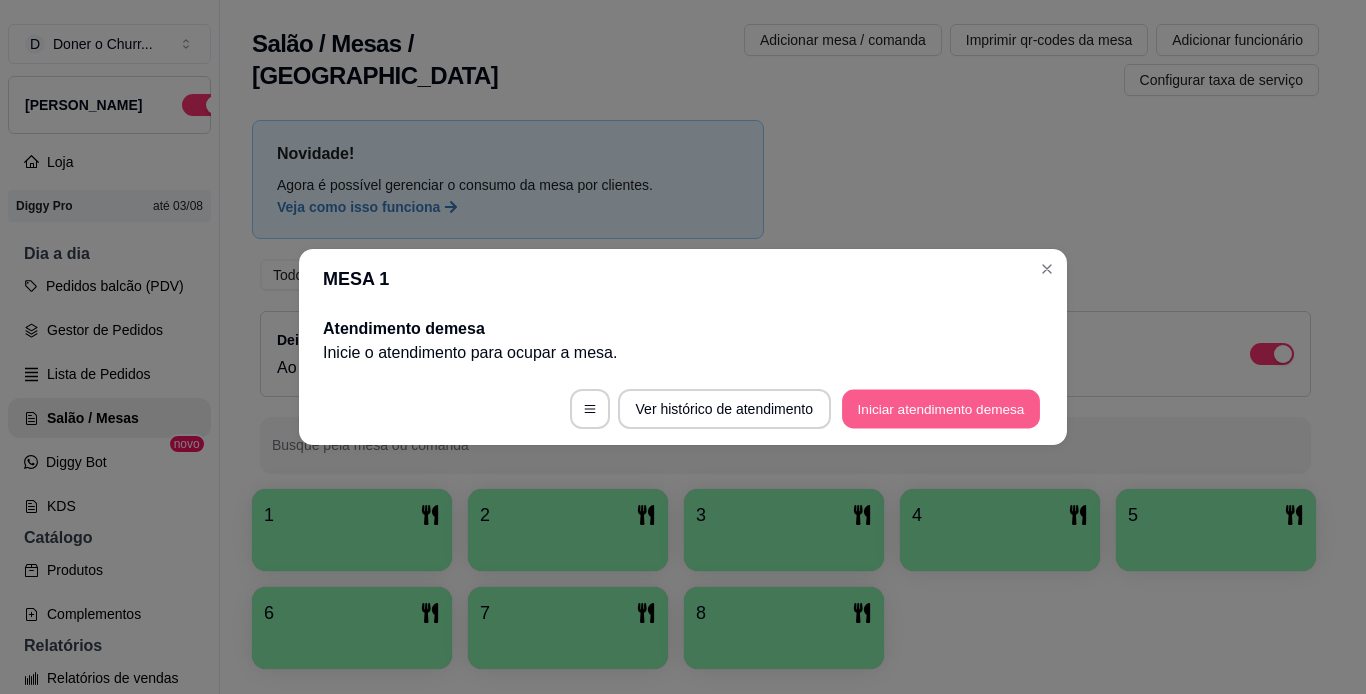click on "Iniciar atendimento de  mesa" at bounding box center [941, 409] 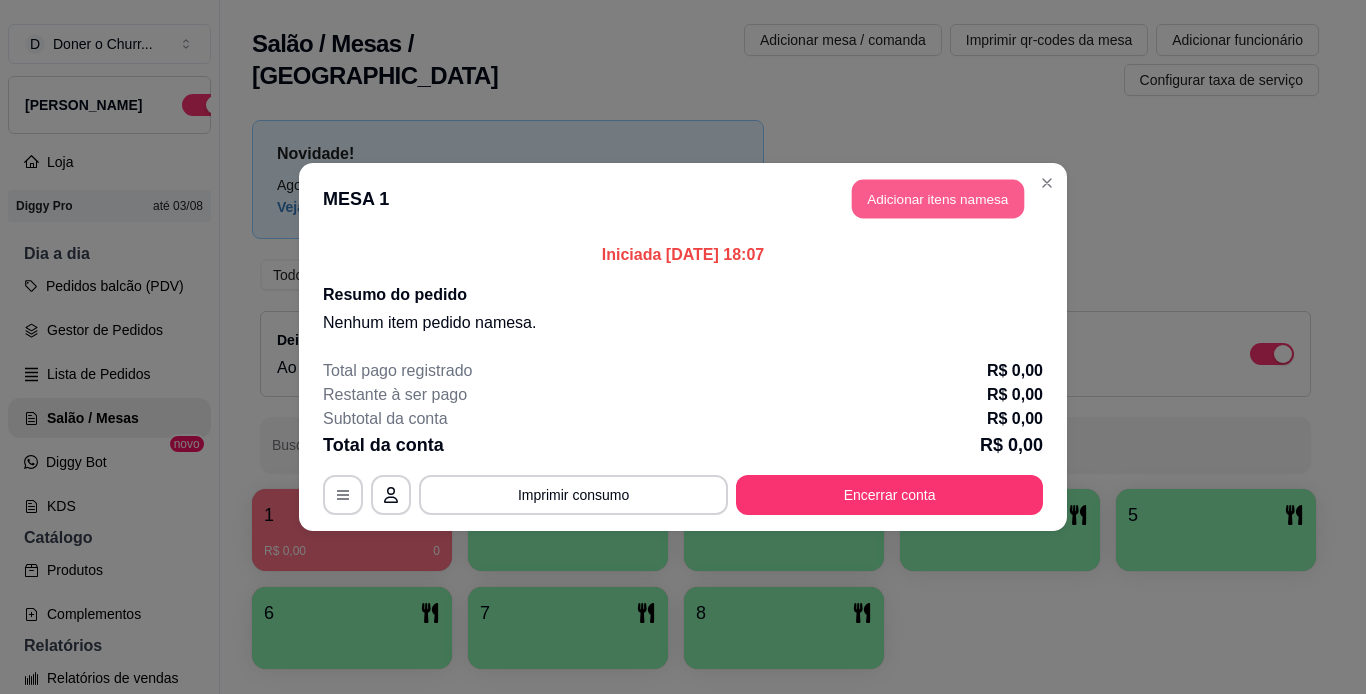 click on "Adicionar itens na  mesa" at bounding box center [938, 199] 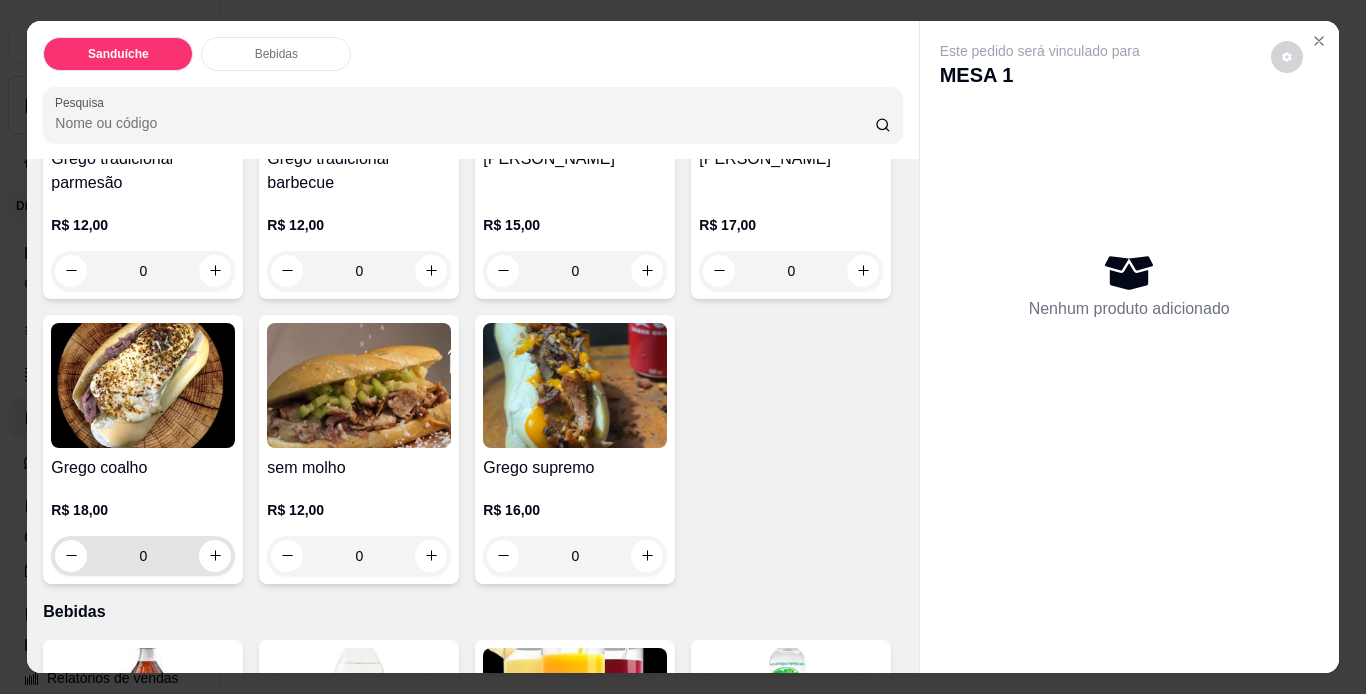 scroll, scrollTop: 400, scrollLeft: 0, axis: vertical 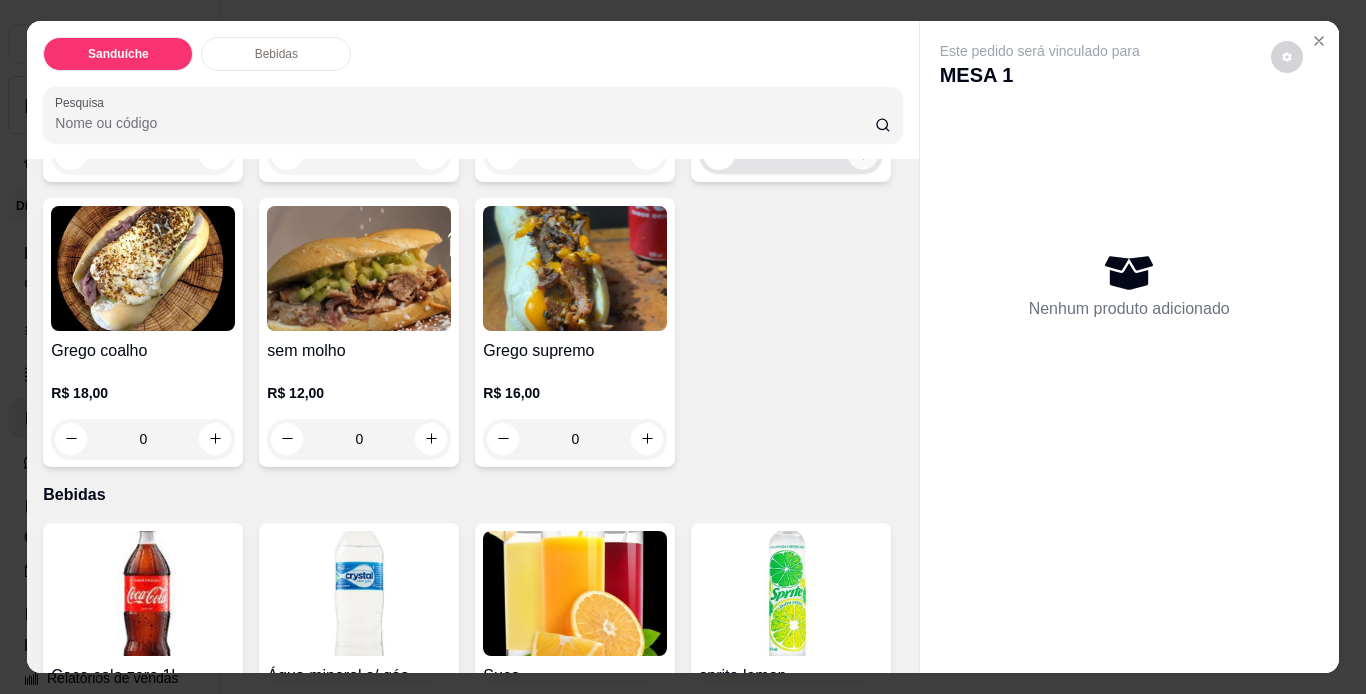 click at bounding box center (863, 153) 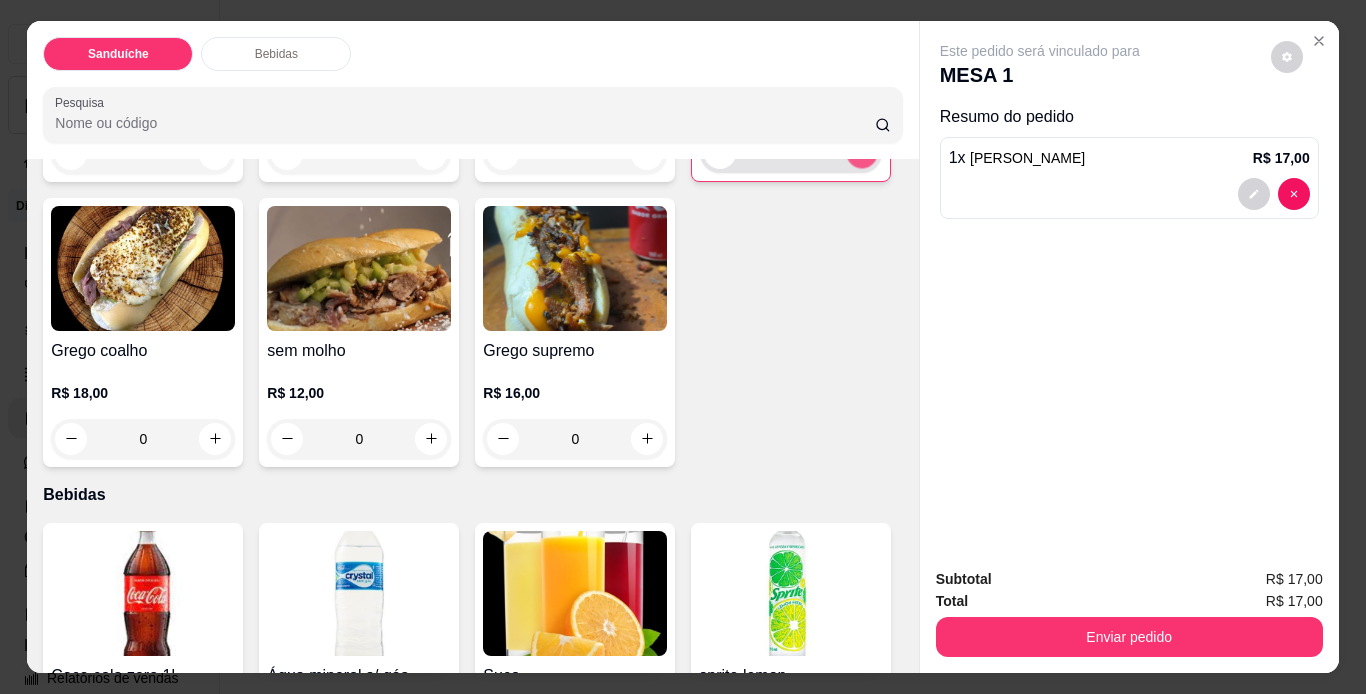 click at bounding box center [862, 152] 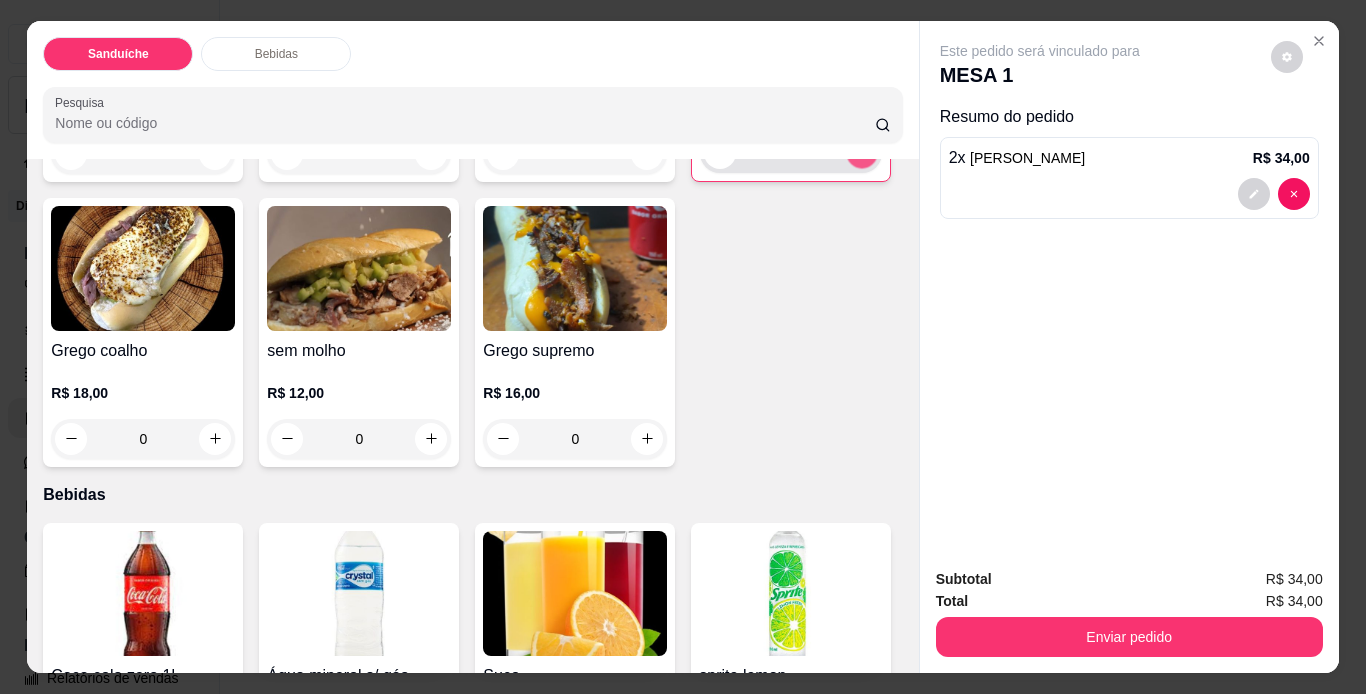 click at bounding box center (862, 152) 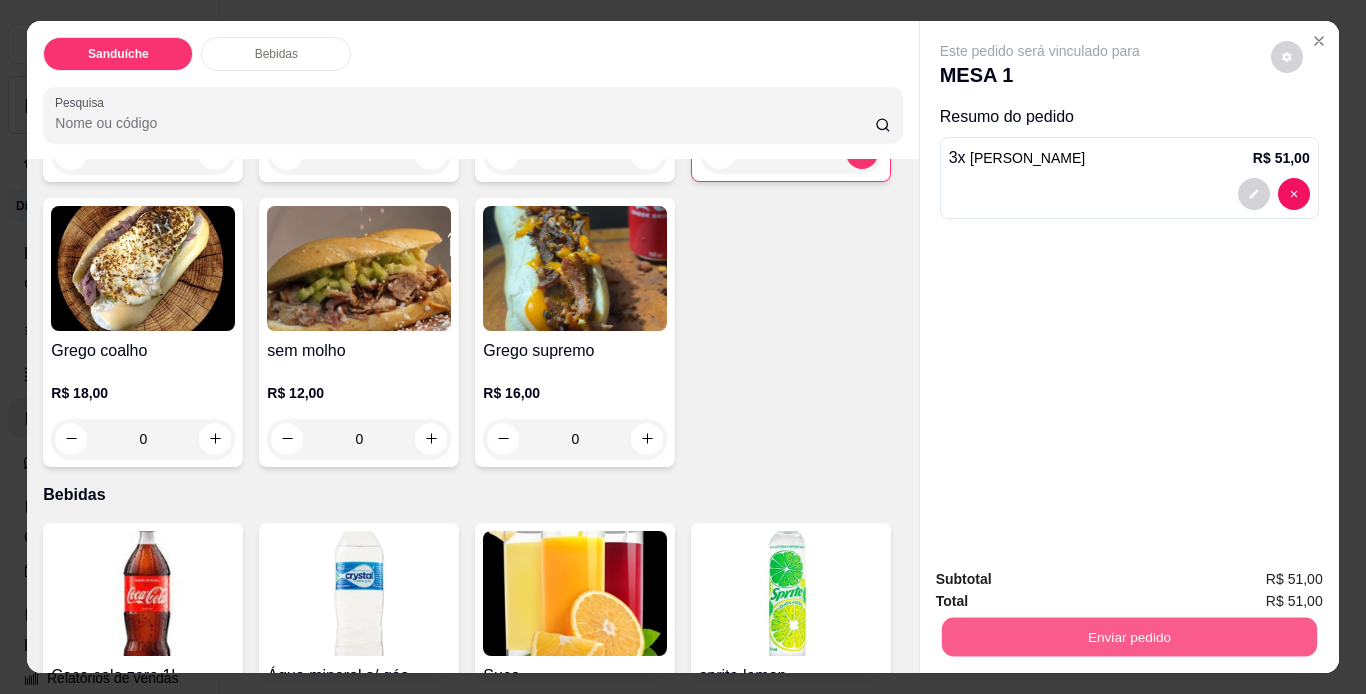 click on "Enviar pedido" at bounding box center [1128, 637] 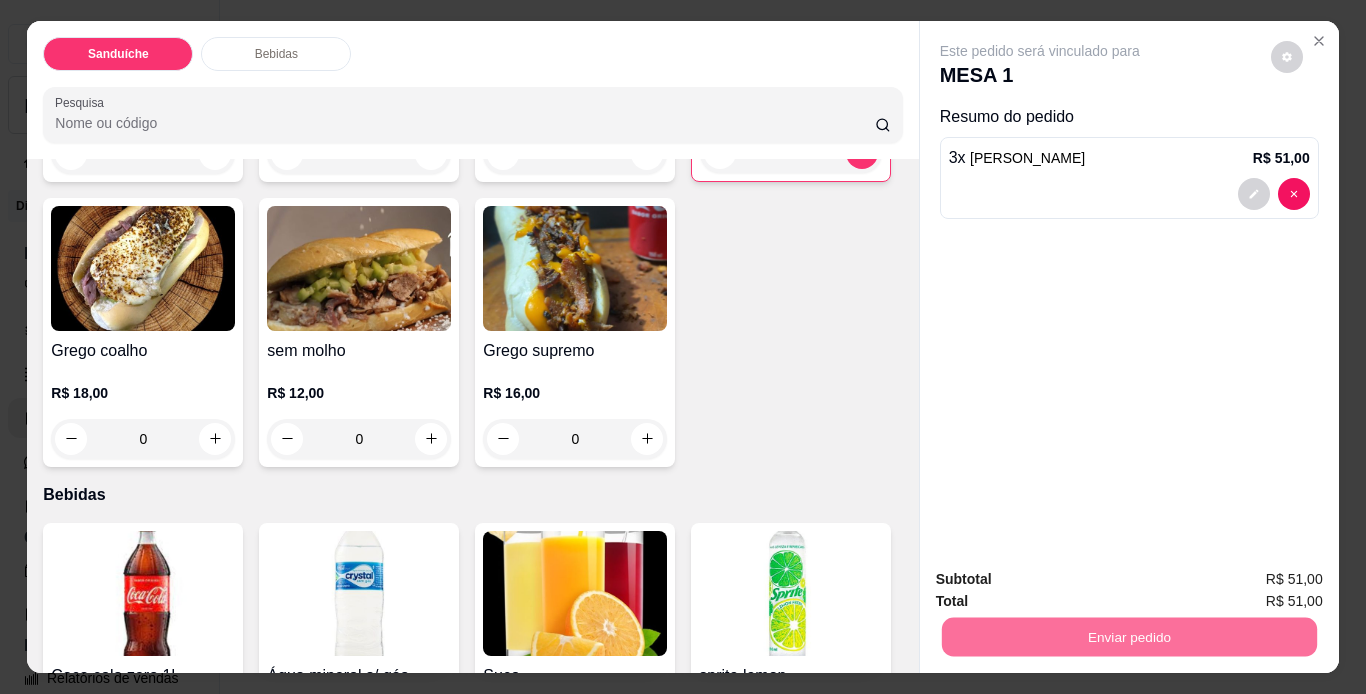 click on "Não registrar e enviar pedido" at bounding box center (1063, 580) 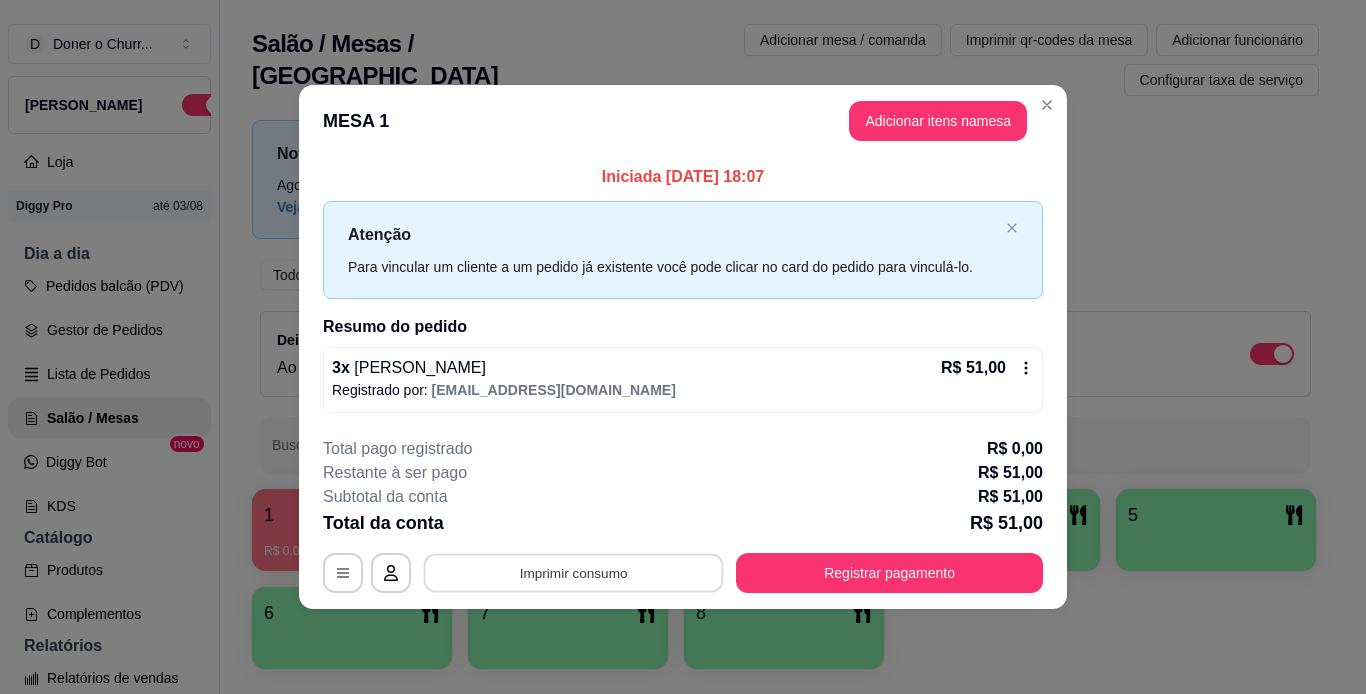 click on "Imprimir consumo" at bounding box center (574, 572) 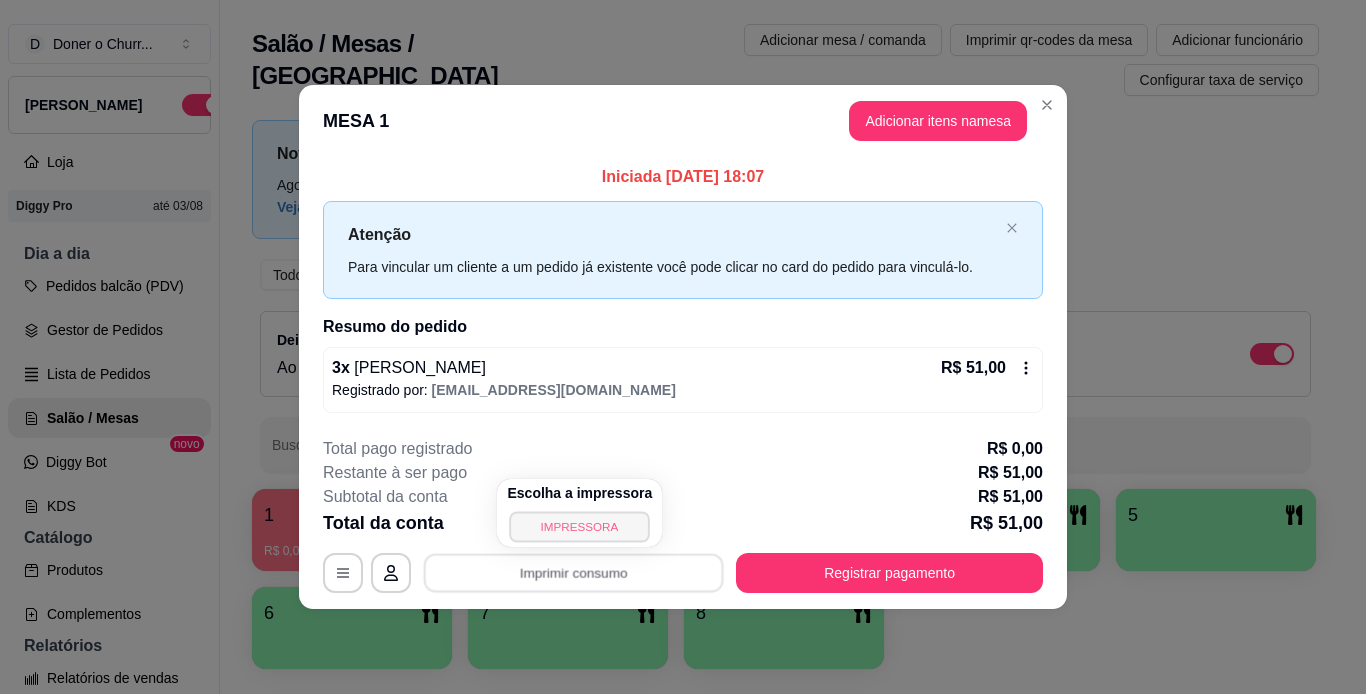 click on "IMPRESSORA" at bounding box center [580, 526] 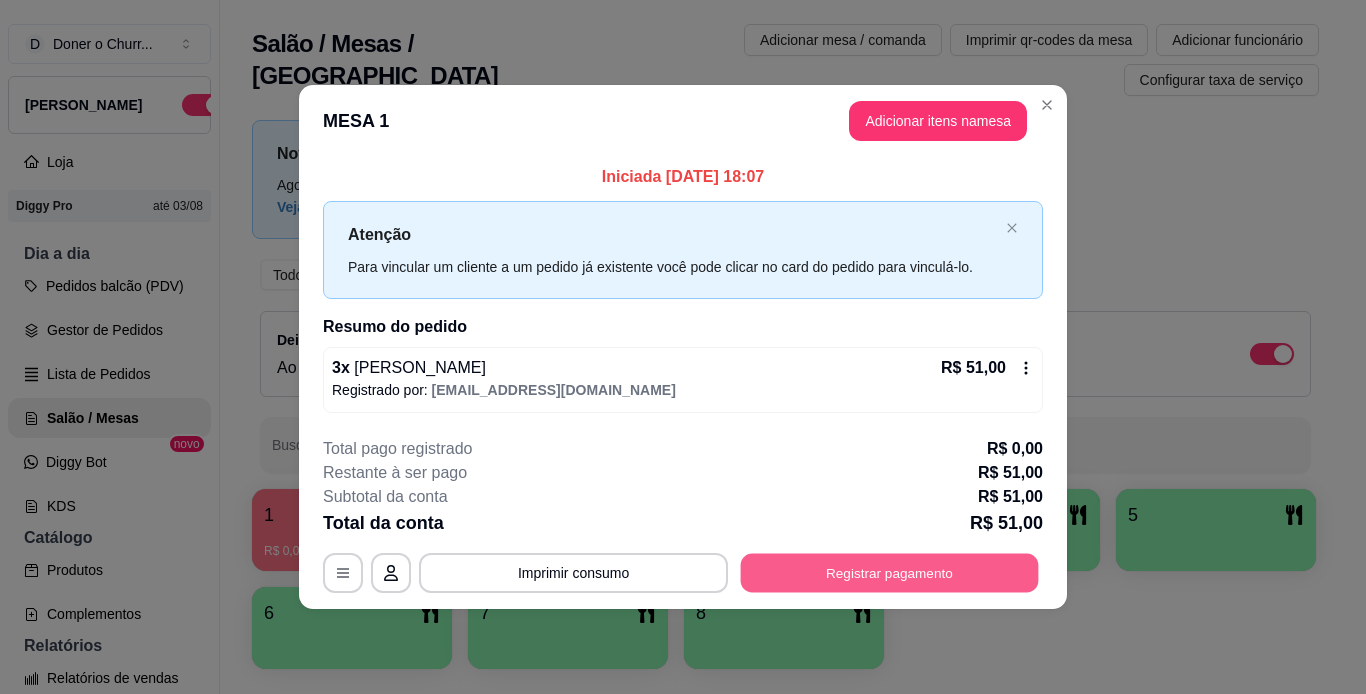 click on "Registrar pagamento" at bounding box center [890, 572] 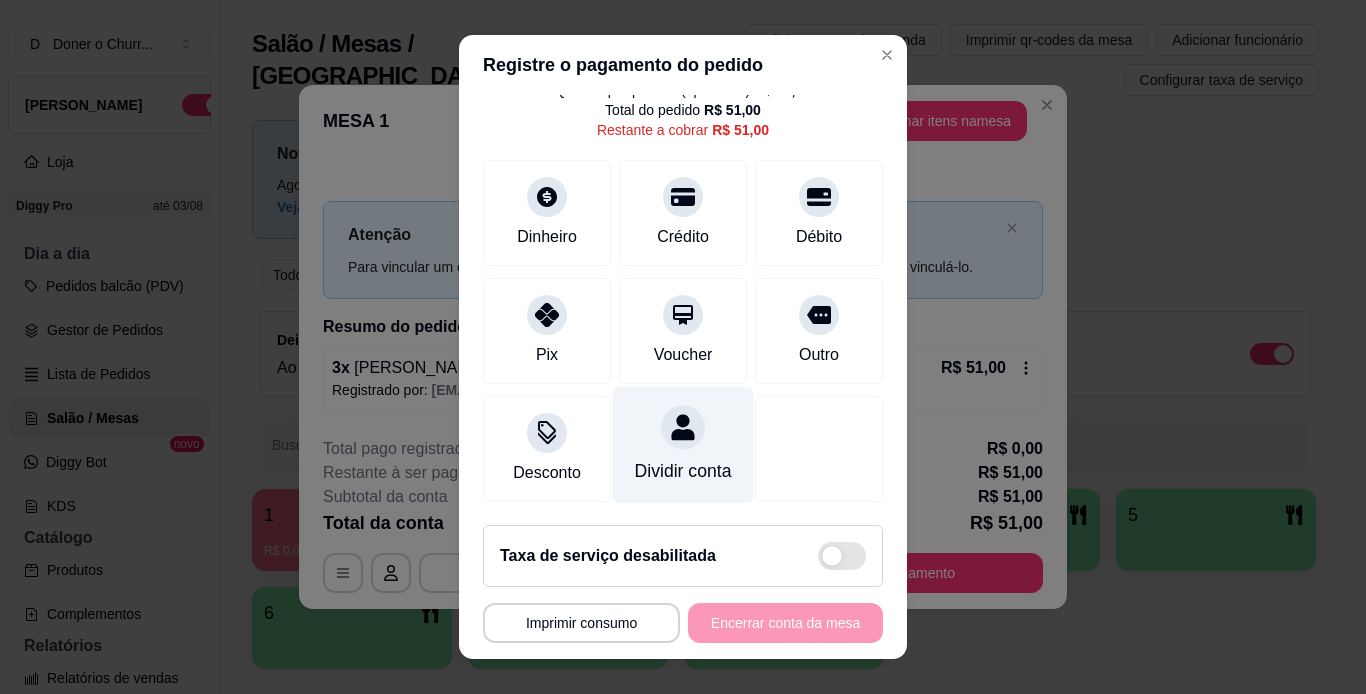 scroll, scrollTop: 0, scrollLeft: 0, axis: both 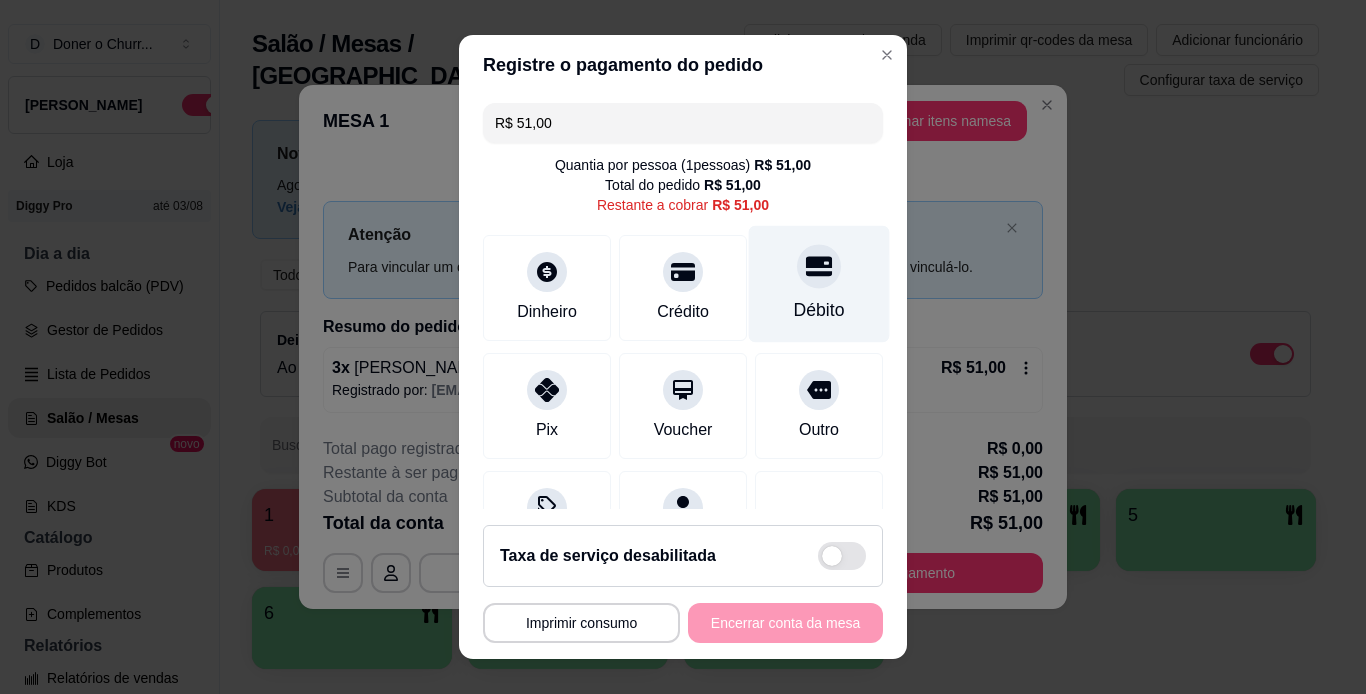 click on "Débito" at bounding box center [819, 310] 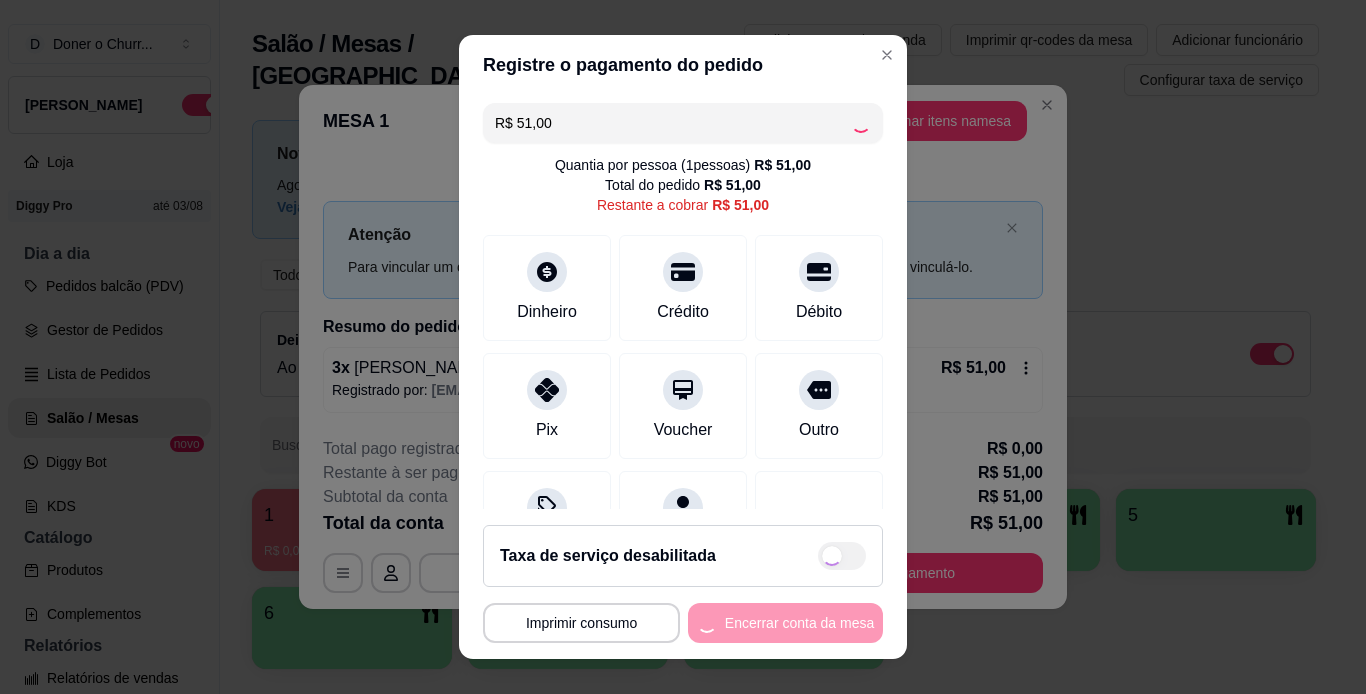 click on "**********" at bounding box center (683, 623) 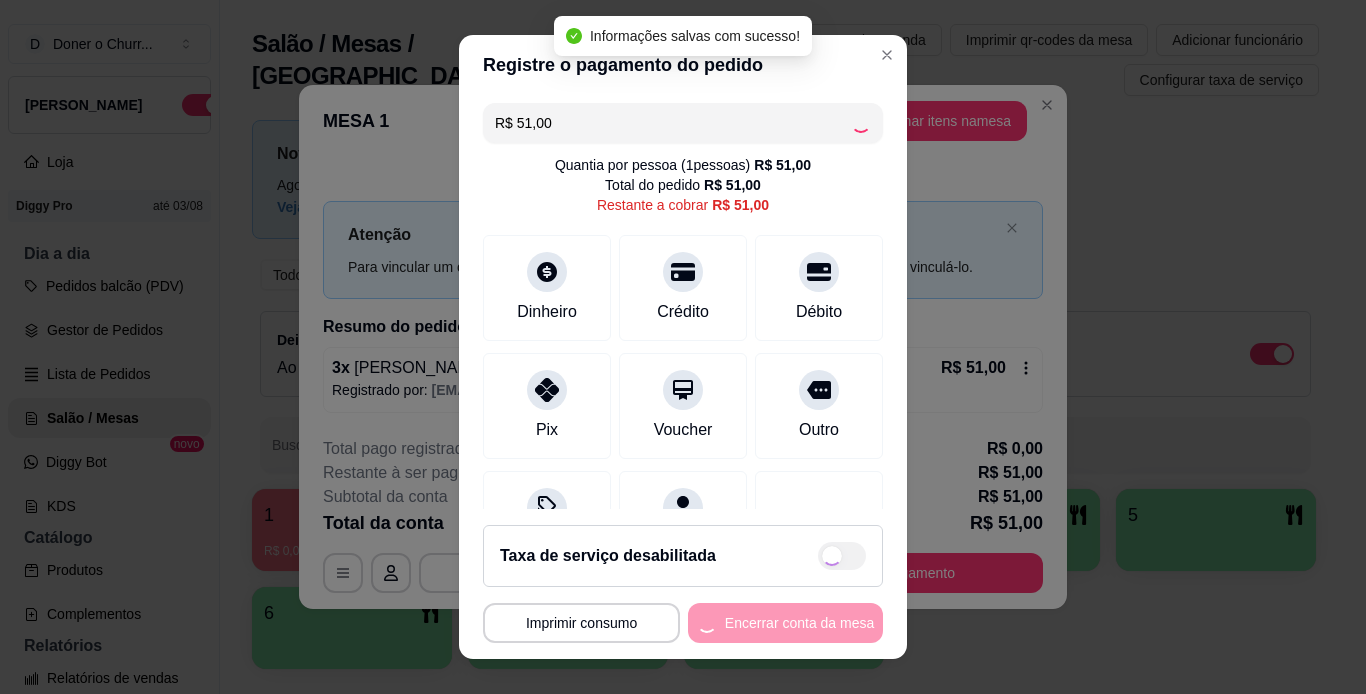 type on "R$ 0,00" 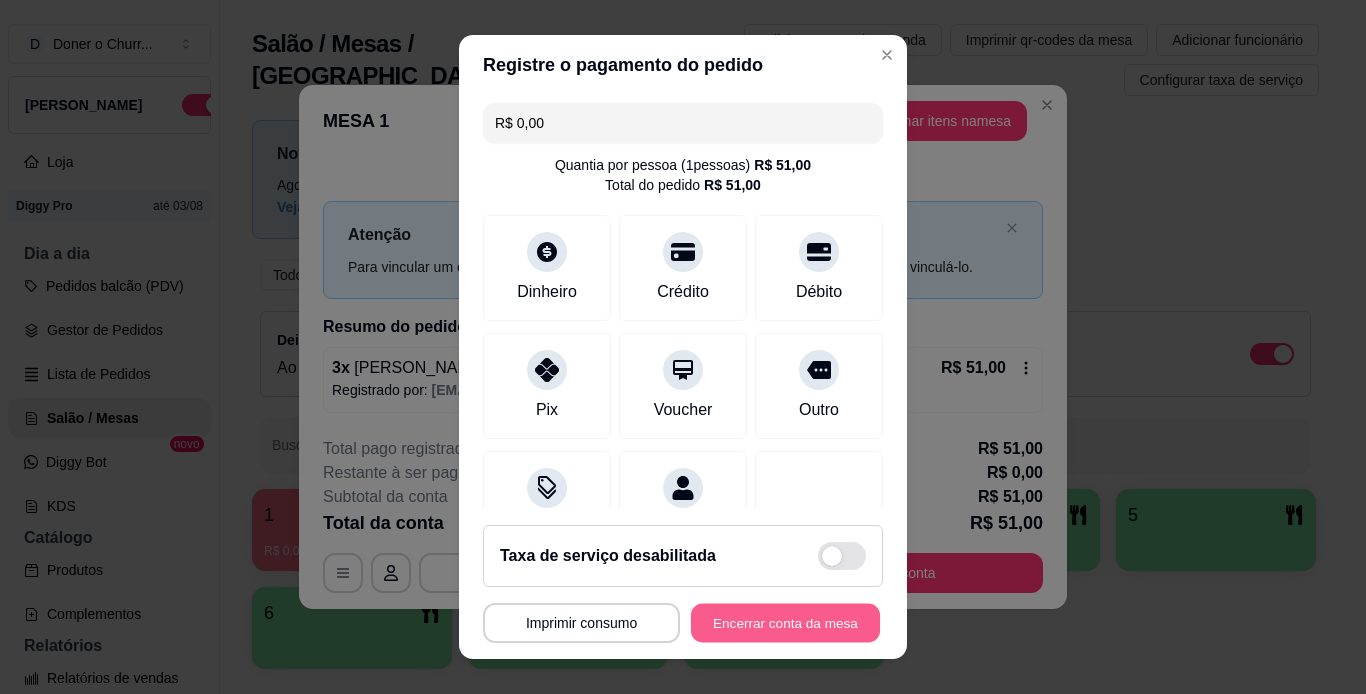click on "Encerrar conta da mesa" at bounding box center [785, 623] 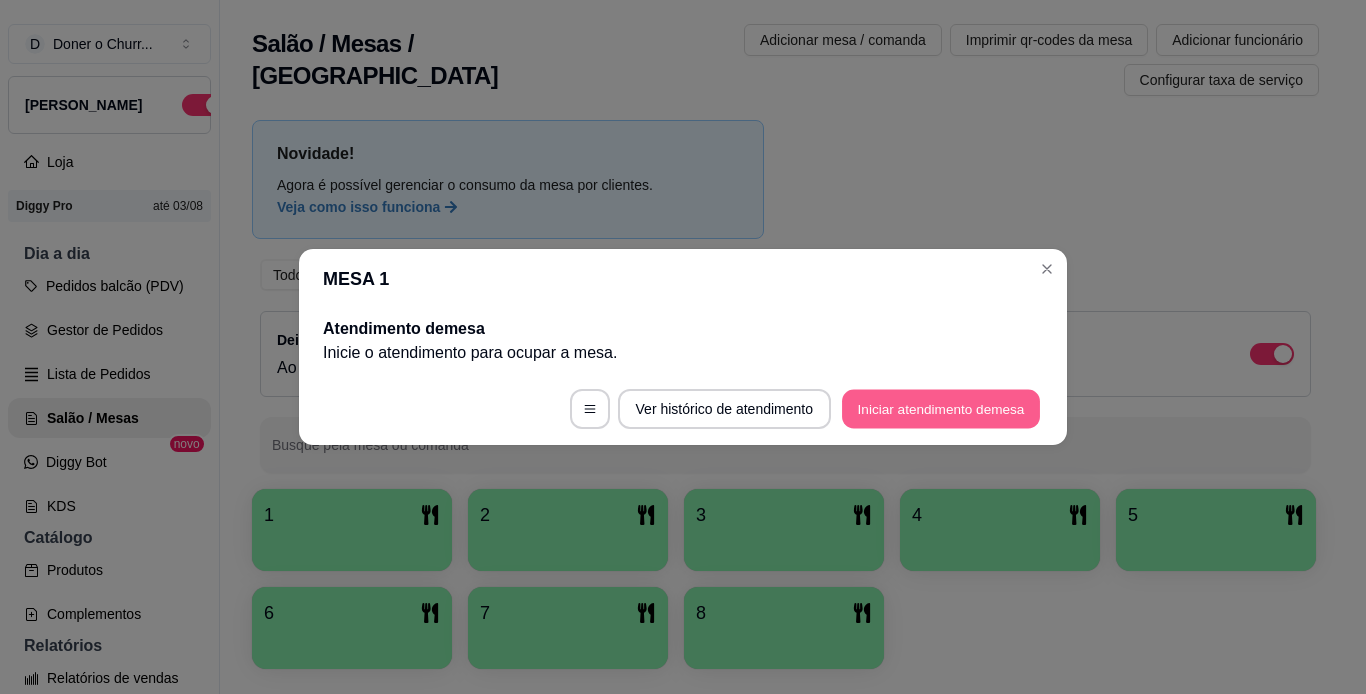 click on "Iniciar atendimento de  mesa" at bounding box center (941, 409) 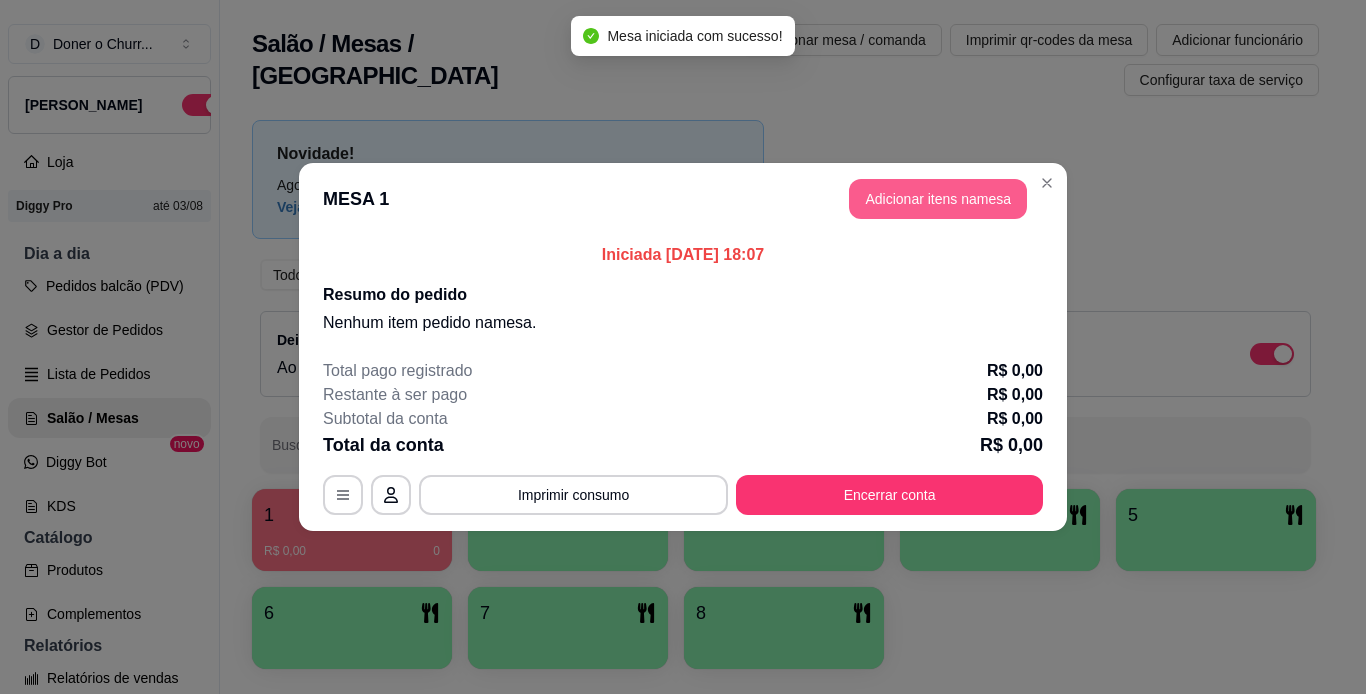 click on "Adicionar itens na  mesa" at bounding box center [938, 199] 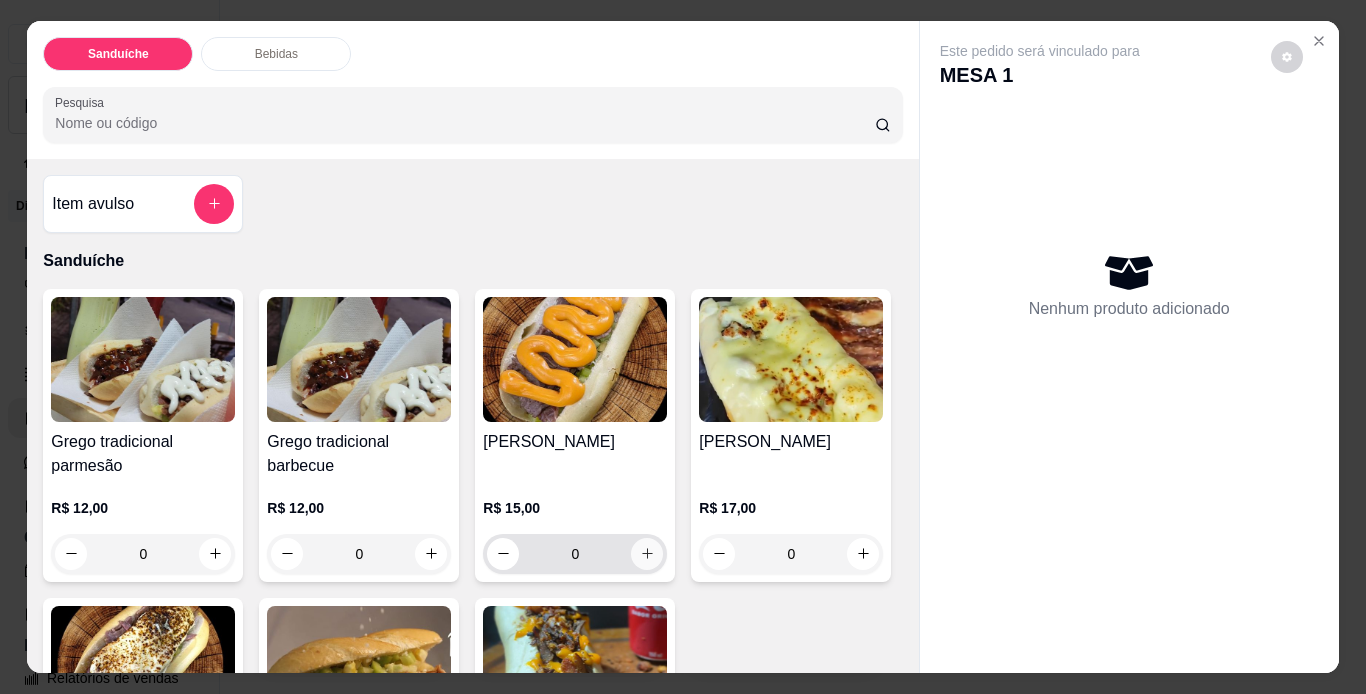 click at bounding box center (647, 554) 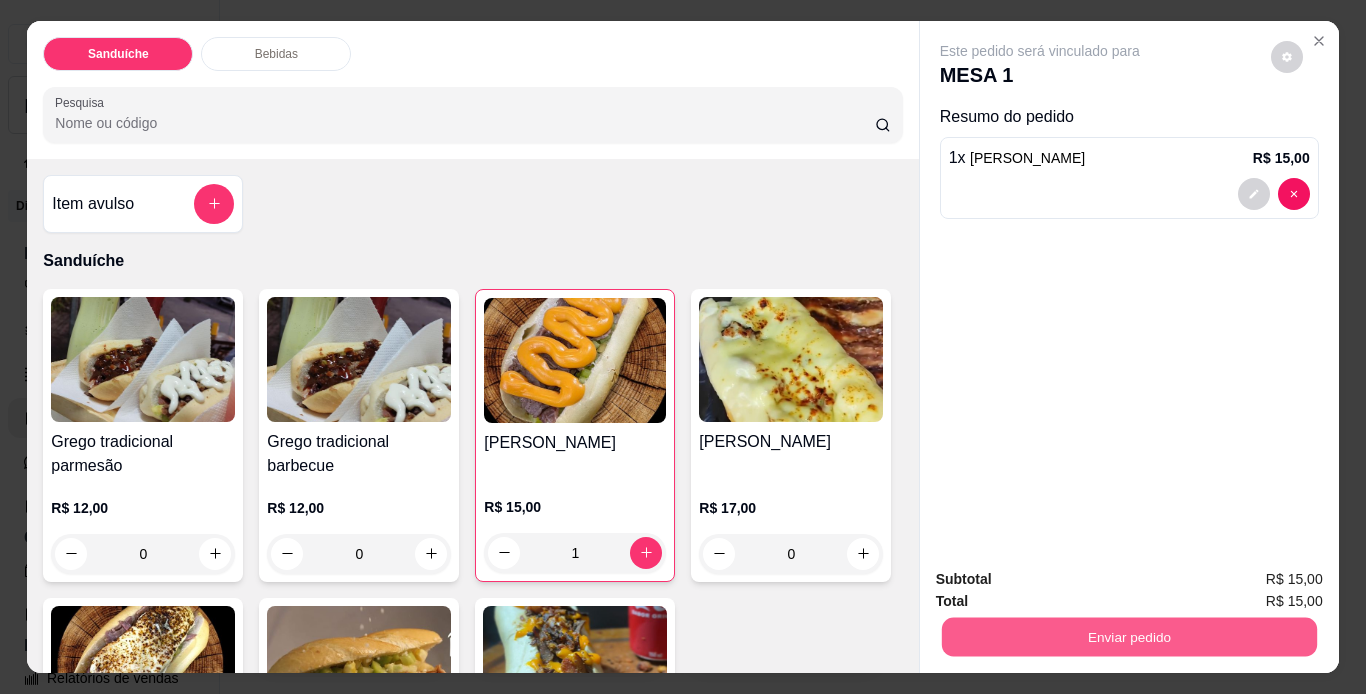 click on "Enviar pedido" at bounding box center (1128, 637) 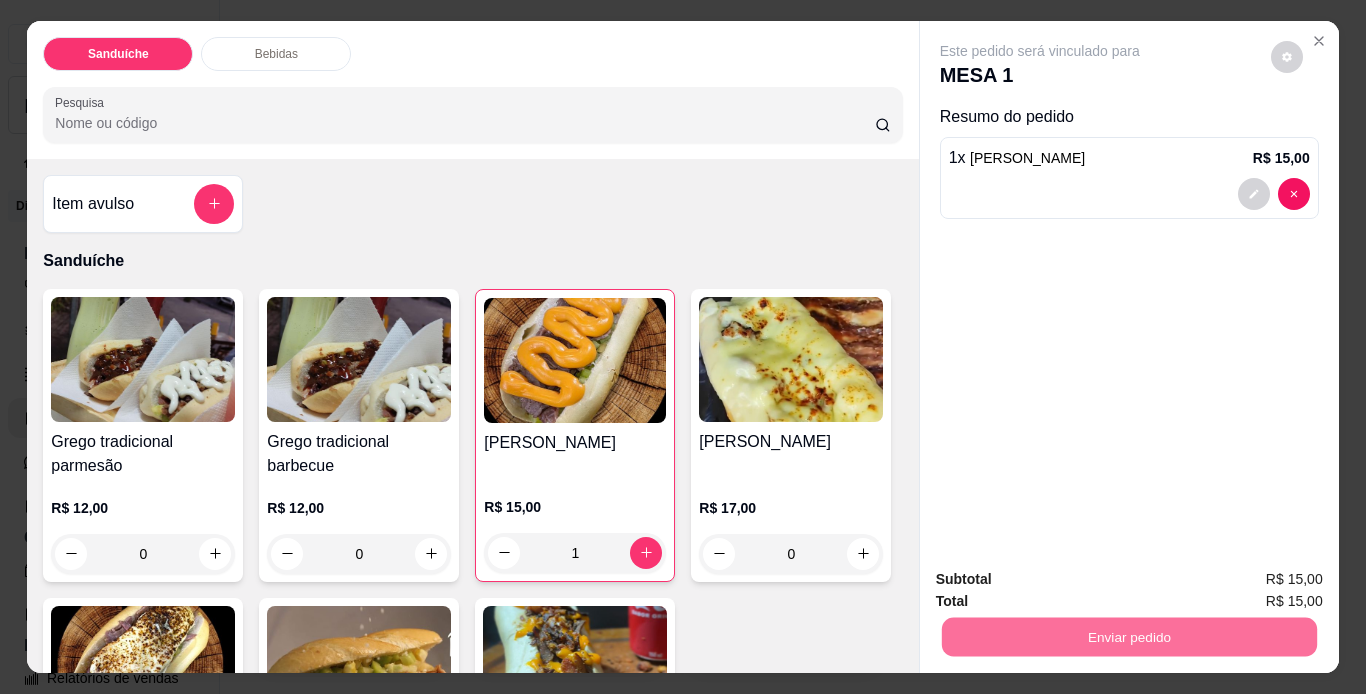 click on "Não registrar e enviar pedido" at bounding box center [1063, 581] 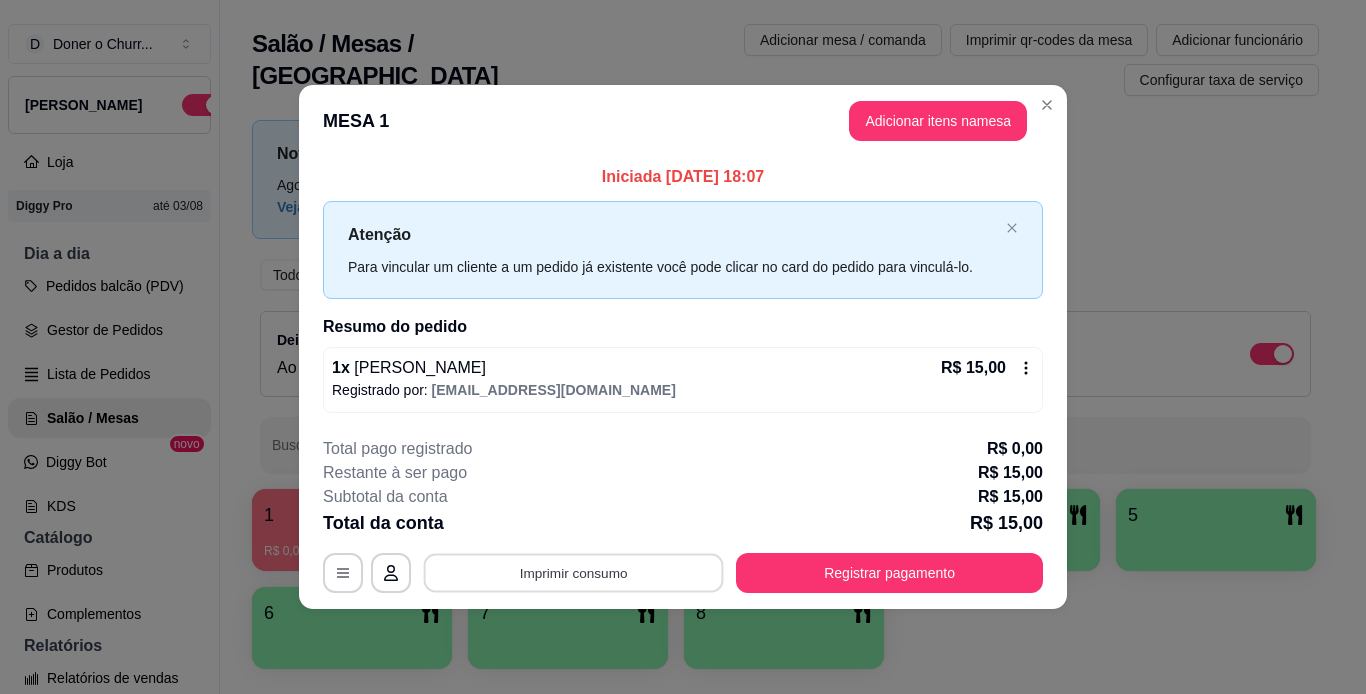 click on "Imprimir consumo" at bounding box center [574, 572] 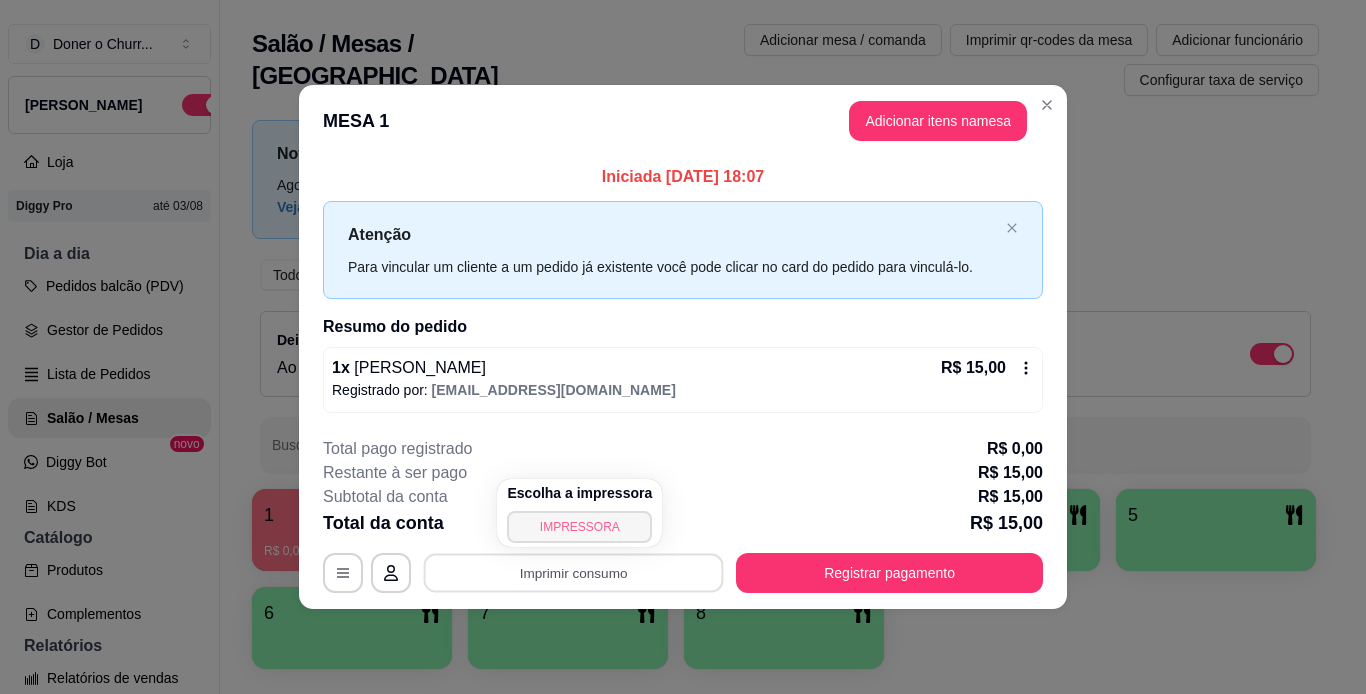 click on "IMPRESSORA" at bounding box center (579, 527) 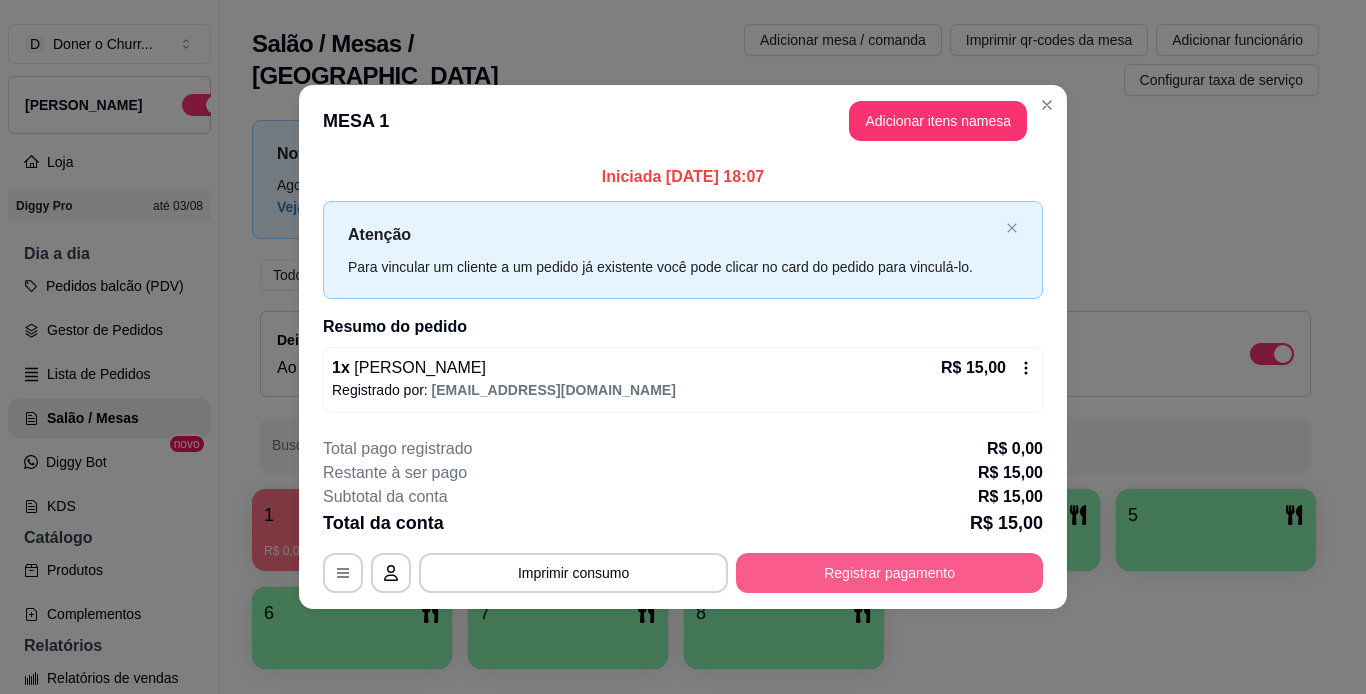 click on "Registrar pagamento" at bounding box center (889, 573) 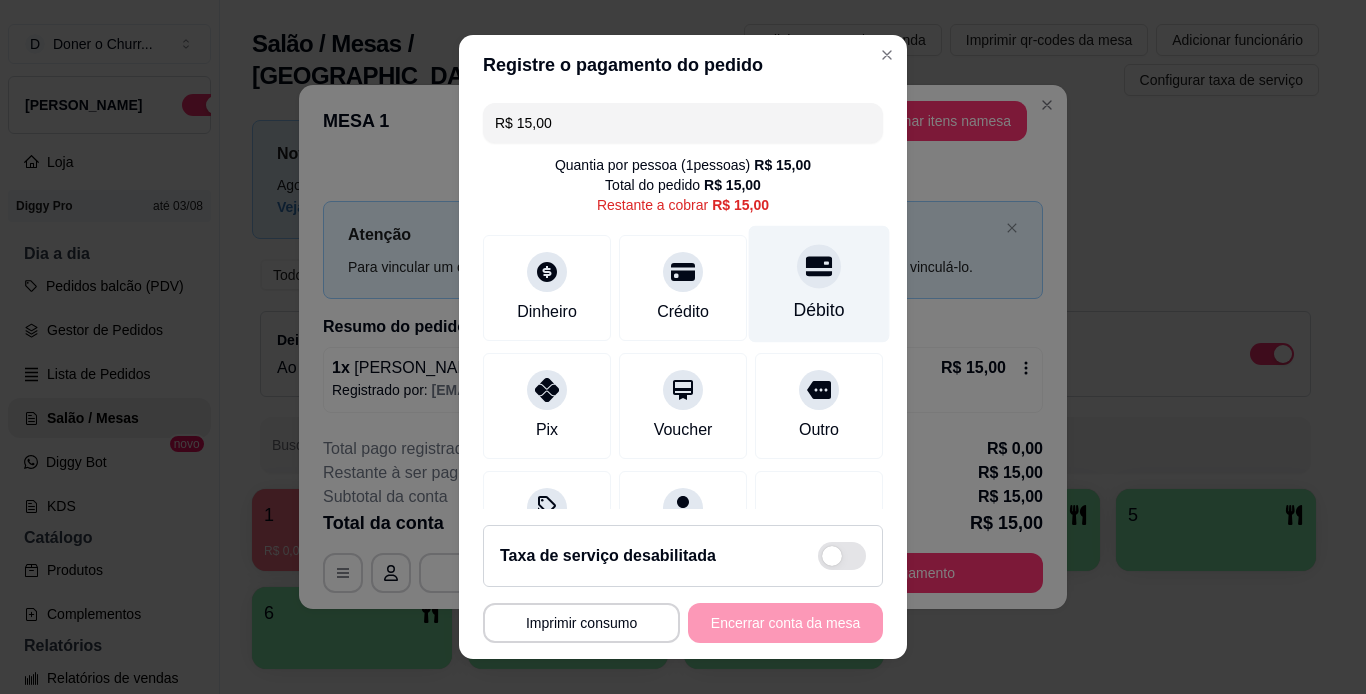 click on "Débito" at bounding box center (819, 283) 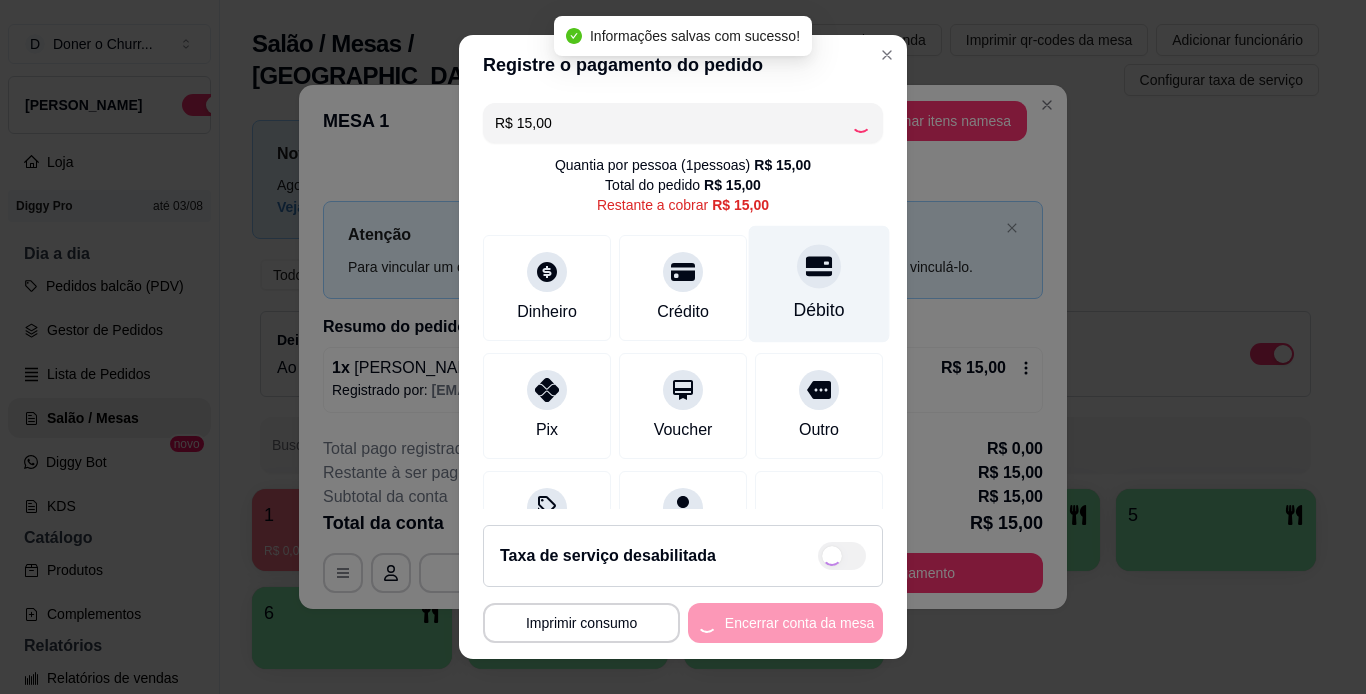 type on "R$ 0,00" 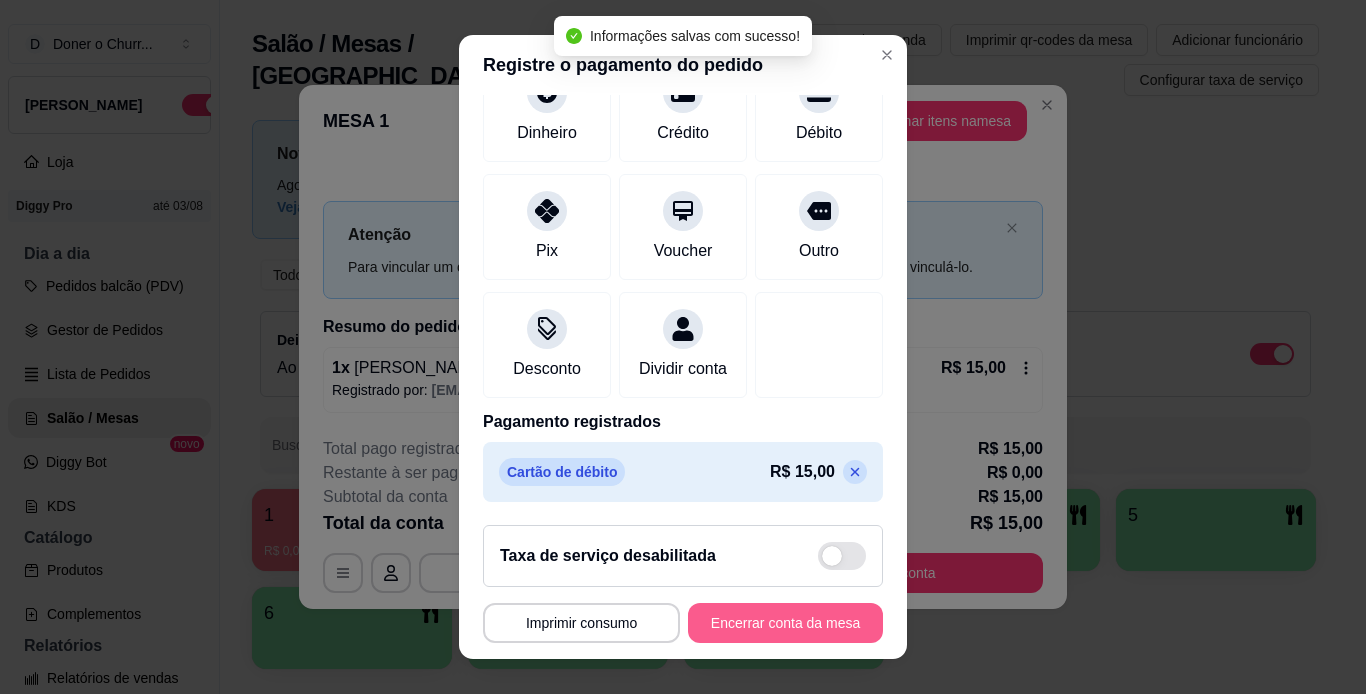 scroll, scrollTop: 183, scrollLeft: 0, axis: vertical 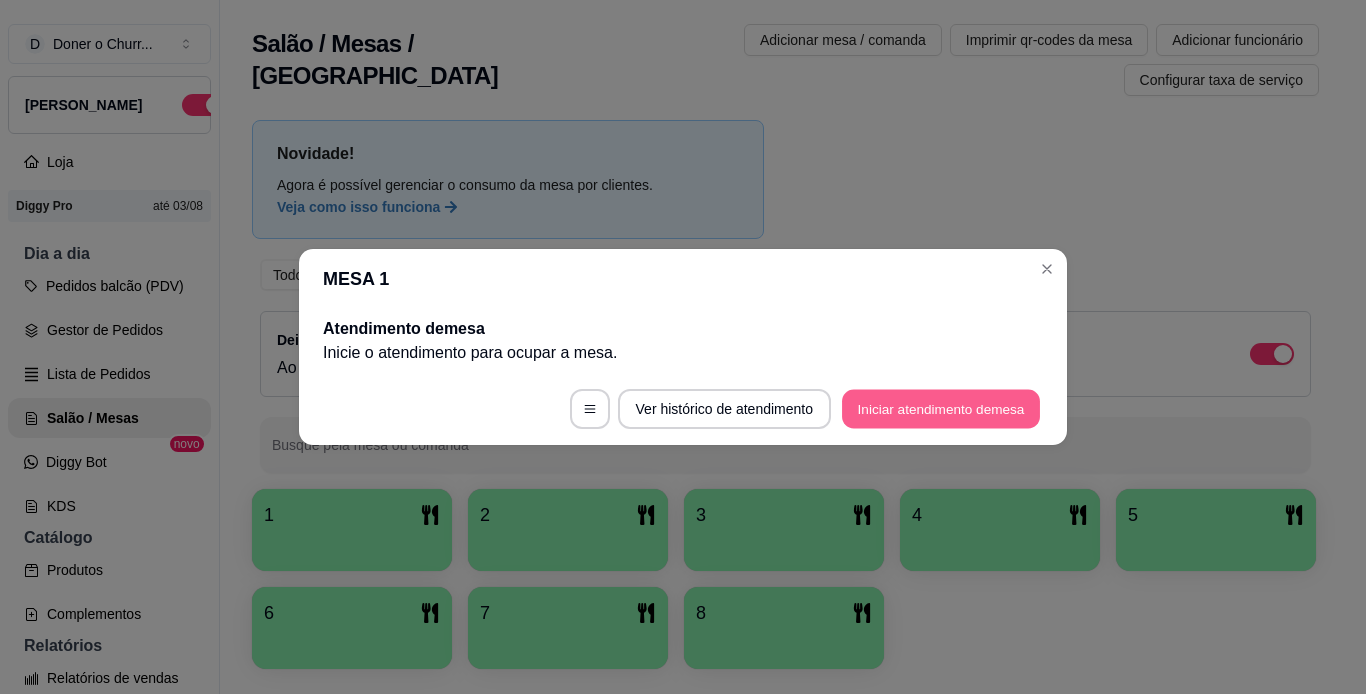 click on "Iniciar atendimento de  mesa" at bounding box center (941, 409) 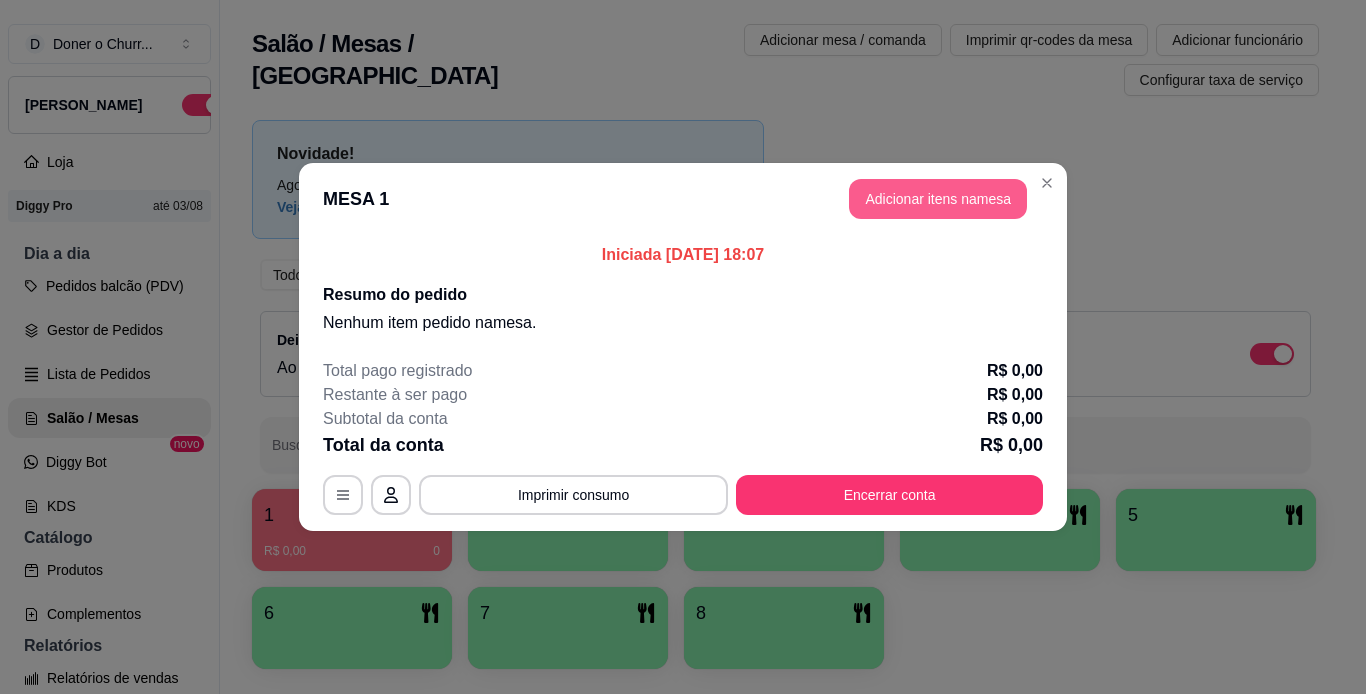 click on "Adicionar itens na  mesa" at bounding box center [938, 199] 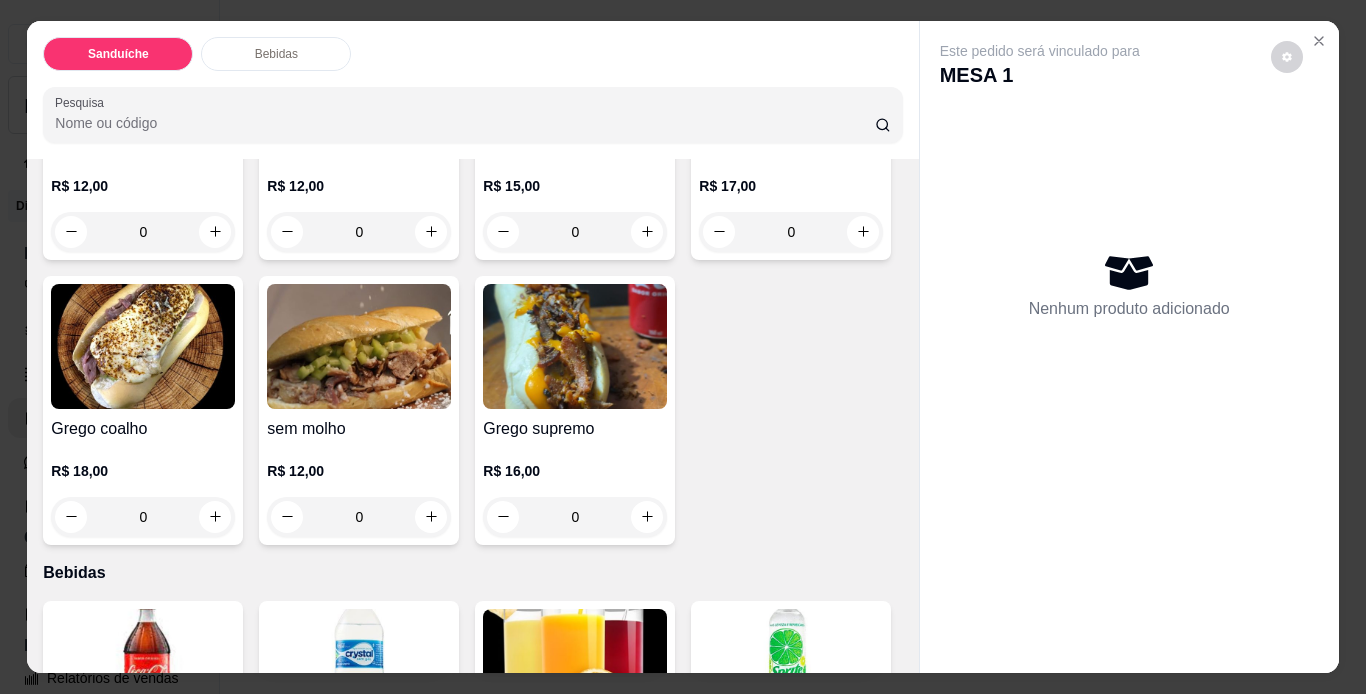 scroll, scrollTop: 300, scrollLeft: 0, axis: vertical 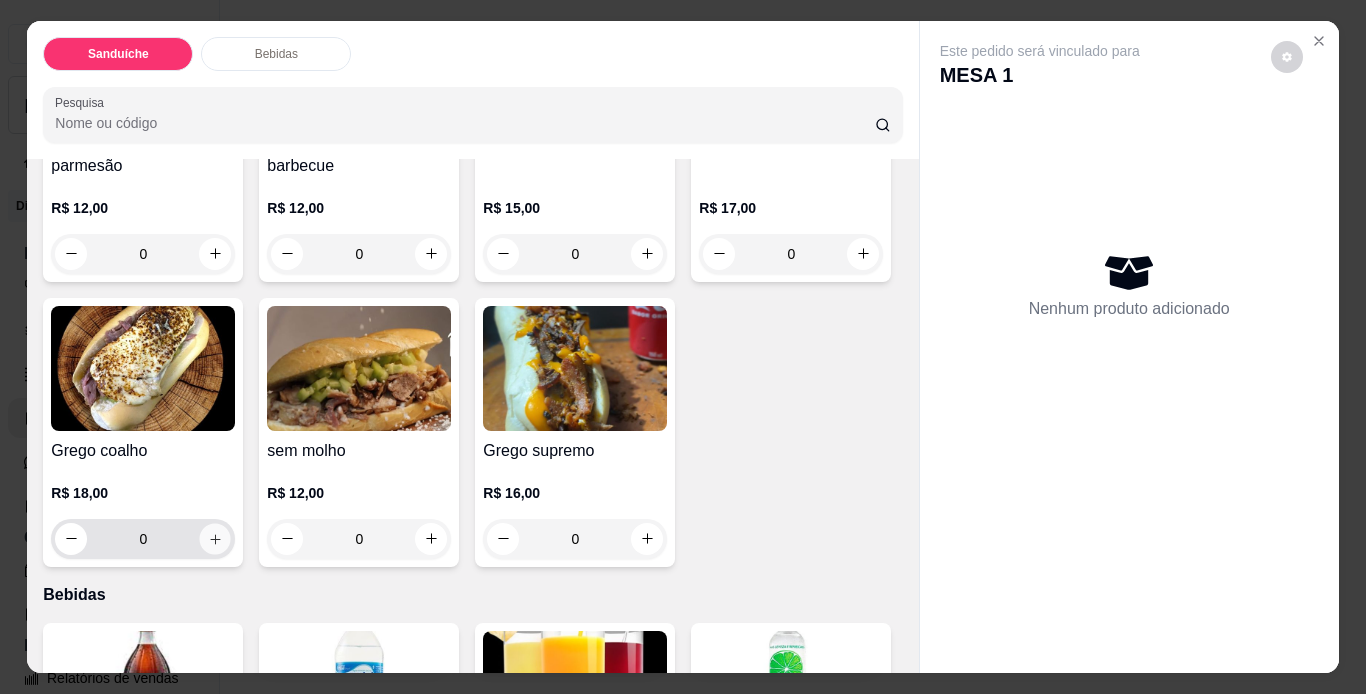 click at bounding box center [215, 538] 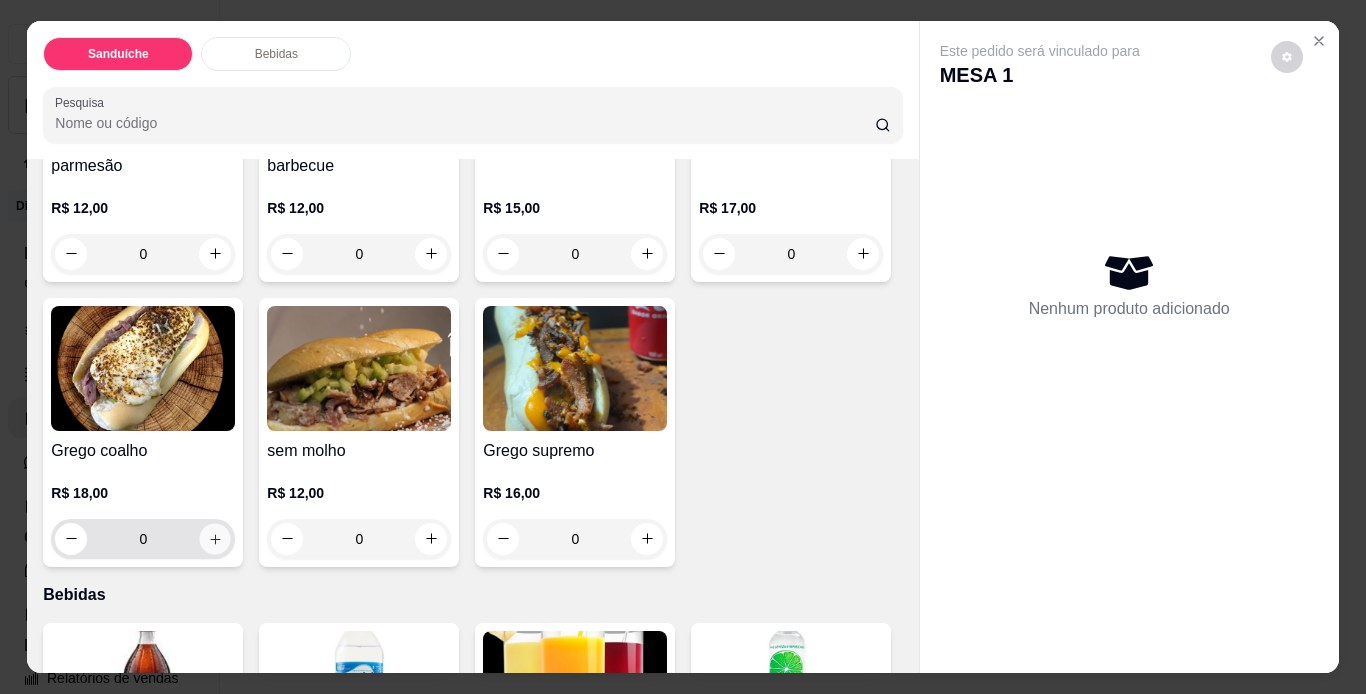 type on "1" 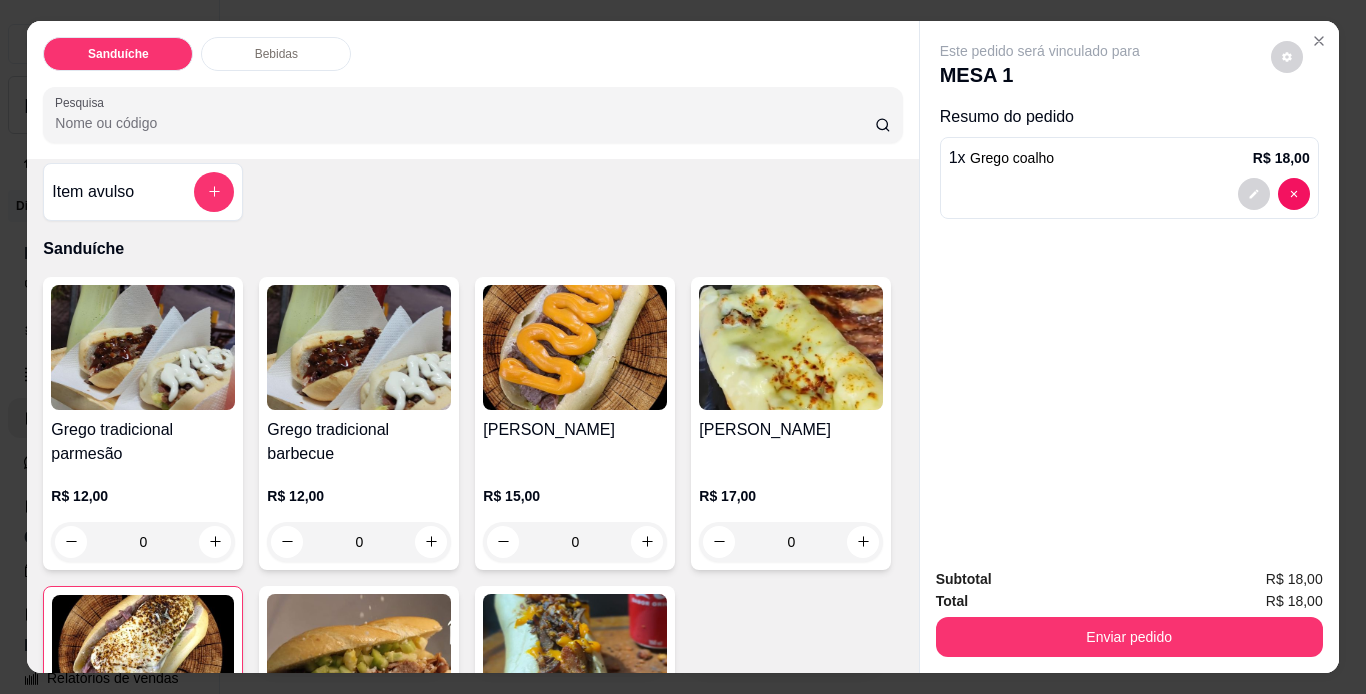 scroll, scrollTop: 0, scrollLeft: 0, axis: both 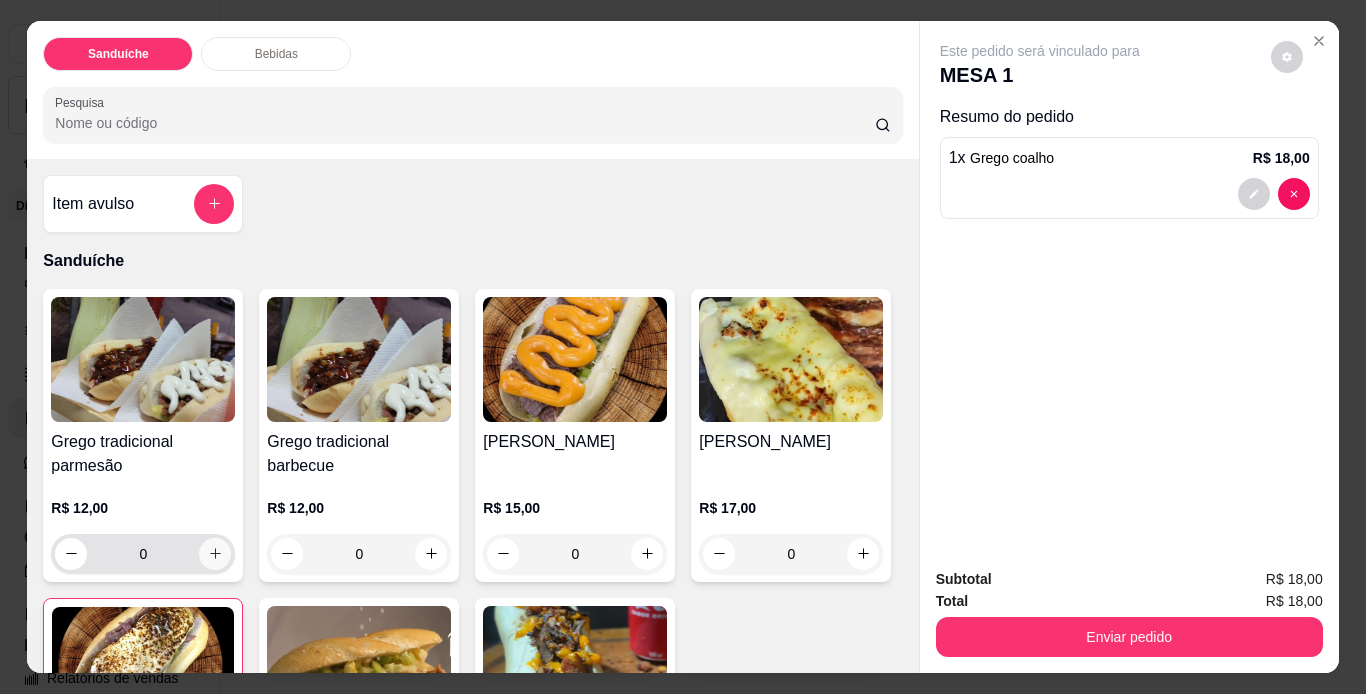 click 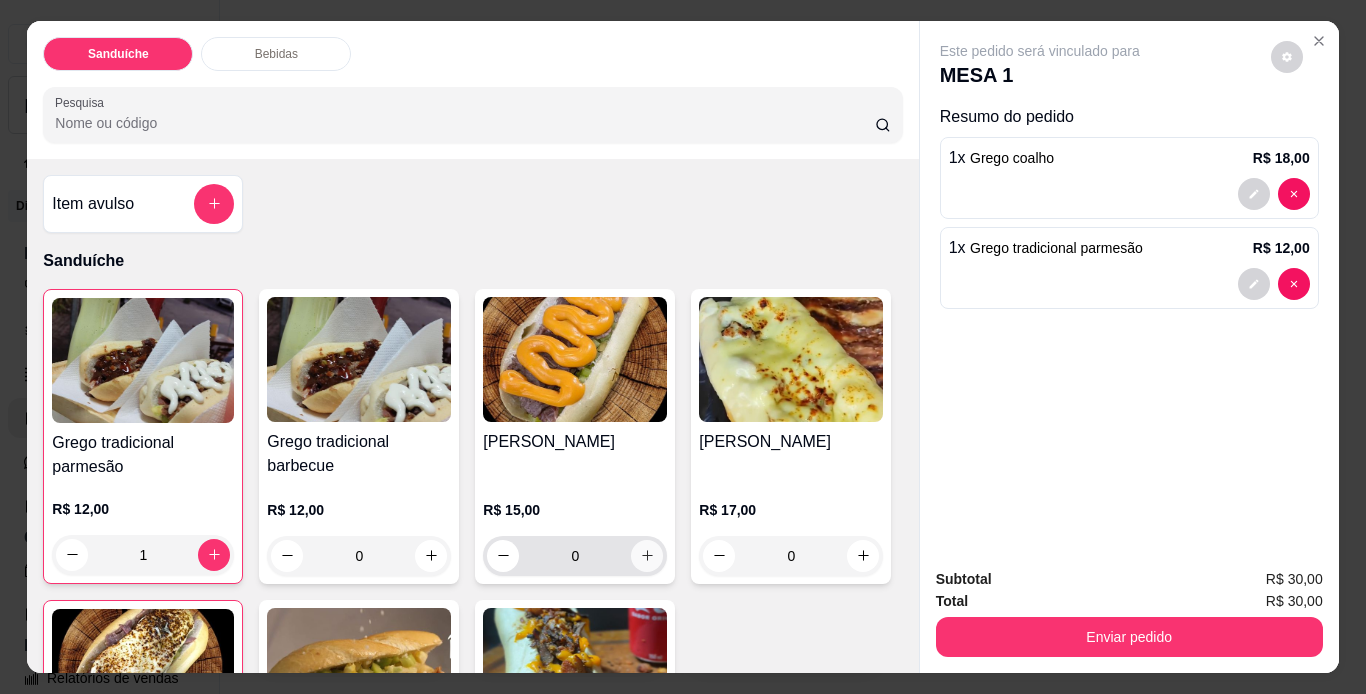 click 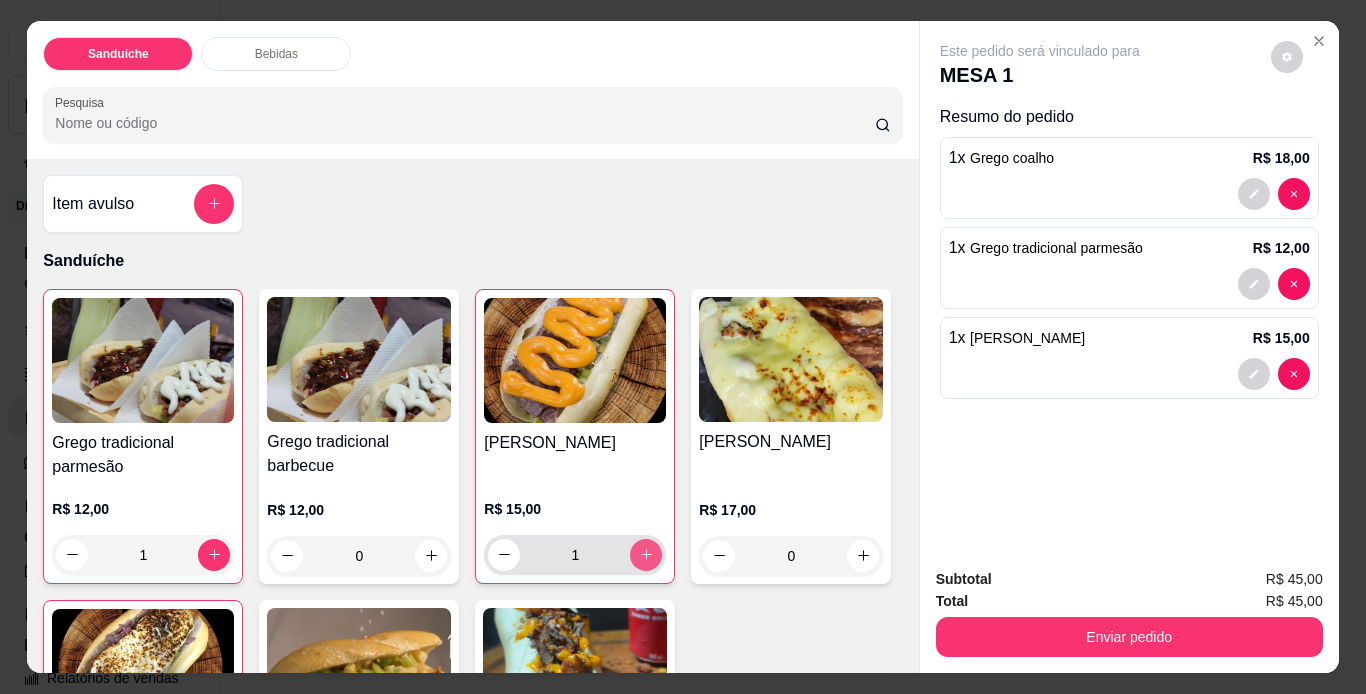 type on "1" 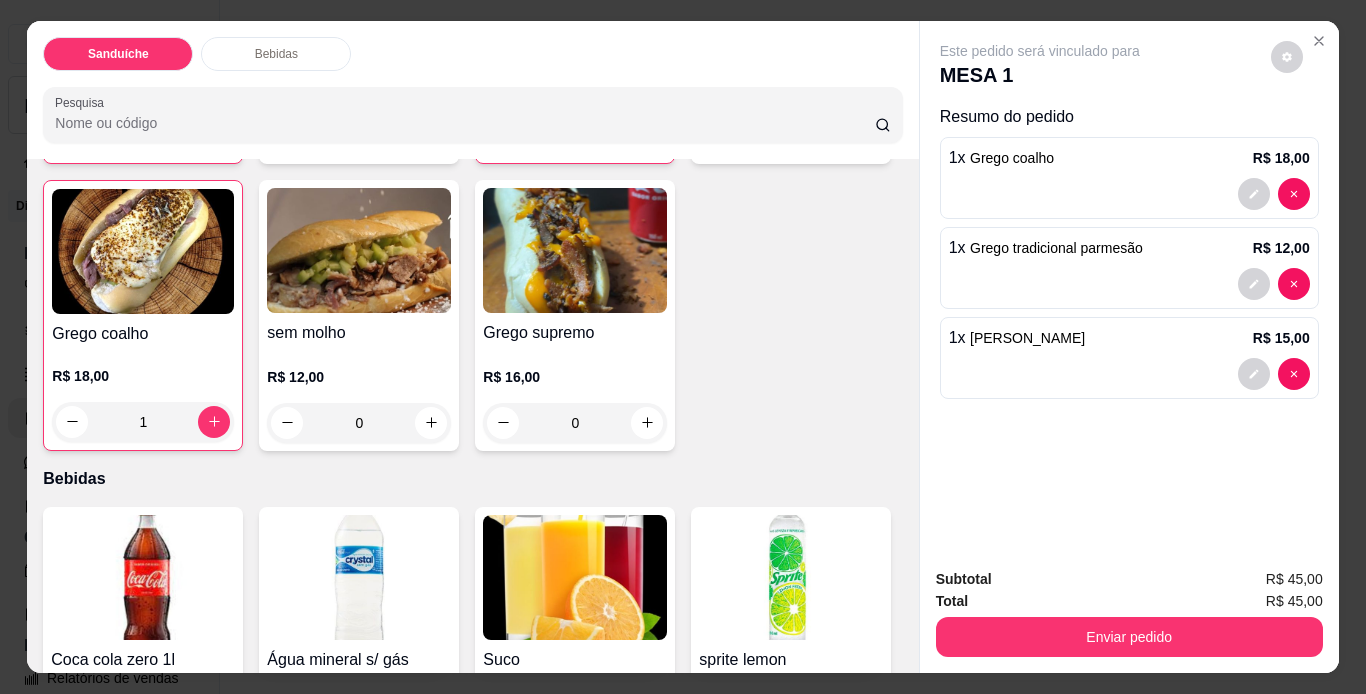 scroll, scrollTop: 400, scrollLeft: 0, axis: vertical 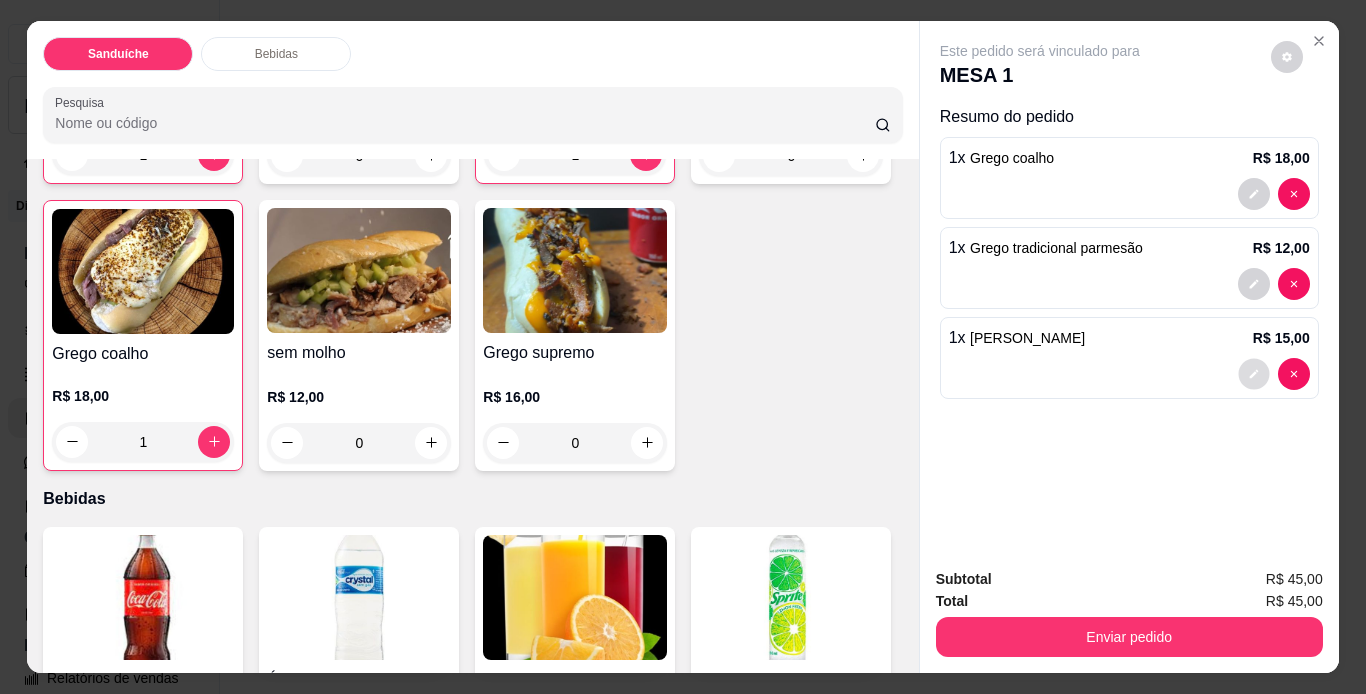 click 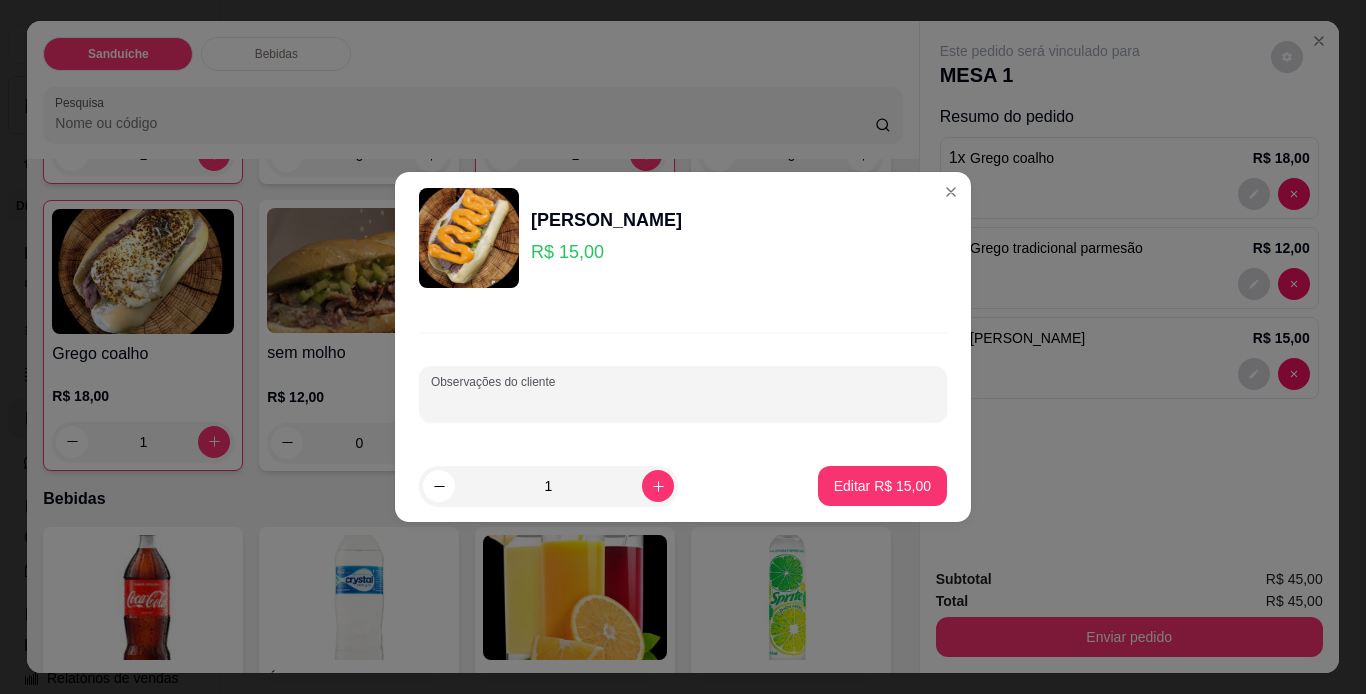 click on "Observações do cliente" at bounding box center (683, 402) 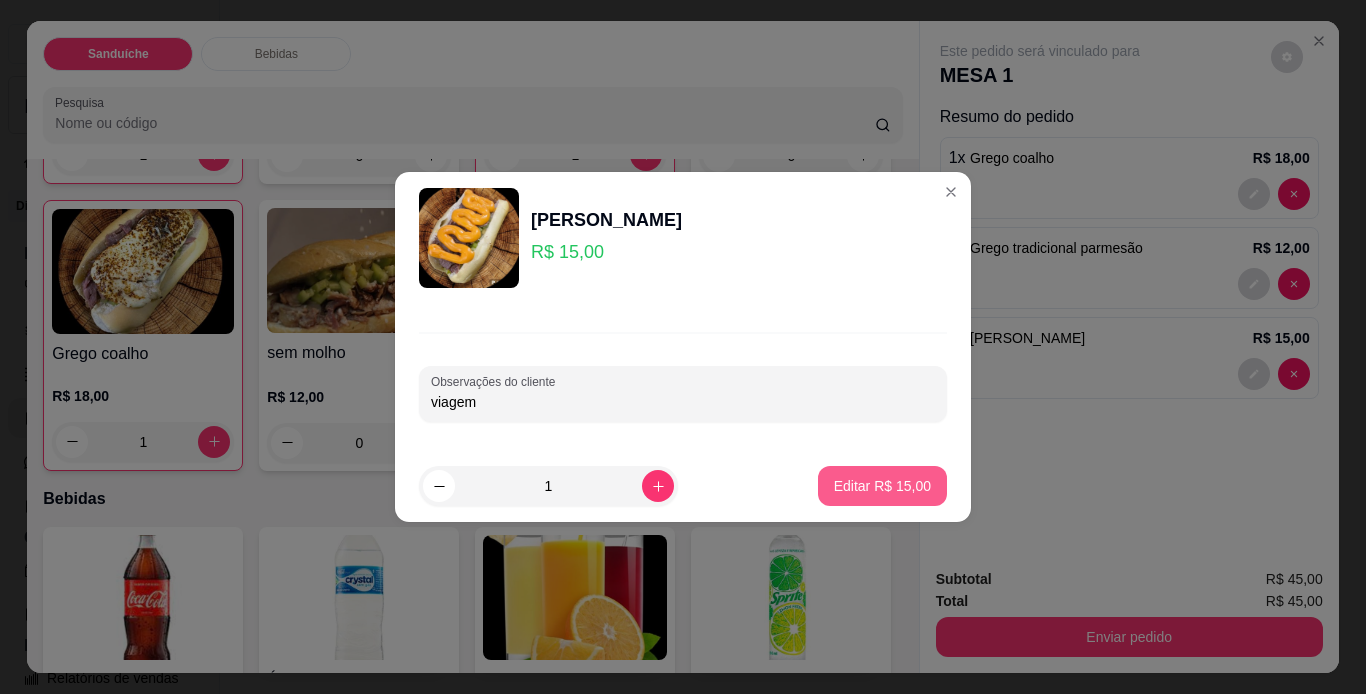 type on "viagem" 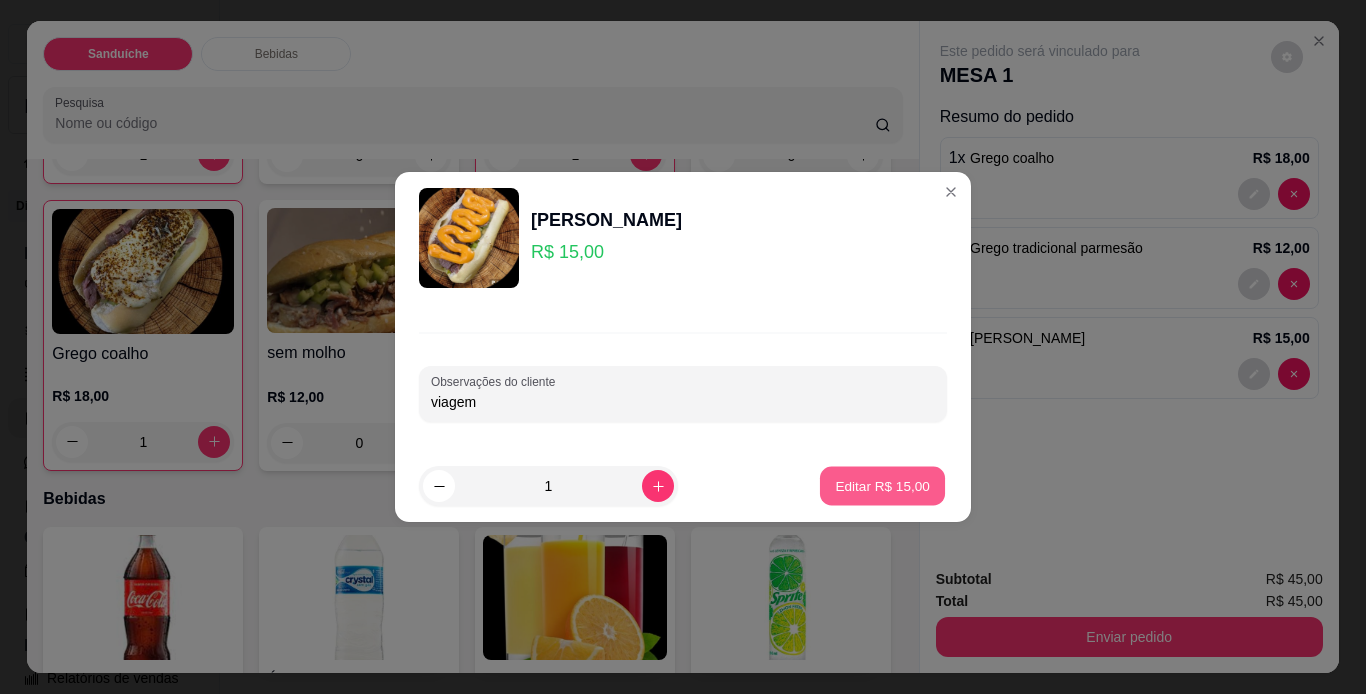 click on "Editar   R$ 15,00" at bounding box center [882, 485] 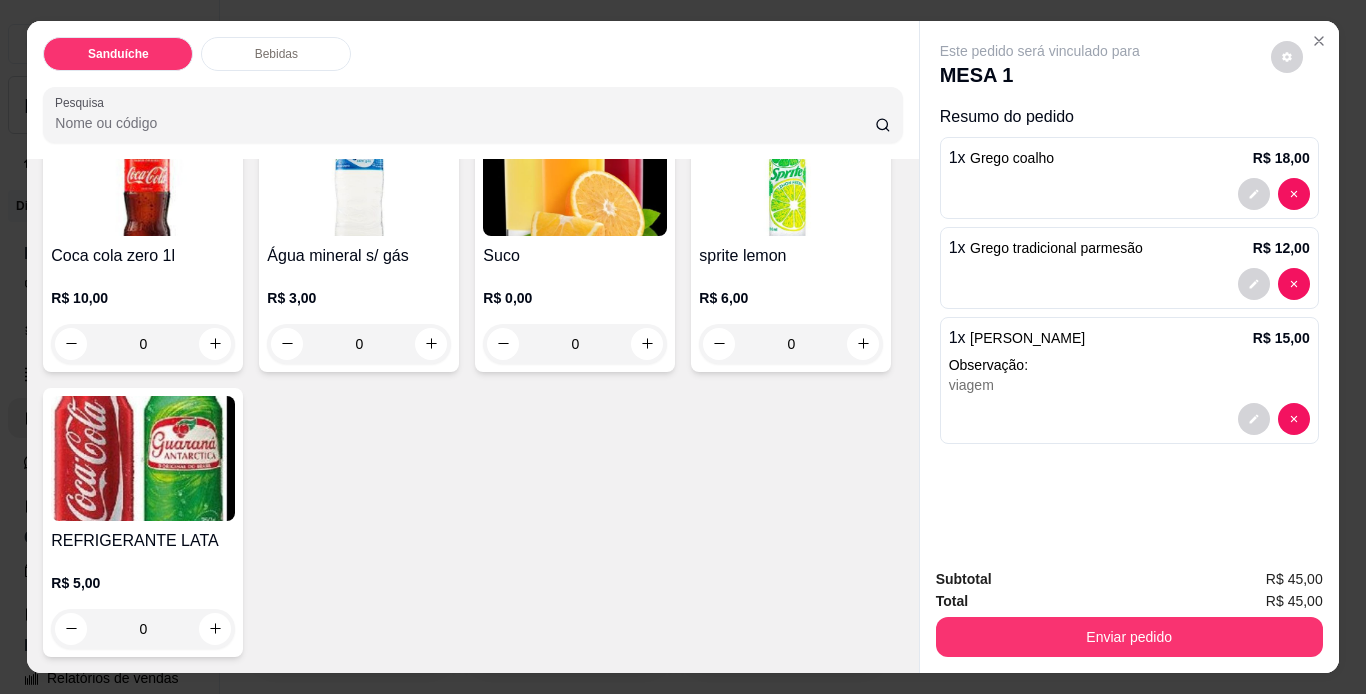 scroll, scrollTop: 1108, scrollLeft: 0, axis: vertical 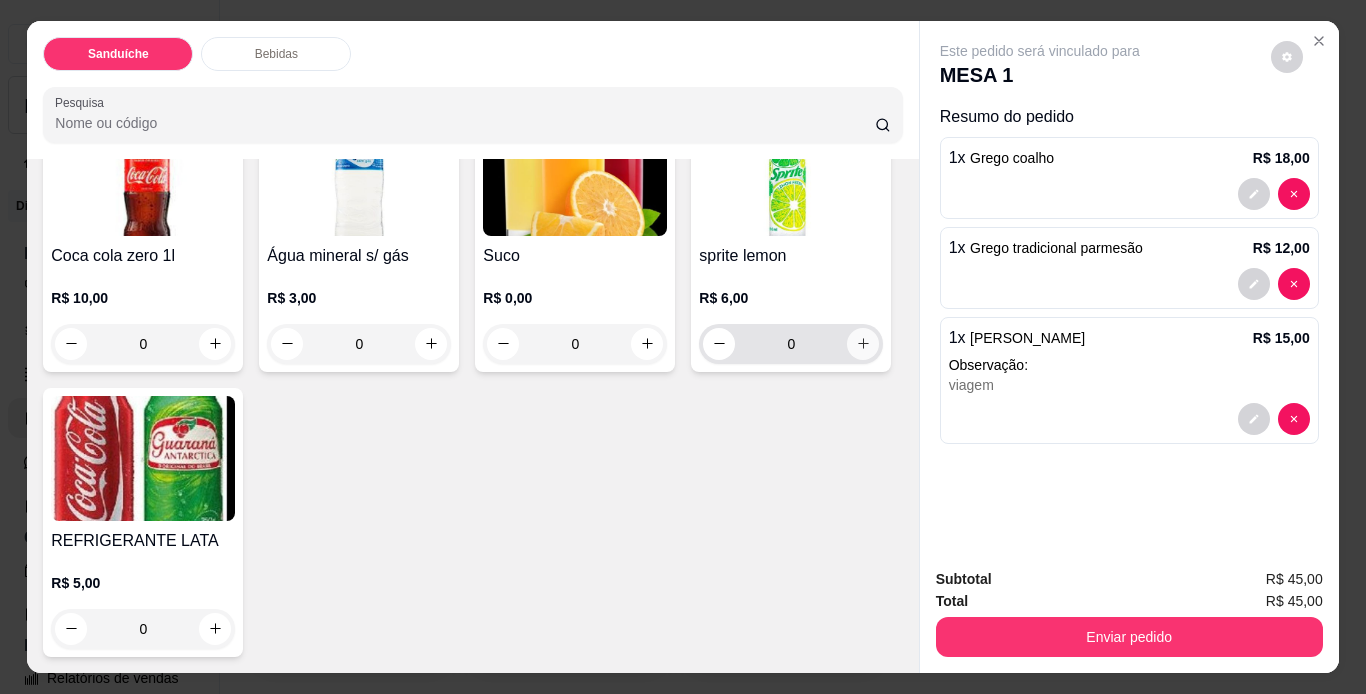 click at bounding box center [863, 344] 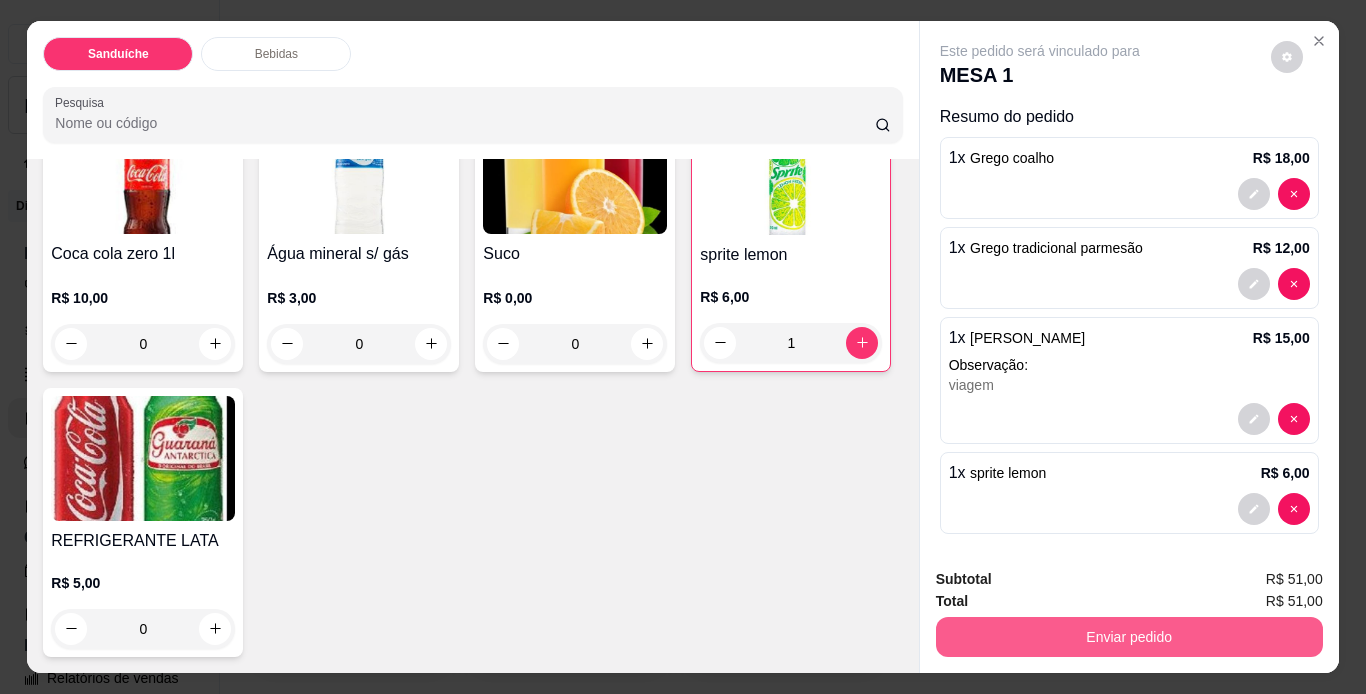 click on "Enviar pedido" at bounding box center [1129, 637] 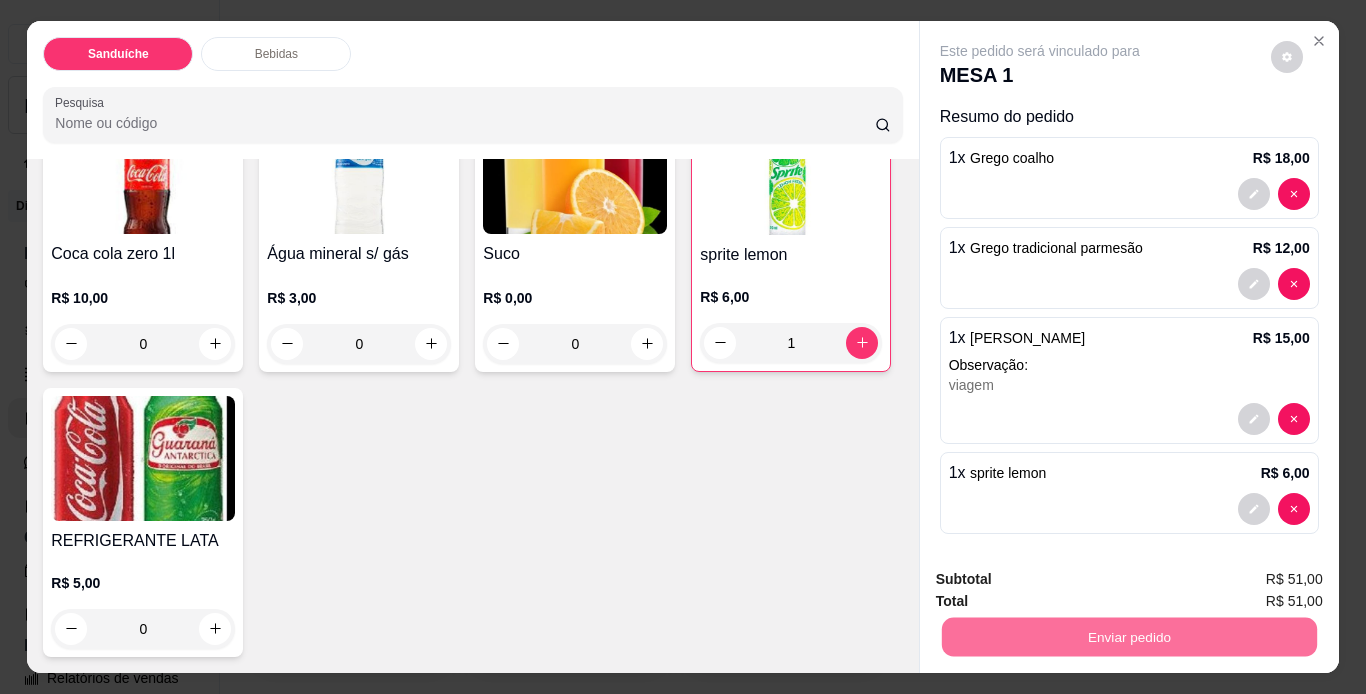 click on "Não registrar e enviar pedido" at bounding box center (1063, 581) 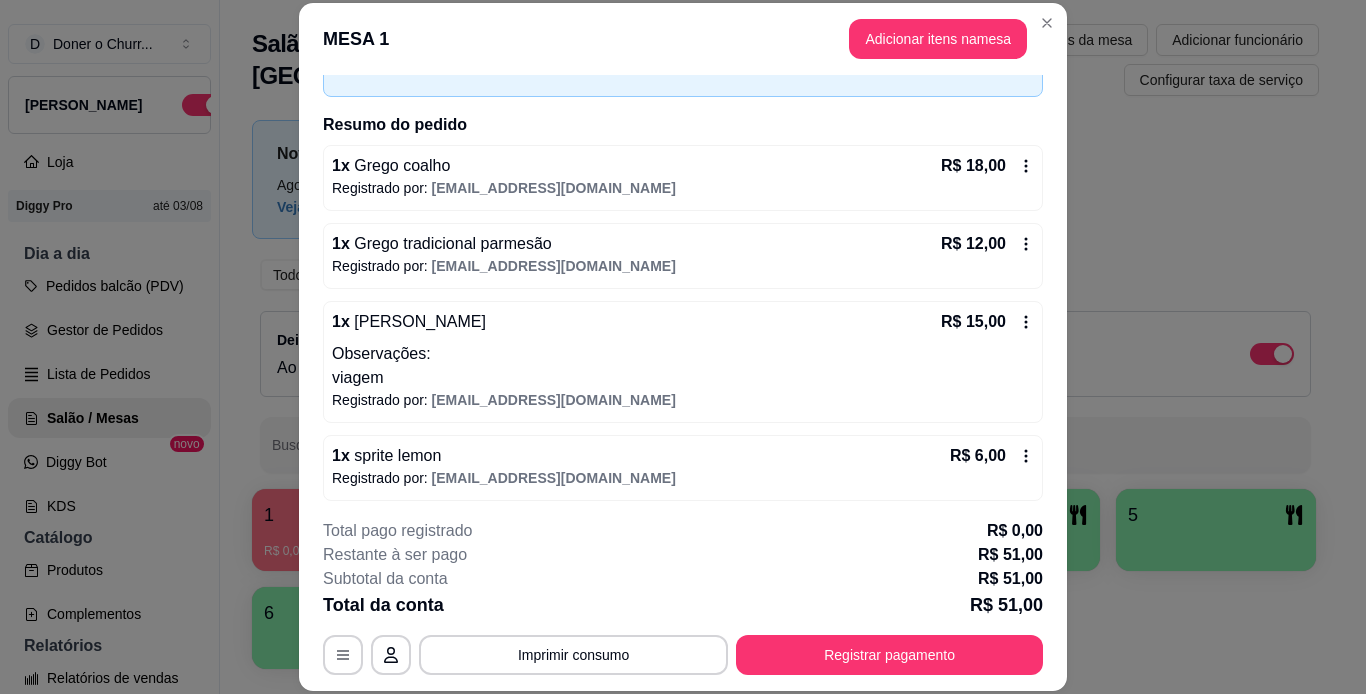 scroll, scrollTop: 126, scrollLeft: 0, axis: vertical 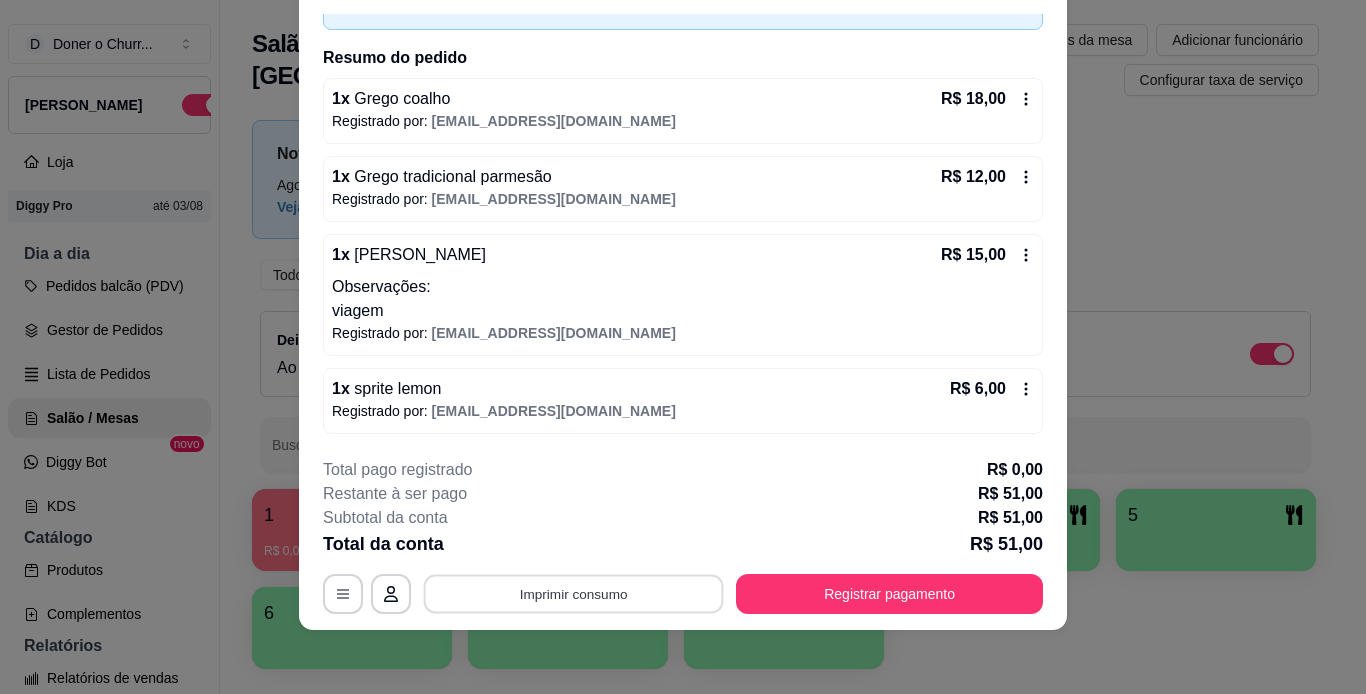 click on "Imprimir consumo" at bounding box center (574, 593) 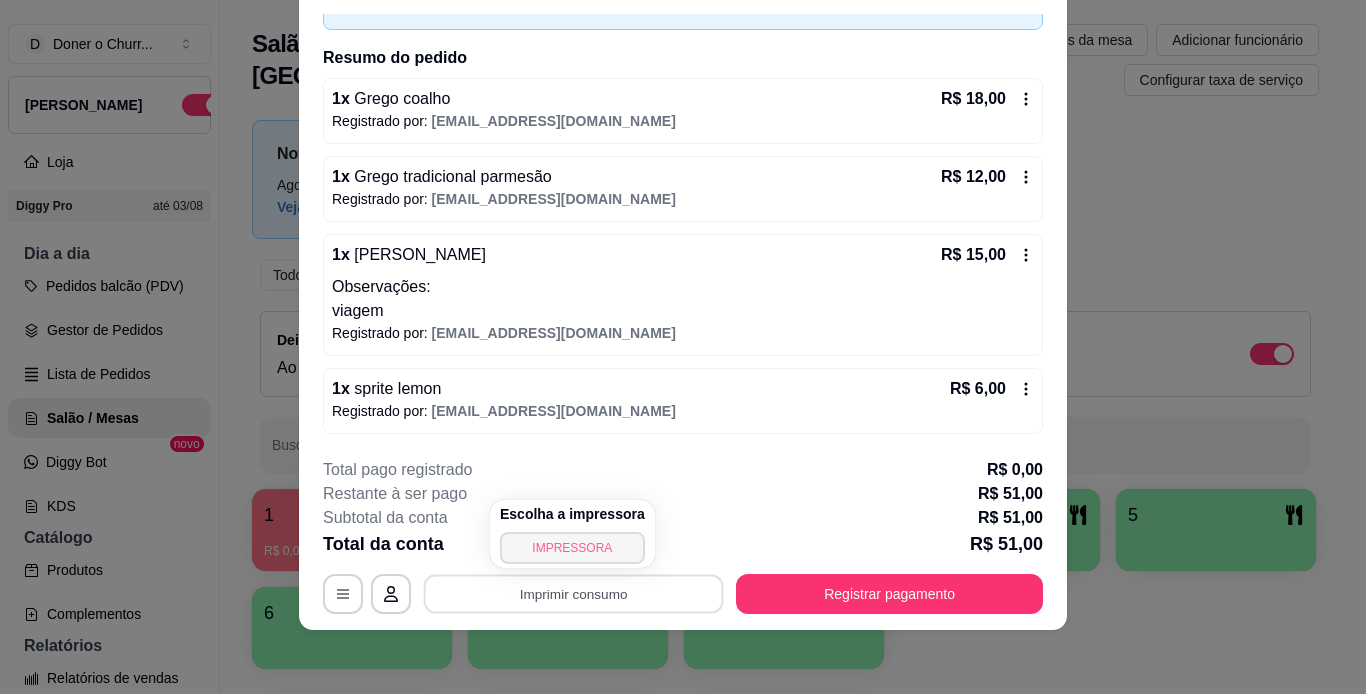 click on "IMPRESSORA" at bounding box center (572, 548) 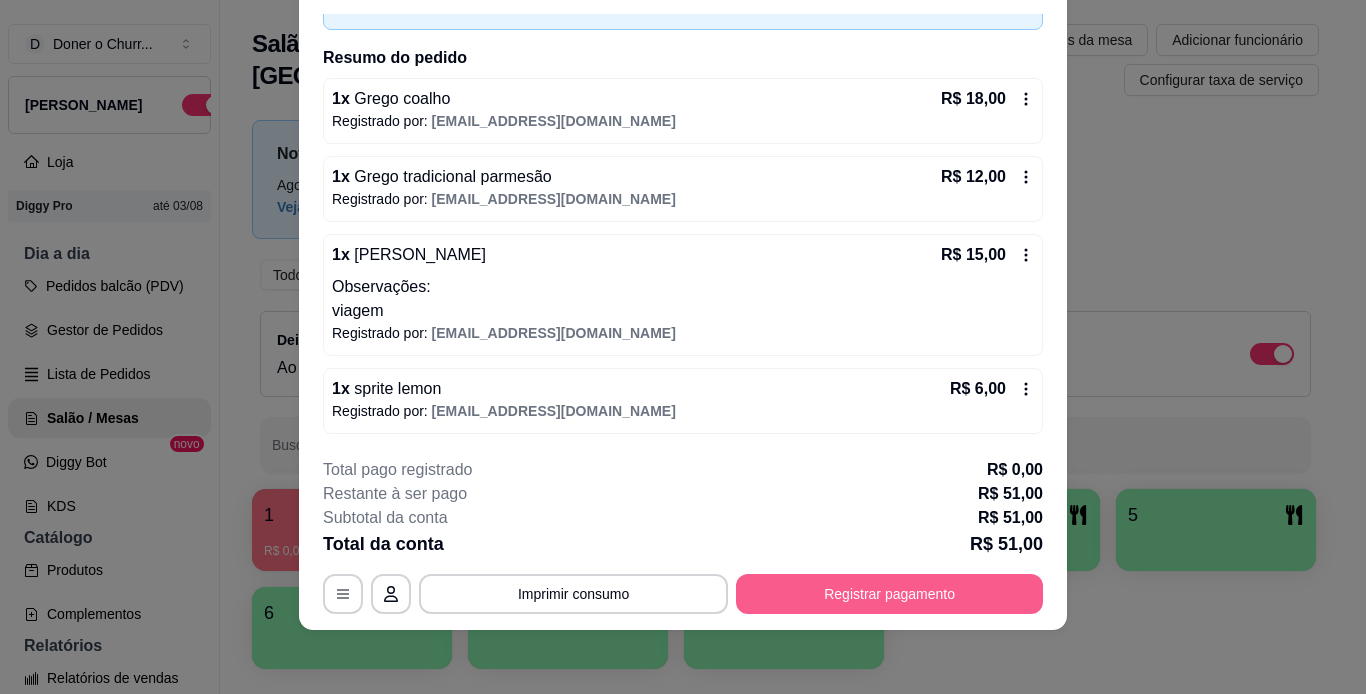 click on "Registrar pagamento" at bounding box center [889, 594] 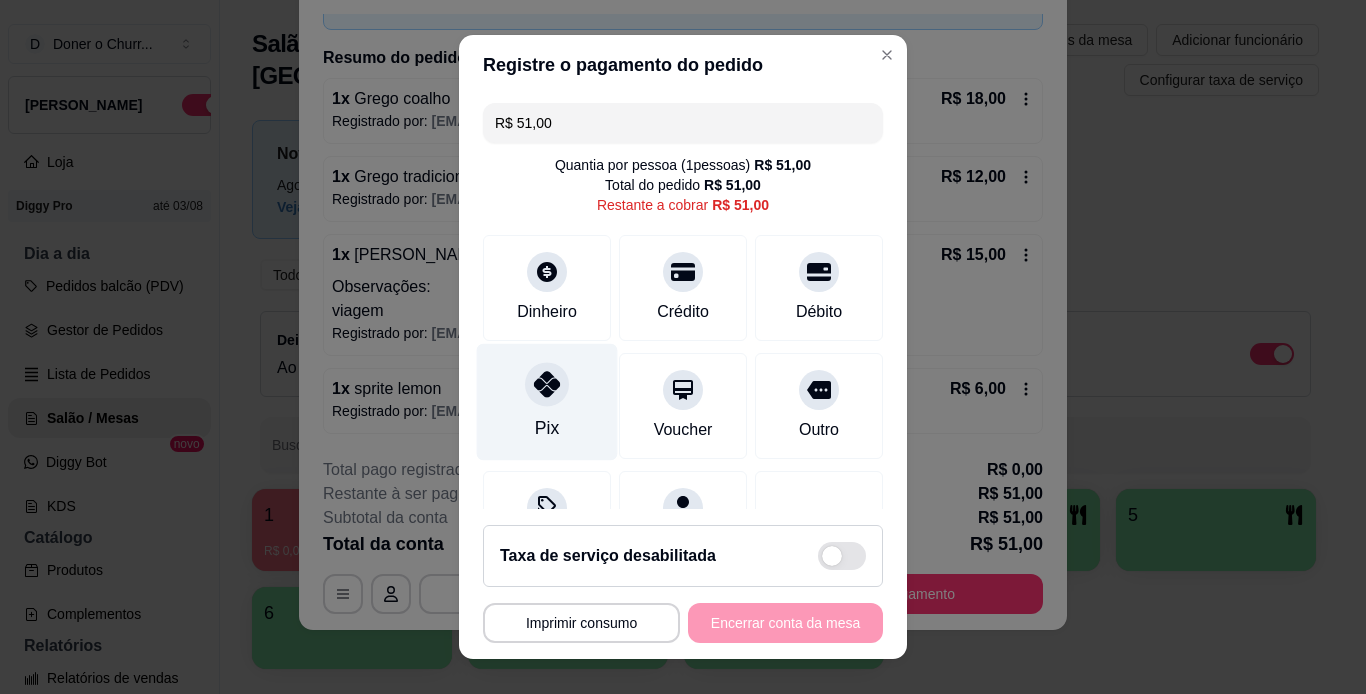 click 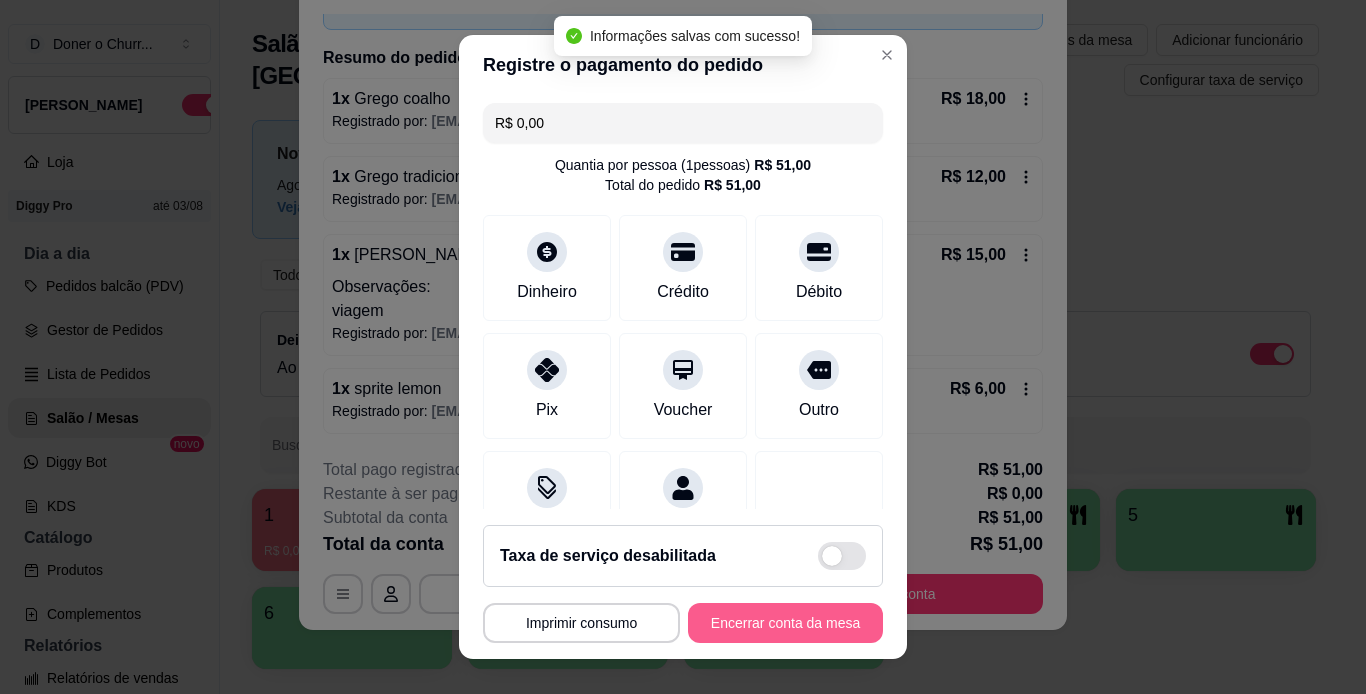 type on "R$ 0,00" 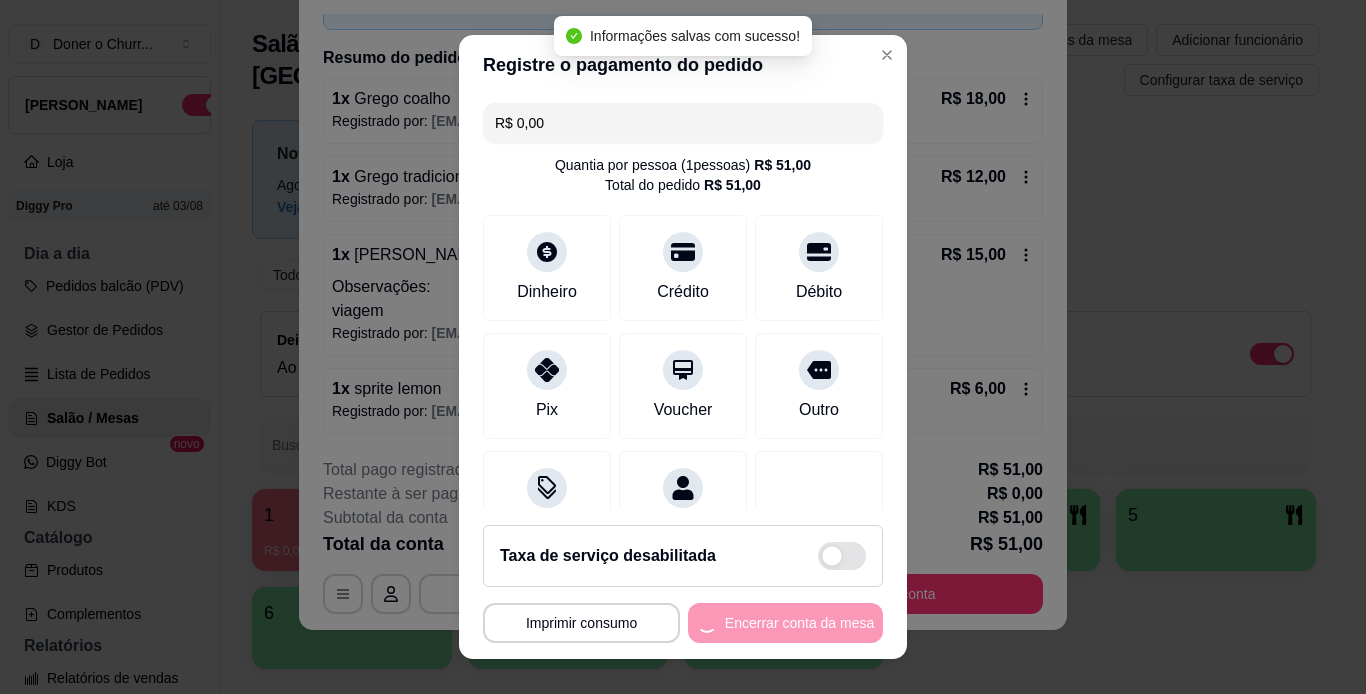 scroll, scrollTop: 0, scrollLeft: 0, axis: both 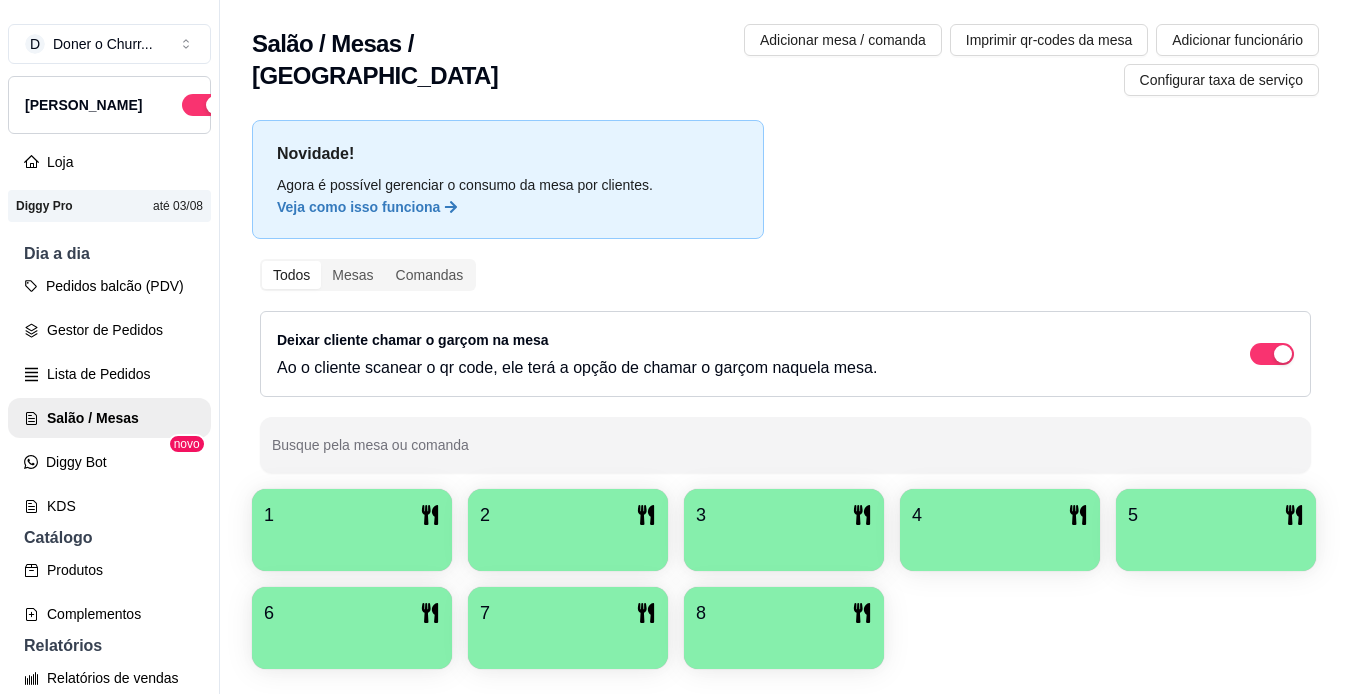 click on "1" at bounding box center [352, 530] 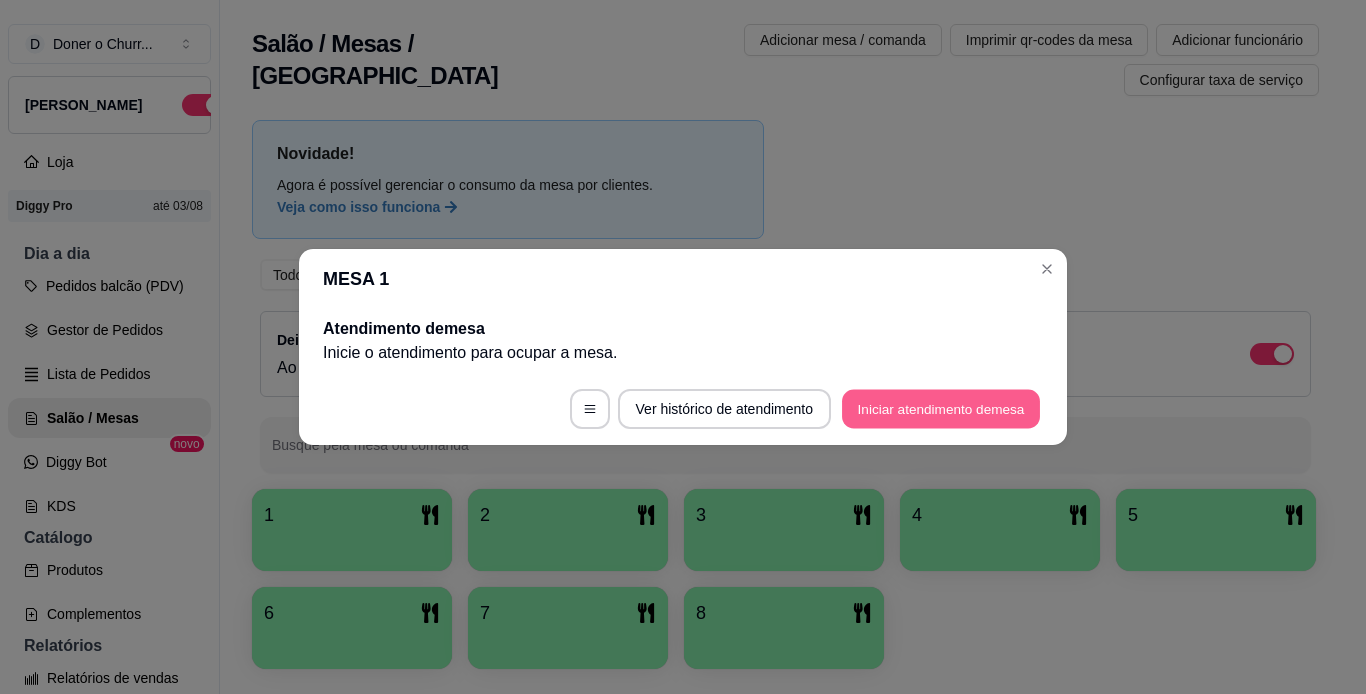 click on "Iniciar atendimento de  mesa" at bounding box center [941, 409] 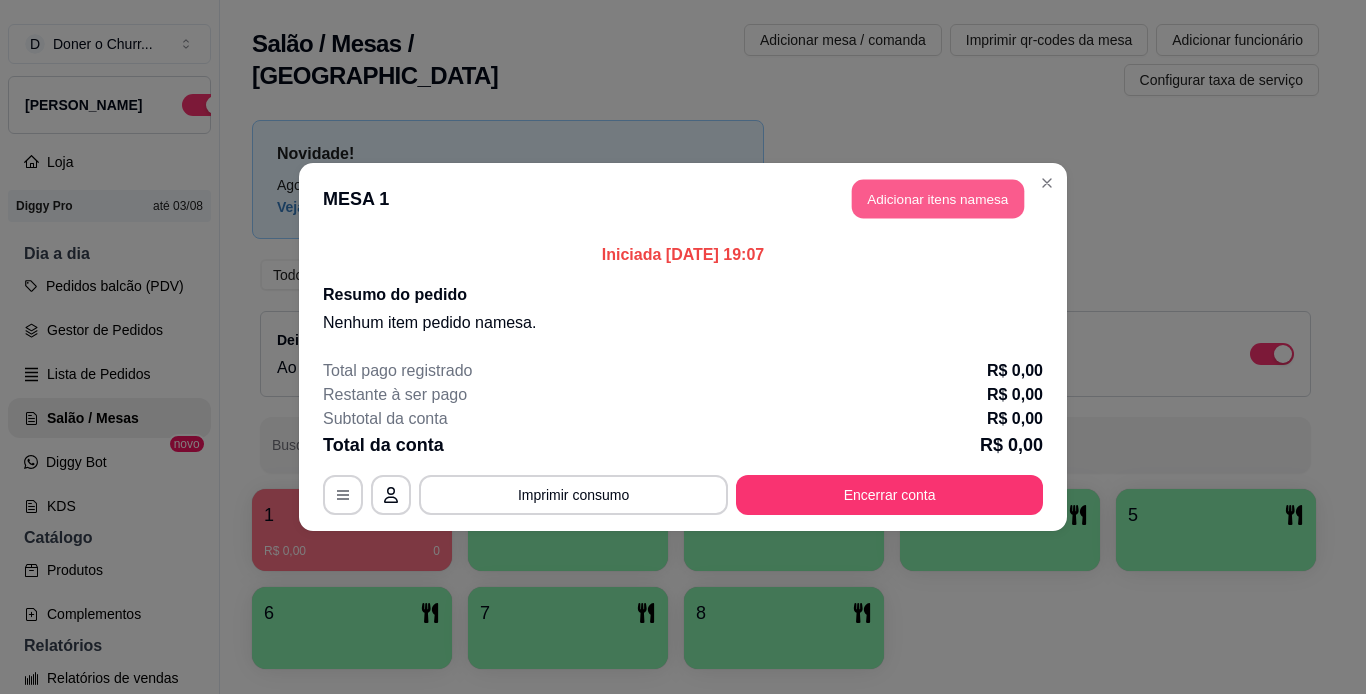click on "Adicionar itens na  mesa" at bounding box center [938, 199] 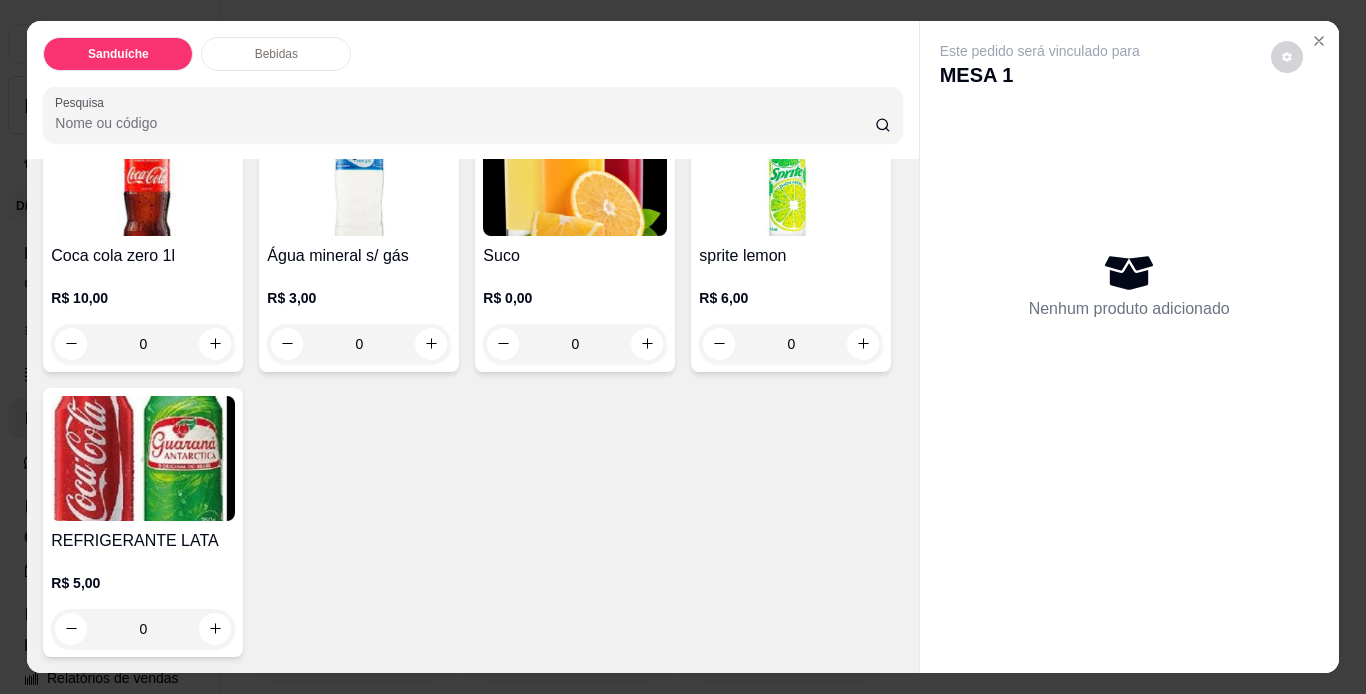 scroll, scrollTop: 1104, scrollLeft: 0, axis: vertical 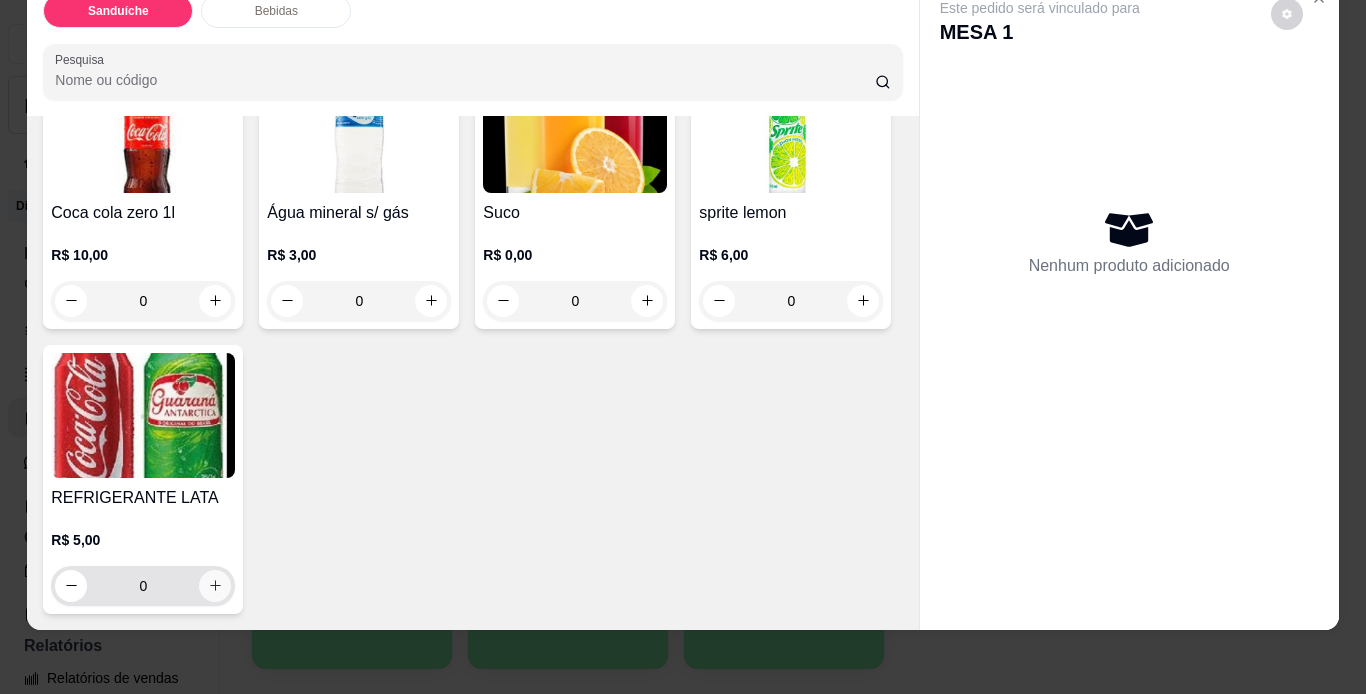 click 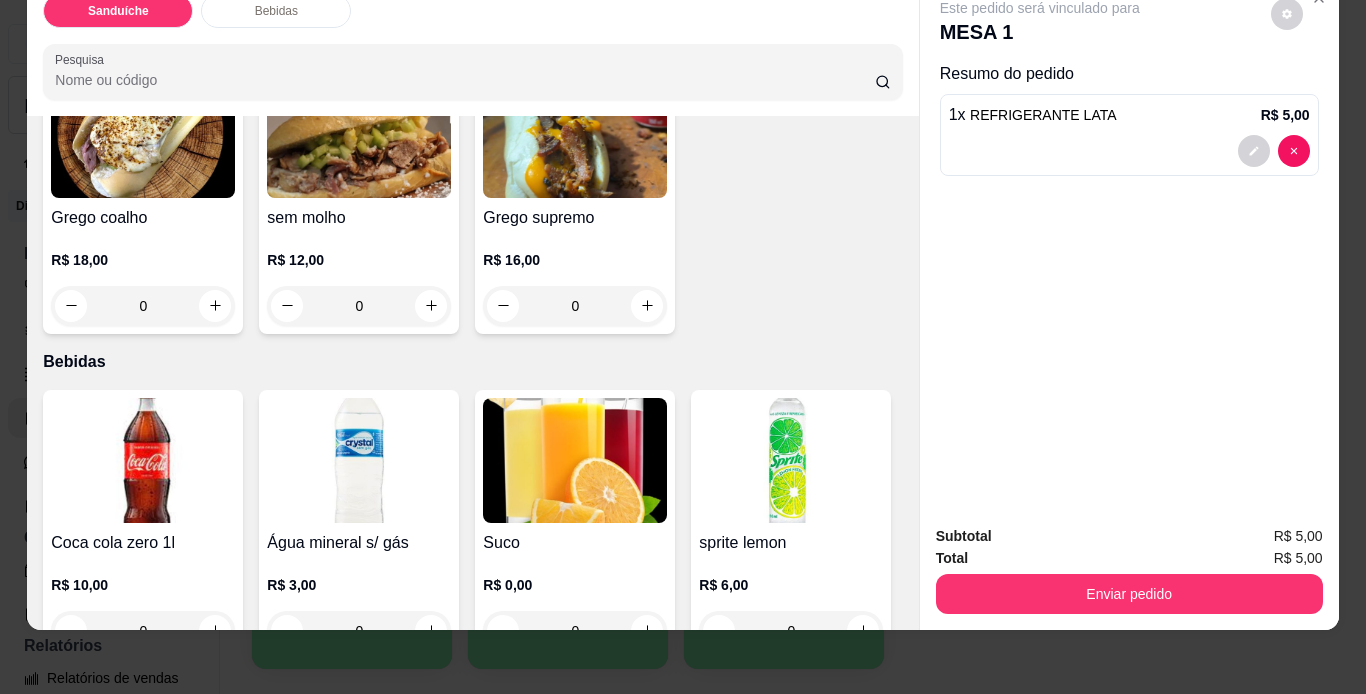 scroll, scrollTop: 304, scrollLeft: 0, axis: vertical 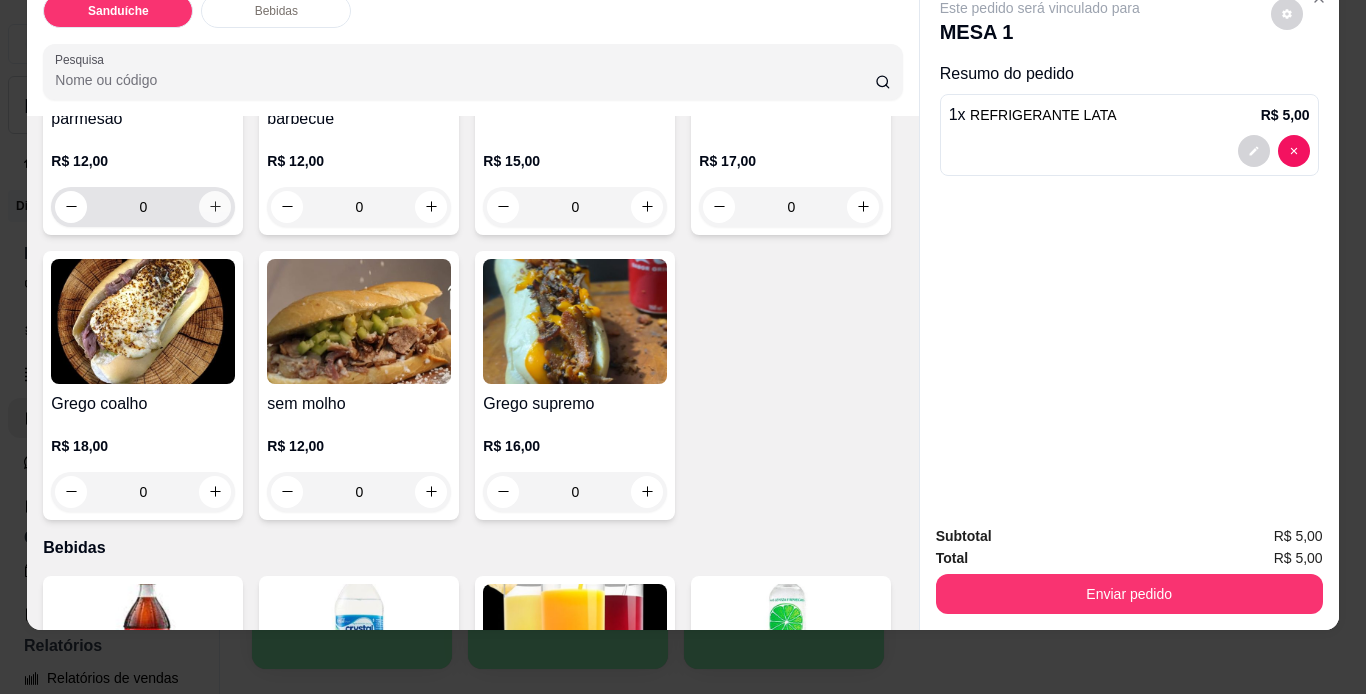click 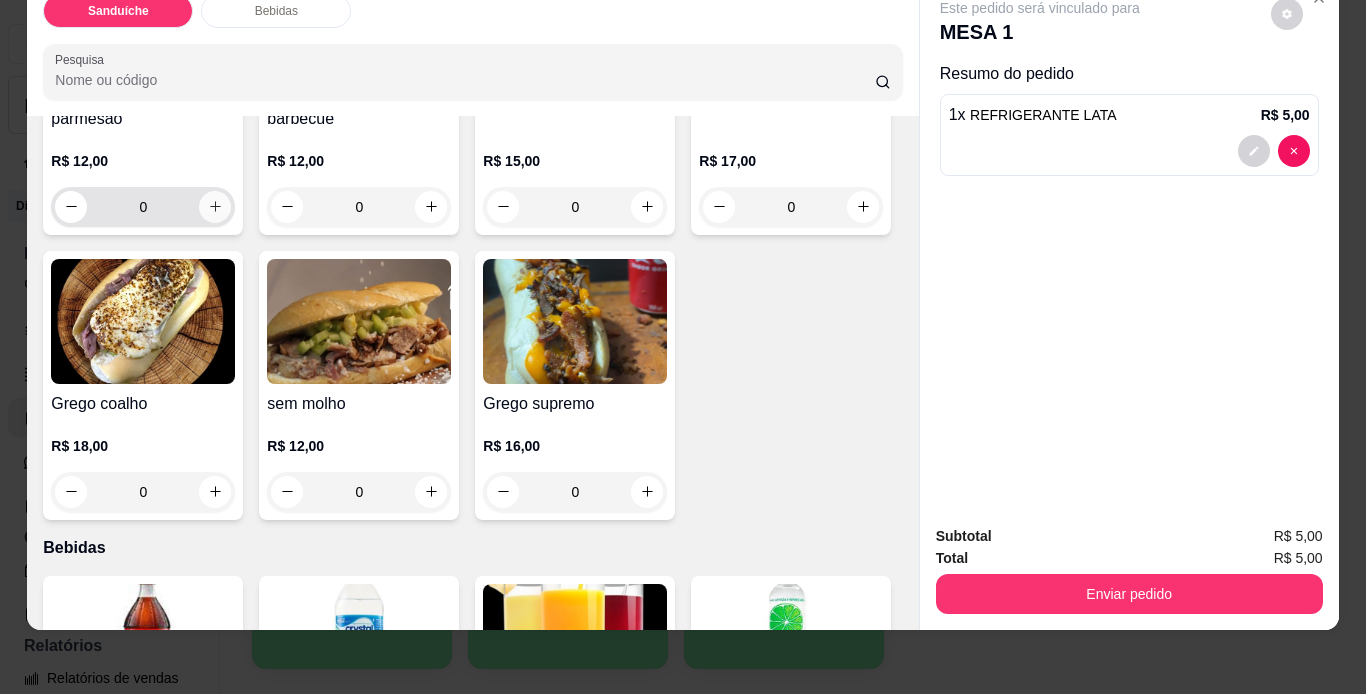 type on "1" 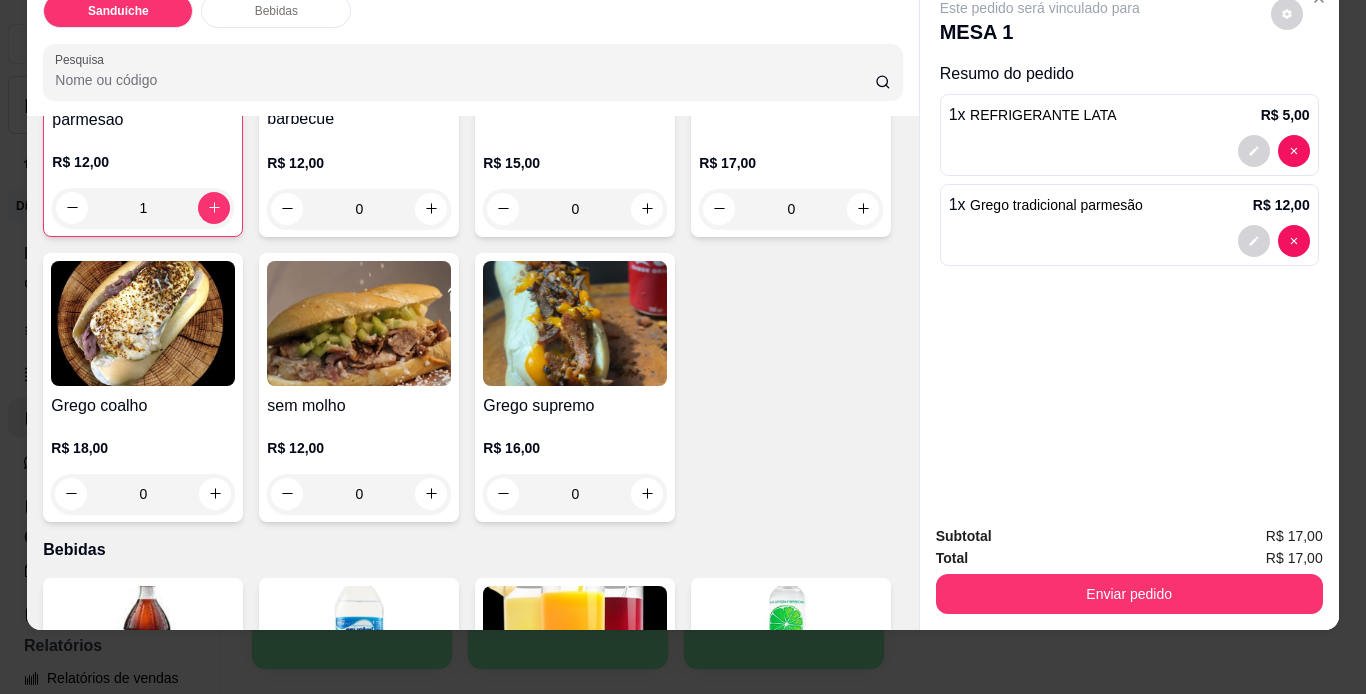 scroll, scrollTop: 305, scrollLeft: 0, axis: vertical 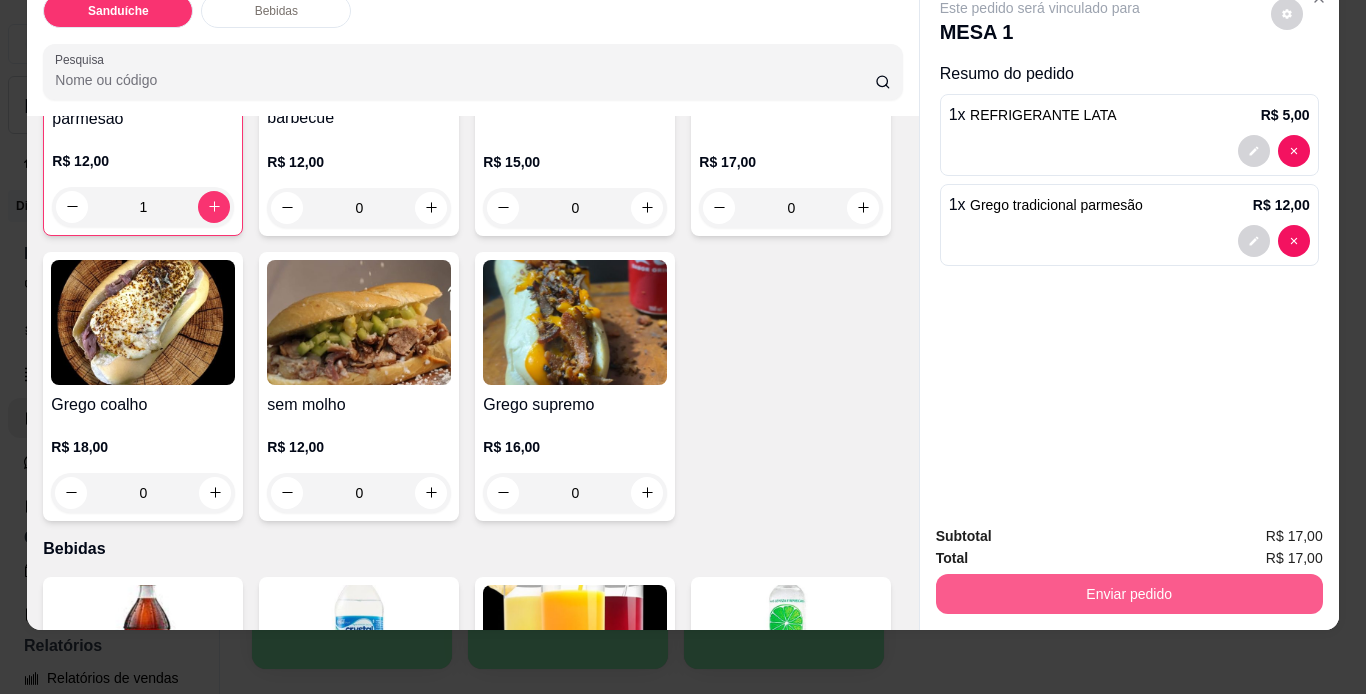 click on "Enviar pedido" at bounding box center [1129, 594] 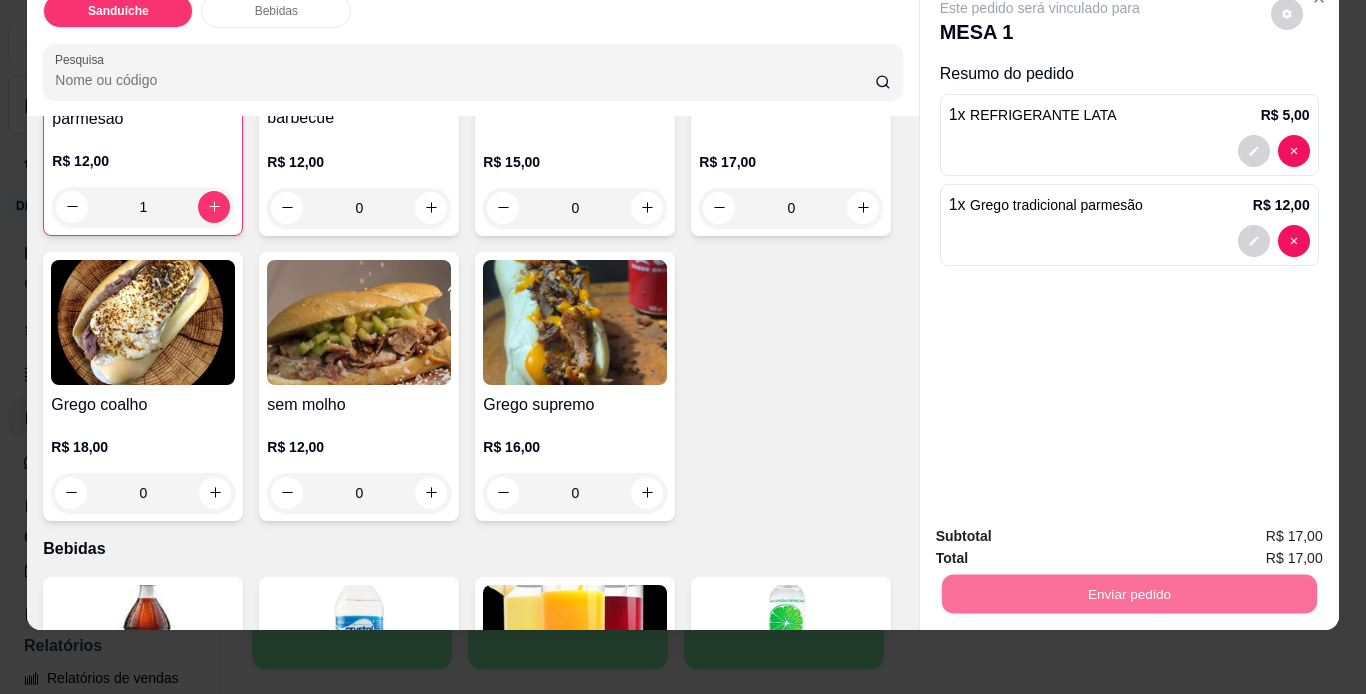 click on "Não registrar e enviar pedido" at bounding box center [1063, 530] 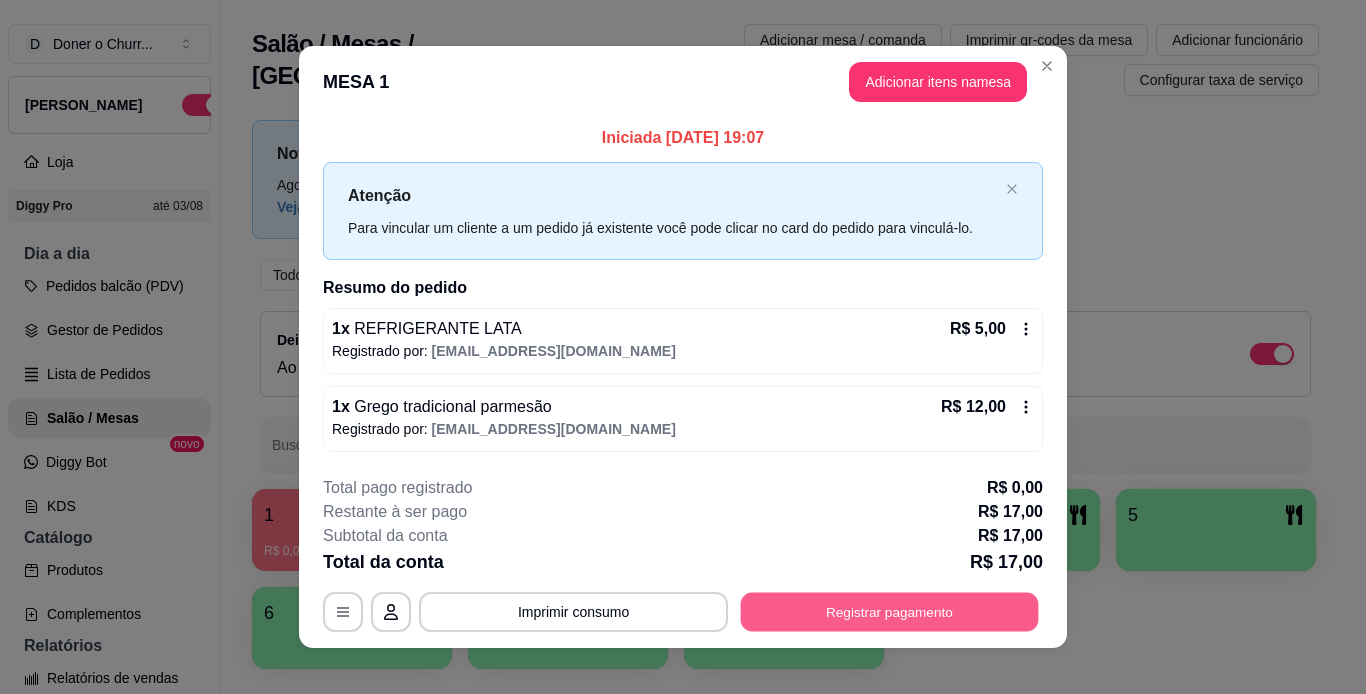 click on "Registrar pagamento" at bounding box center (890, 611) 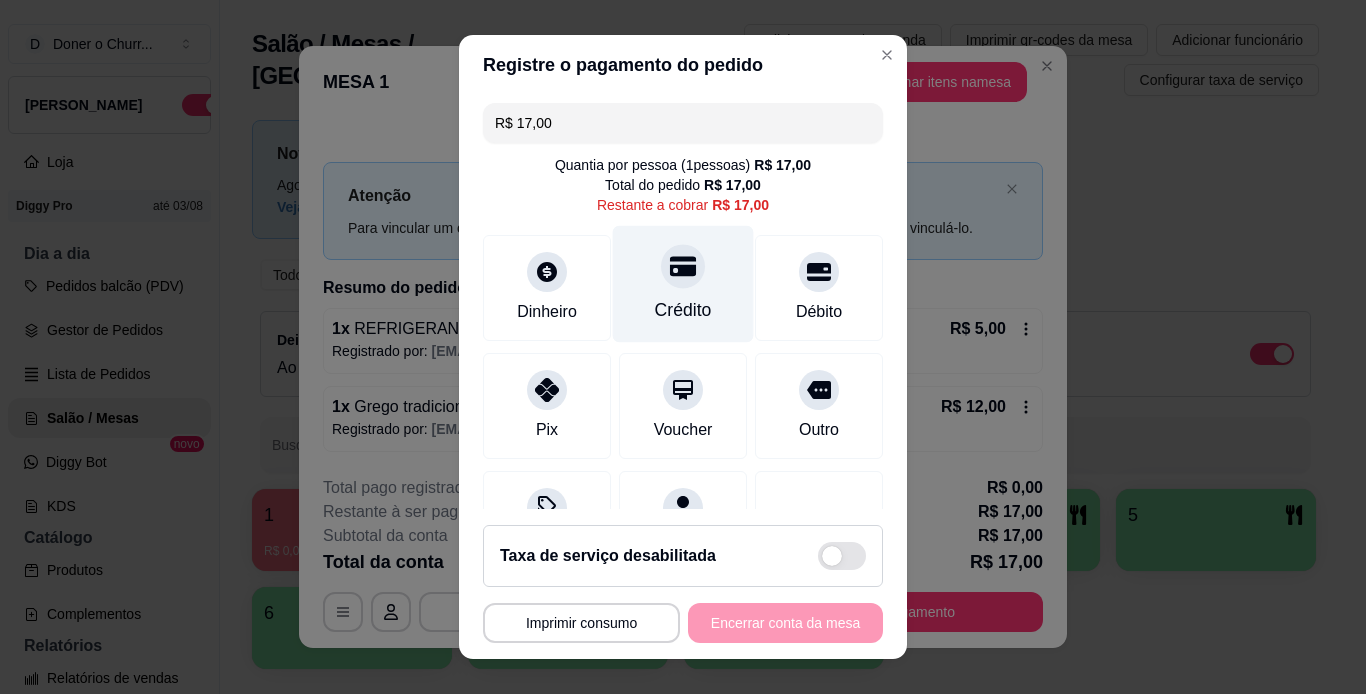 click at bounding box center [683, 266] 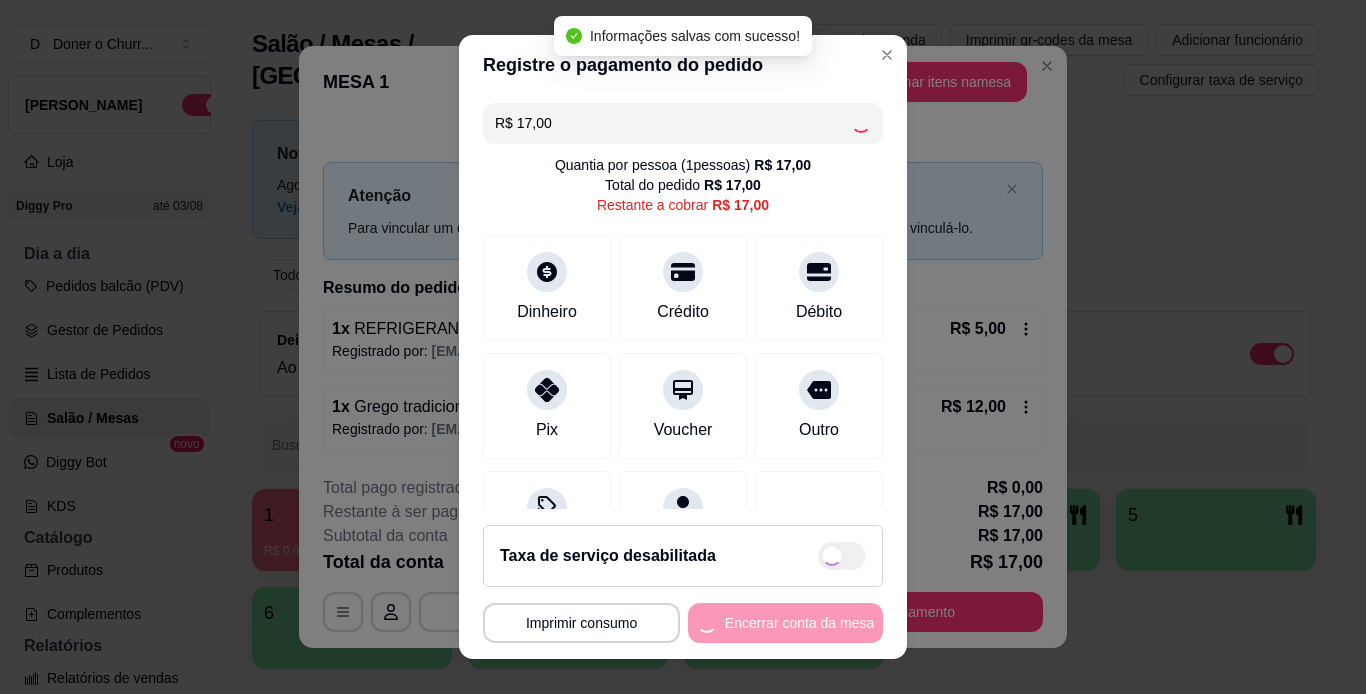 type on "R$ 0,00" 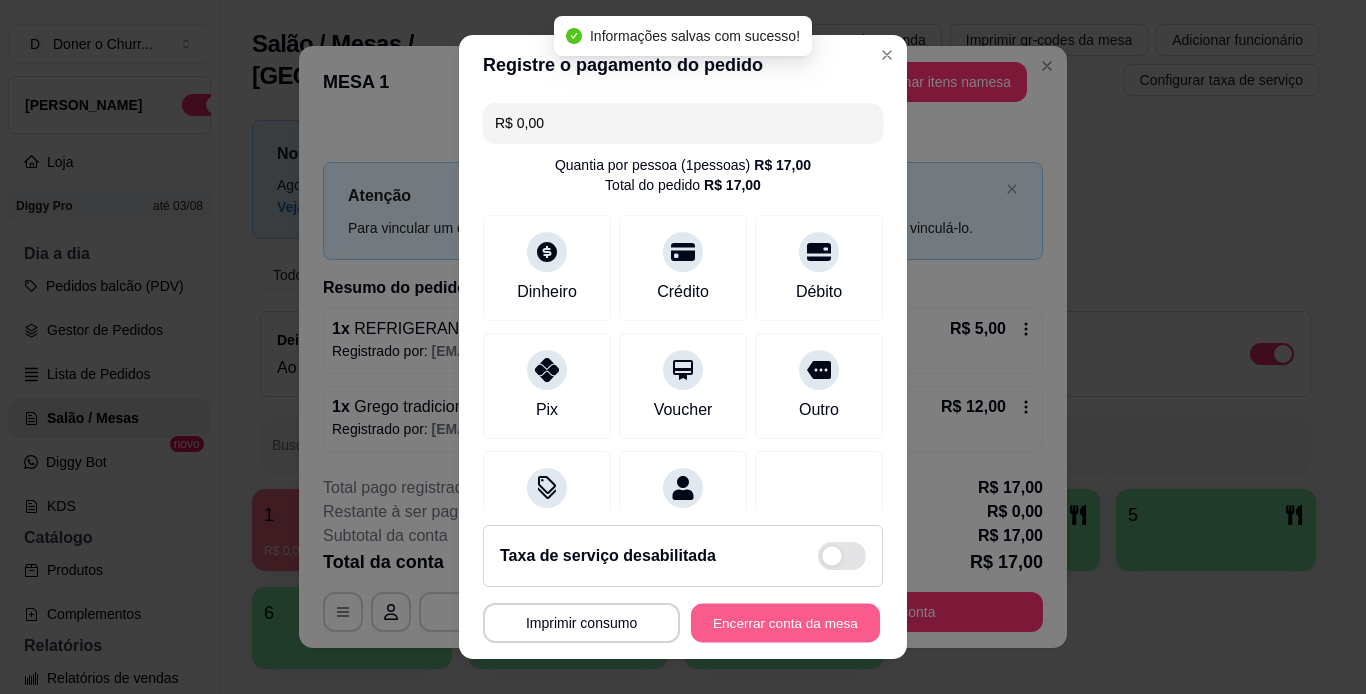 click on "Encerrar conta da mesa" at bounding box center [785, 623] 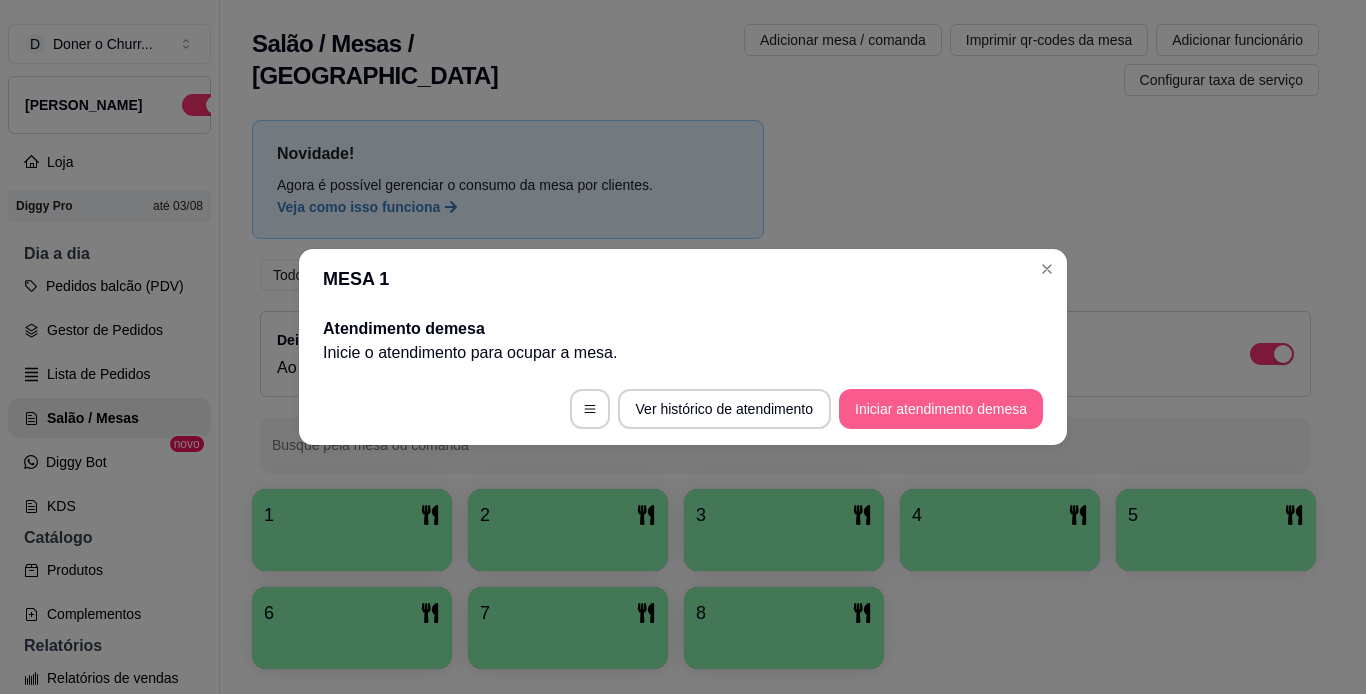 click on "Iniciar atendimento de  mesa" at bounding box center (941, 409) 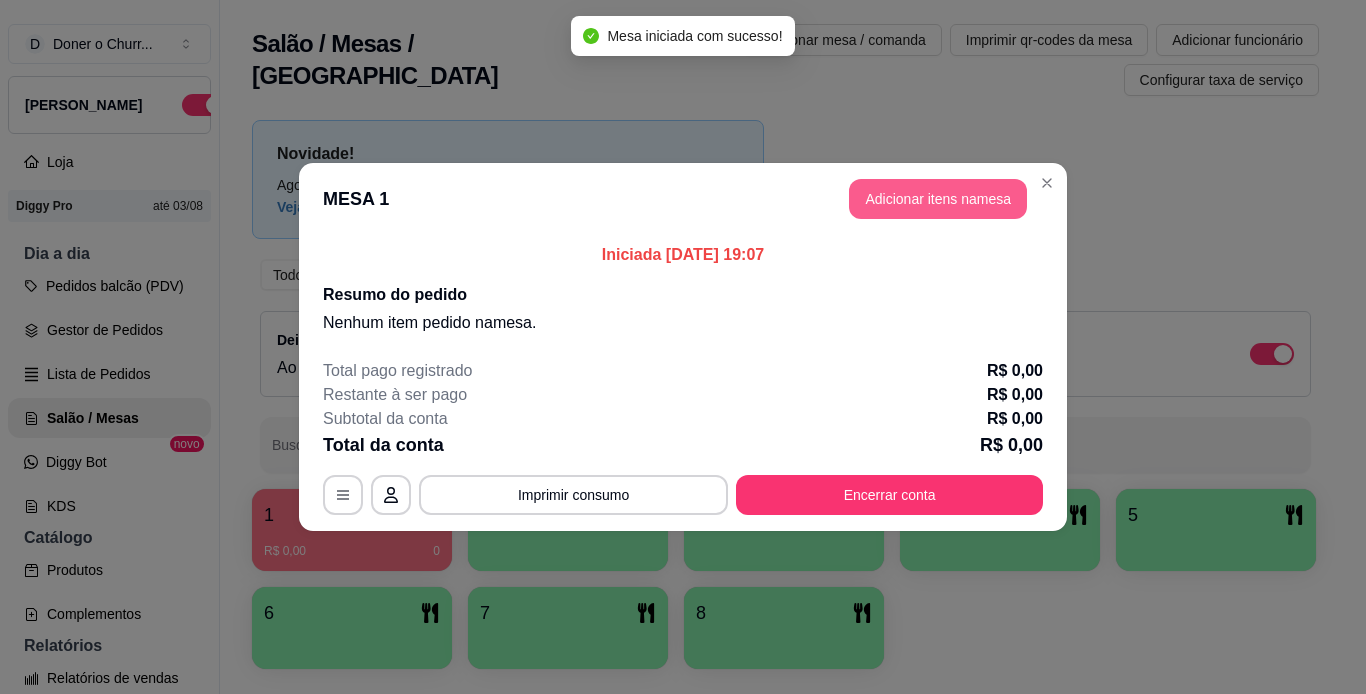 click on "Adicionar itens na  mesa" at bounding box center (938, 199) 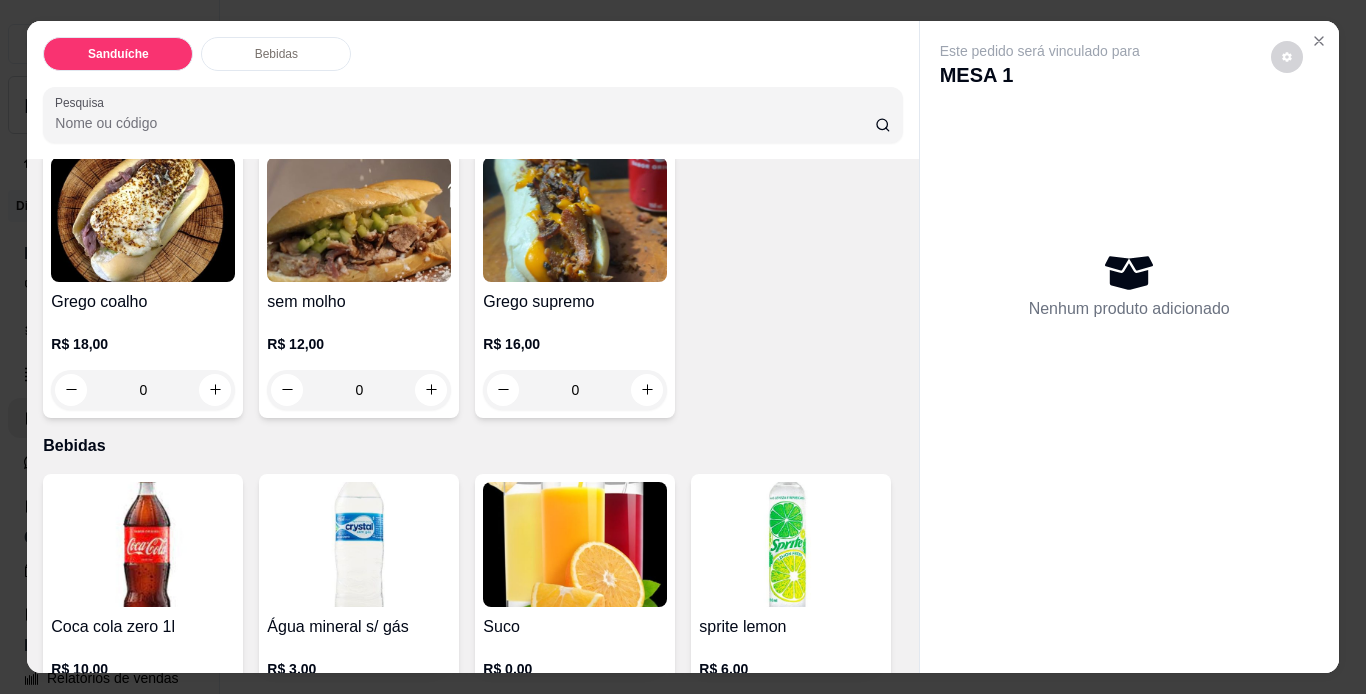 scroll, scrollTop: 400, scrollLeft: 0, axis: vertical 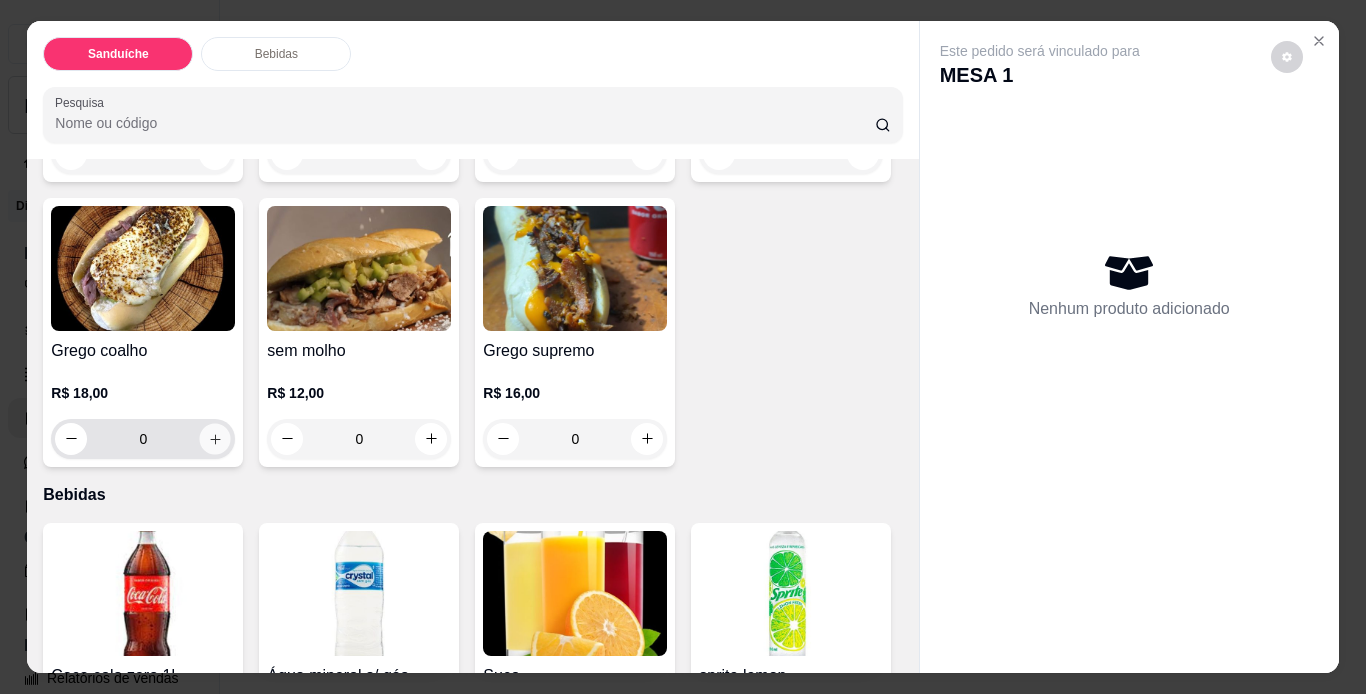 click at bounding box center (215, 438) 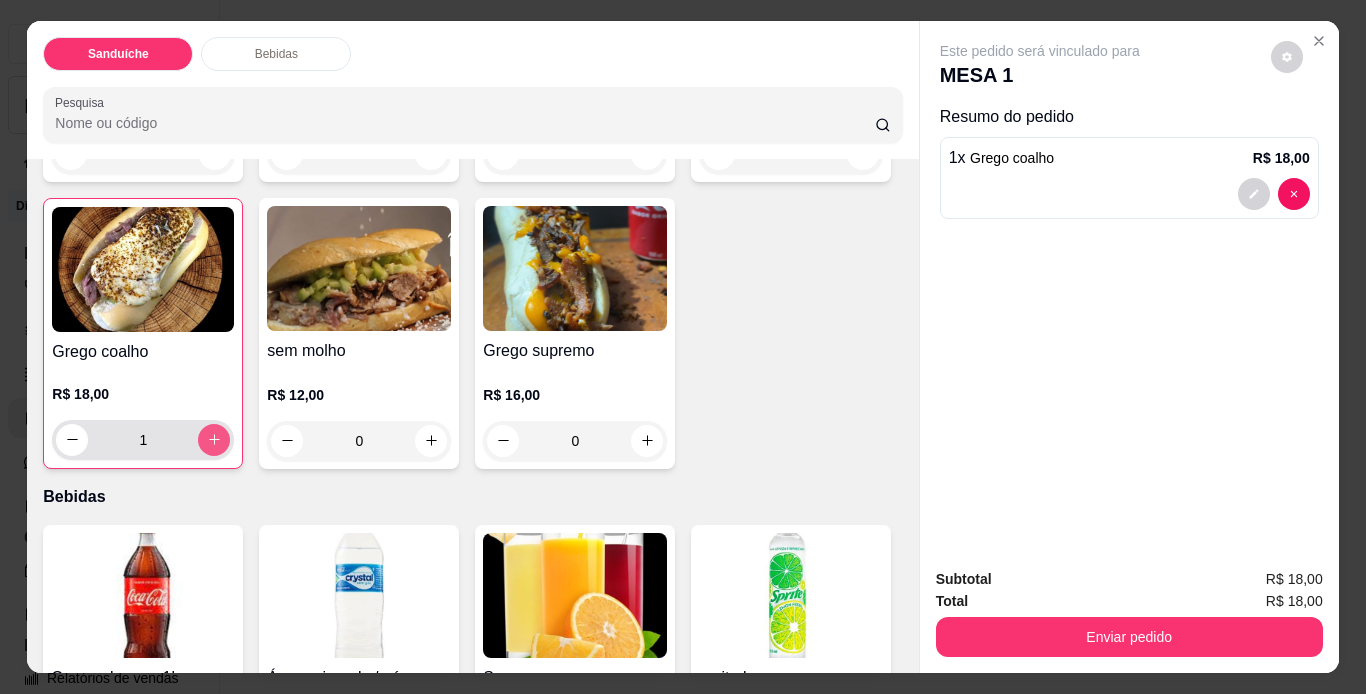 click at bounding box center [214, 440] 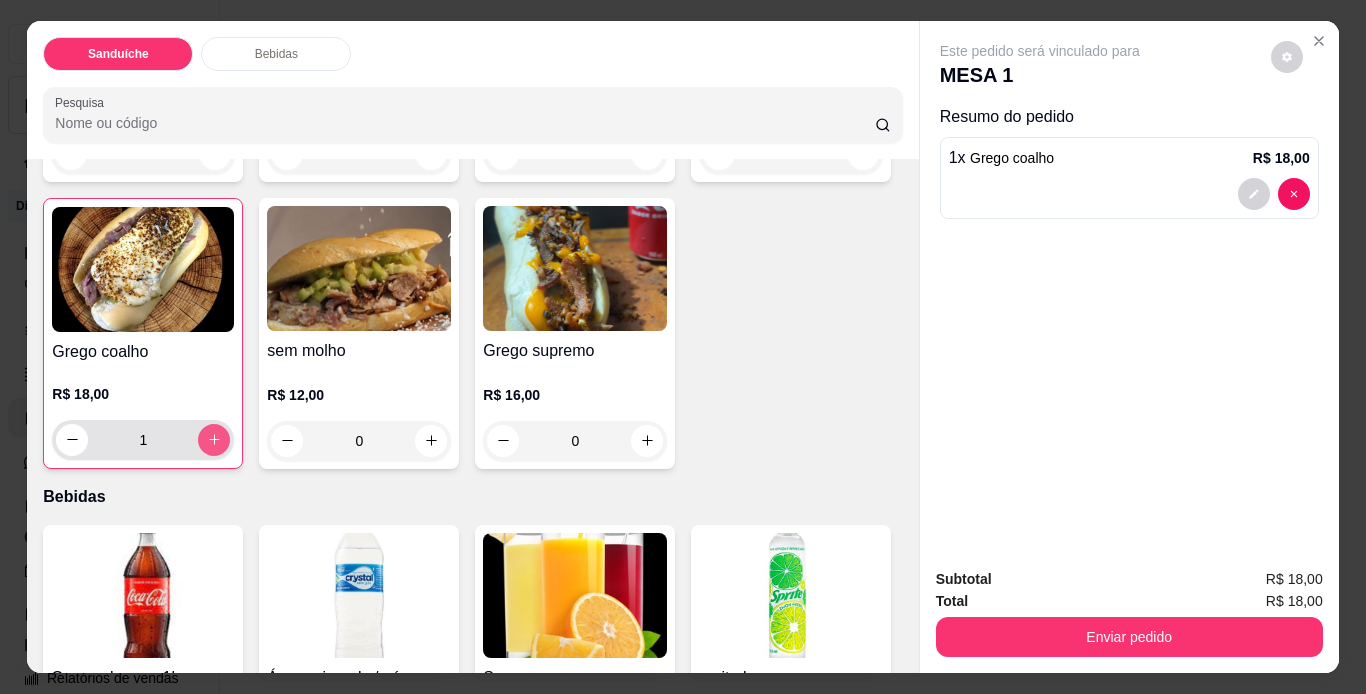type on "2" 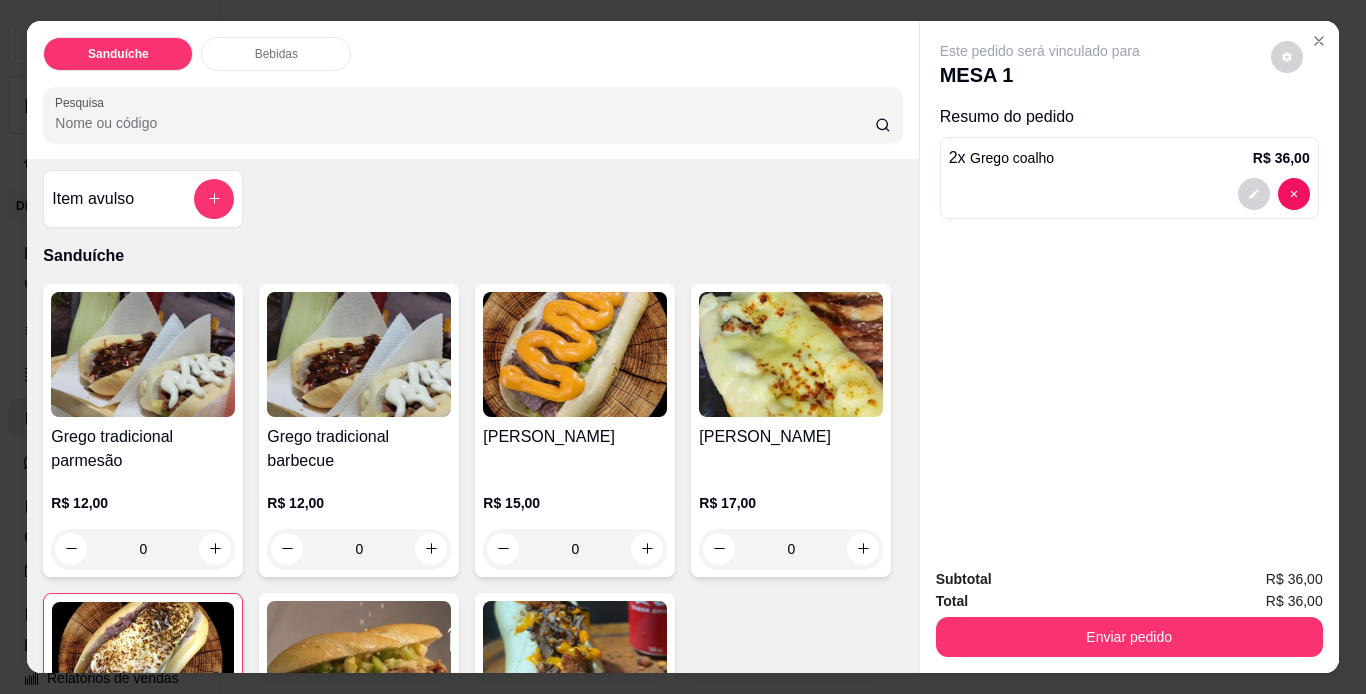 scroll, scrollTop: 0, scrollLeft: 0, axis: both 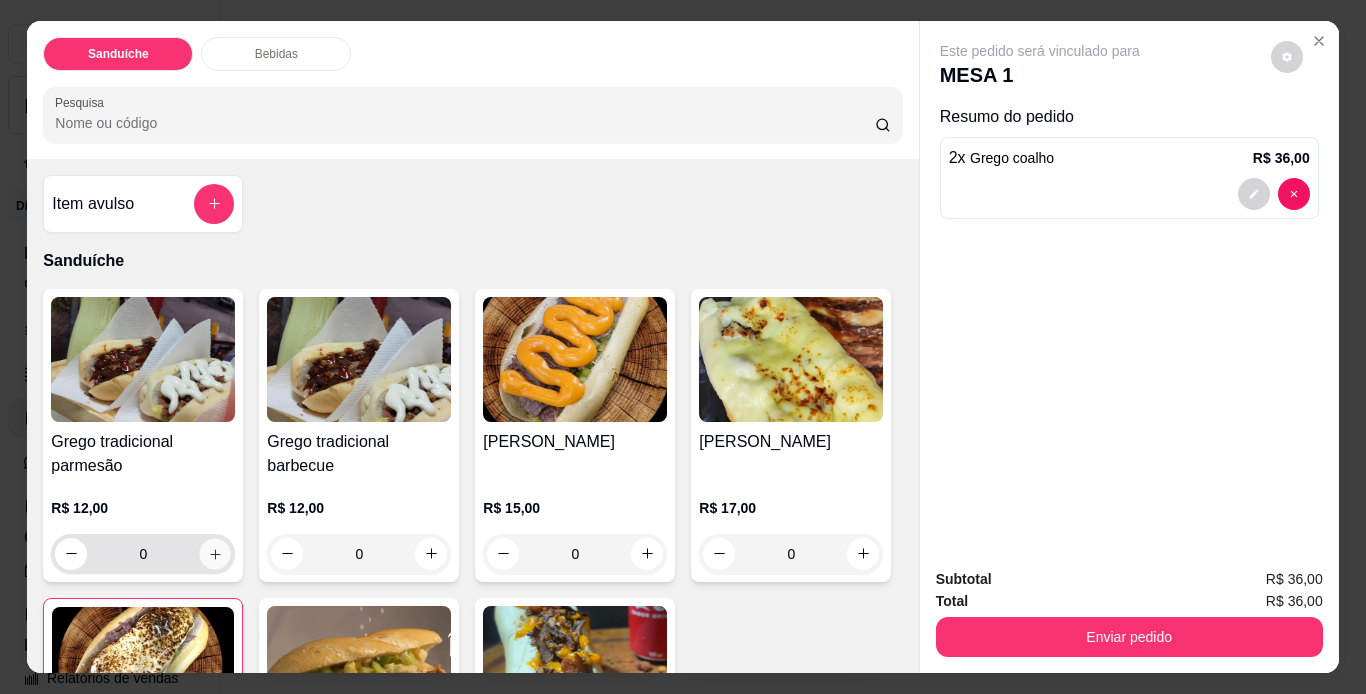 click 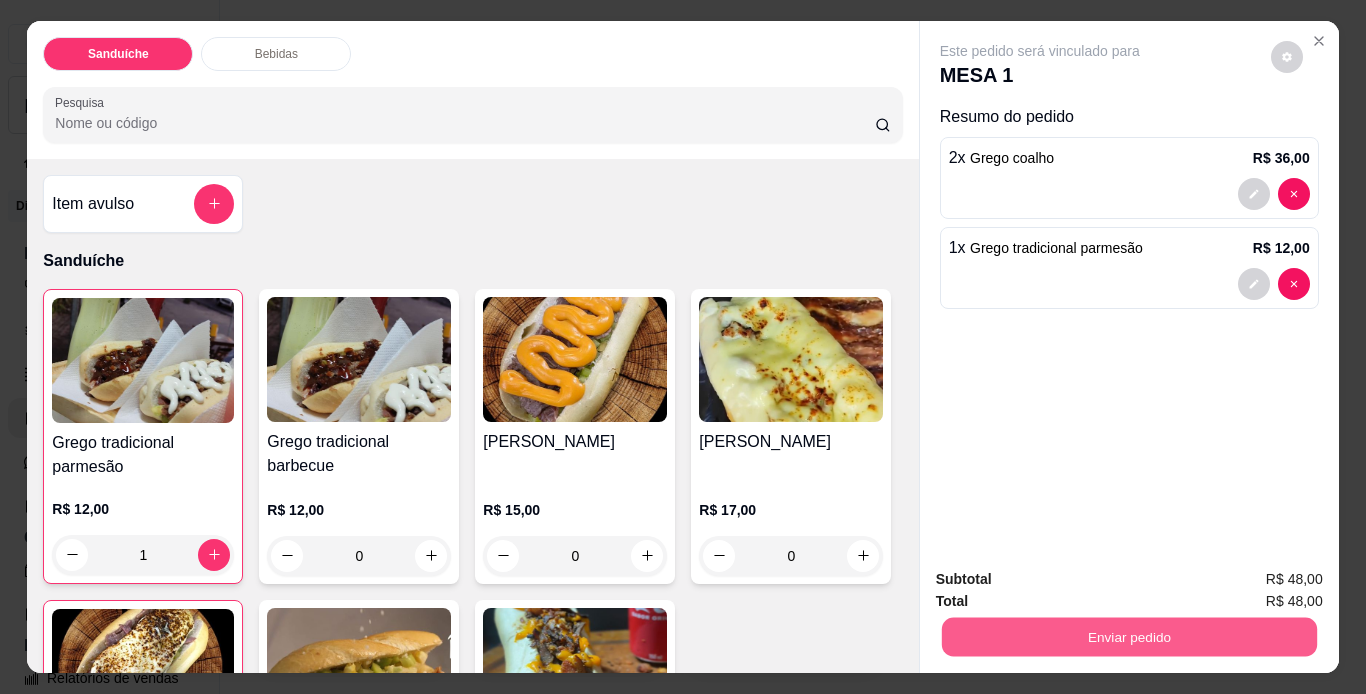 click on "Enviar pedido" at bounding box center [1128, 637] 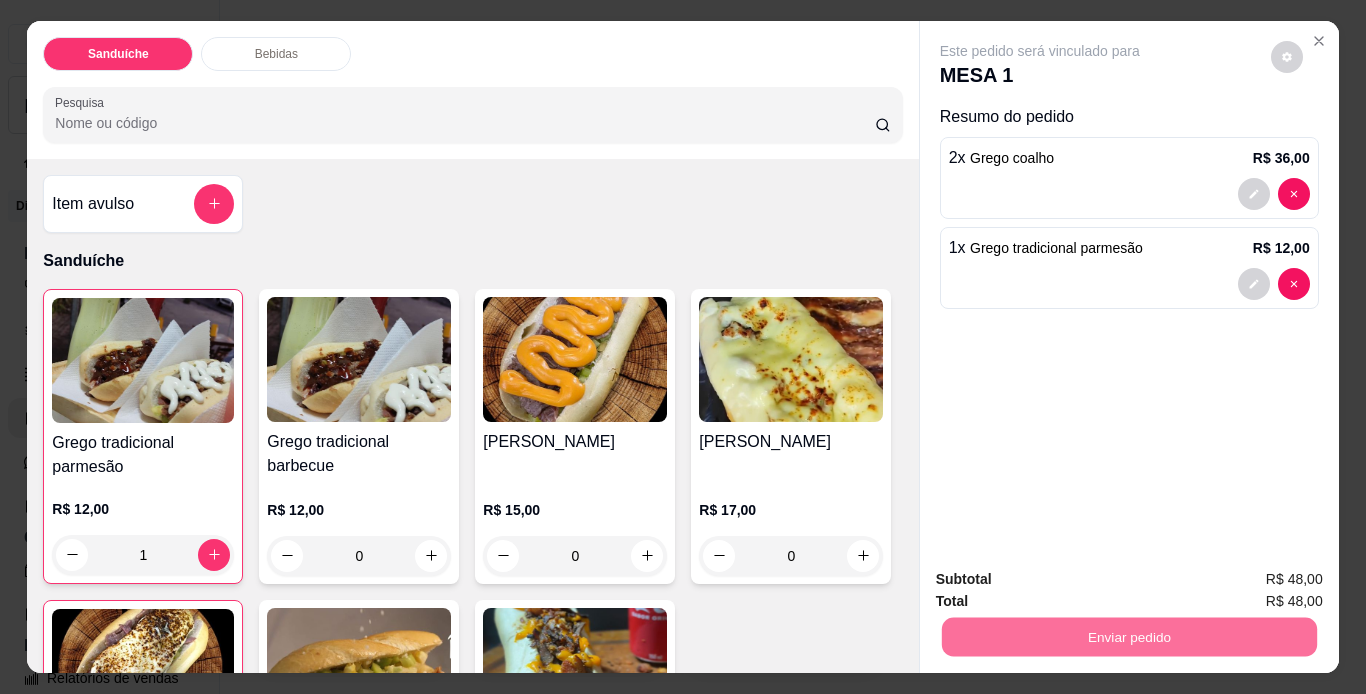 click on "Não registrar e enviar pedido" at bounding box center [1063, 580] 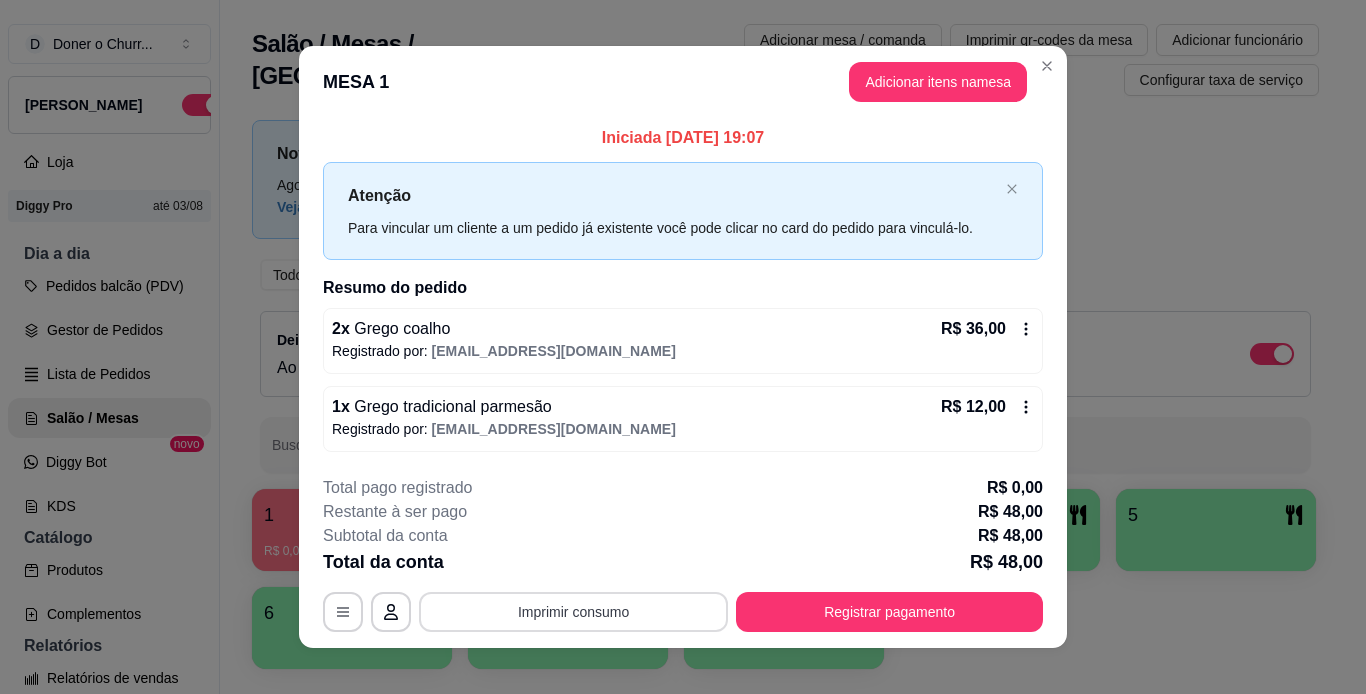 click on "Imprimir consumo" at bounding box center [573, 612] 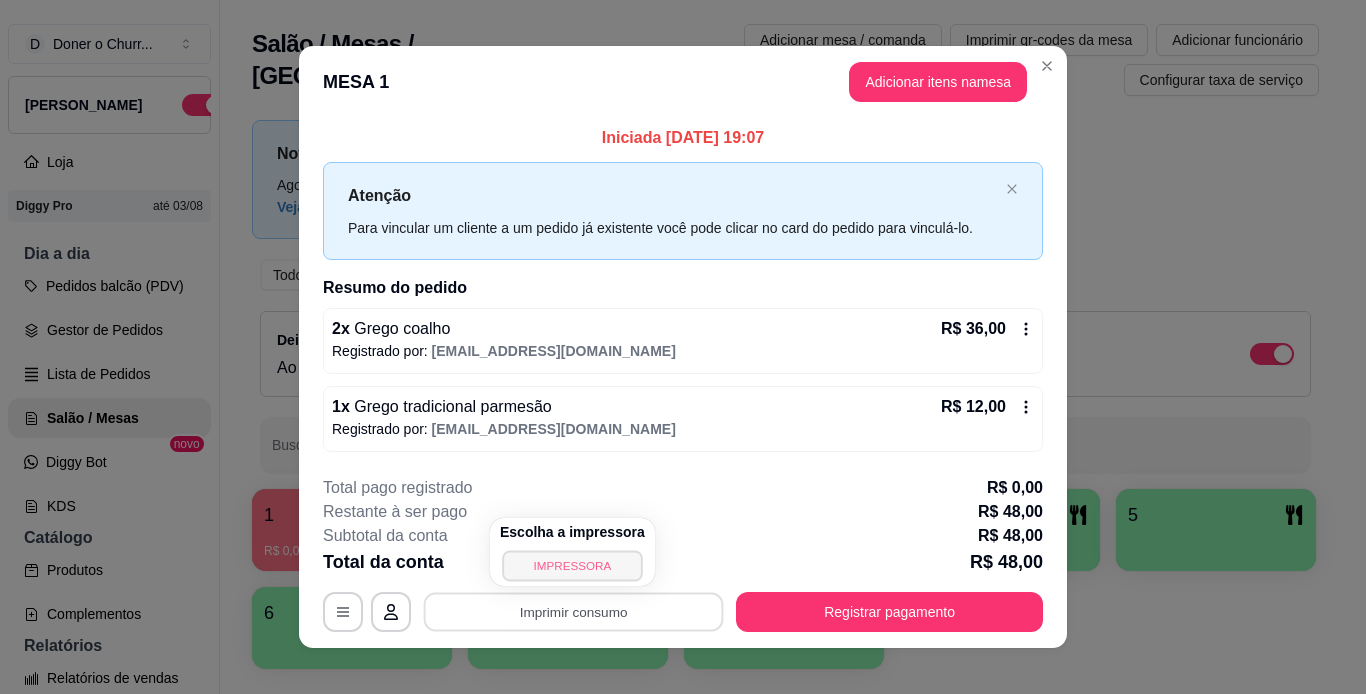 click on "IMPRESSORA" at bounding box center [572, 565] 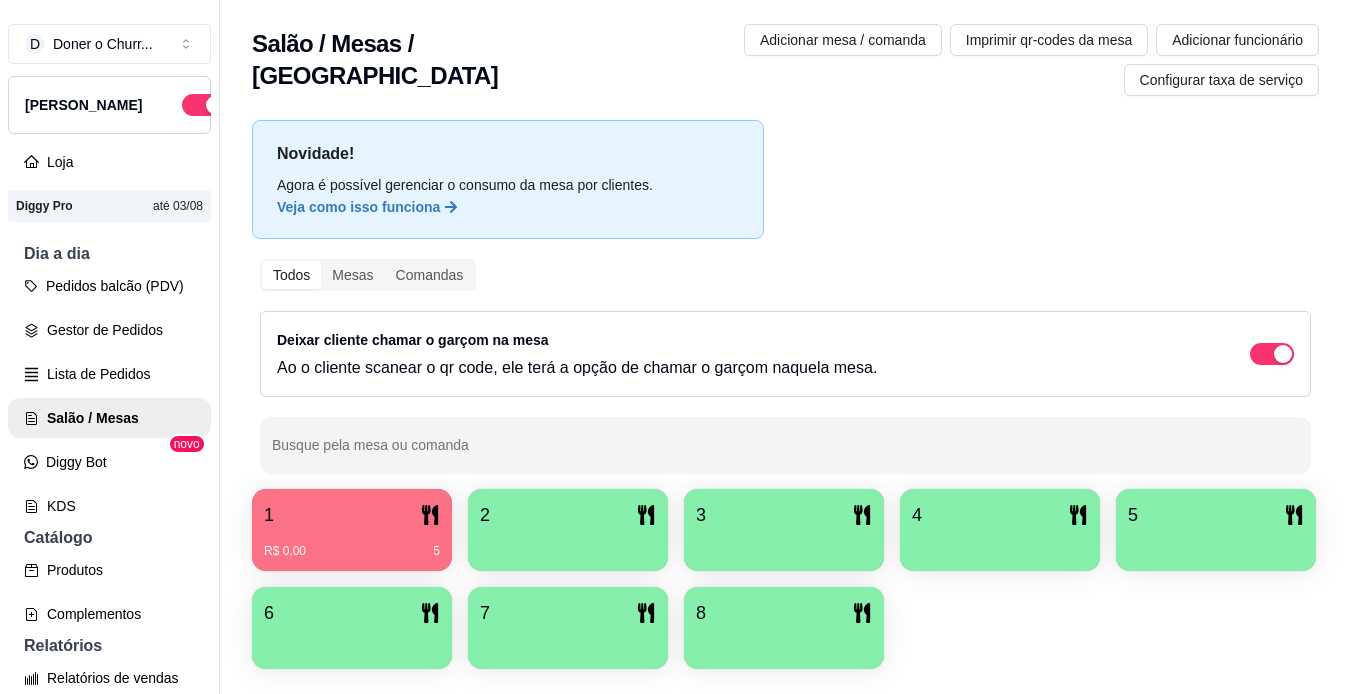 click at bounding box center [568, 544] 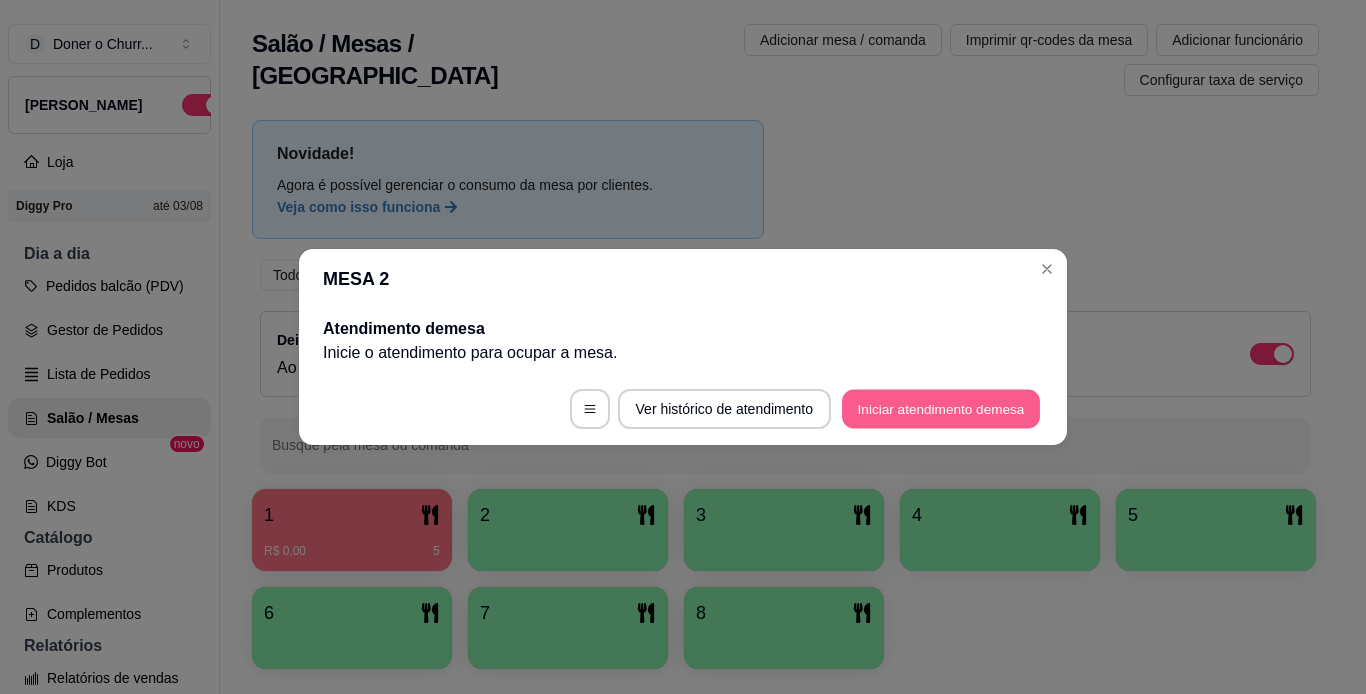 click on "Iniciar atendimento de  mesa" at bounding box center [941, 409] 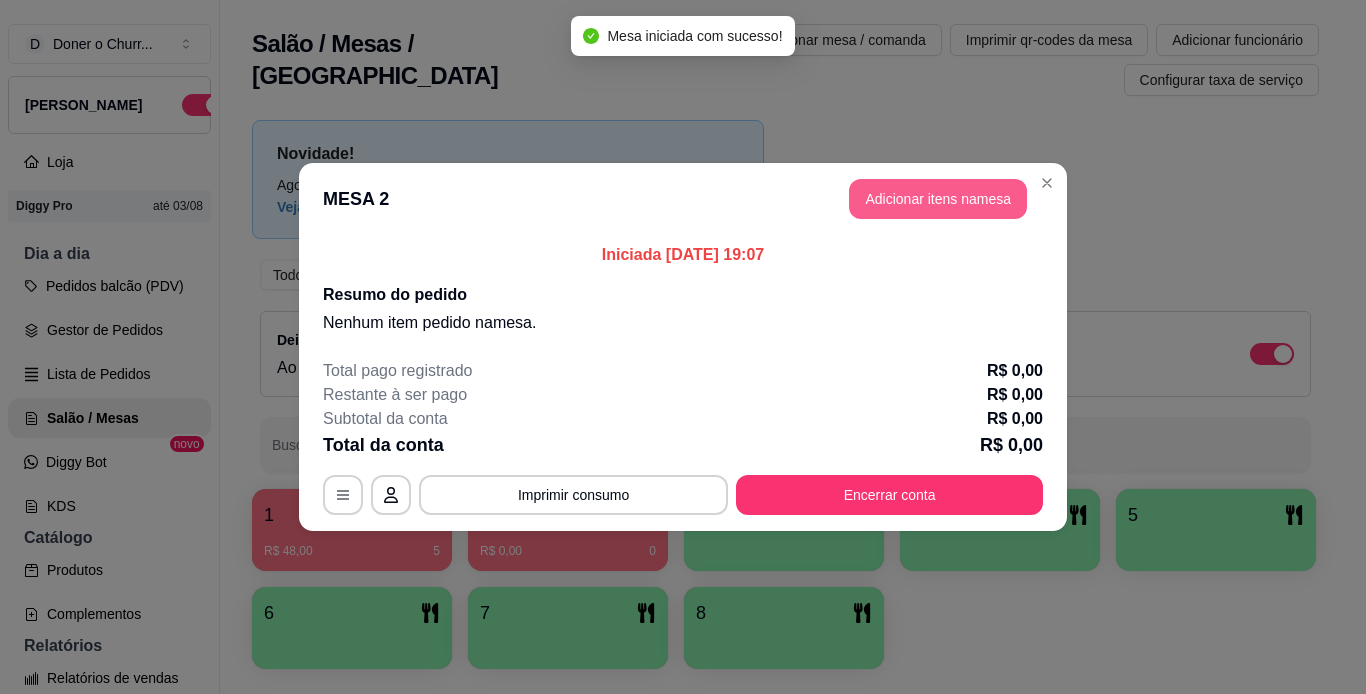 click on "Adicionar itens na  mesa" at bounding box center [938, 199] 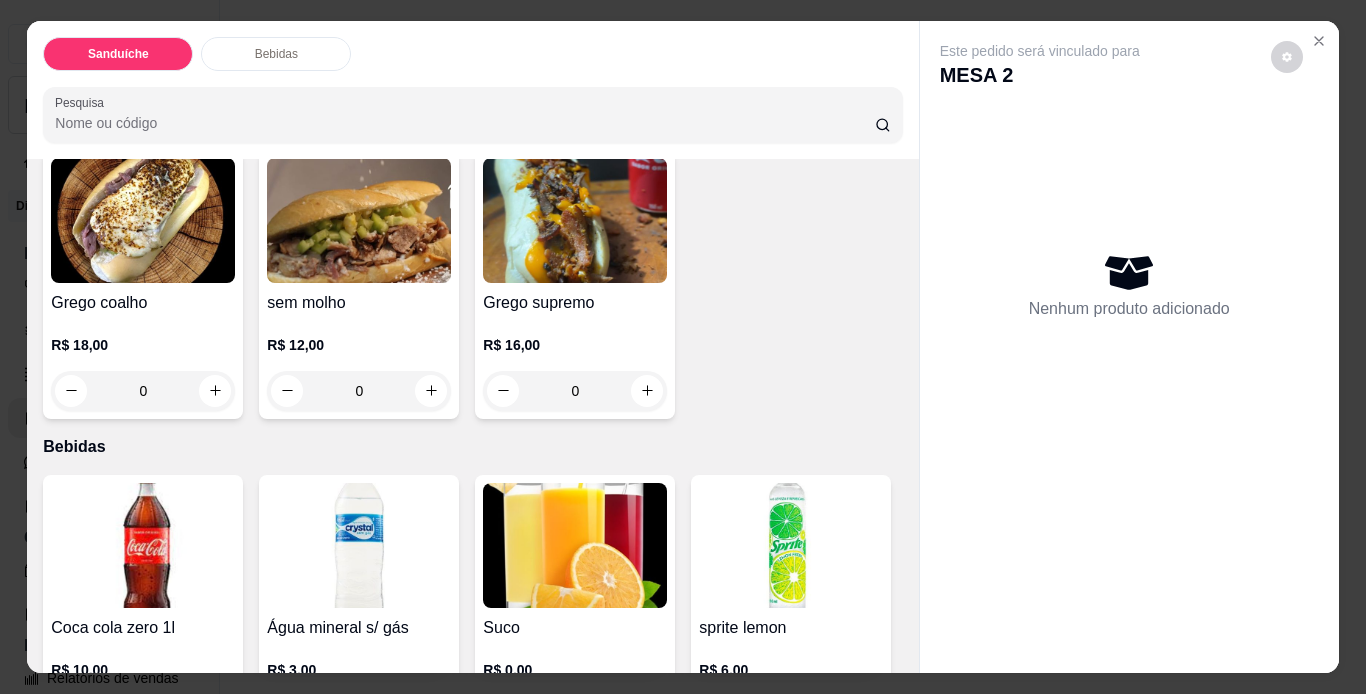 scroll, scrollTop: 500, scrollLeft: 0, axis: vertical 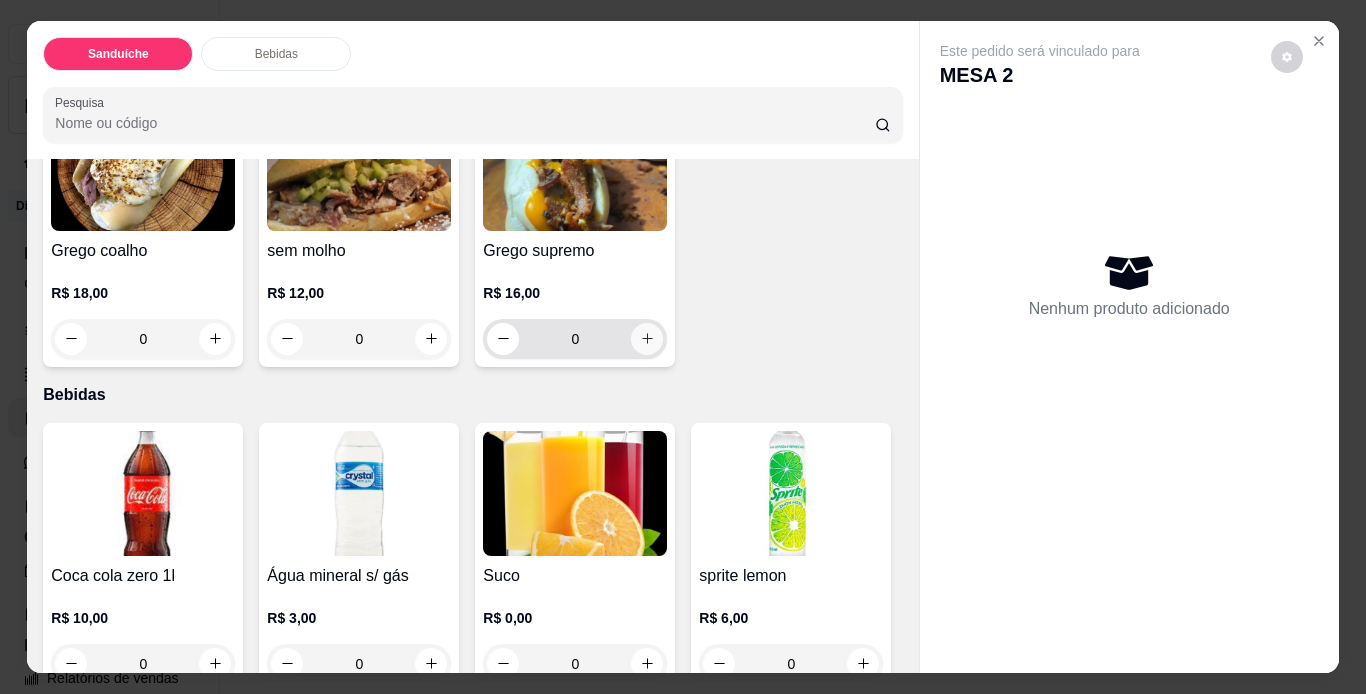 click 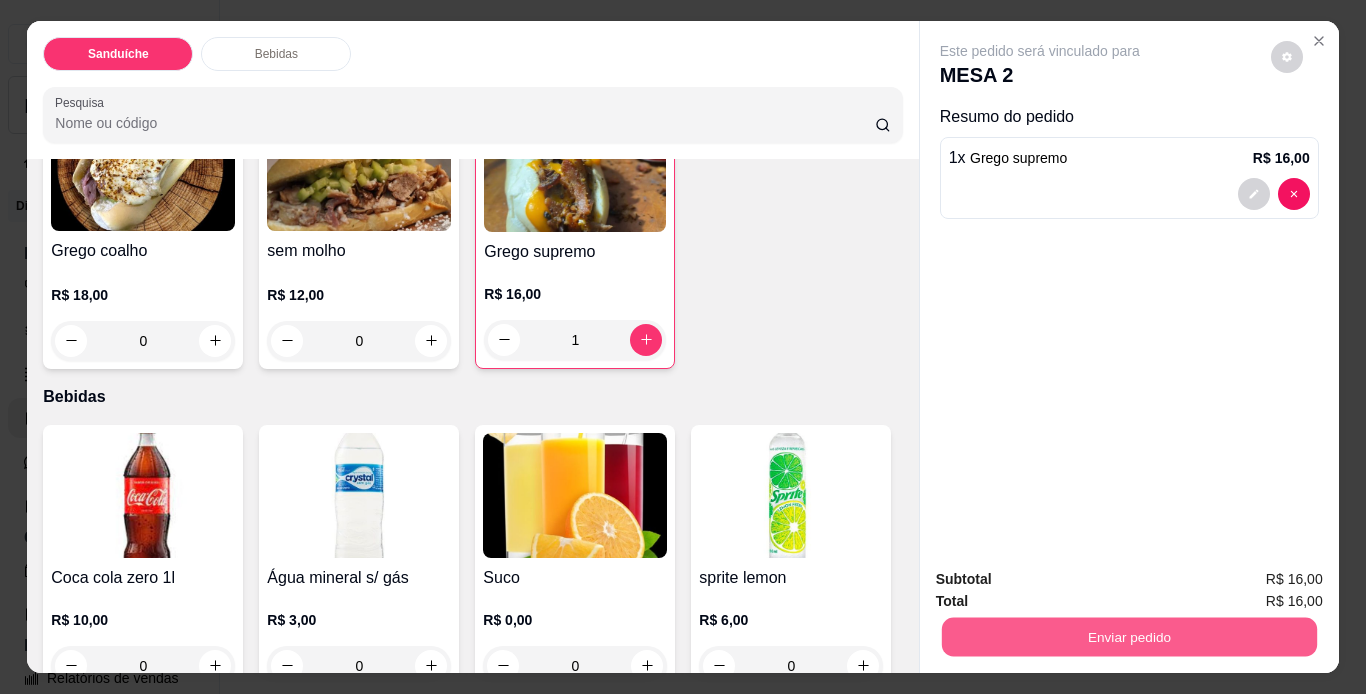 click on "Enviar pedido" at bounding box center [1128, 637] 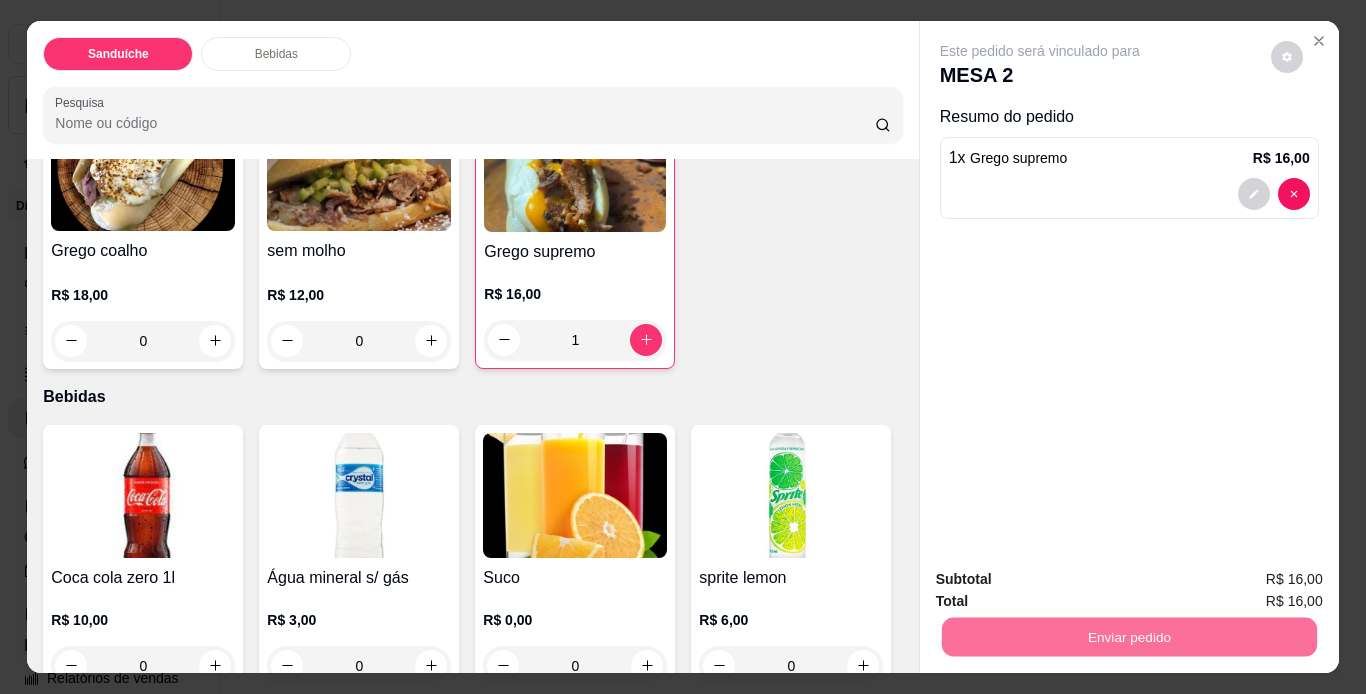 click on "Não registrar e enviar pedido" at bounding box center [1063, 580] 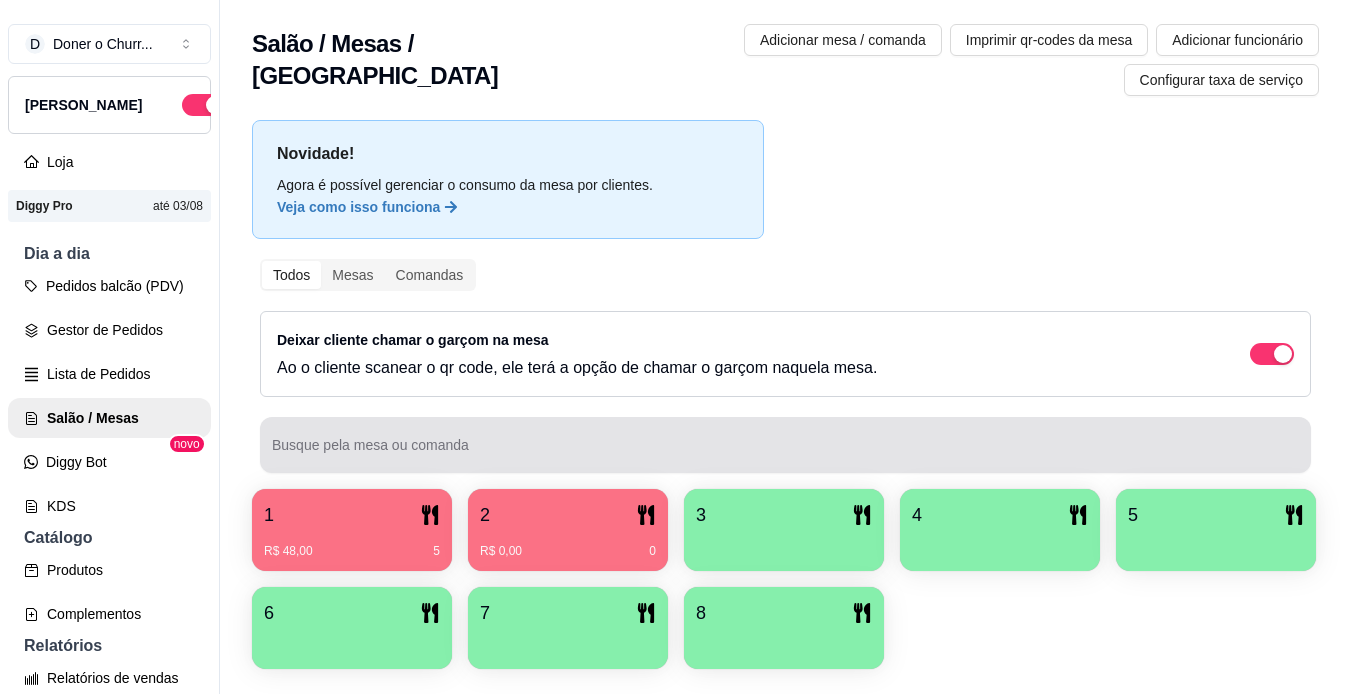 click on "Busque pela mesa ou comanda" at bounding box center [785, 445] 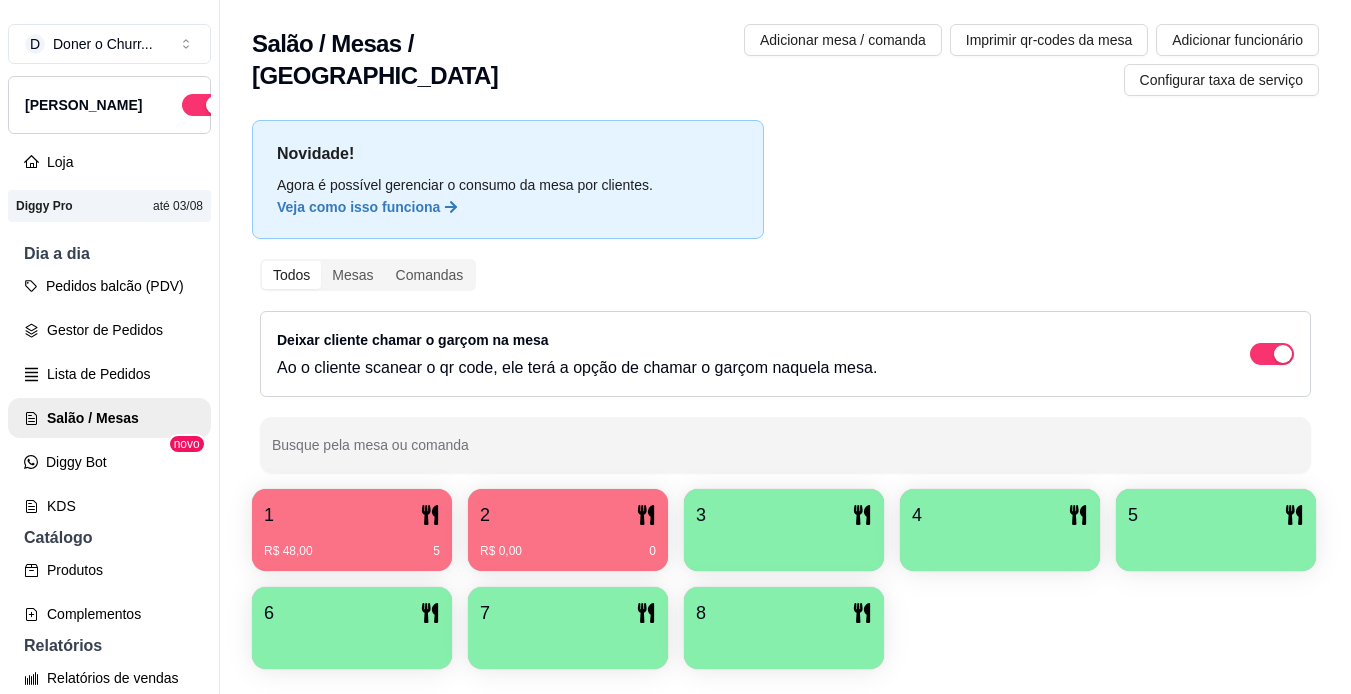 click on "1 R$ 48,00 5 2 R$ 0,00 0 3 4 5 6 7 8" at bounding box center (785, 579) 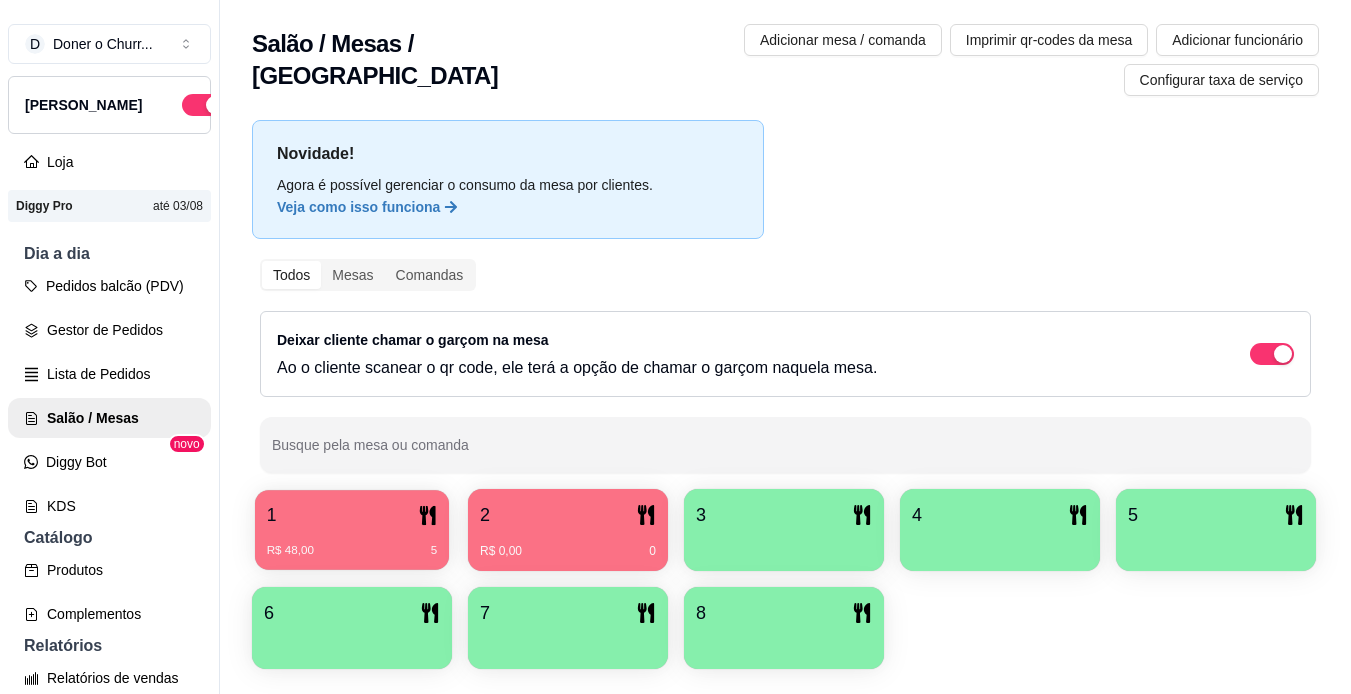 click on "R$ 48,00 5" at bounding box center (352, 543) 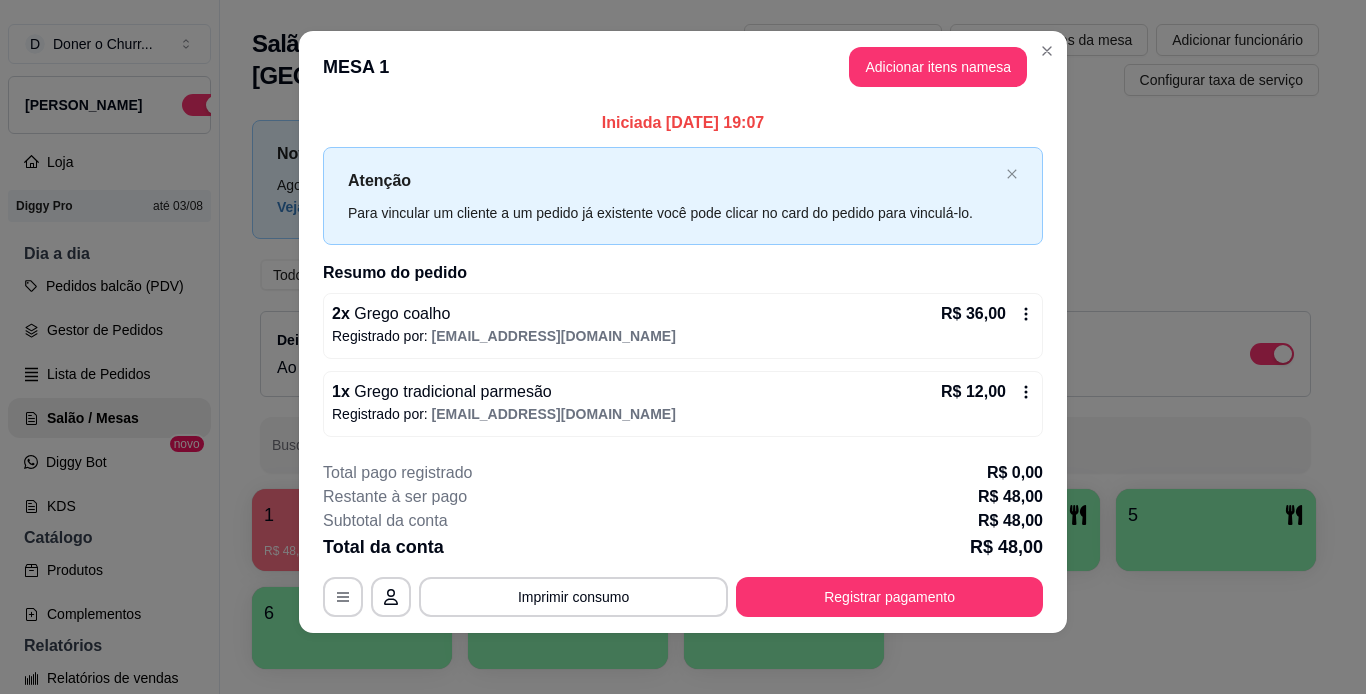 scroll, scrollTop: 18, scrollLeft: 0, axis: vertical 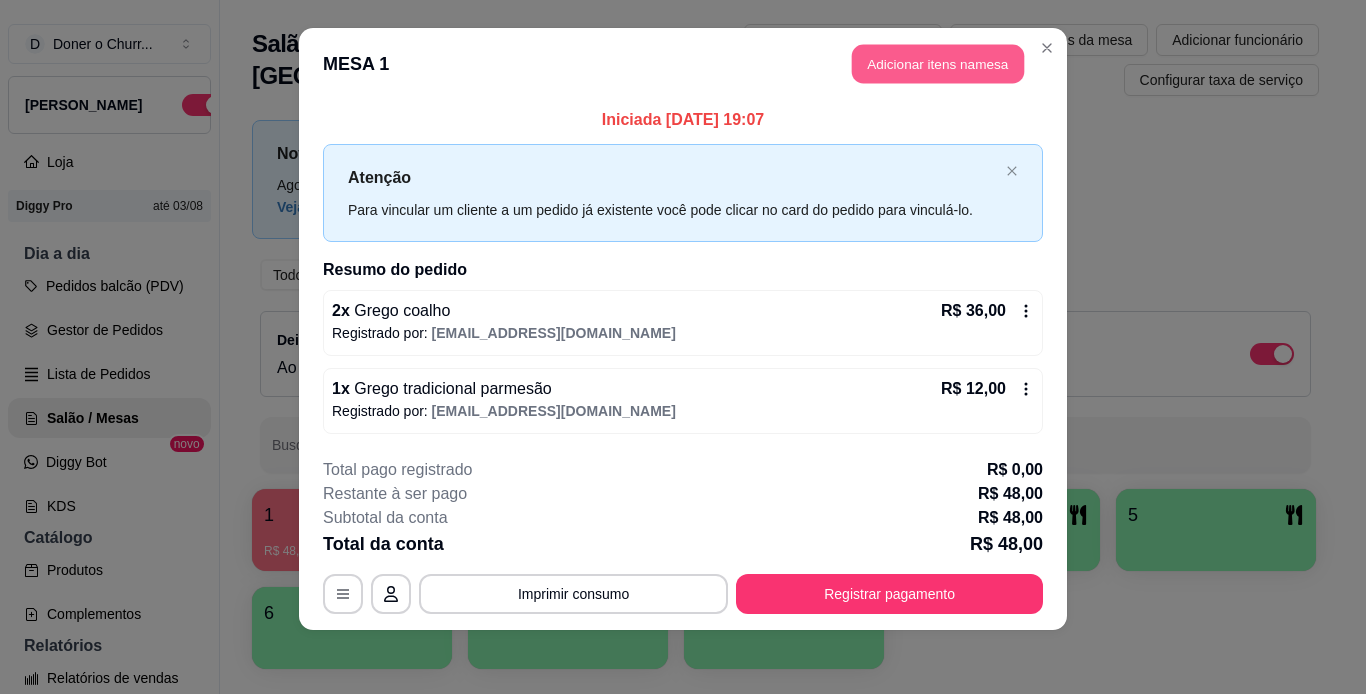 click on "Adicionar itens na  mesa" at bounding box center (938, 64) 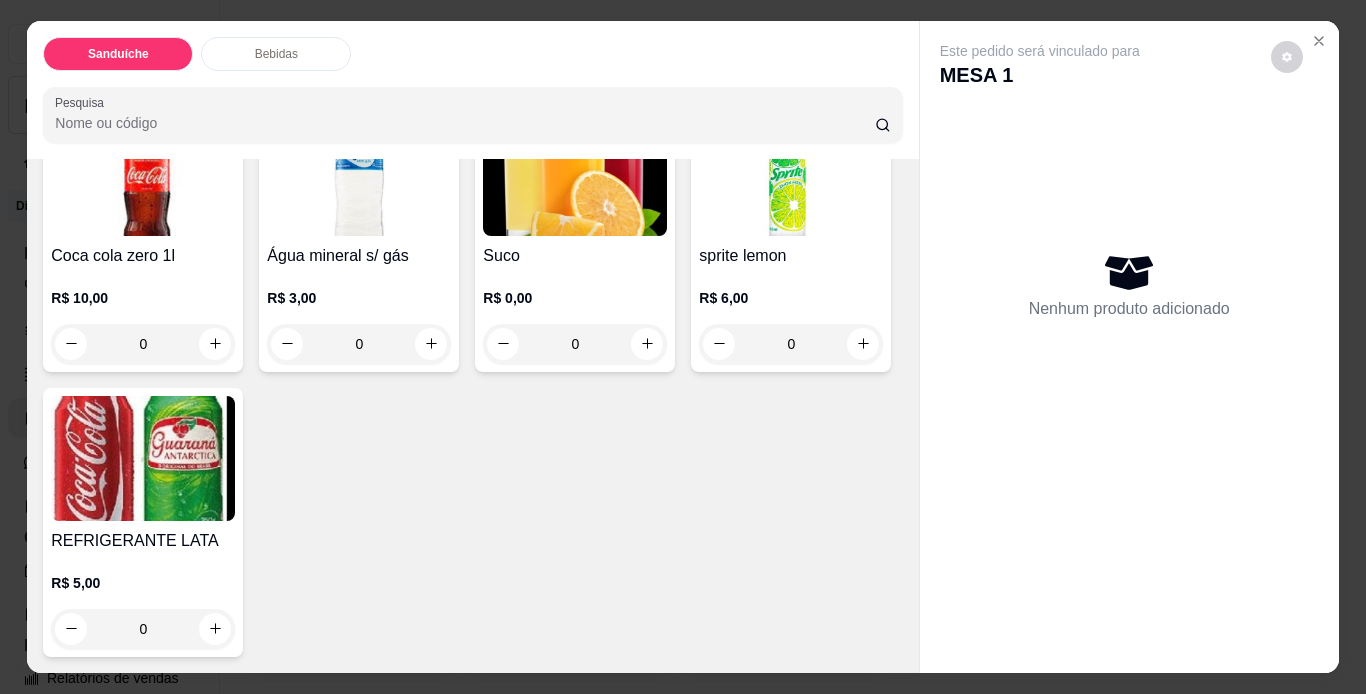 scroll, scrollTop: 1104, scrollLeft: 0, axis: vertical 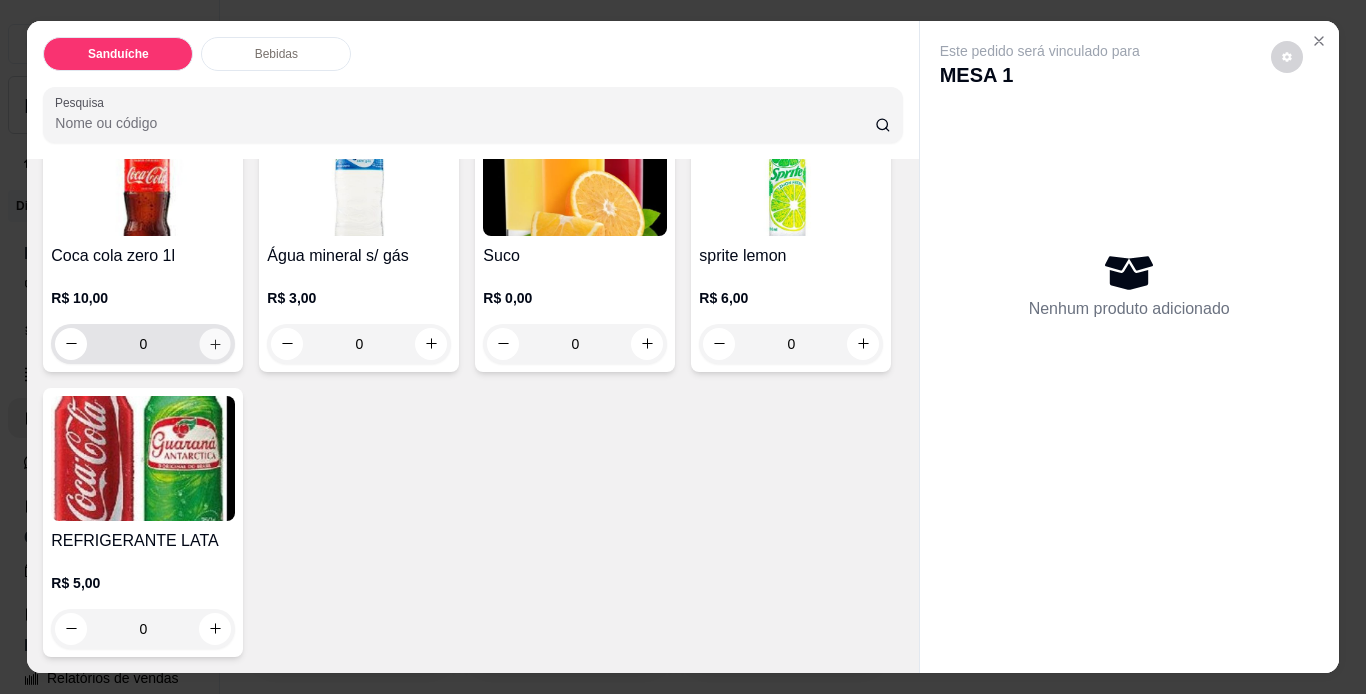 click at bounding box center (215, 343) 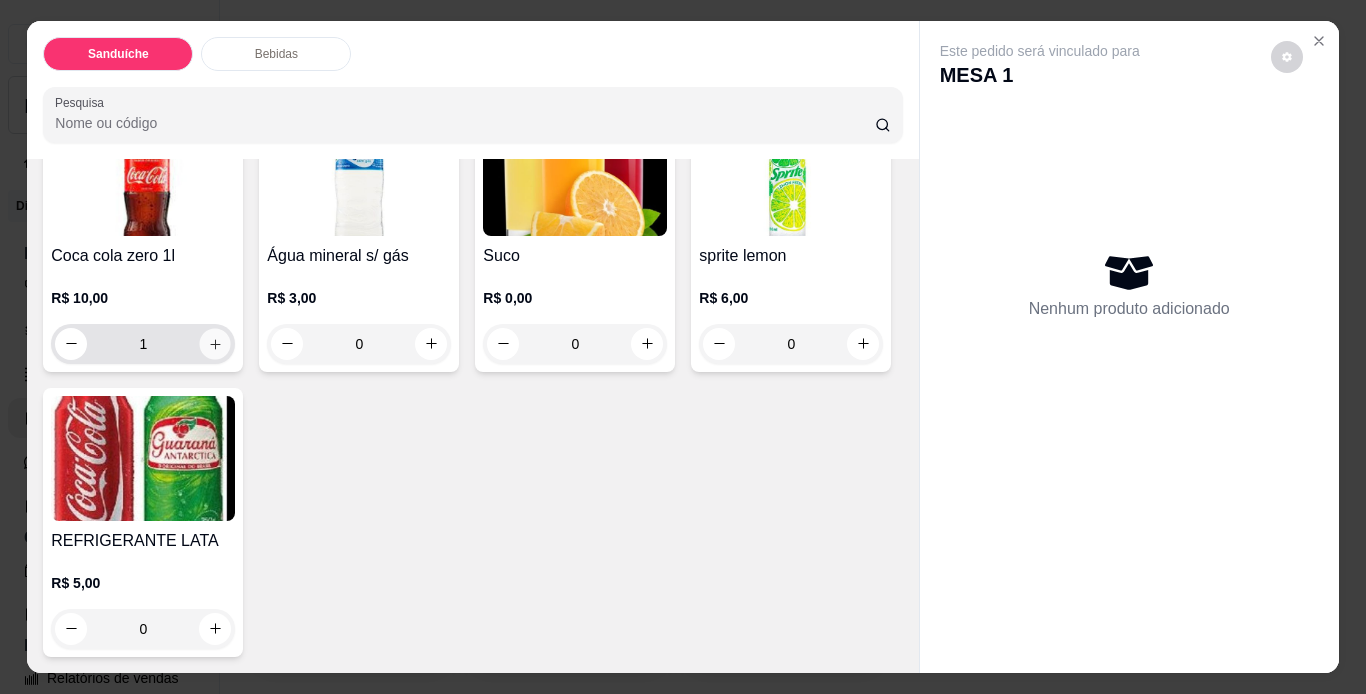 scroll, scrollTop: 1105, scrollLeft: 0, axis: vertical 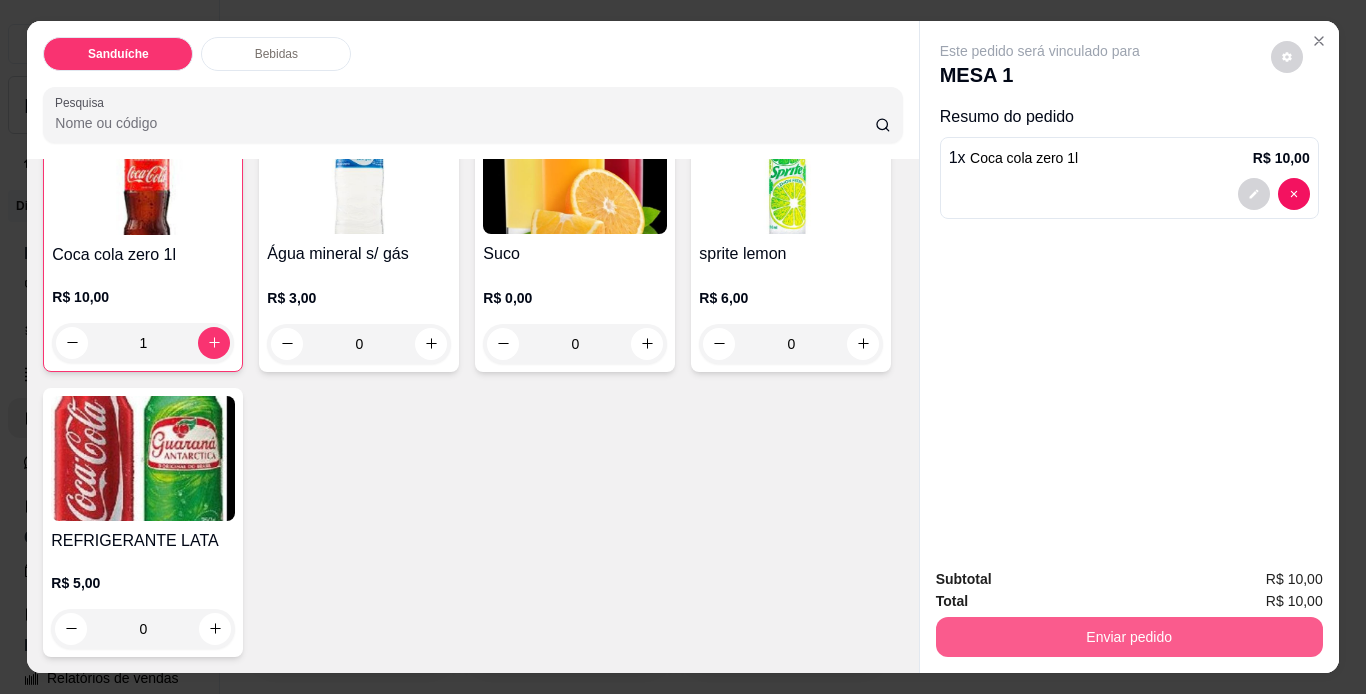click on "Enviar pedido" at bounding box center (1129, 637) 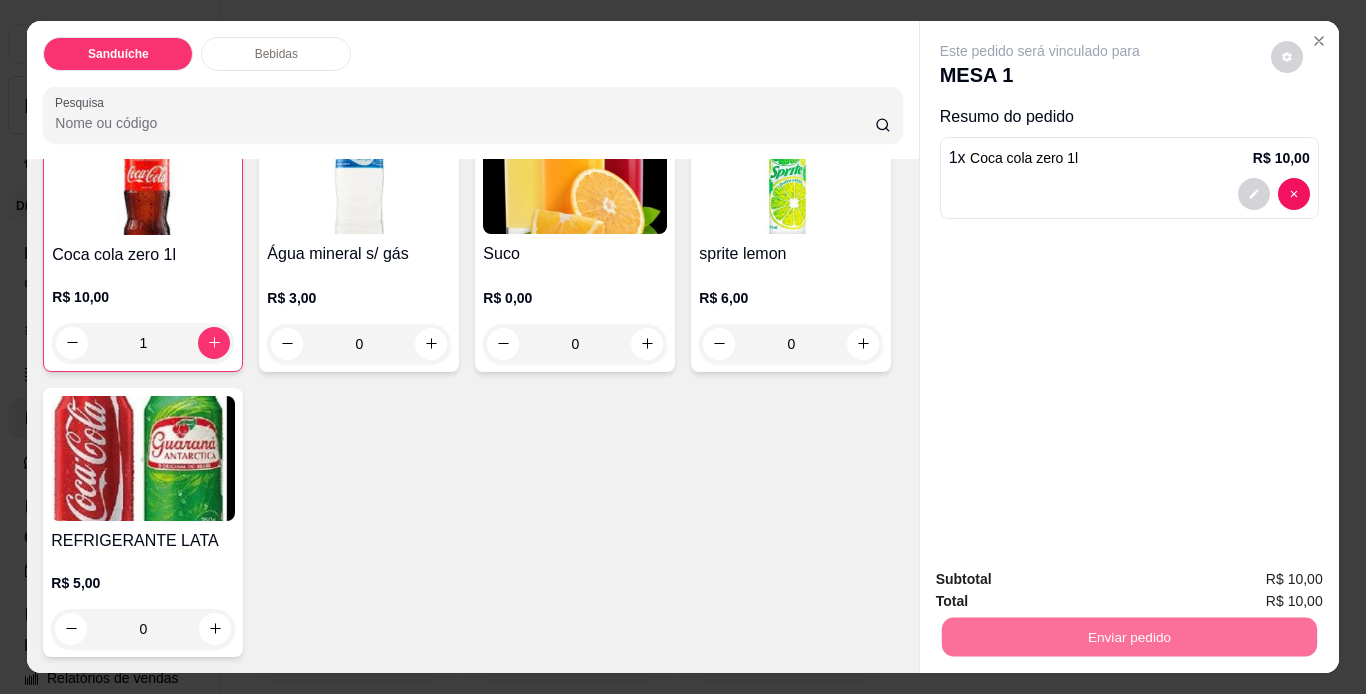 click on "Não registrar e enviar pedido" at bounding box center [1063, 580] 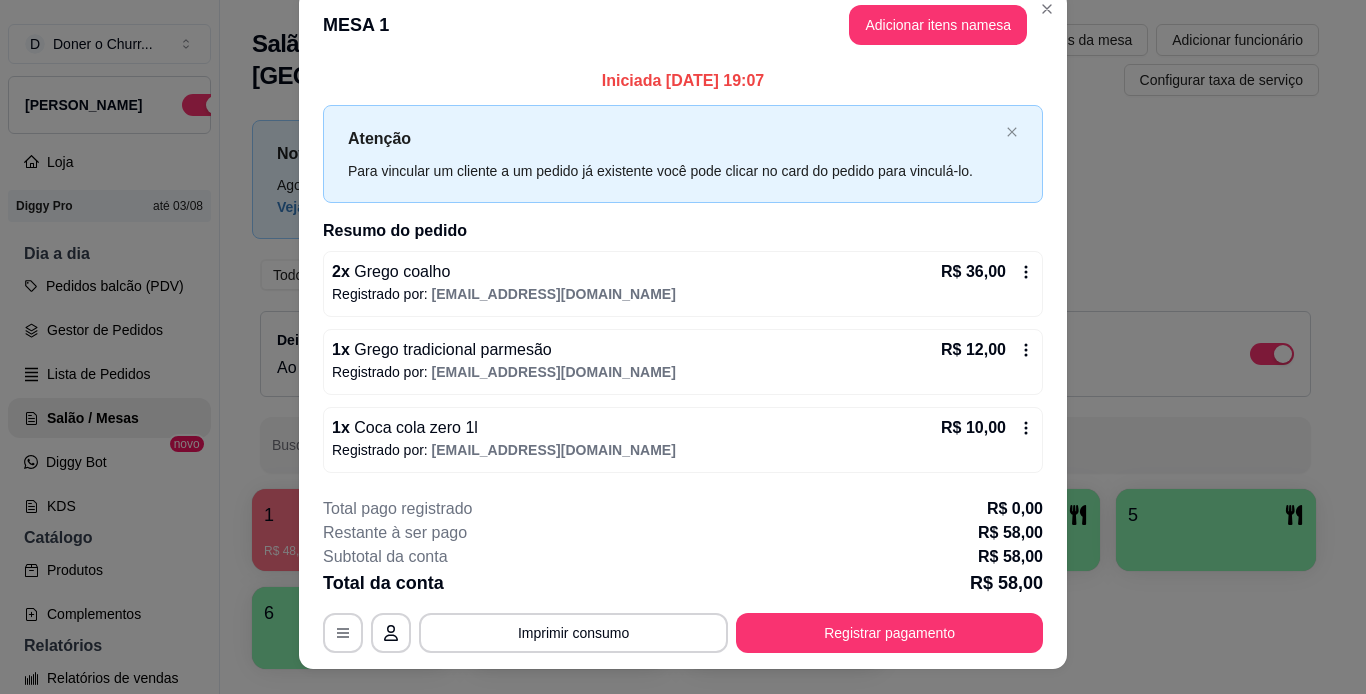 scroll, scrollTop: 0, scrollLeft: 0, axis: both 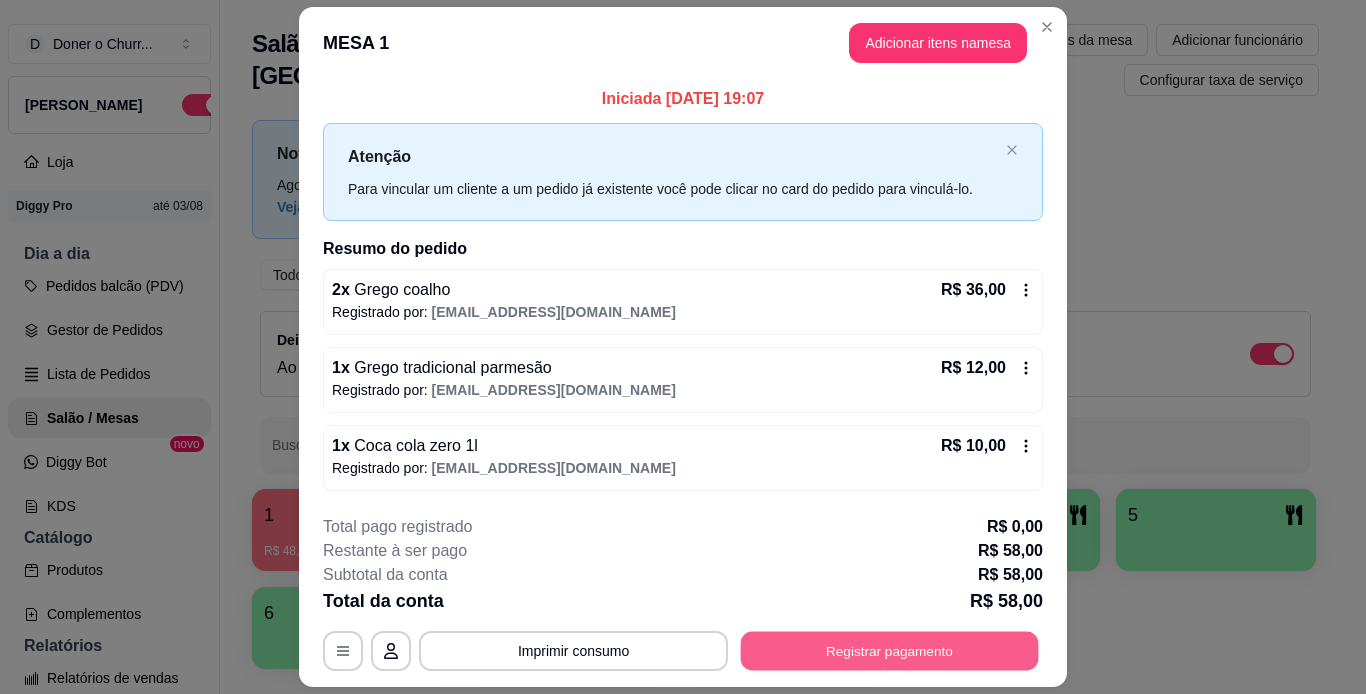 click on "Registrar pagamento" at bounding box center (890, 650) 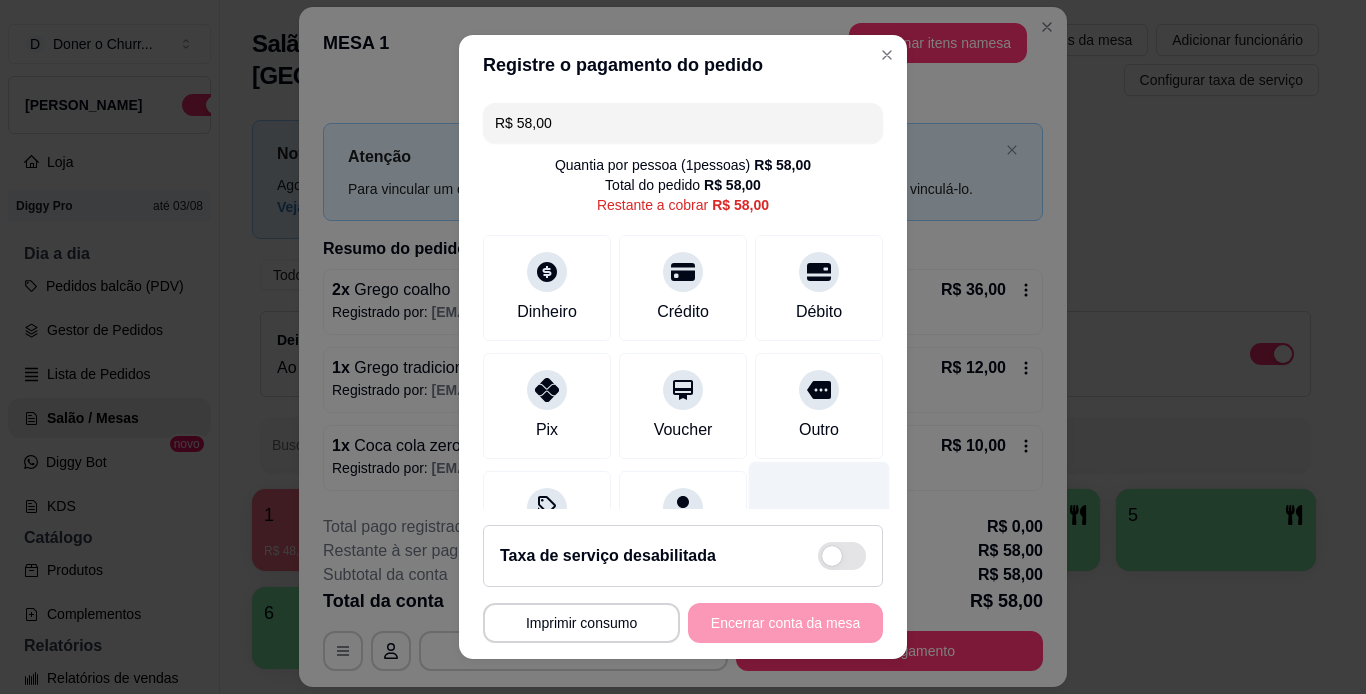 scroll, scrollTop: 99, scrollLeft: 0, axis: vertical 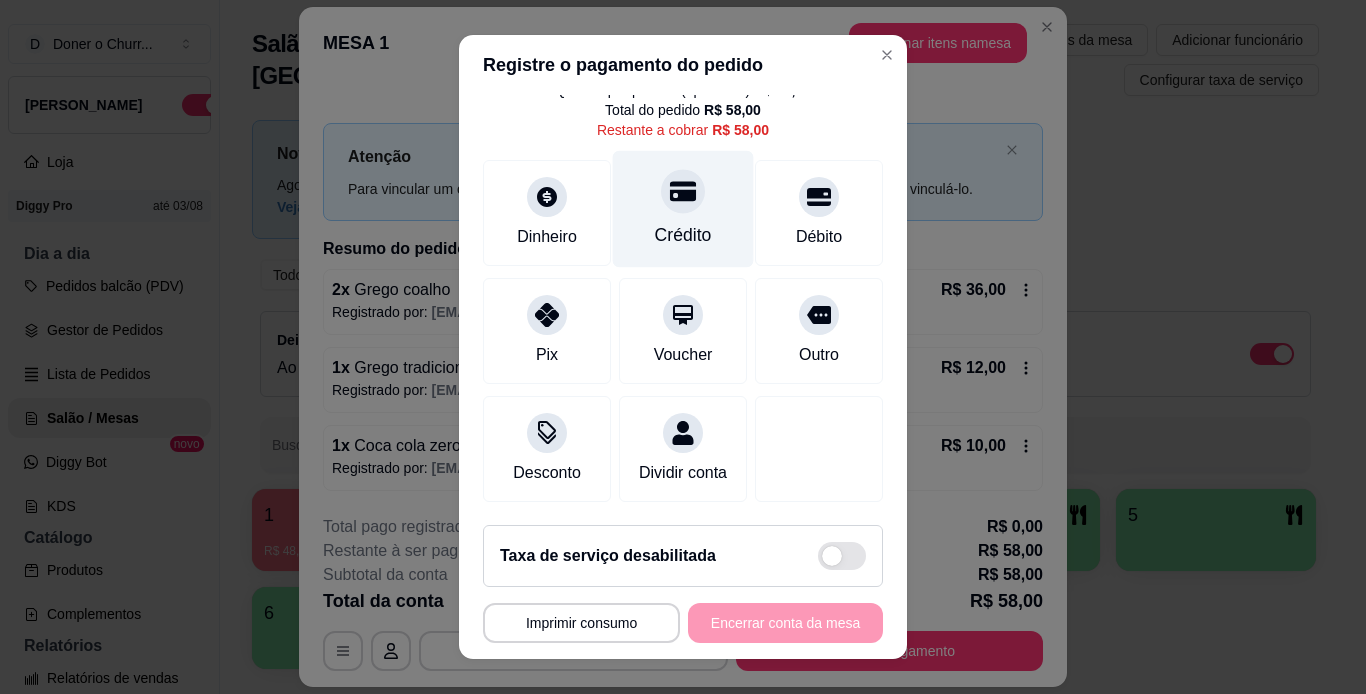 click on "Crédito" at bounding box center [683, 235] 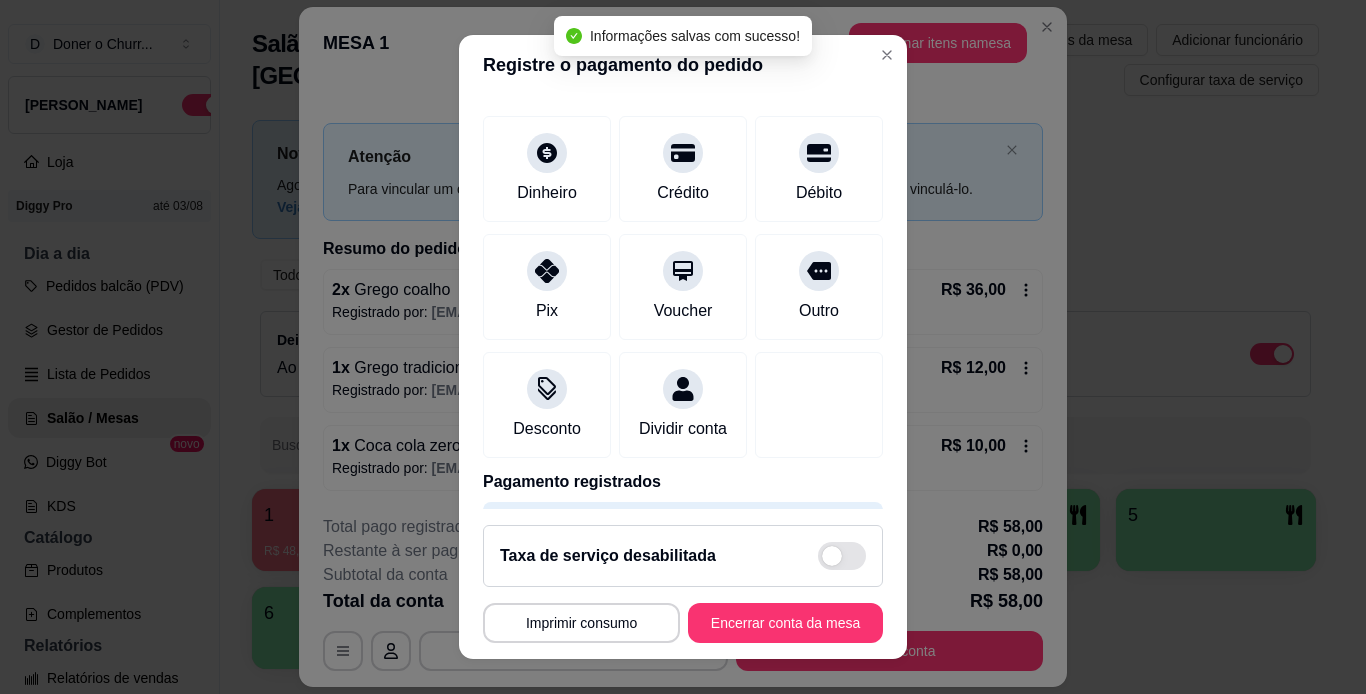 type on "R$ 0,00" 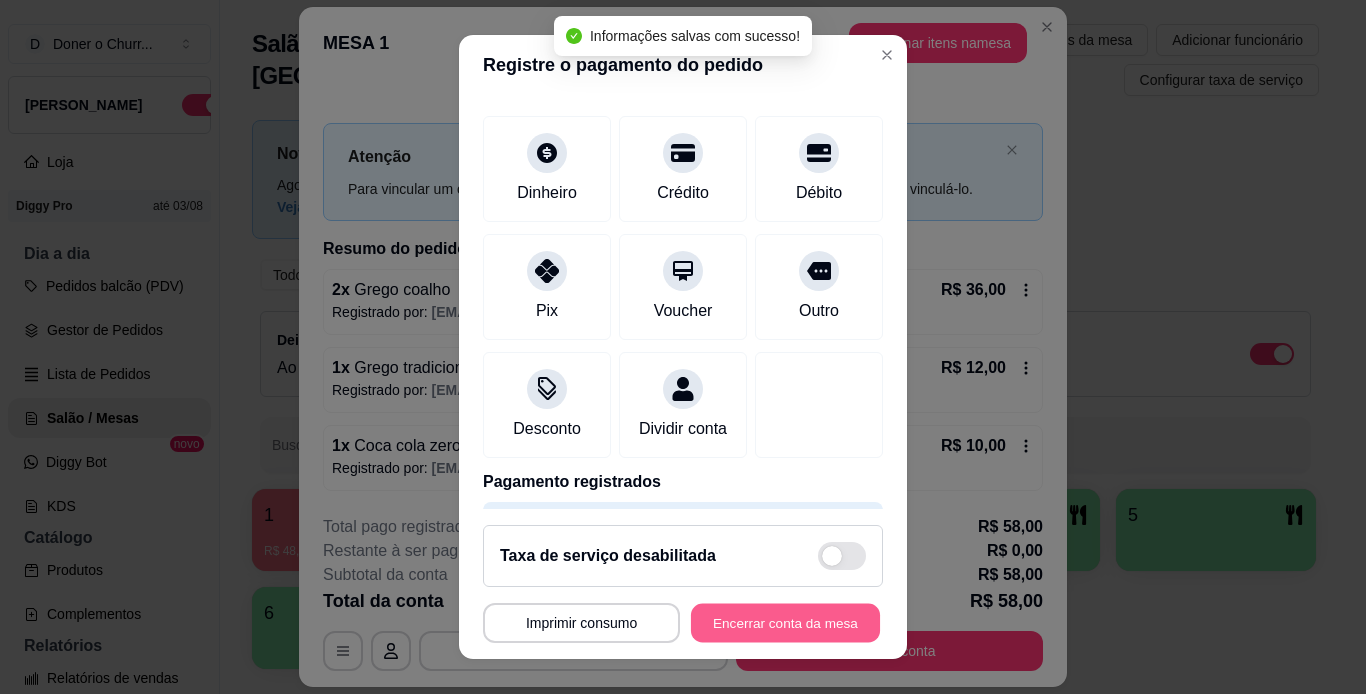 click on "Encerrar conta da mesa" at bounding box center [785, 623] 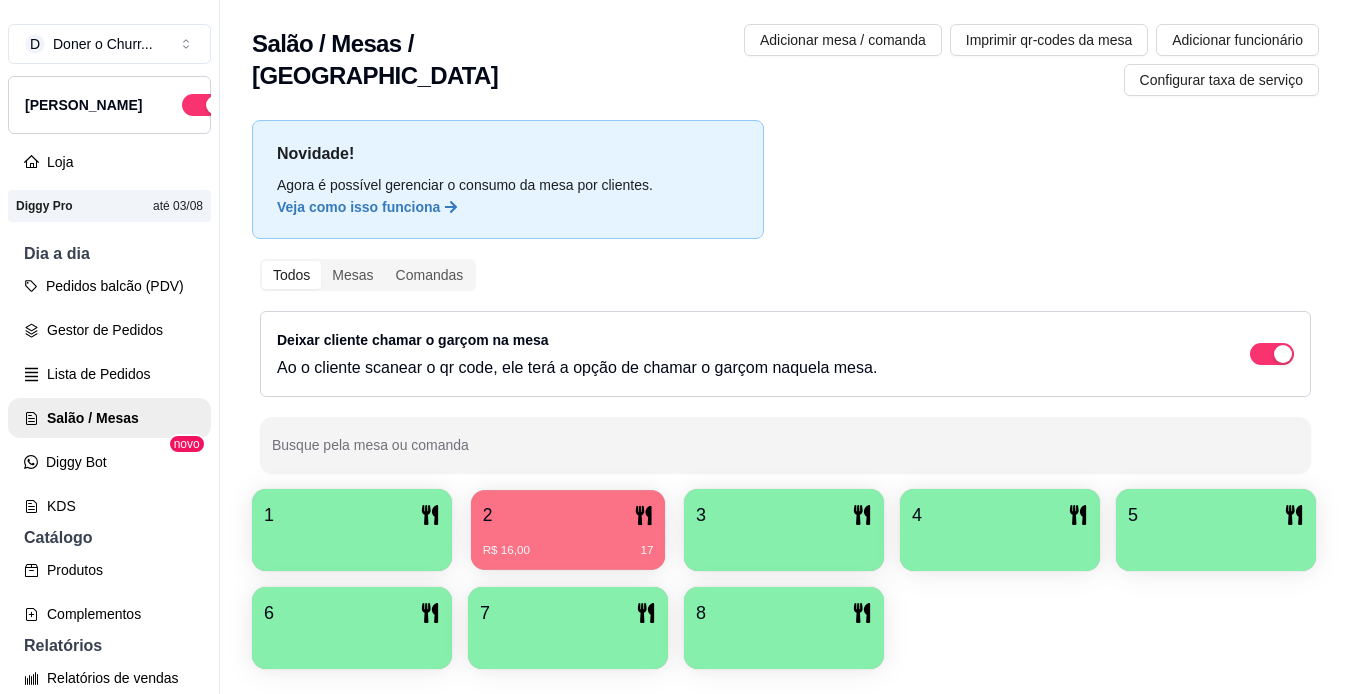 click on "2" at bounding box center [568, 515] 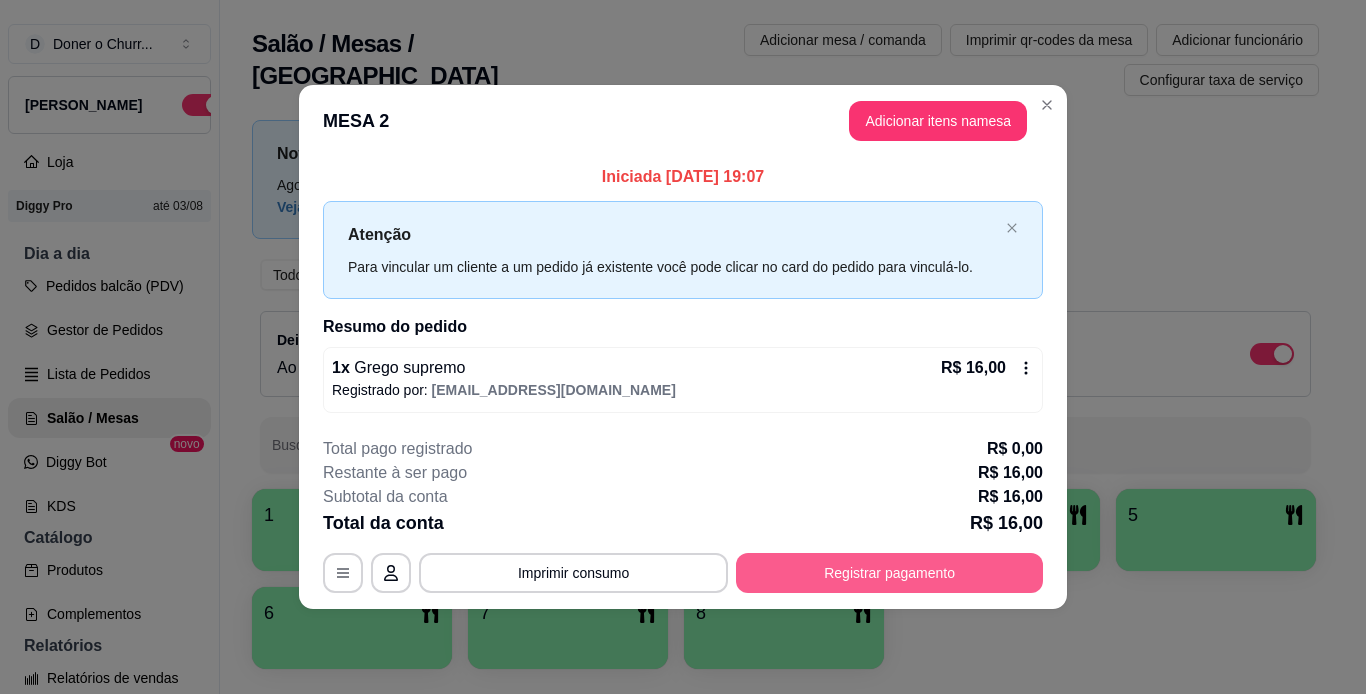 click on "Registrar pagamento" at bounding box center [889, 573] 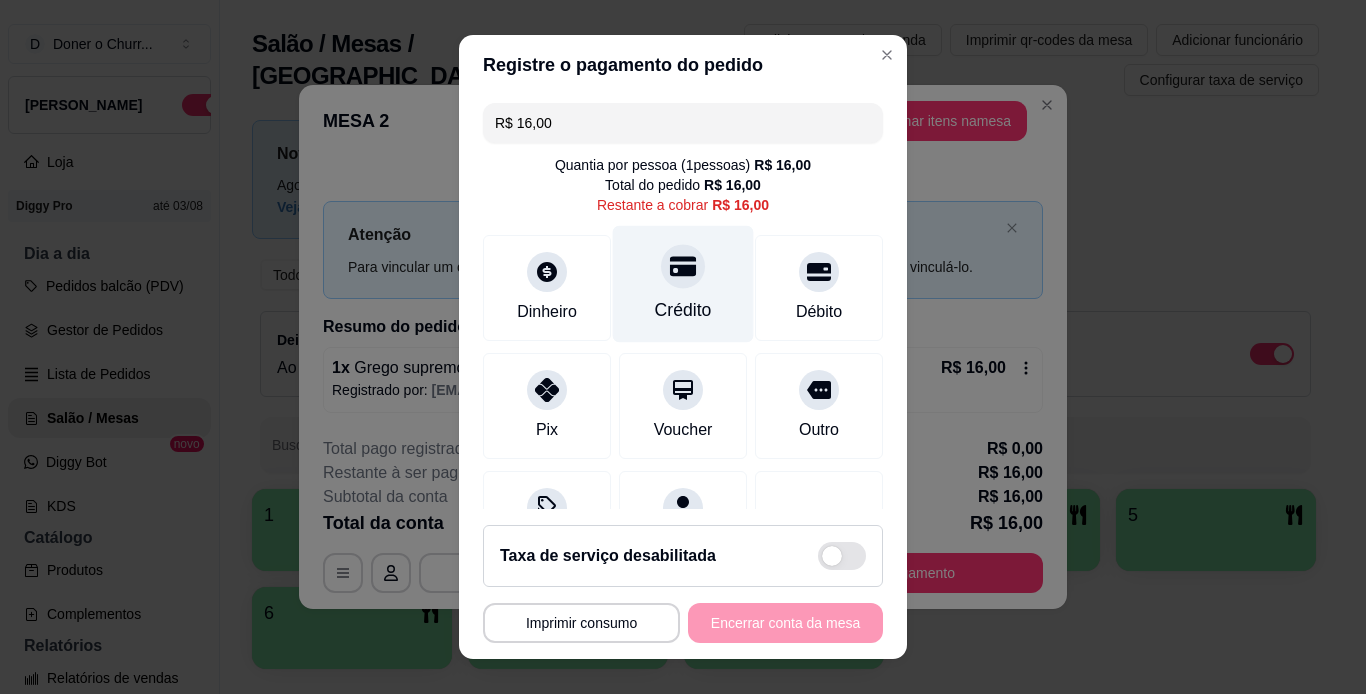 click on "Crédito" at bounding box center [683, 310] 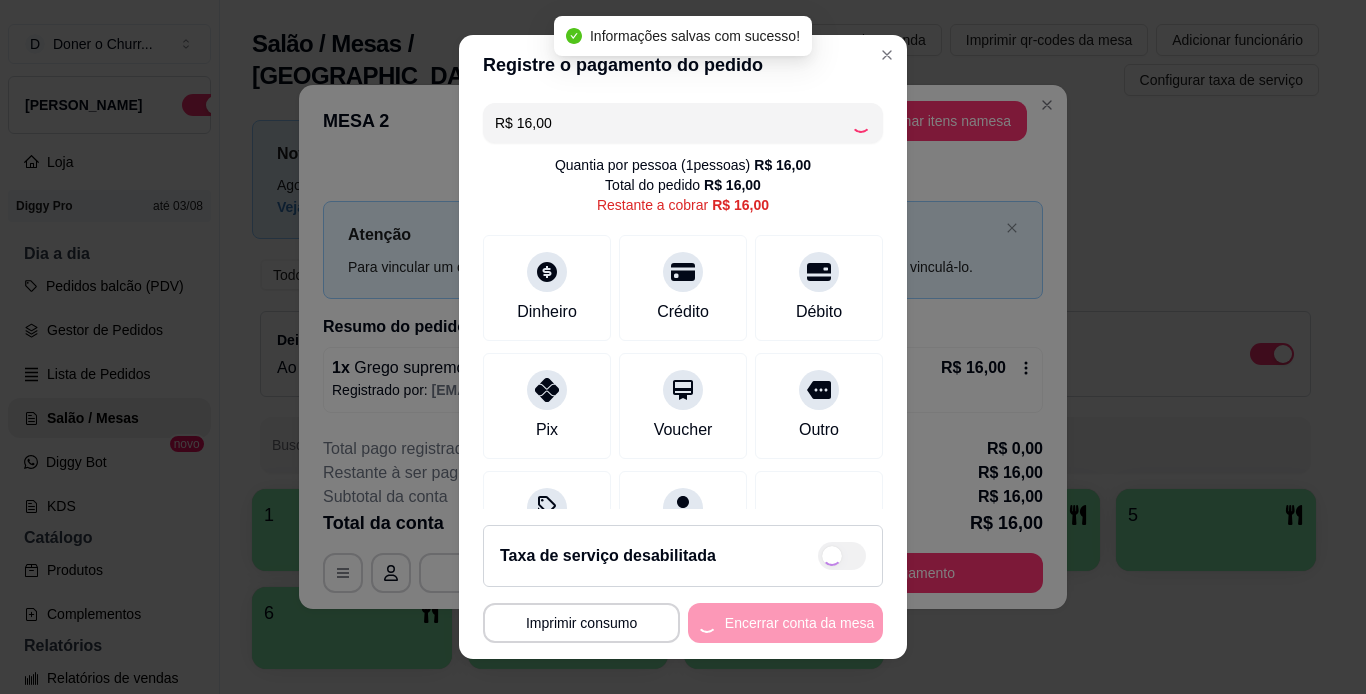type on "R$ 0,00" 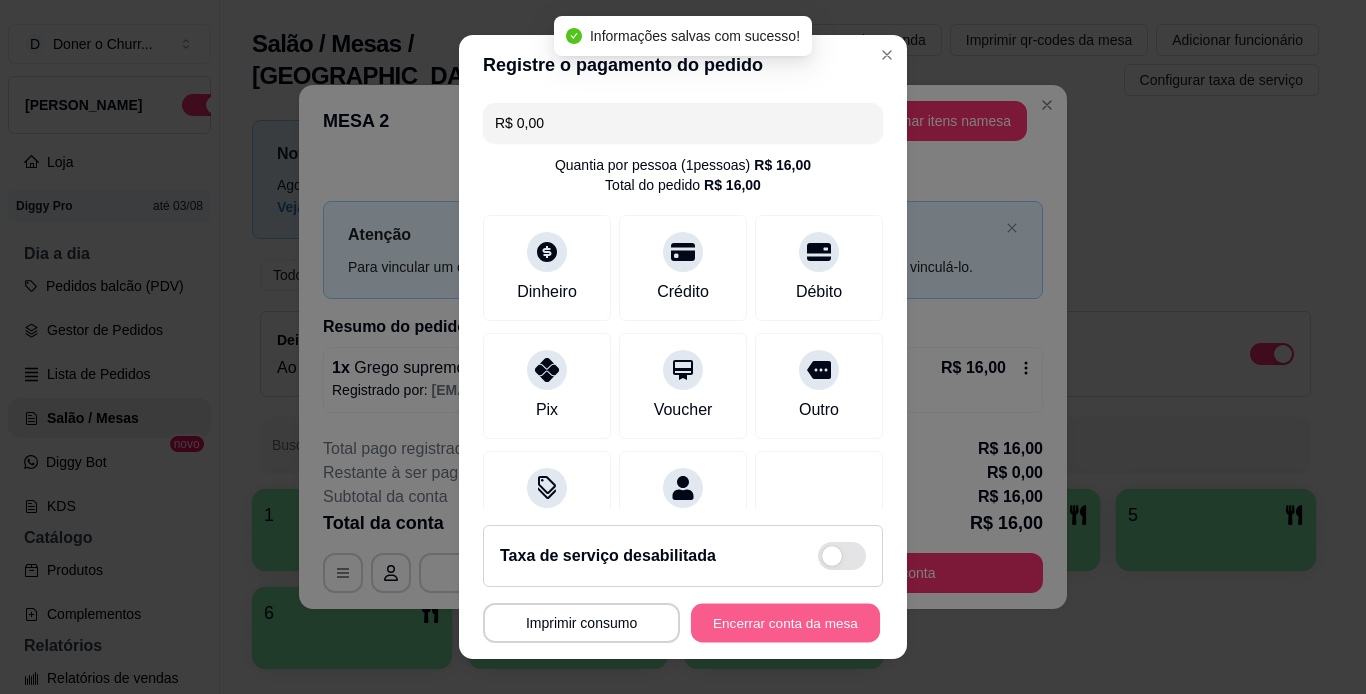 click on "Encerrar conta da mesa" at bounding box center (785, 623) 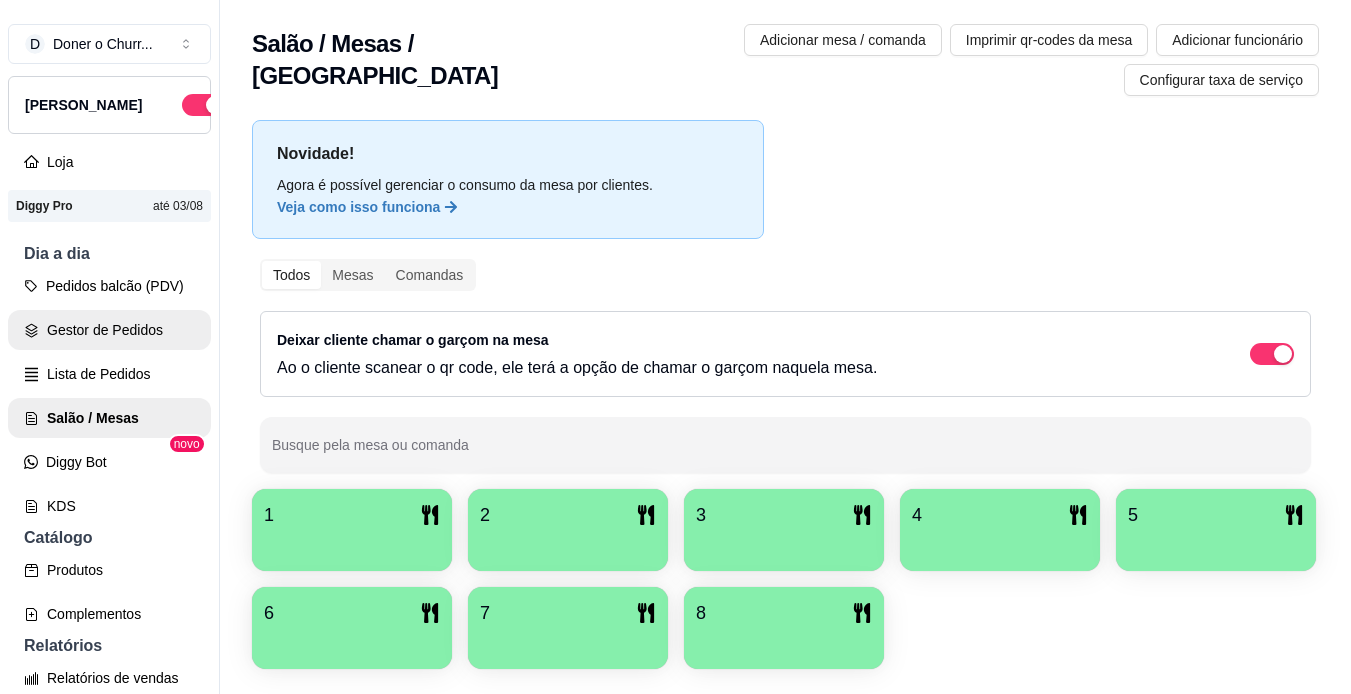 click on "Gestor de Pedidos" at bounding box center (109, 330) 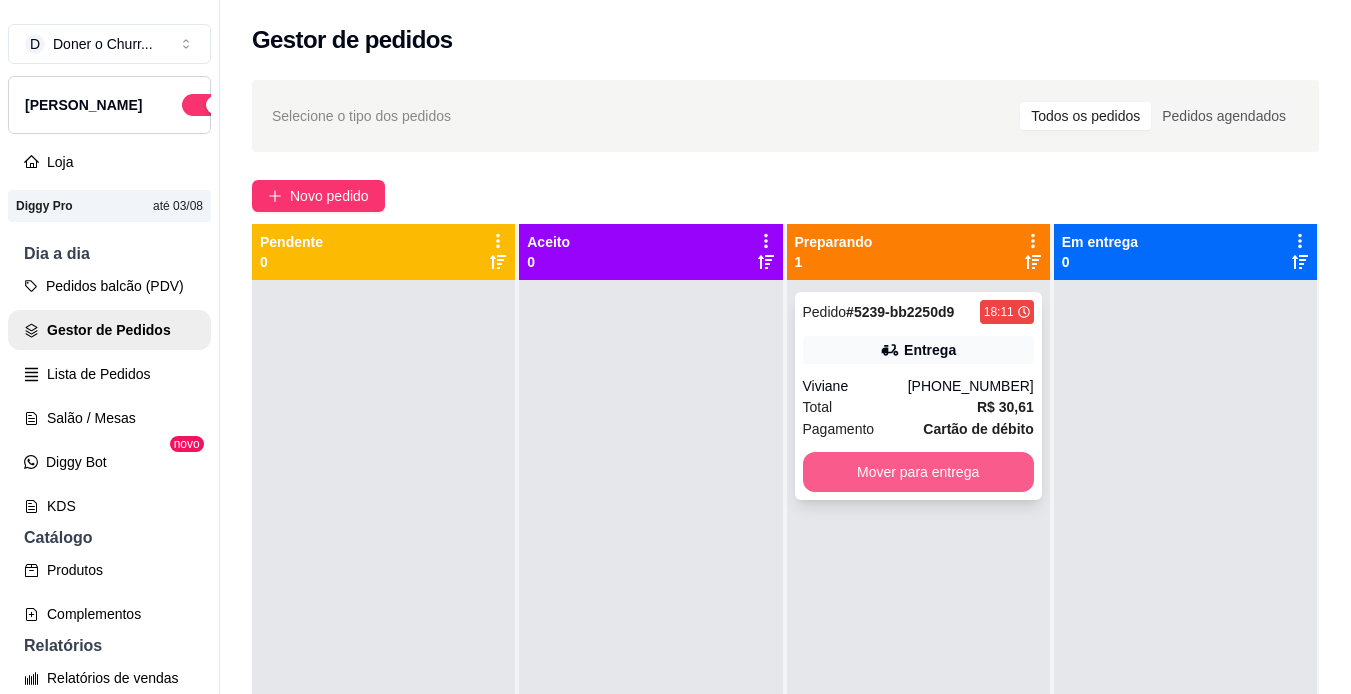click on "Mover para entrega" at bounding box center (918, 472) 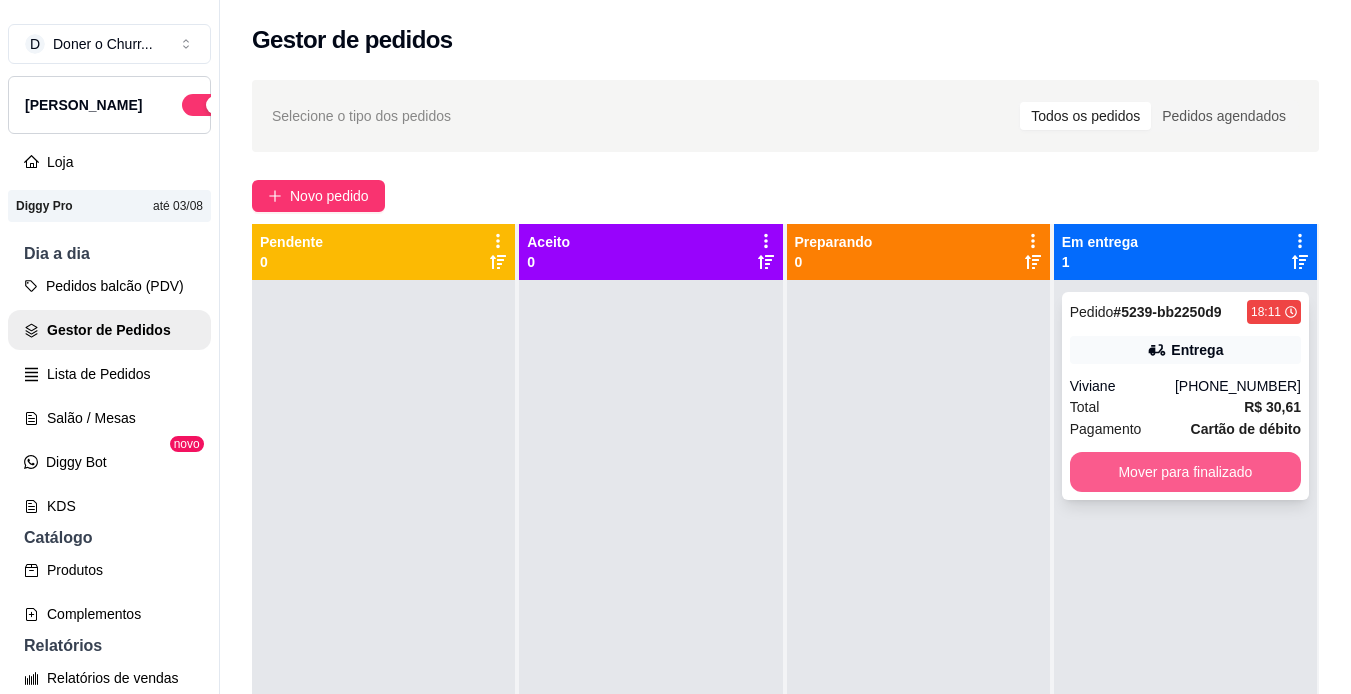 click on "Mover para finalizado" at bounding box center [1185, 472] 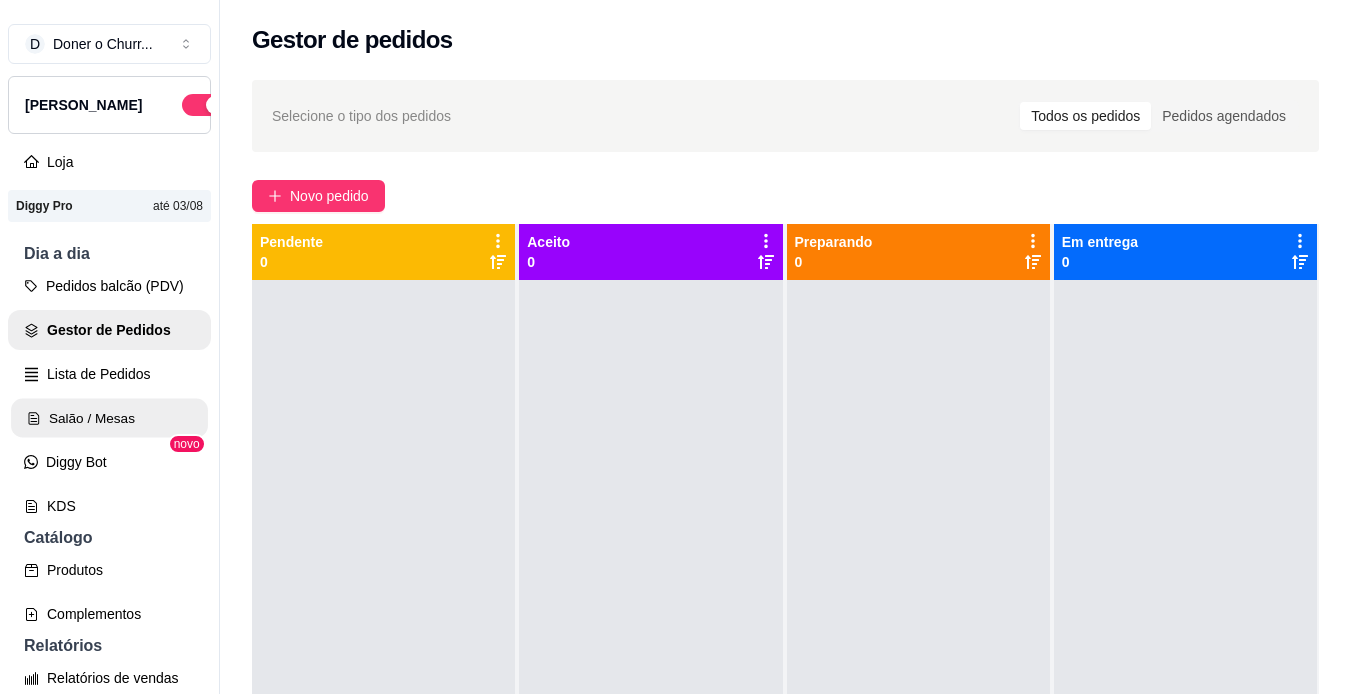 click on "Salão / Mesas" at bounding box center (109, 418) 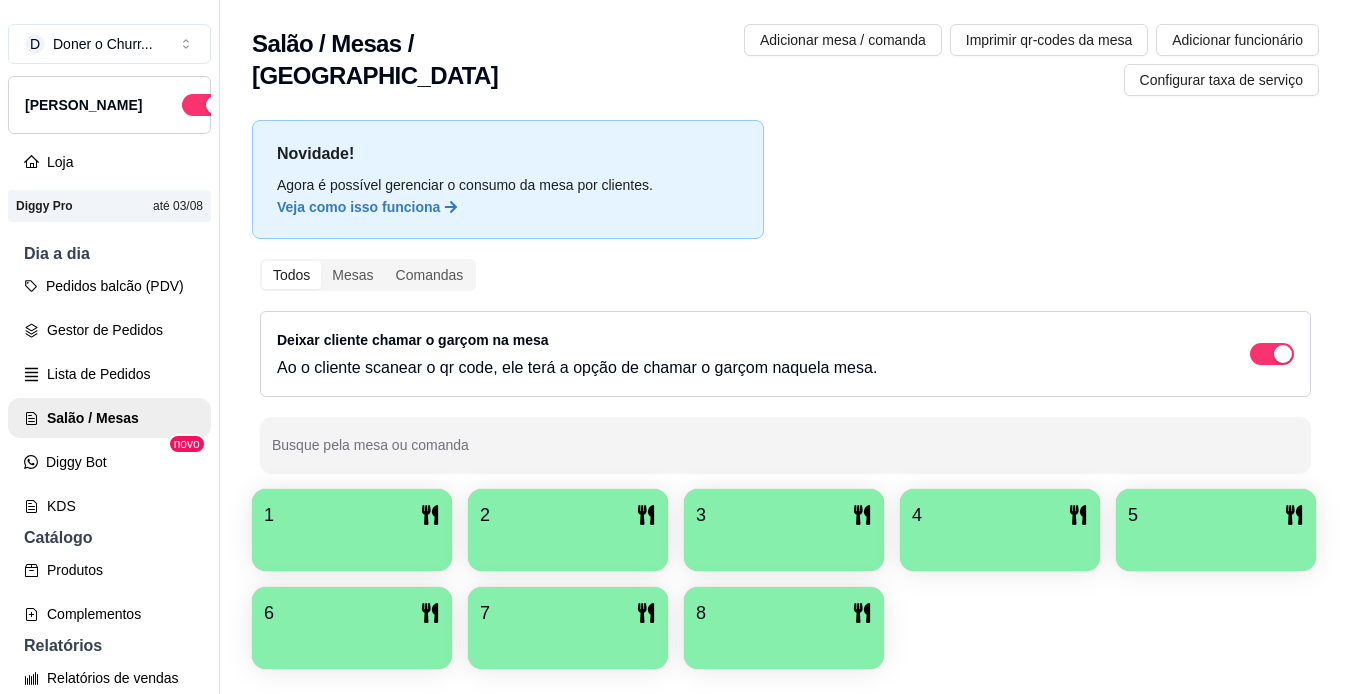 click at bounding box center [352, 544] 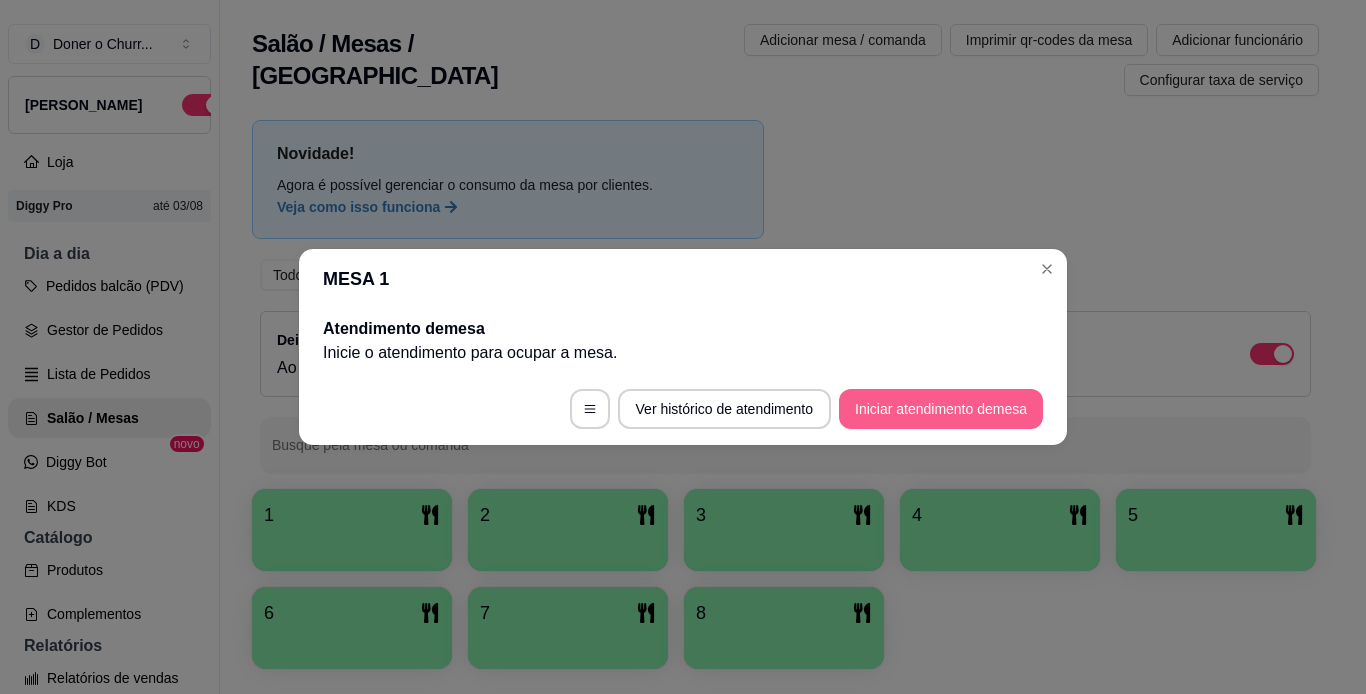 click on "Iniciar atendimento de  mesa" at bounding box center (941, 409) 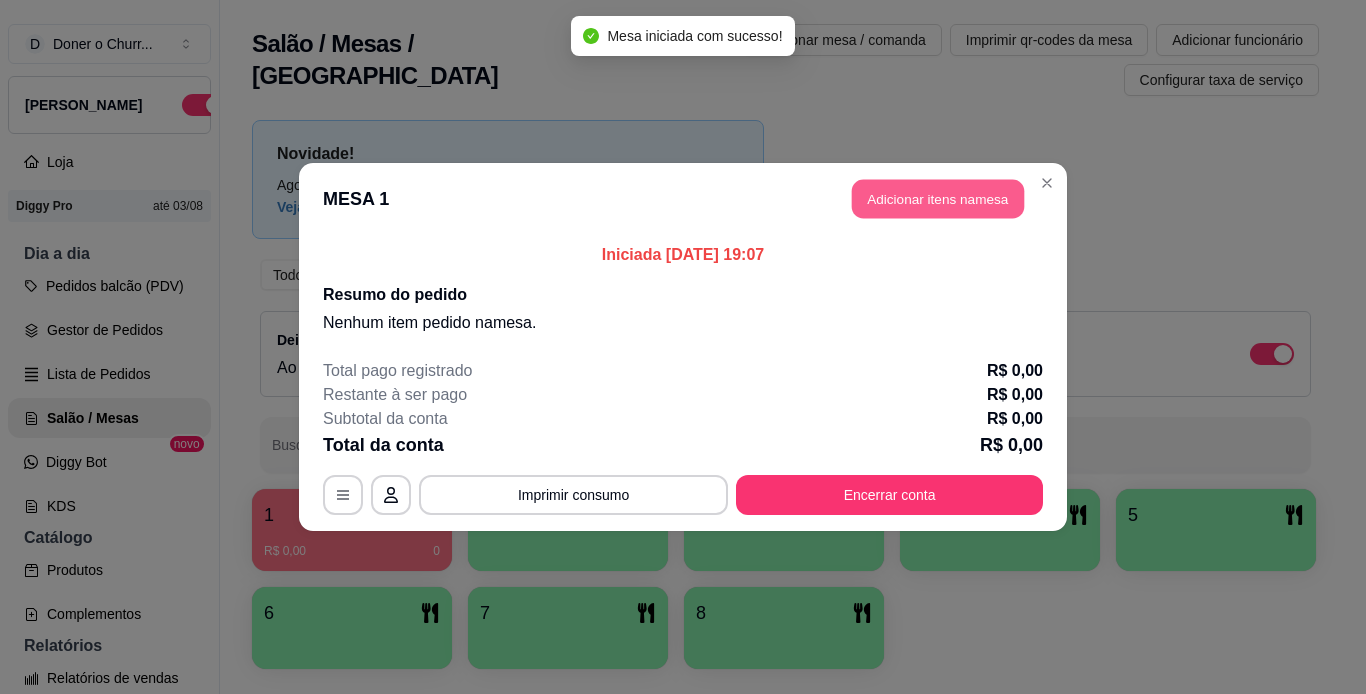 click on "Adicionar itens na  mesa" at bounding box center [938, 199] 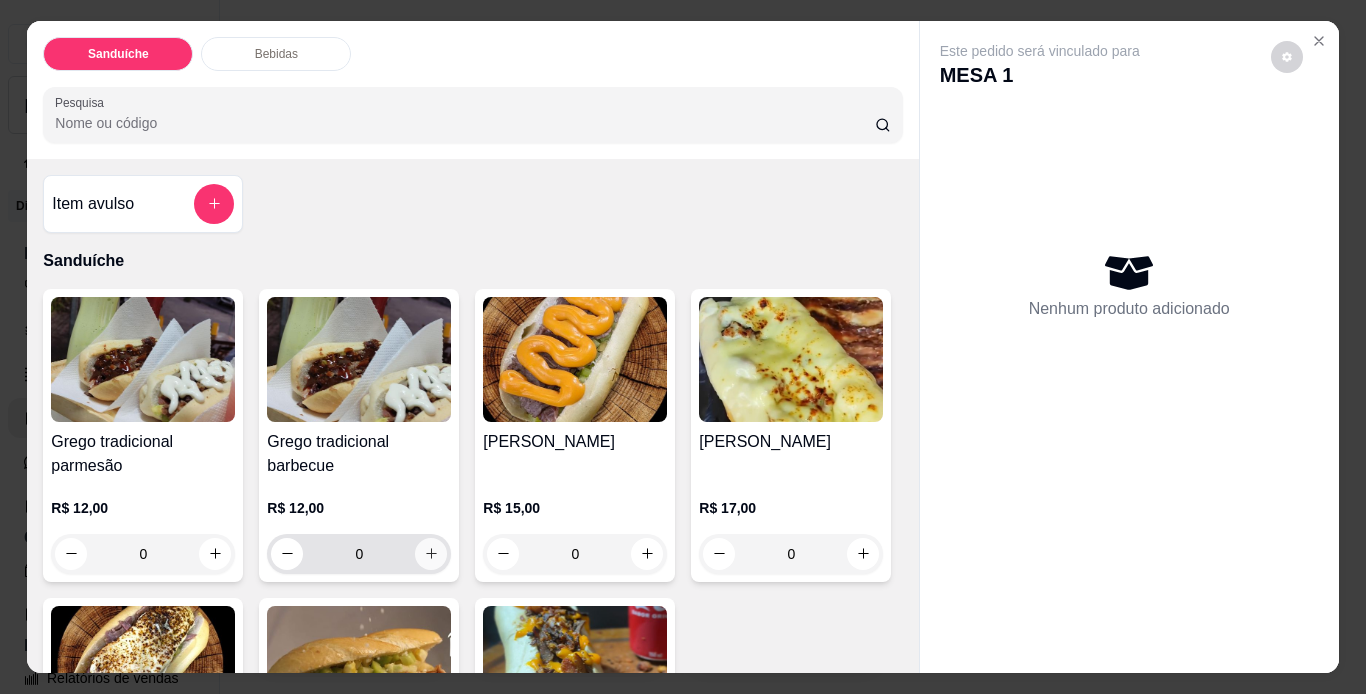 click 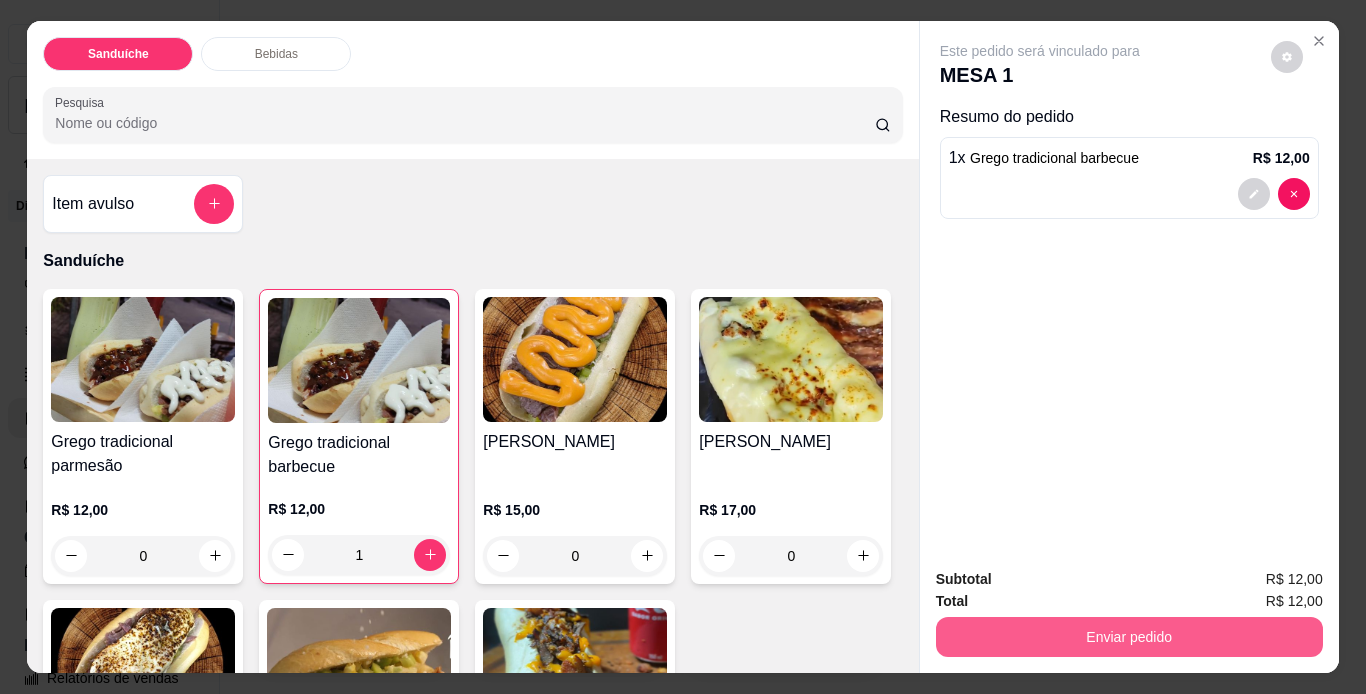 click on "Enviar pedido" at bounding box center (1129, 637) 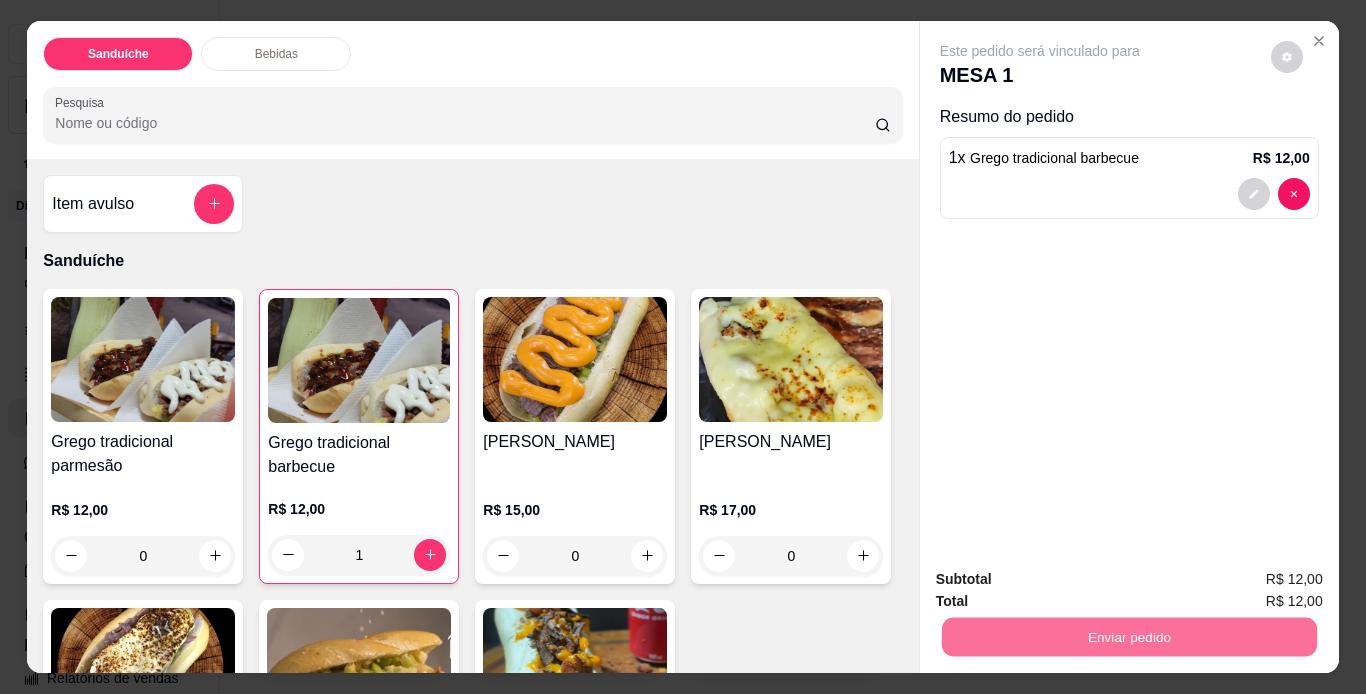 click on "Não registrar e enviar pedido" at bounding box center (1063, 581) 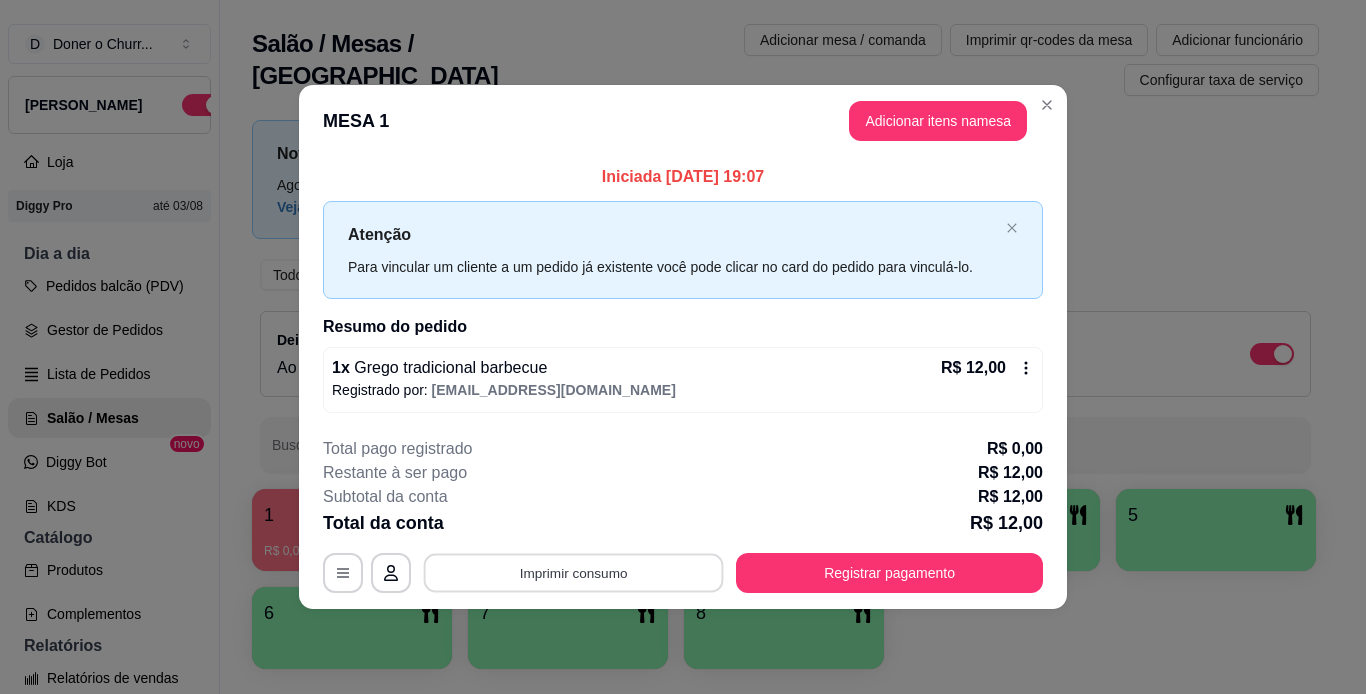 click on "Imprimir consumo" at bounding box center (574, 572) 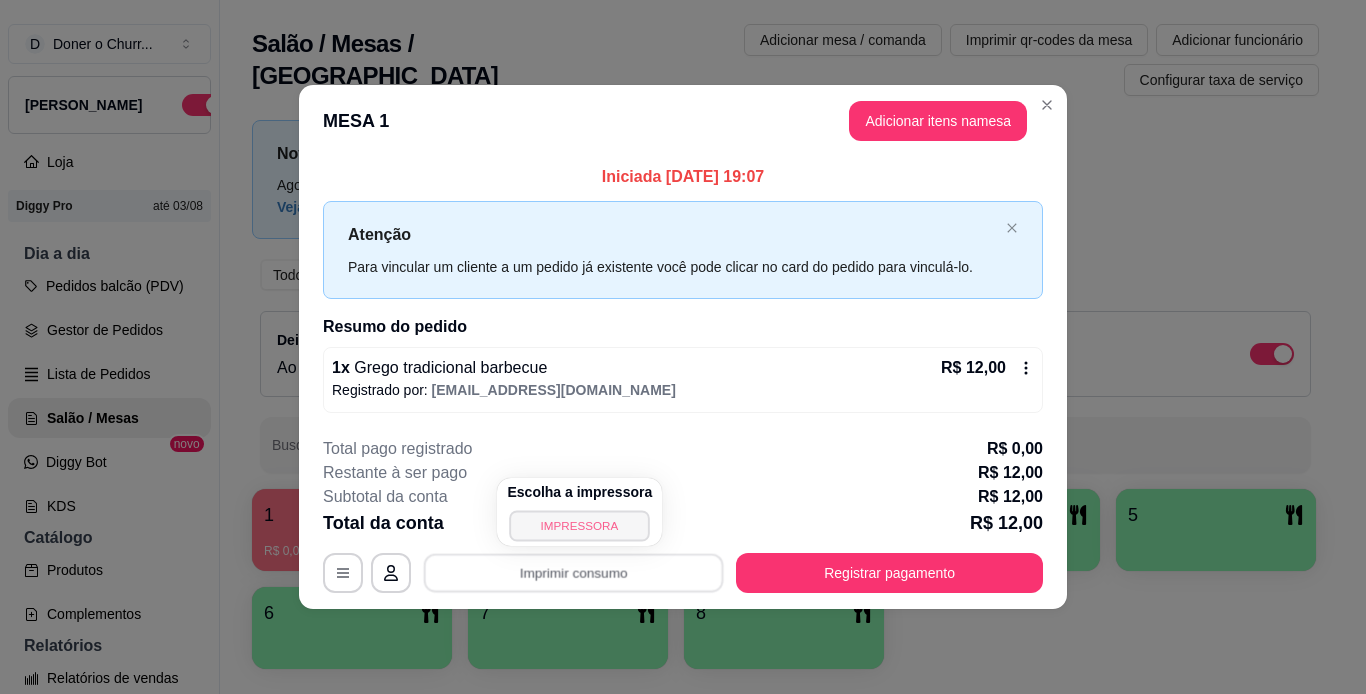 click on "IMPRESSORA" at bounding box center (580, 525) 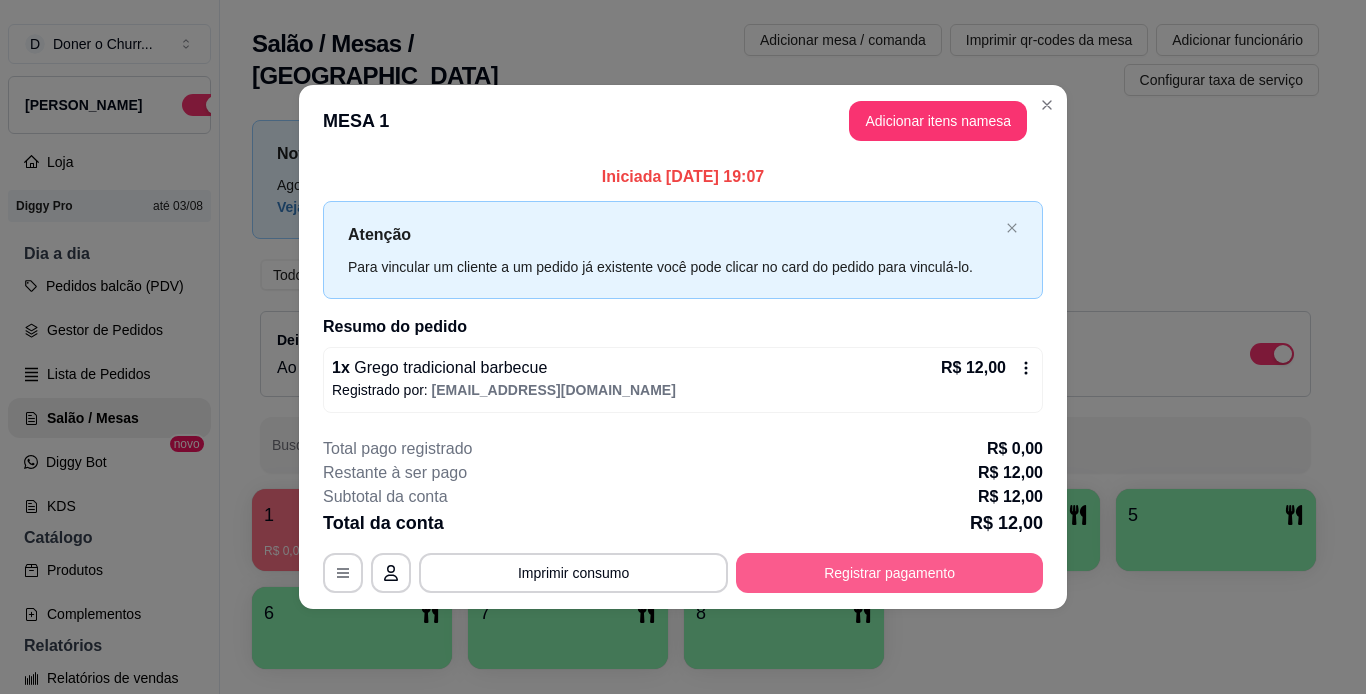 click on "Registrar pagamento" at bounding box center (889, 573) 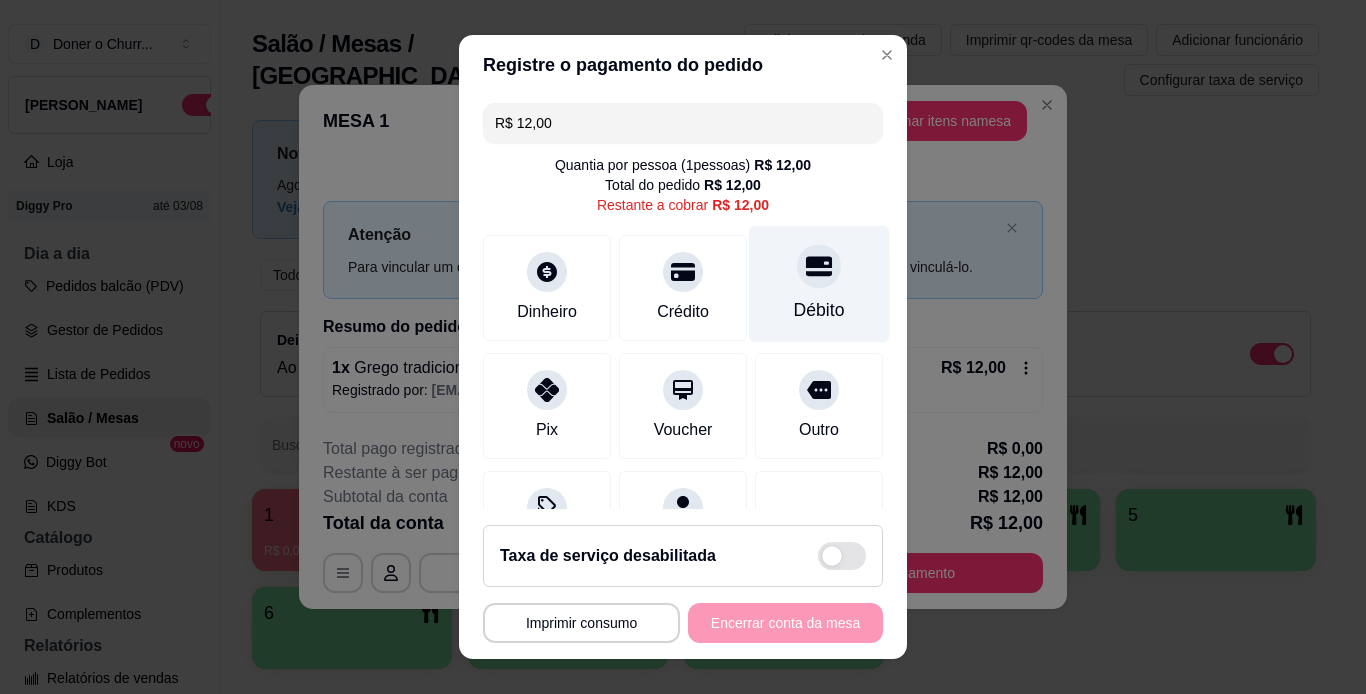 click on "Débito" at bounding box center [819, 283] 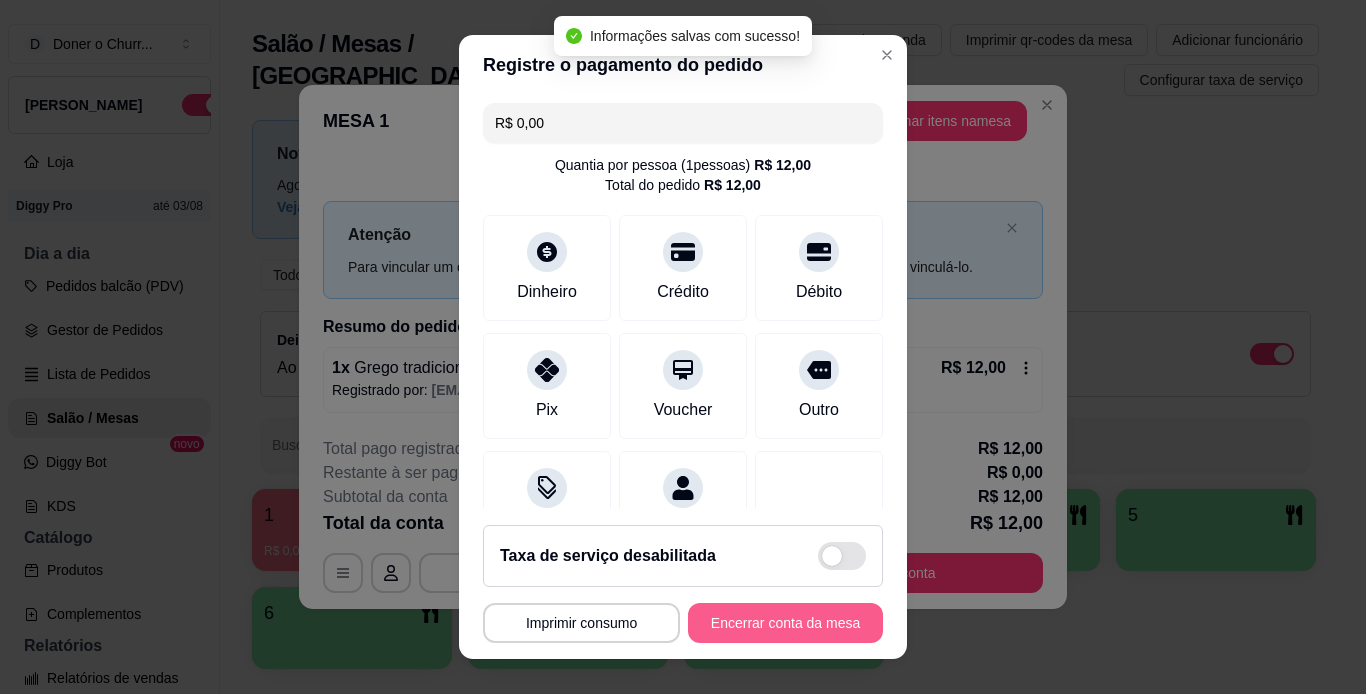 type on "R$ 0,00" 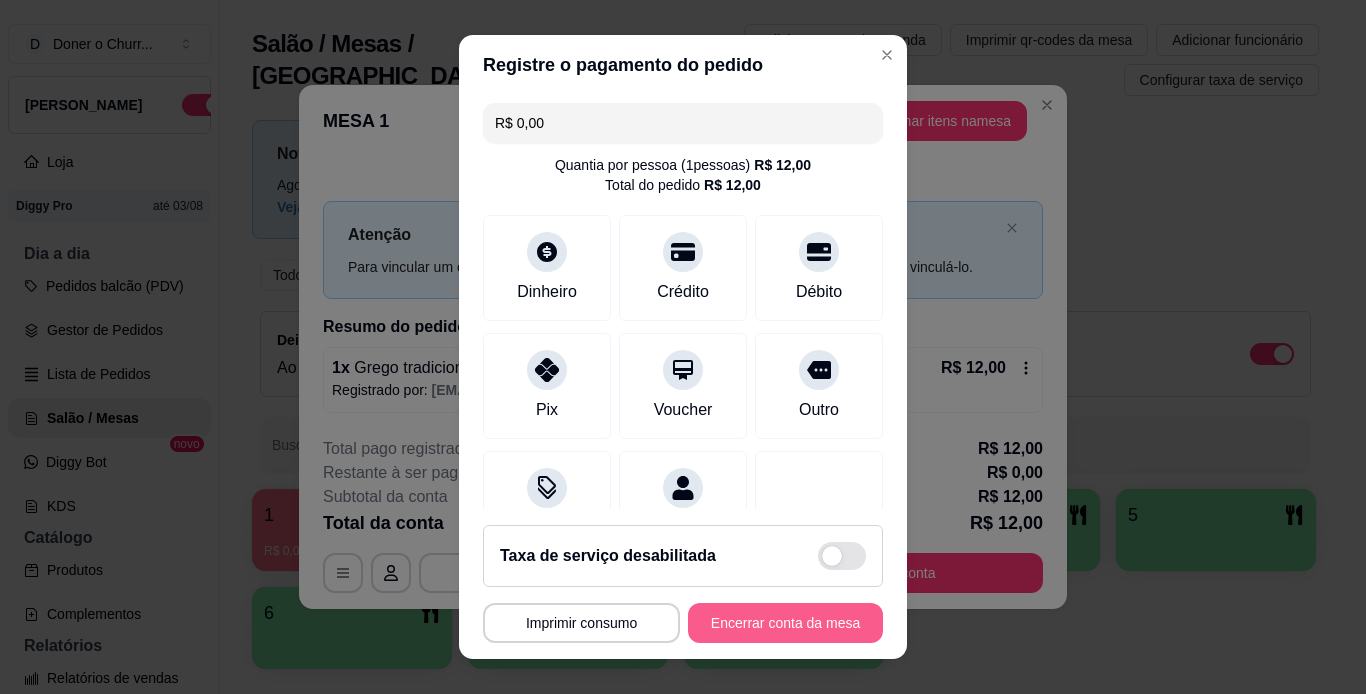 click on "Encerrar conta da mesa" at bounding box center (785, 623) 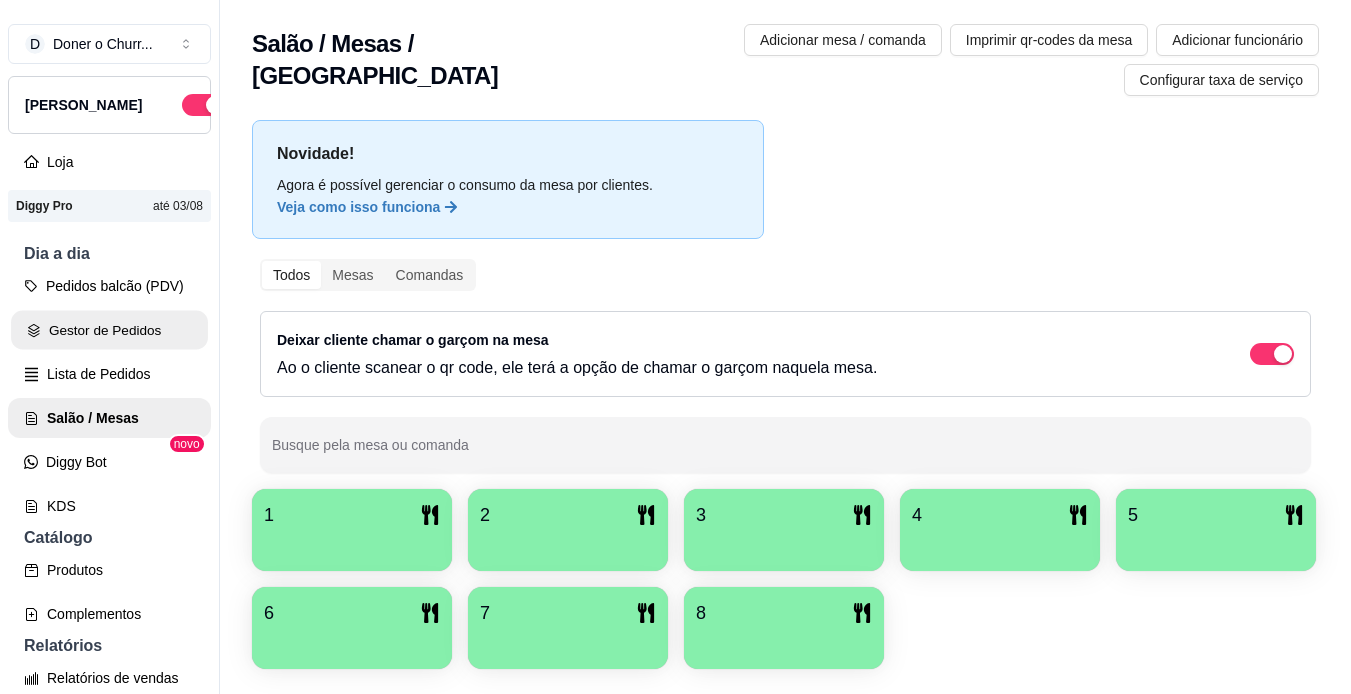click on "Gestor de Pedidos" at bounding box center [109, 330] 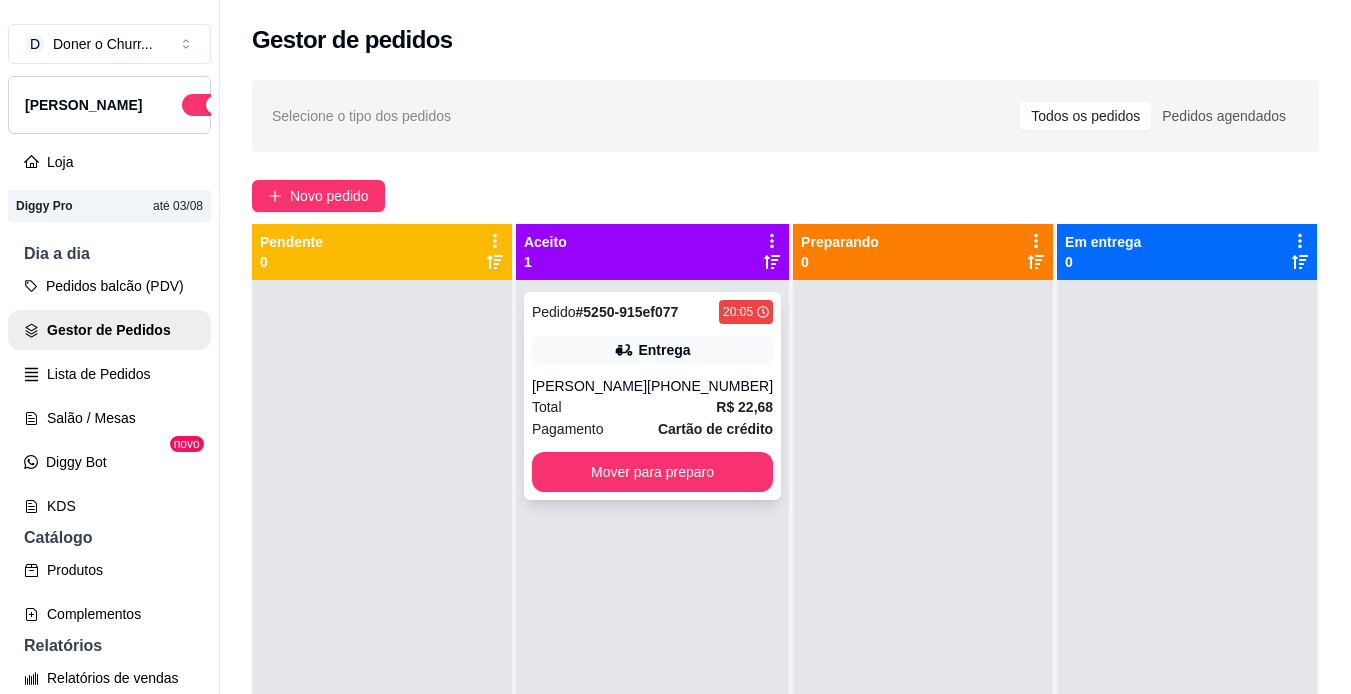 click on "Total R$ 22,68" at bounding box center (652, 407) 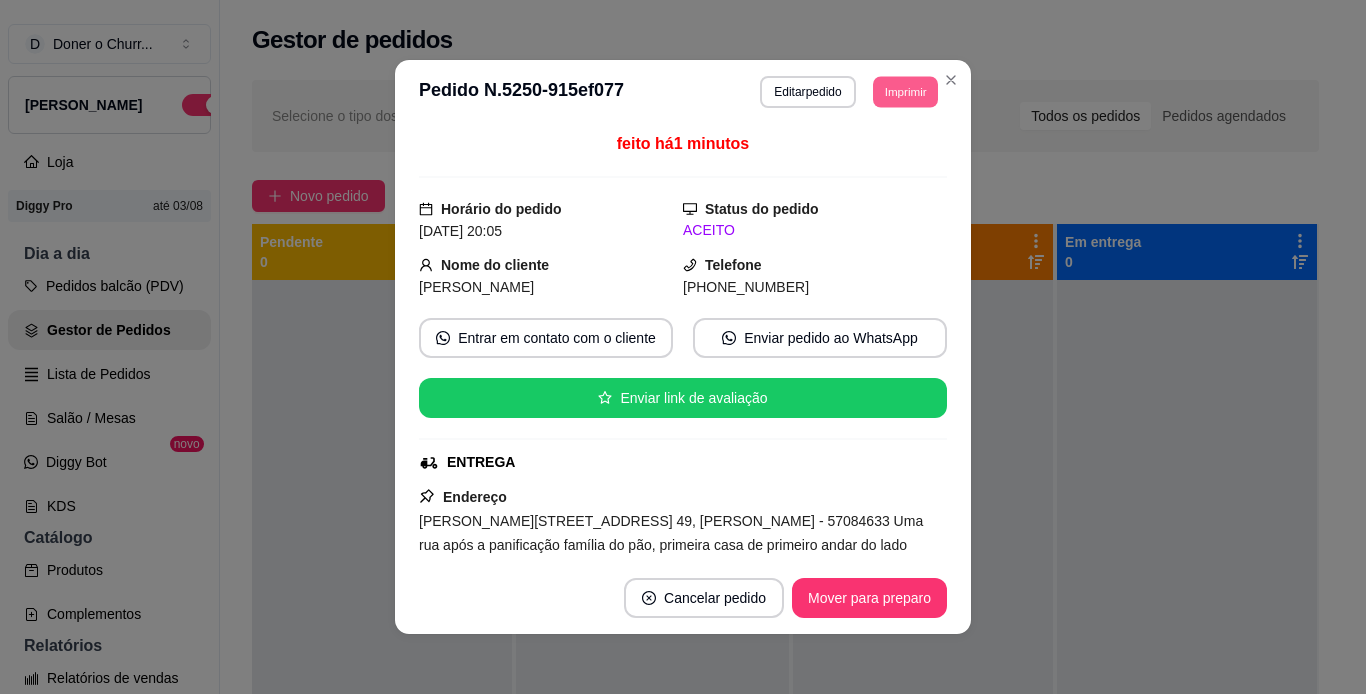 click on "Imprimir" at bounding box center [905, 91] 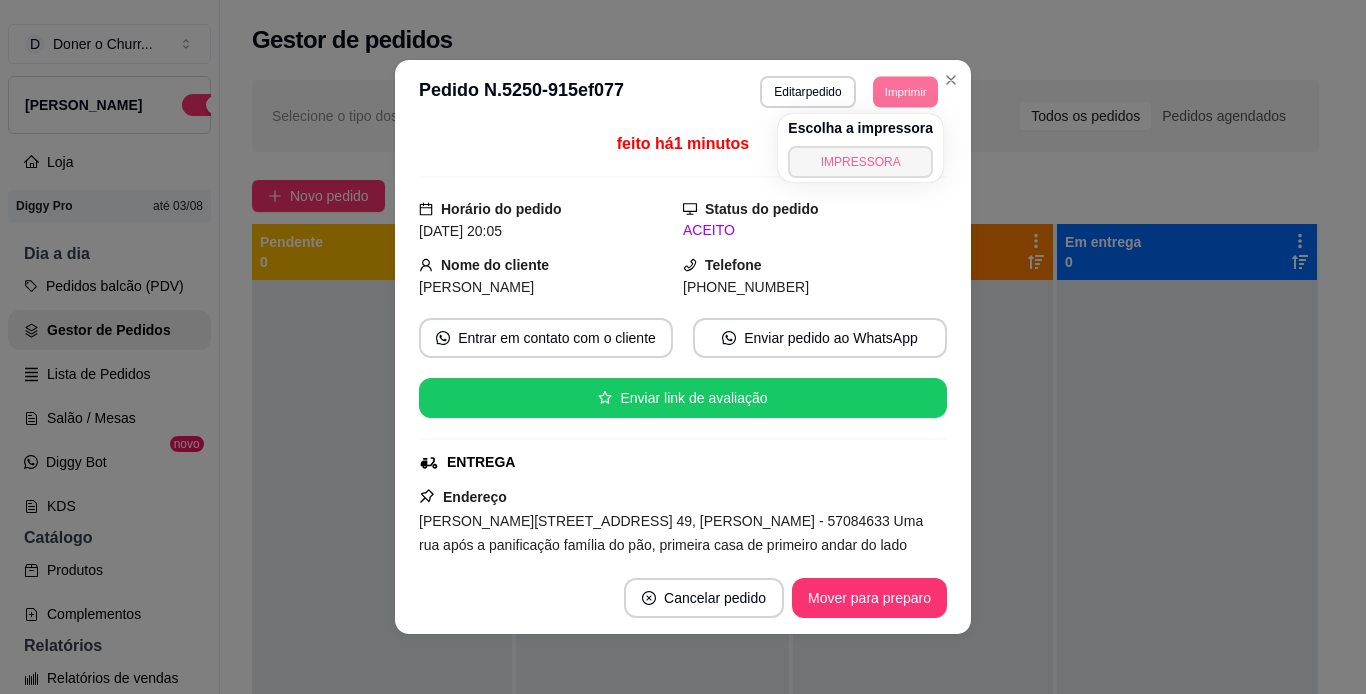 click on "IMPRESSORA" at bounding box center (860, 162) 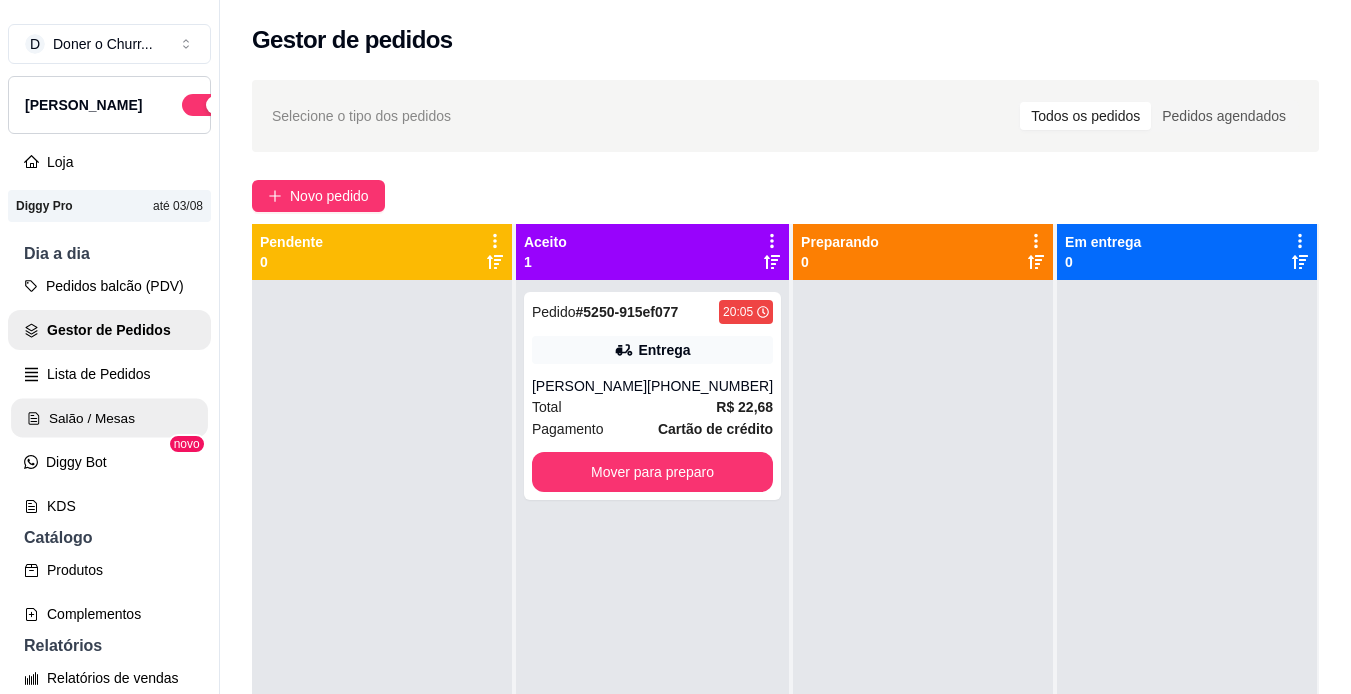 click on "Salão / Mesas" at bounding box center [109, 418] 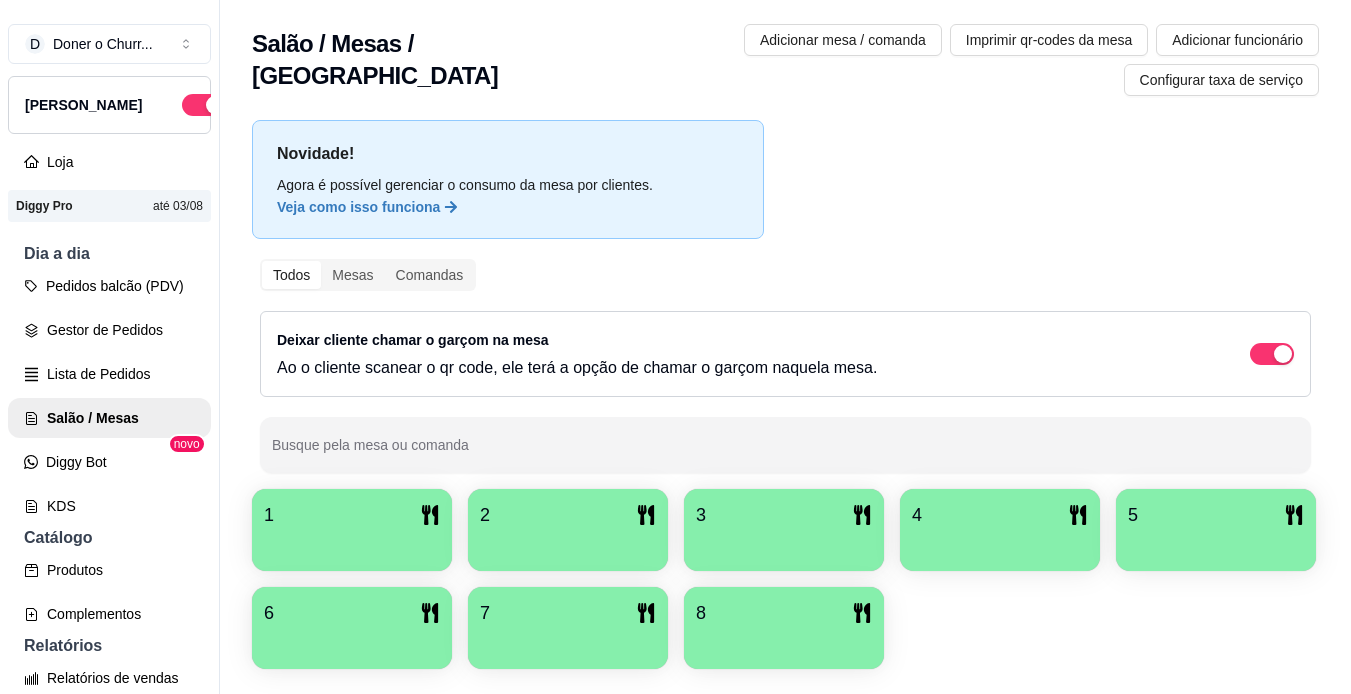 click at bounding box center [352, 544] 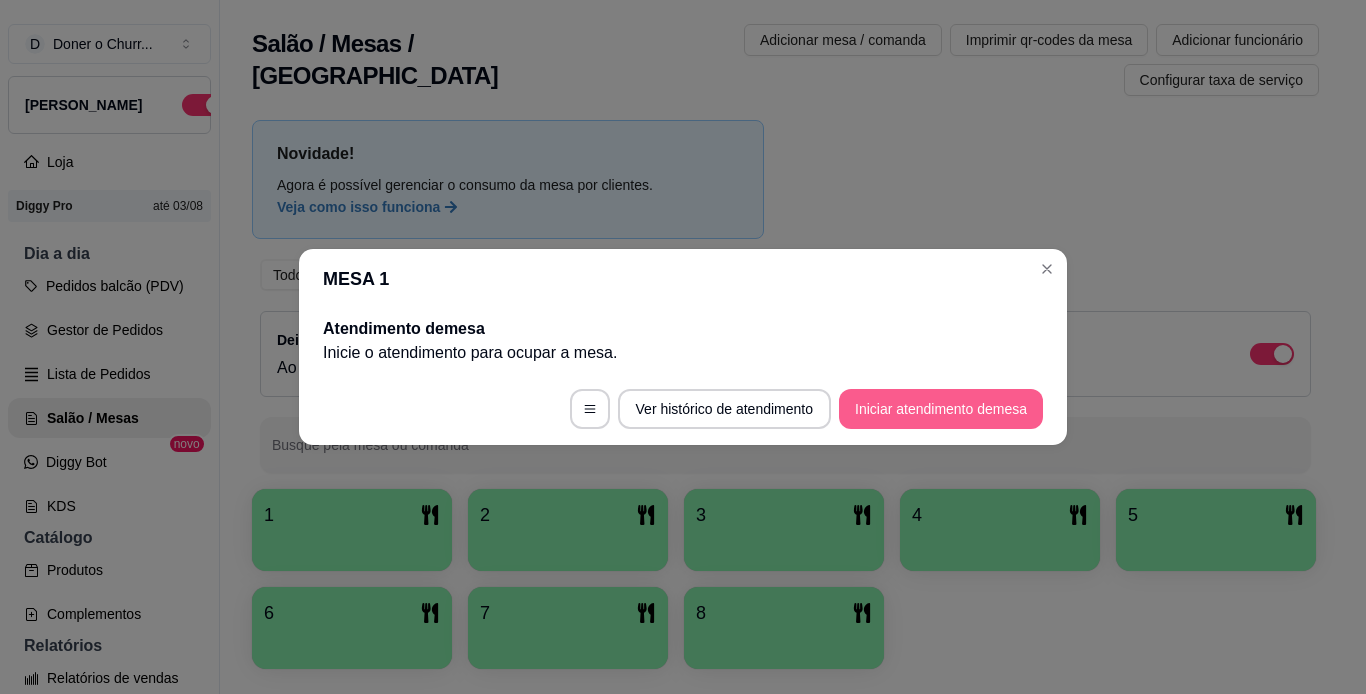 click on "Iniciar atendimento de  mesa" at bounding box center (941, 409) 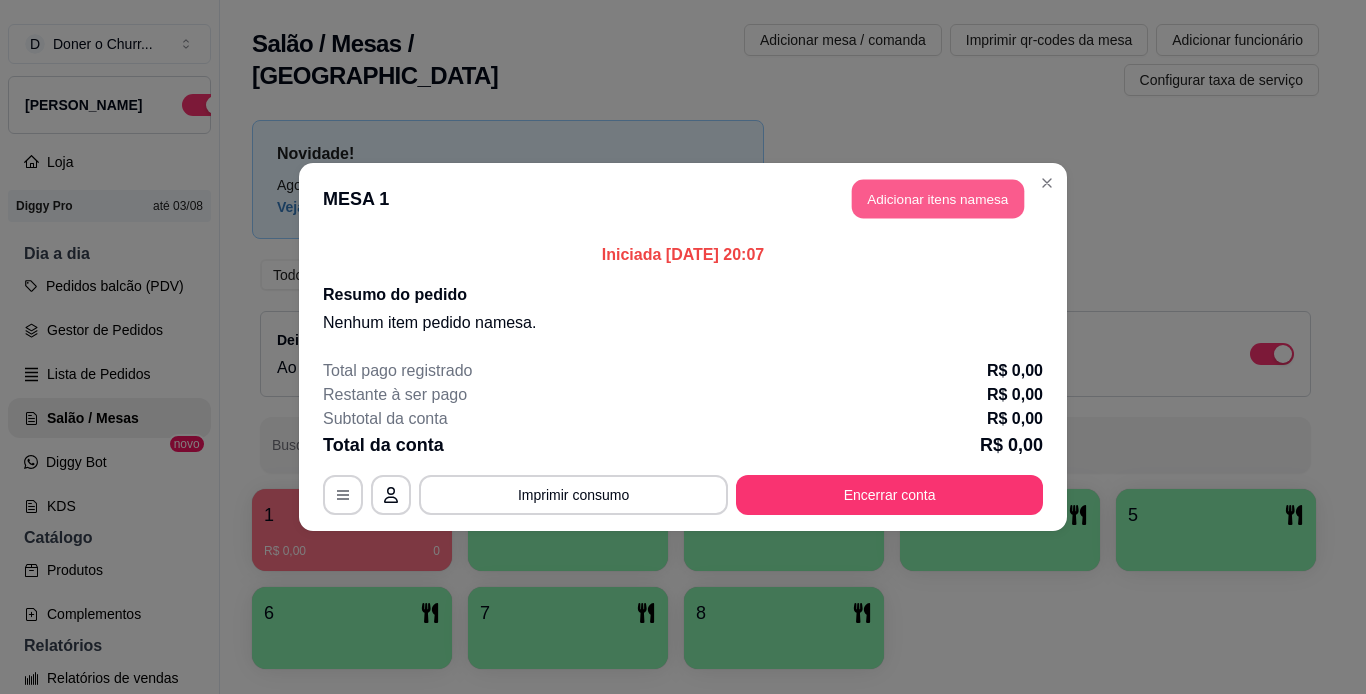 click on "Adicionar itens na  mesa" at bounding box center (938, 199) 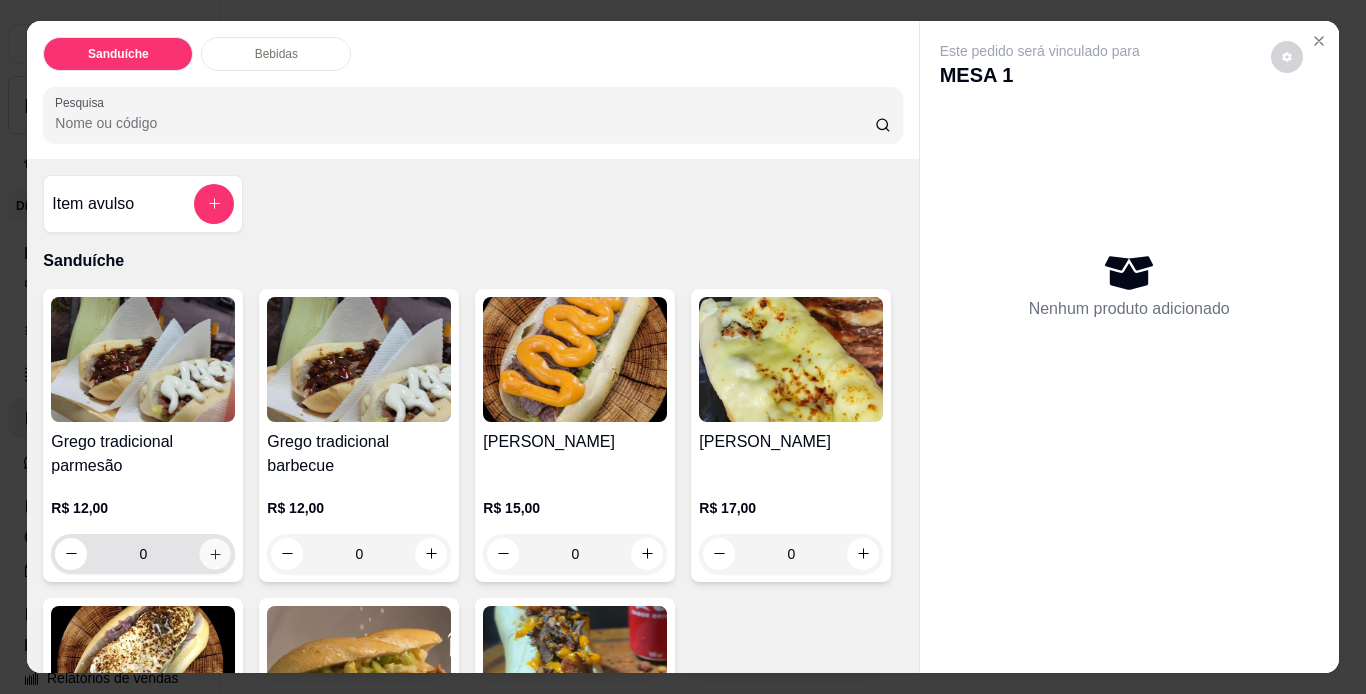 click 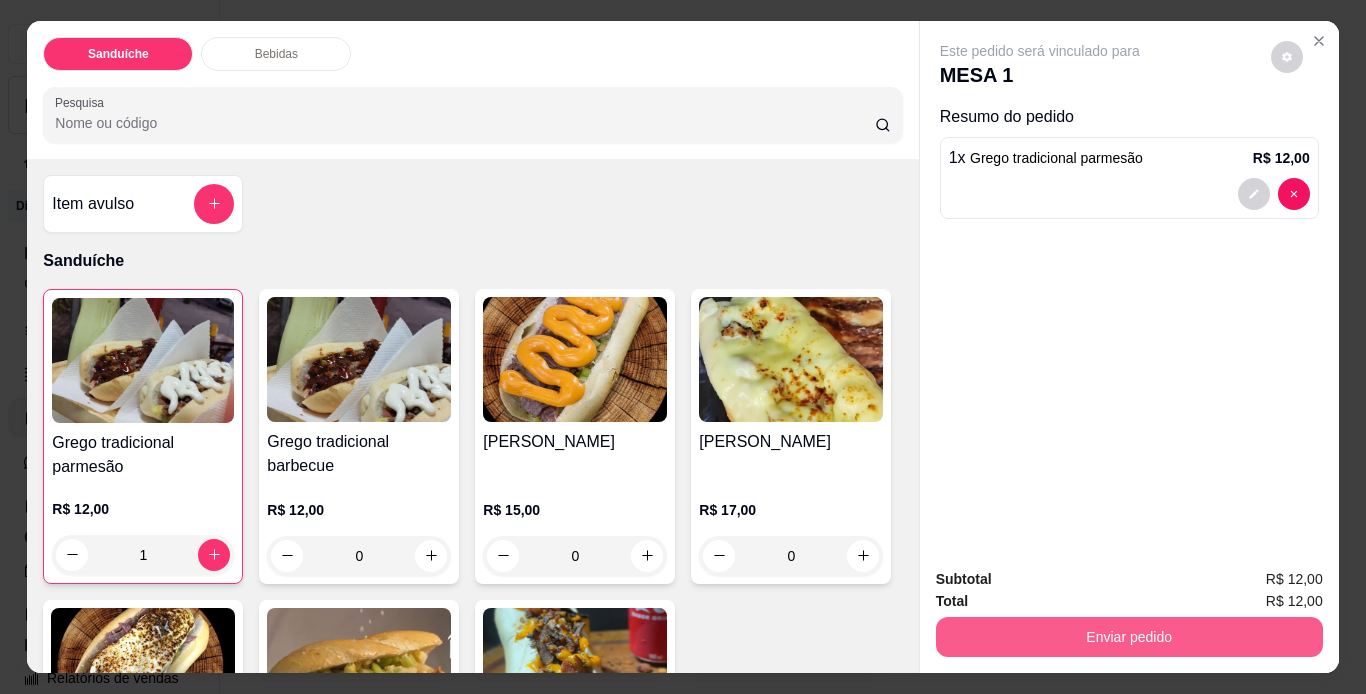 click on "Enviar pedido" at bounding box center [1129, 637] 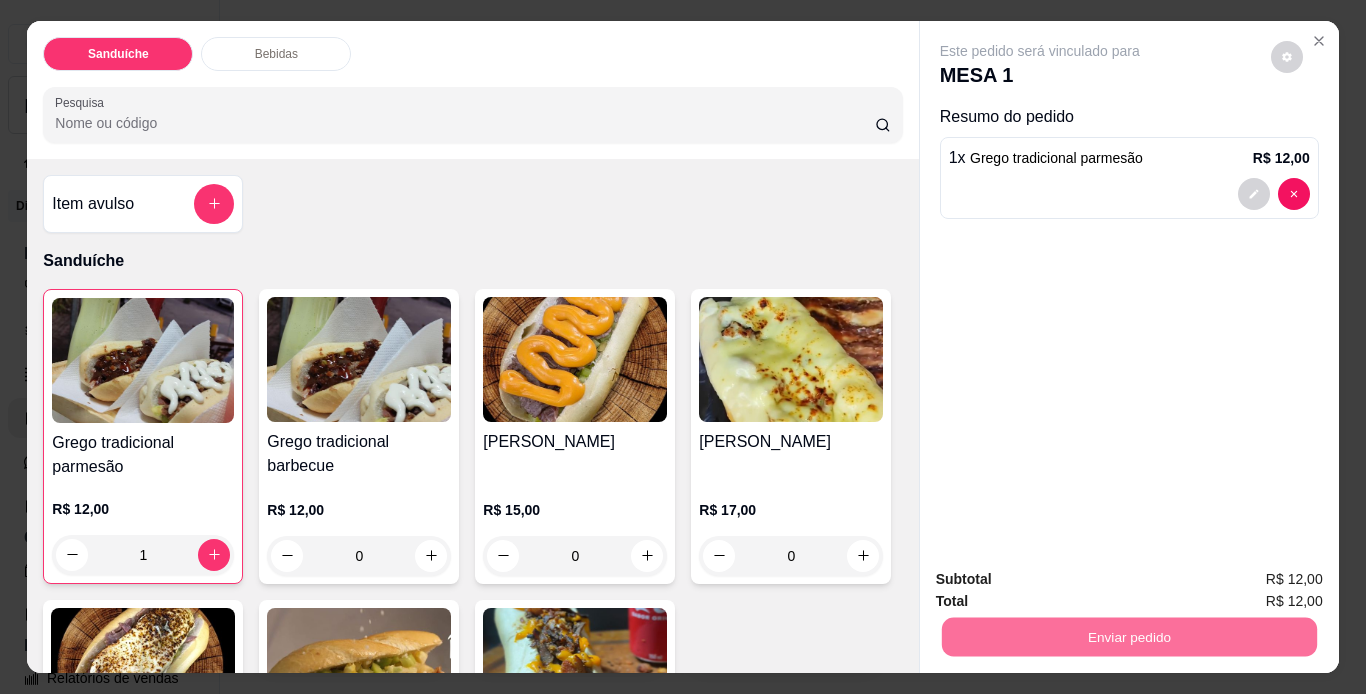 click on "Não registrar e enviar pedido" at bounding box center [1063, 581] 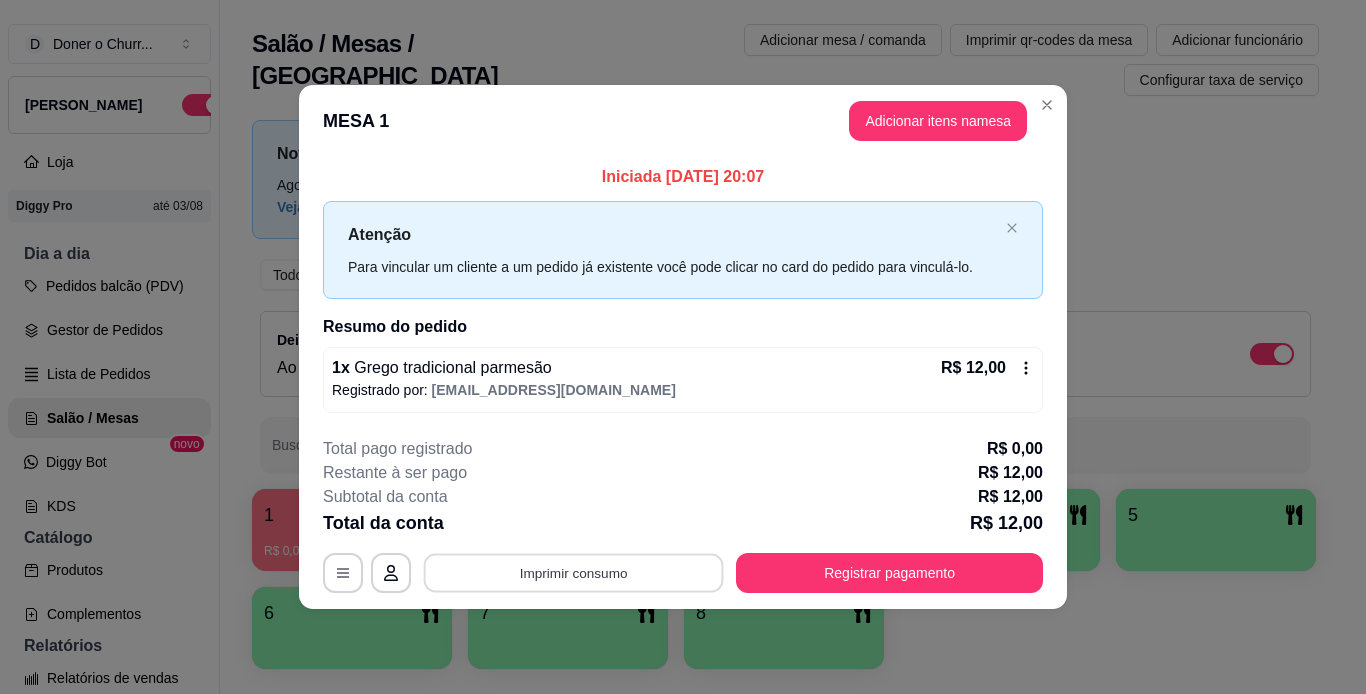 click on "Imprimir consumo" at bounding box center (574, 572) 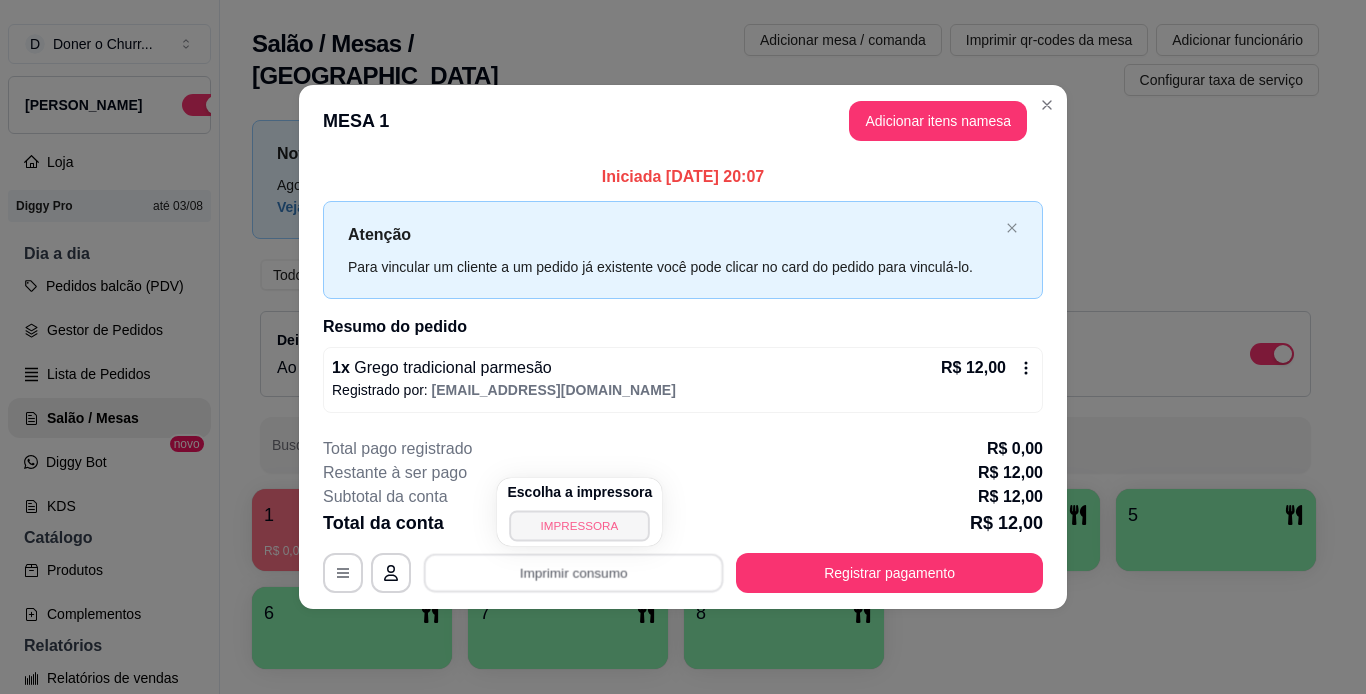click on "IMPRESSORA" at bounding box center [580, 525] 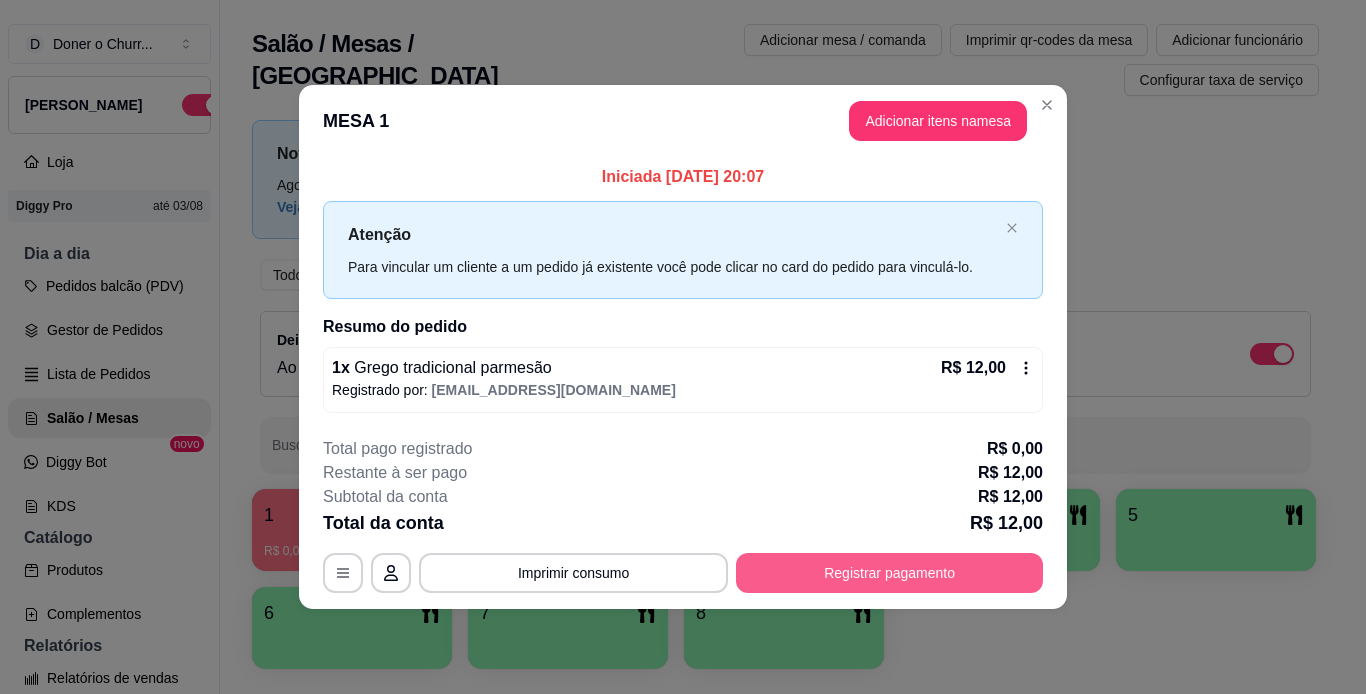 click on "Registrar pagamento" at bounding box center [889, 573] 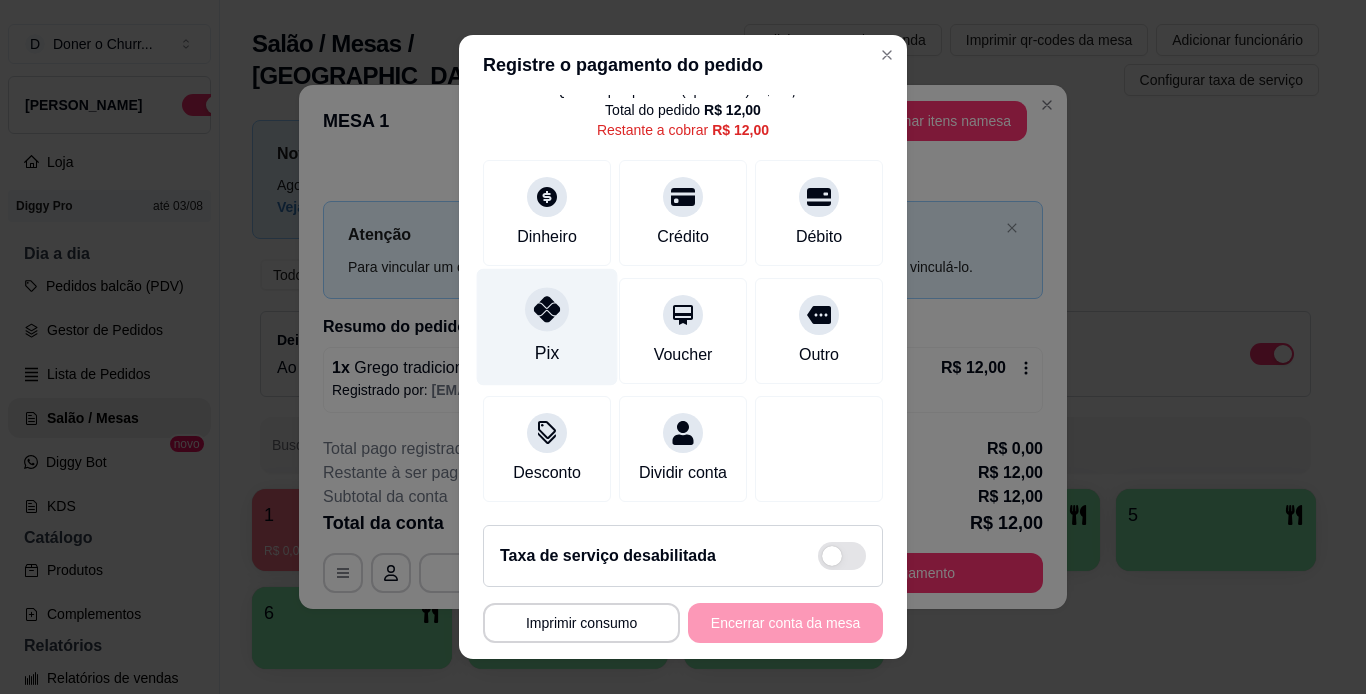 scroll, scrollTop: 99, scrollLeft: 0, axis: vertical 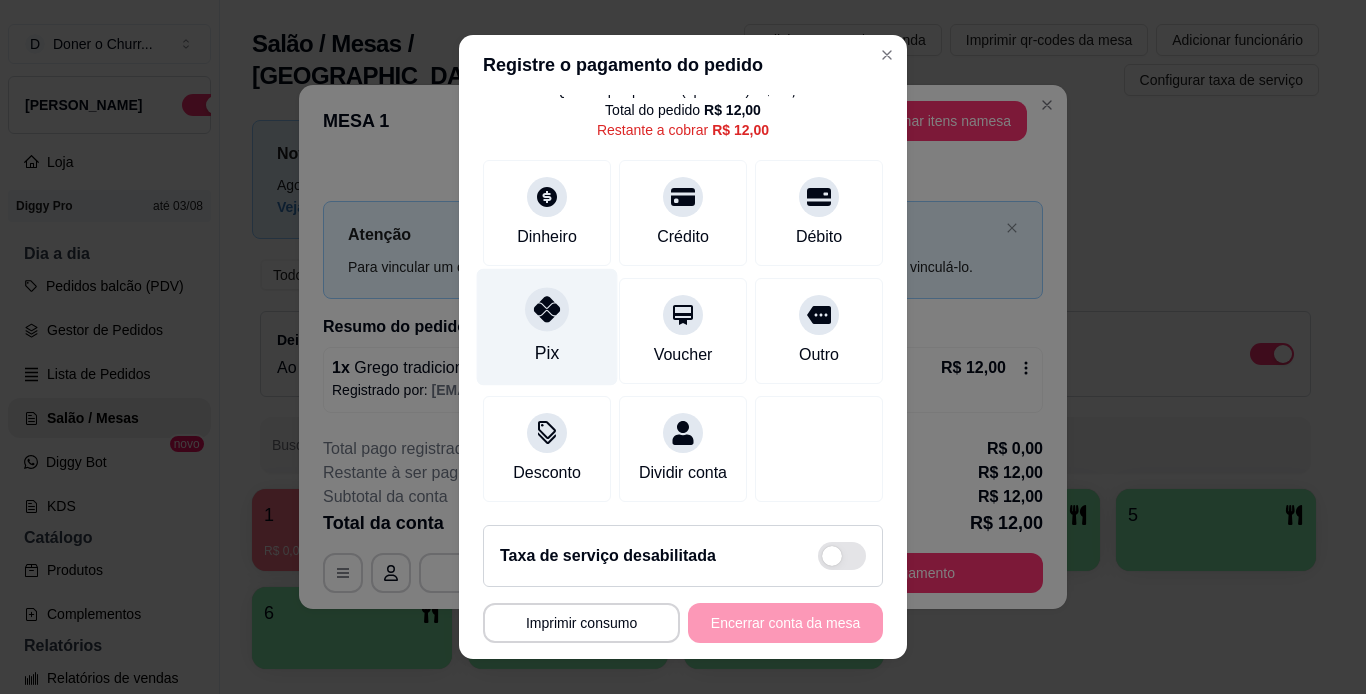 click at bounding box center [547, 309] 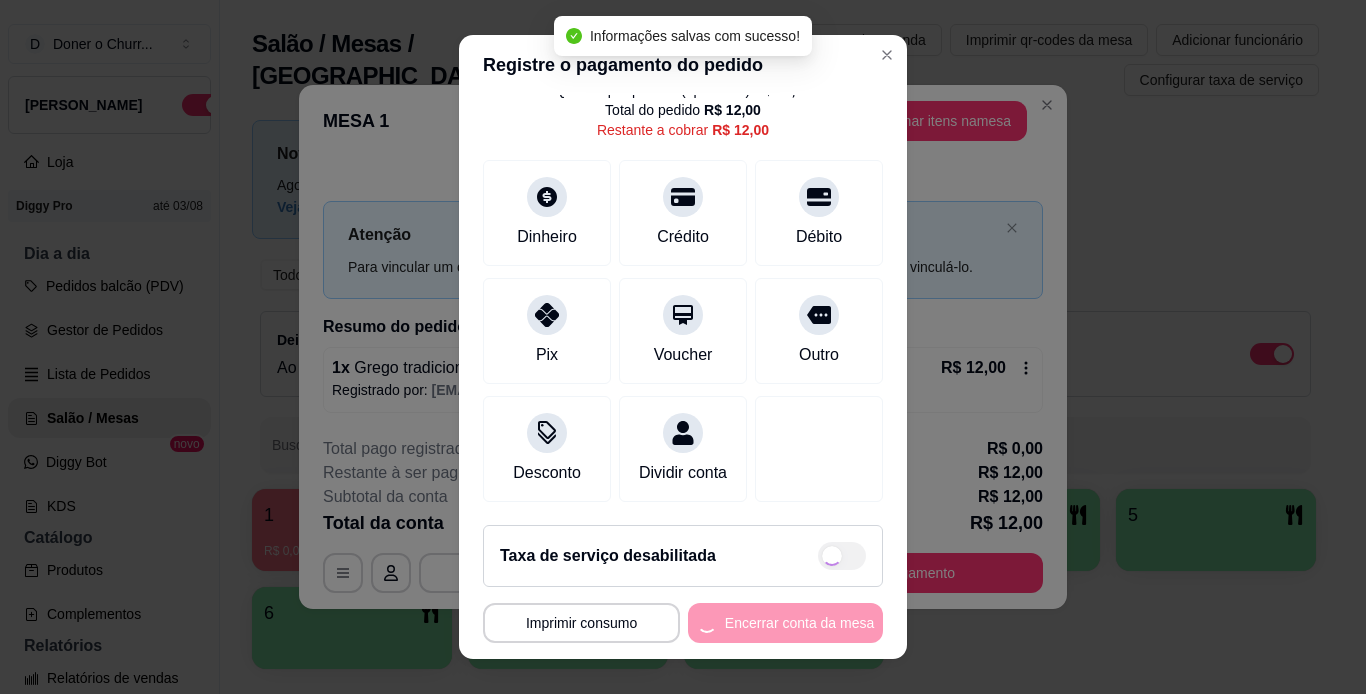 type on "R$ 0,00" 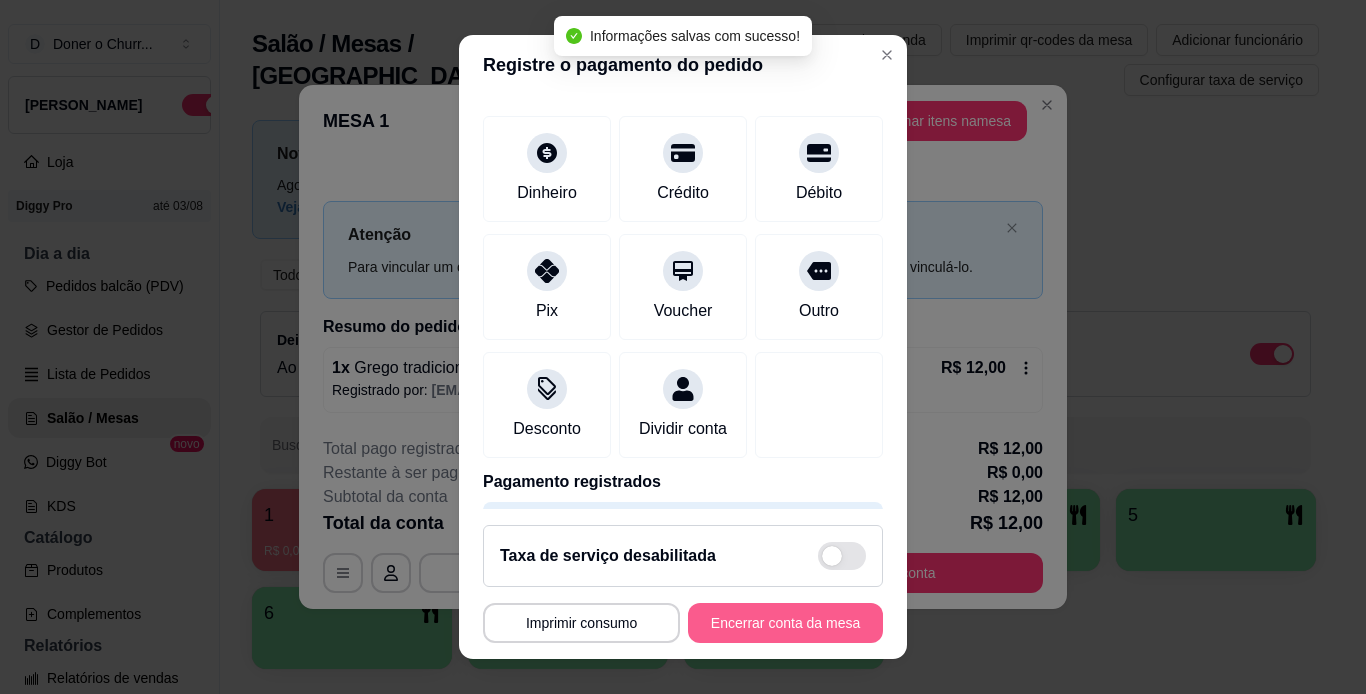 click on "Encerrar conta da mesa" at bounding box center (785, 623) 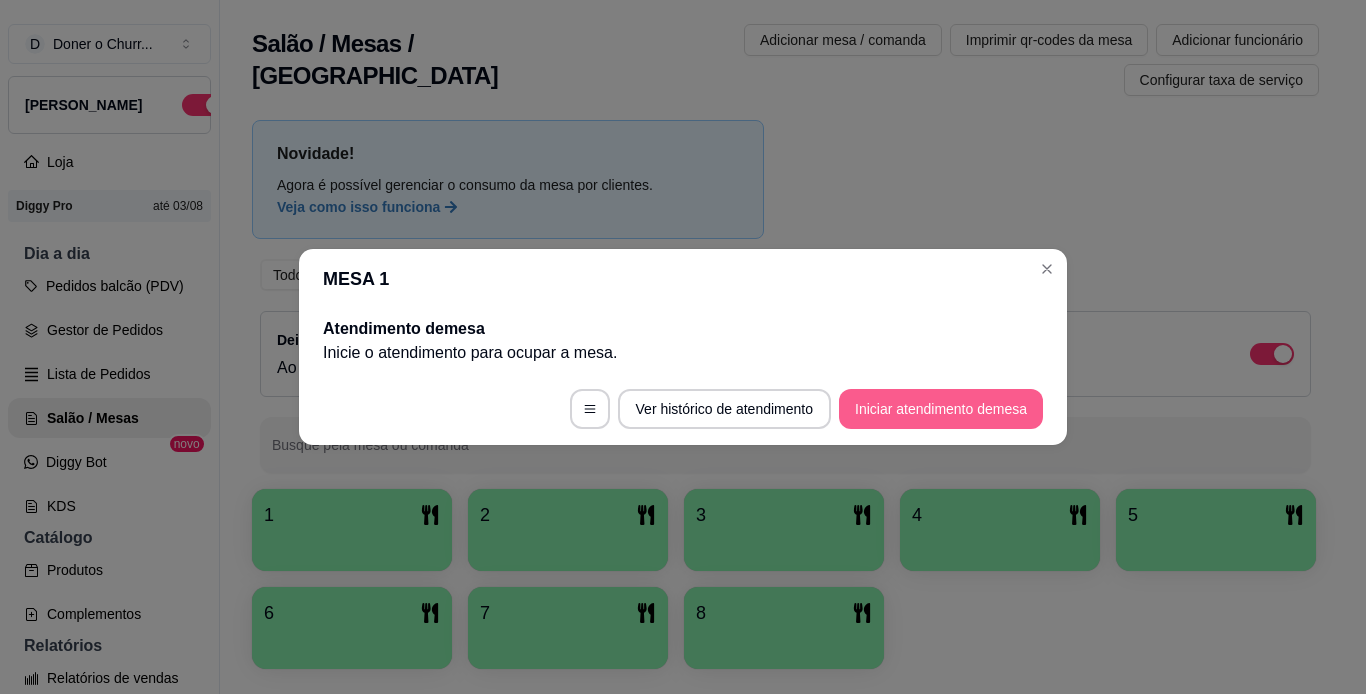 click on "Iniciar atendimento de  mesa" at bounding box center [941, 409] 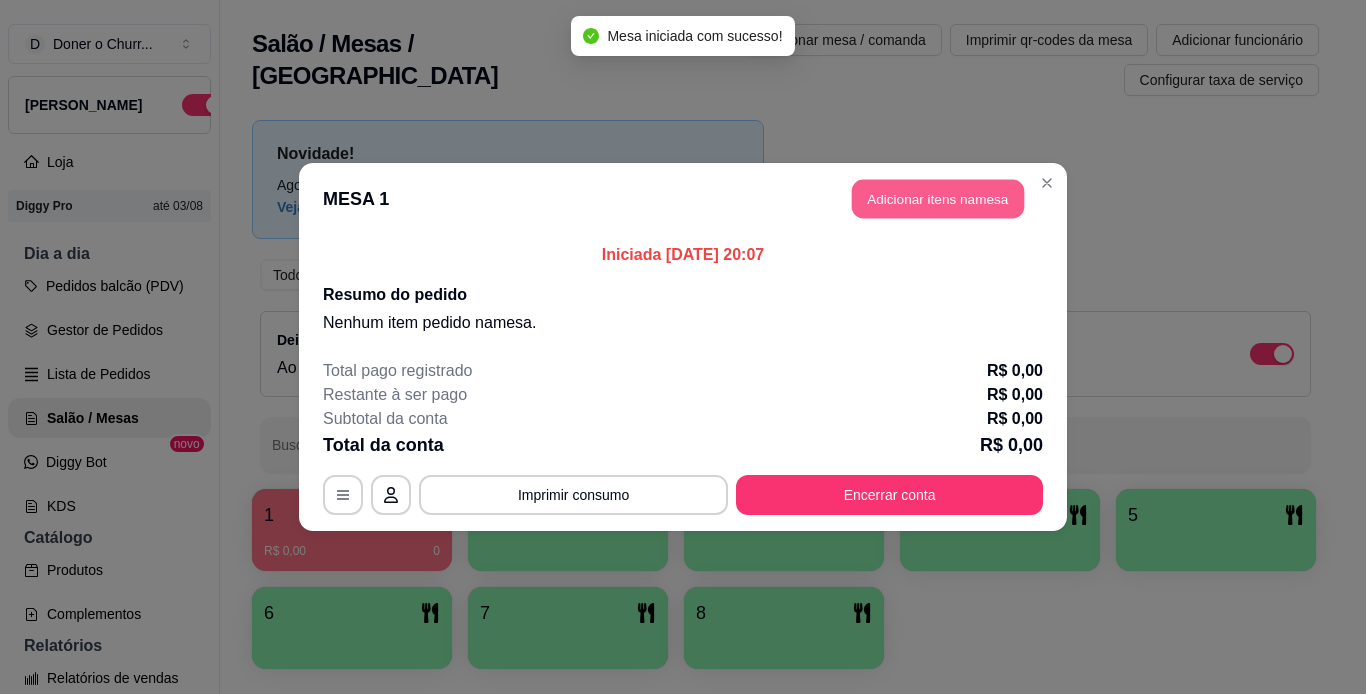 click on "Adicionar itens na  mesa" at bounding box center (938, 199) 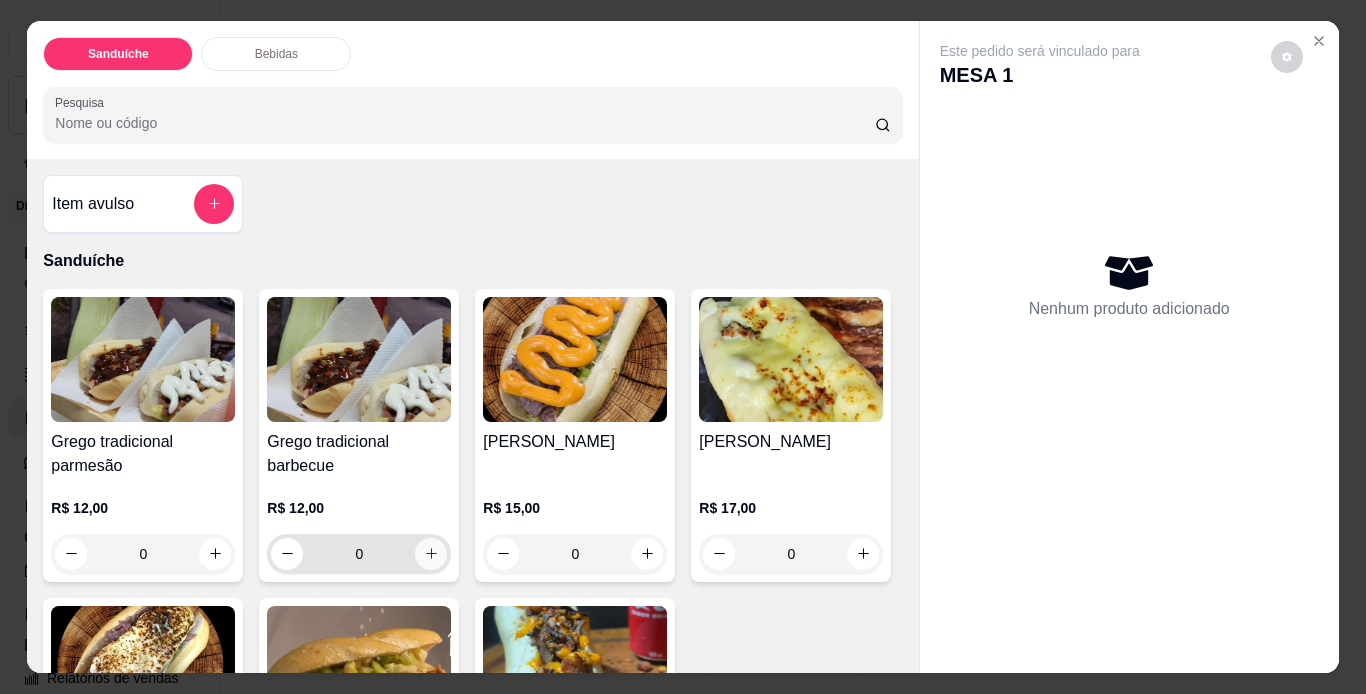 click at bounding box center [431, 554] 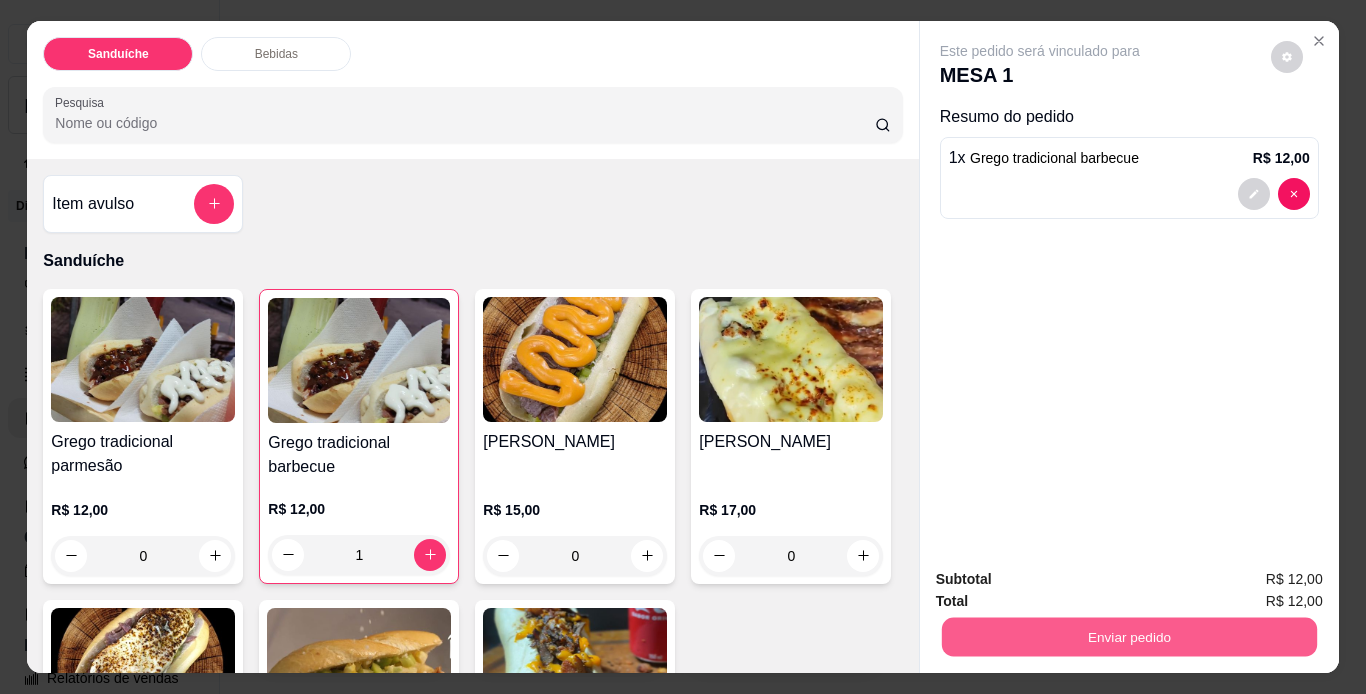click on "Enviar pedido" at bounding box center [1128, 637] 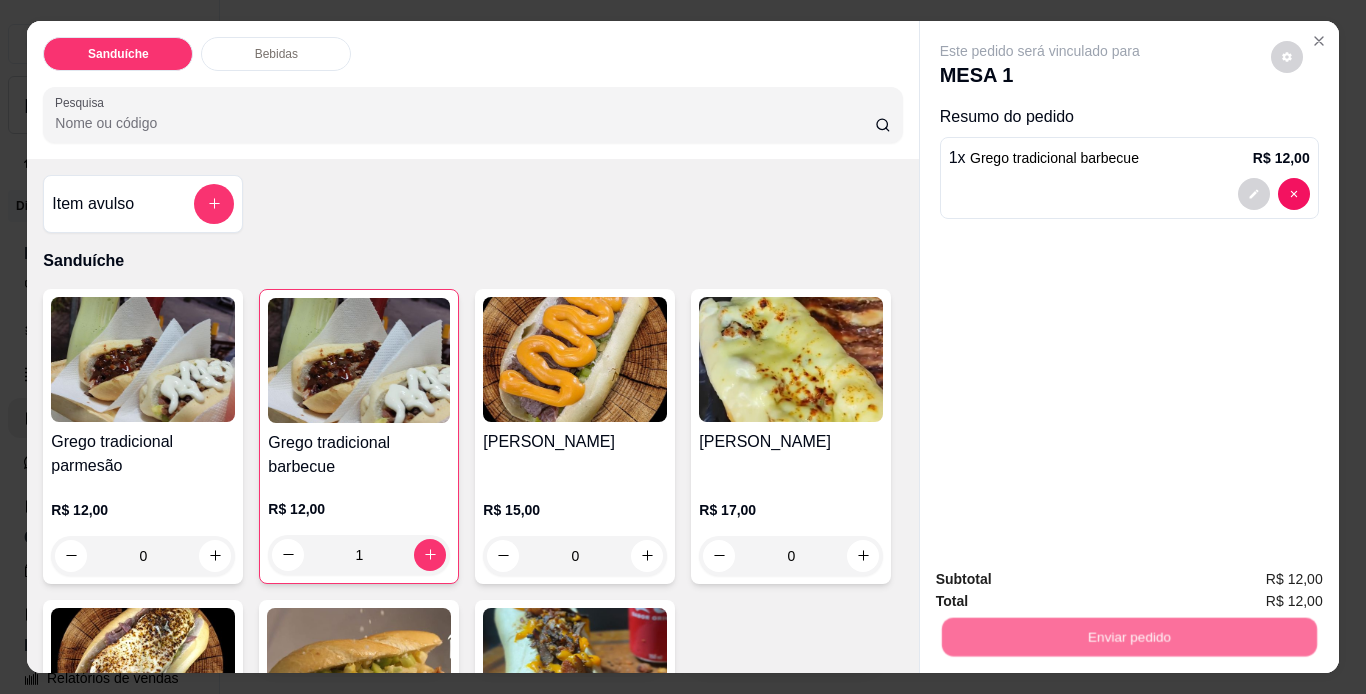 click on "Não registrar e enviar pedido" at bounding box center (1063, 581) 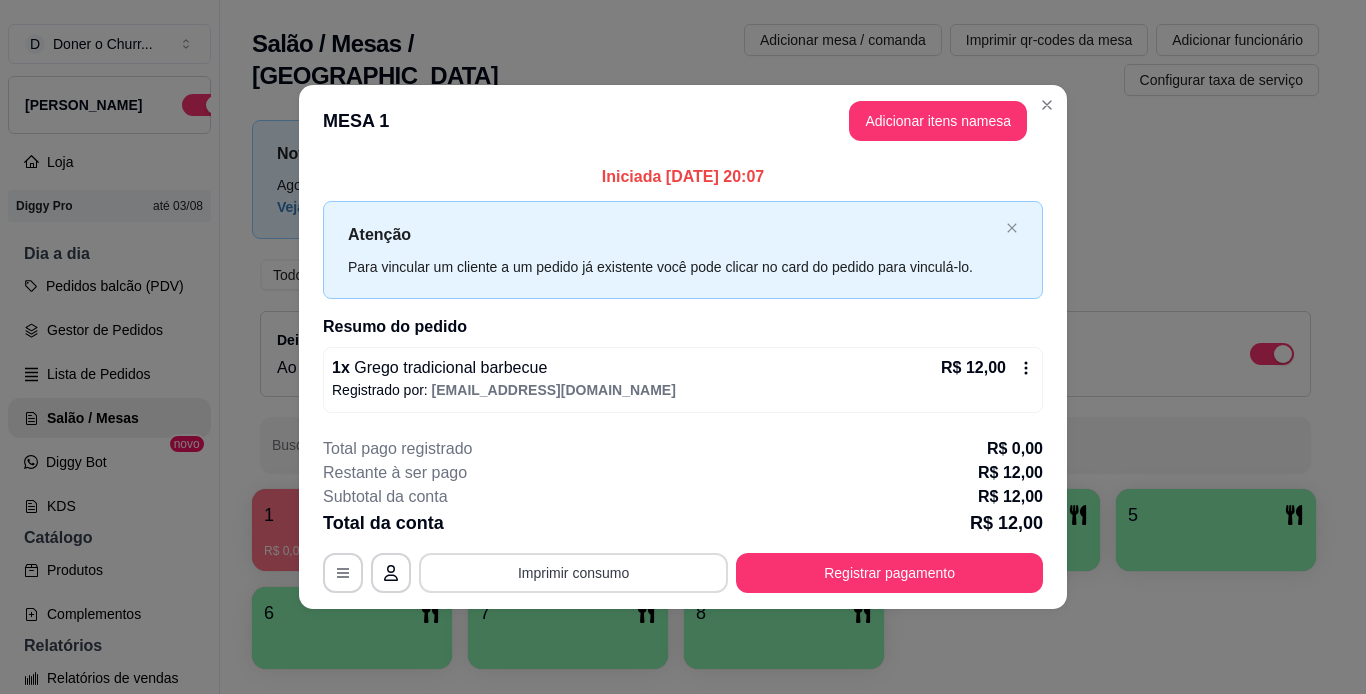 click on "Imprimir consumo" at bounding box center [573, 573] 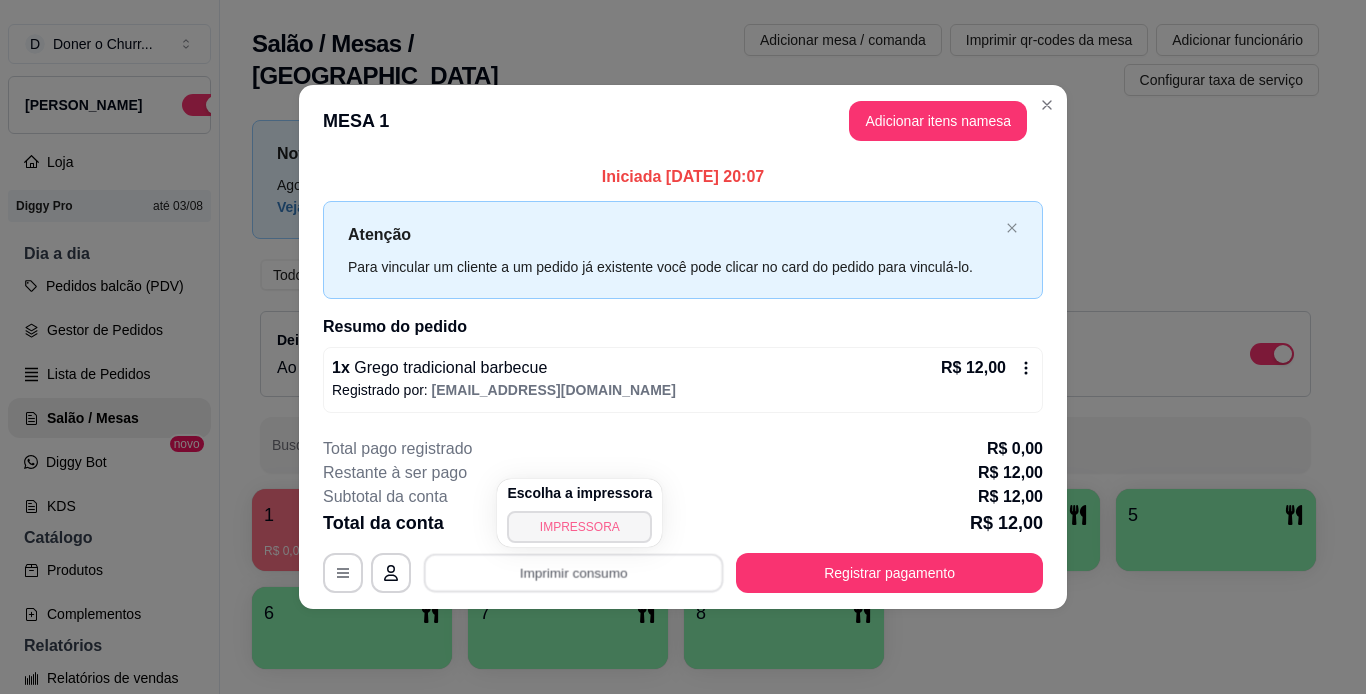 click on "IMPRESSORA" at bounding box center [579, 527] 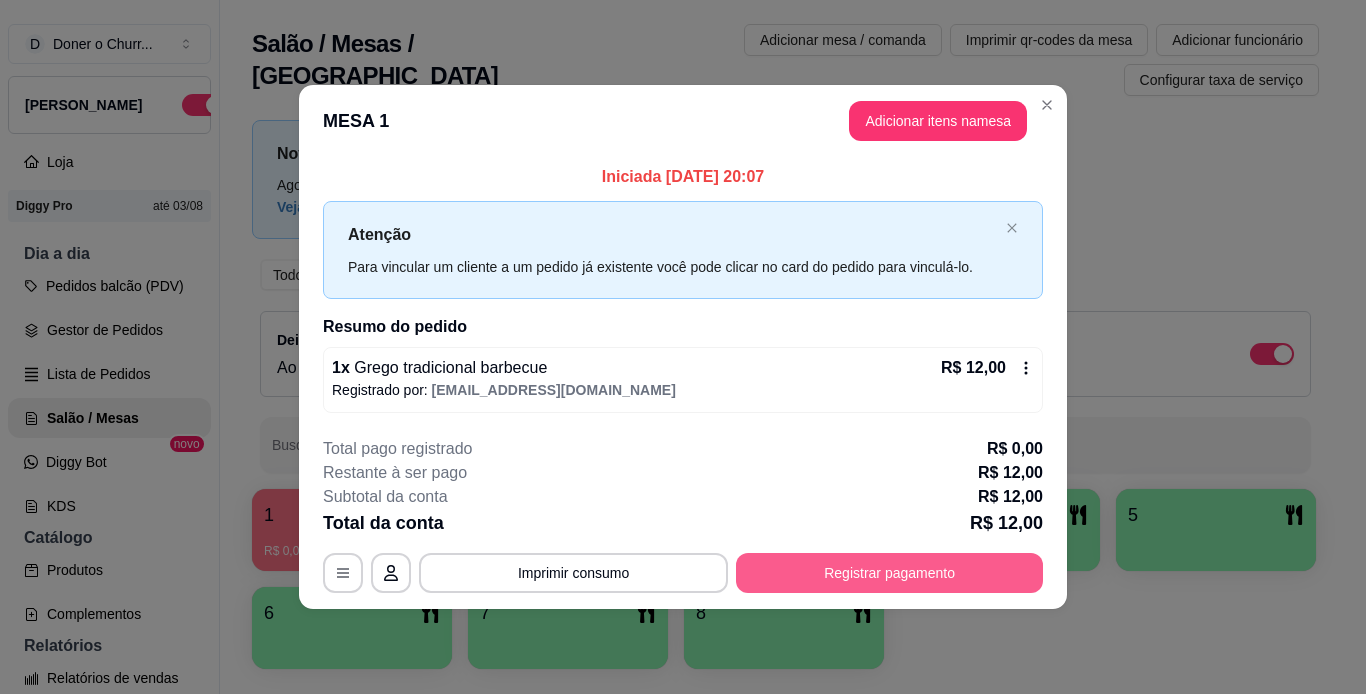 click on "Registrar pagamento" at bounding box center (889, 573) 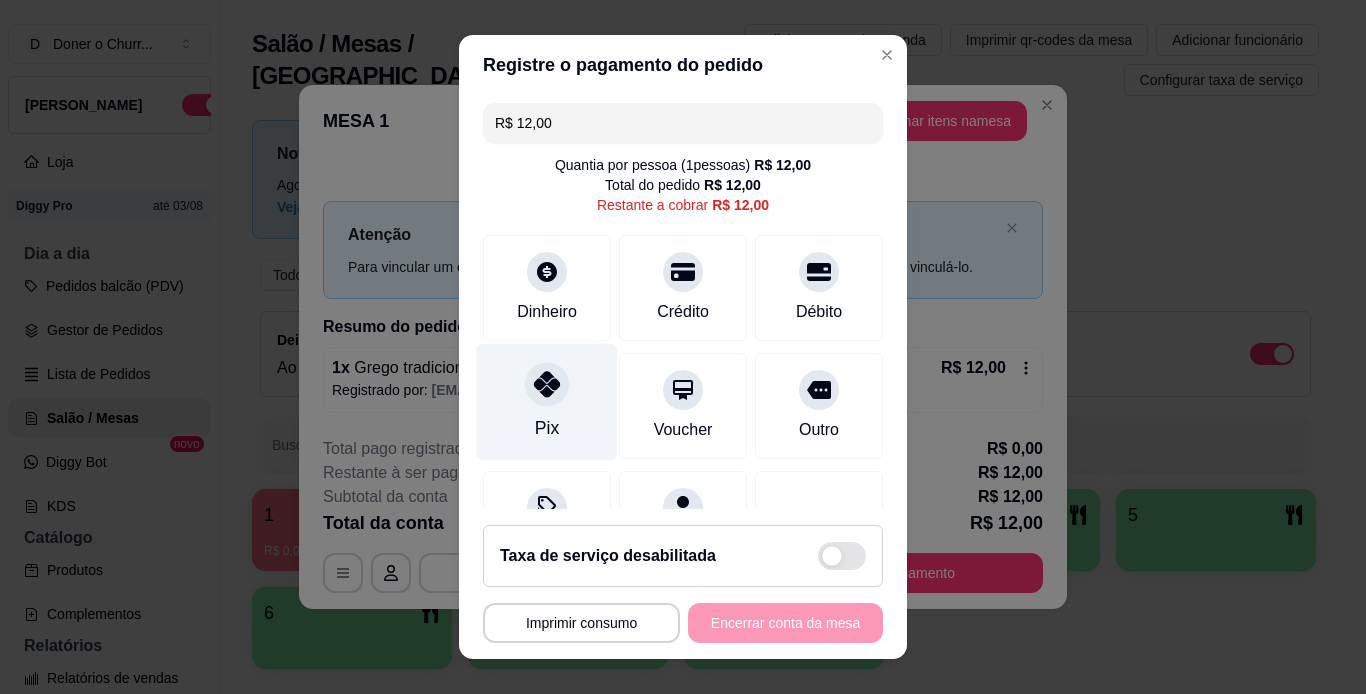 click 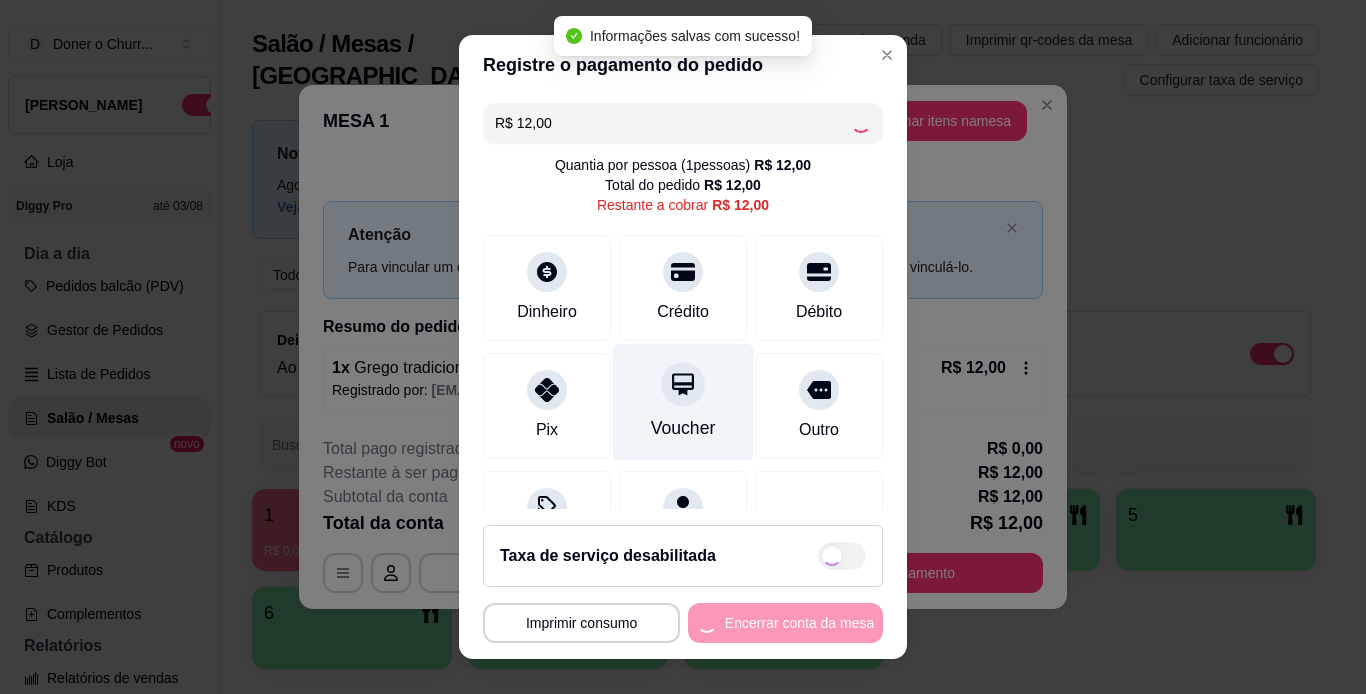 type on "R$ 0,00" 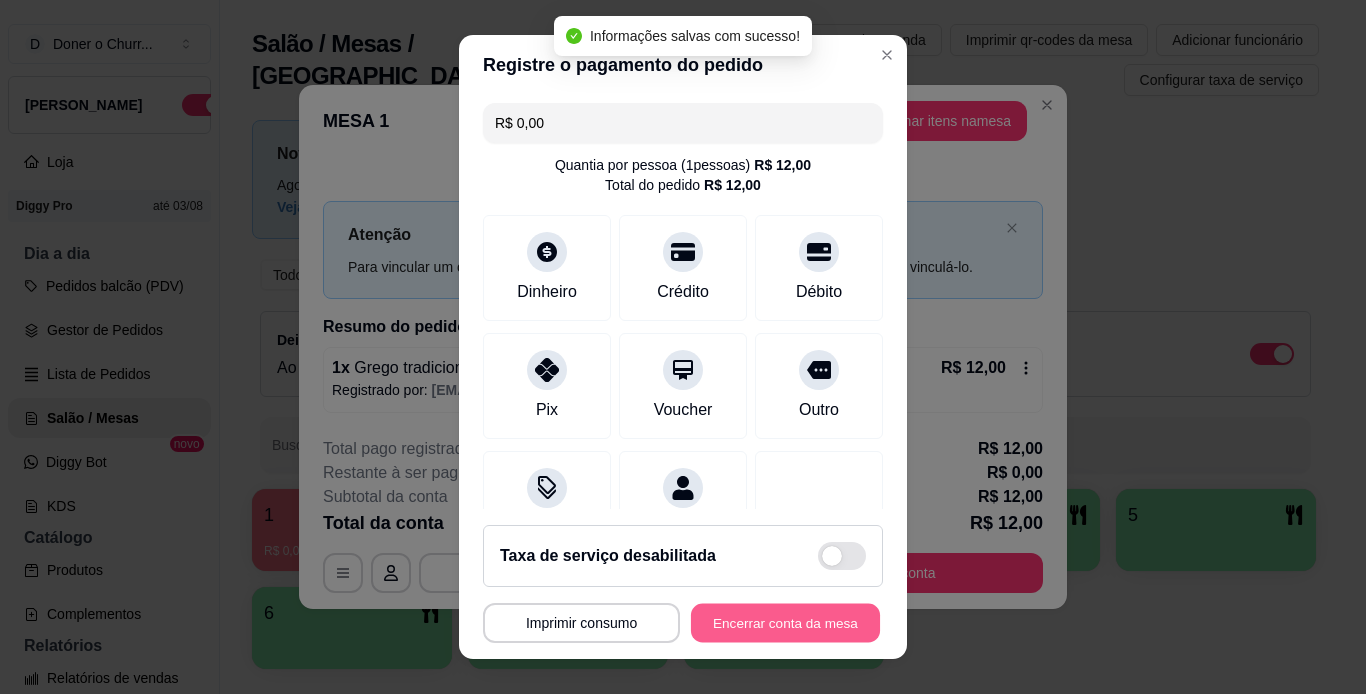 click on "Encerrar conta da mesa" at bounding box center [785, 623] 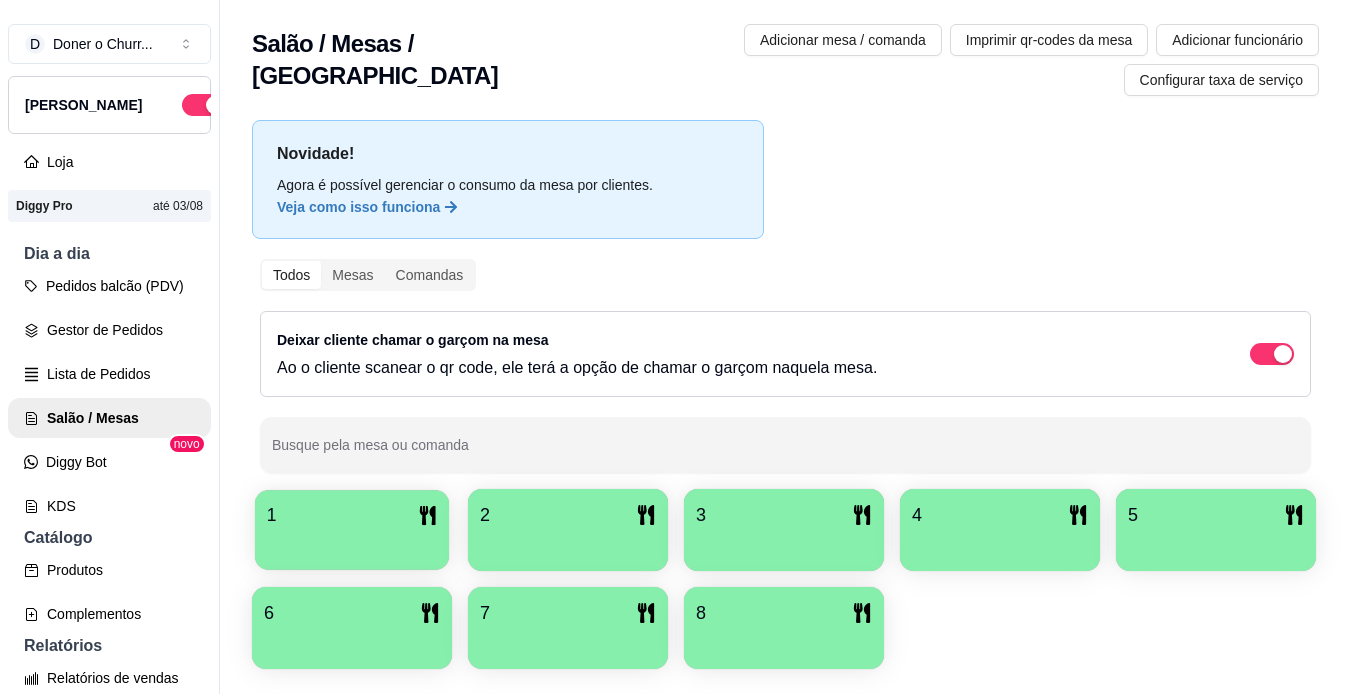 click on "1" at bounding box center (352, 515) 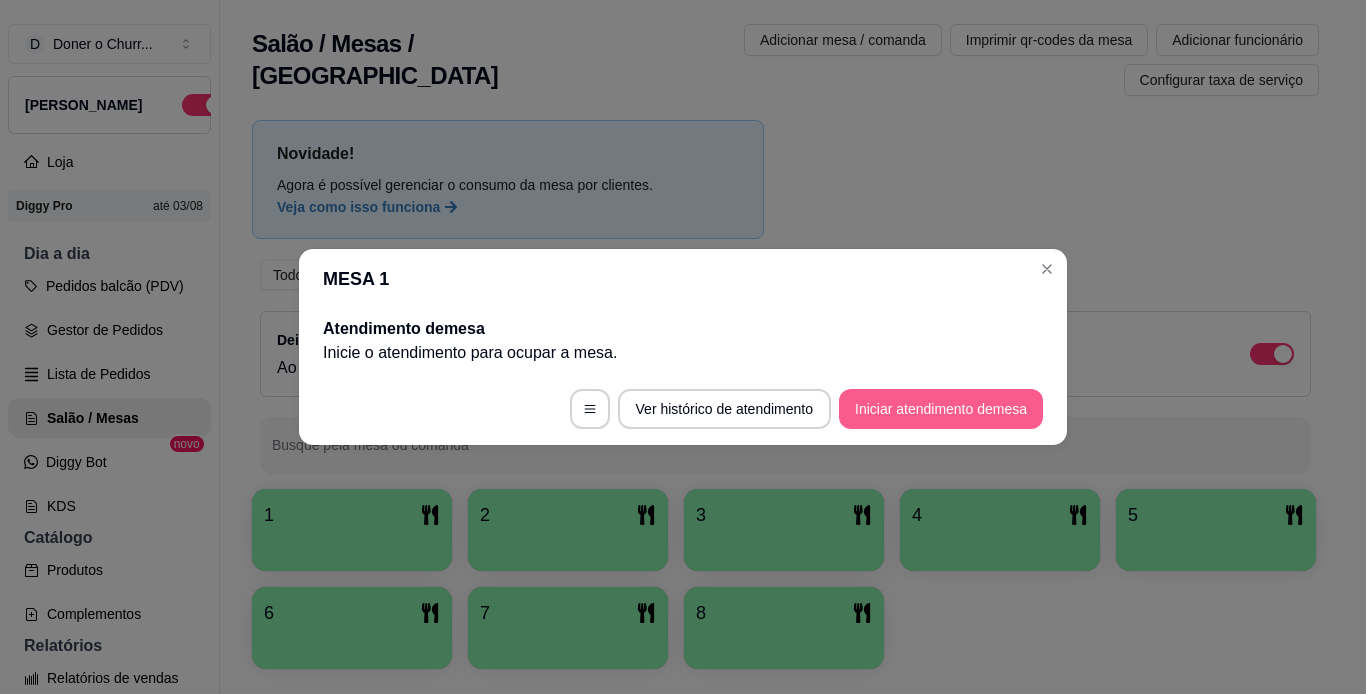 click on "Iniciar atendimento de  mesa" at bounding box center (941, 409) 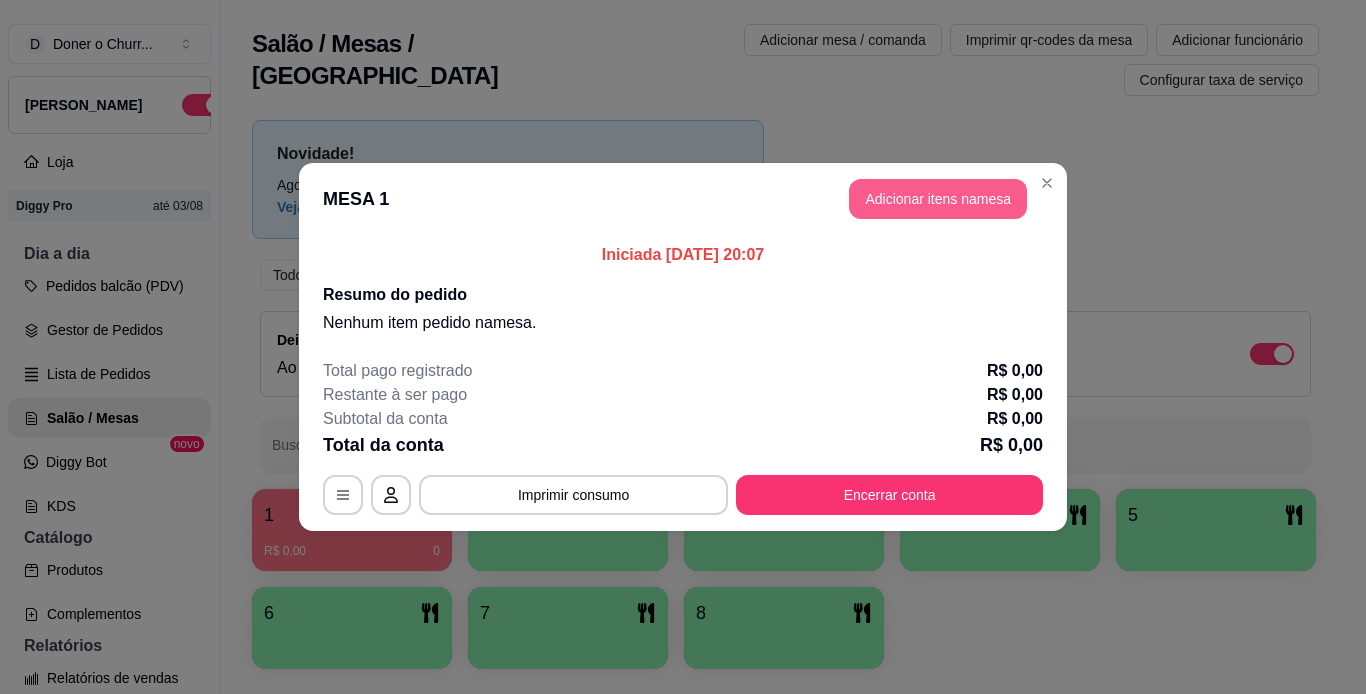 click on "Adicionar itens na  mesa" at bounding box center [938, 199] 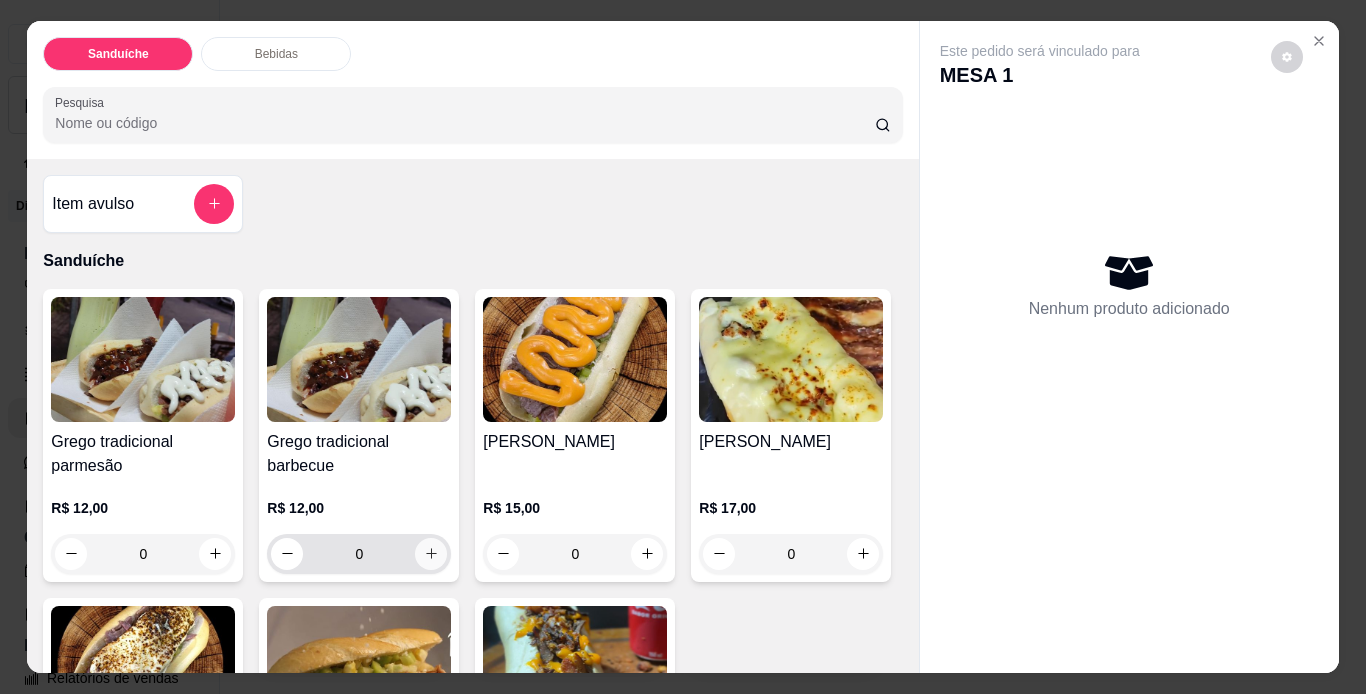 click 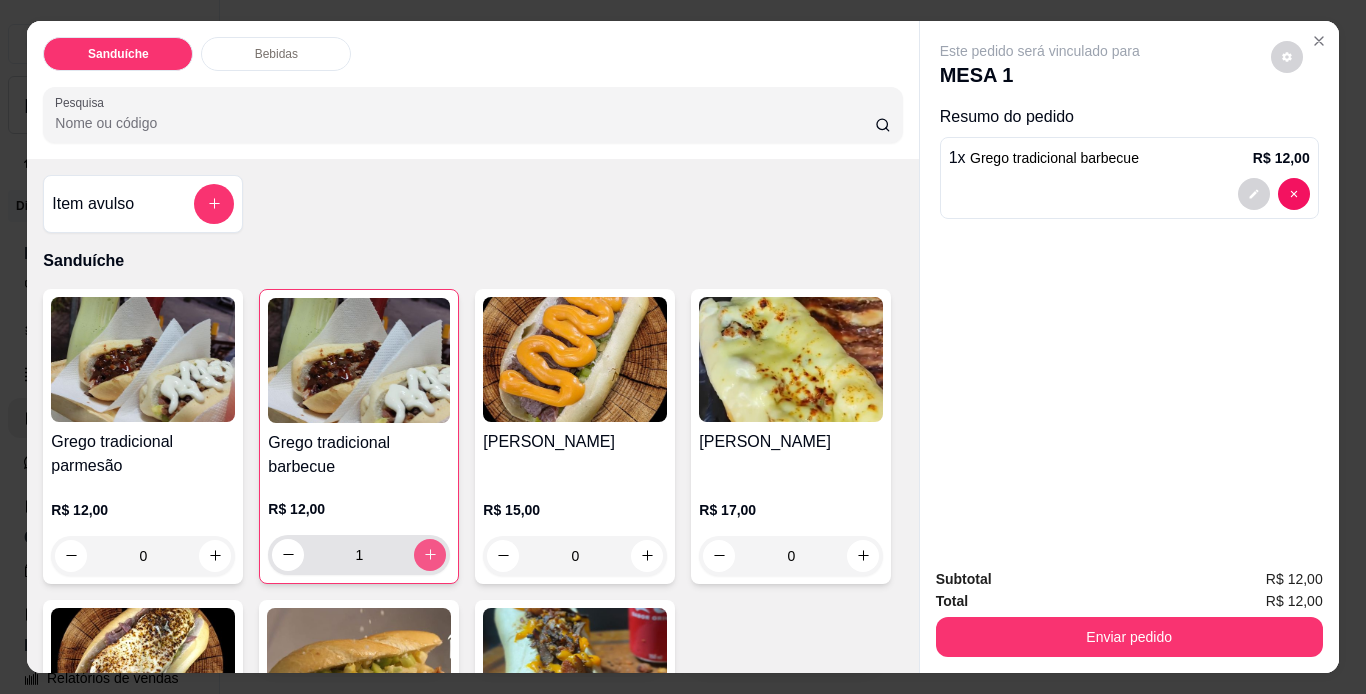 type on "1" 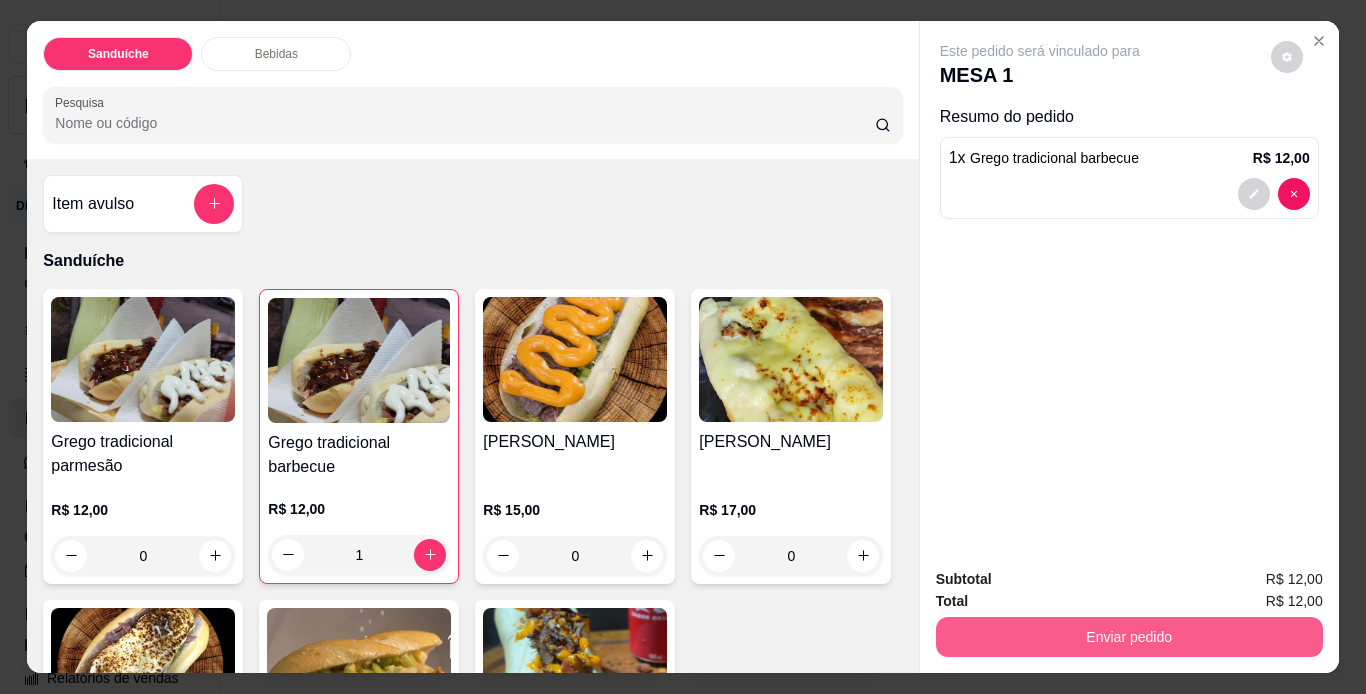 click on "Enviar pedido" at bounding box center (1129, 637) 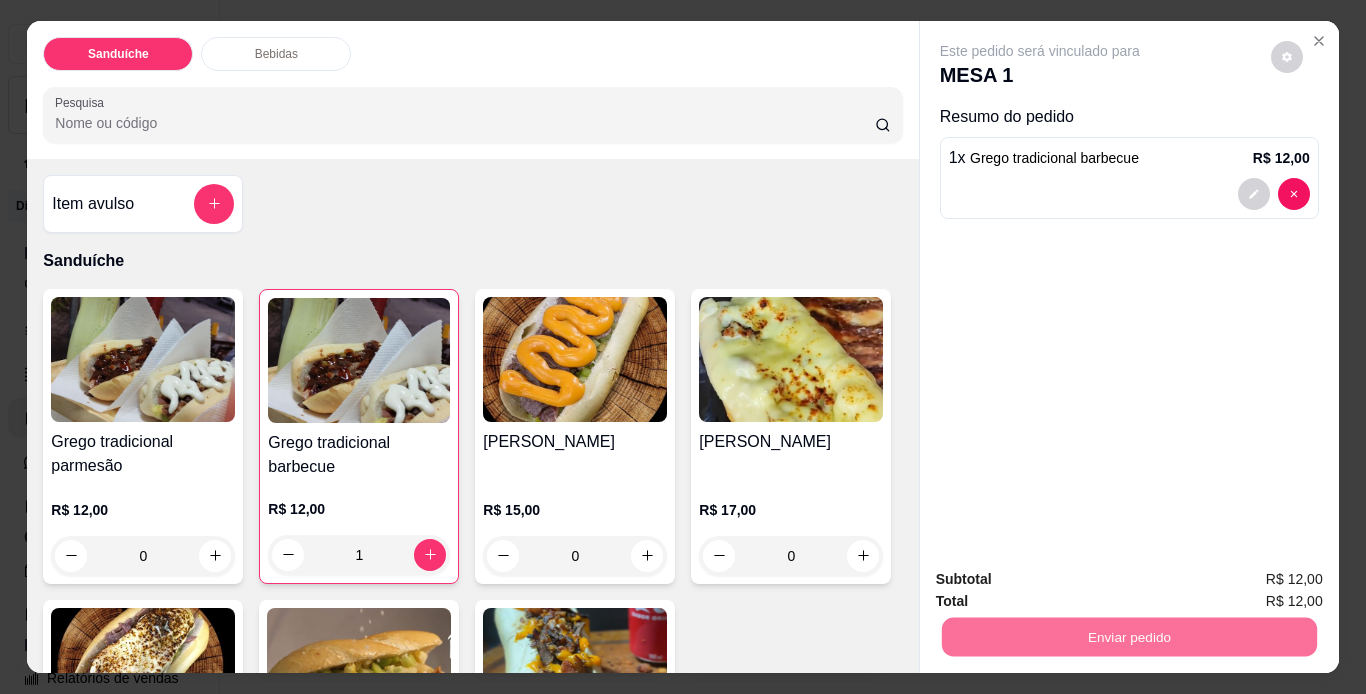 click on "Não registrar e enviar pedido" at bounding box center [1063, 580] 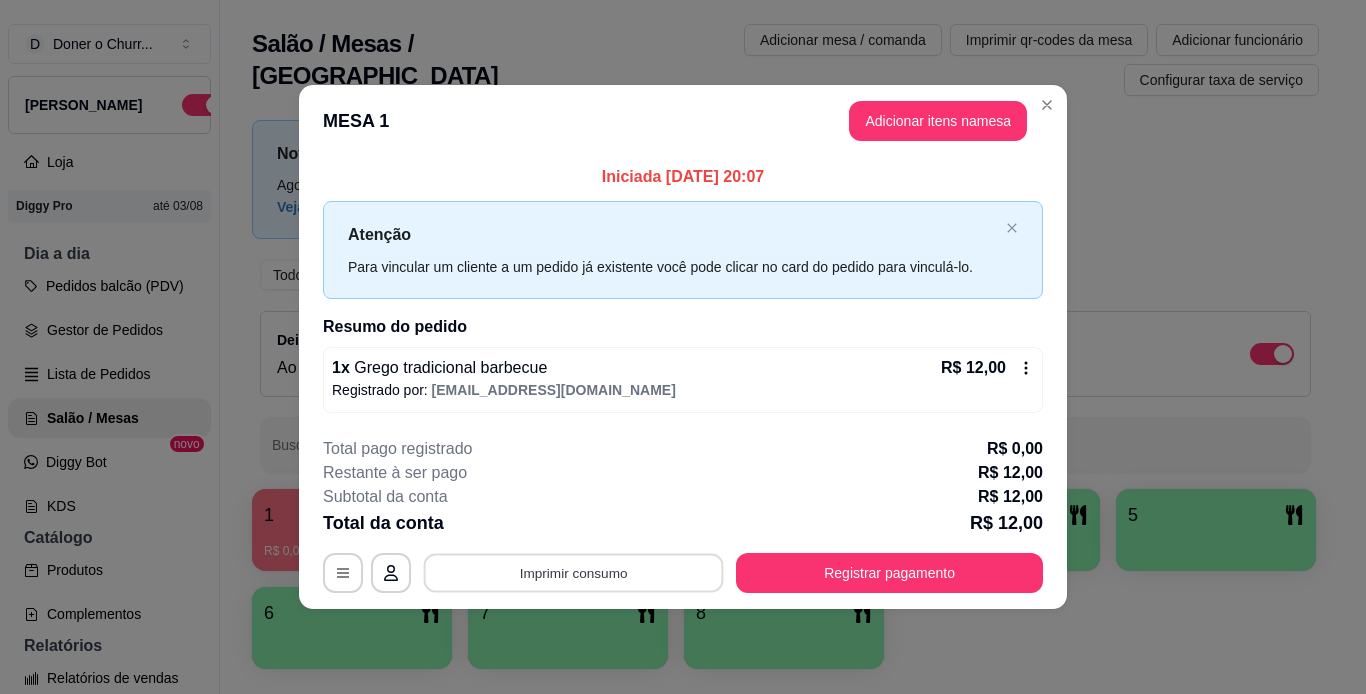 click on "Imprimir consumo" at bounding box center [574, 572] 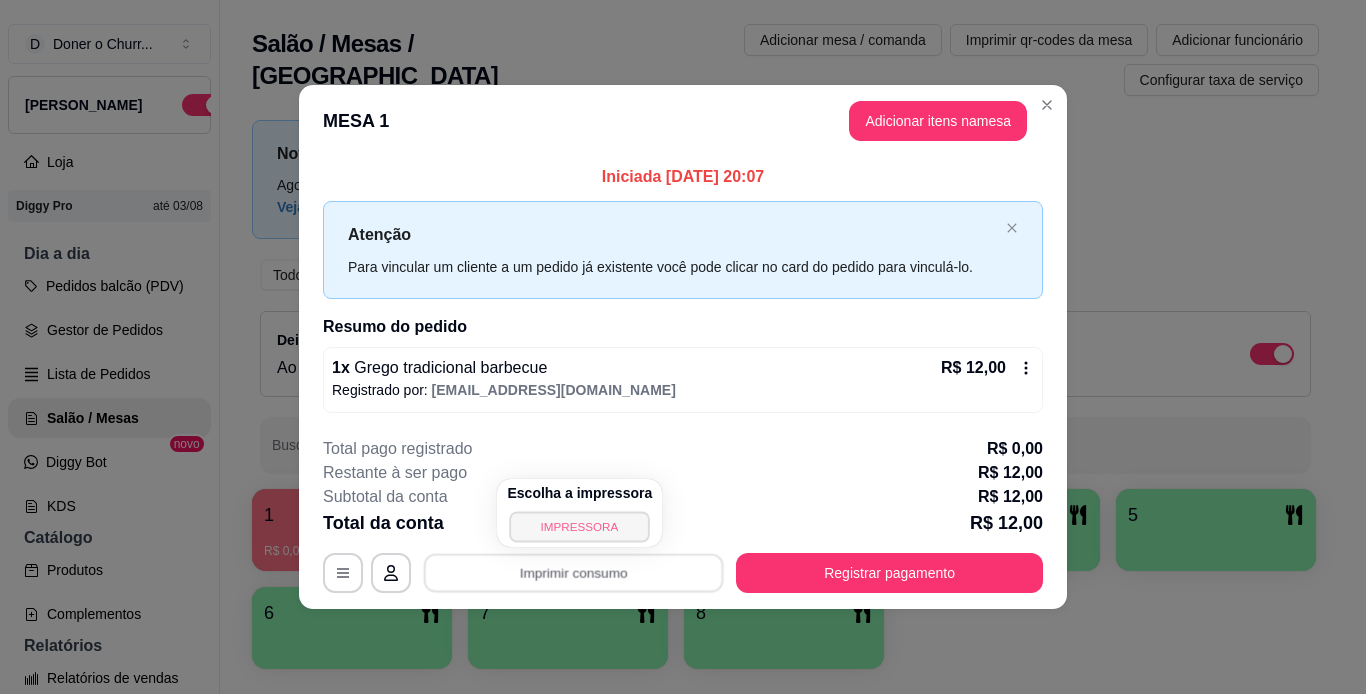 click on "IMPRESSORA" at bounding box center (580, 526) 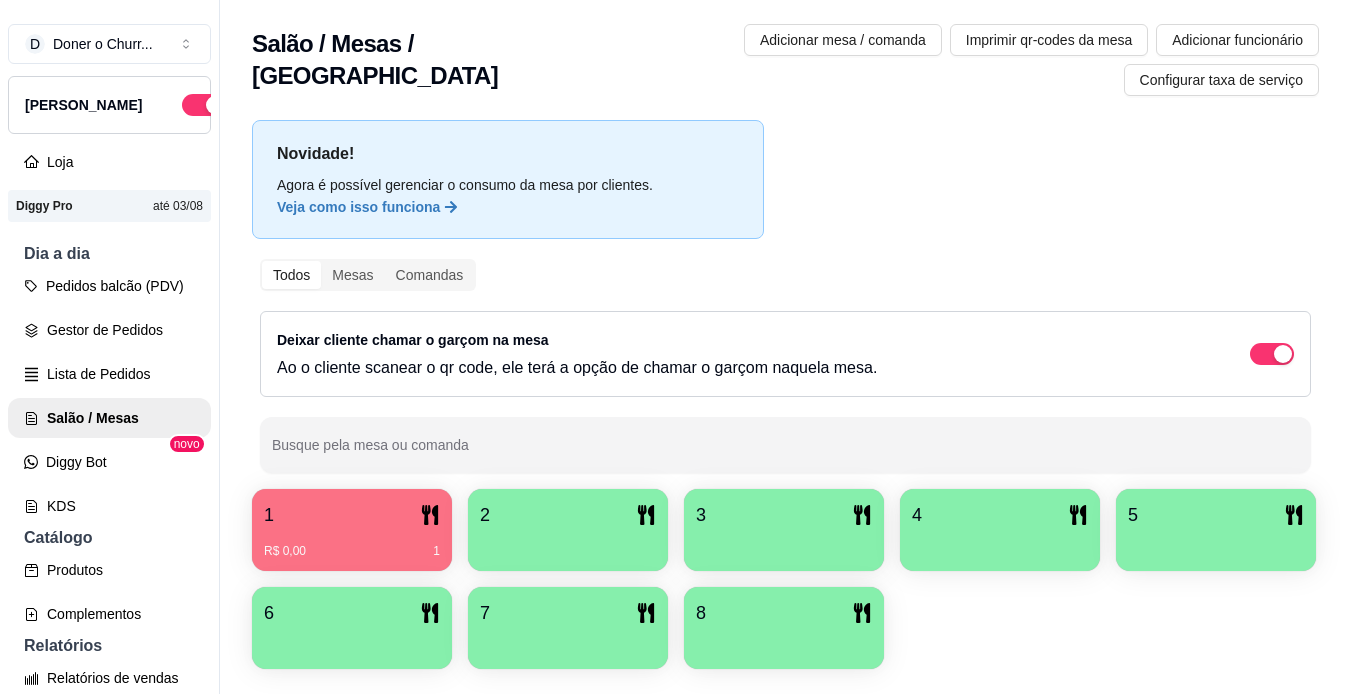 click at bounding box center (568, 544) 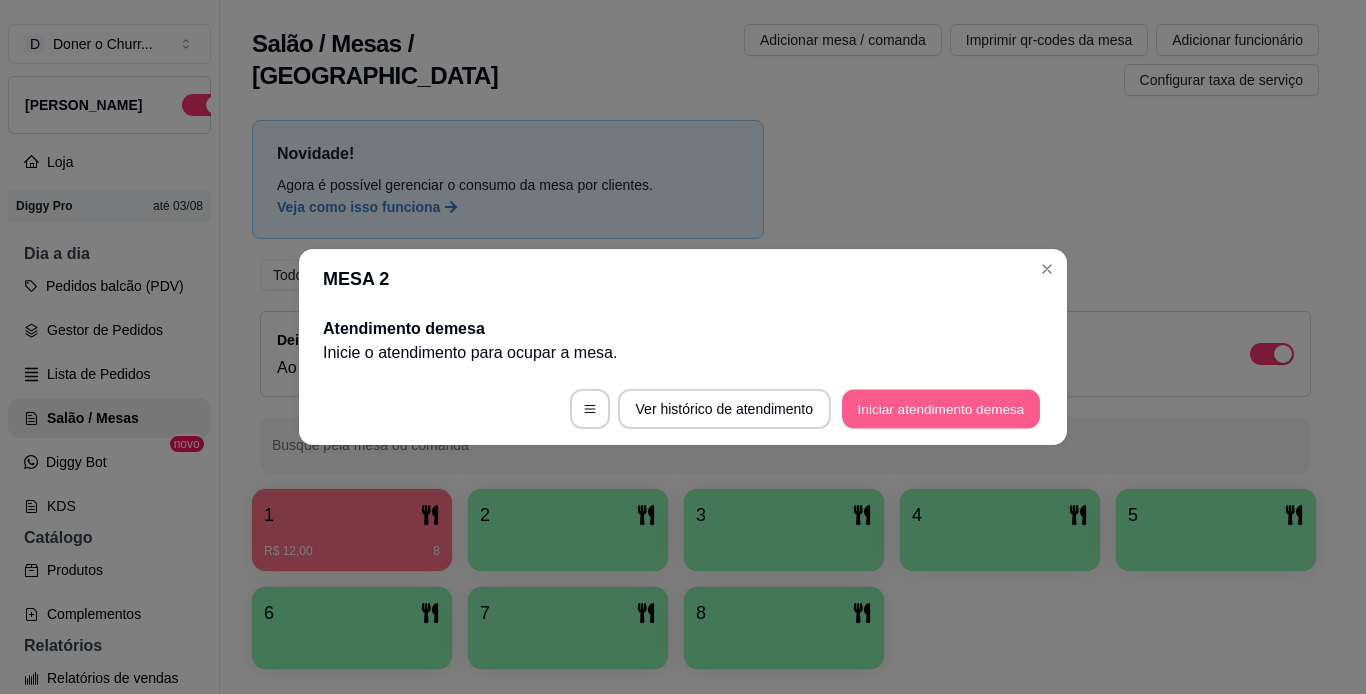 click on "Iniciar atendimento de  mesa" at bounding box center [941, 409] 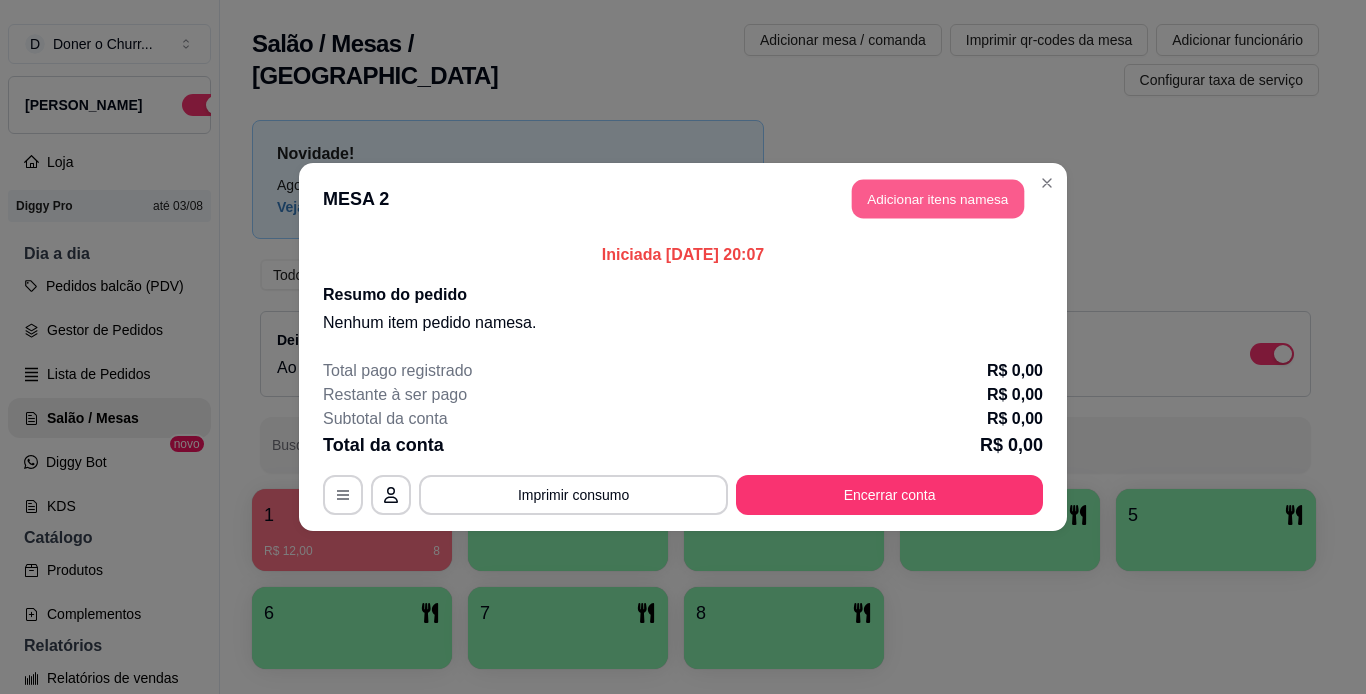 click on "Adicionar itens na  mesa" at bounding box center (938, 199) 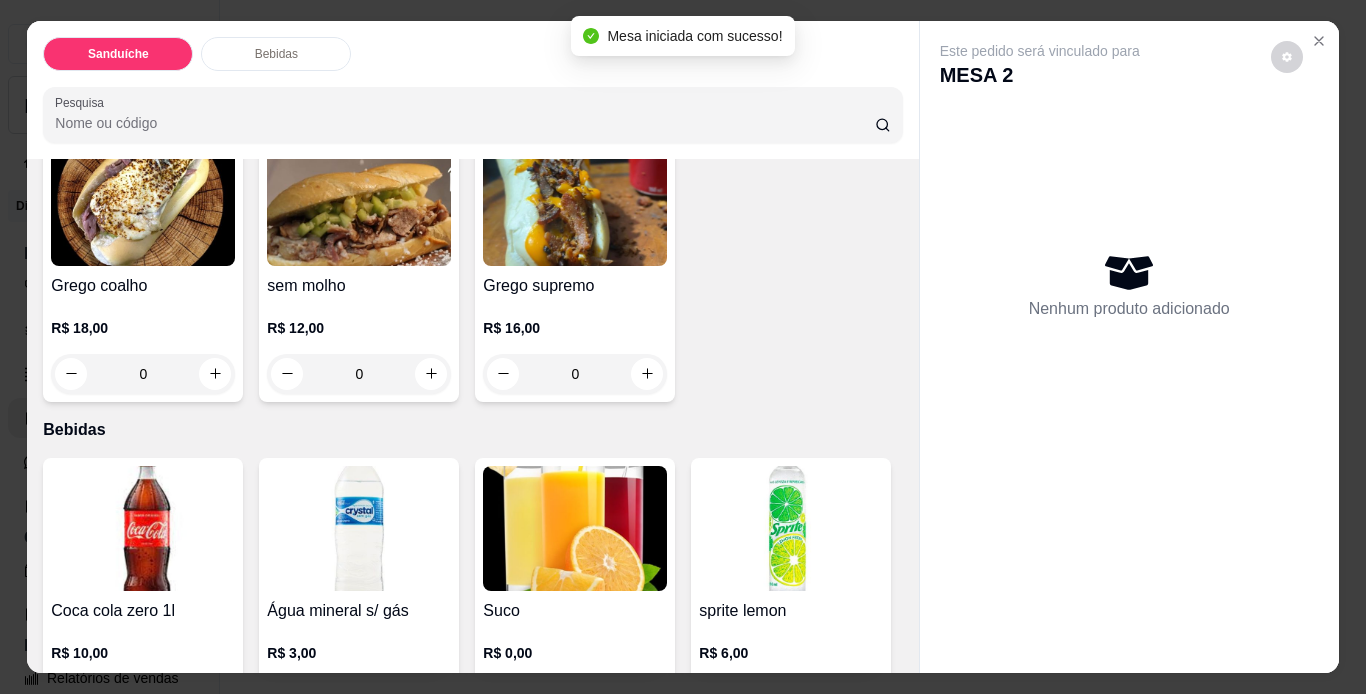 scroll, scrollTop: 500, scrollLeft: 0, axis: vertical 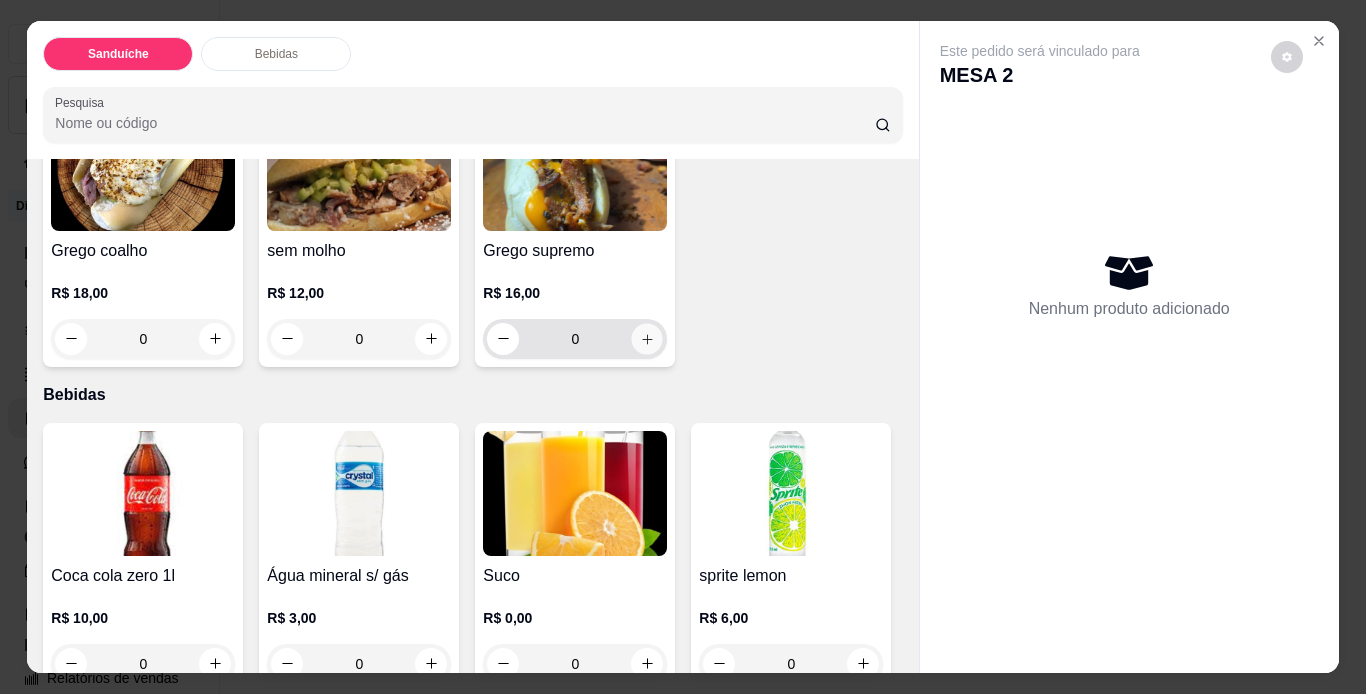 click 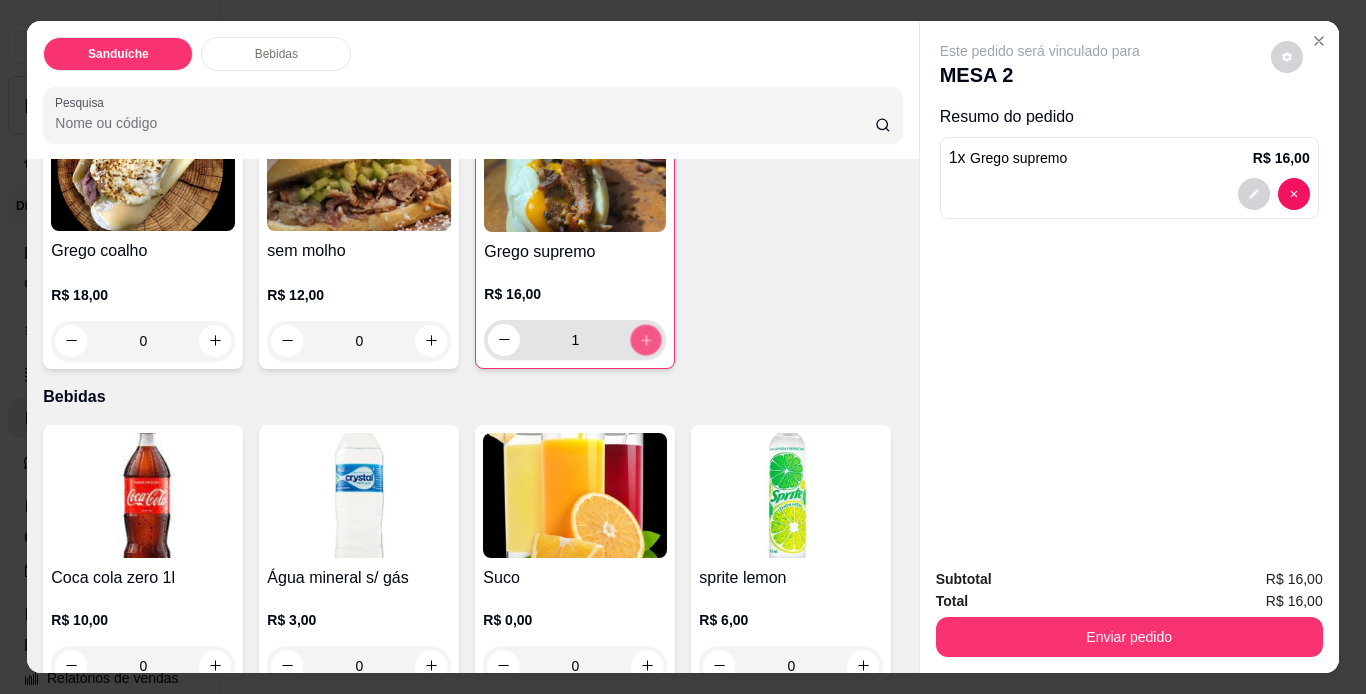 click 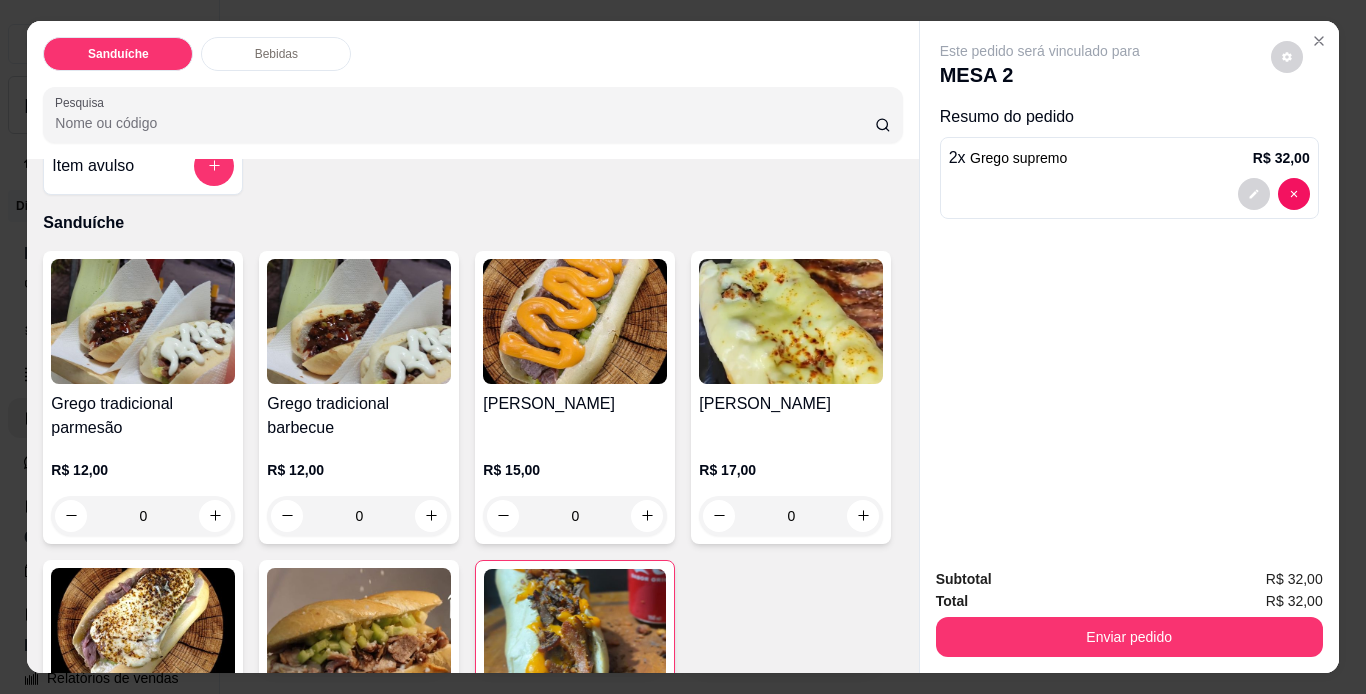 scroll, scrollTop: 0, scrollLeft: 0, axis: both 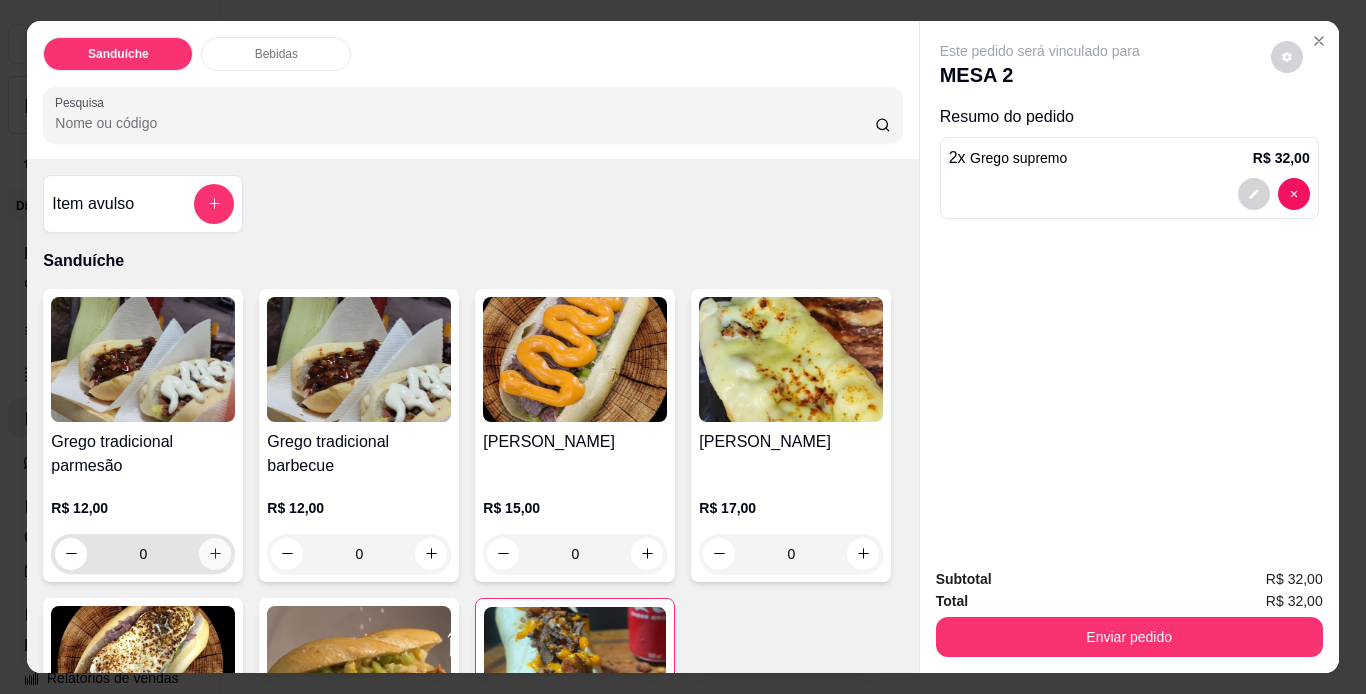 click at bounding box center [215, 554] 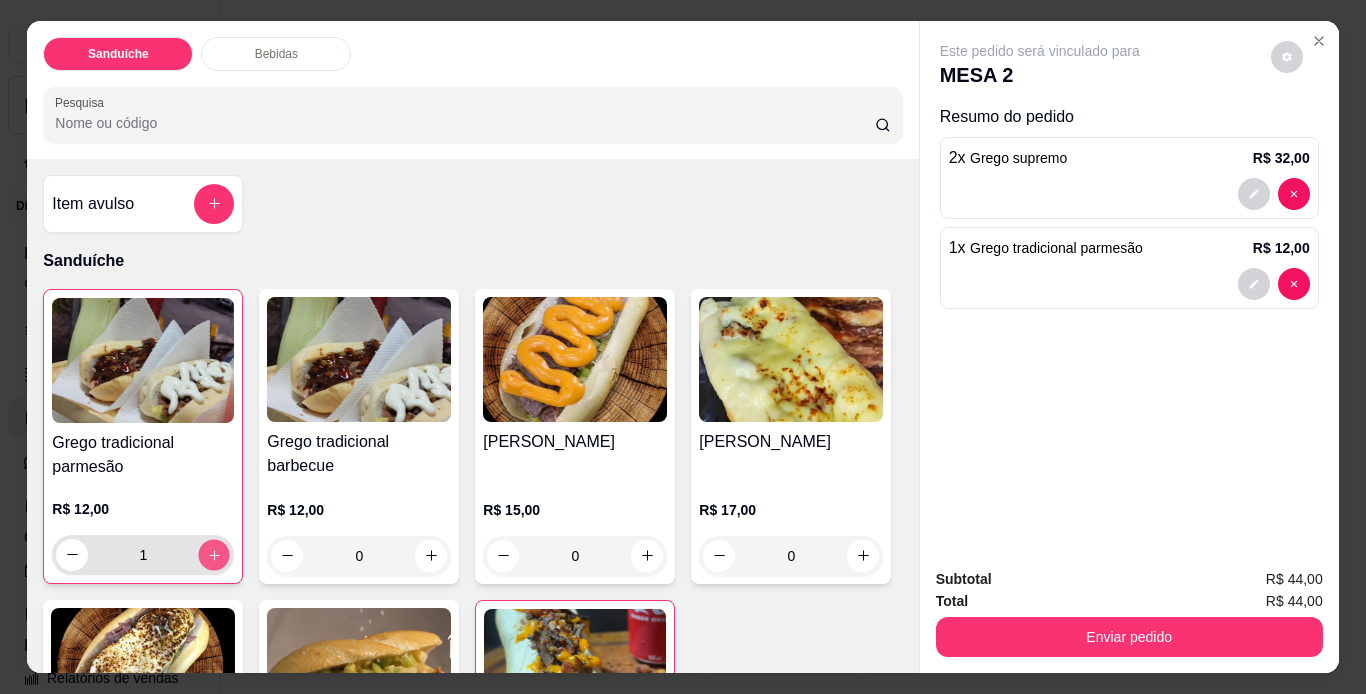 click at bounding box center [214, 554] 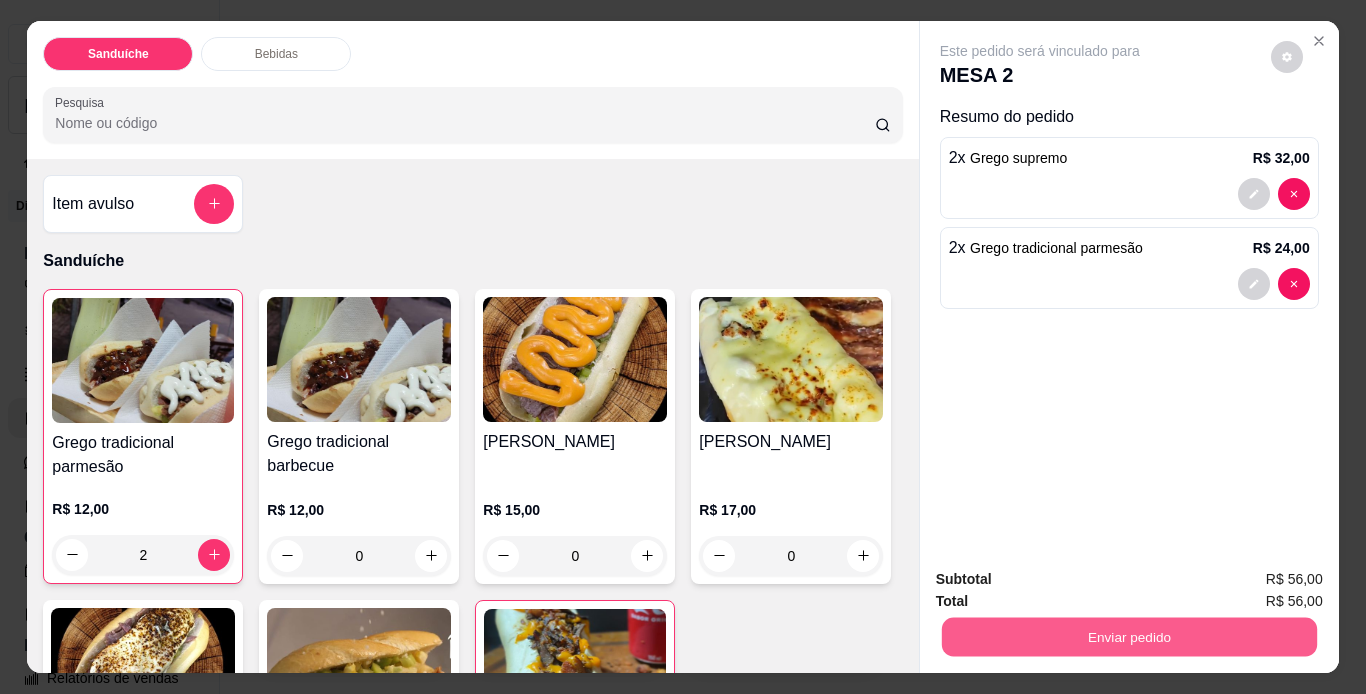 click on "Enviar pedido" at bounding box center [1128, 637] 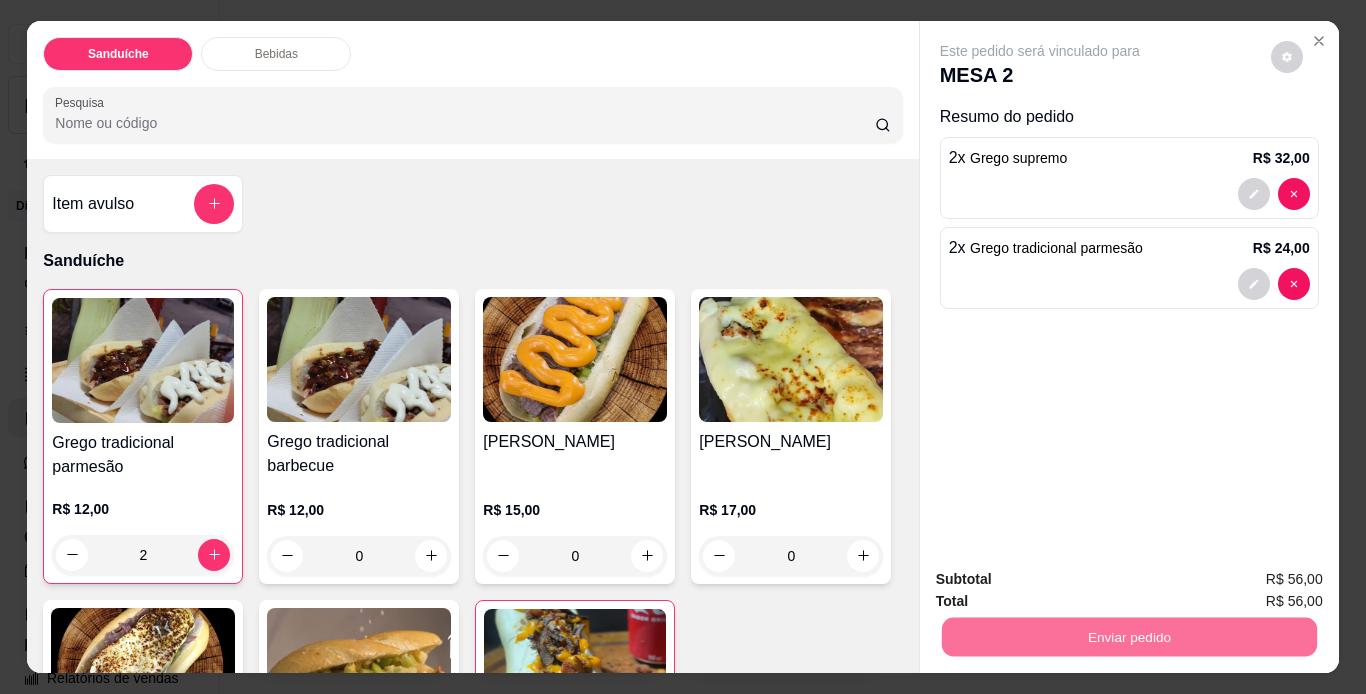 click on "Não registrar e enviar pedido" at bounding box center [1063, 581] 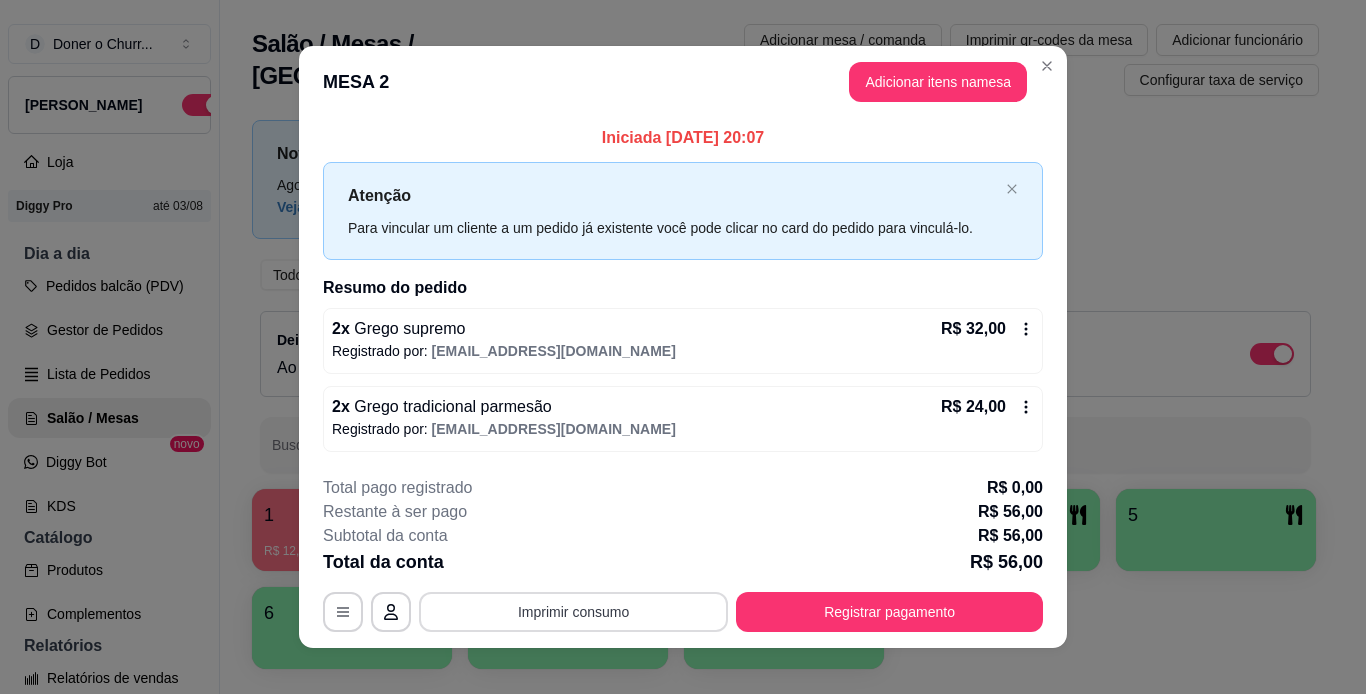 click on "Imprimir consumo" at bounding box center (573, 612) 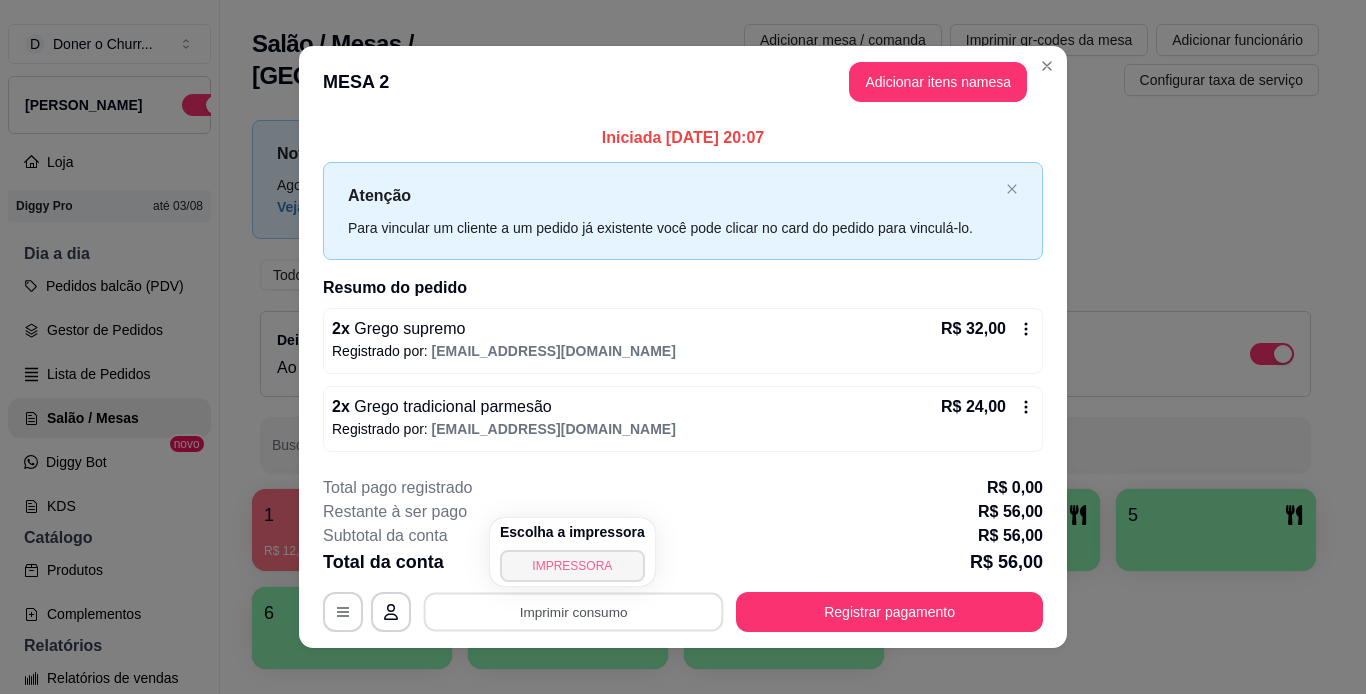 click on "IMPRESSORA" at bounding box center (572, 566) 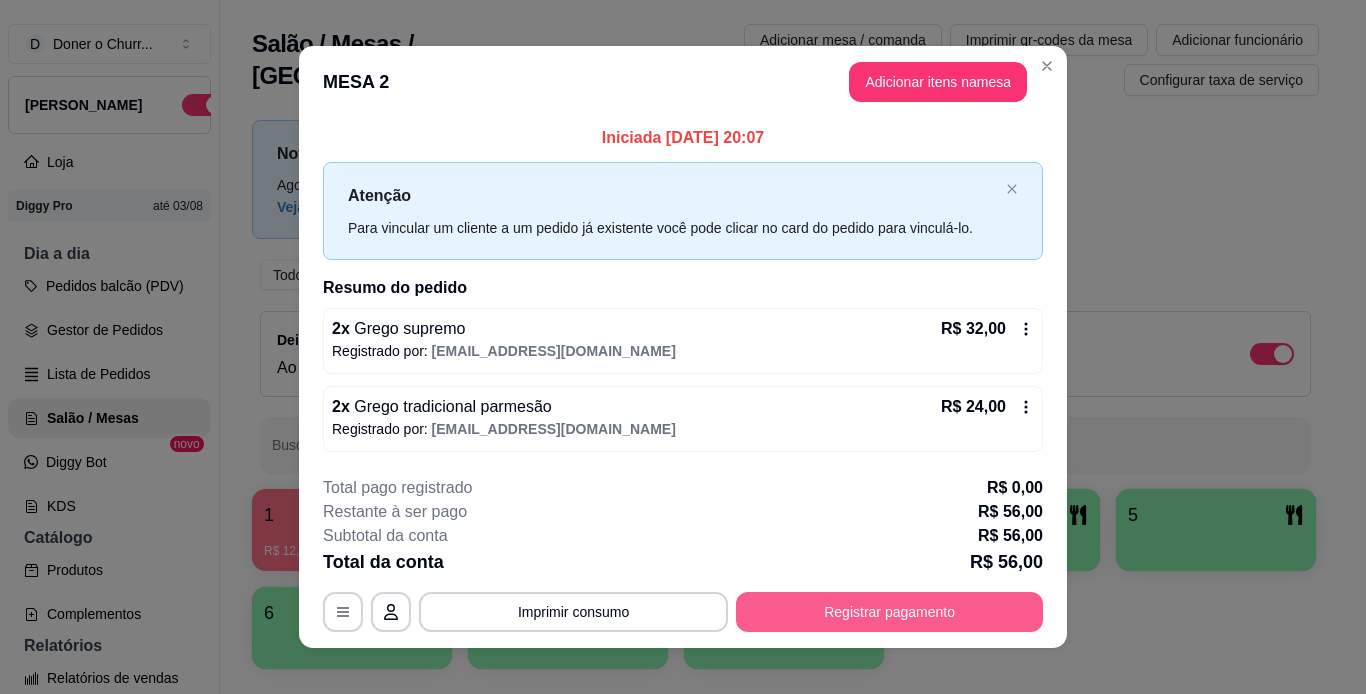 click on "Registrar pagamento" at bounding box center [889, 612] 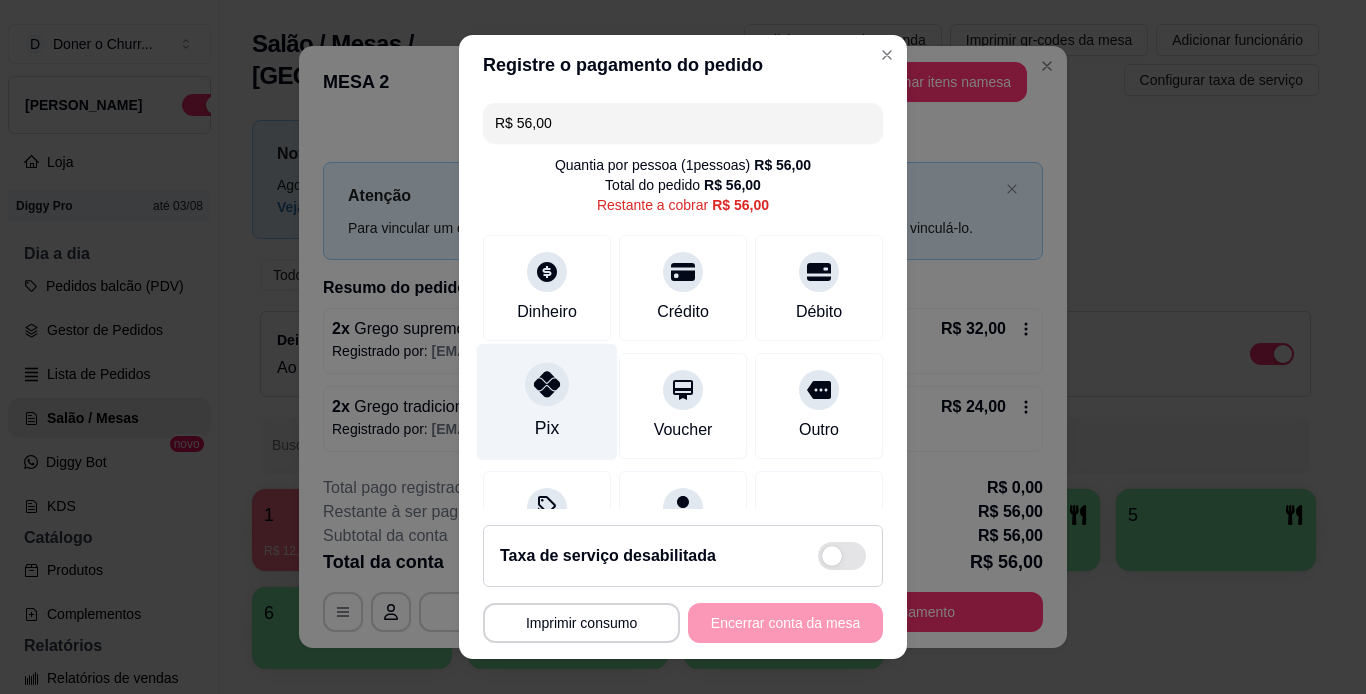 click 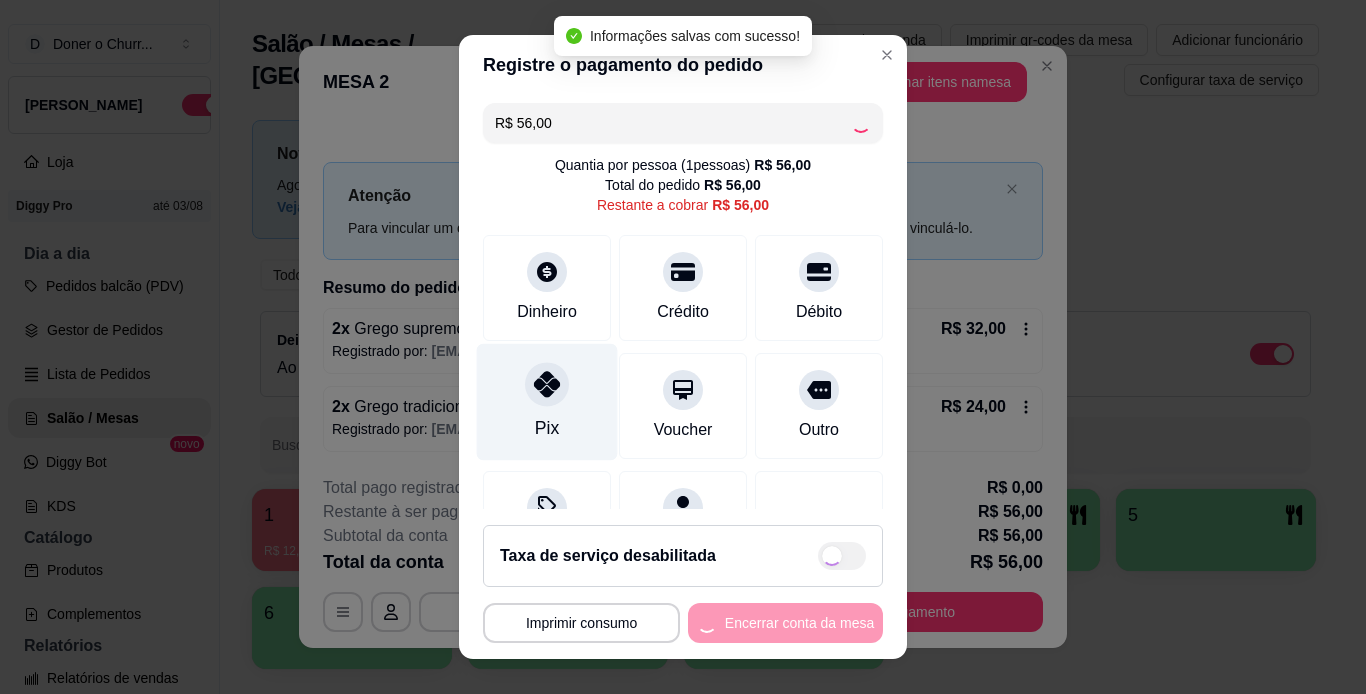 type on "R$ 0,00" 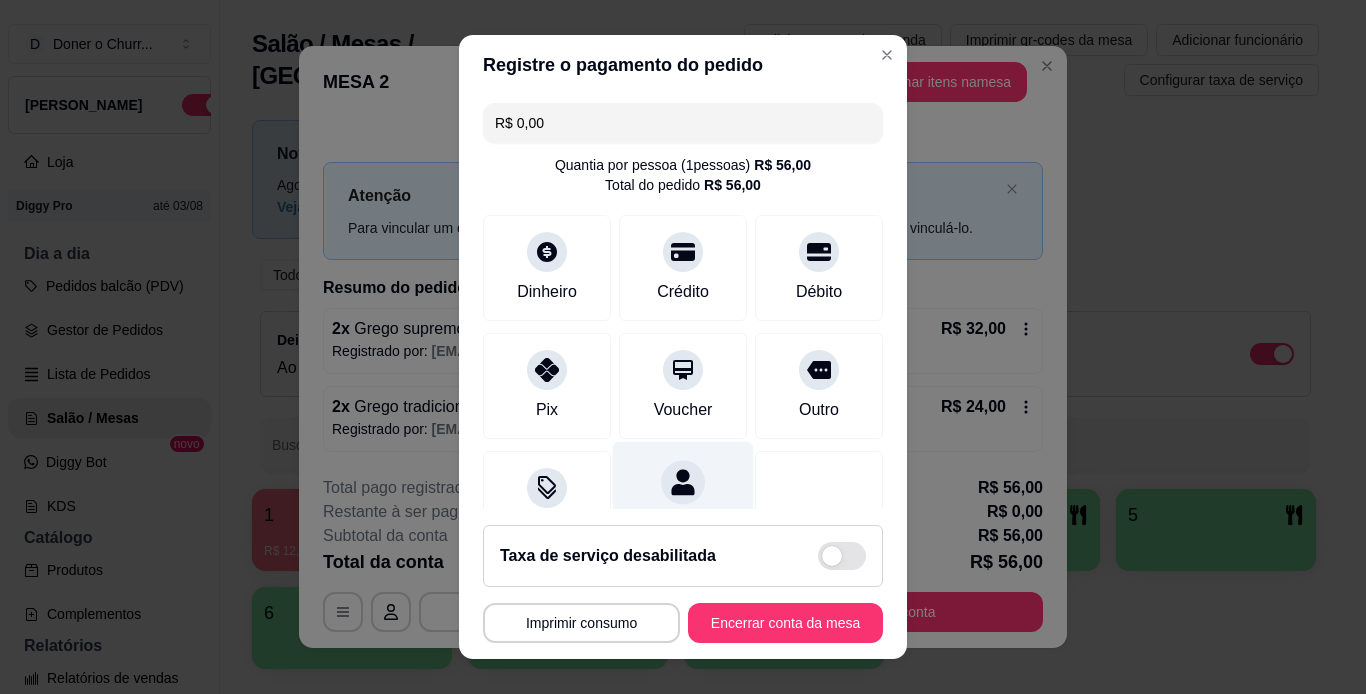 scroll, scrollTop: 183, scrollLeft: 0, axis: vertical 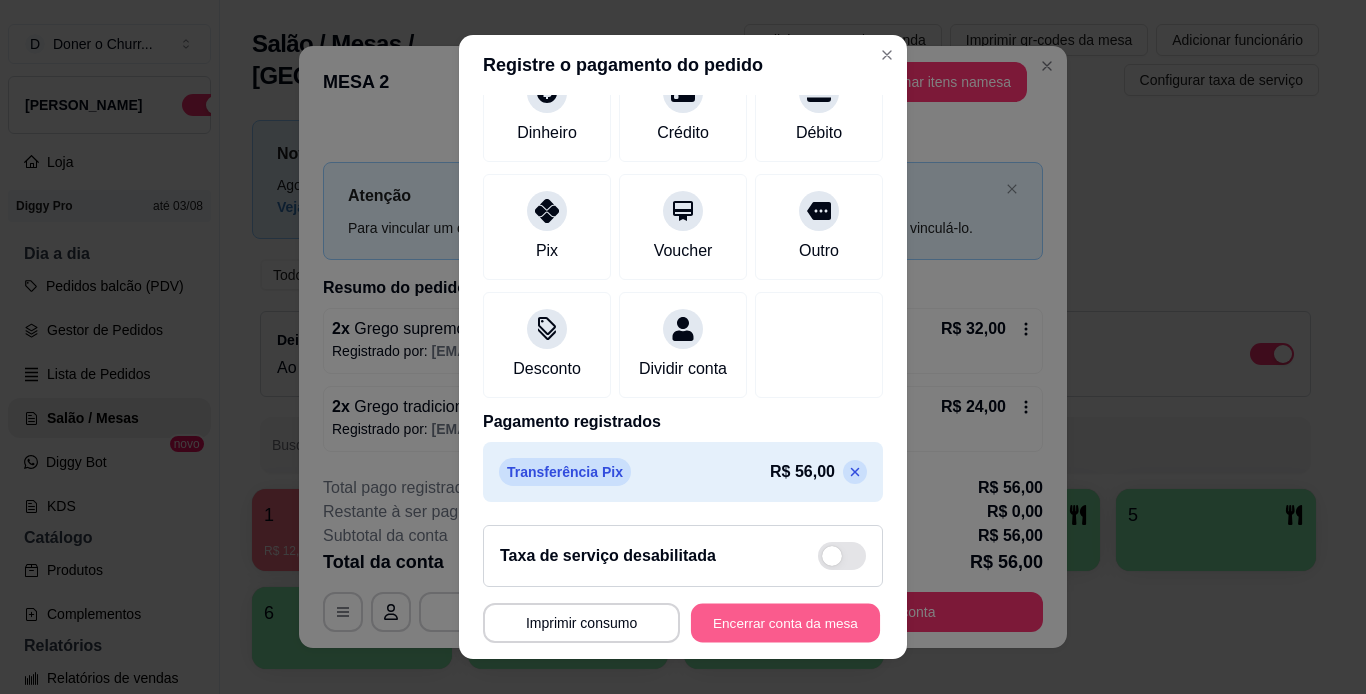 click on "Encerrar conta da mesa" at bounding box center [785, 623] 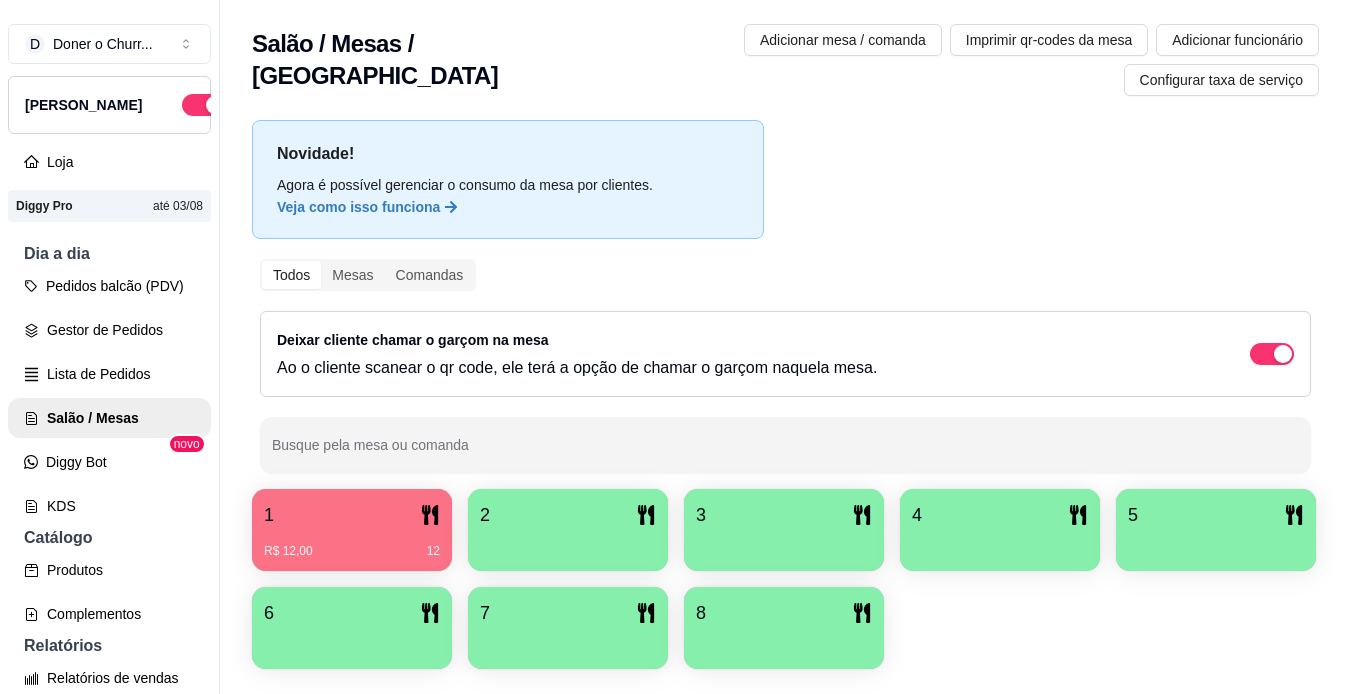 click on "1" at bounding box center [352, 515] 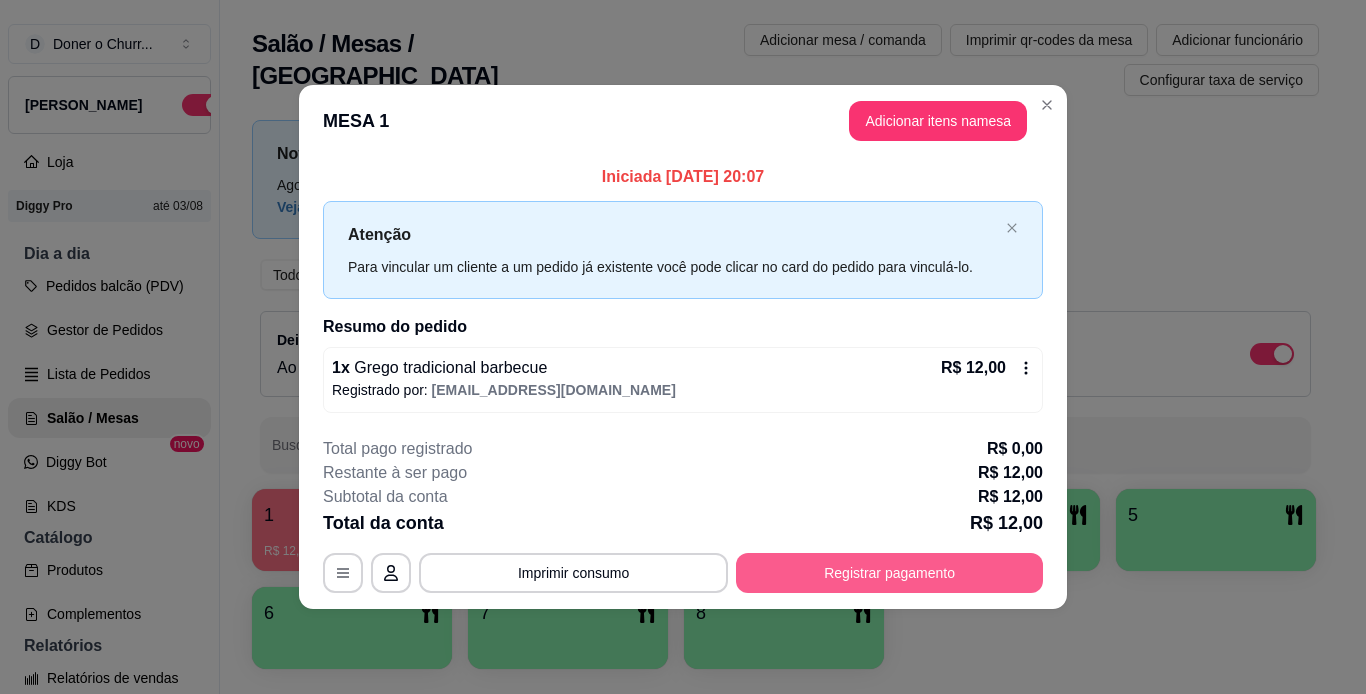 click on "Registrar pagamento" at bounding box center (889, 573) 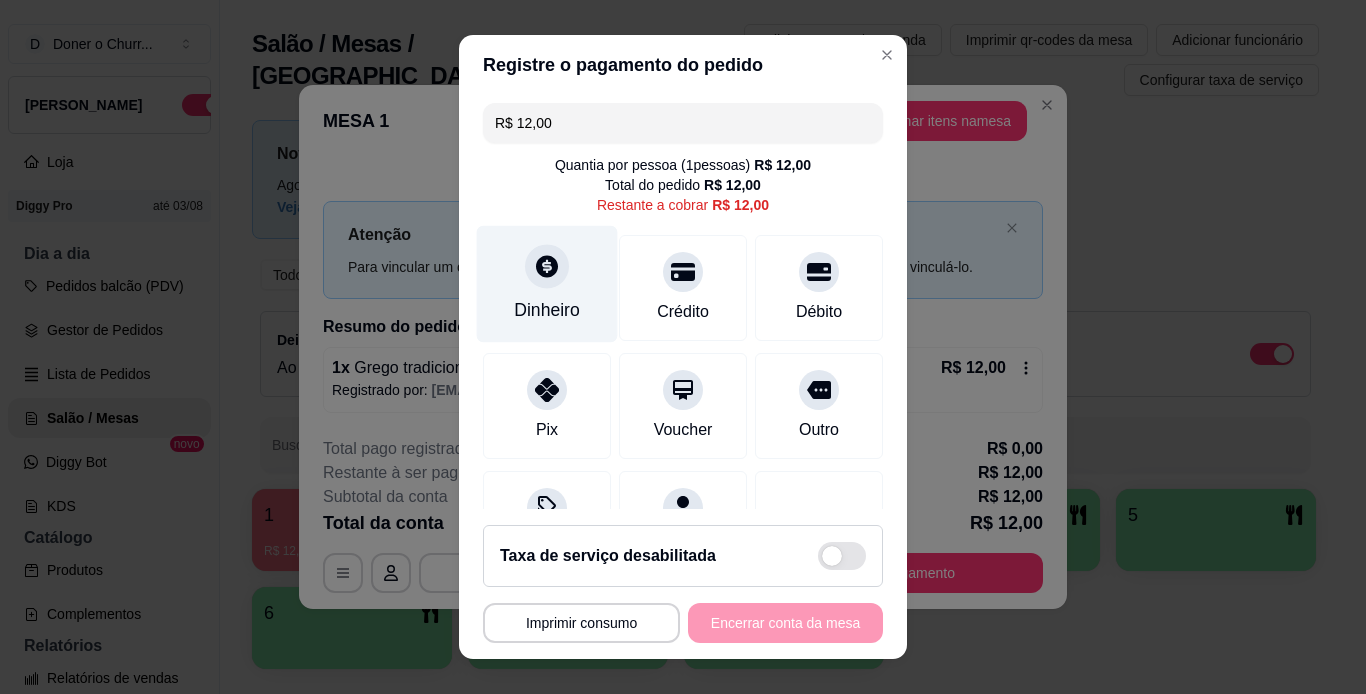 click on "Dinheiro" at bounding box center (547, 283) 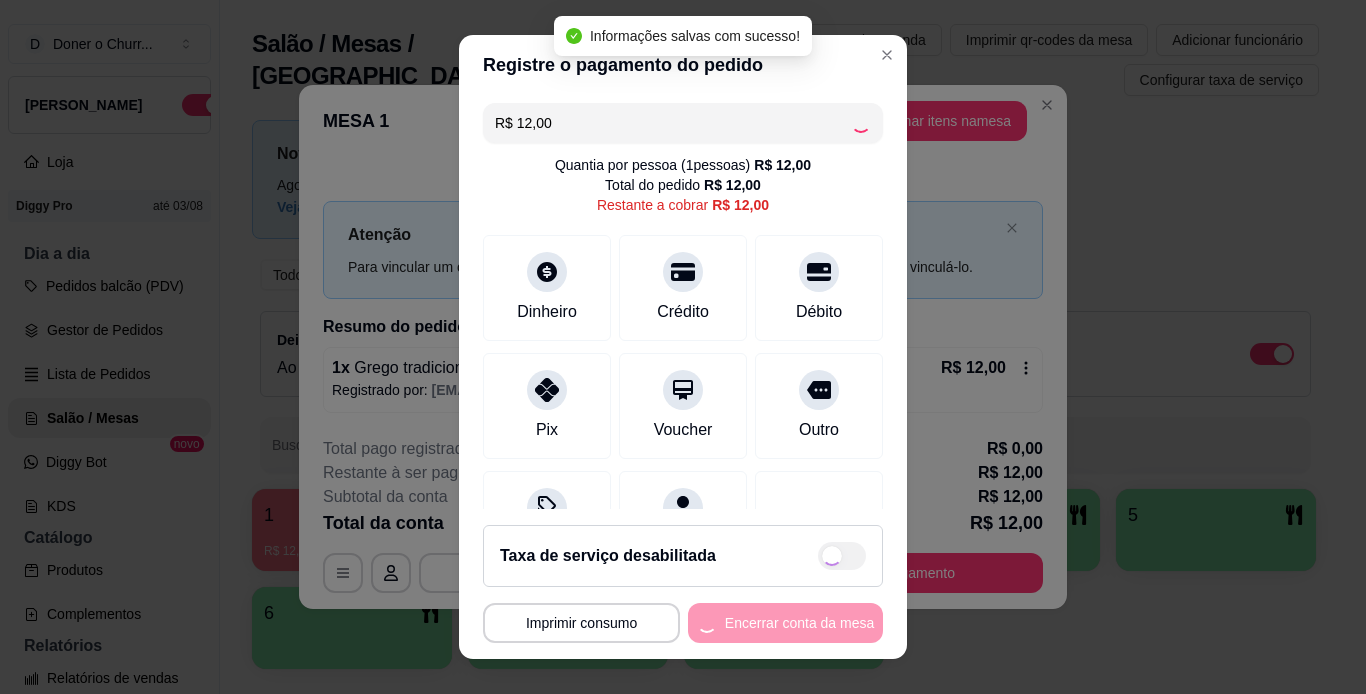 type on "R$ 0,00" 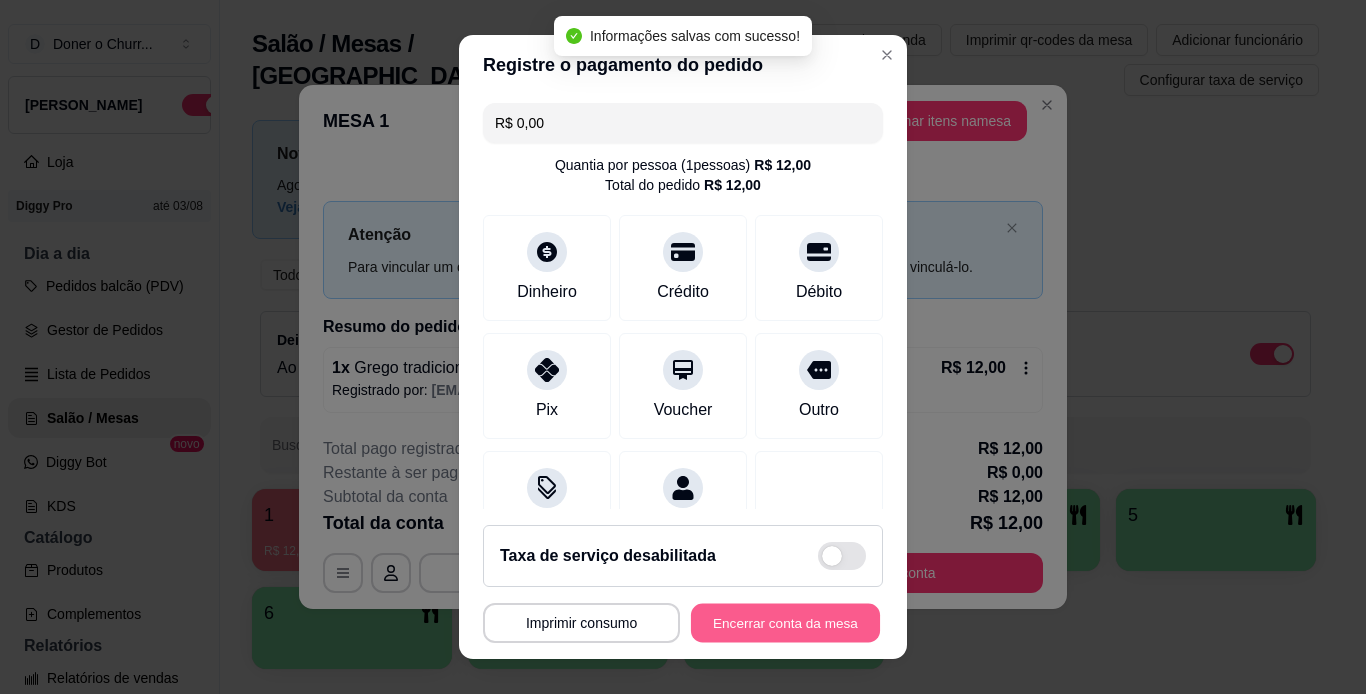 click on "Encerrar conta da mesa" at bounding box center [785, 623] 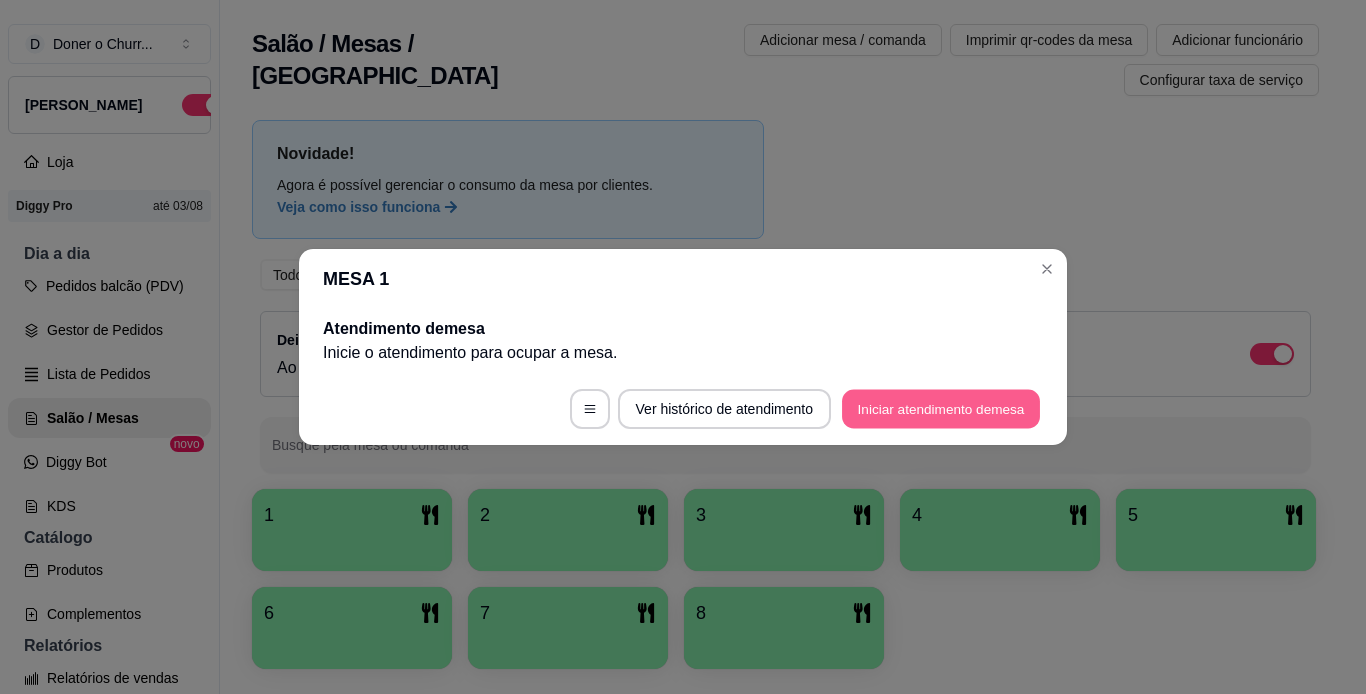 click on "Iniciar atendimento de  mesa" at bounding box center (941, 409) 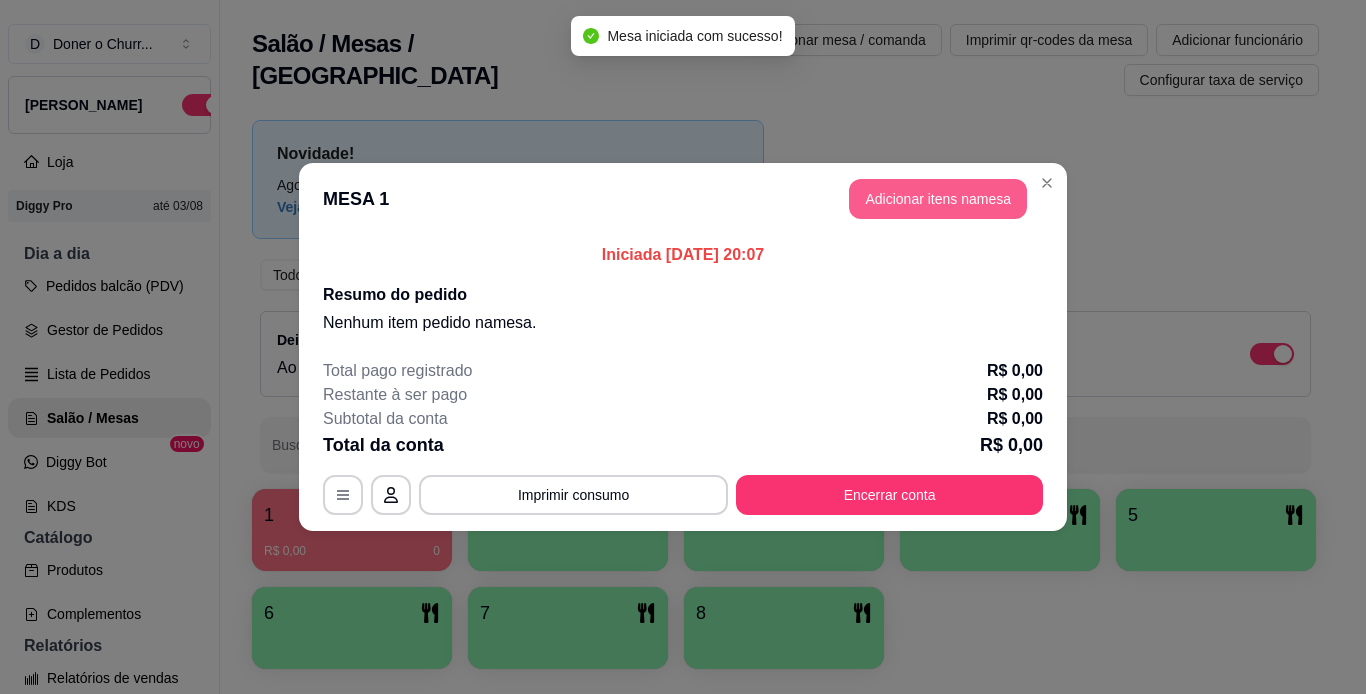 click on "Adicionar itens na  mesa" at bounding box center [938, 199] 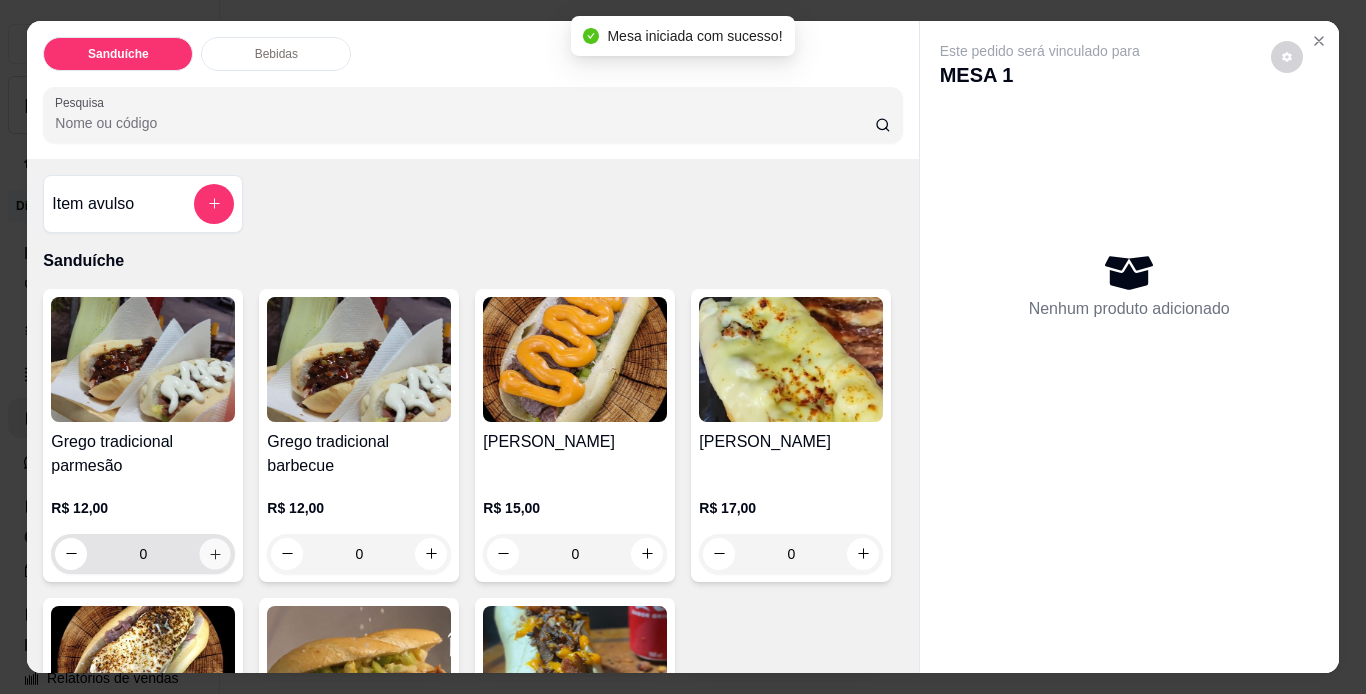 click 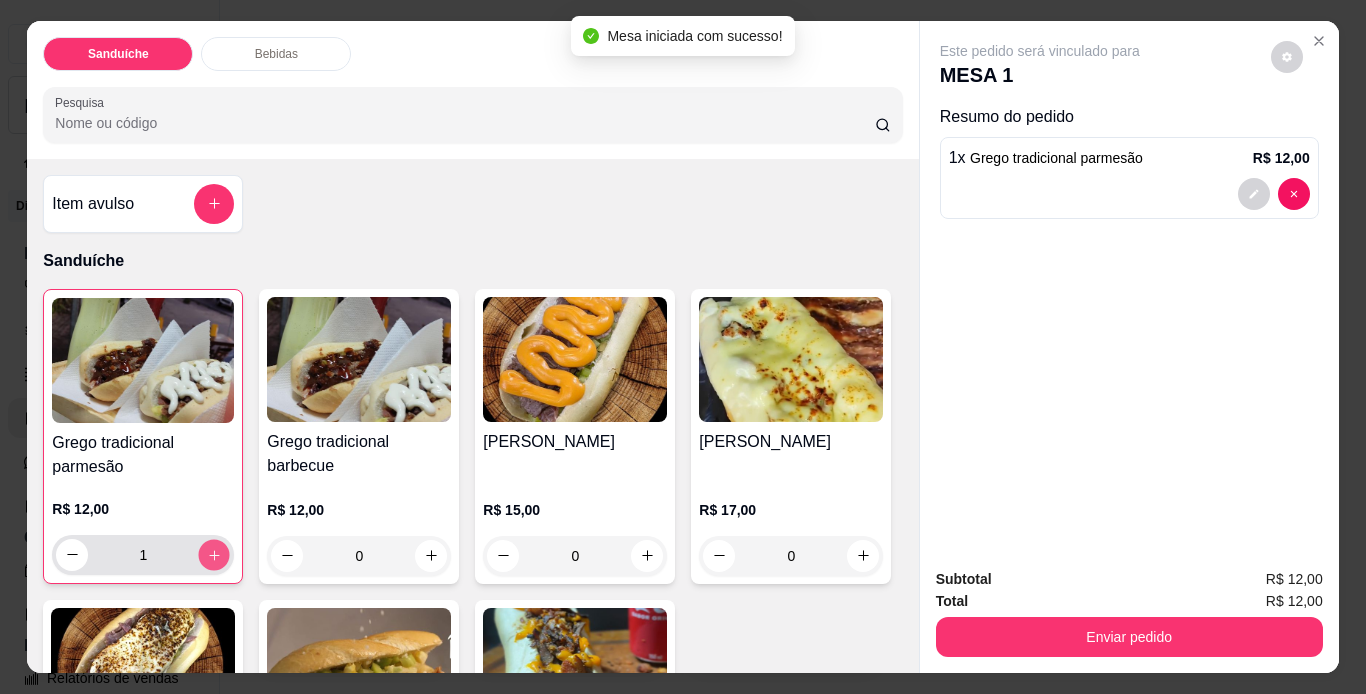 click 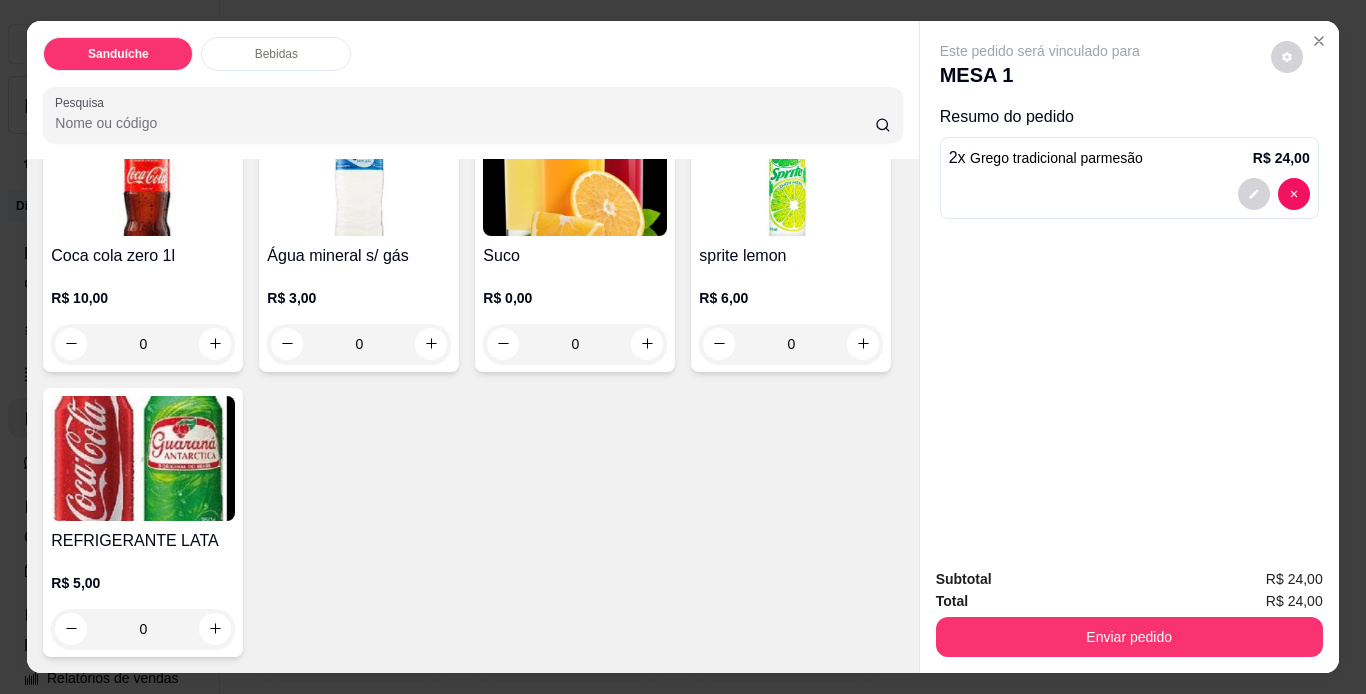 scroll, scrollTop: 1100, scrollLeft: 0, axis: vertical 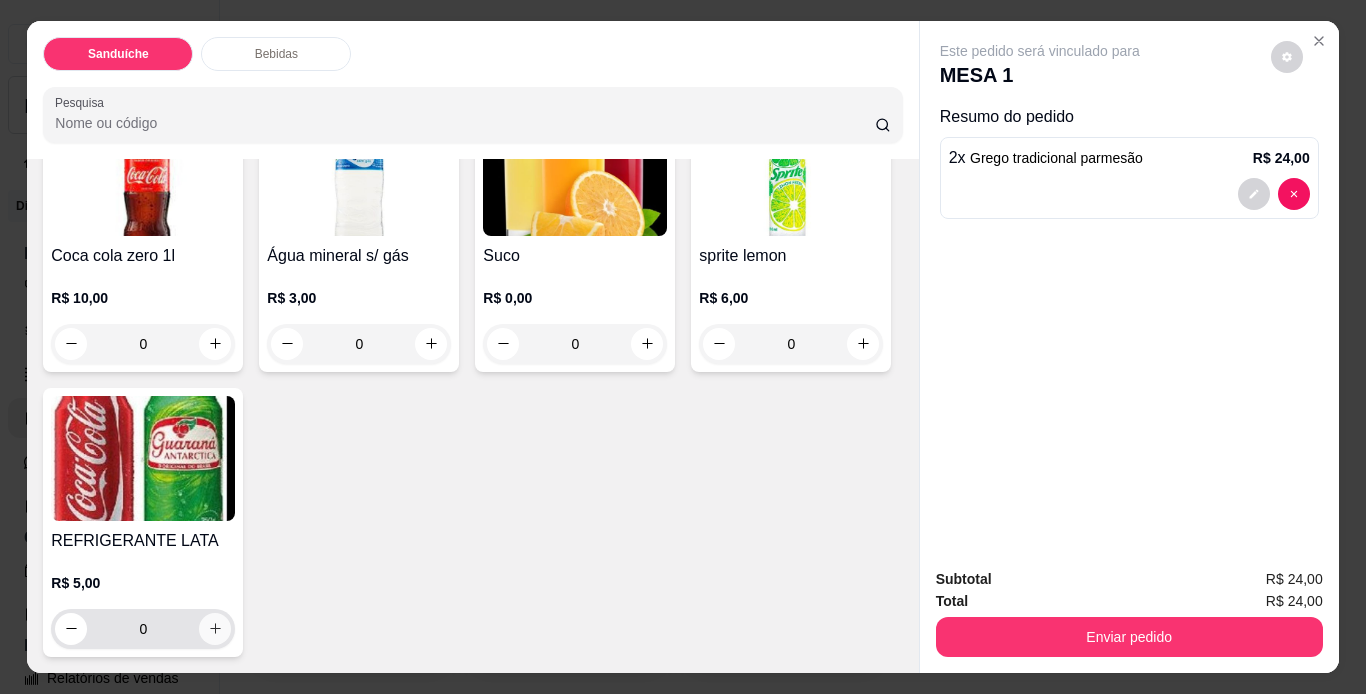 click 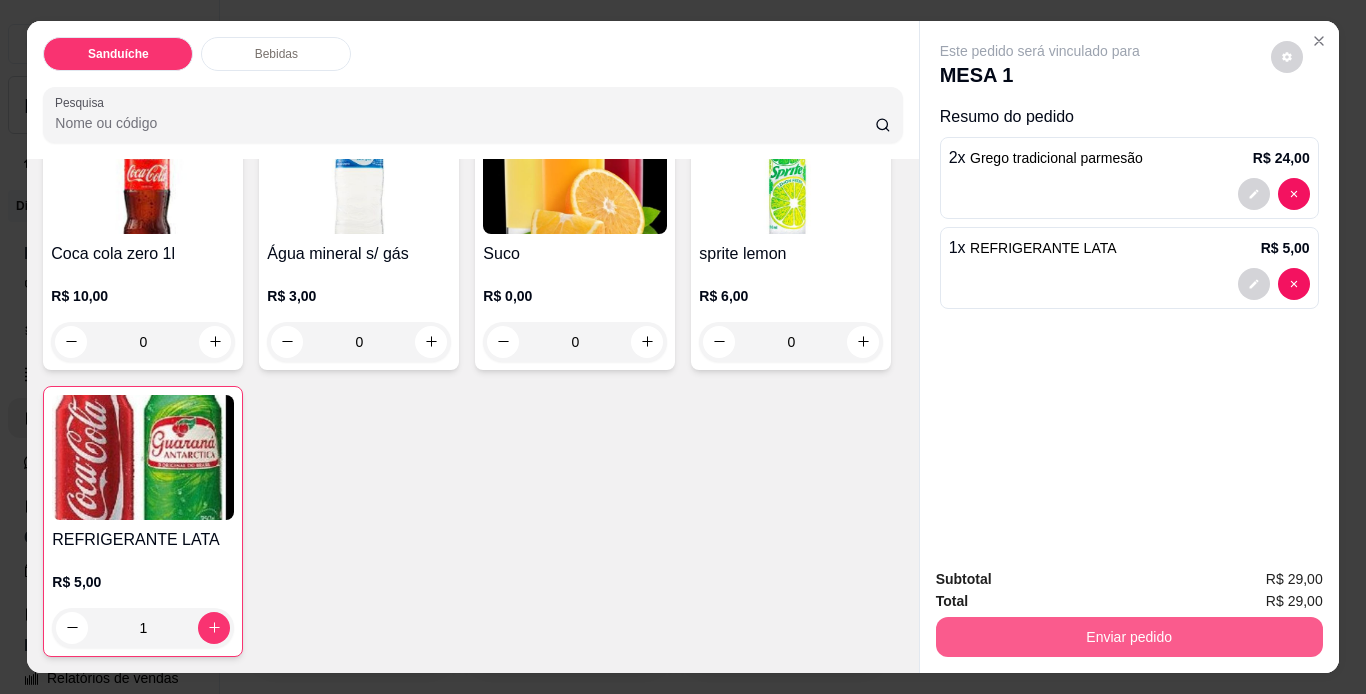 click on "Enviar pedido" at bounding box center (1129, 637) 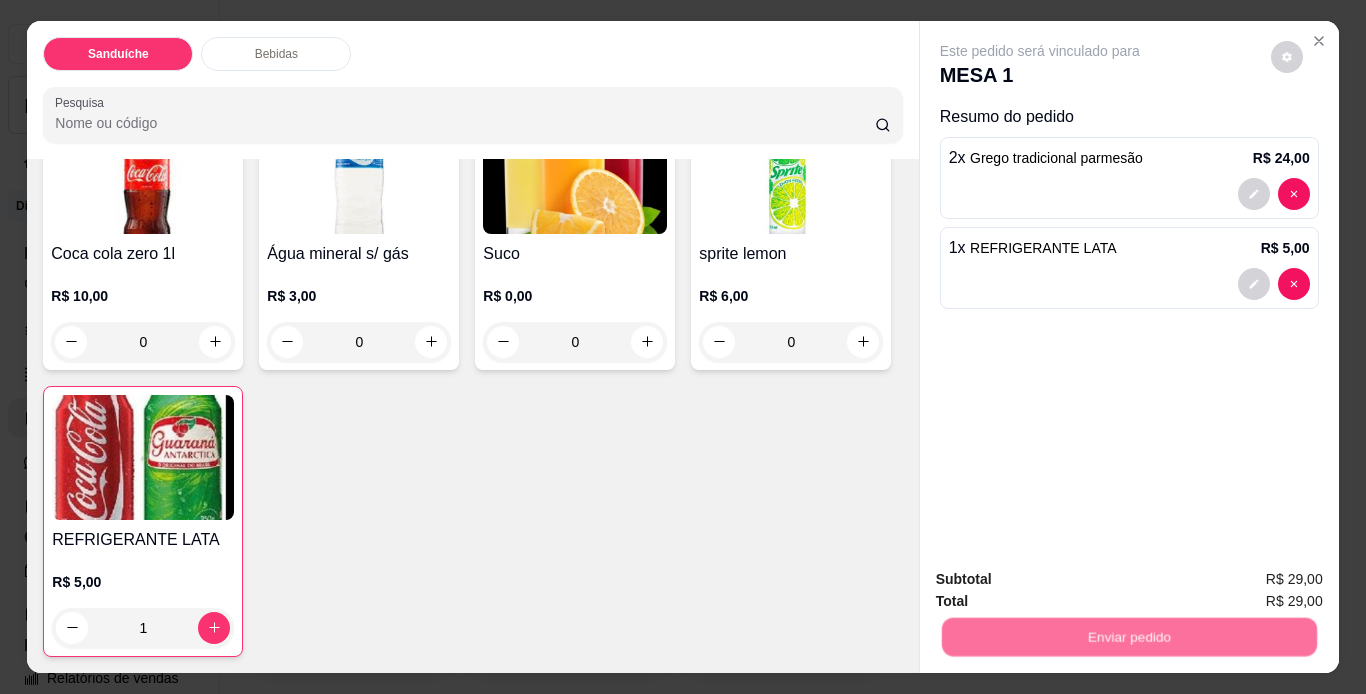 click on "Não registrar e enviar pedido" at bounding box center [1063, 580] 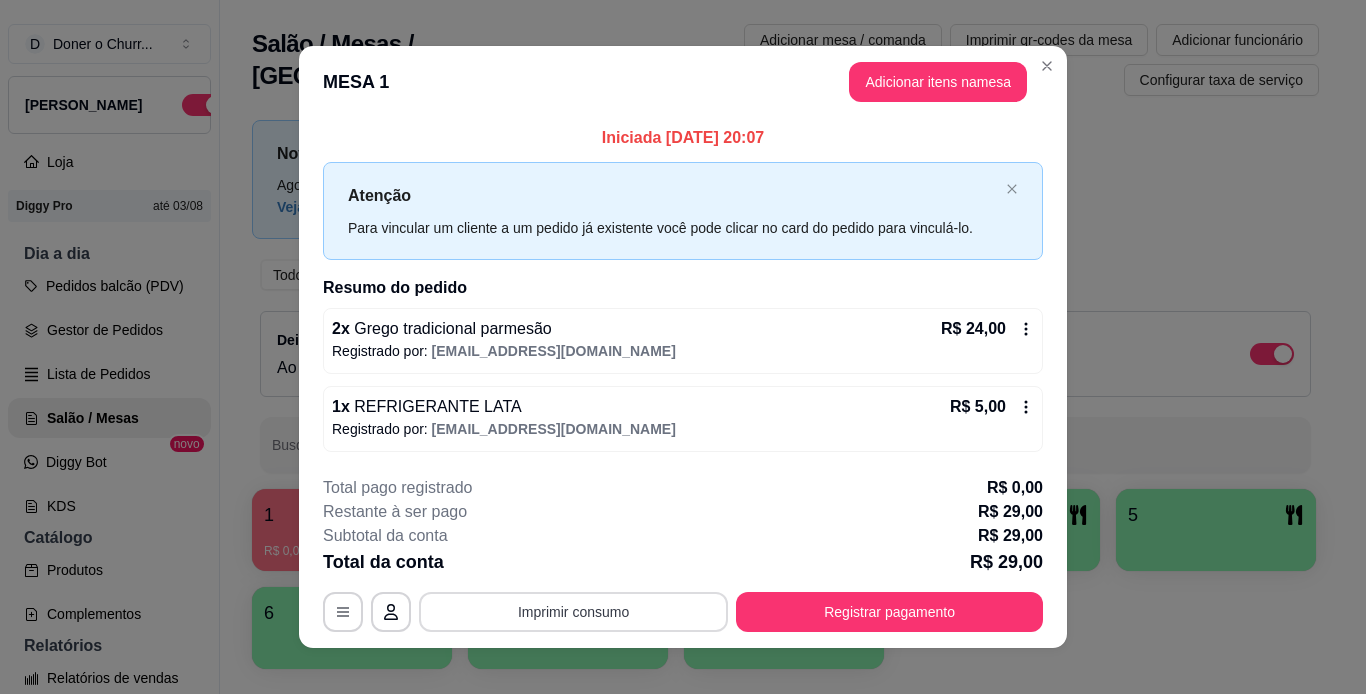 click on "Imprimir consumo" at bounding box center [573, 612] 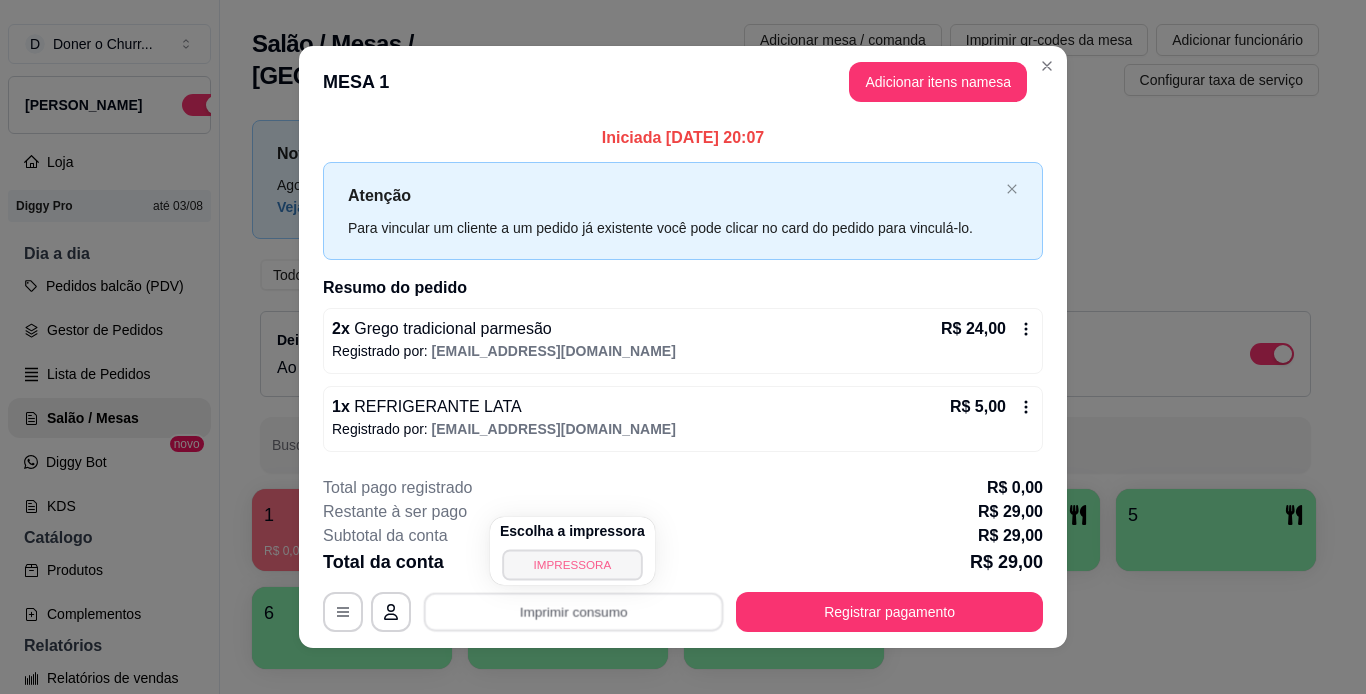 click on "IMPRESSORA" at bounding box center [572, 564] 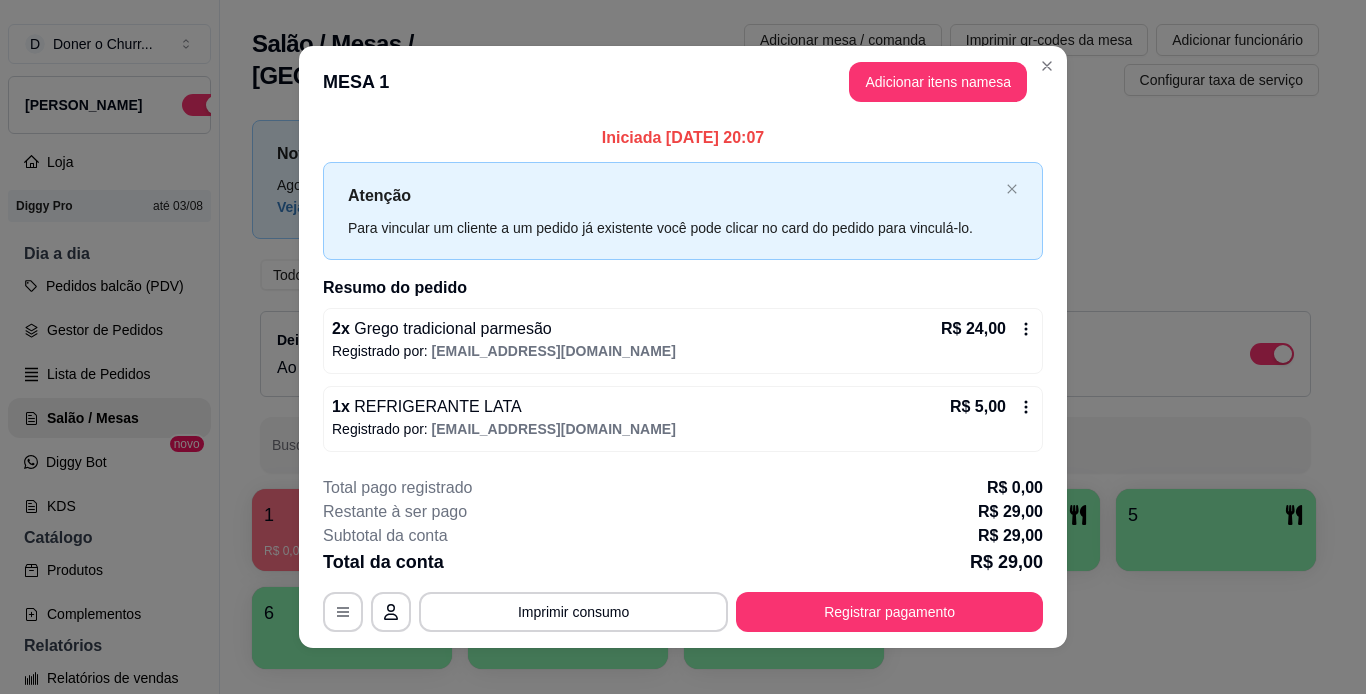 type 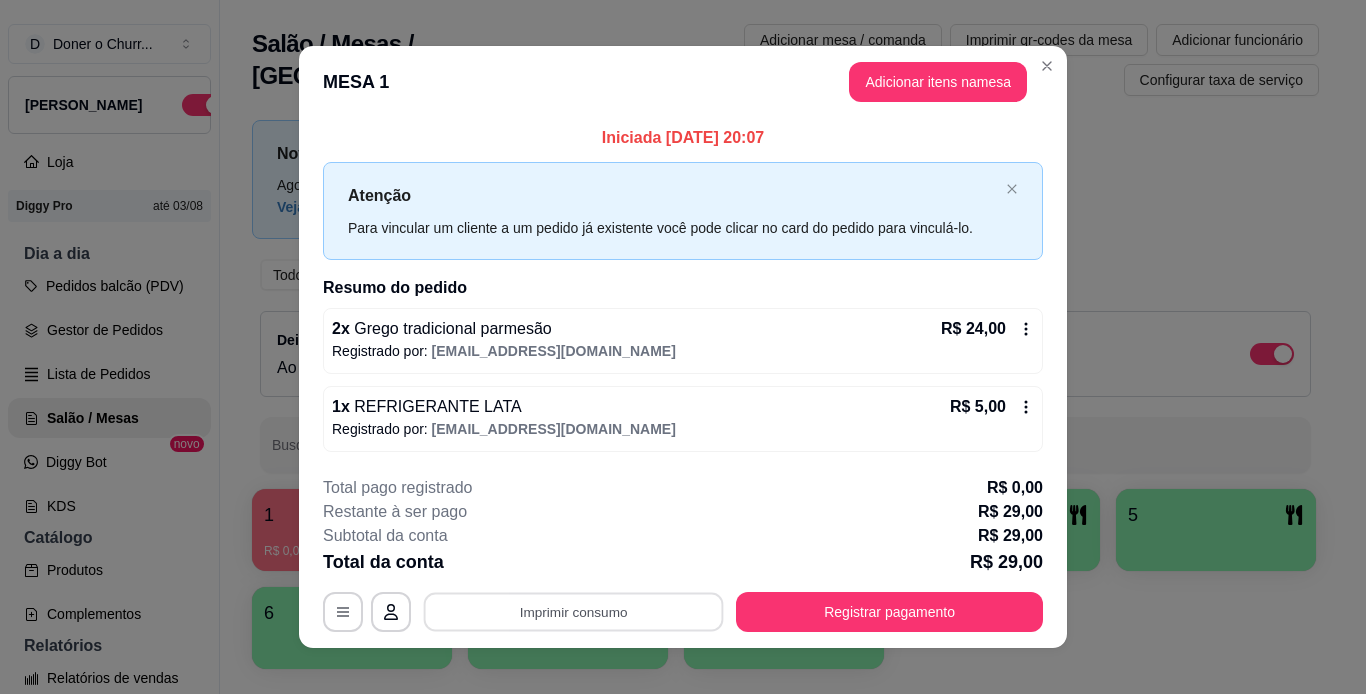 click on "**********" at bounding box center [683, 347] 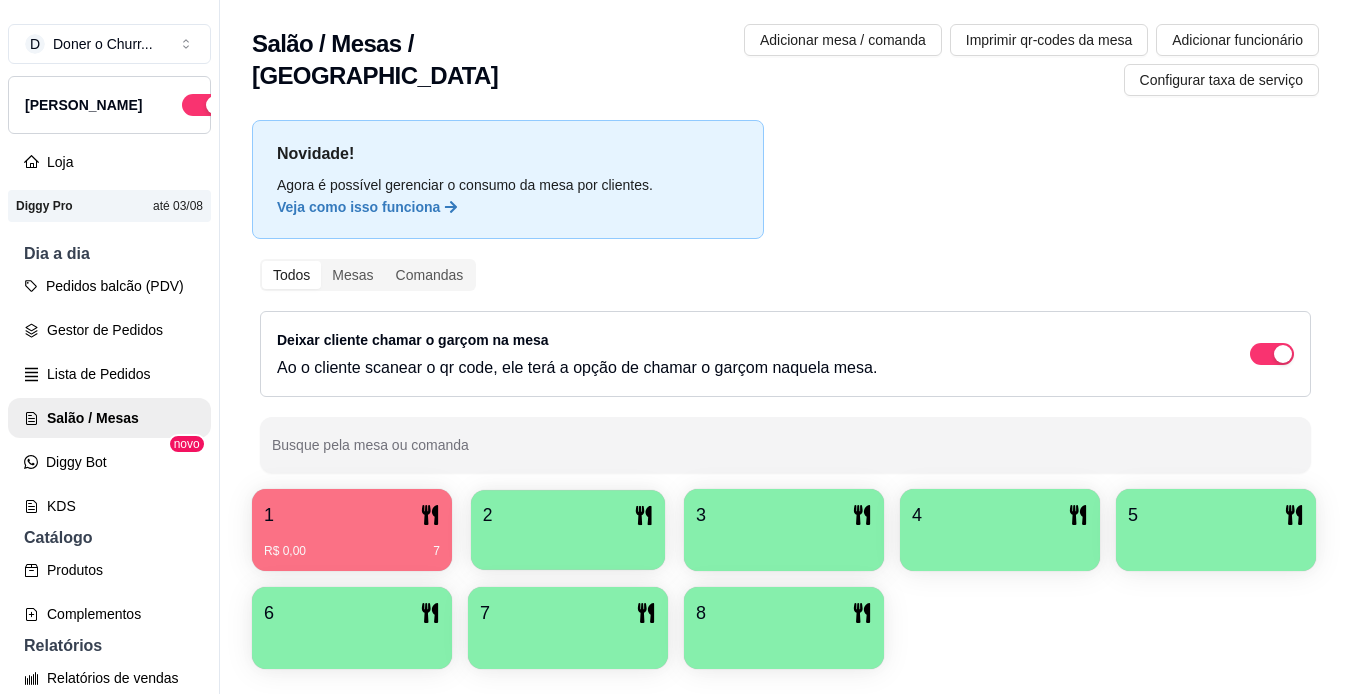 click on "2" at bounding box center (568, 515) 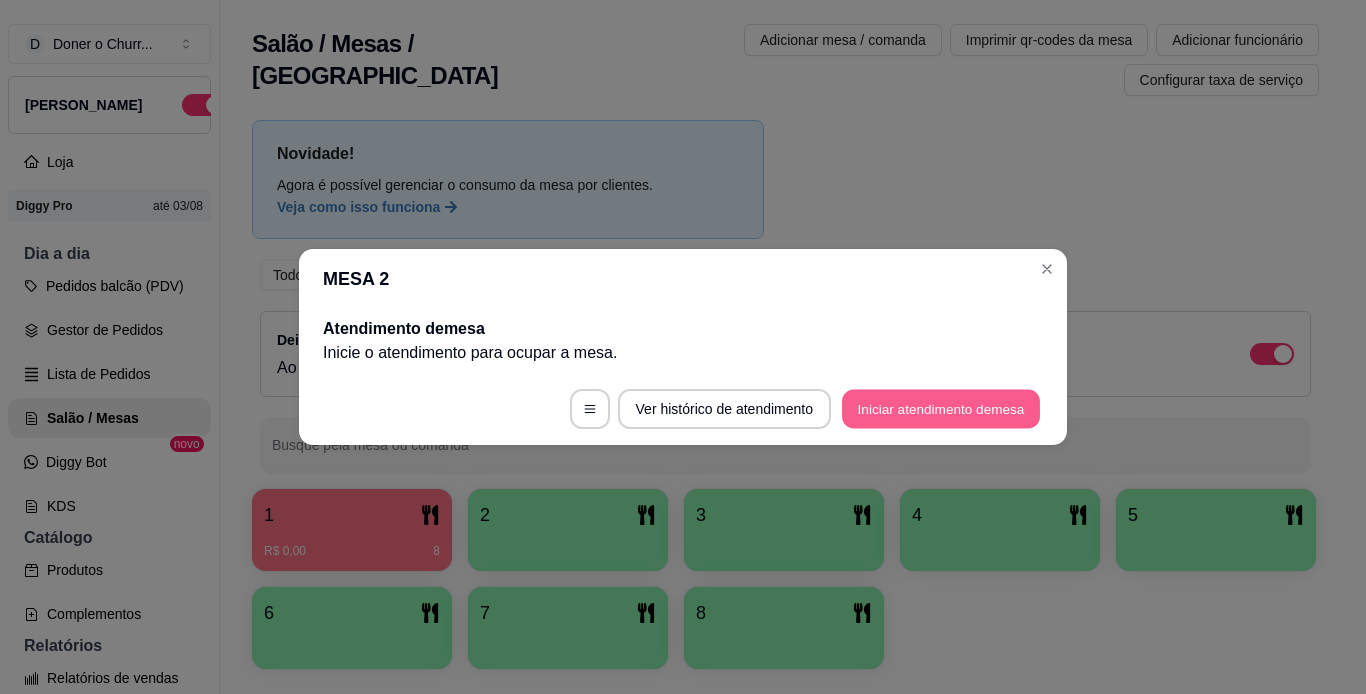 click on "Iniciar atendimento de  mesa" at bounding box center (941, 409) 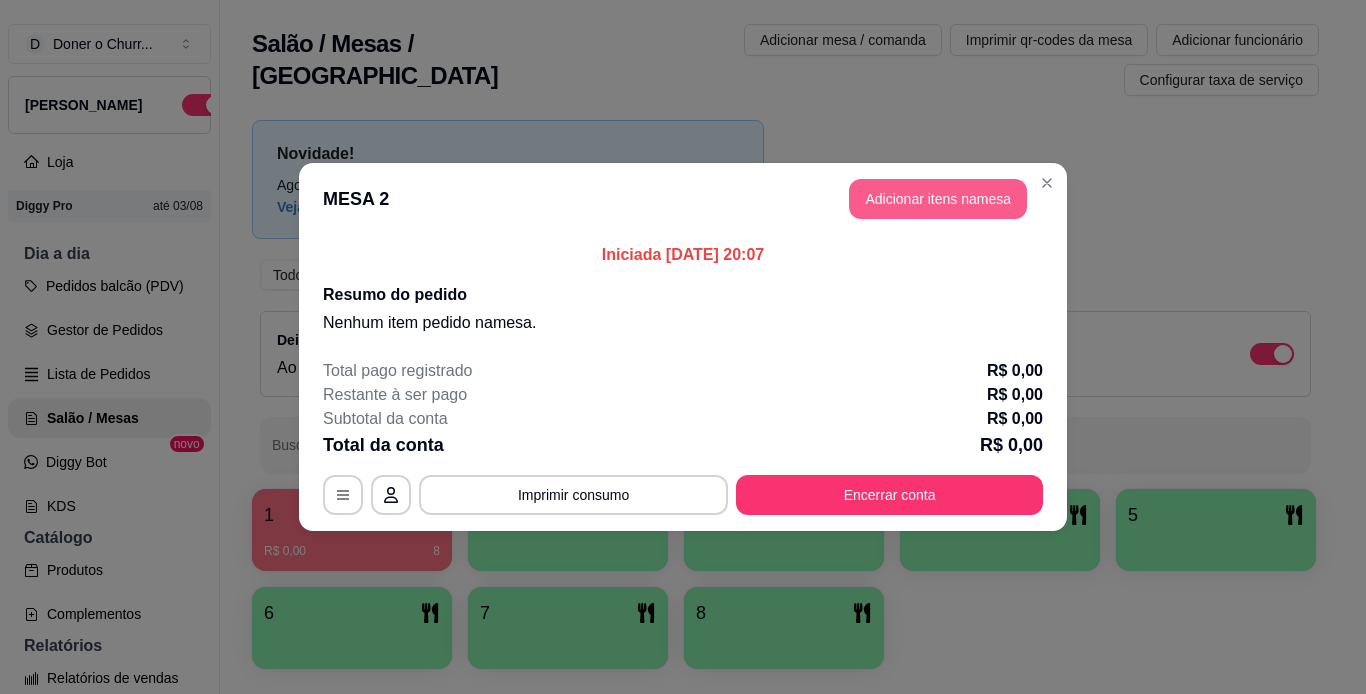 click on "Adicionar itens na  mesa" at bounding box center [938, 199] 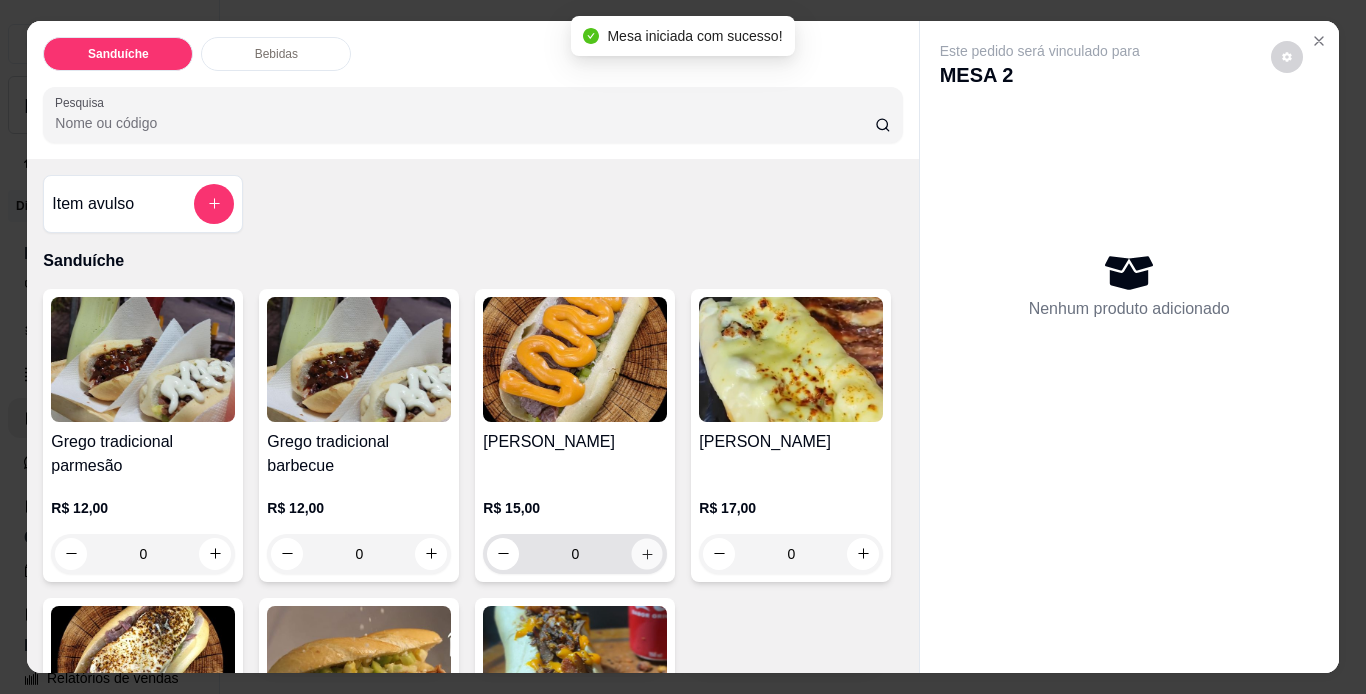 click 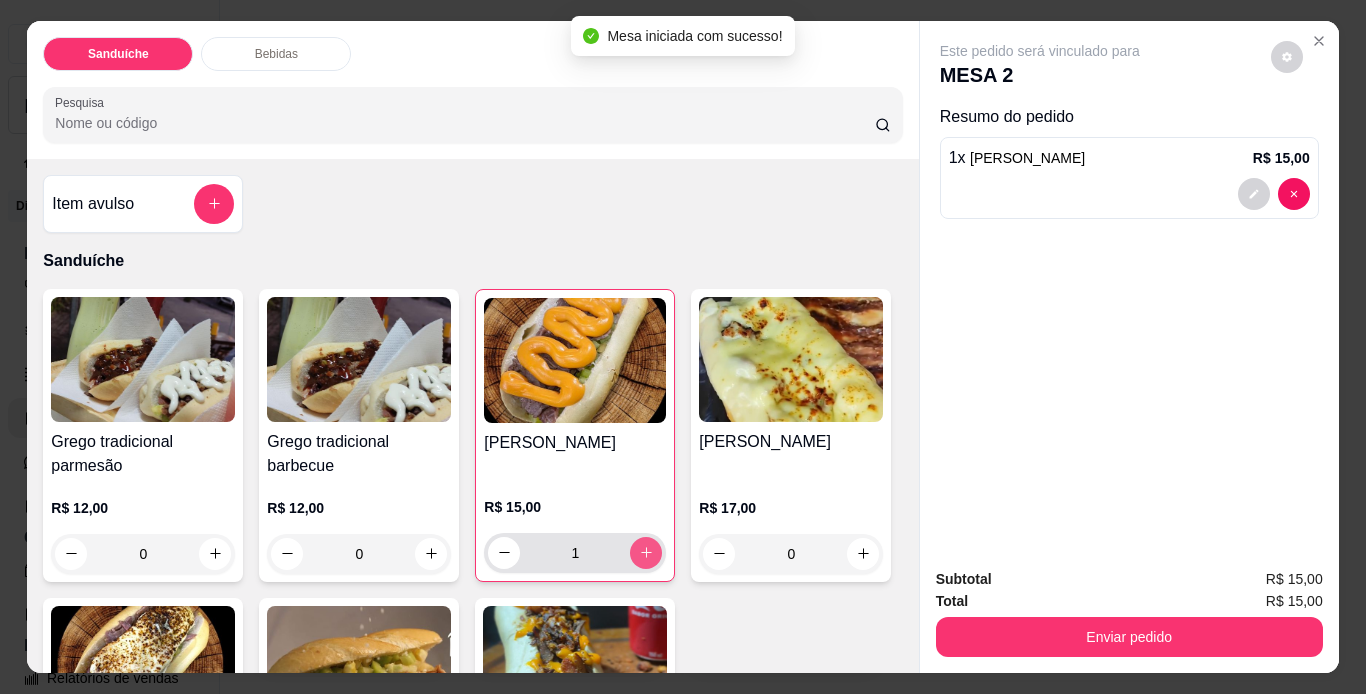 click 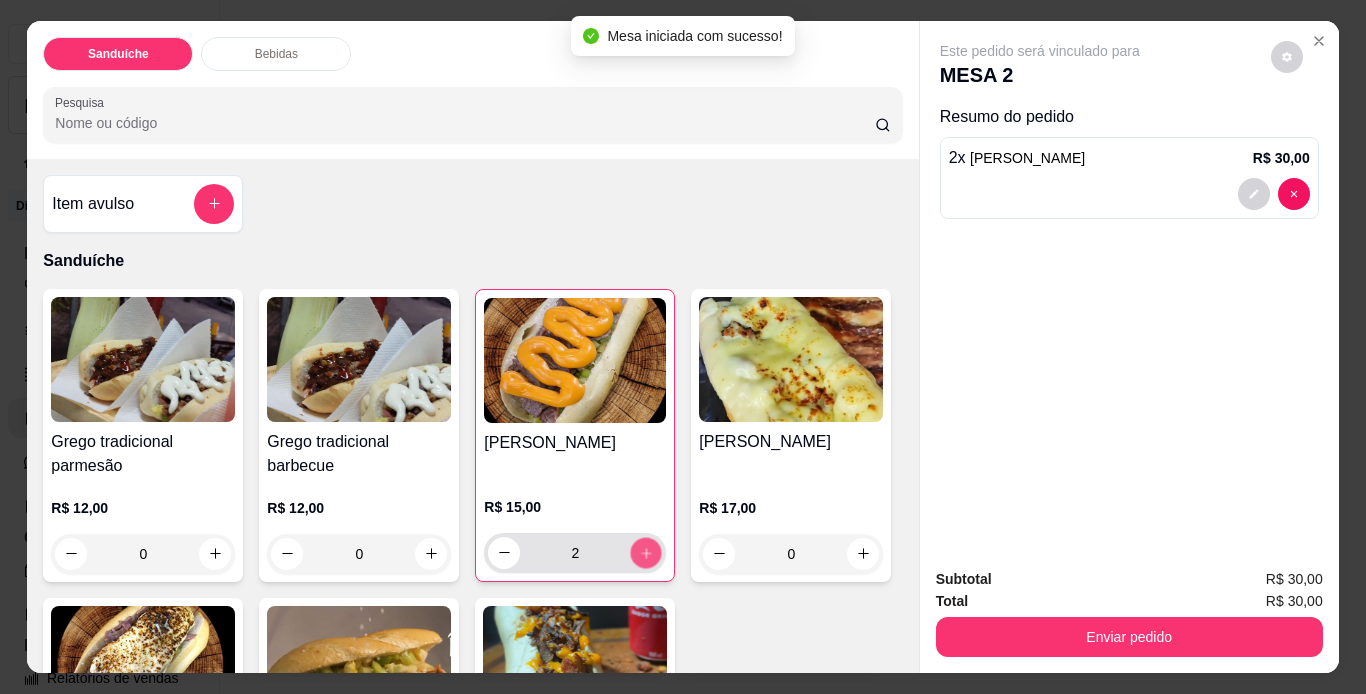 click 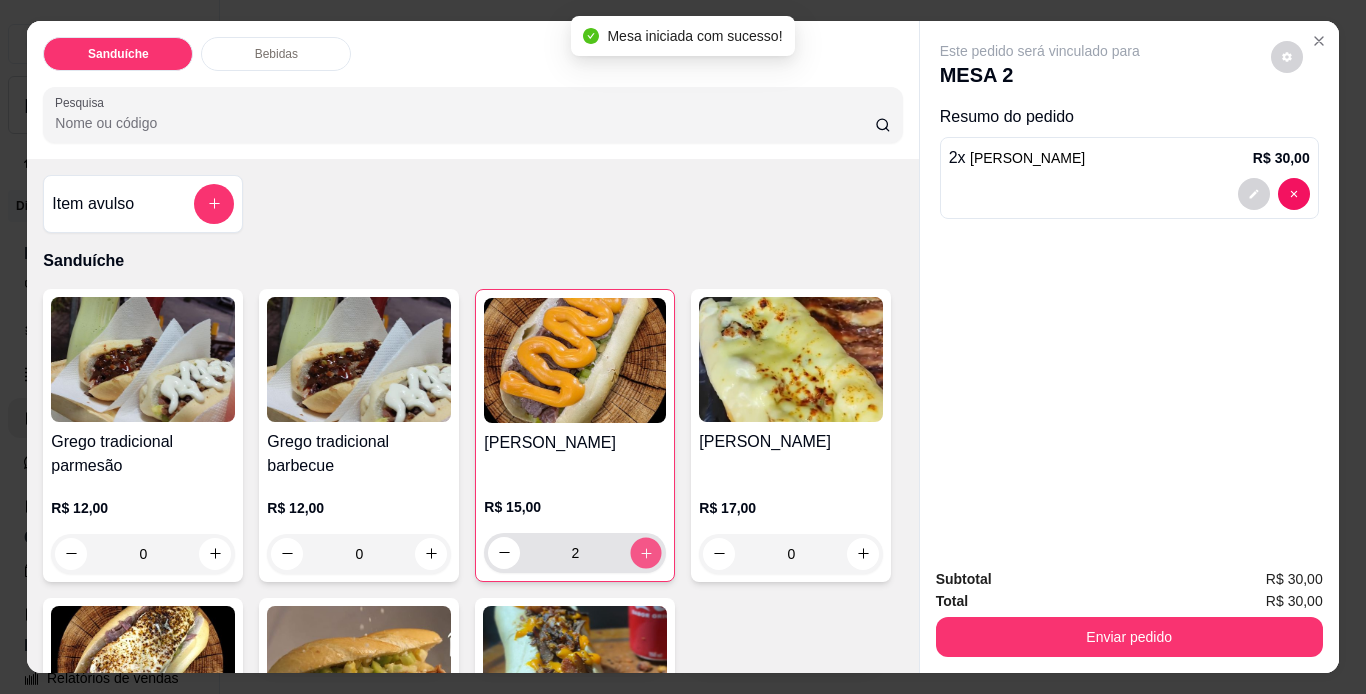 type on "3" 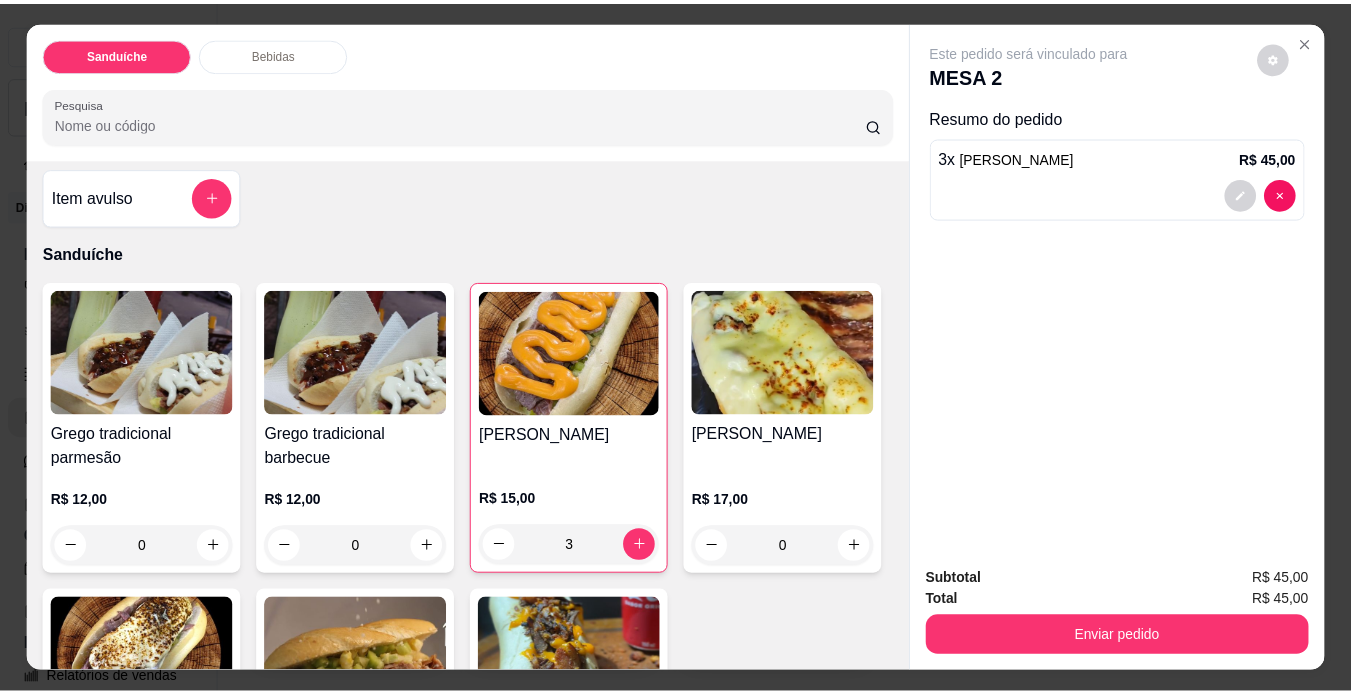 scroll, scrollTop: 0, scrollLeft: 0, axis: both 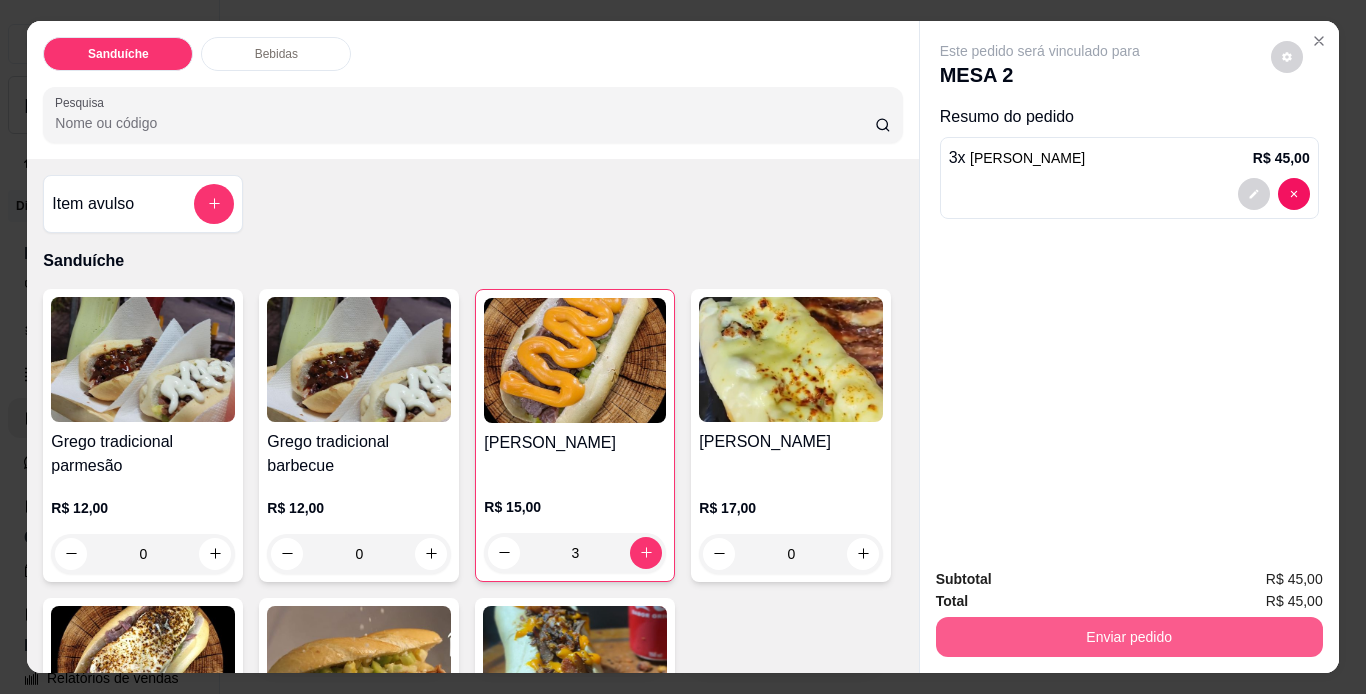 click on "Enviar pedido" at bounding box center (1129, 637) 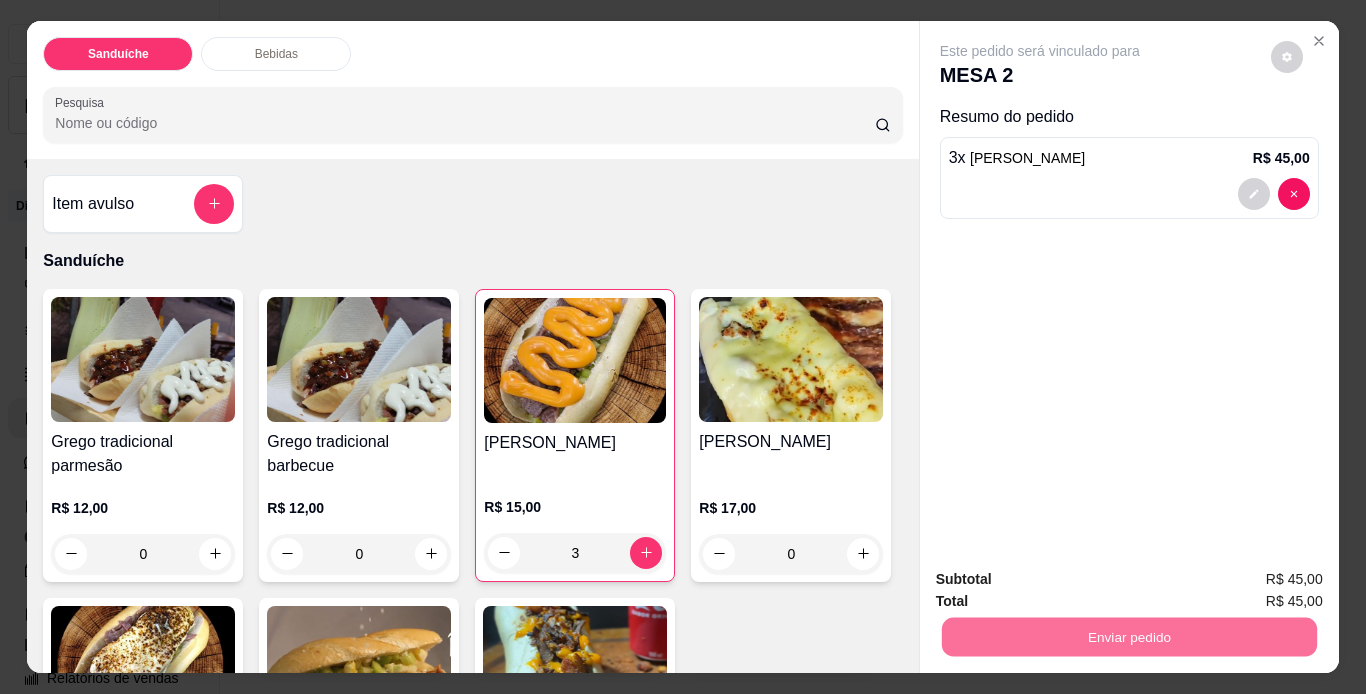 click on "Não registrar e enviar pedido" at bounding box center (1063, 581) 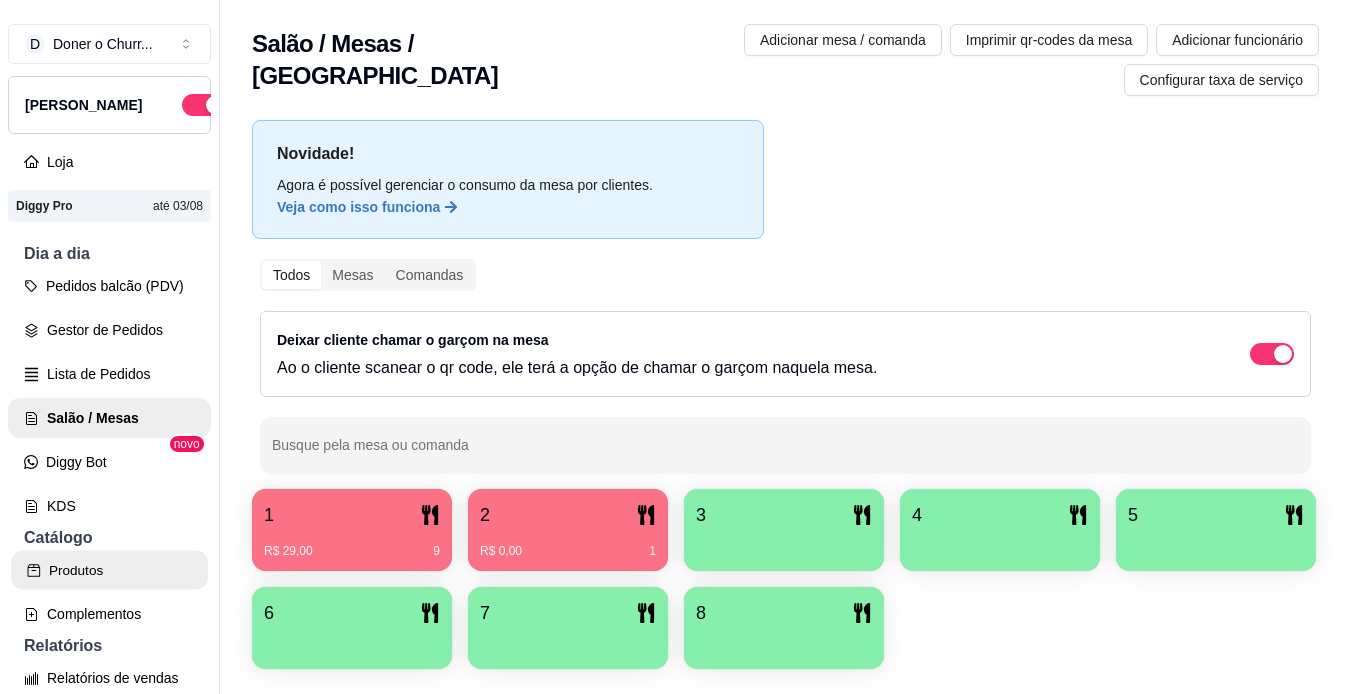 click on "Produtos" at bounding box center [109, 570] 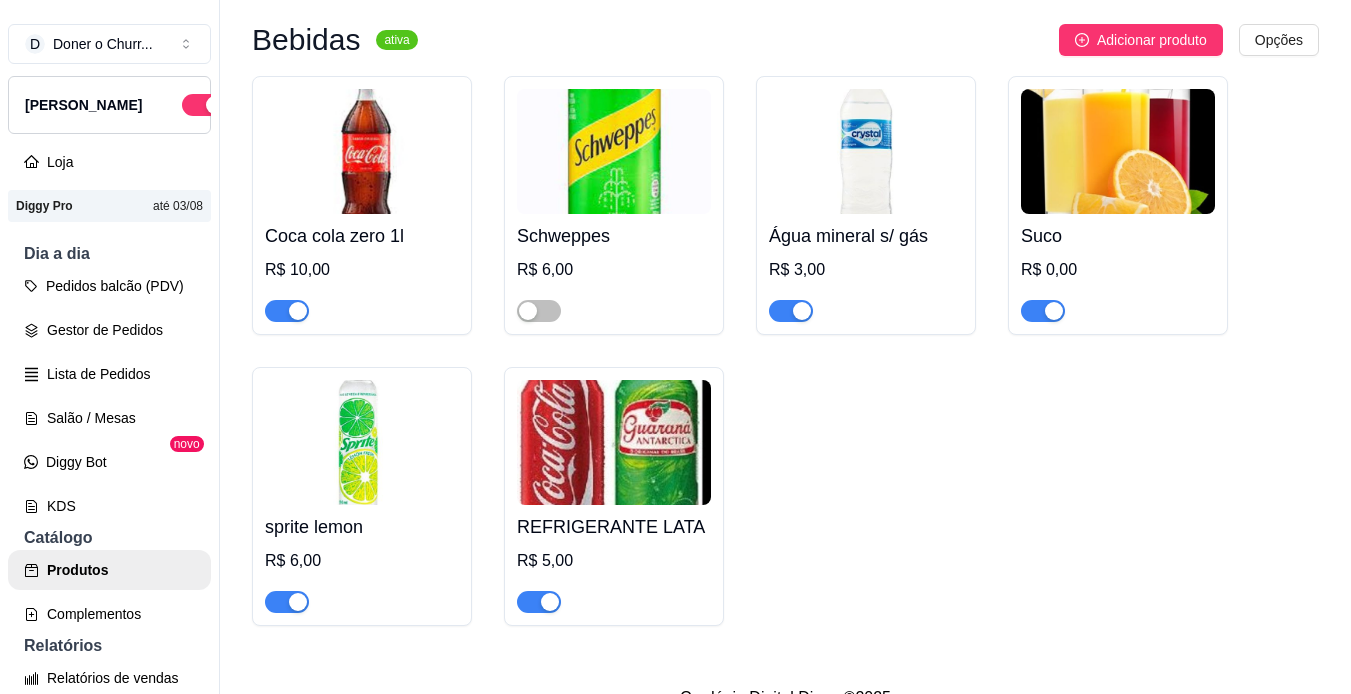 scroll, scrollTop: 900, scrollLeft: 0, axis: vertical 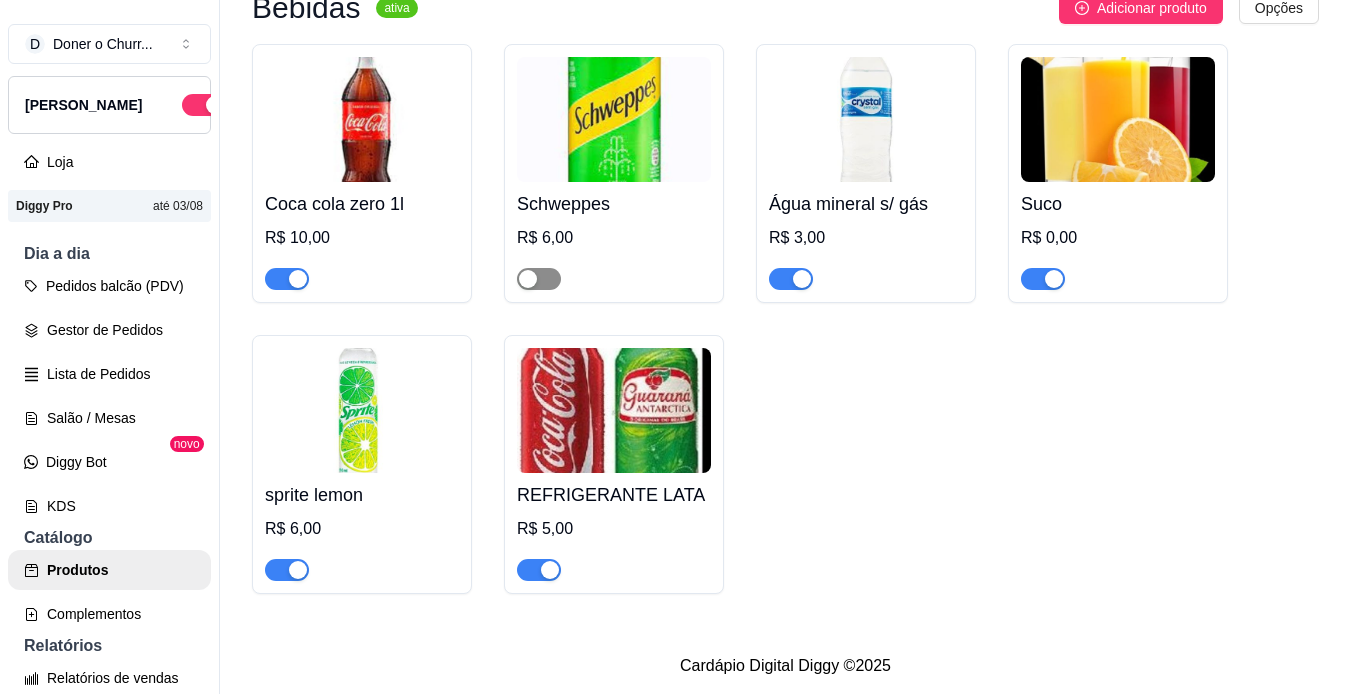 click at bounding box center [539, 279] 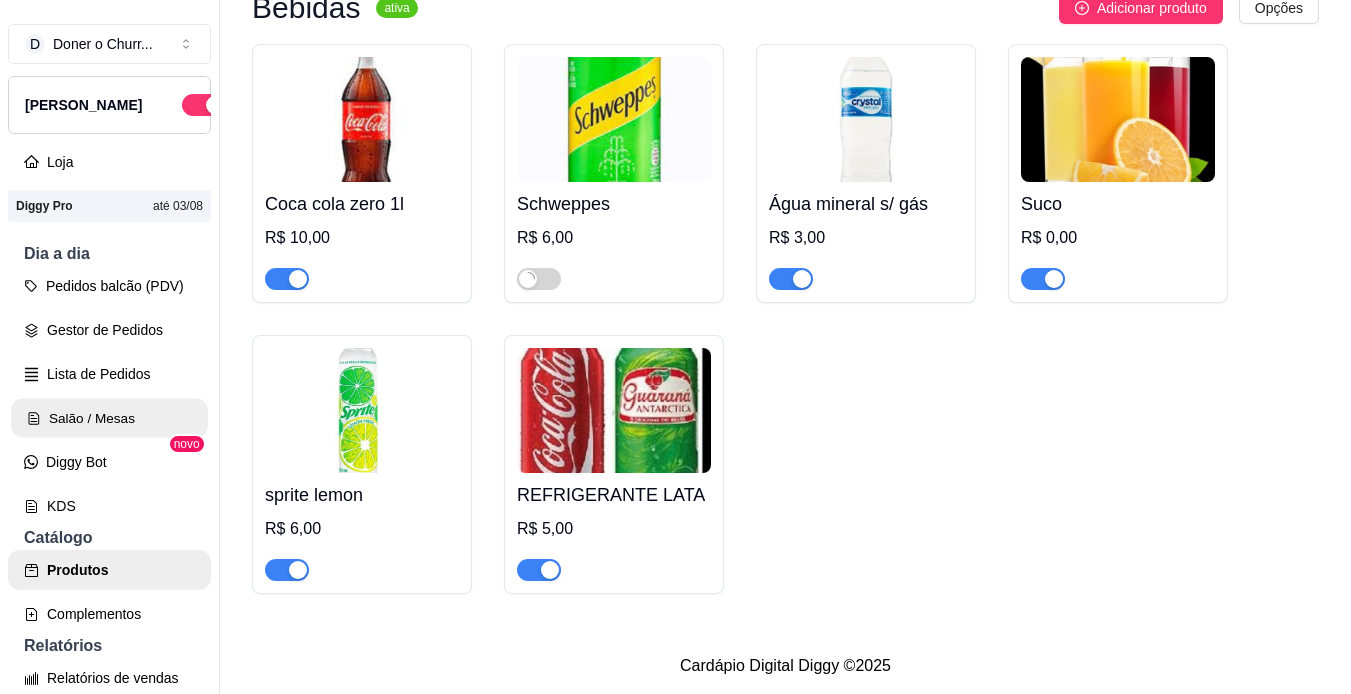 click on "Salão / Mesas" at bounding box center (109, 418) 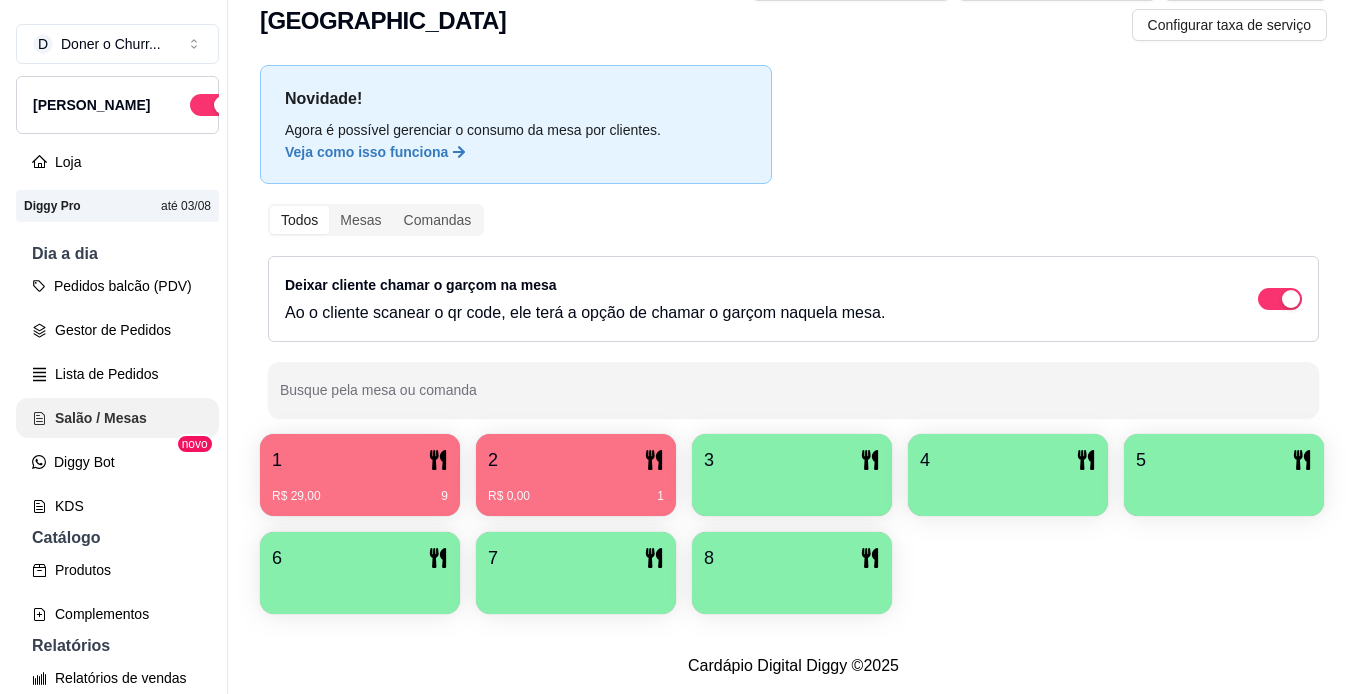 scroll, scrollTop: 0, scrollLeft: 0, axis: both 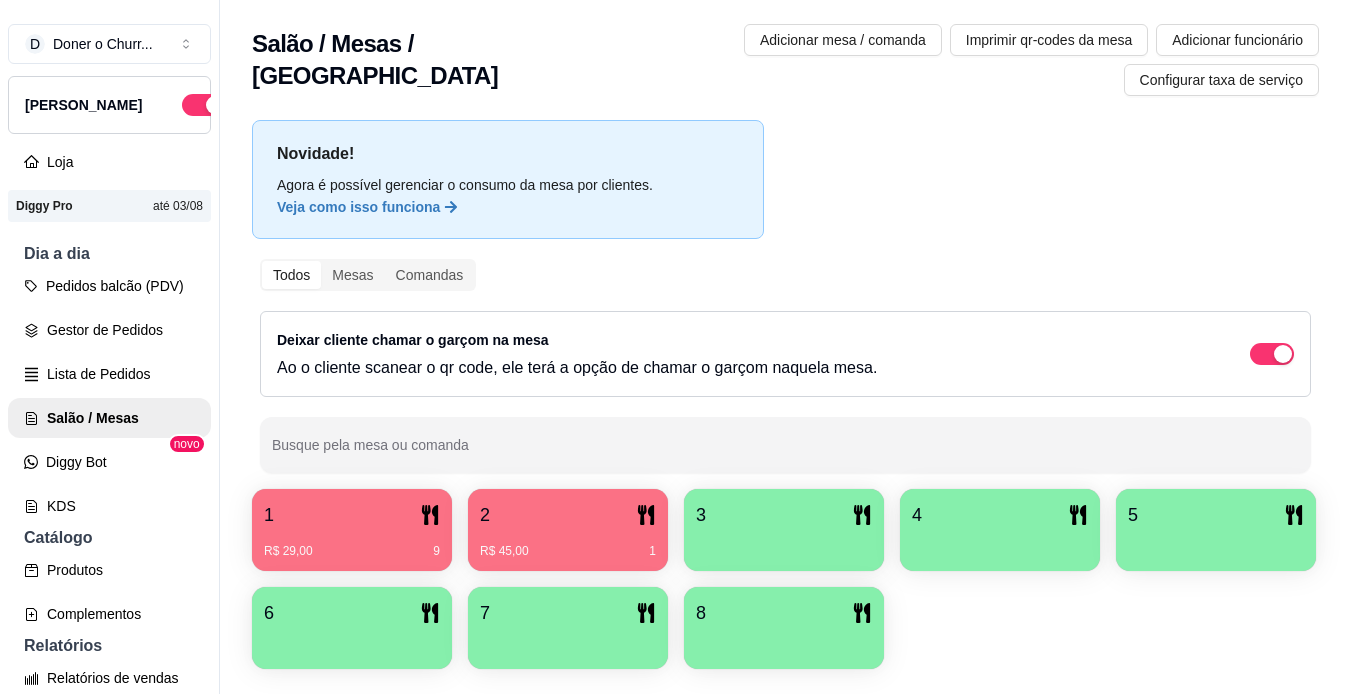 click on "R$ 45,00 1" at bounding box center (568, 551) 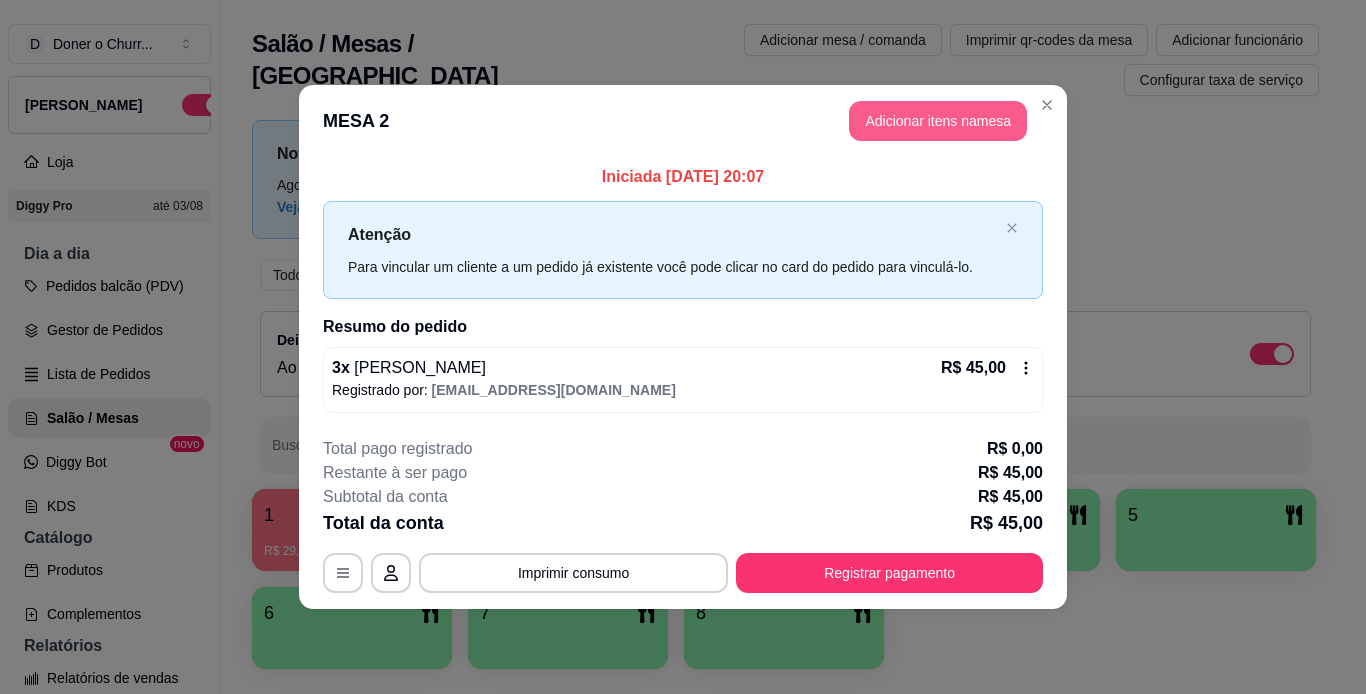 click on "Adicionar itens na  mesa" at bounding box center (938, 121) 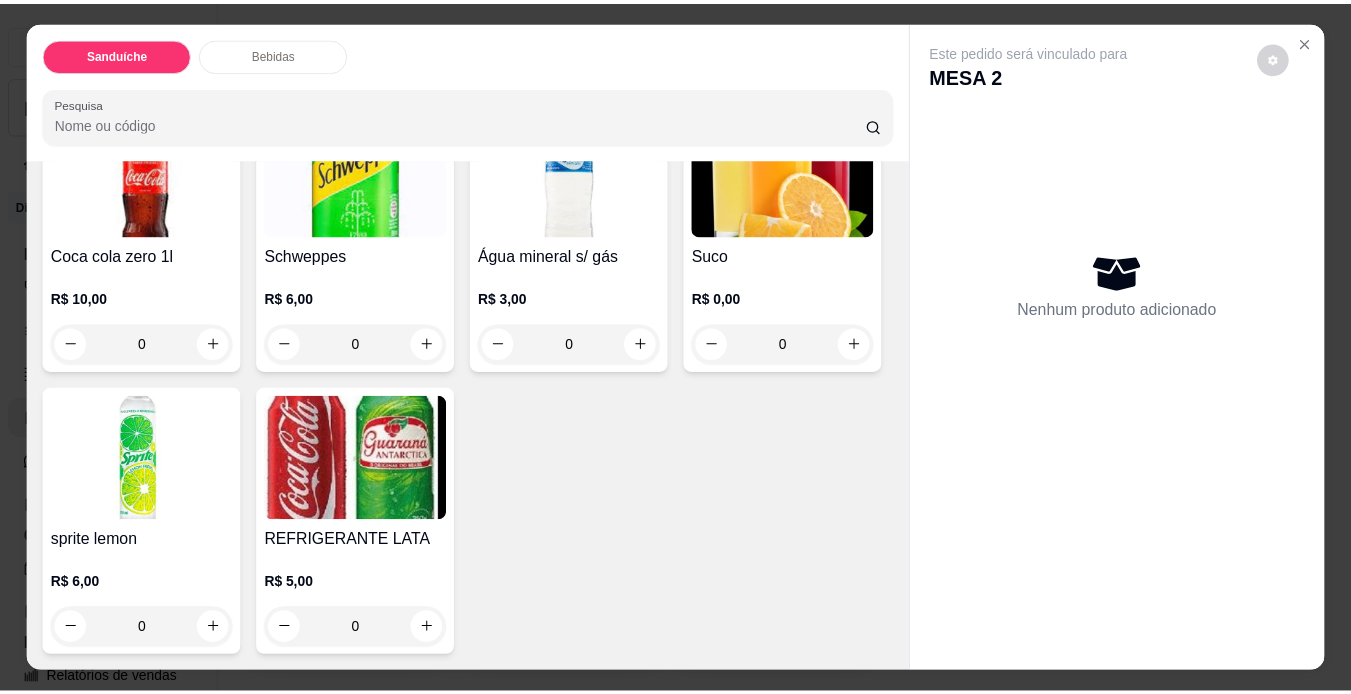 scroll, scrollTop: 1104, scrollLeft: 0, axis: vertical 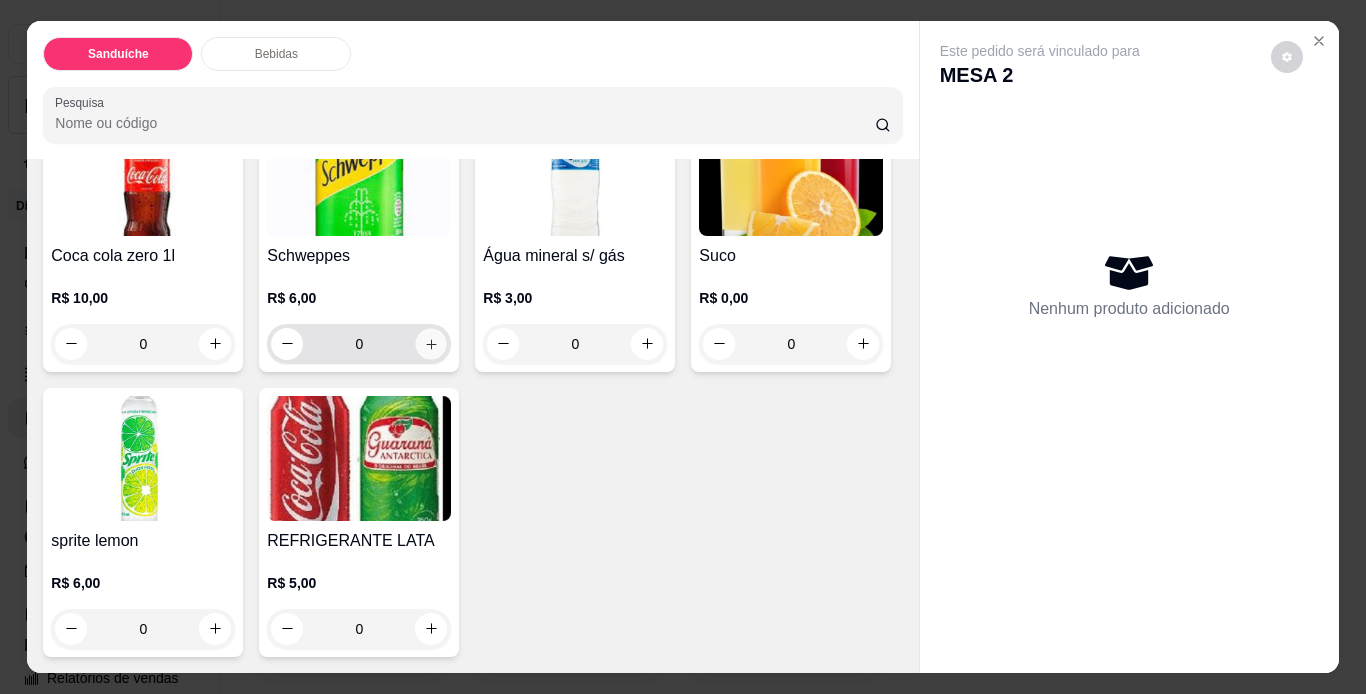 click 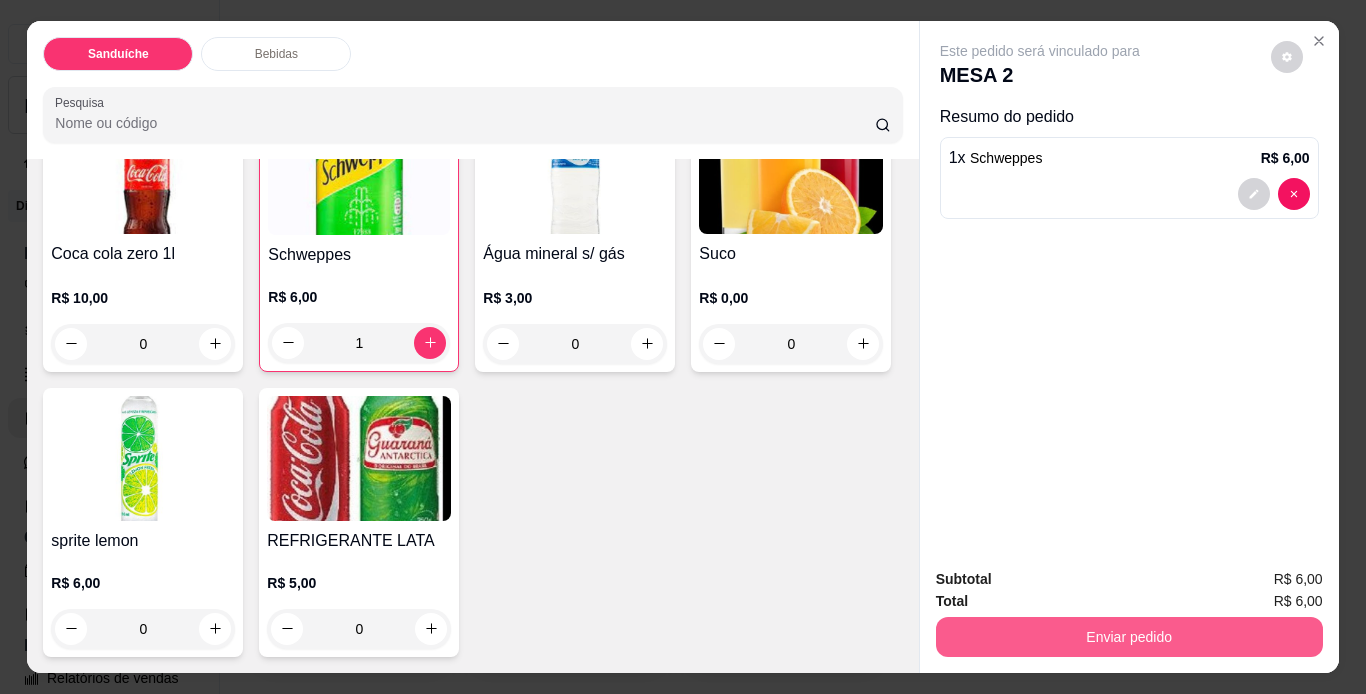 click on "Enviar pedido" at bounding box center (1129, 637) 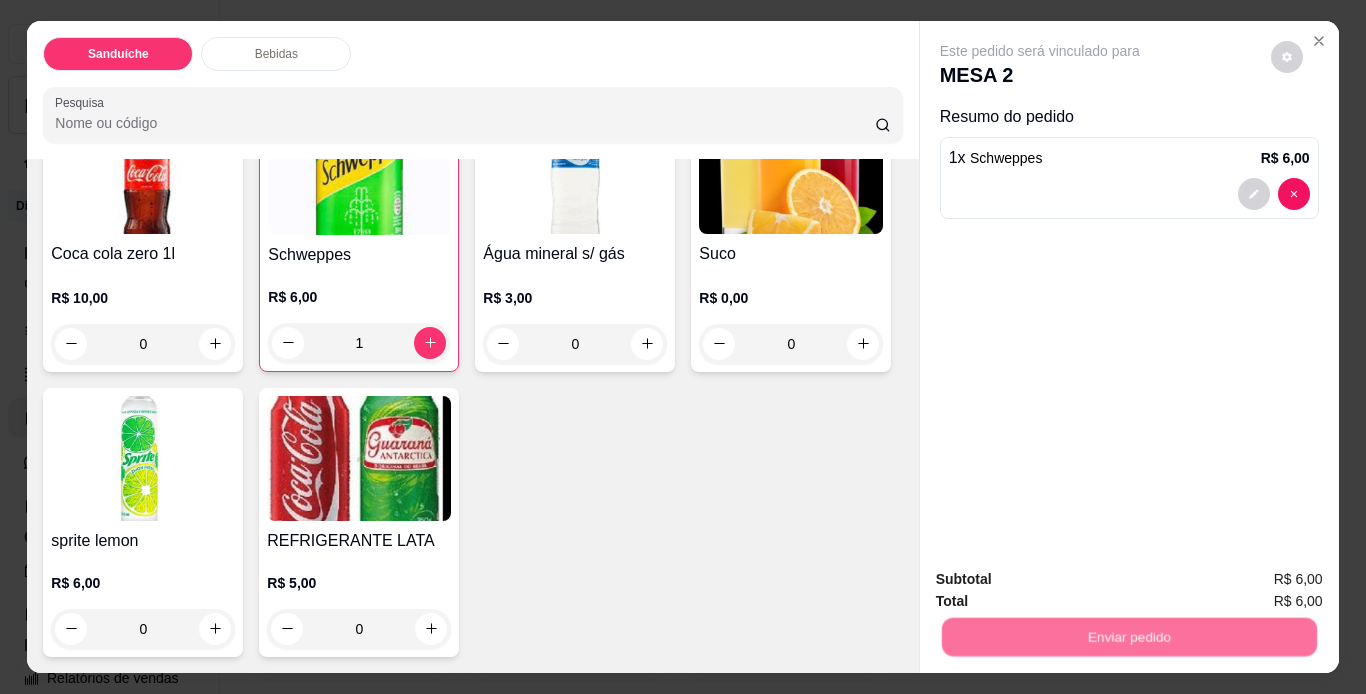 click on "Não registrar e enviar pedido" at bounding box center (1063, 580) 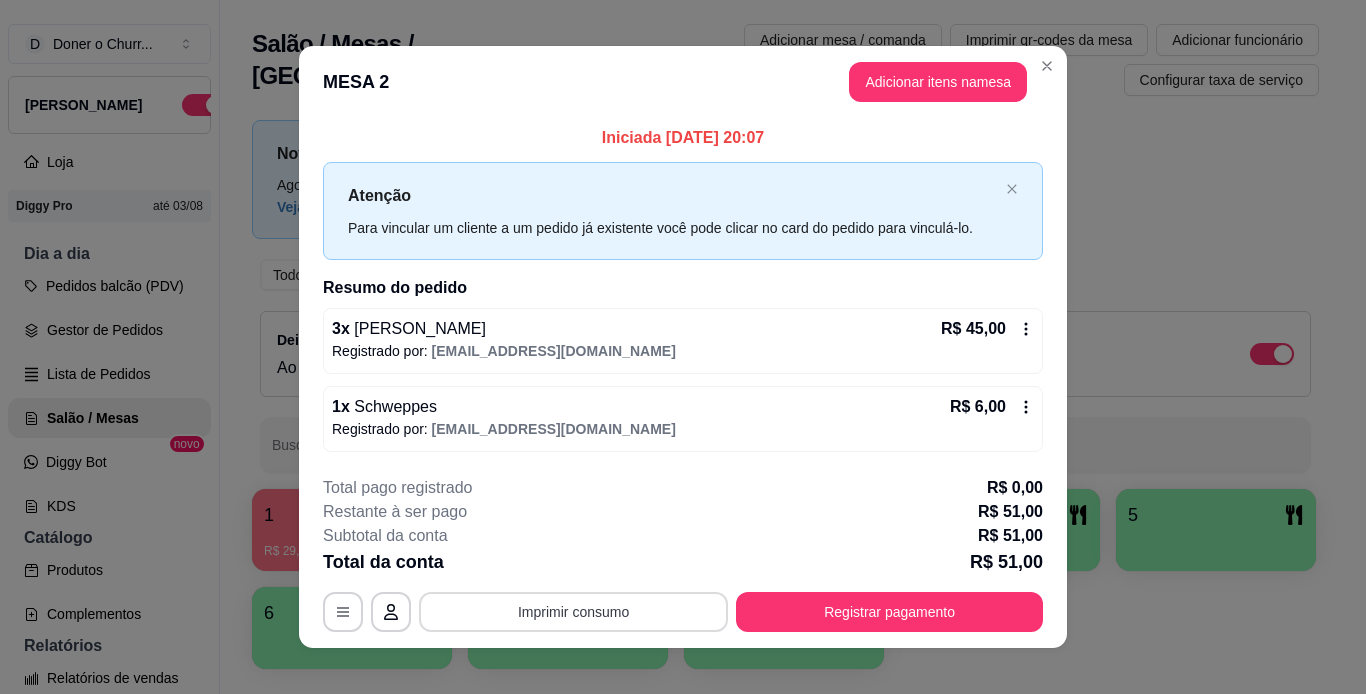click on "Imprimir consumo" at bounding box center [573, 612] 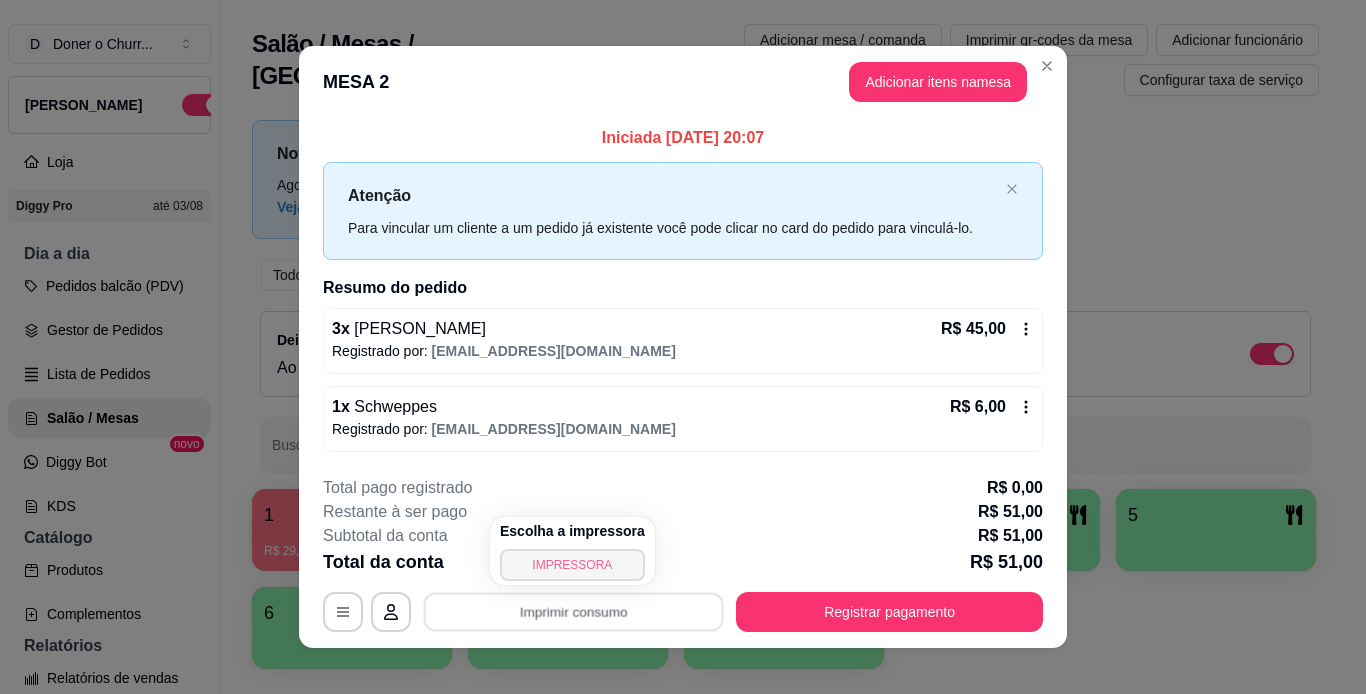 click on "IMPRESSORA" at bounding box center [572, 565] 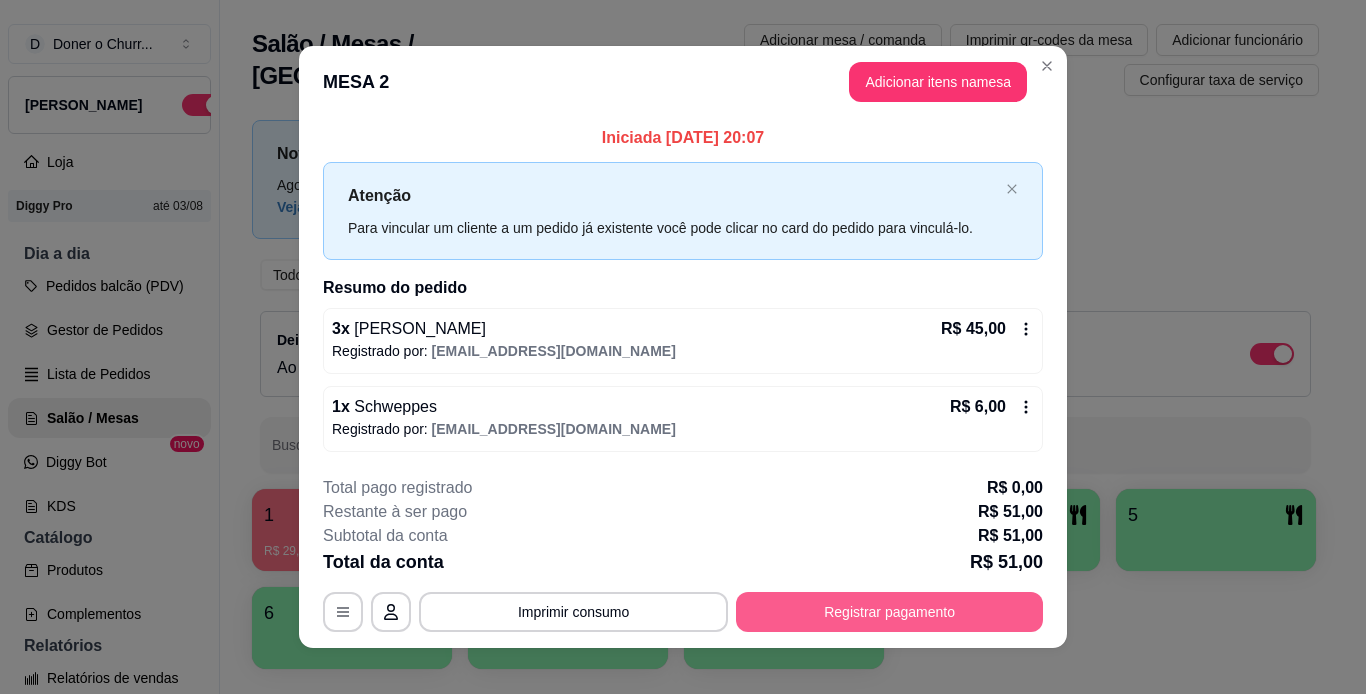 click on "Registrar pagamento" at bounding box center [889, 612] 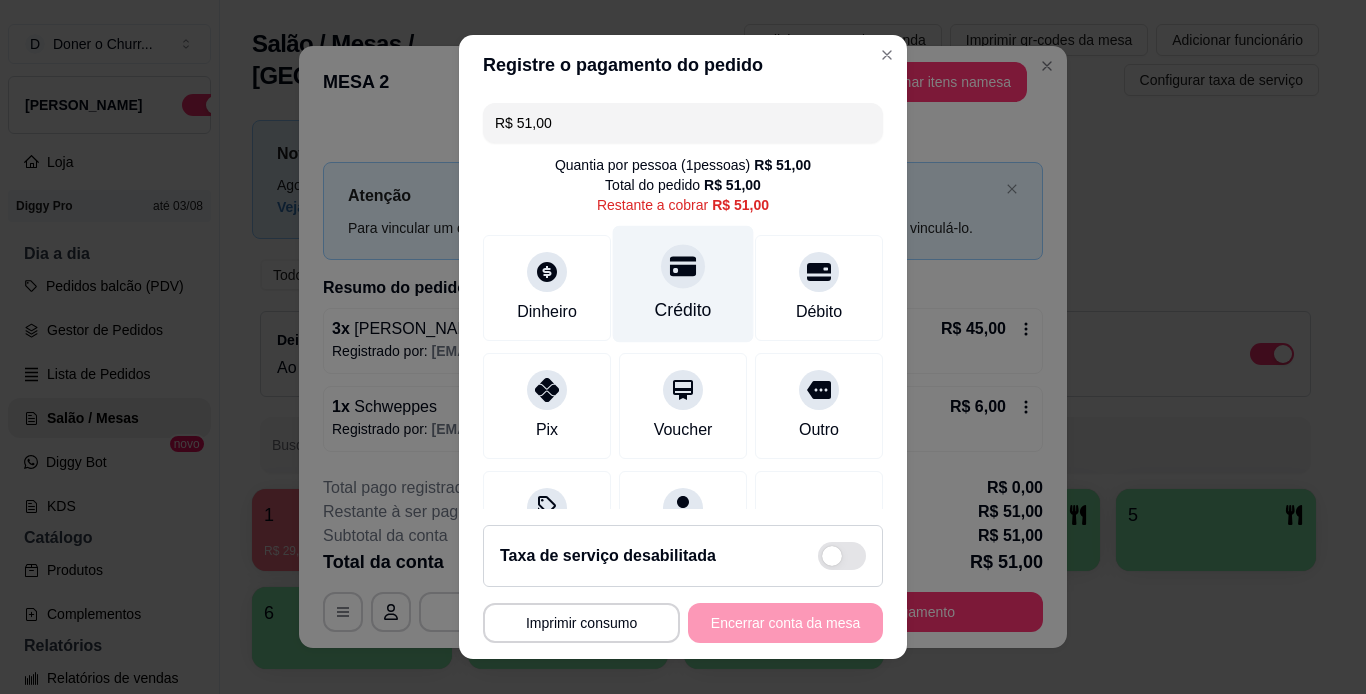 click 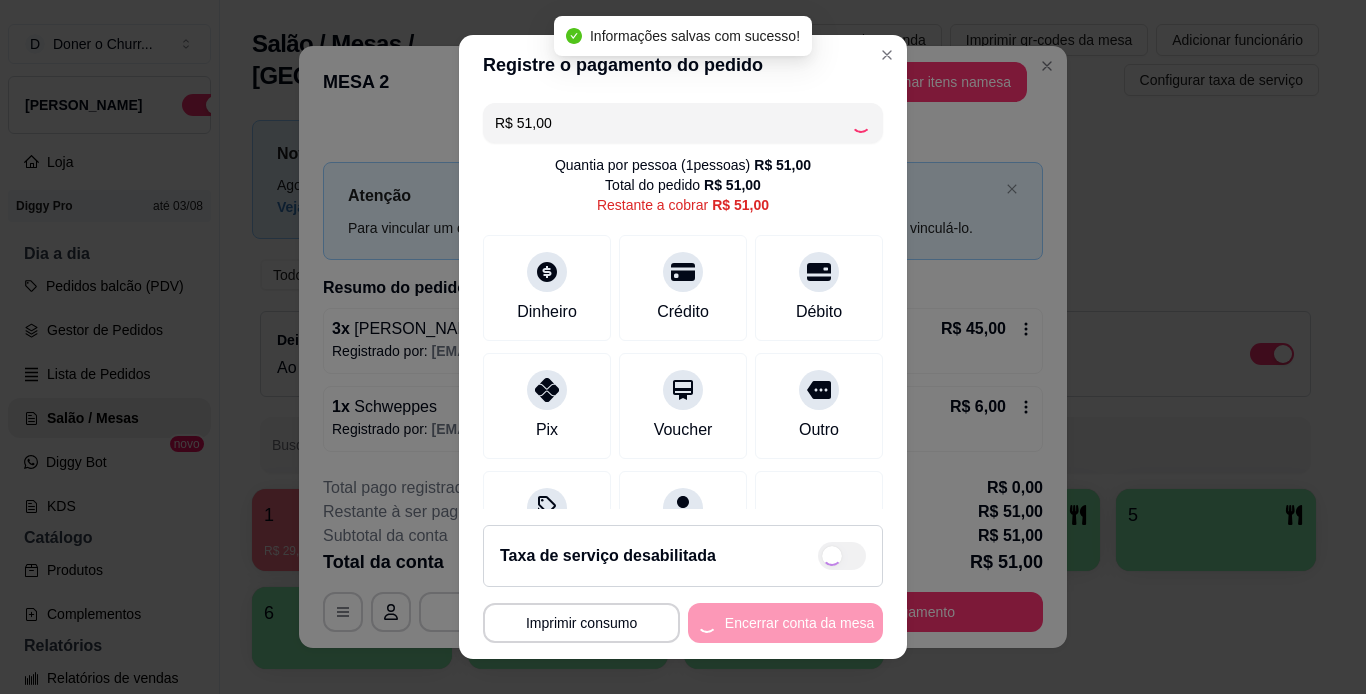 type on "R$ 0,00" 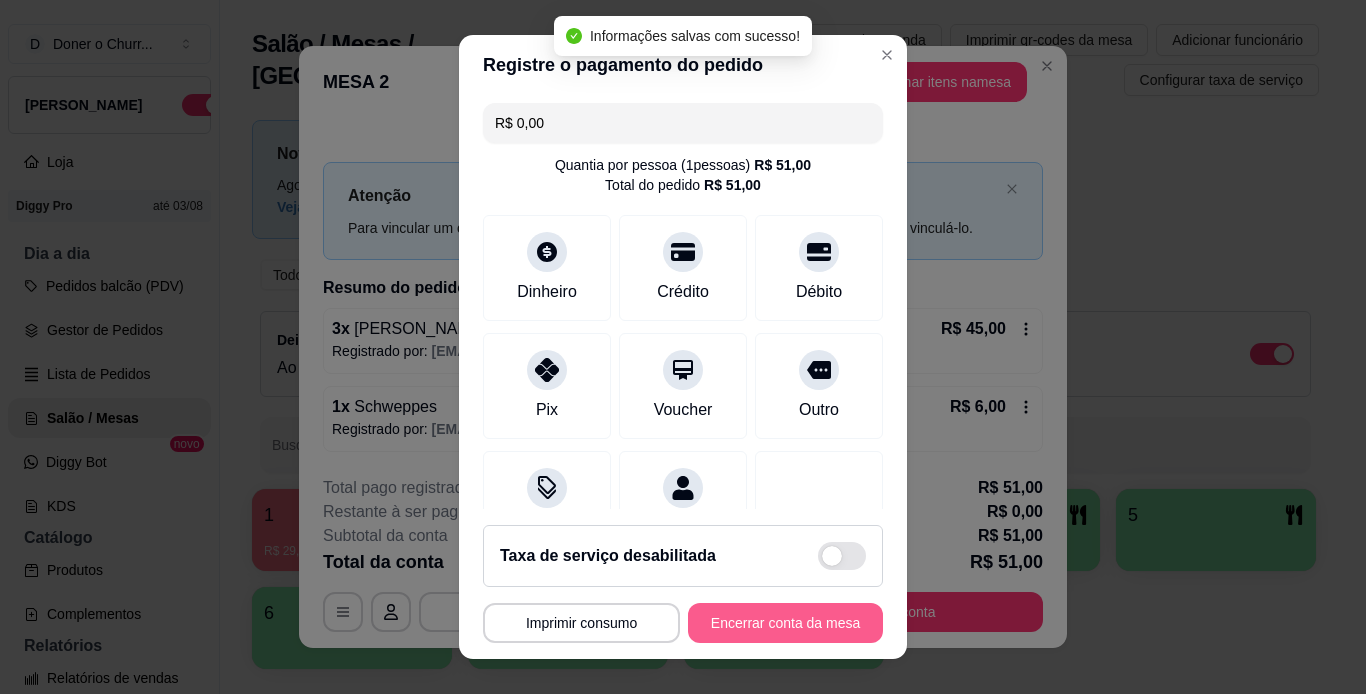 click on "Encerrar conta da mesa" at bounding box center [785, 623] 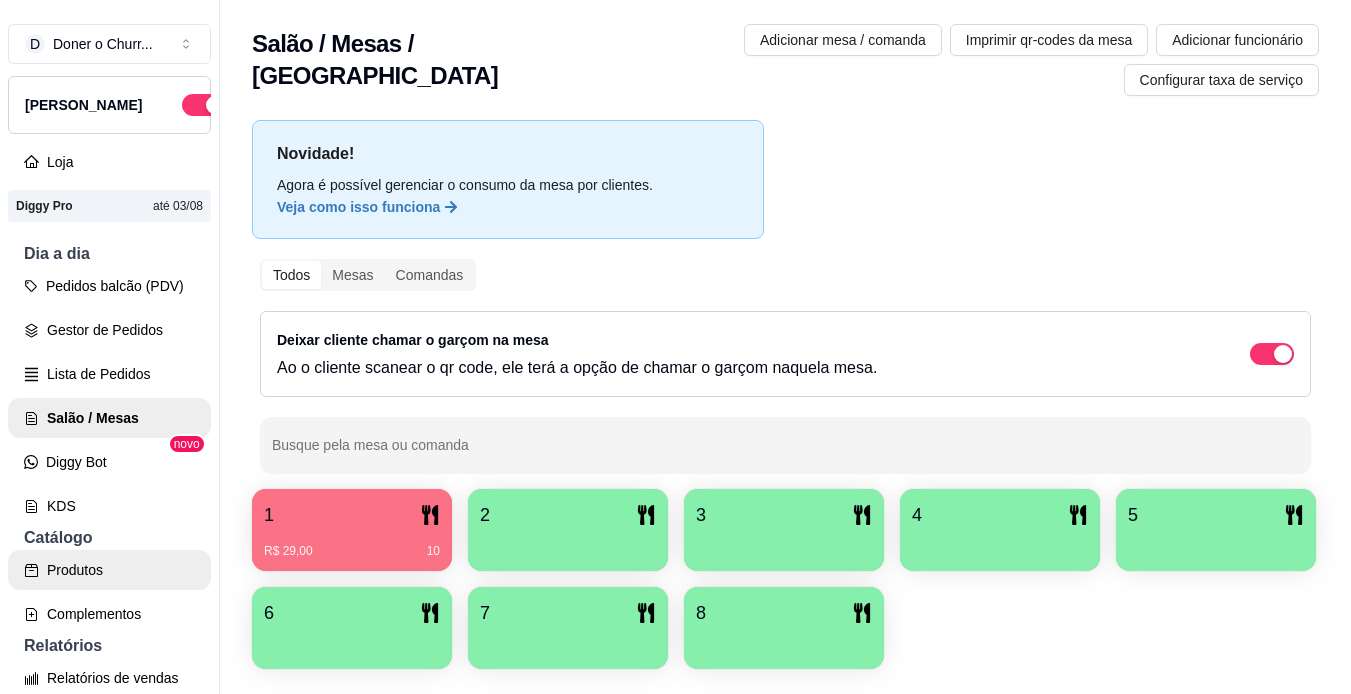 click on "Produtos" at bounding box center (109, 570) 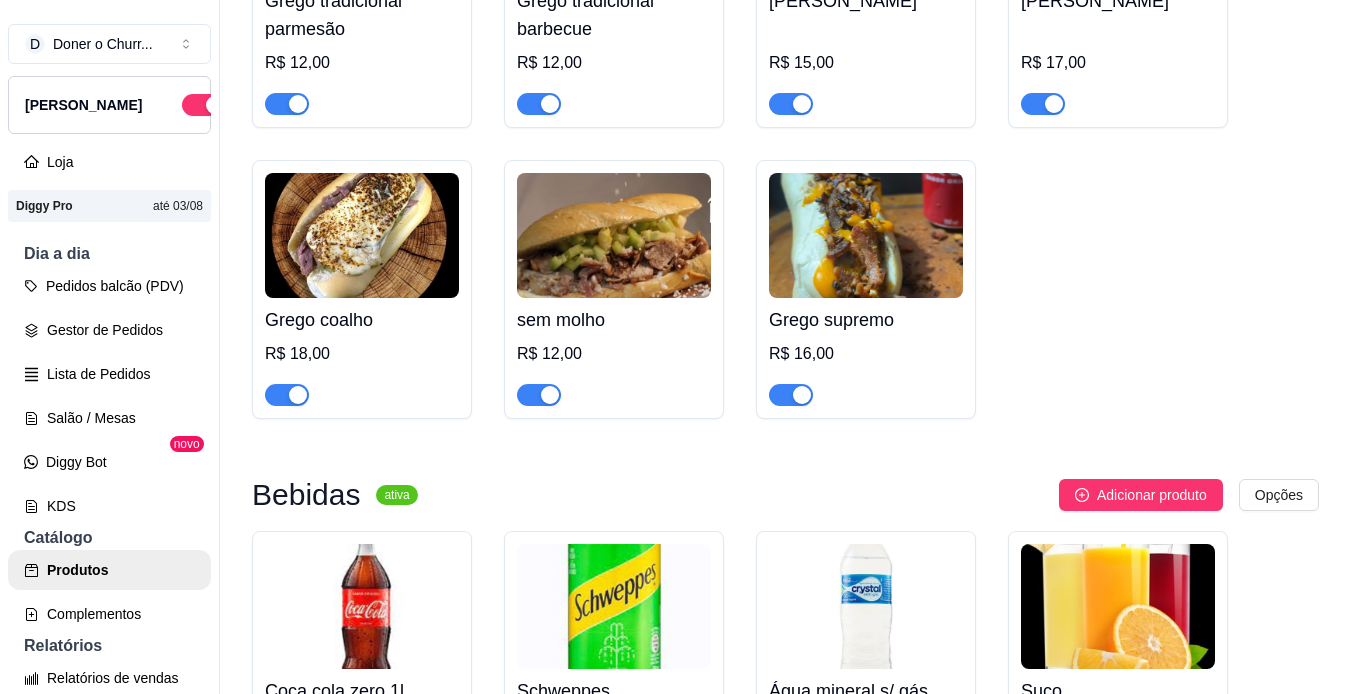 scroll, scrollTop: 600, scrollLeft: 0, axis: vertical 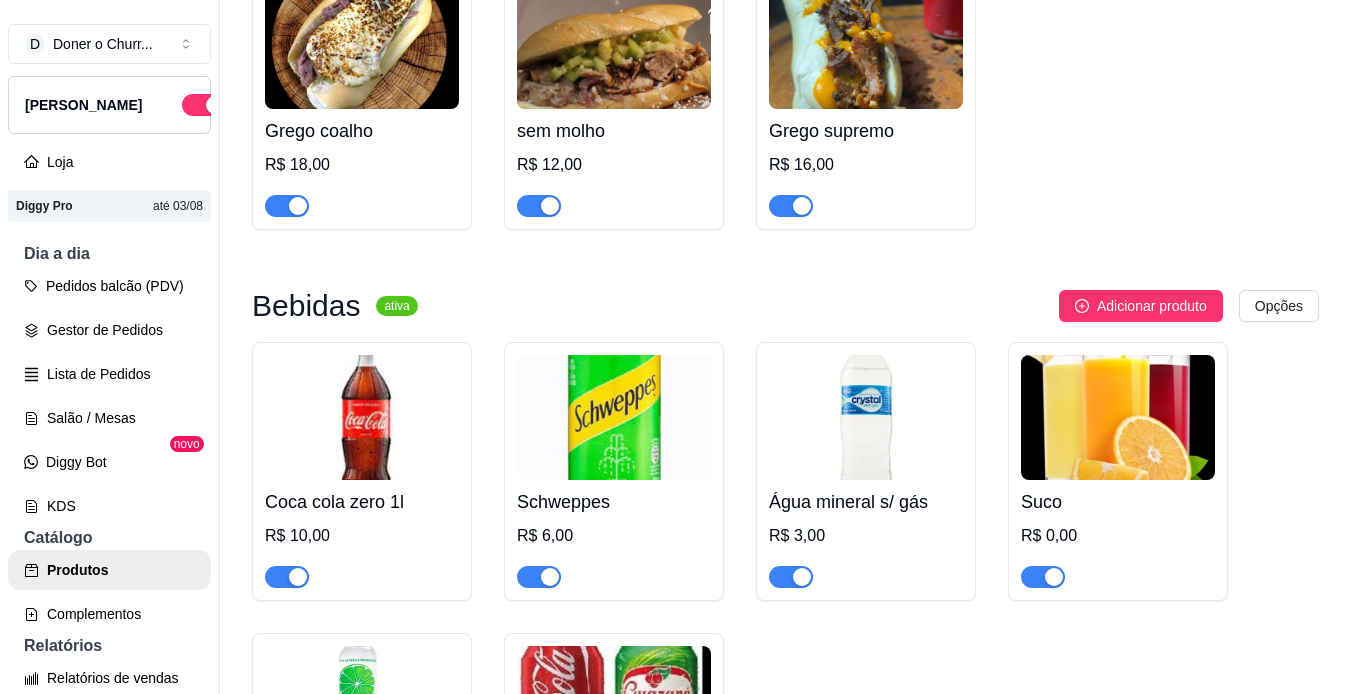 click at bounding box center [539, 577] 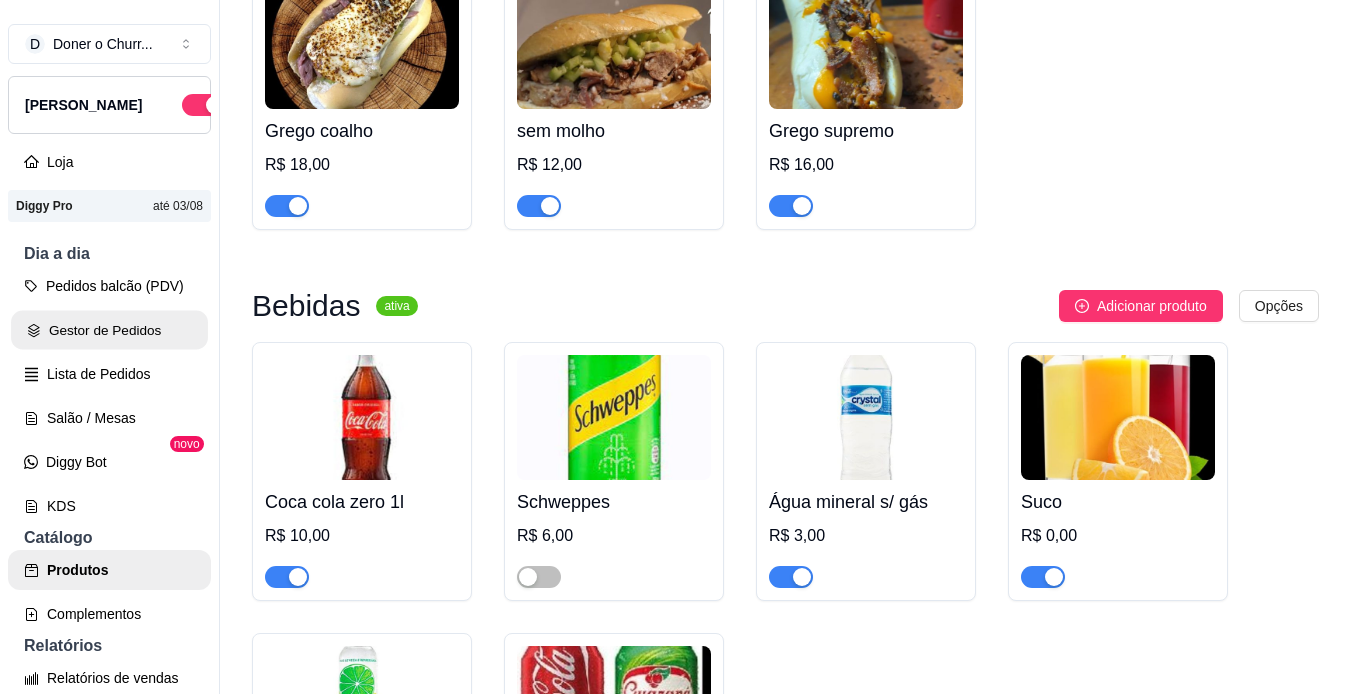 click on "Gestor de Pedidos" at bounding box center [109, 330] 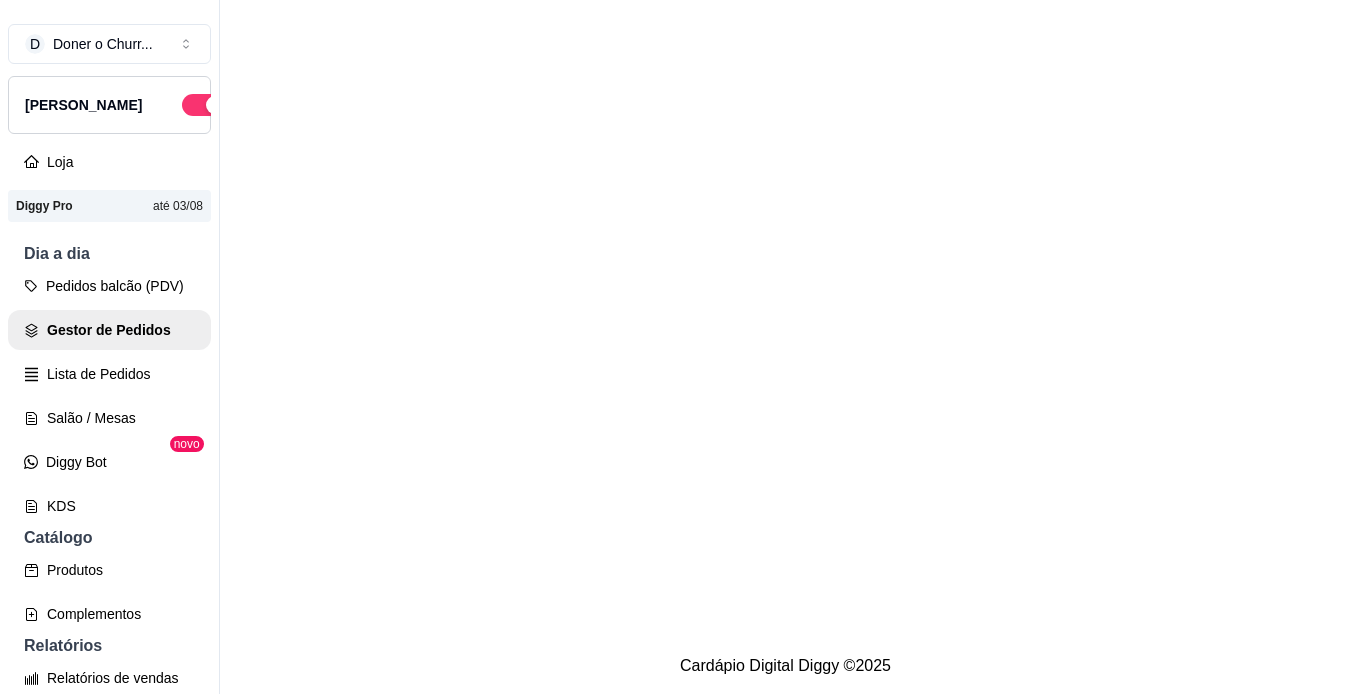 scroll, scrollTop: 0, scrollLeft: 0, axis: both 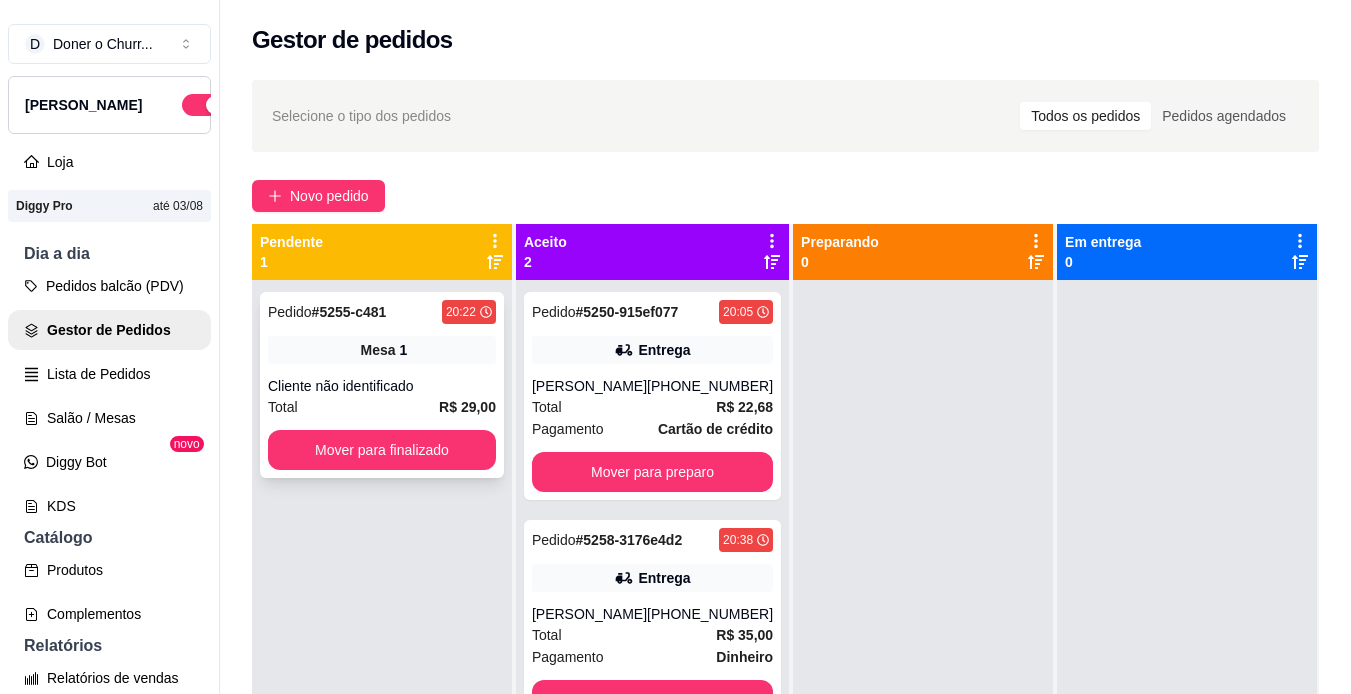 click on "Total R$ 29,00" at bounding box center (382, 407) 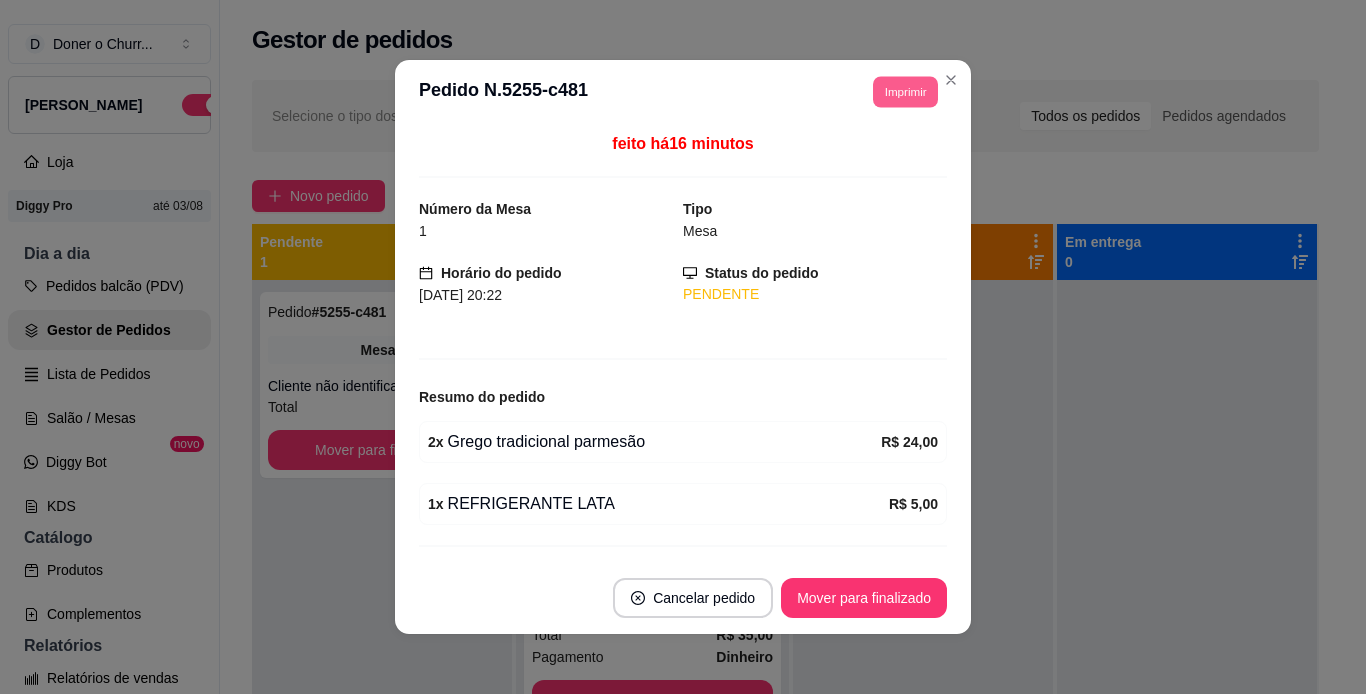 click on "Imprimir" at bounding box center (905, 91) 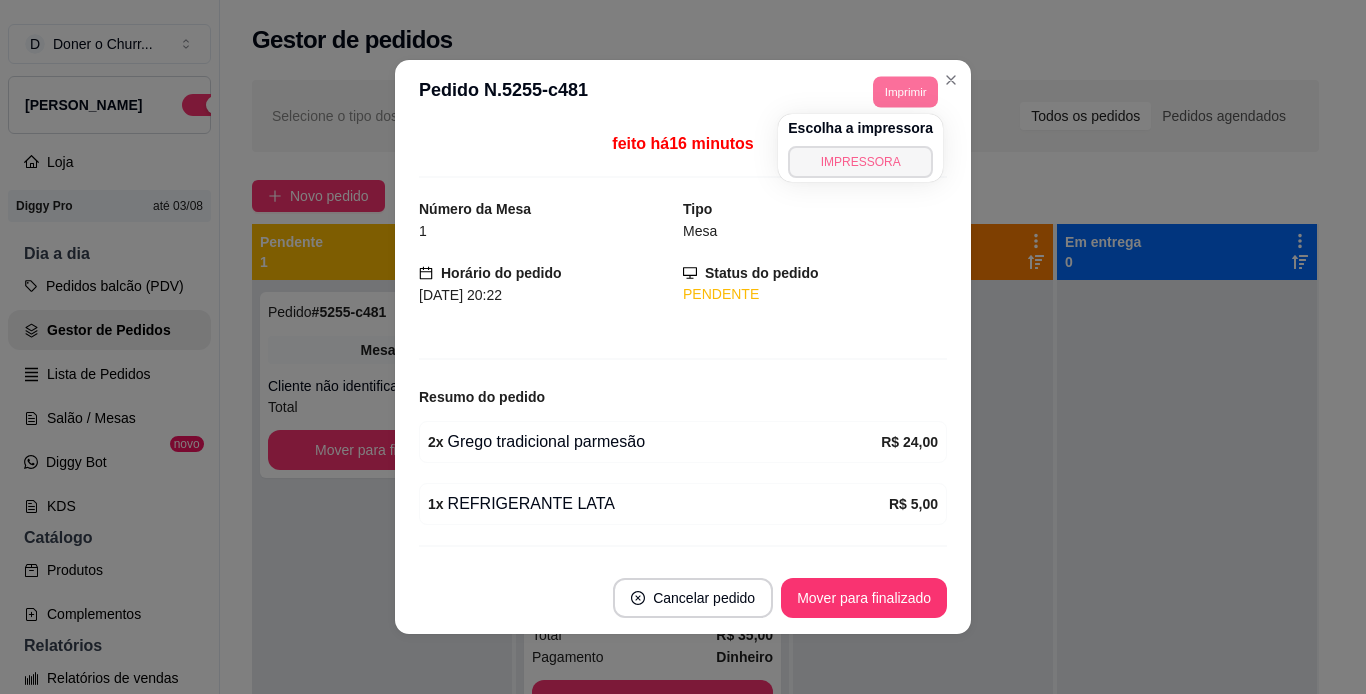click on "IMPRESSORA" at bounding box center (860, 162) 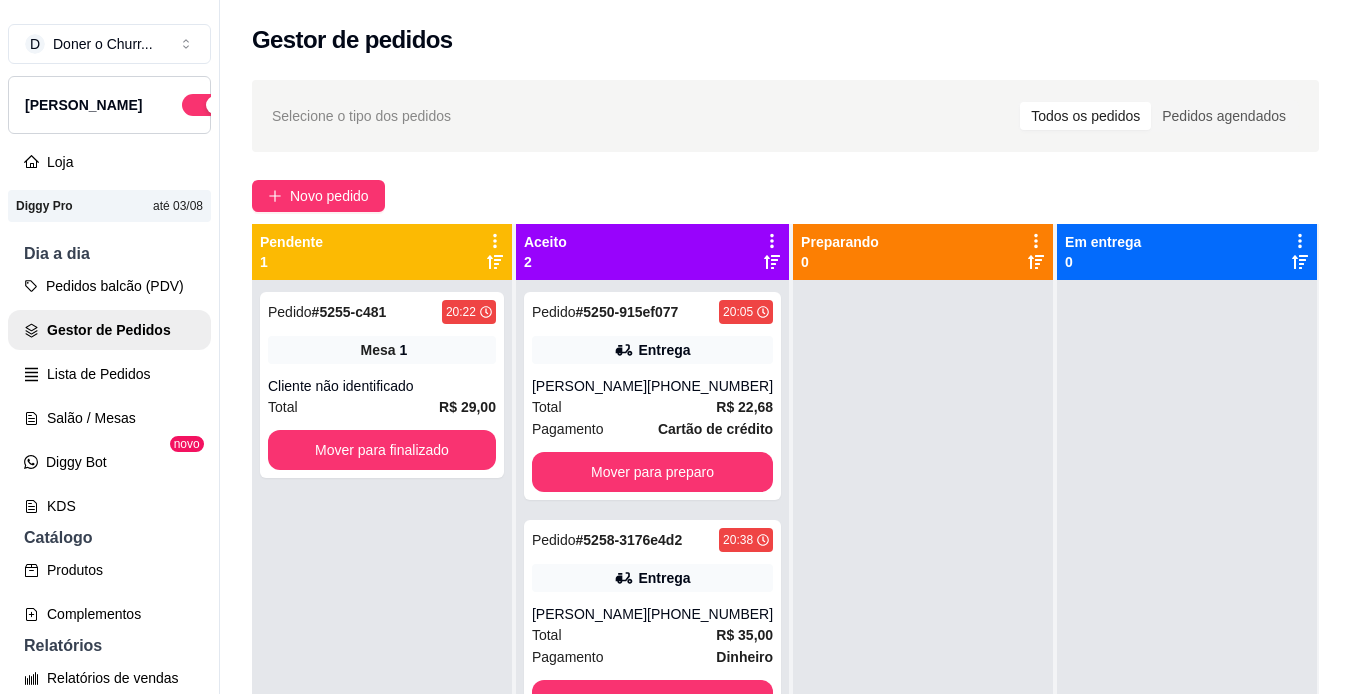 scroll, scrollTop: 56, scrollLeft: 0, axis: vertical 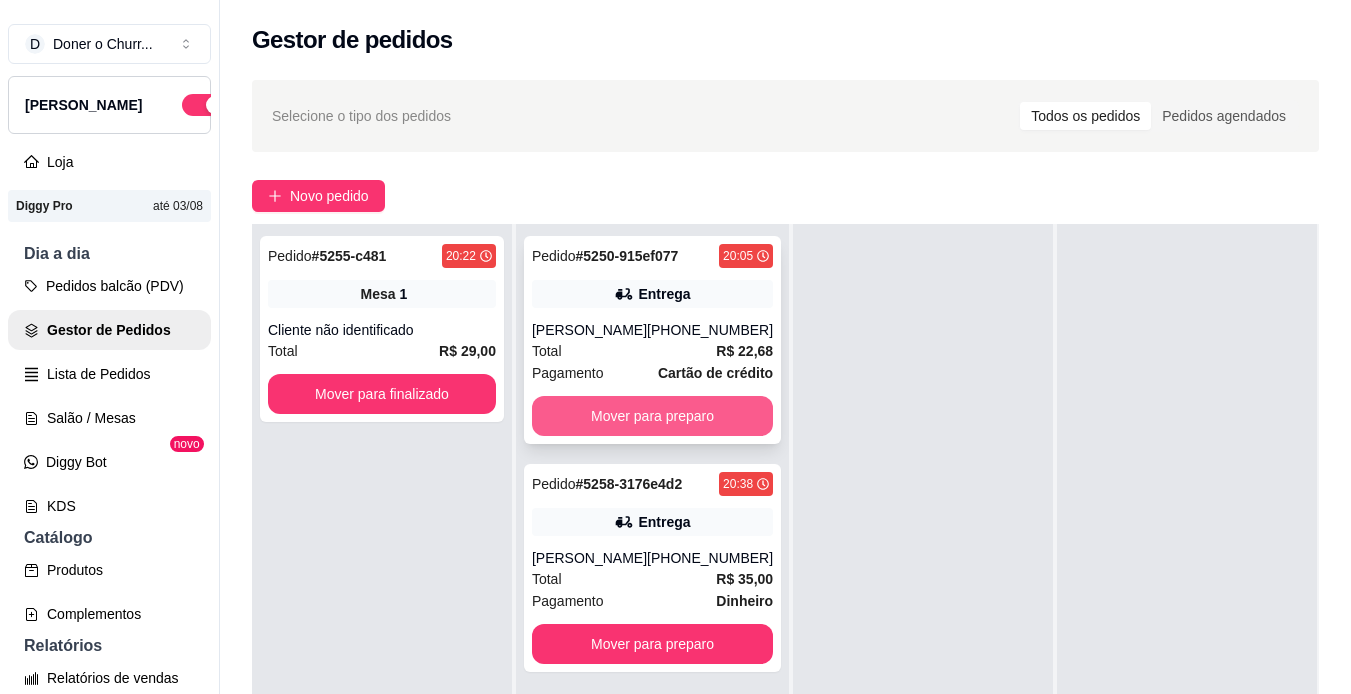 click on "Mover para preparo" at bounding box center (652, 416) 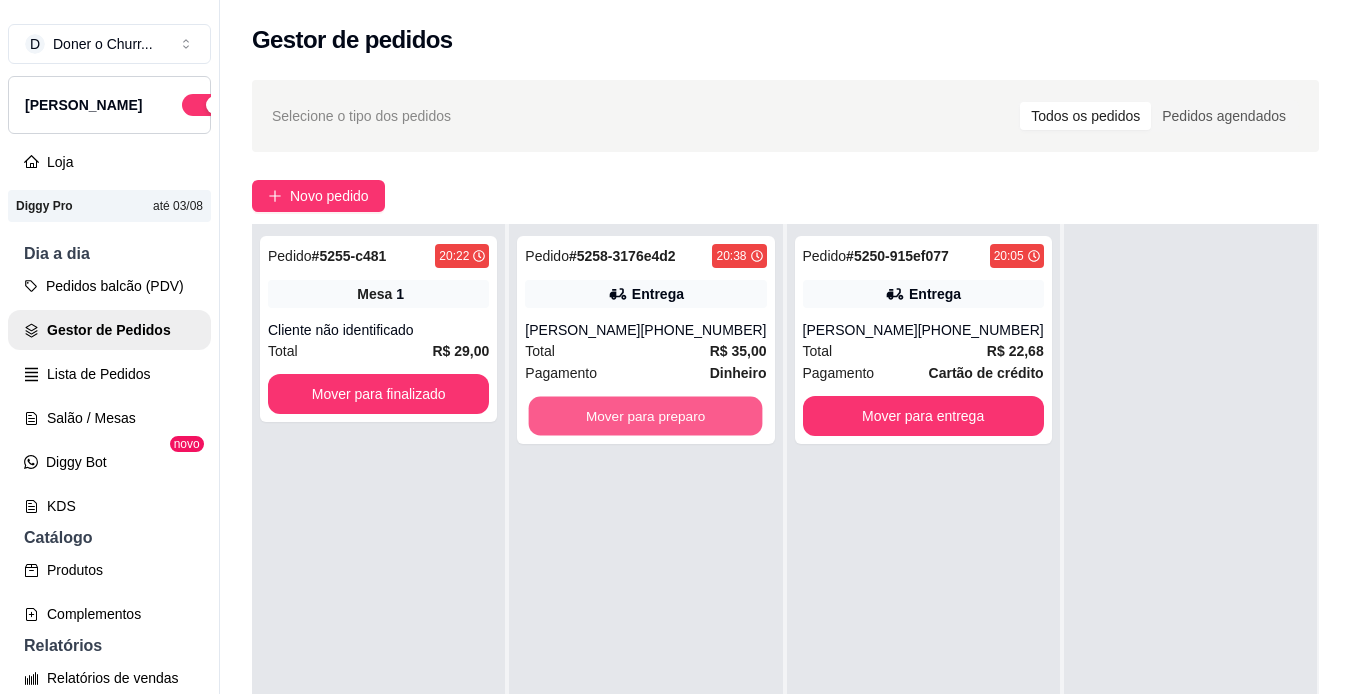 click on "Mover para preparo" at bounding box center (646, 416) 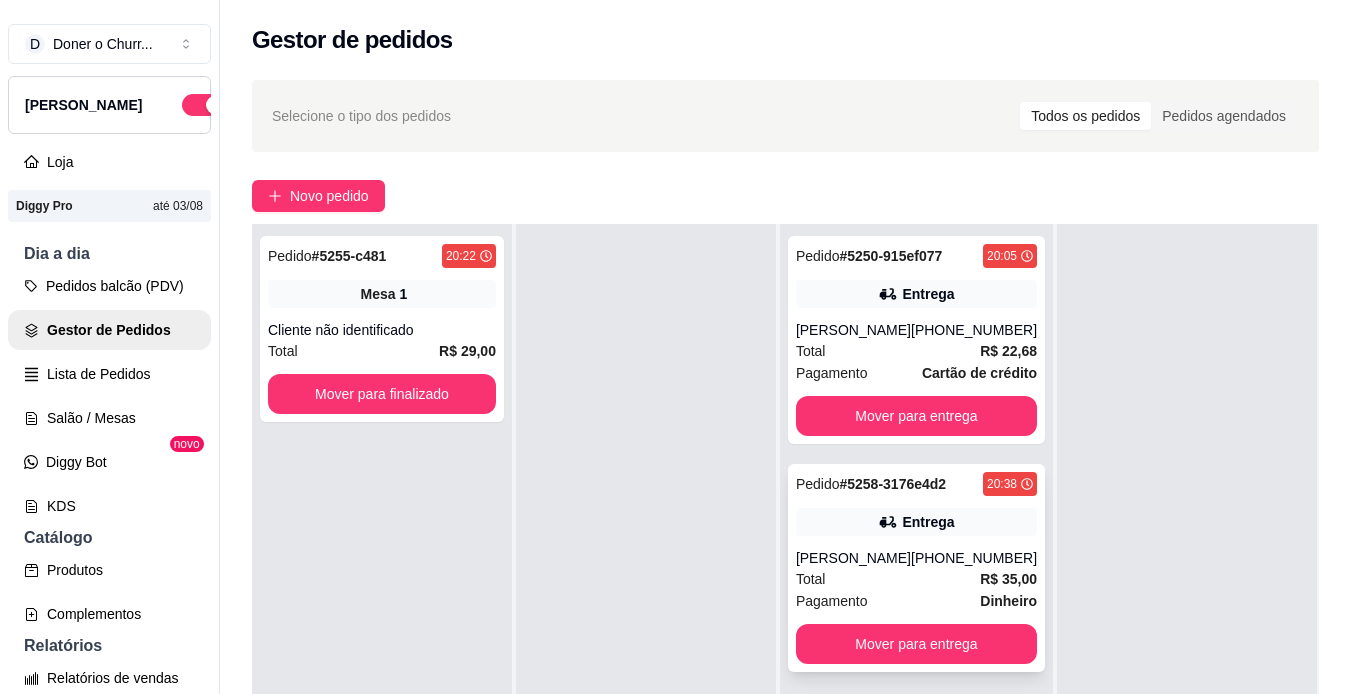 click on "Pagamento Dinheiro" at bounding box center [916, 601] 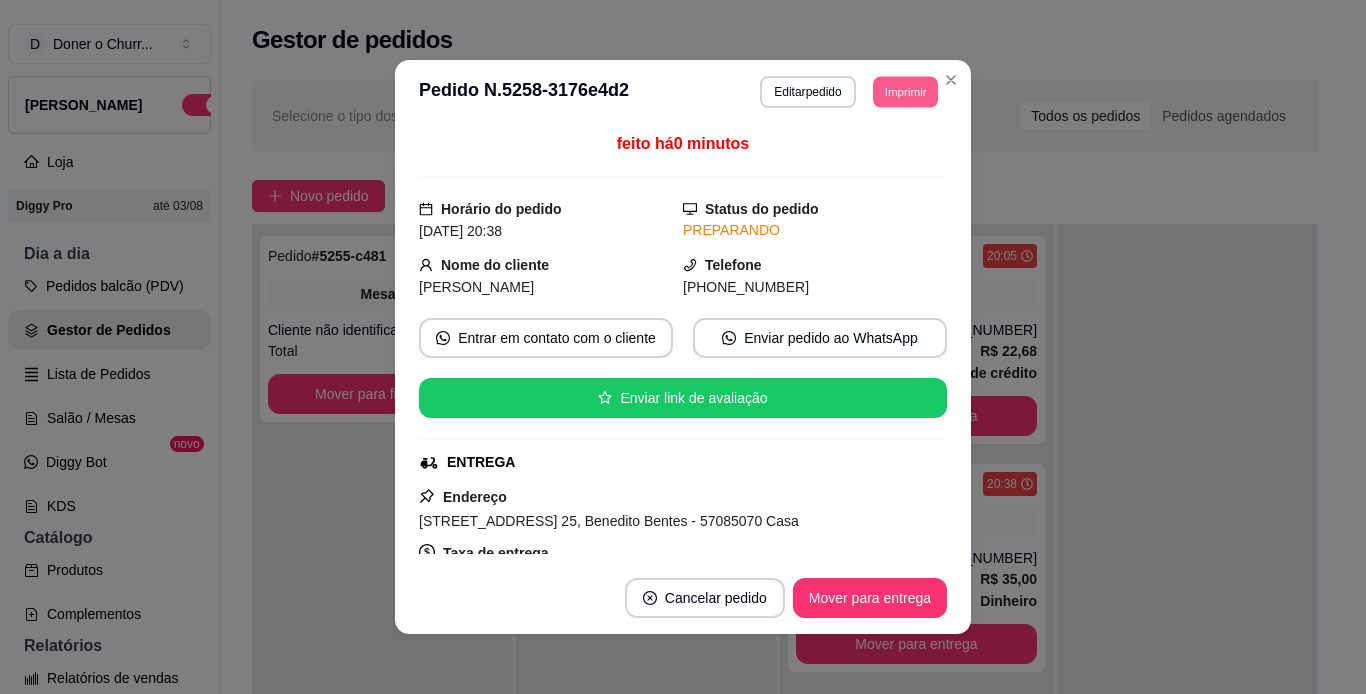 click on "Imprimir" at bounding box center (905, 91) 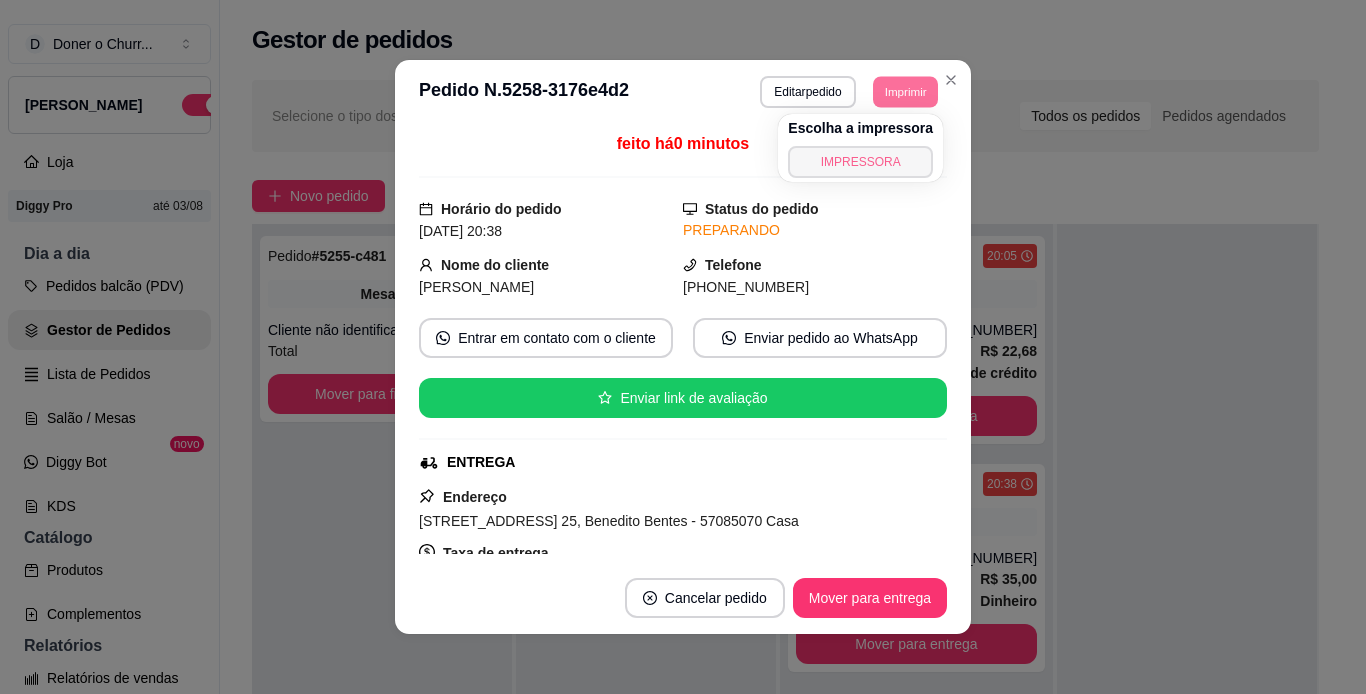 click on "IMPRESSORA" at bounding box center (860, 162) 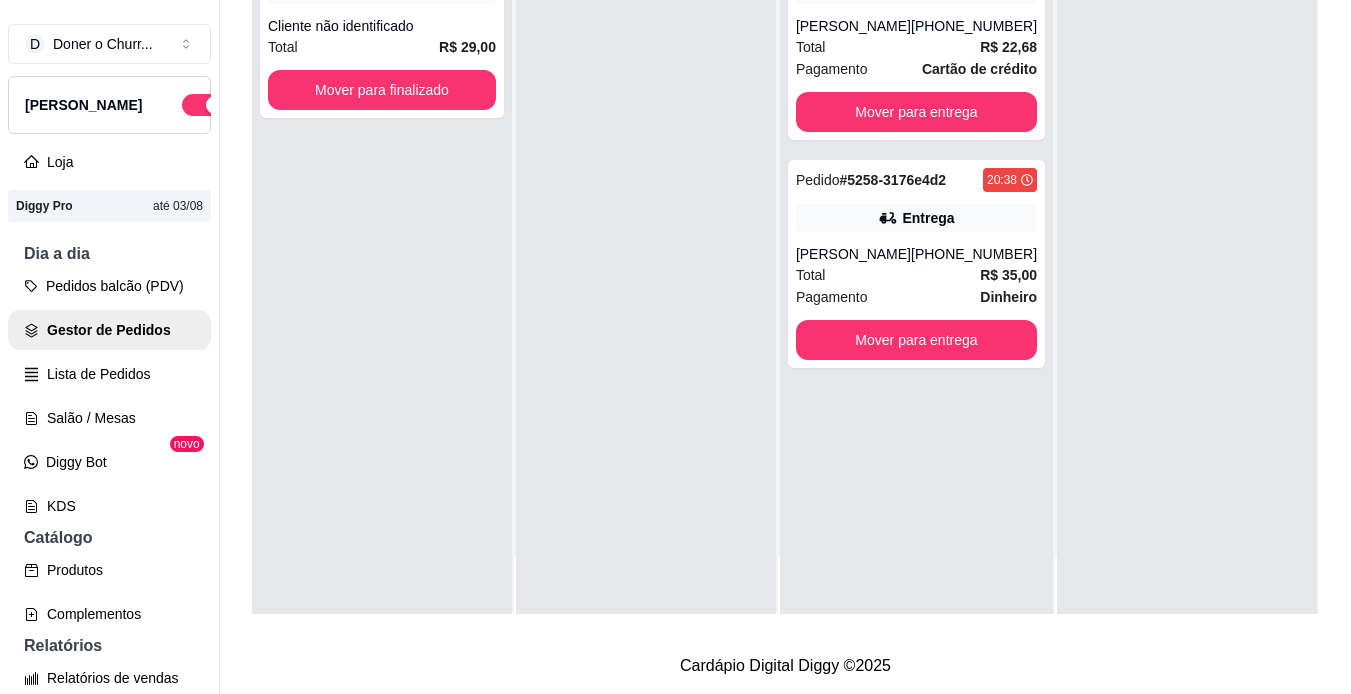 scroll, scrollTop: 319, scrollLeft: 0, axis: vertical 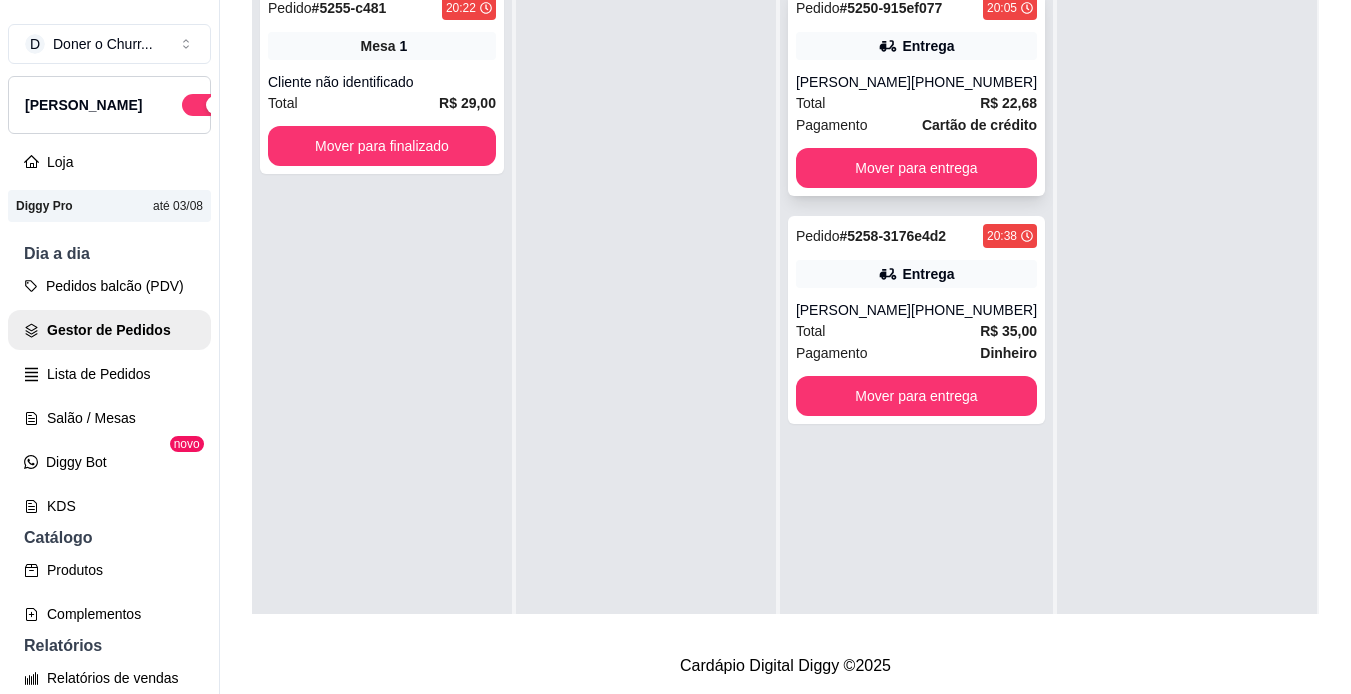 click on "Pagamento Cartão de crédito" at bounding box center (916, 125) 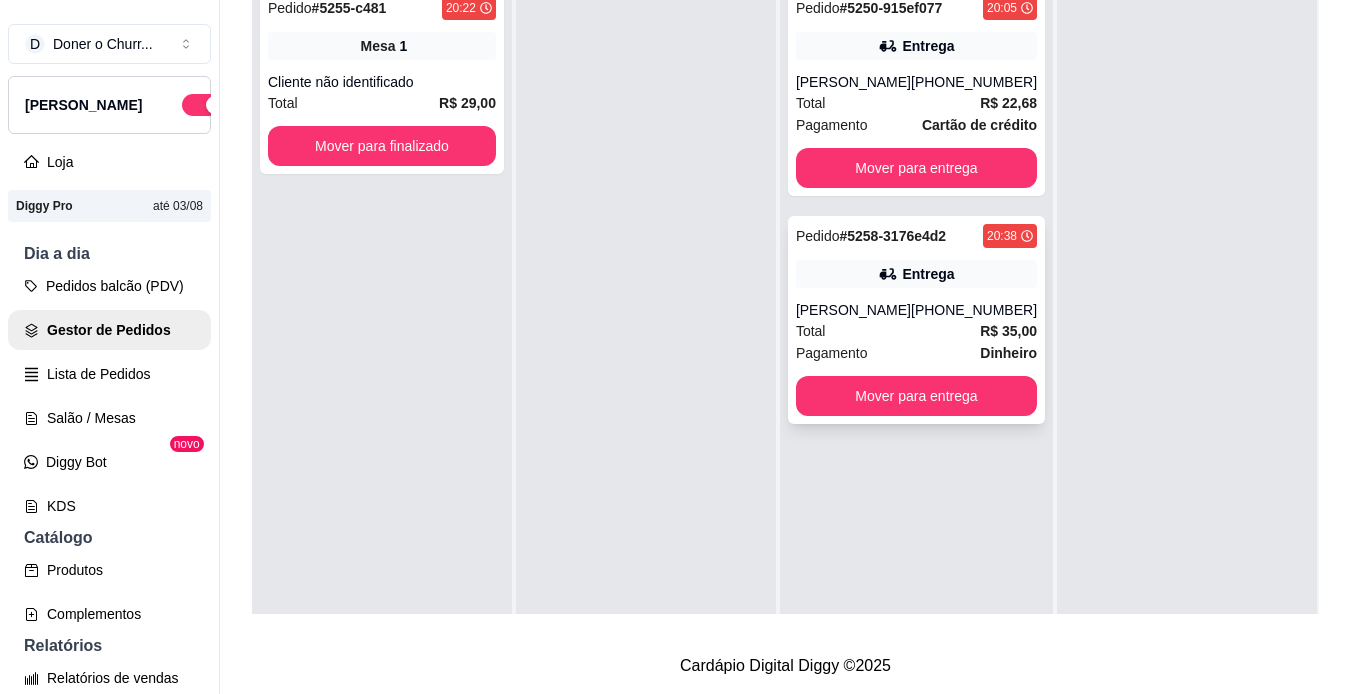 click on "Total R$ 35,00" at bounding box center [916, 331] 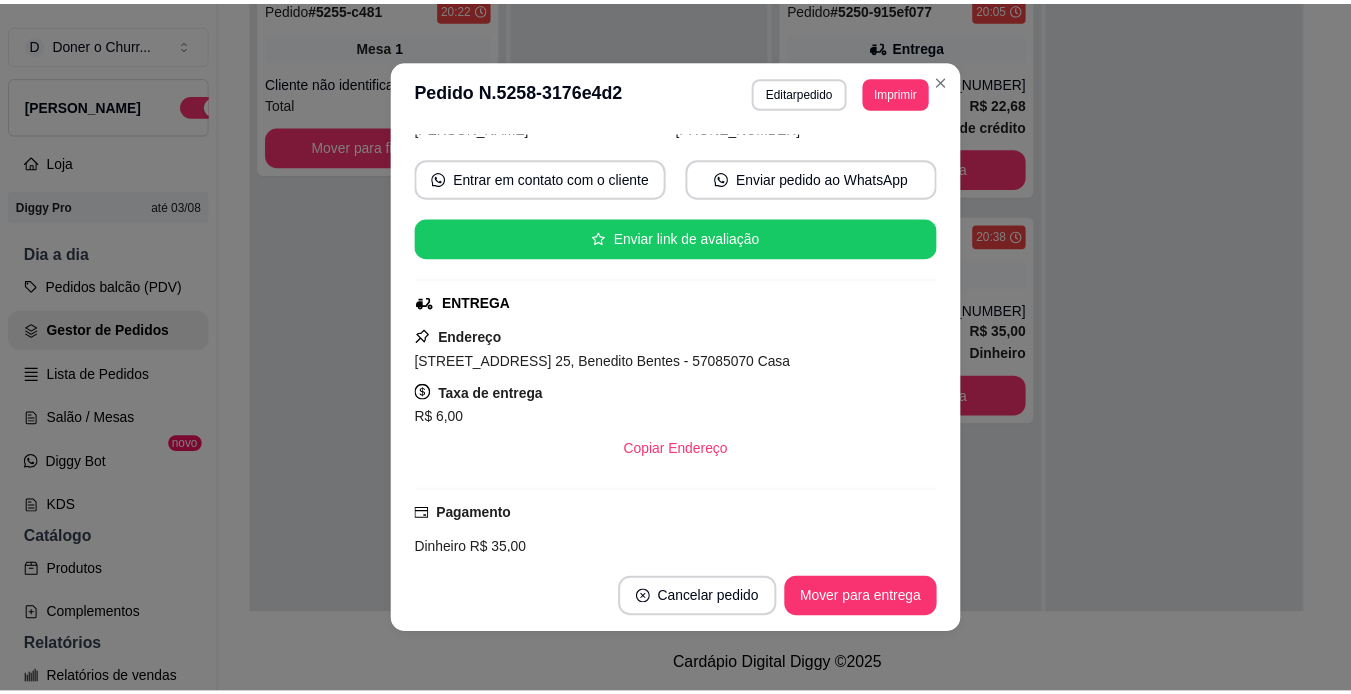 scroll, scrollTop: 0, scrollLeft: 0, axis: both 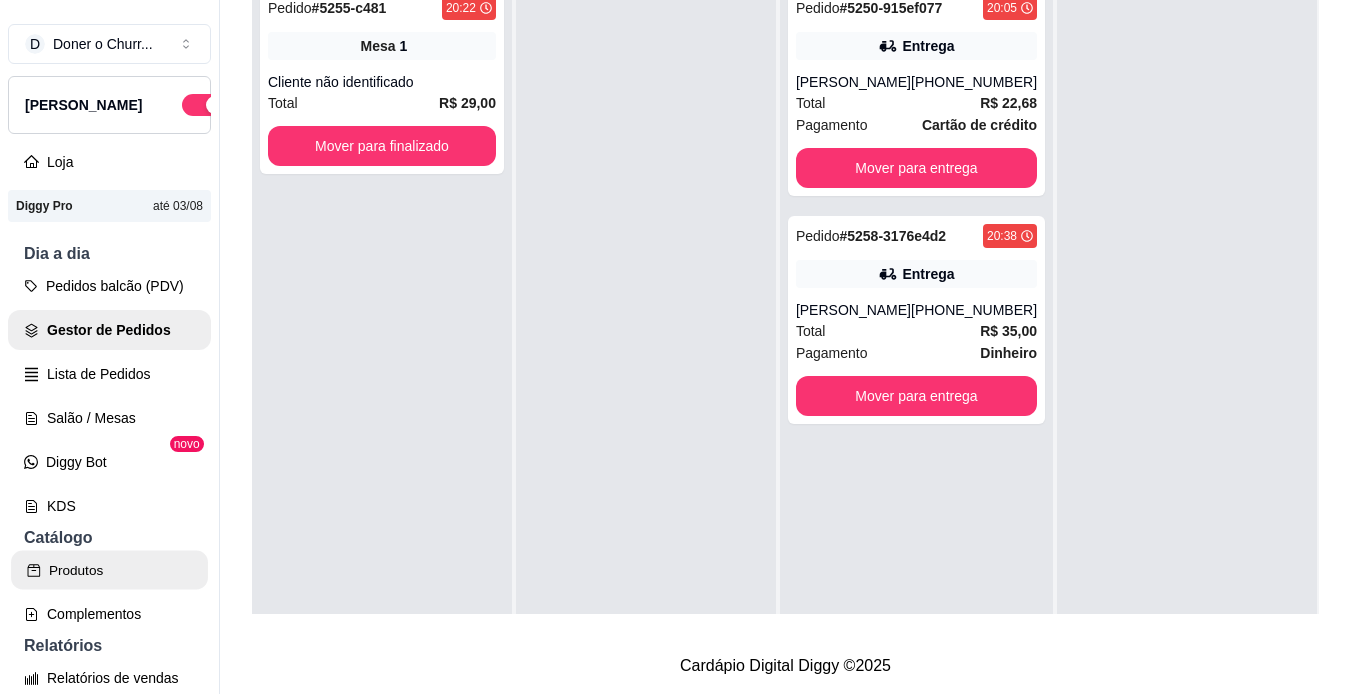 click on "Produtos" at bounding box center [109, 570] 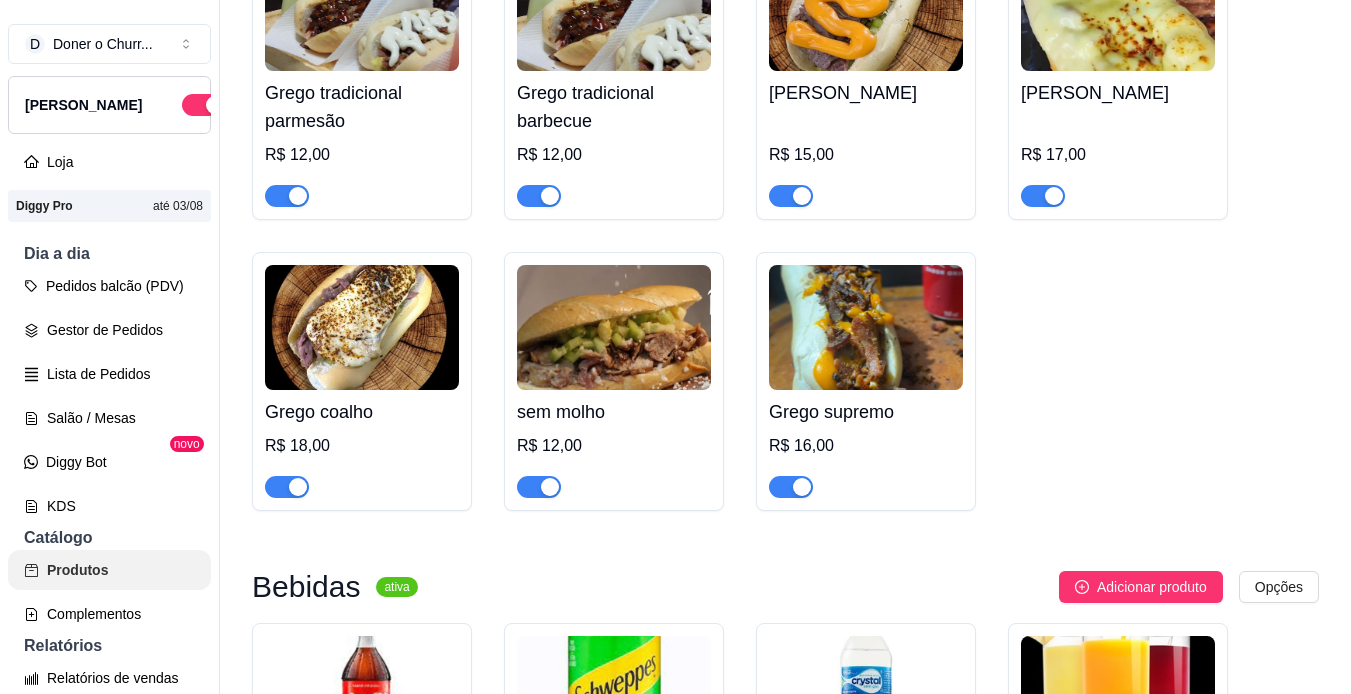 scroll, scrollTop: 0, scrollLeft: 0, axis: both 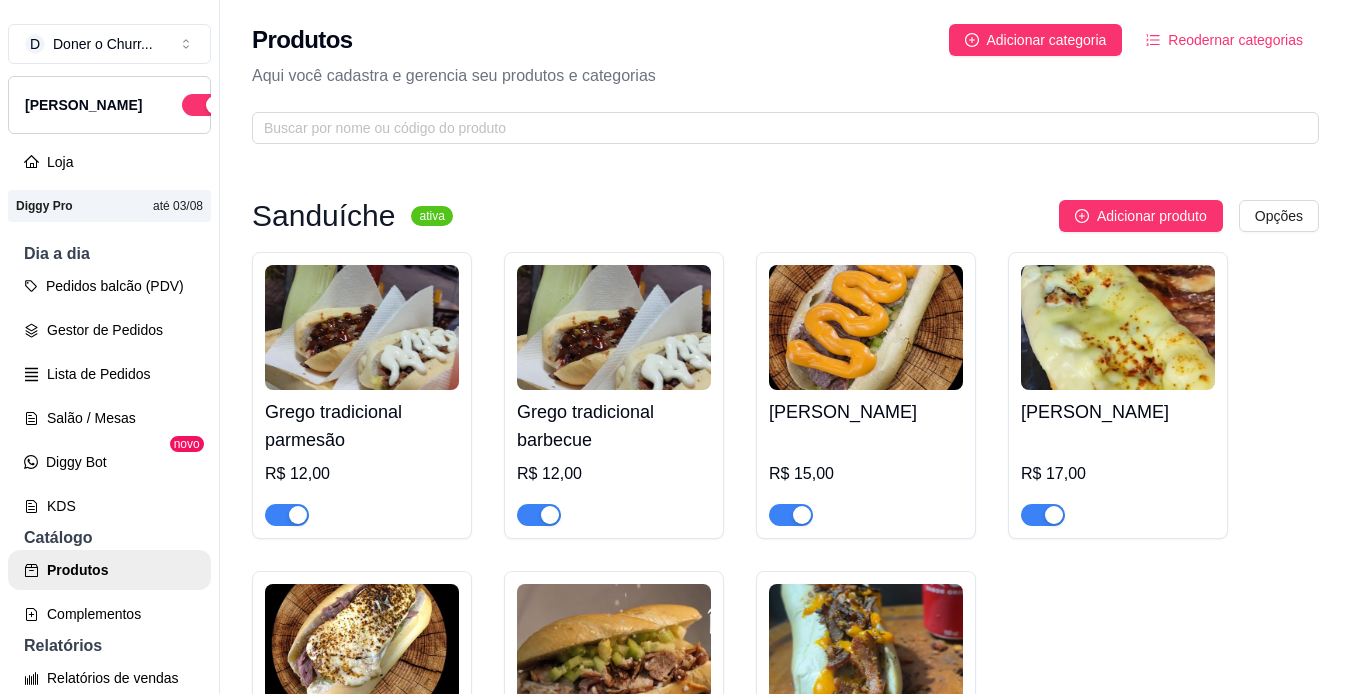 click at bounding box center (791, 515) 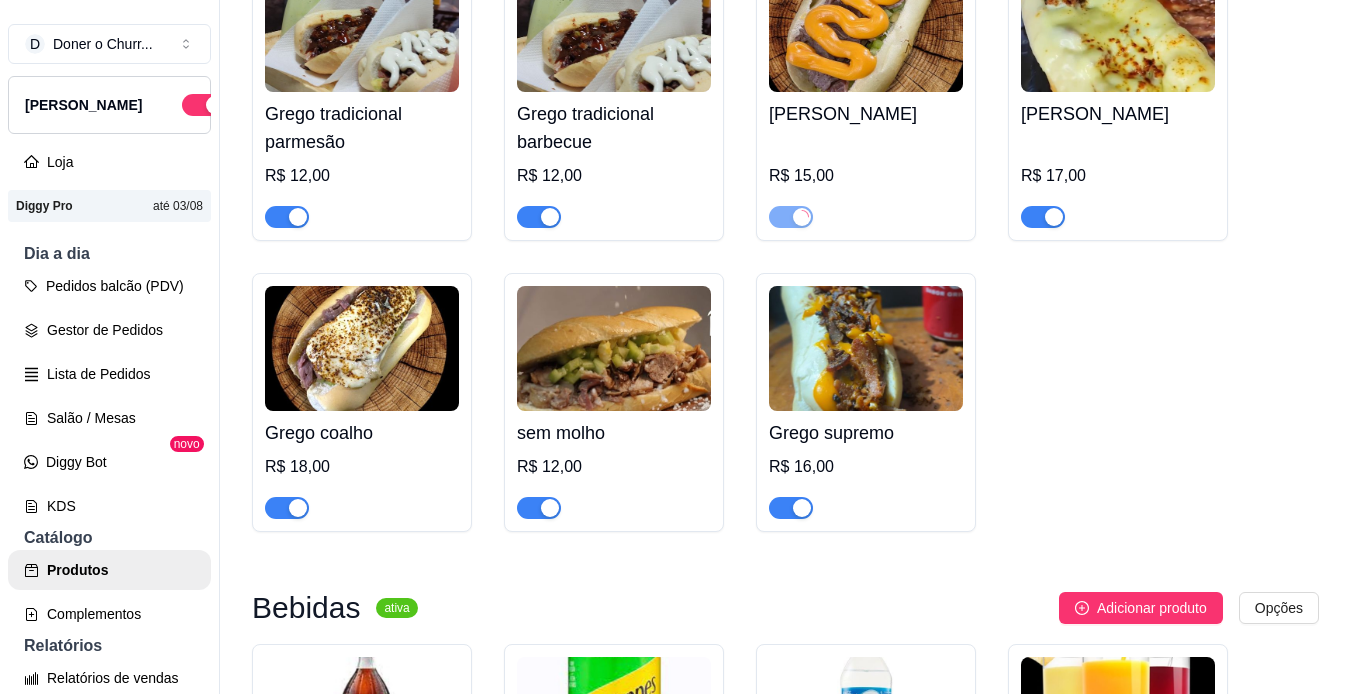 scroll, scrollTop: 300, scrollLeft: 0, axis: vertical 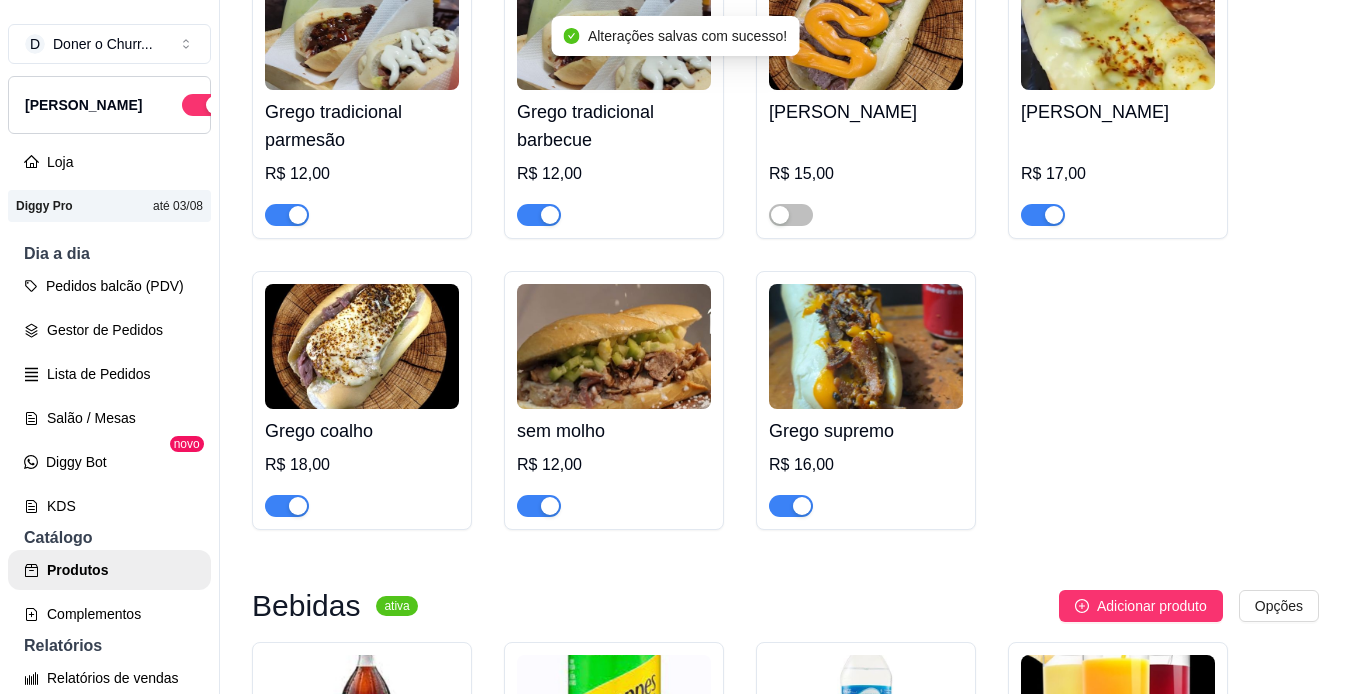 click at bounding box center [802, 506] 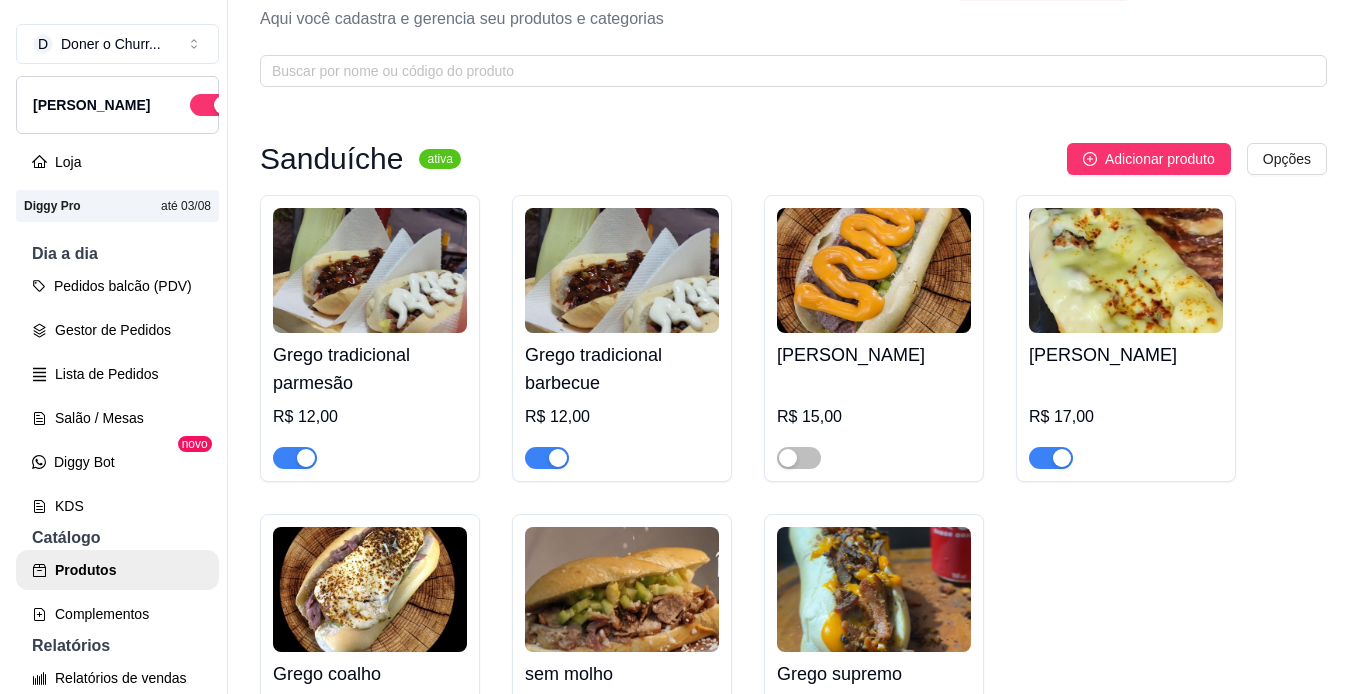 scroll, scrollTop: 0, scrollLeft: 0, axis: both 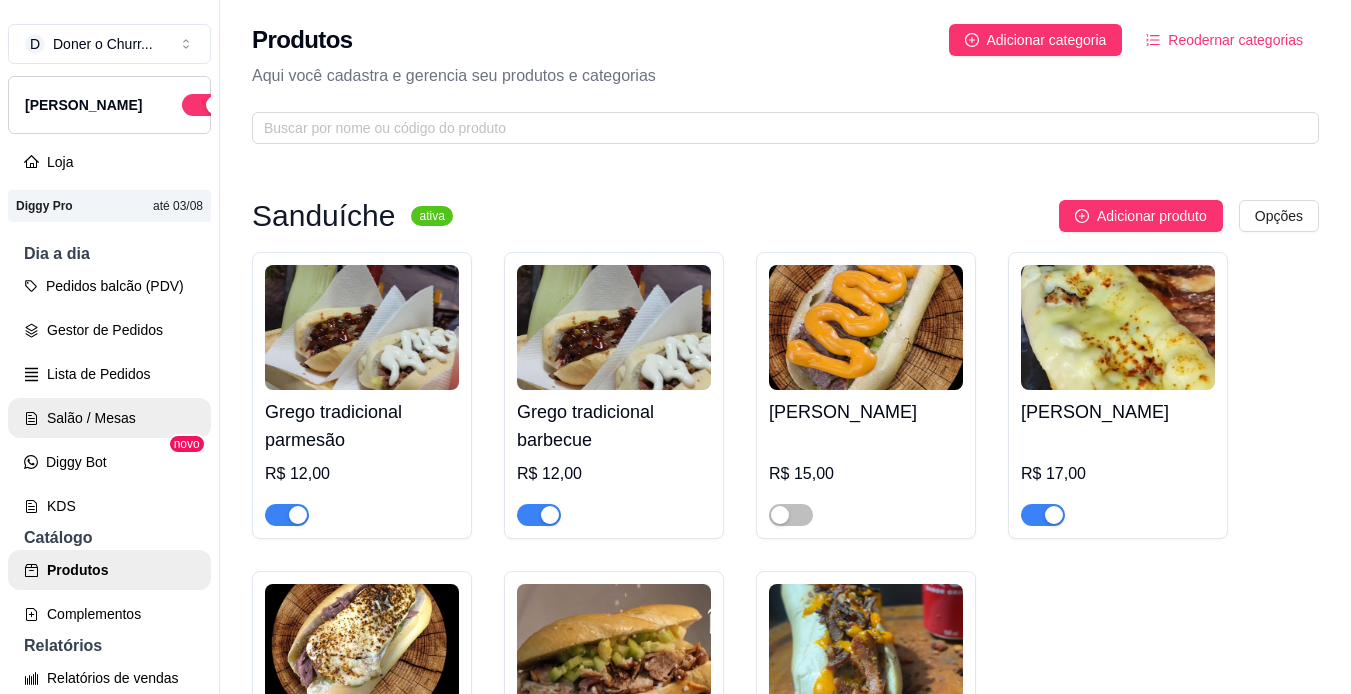 click on "Salão / Mesas" at bounding box center (109, 418) 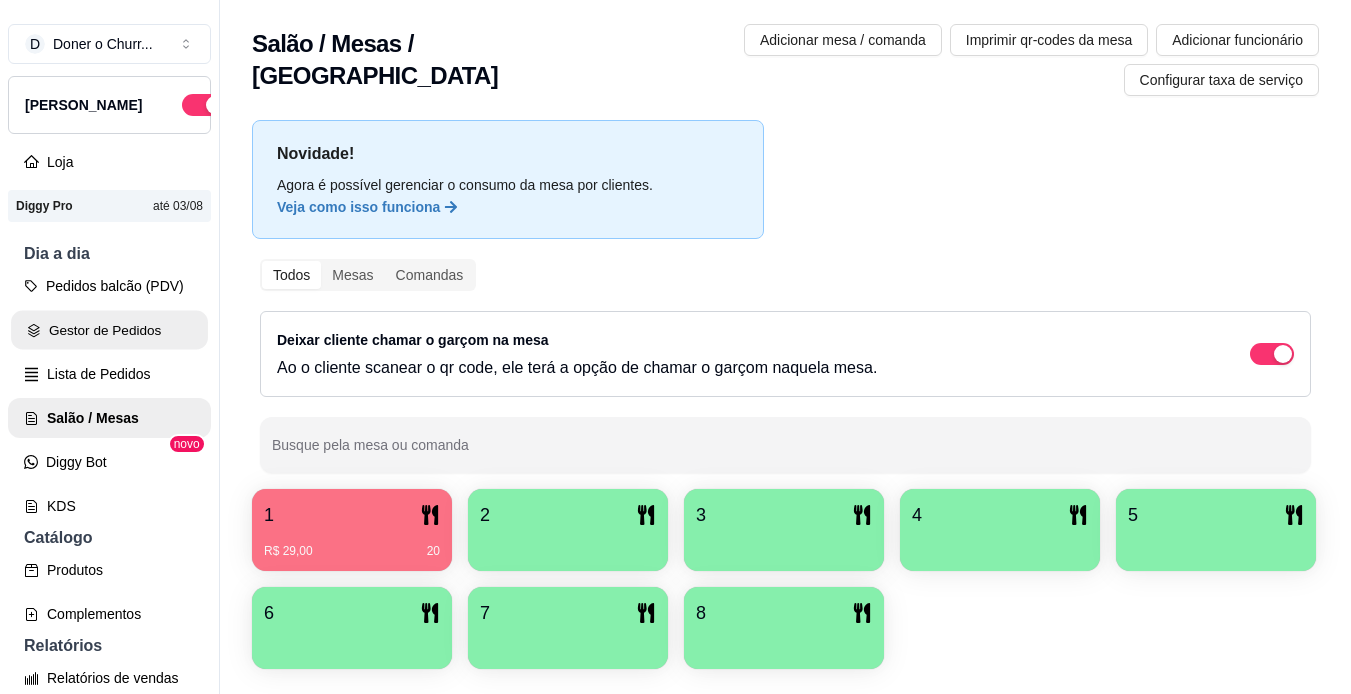 click on "Gestor de Pedidos" at bounding box center (109, 330) 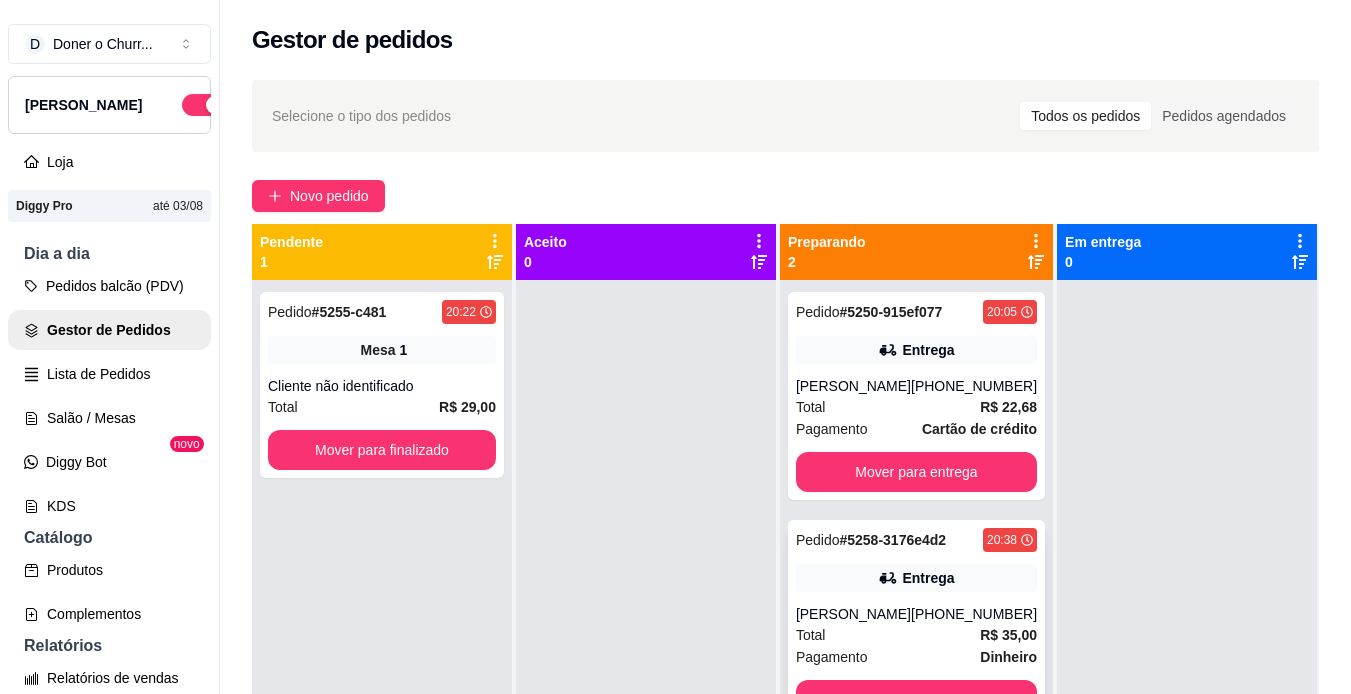 click on "Pedido  # 5258-3176e4d2 20:38 Entrega [PERSON_NAME]  [PHONE_NUMBER] Total R$ 35,00 Pagamento Dinheiro Mover para entrega" at bounding box center [916, 624] 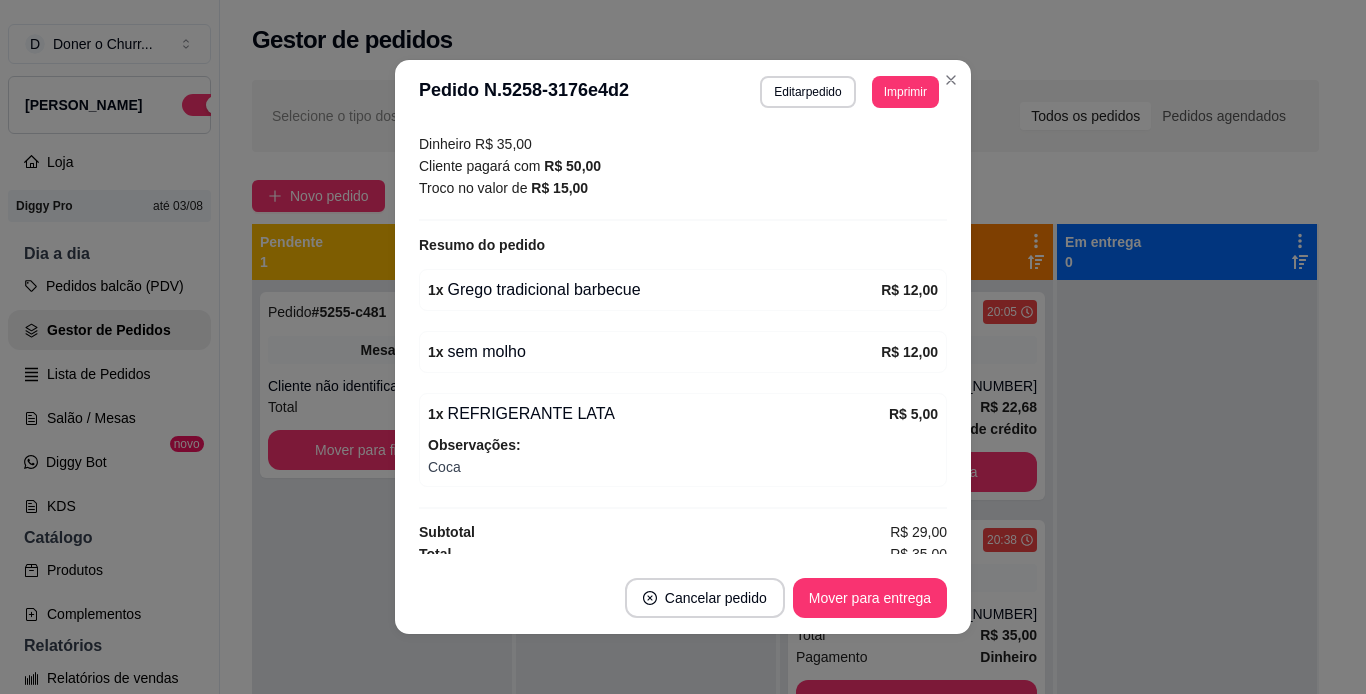 scroll, scrollTop: 575, scrollLeft: 0, axis: vertical 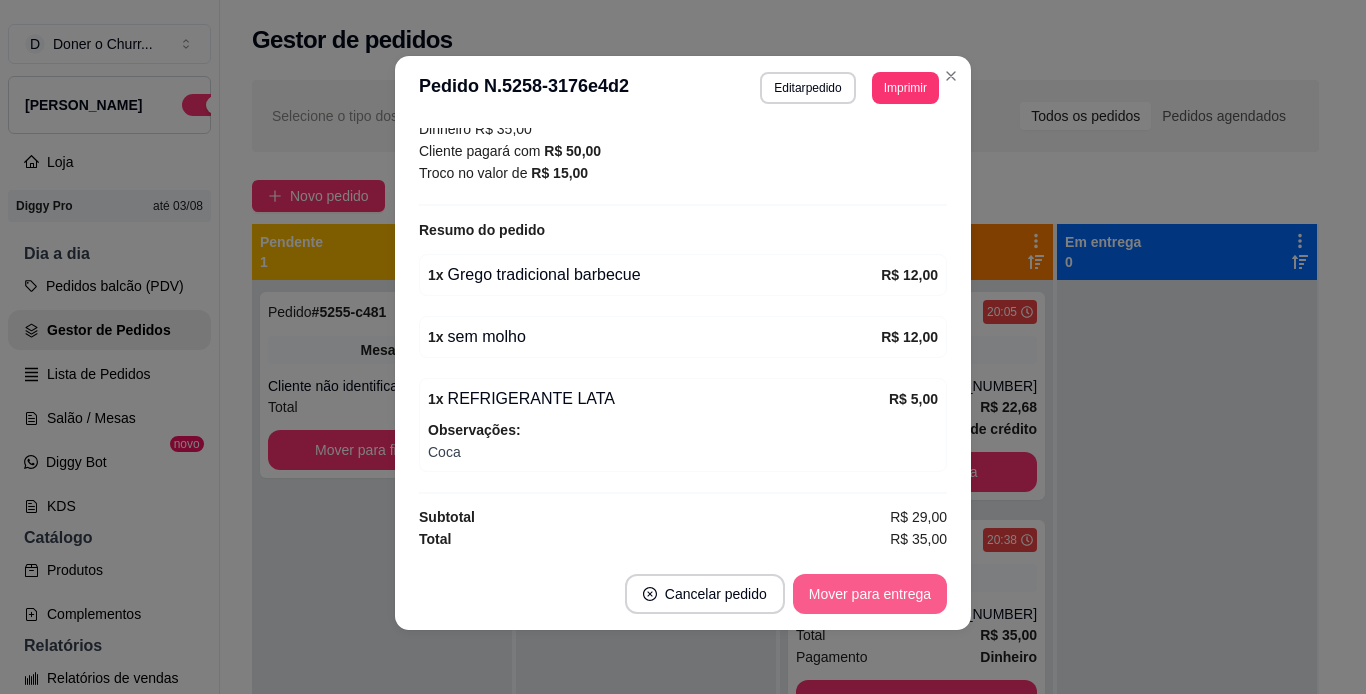 click on "Mover para entrega" at bounding box center (870, 594) 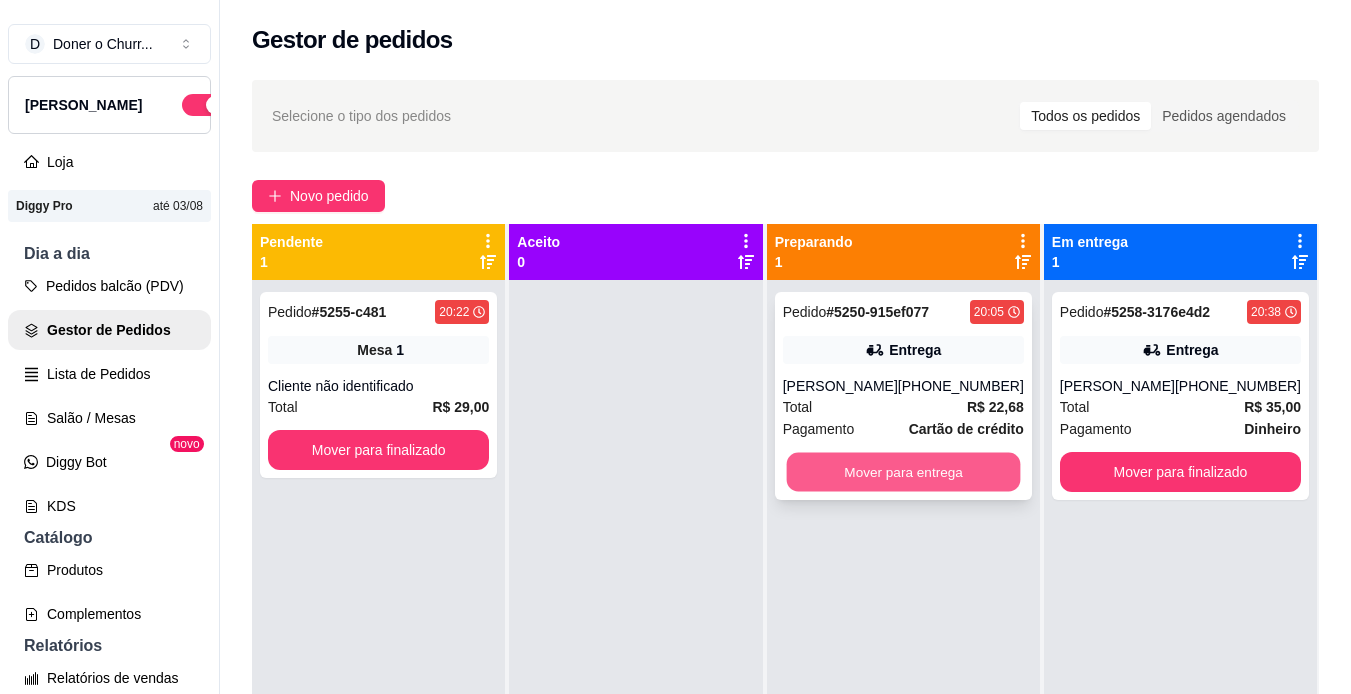 click on "Mover para entrega" at bounding box center [903, 472] 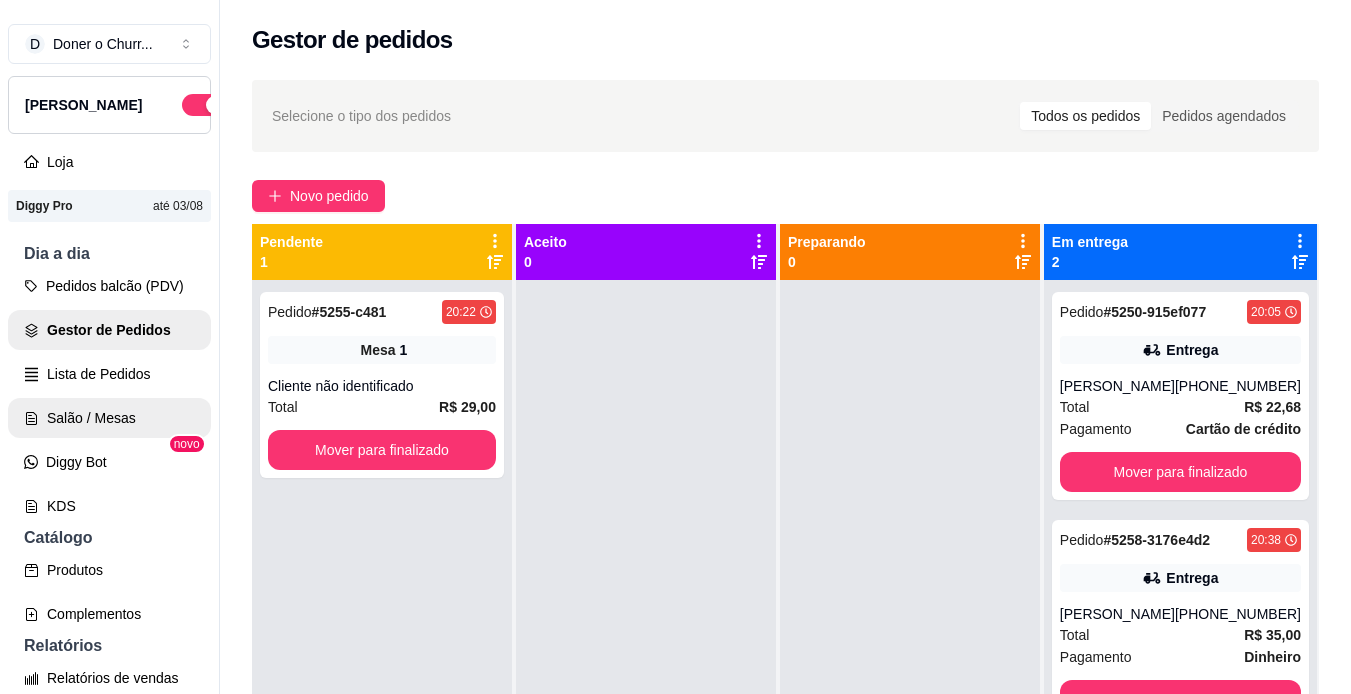 click on "Salão / Mesas" at bounding box center (109, 418) 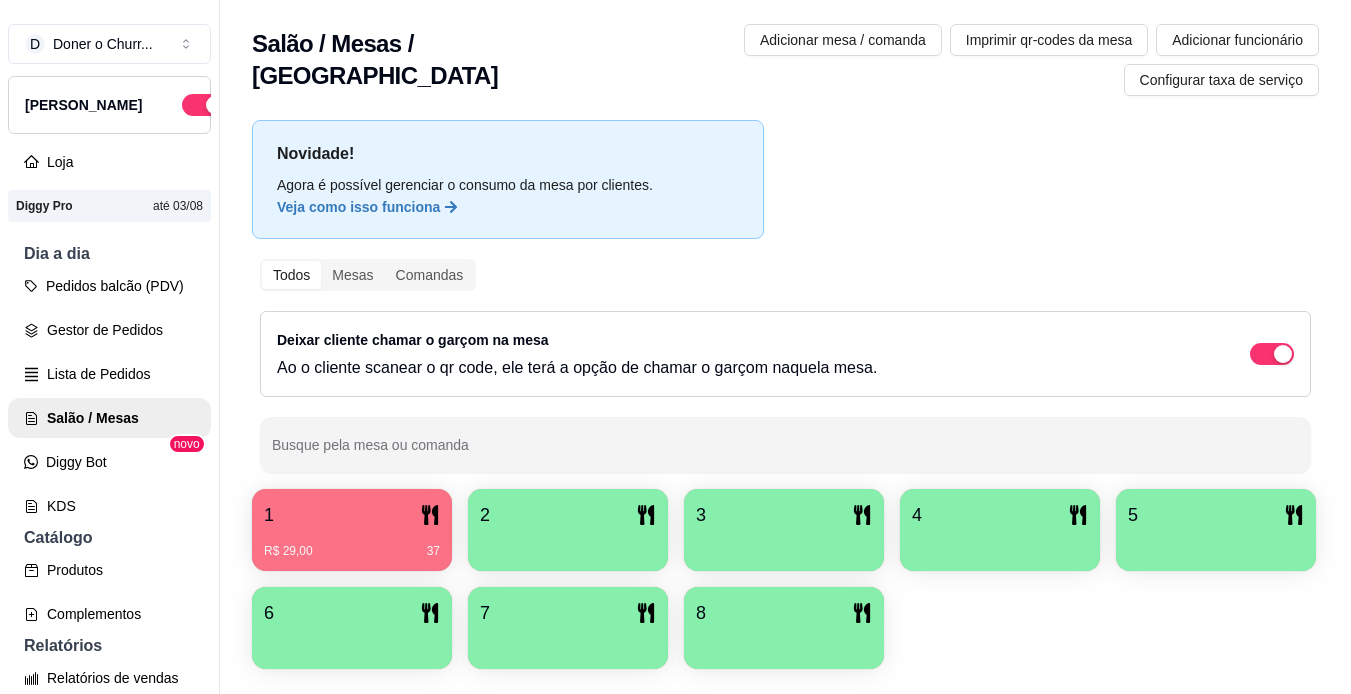 click on "1" at bounding box center (352, 515) 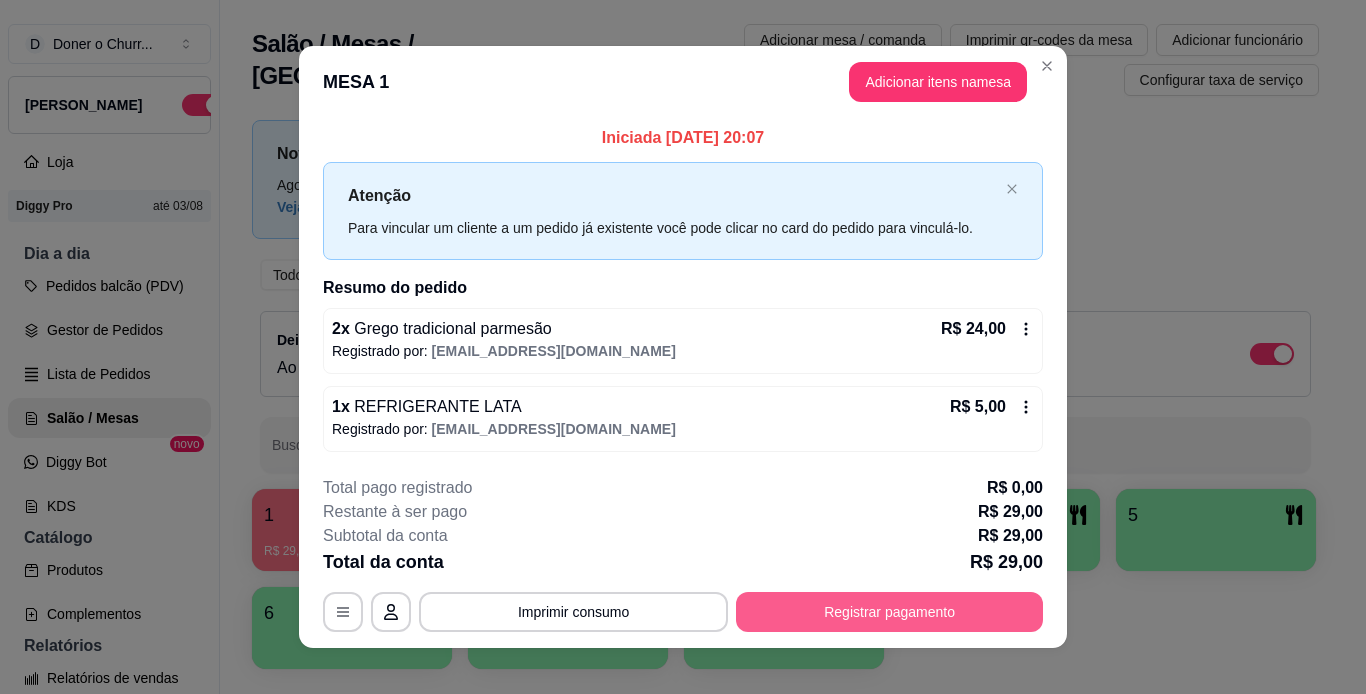 click on "Registrar pagamento" at bounding box center [889, 612] 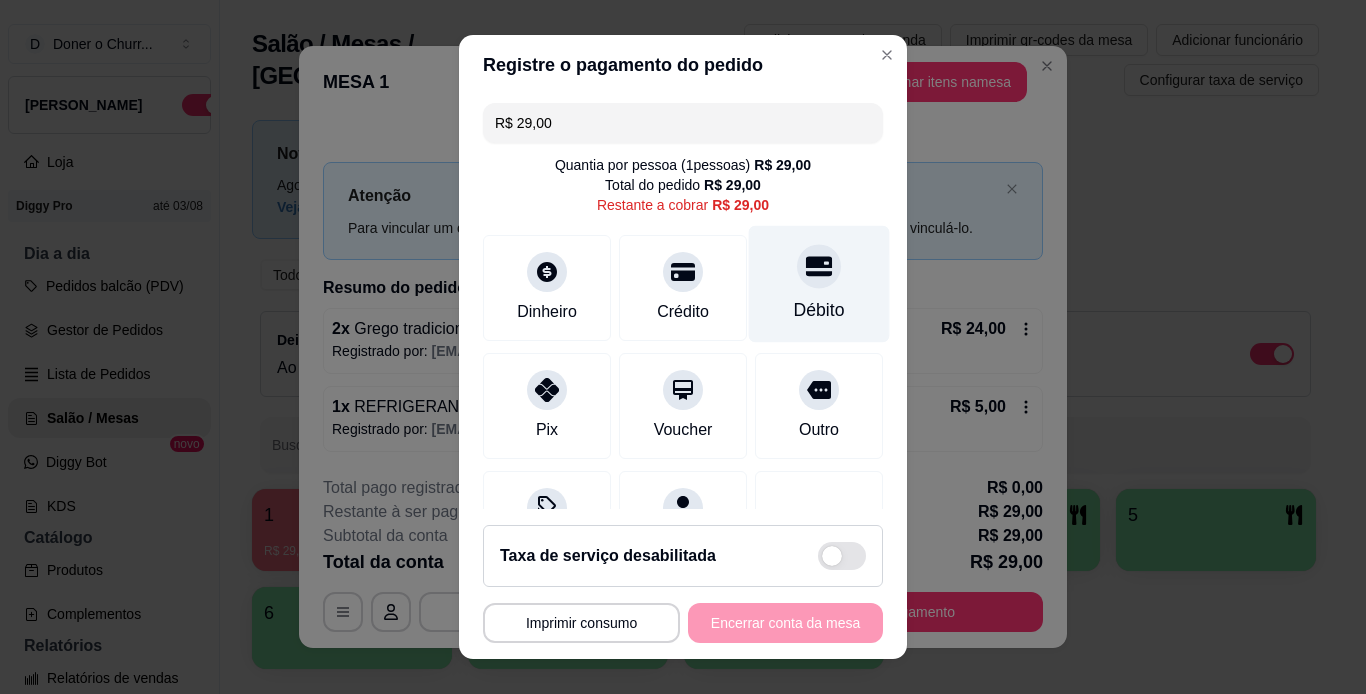 drag, startPoint x: 846, startPoint y: 297, endPoint x: 812, endPoint y: 303, distance: 34.525352 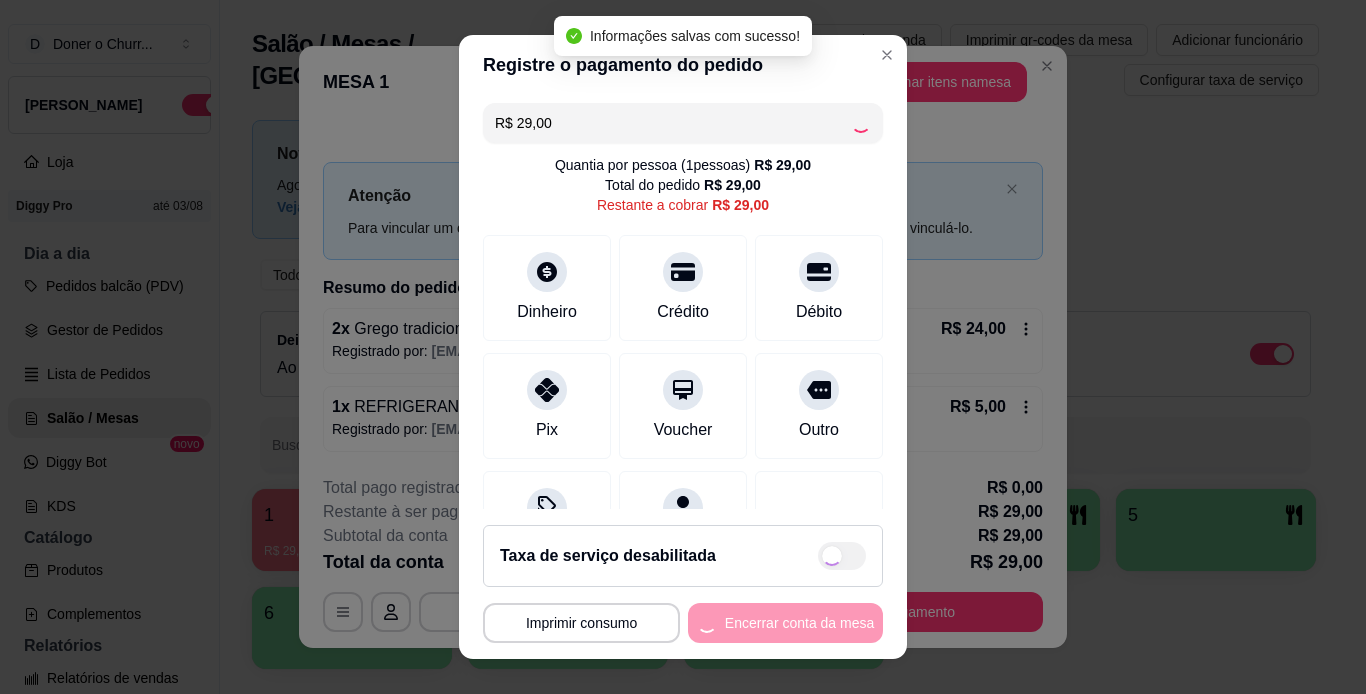 type on "R$ 0,00" 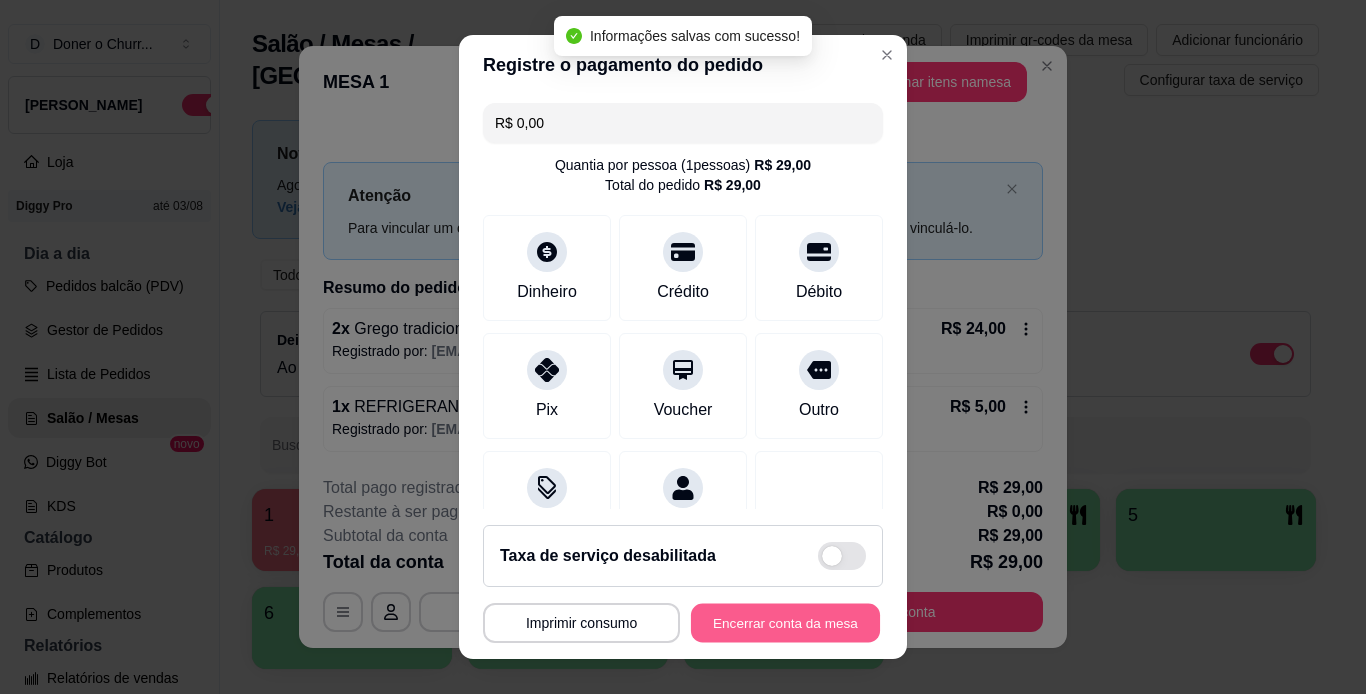 click on "Encerrar conta da mesa" at bounding box center (785, 623) 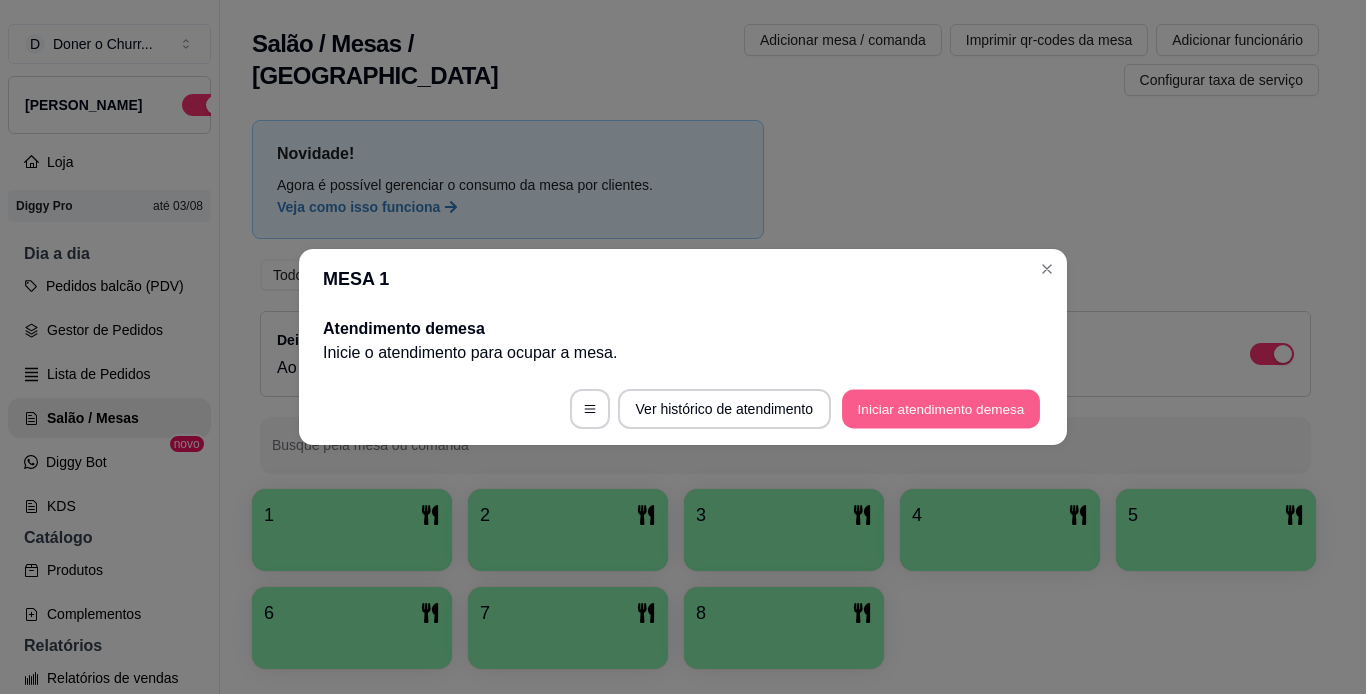 click on "Iniciar atendimento de  mesa" at bounding box center (941, 409) 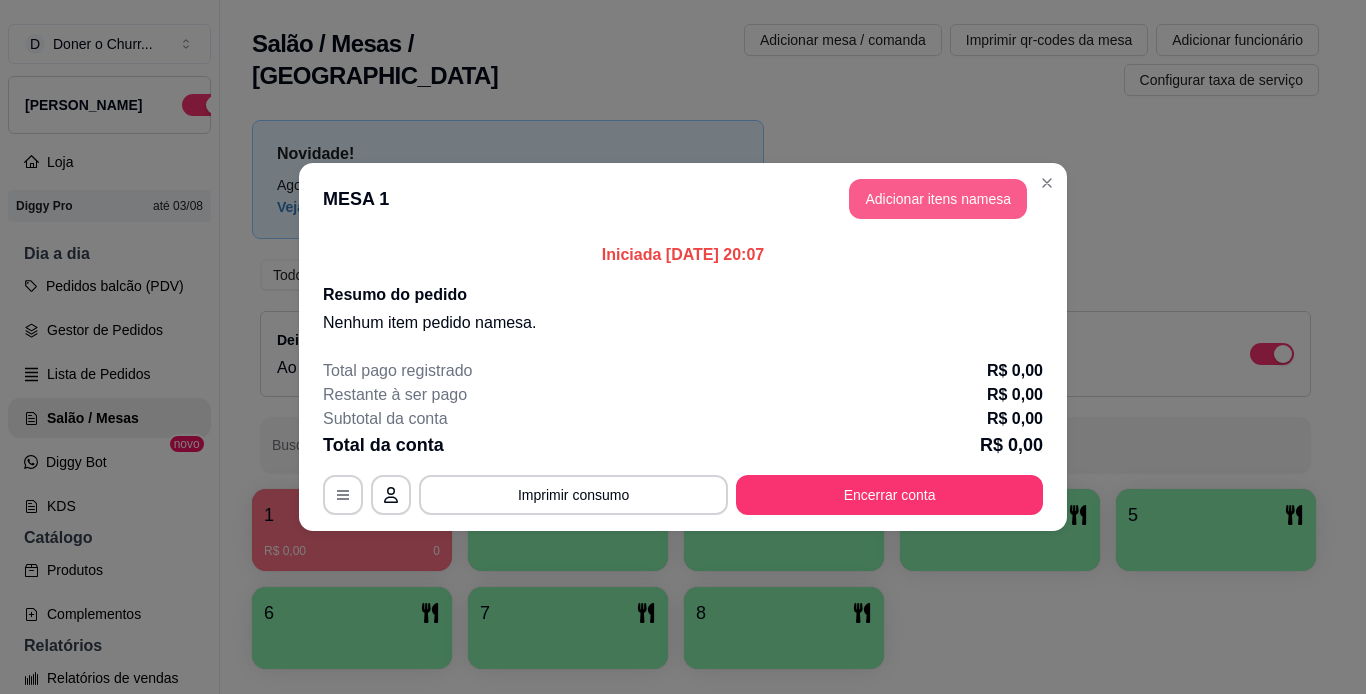 click on "Adicionar itens na  mesa" at bounding box center (938, 199) 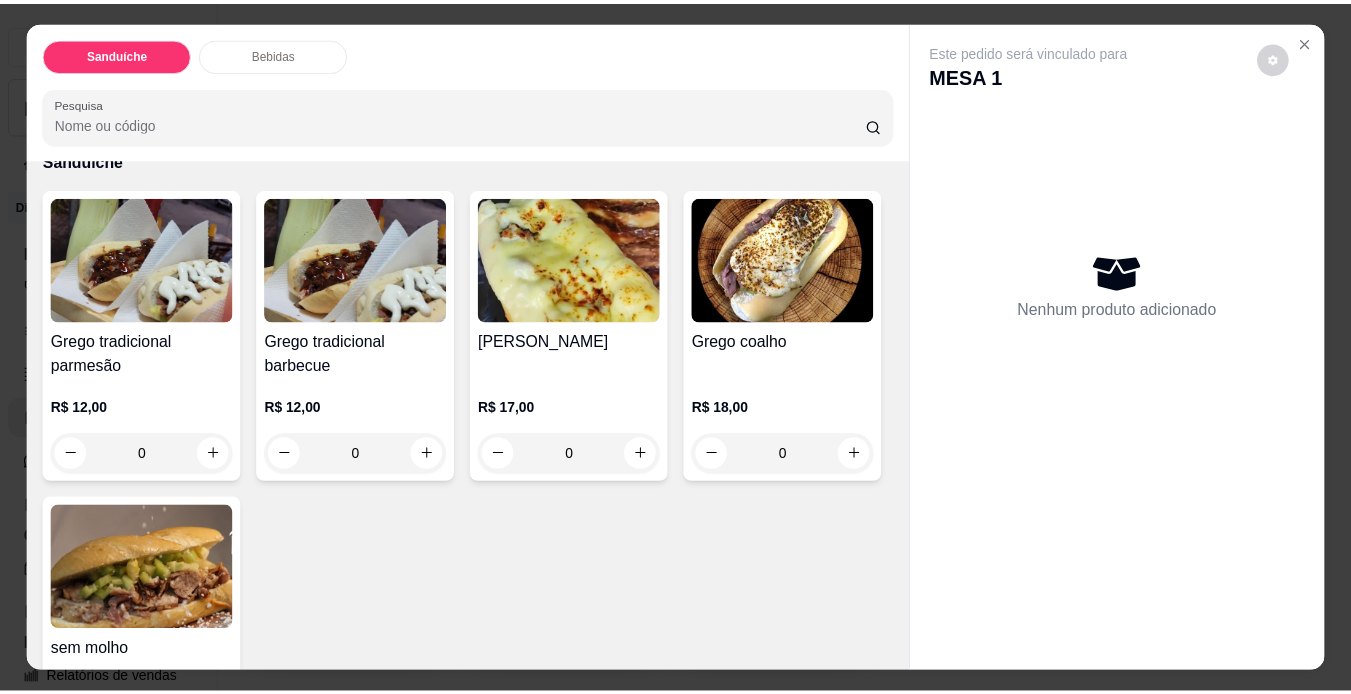 scroll, scrollTop: 0, scrollLeft: 0, axis: both 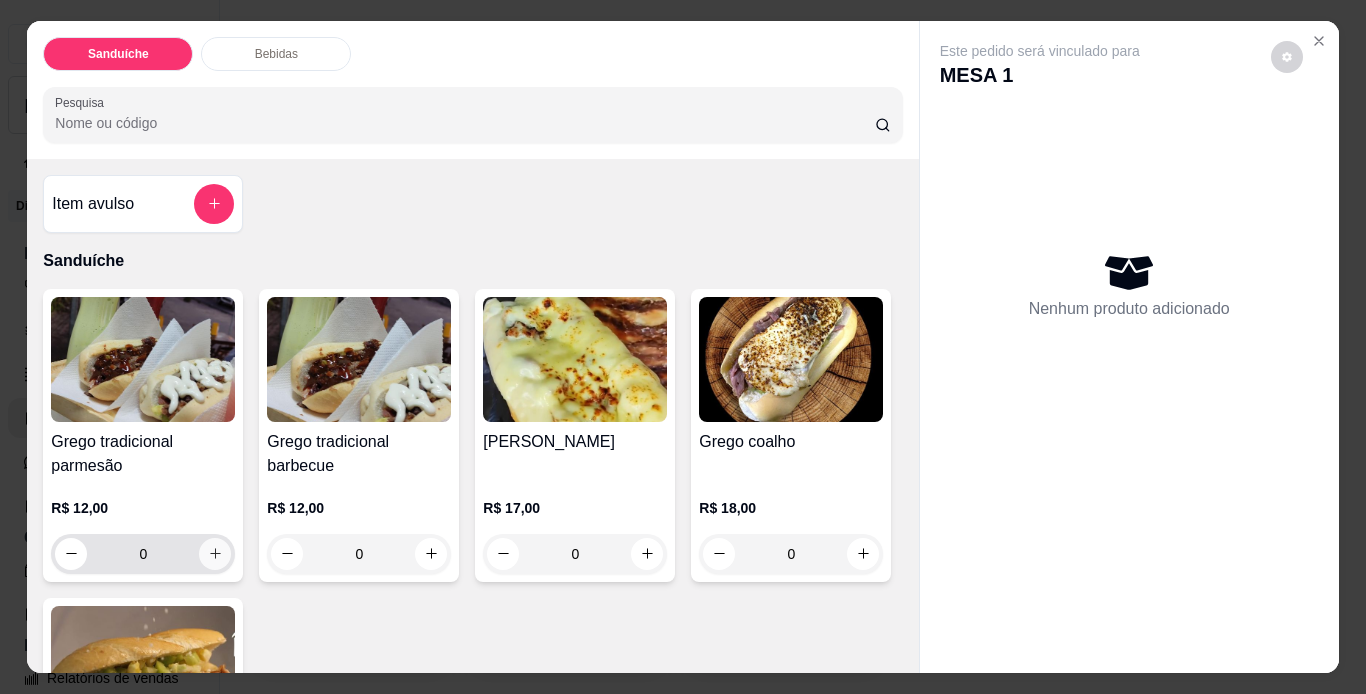 click 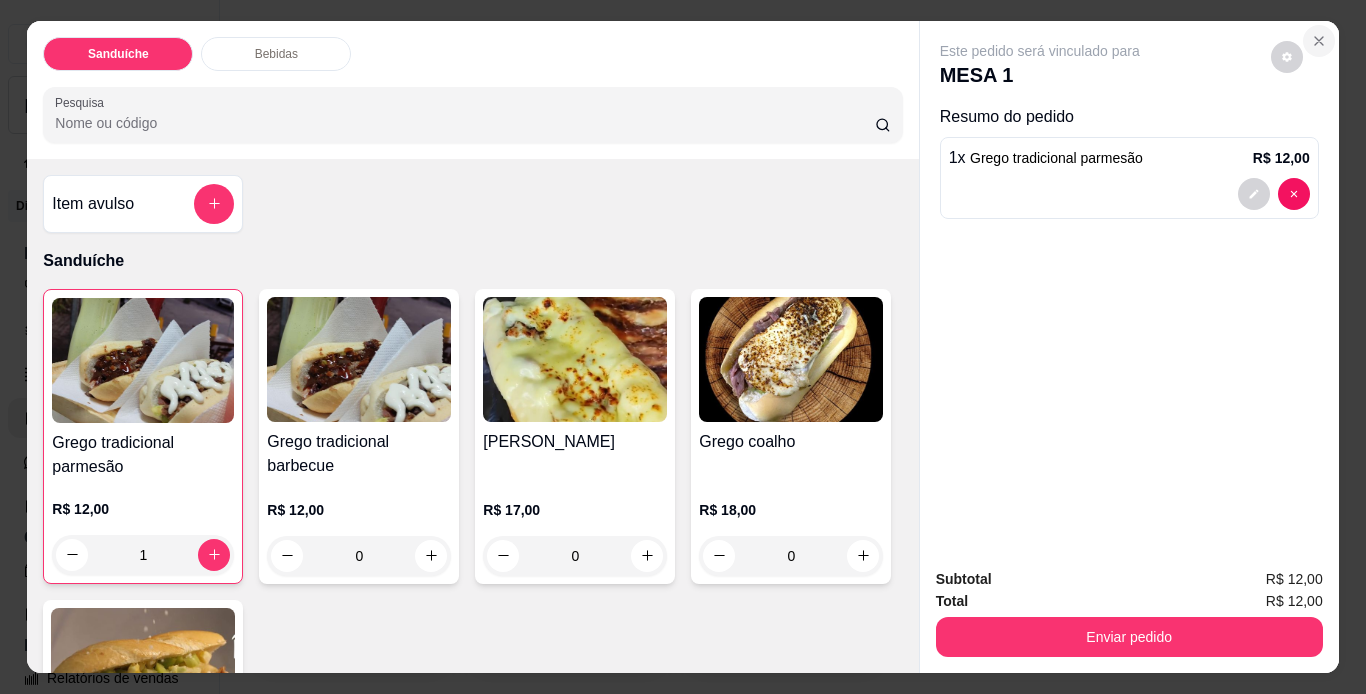 click 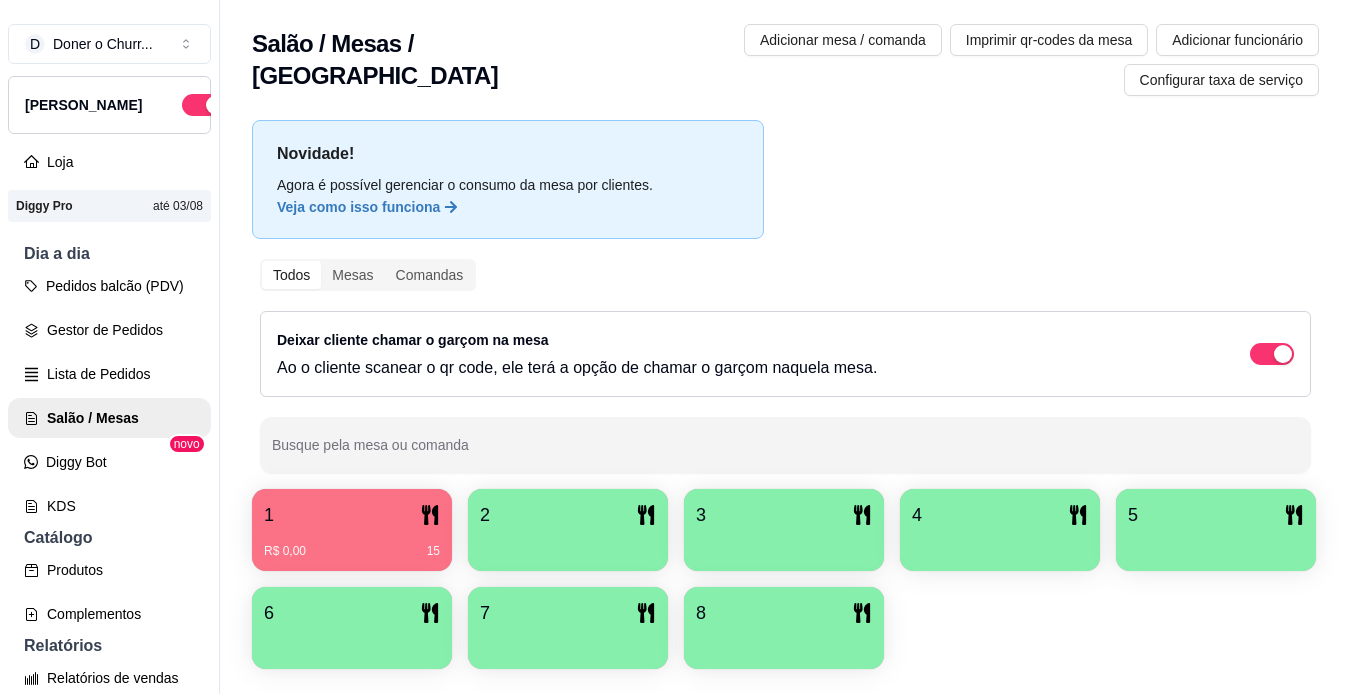 click on "Novidade! Agora é possível gerenciar o consumo da mesa por clientes.   Veja como isso funciona Todos Mesas Comandas Deixar cliente chamar o garçom na mesa Ao o cliente scanear o qr code, ele terá a opção de chamar o garçom naquela mesa. Busque pela mesa ou comanda
1 R$ 0,00 15 2 3 4 5 6 7 8" at bounding box center [785, 400] 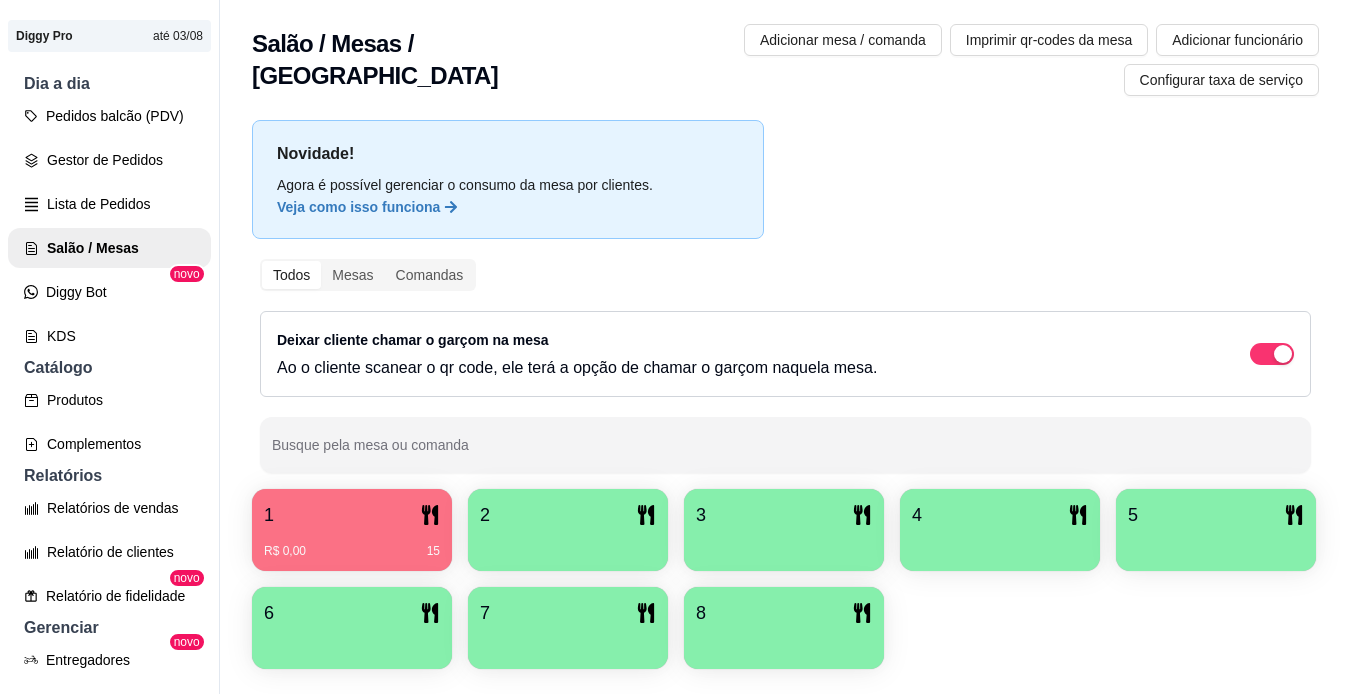 scroll, scrollTop: 76, scrollLeft: 0, axis: vertical 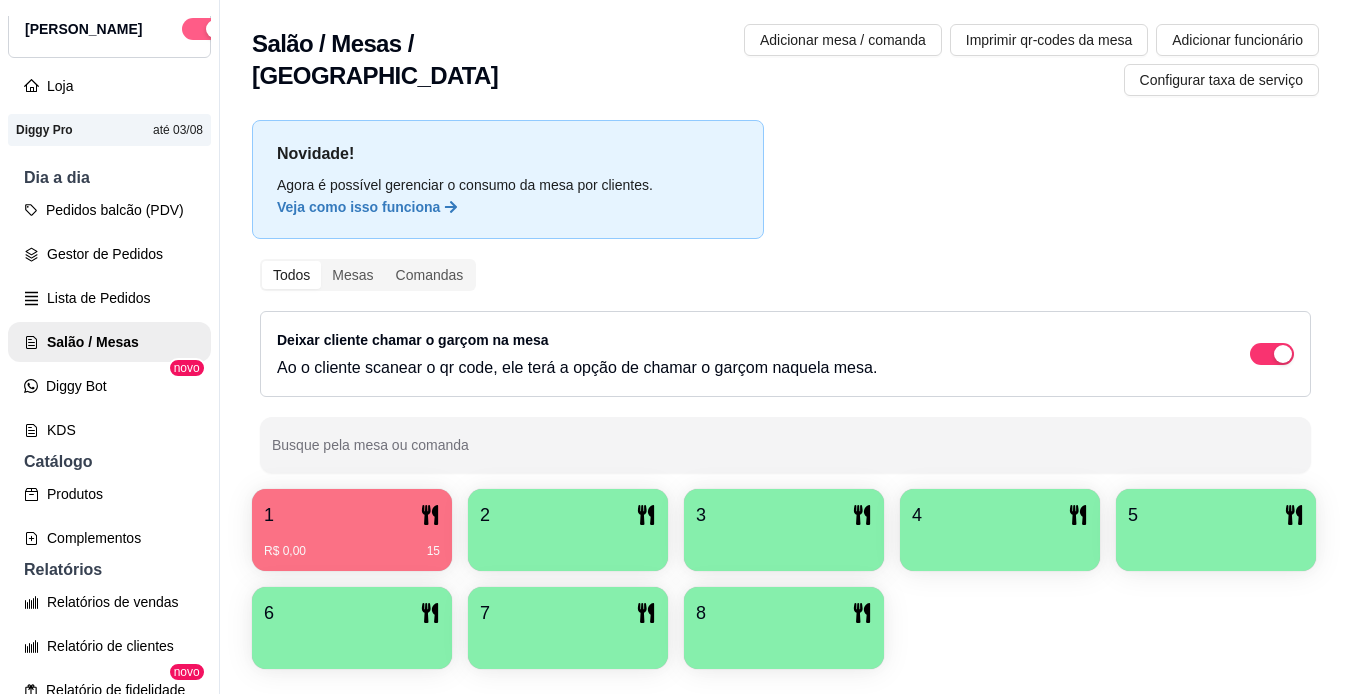click at bounding box center (204, 29) 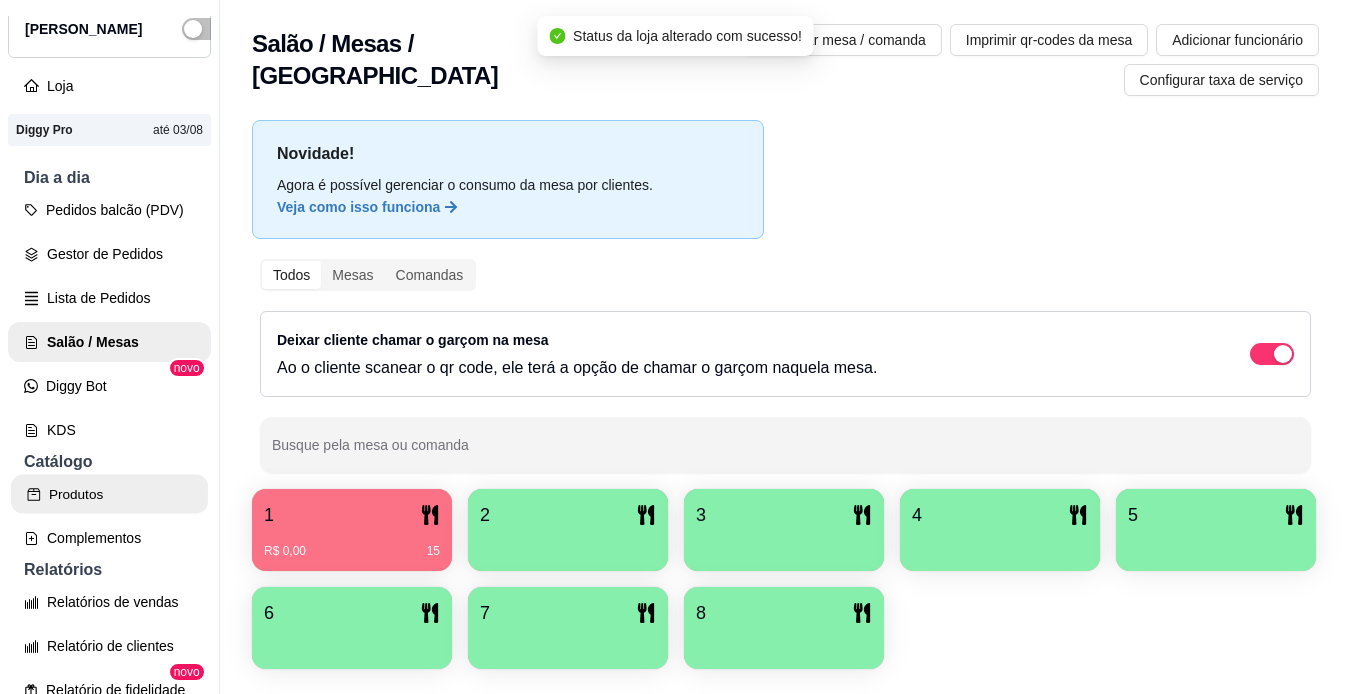 click on "Produtos" at bounding box center (109, 494) 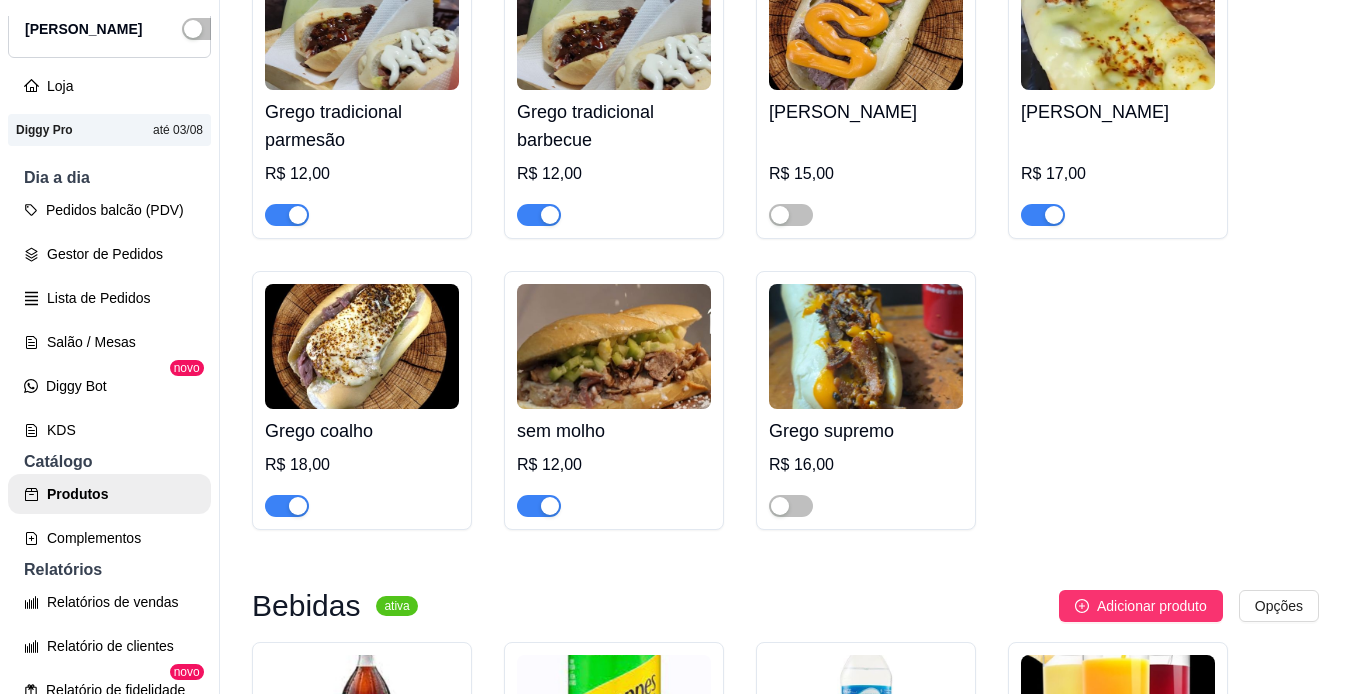 scroll, scrollTop: 400, scrollLeft: 0, axis: vertical 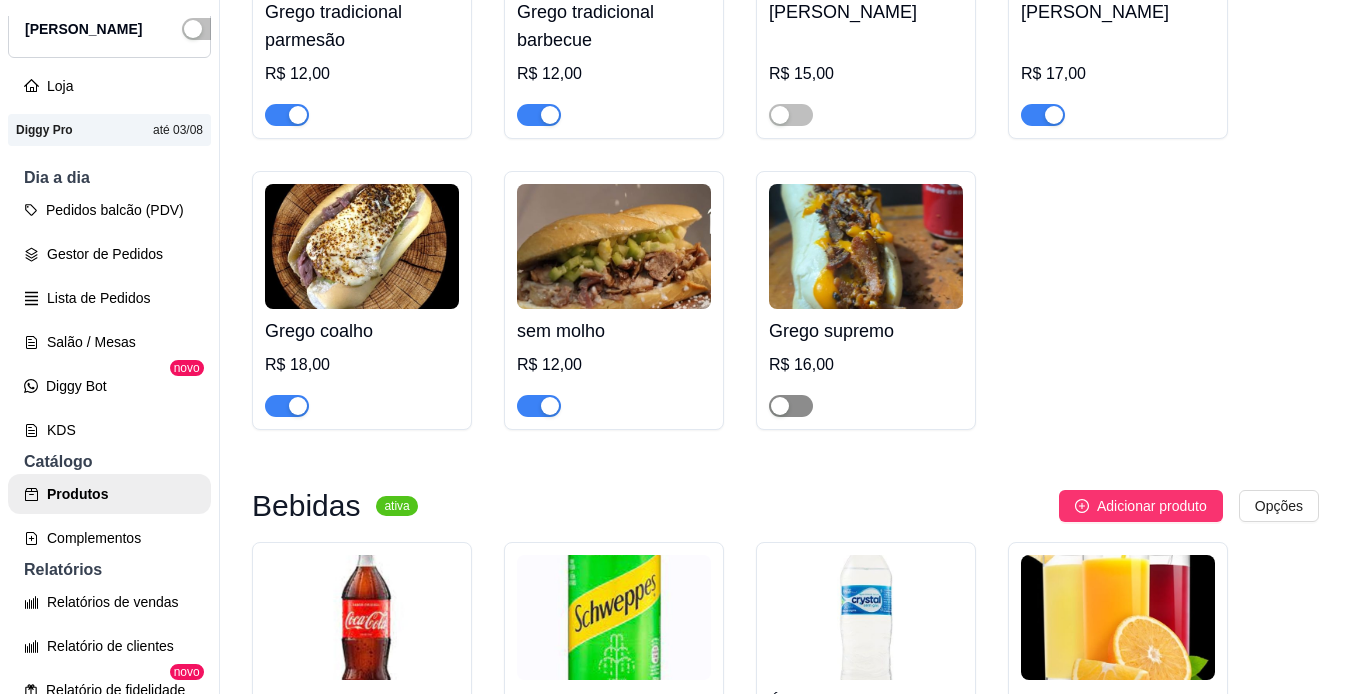 click at bounding box center (780, 406) 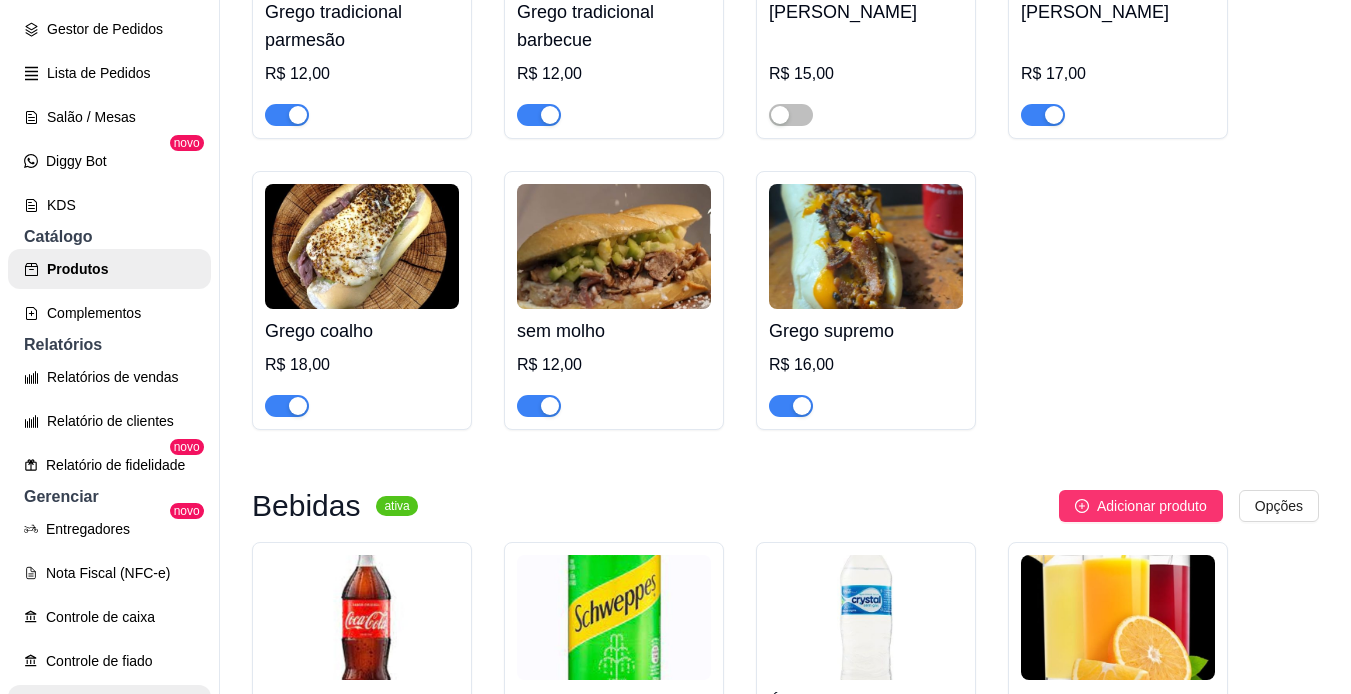 scroll, scrollTop: 300, scrollLeft: 0, axis: vertical 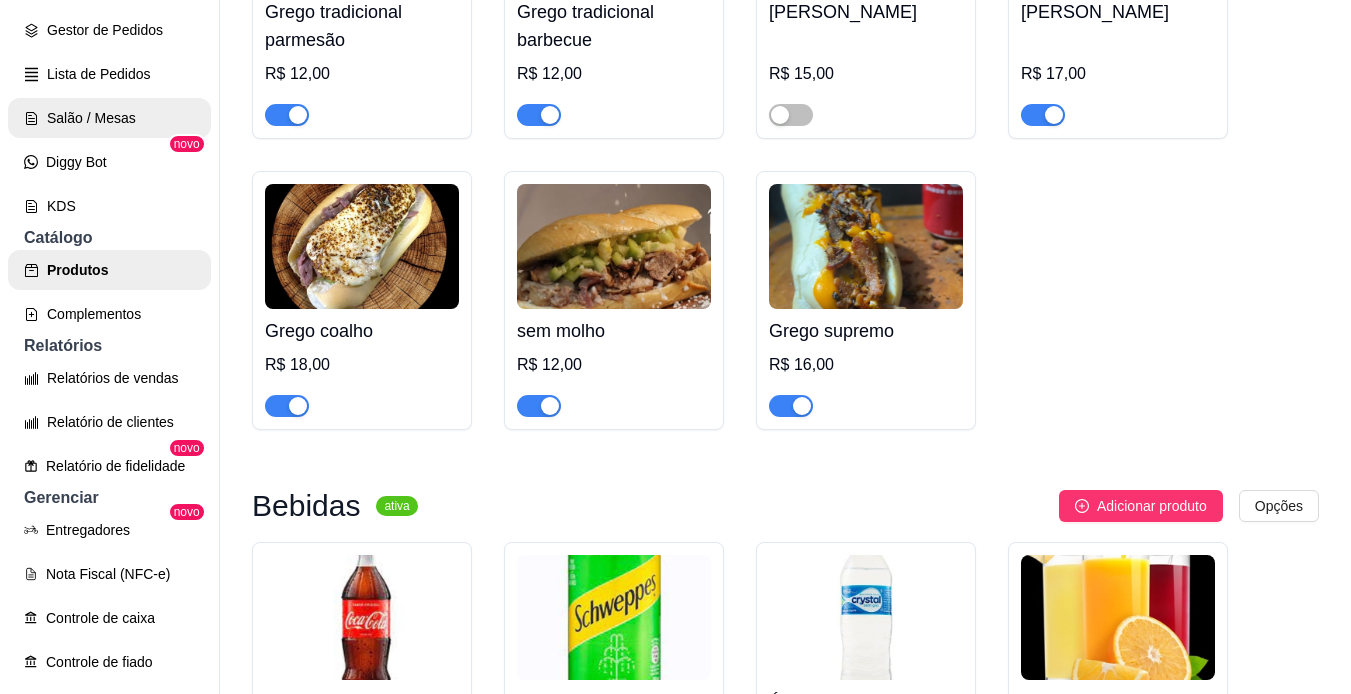 click on "Salão / Mesas" at bounding box center [109, 118] 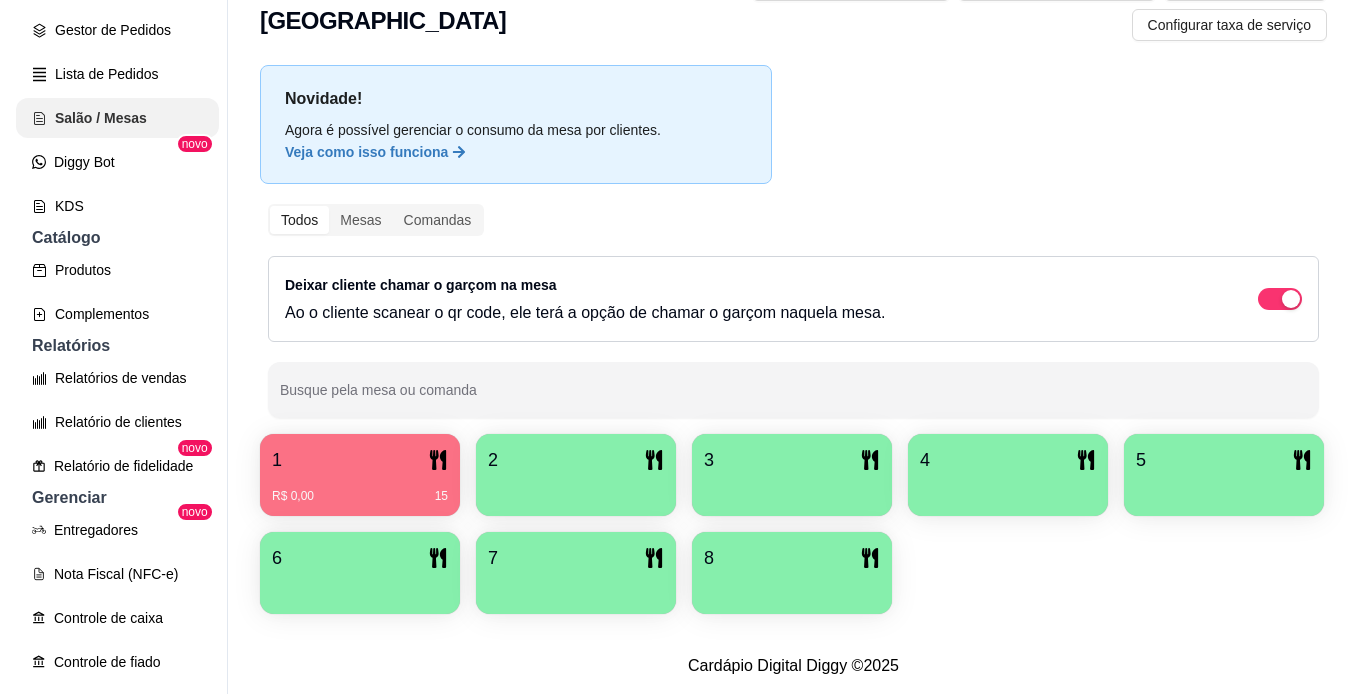 scroll, scrollTop: 0, scrollLeft: 0, axis: both 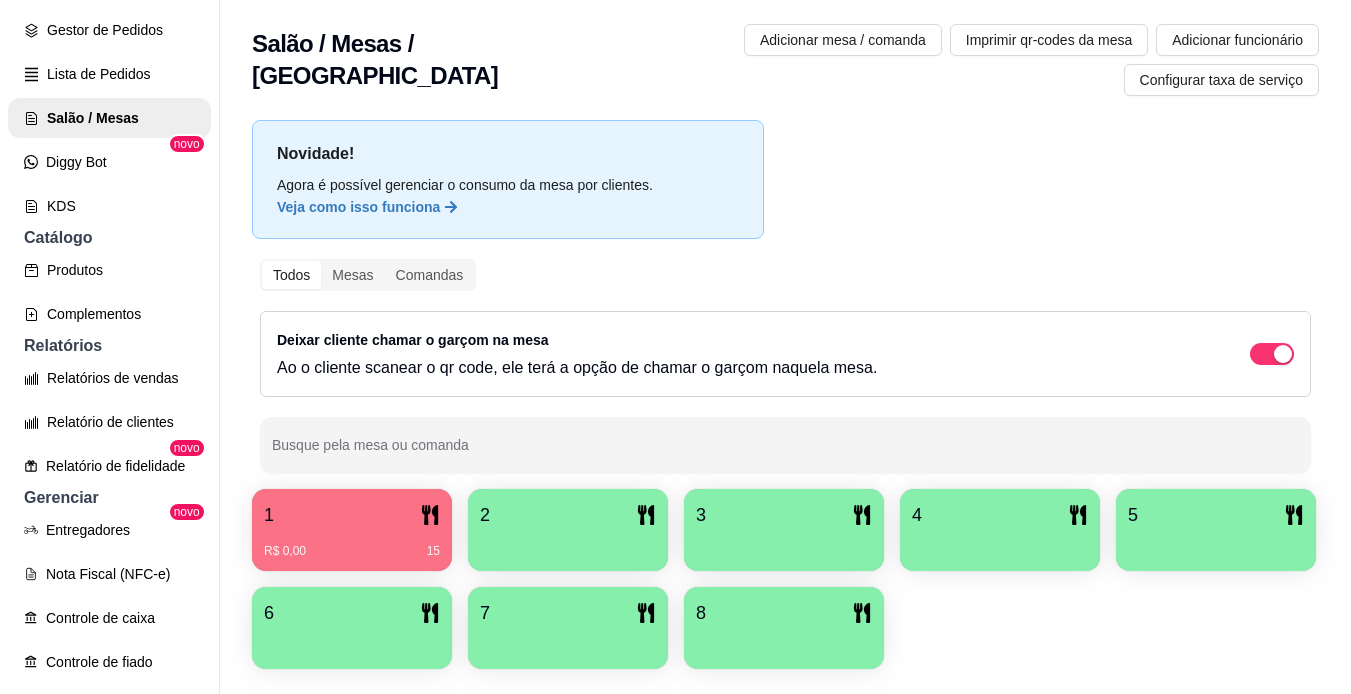 click on "R$ 0,00 15" at bounding box center [352, 544] 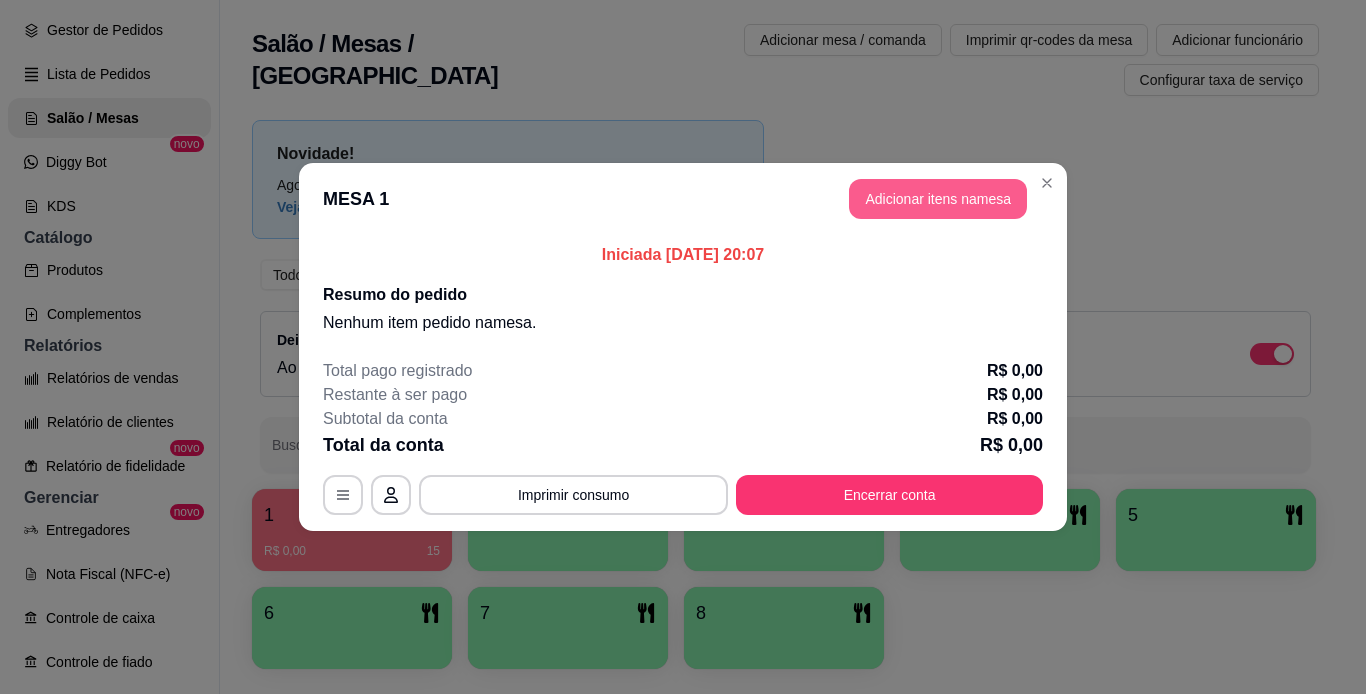 click on "Adicionar itens na  mesa" at bounding box center (938, 199) 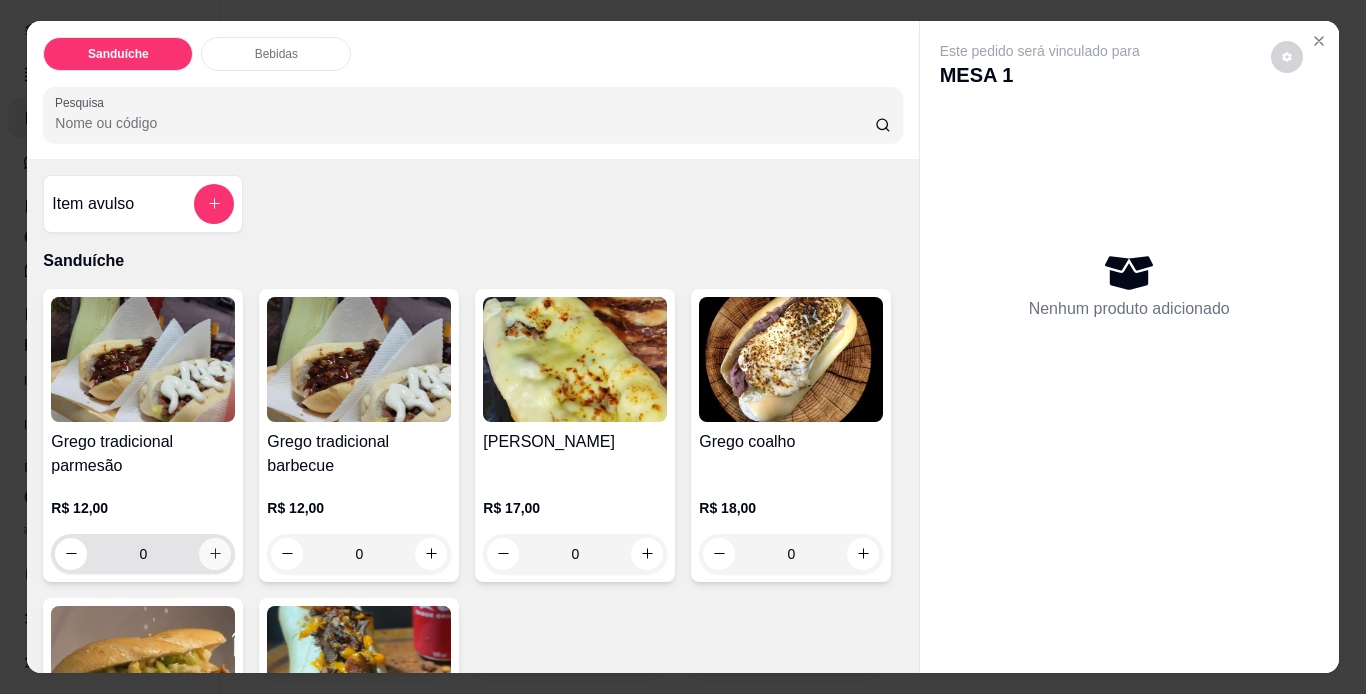 click 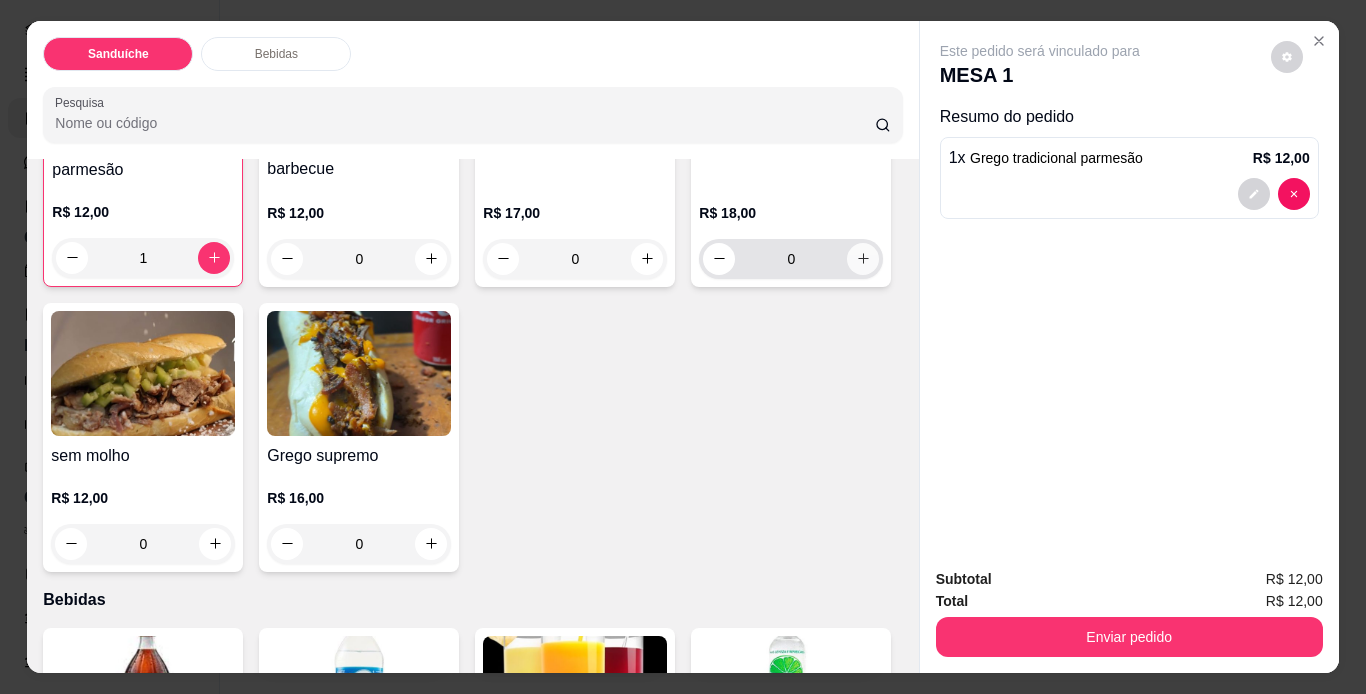 scroll, scrollTop: 300, scrollLeft: 0, axis: vertical 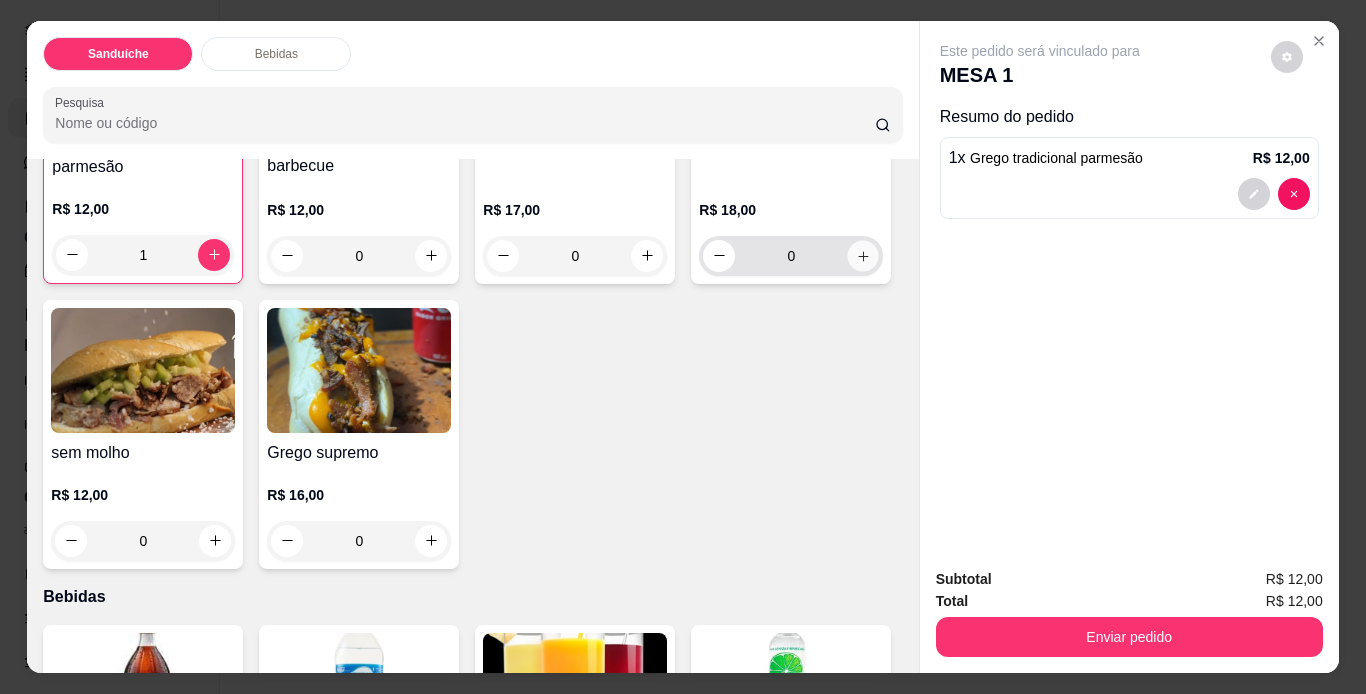 click at bounding box center (863, 255) 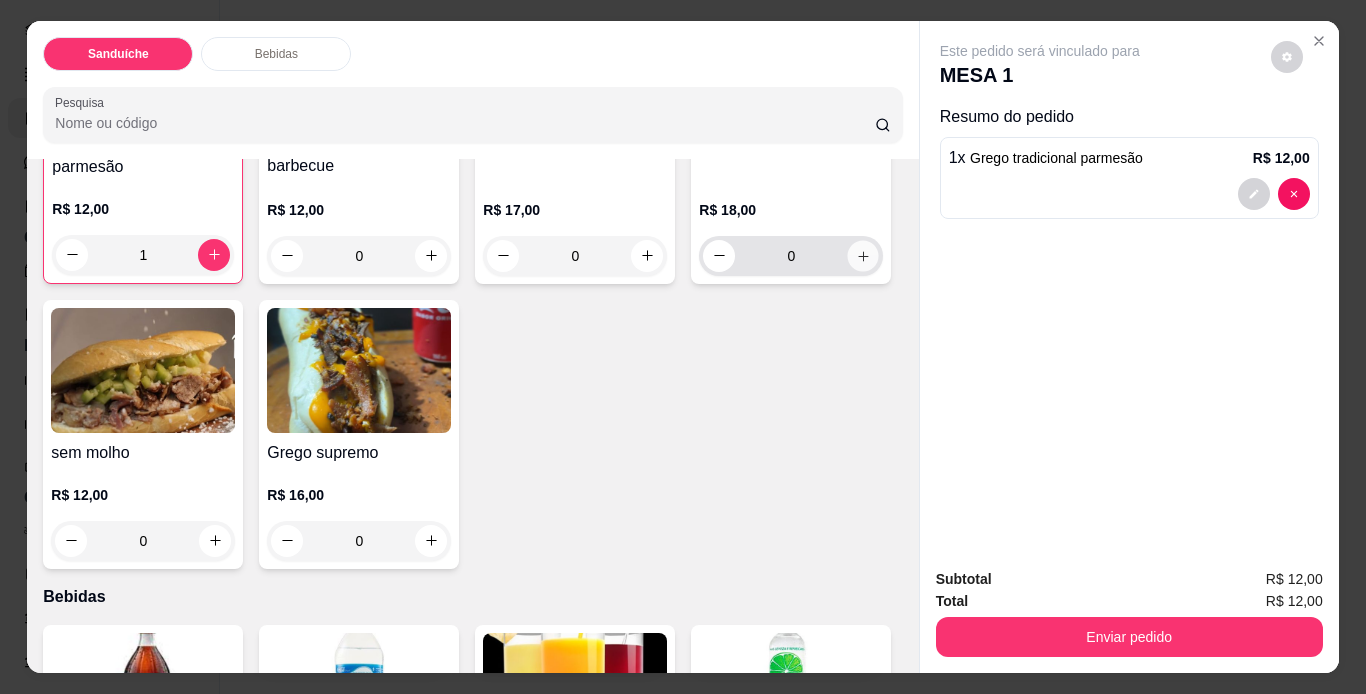 type on "1" 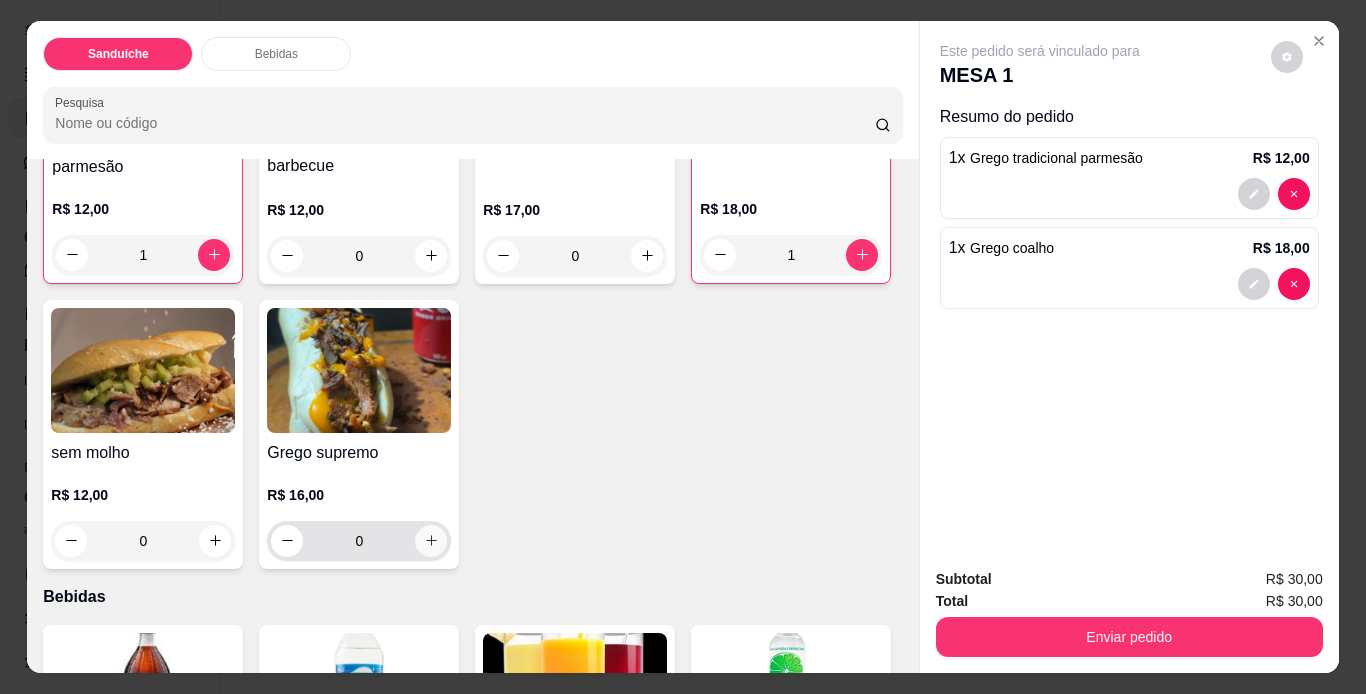 click 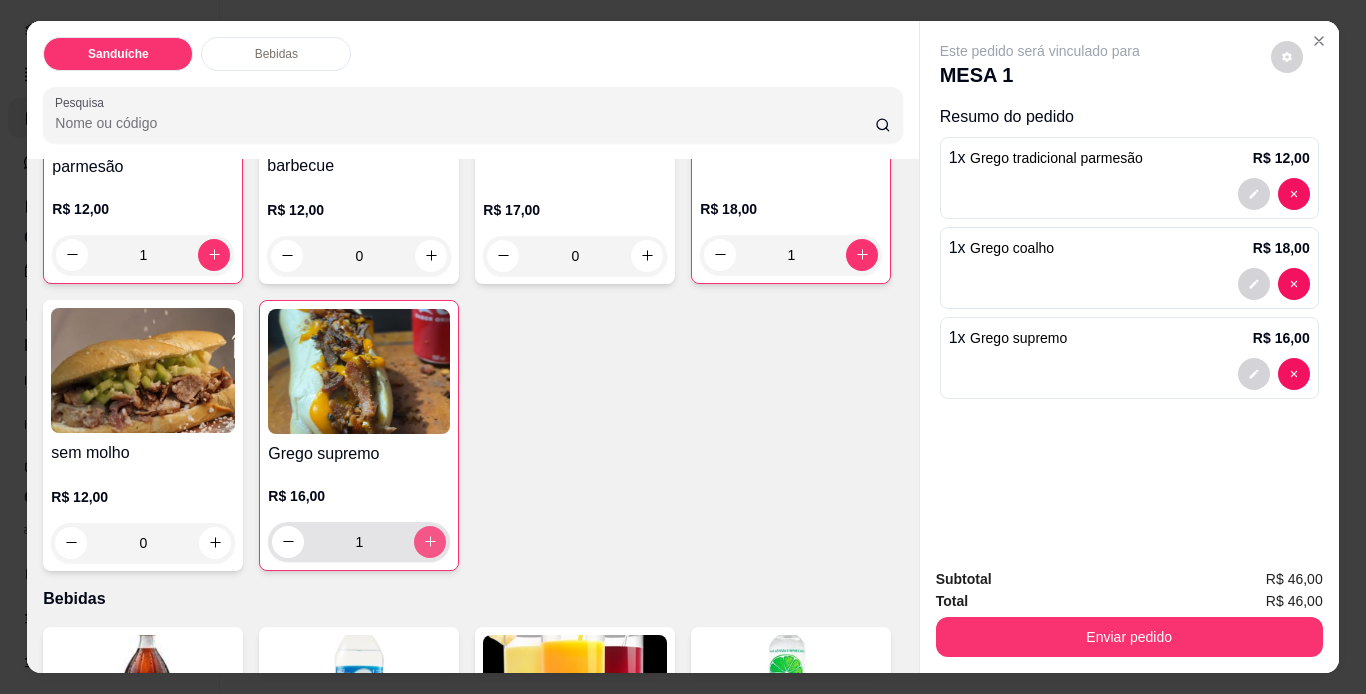 type on "1" 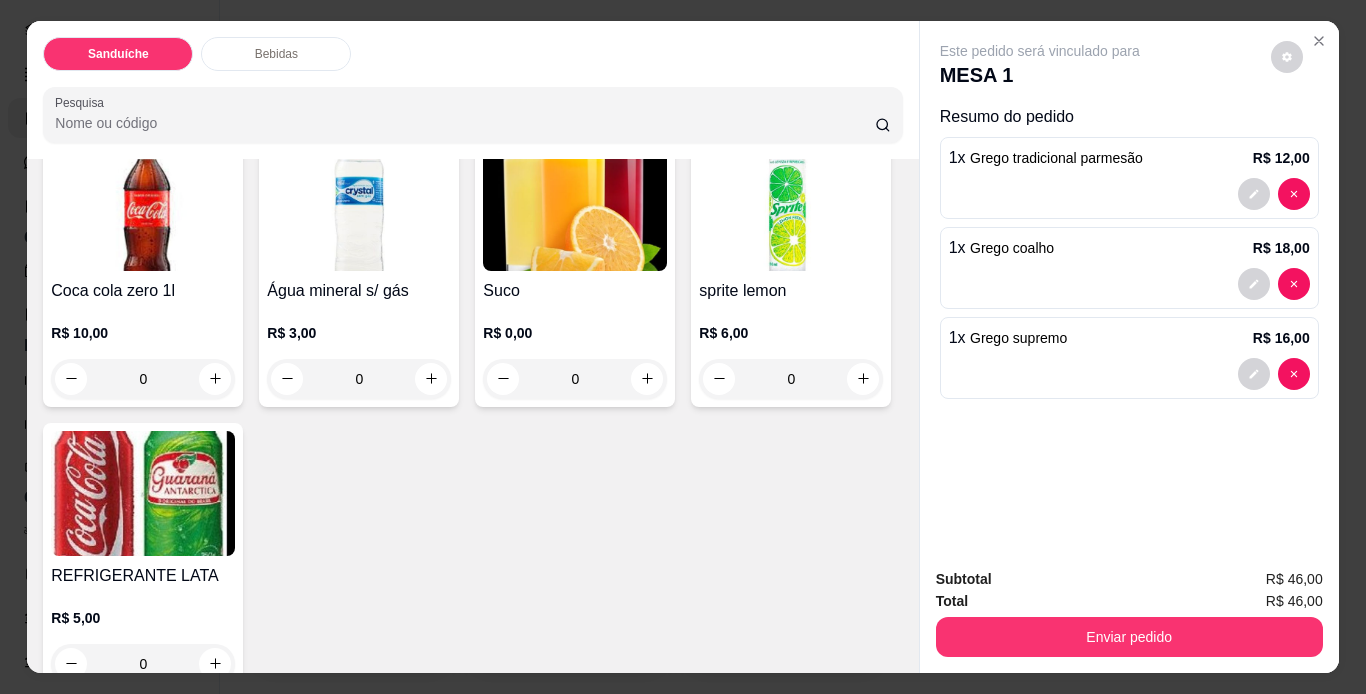scroll, scrollTop: 800, scrollLeft: 0, axis: vertical 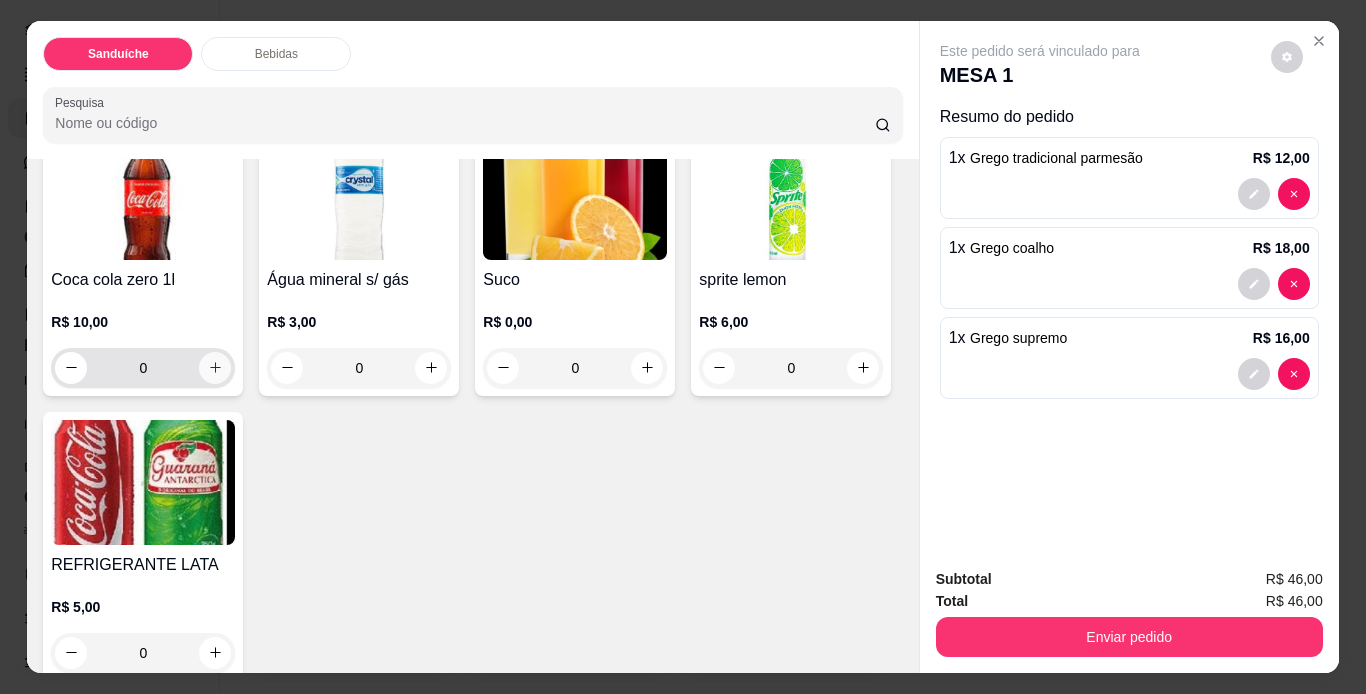 click 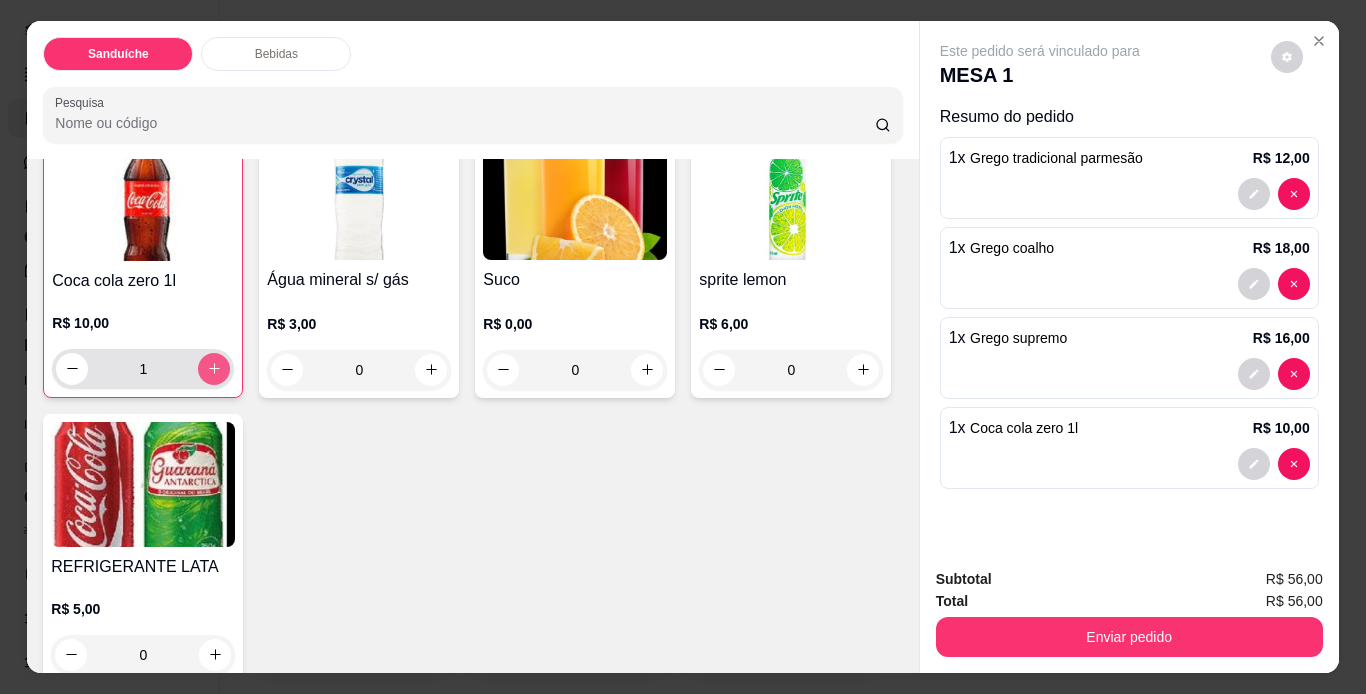 scroll, scrollTop: 801, scrollLeft: 0, axis: vertical 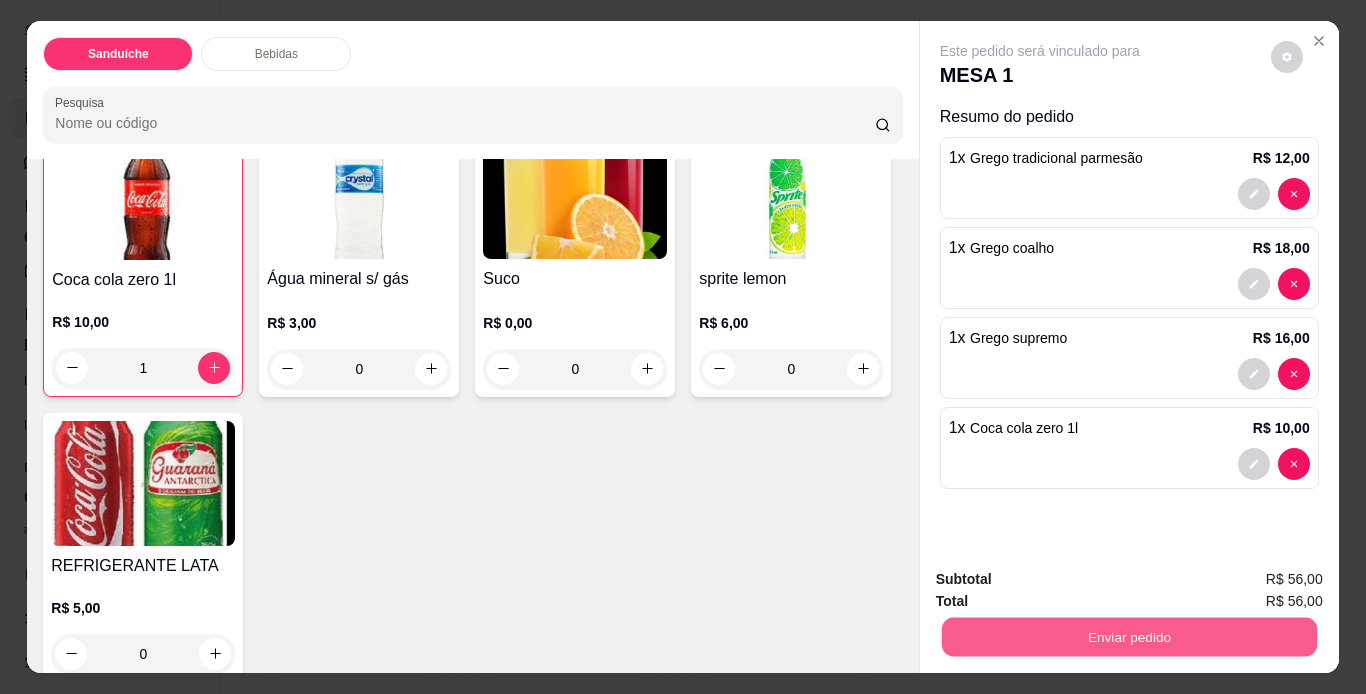 click on "Enviar pedido" at bounding box center (1128, 637) 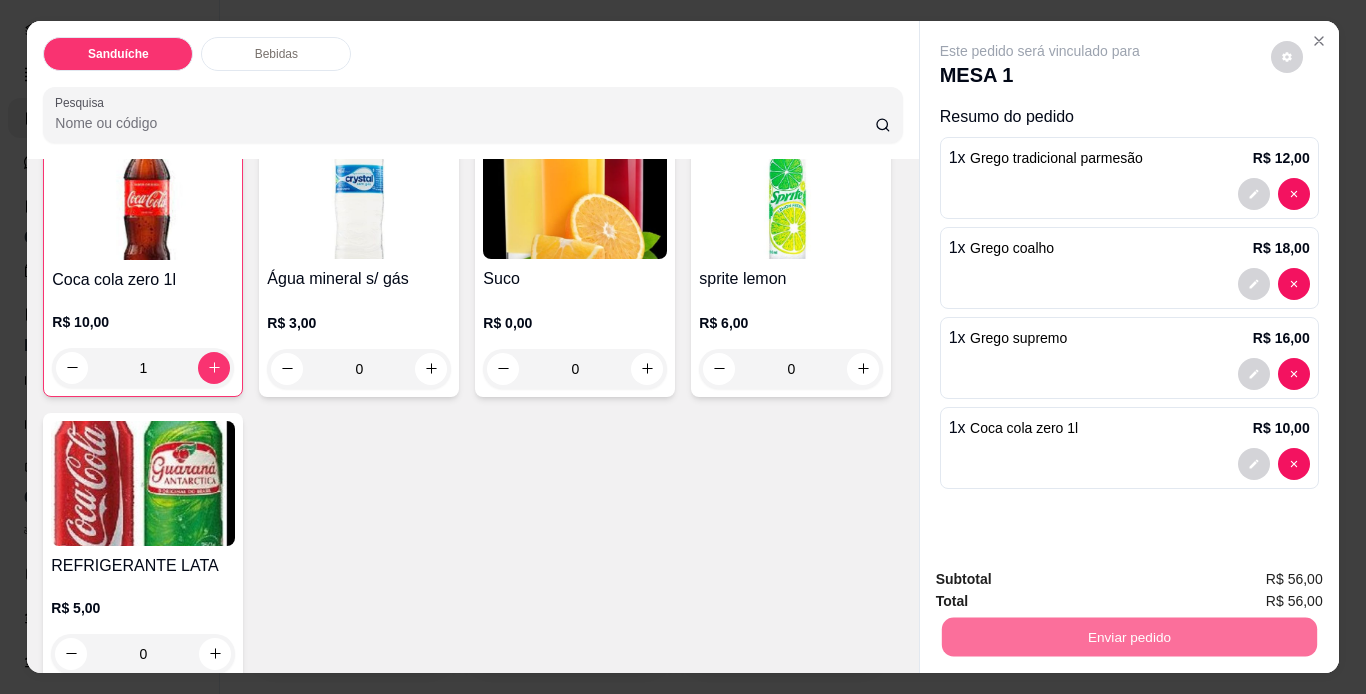 click on "Não registrar e enviar pedido" at bounding box center (1063, 580) 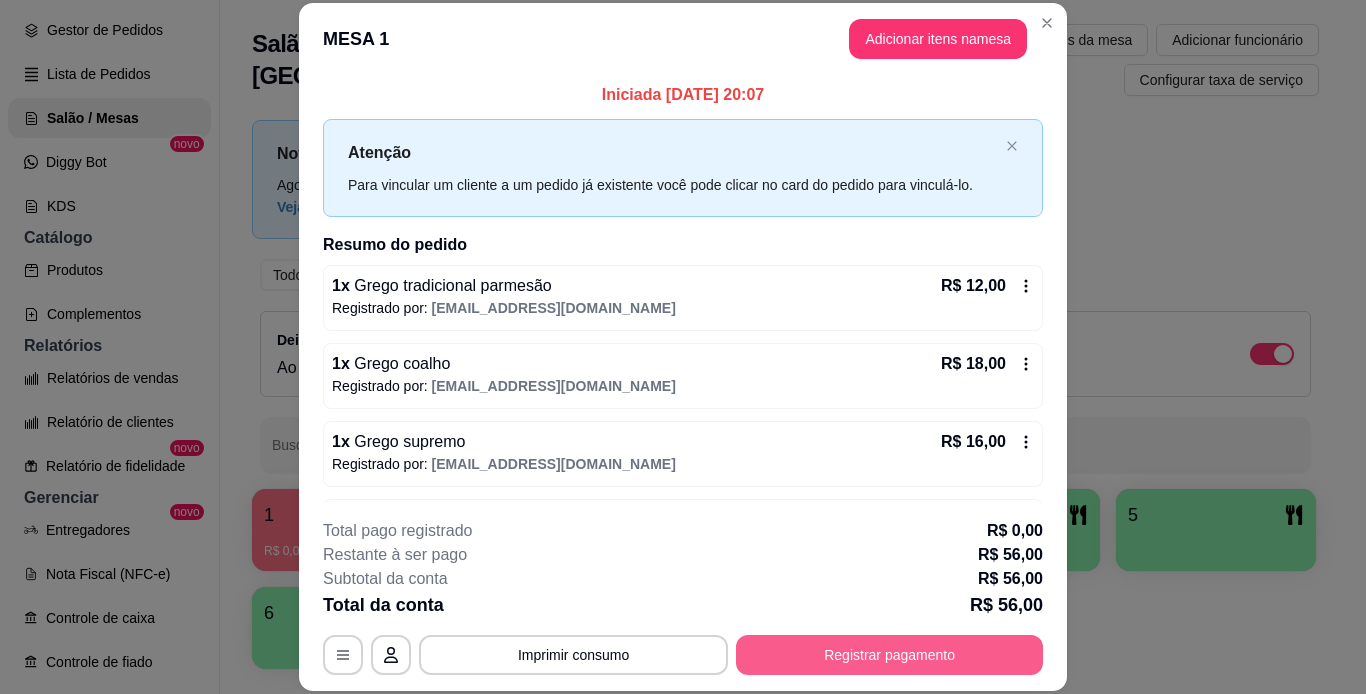 click on "Registrar pagamento" at bounding box center (889, 655) 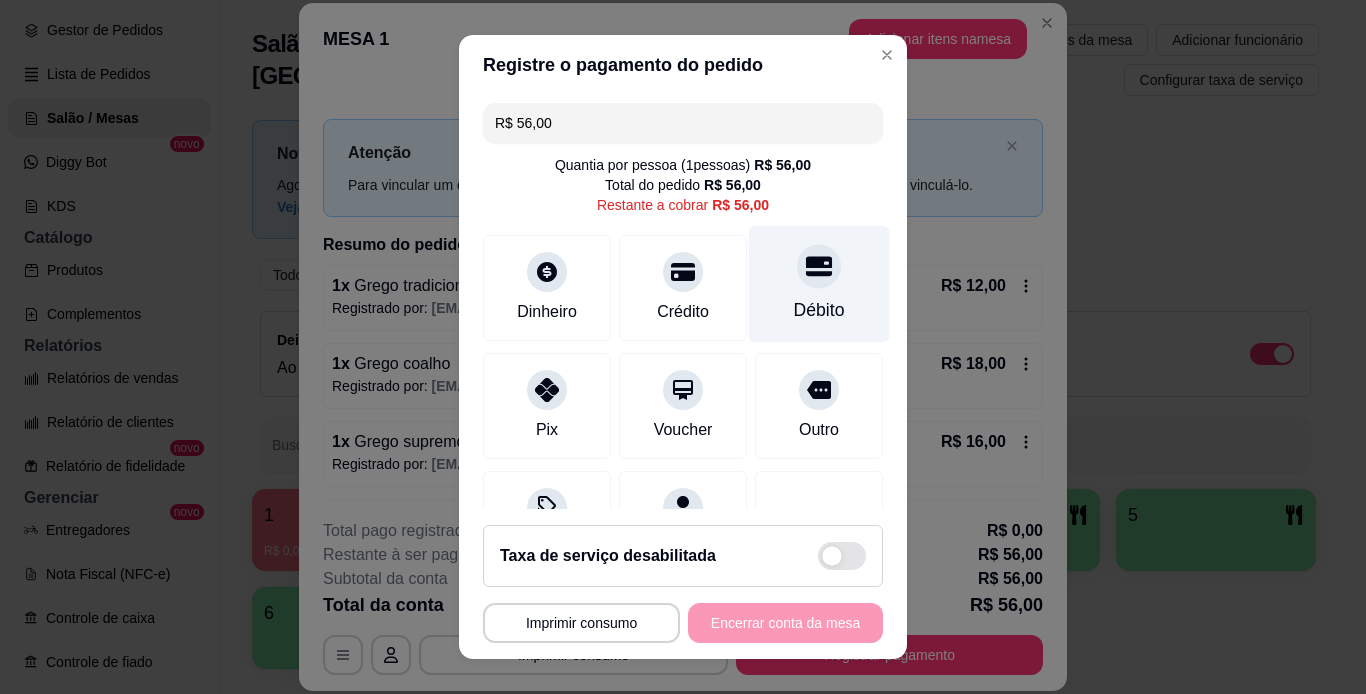 click on "Débito" at bounding box center (819, 283) 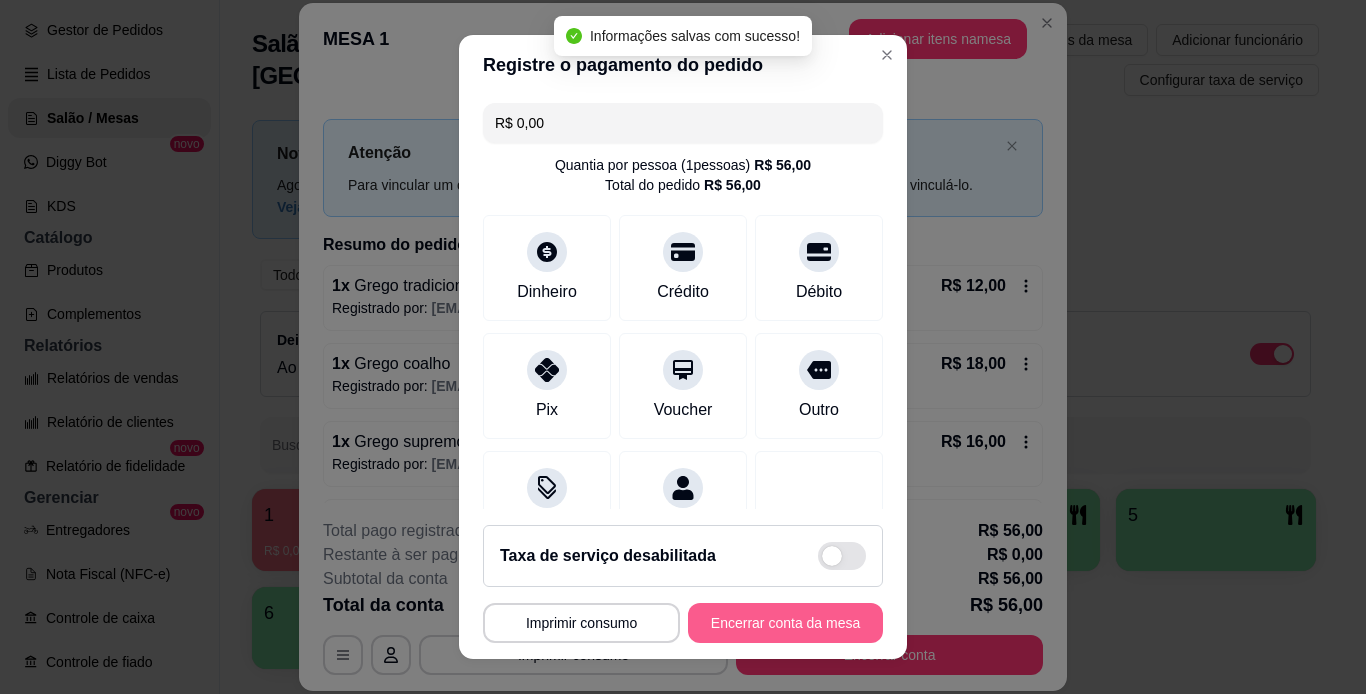type on "R$ 0,00" 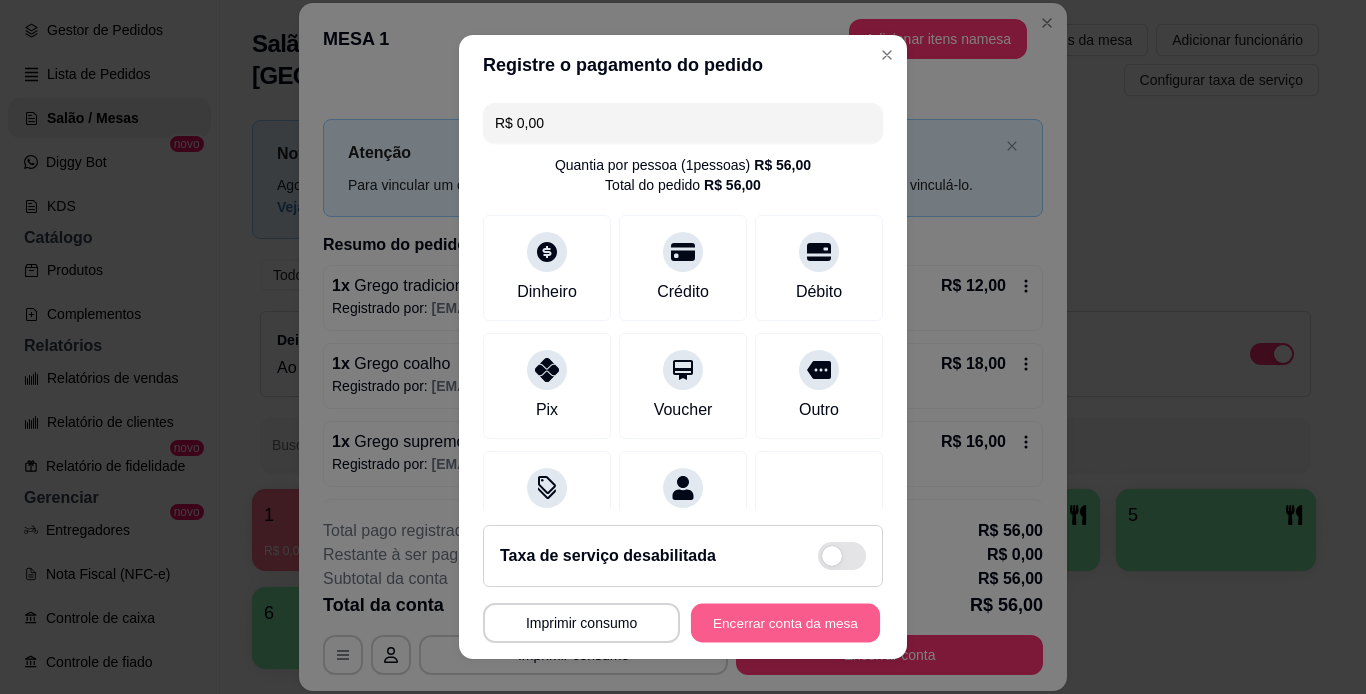 click on "Encerrar conta da mesa" at bounding box center (785, 623) 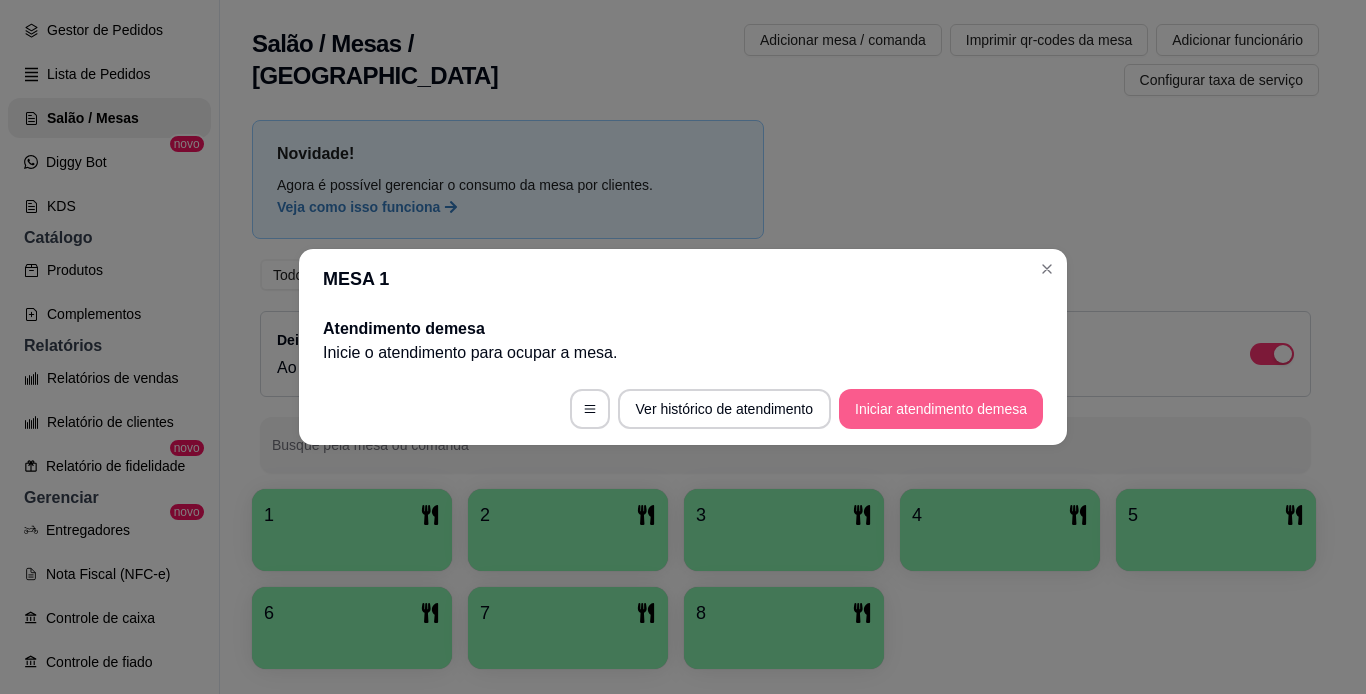 click on "Iniciar atendimento de  mesa" at bounding box center [941, 409] 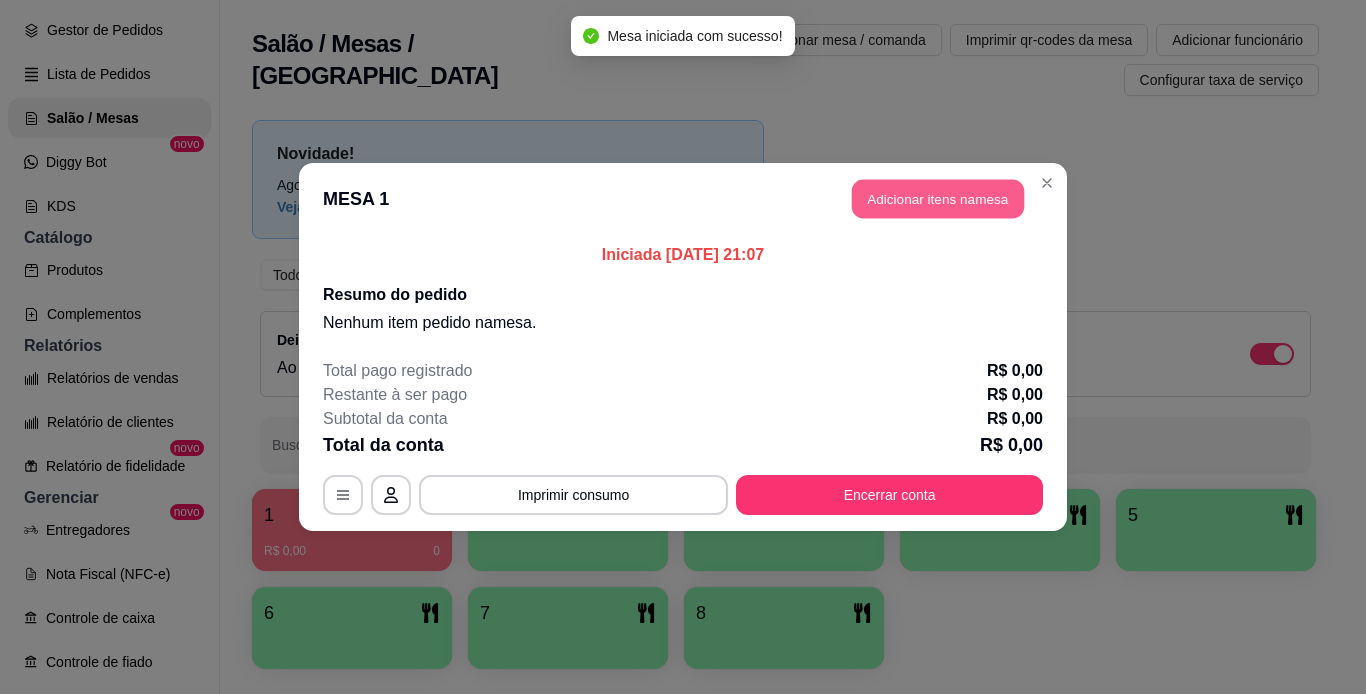 click on "Adicionar itens na  mesa" at bounding box center [938, 199] 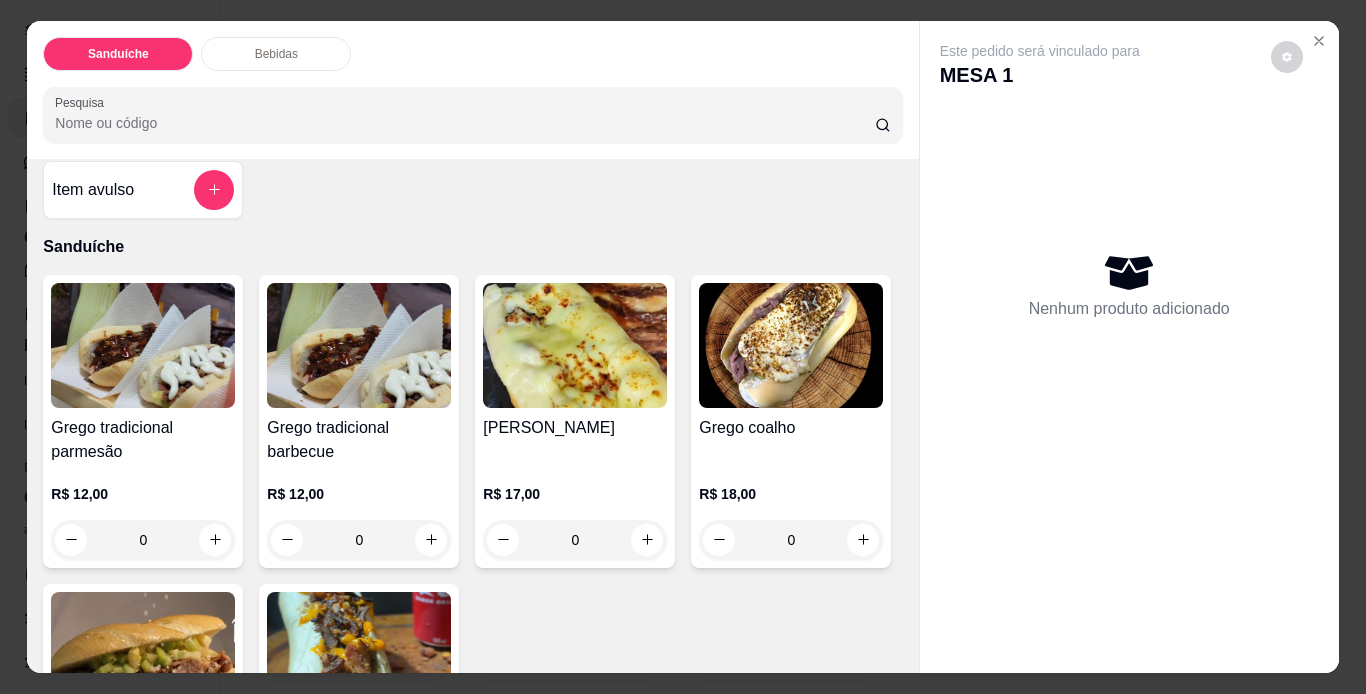 scroll, scrollTop: 0, scrollLeft: 0, axis: both 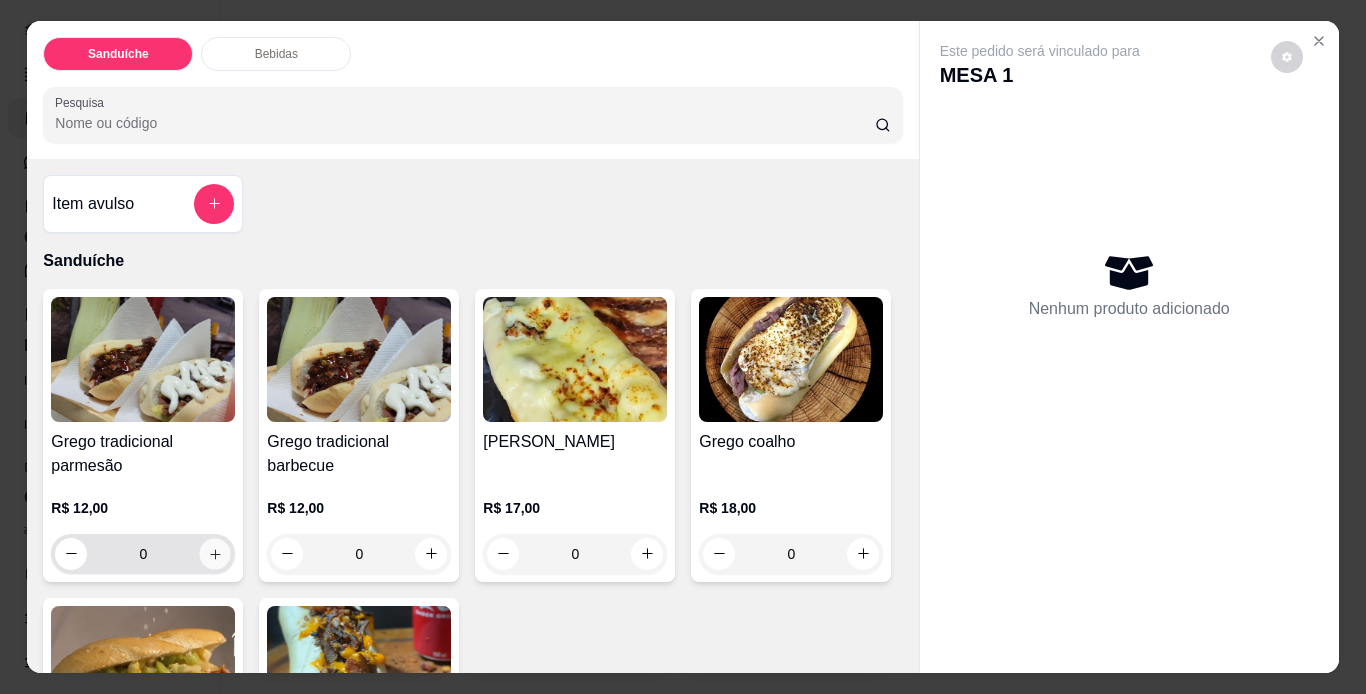 click at bounding box center (215, 553) 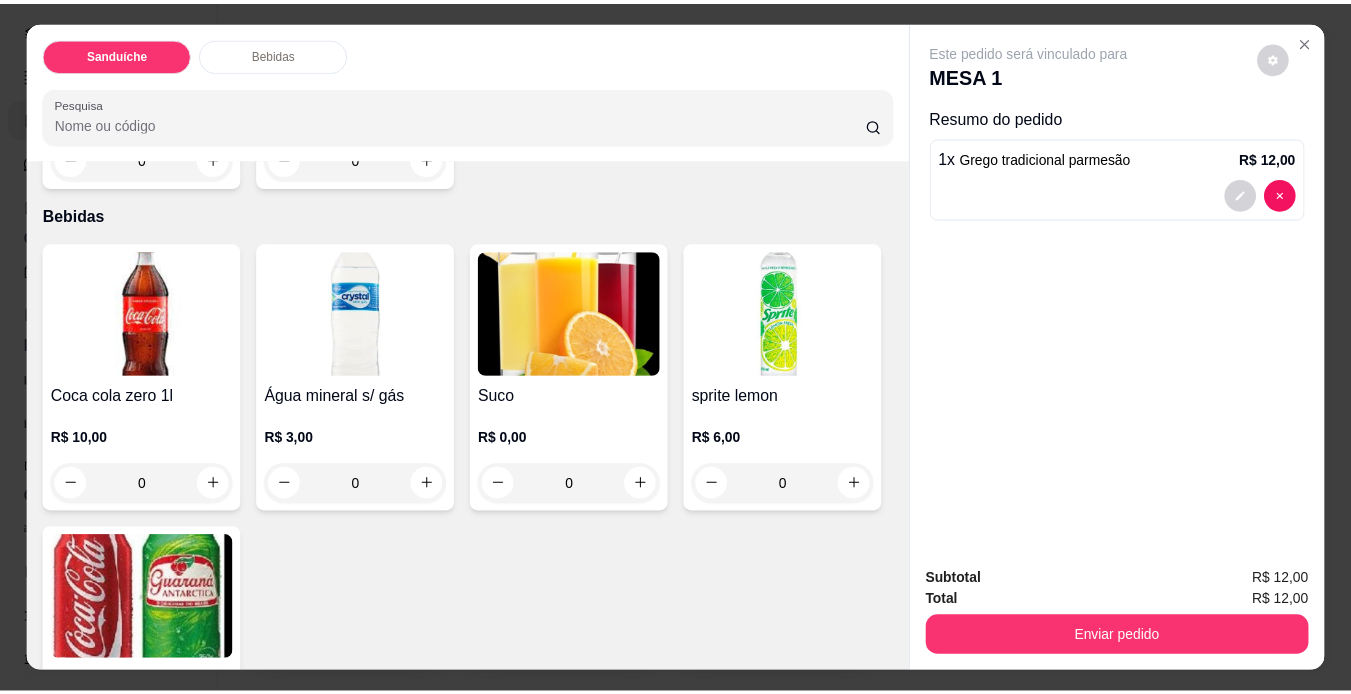 scroll, scrollTop: 800, scrollLeft: 0, axis: vertical 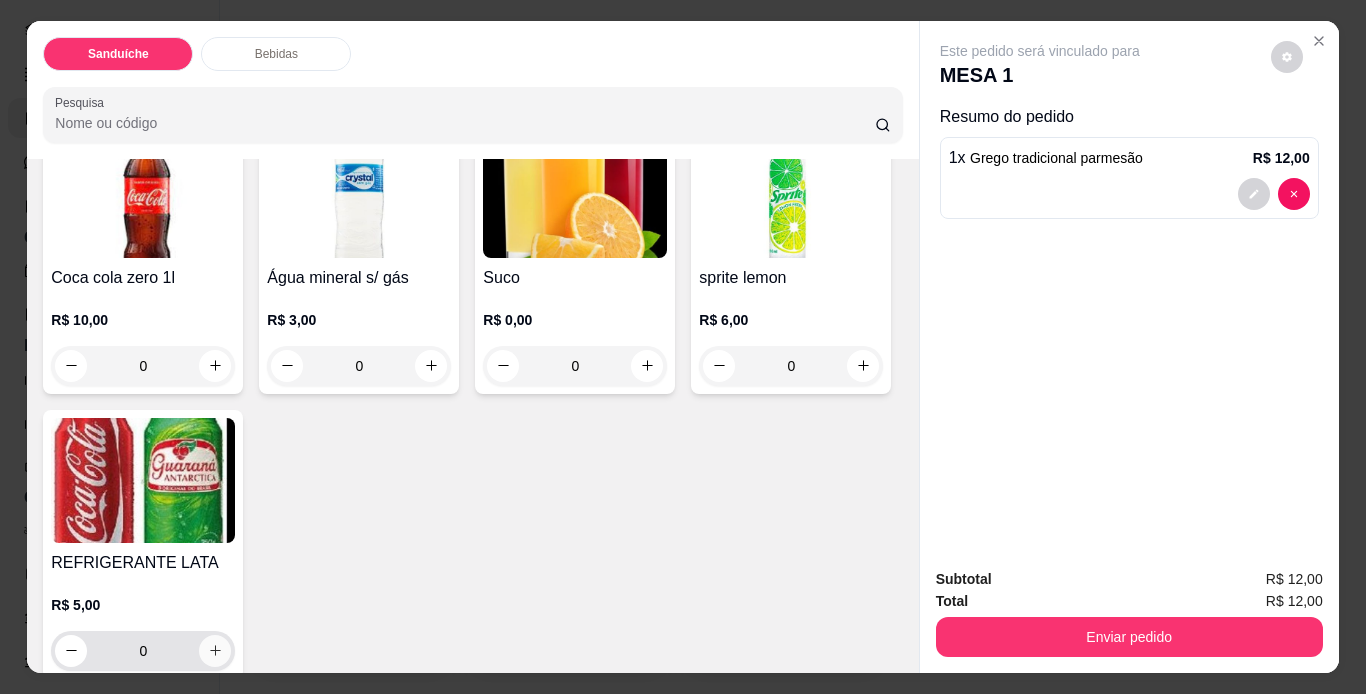 click 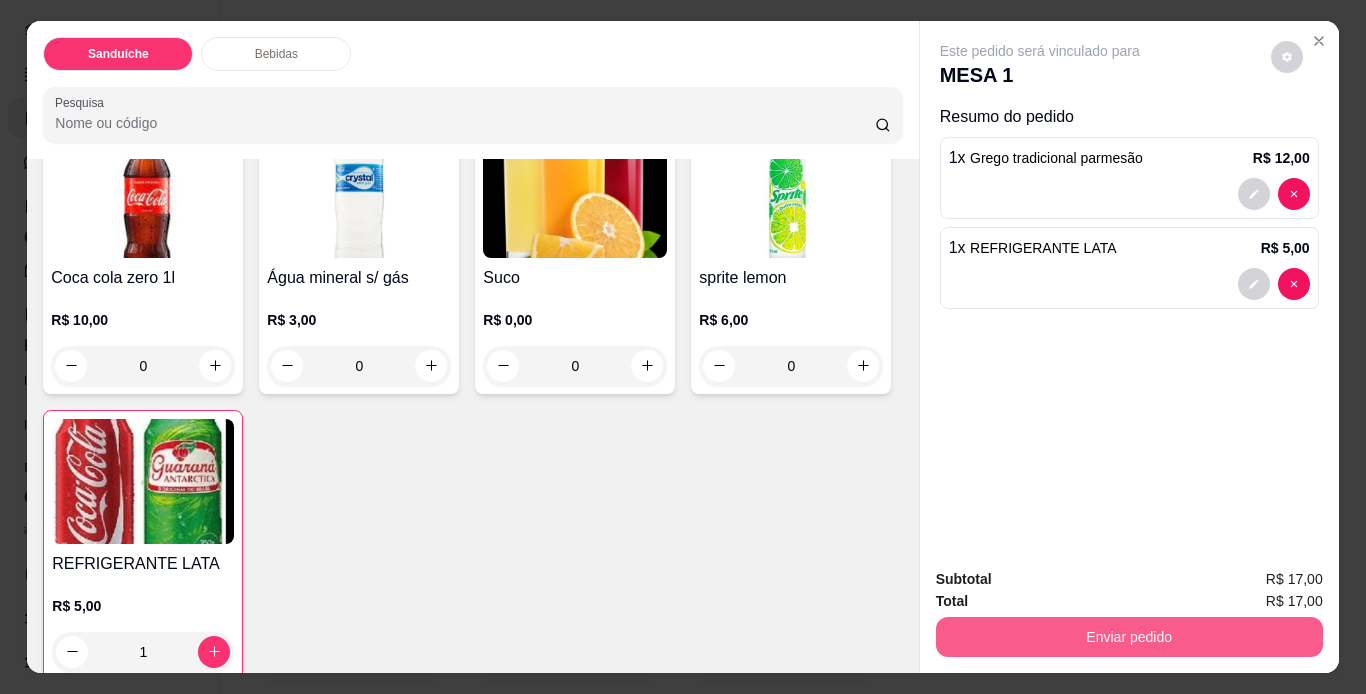 click on "Enviar pedido" at bounding box center [1129, 637] 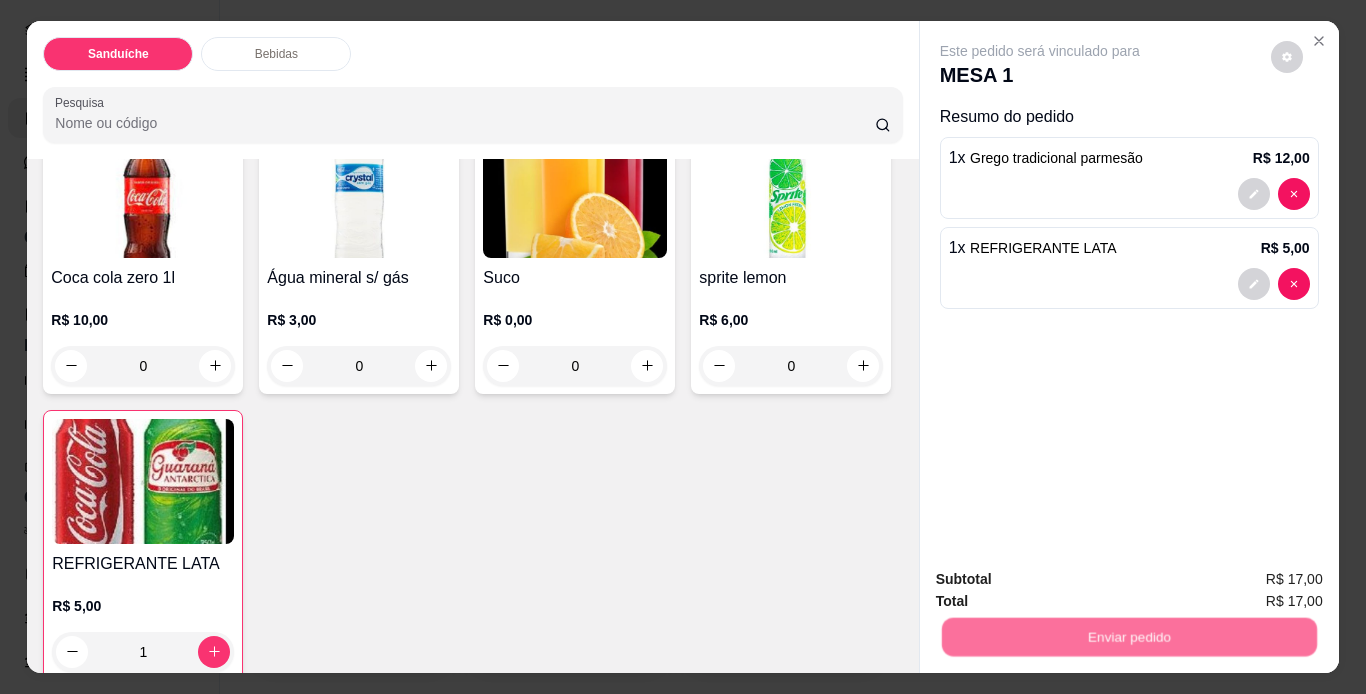 click on "Não registrar e enviar pedido" at bounding box center [1063, 581] 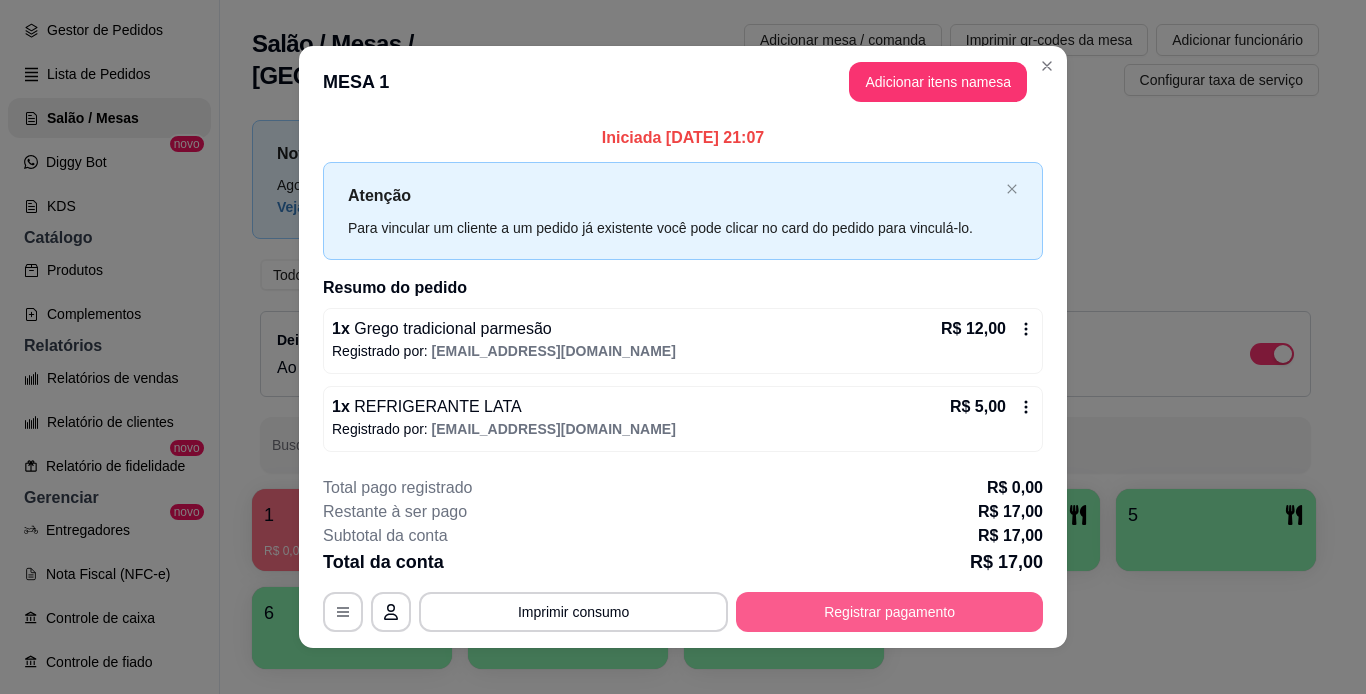click on "Registrar pagamento" at bounding box center (889, 612) 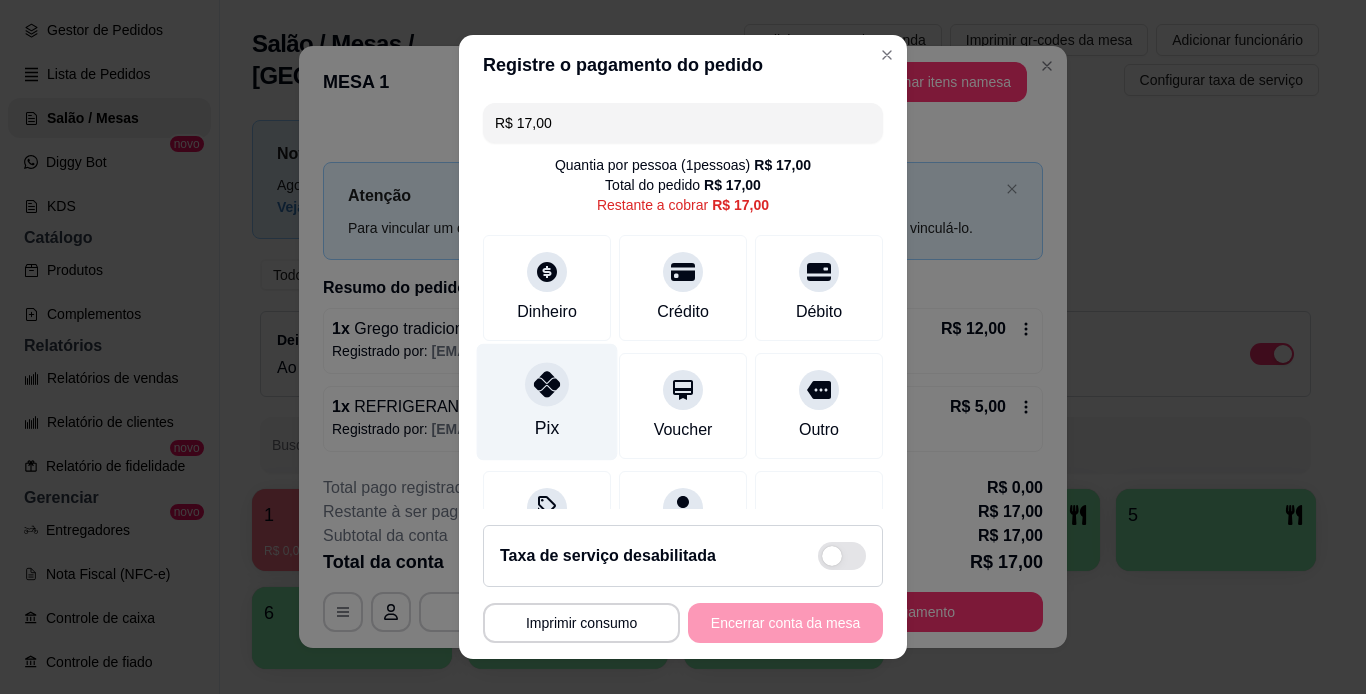 click on "Pix" at bounding box center [547, 401] 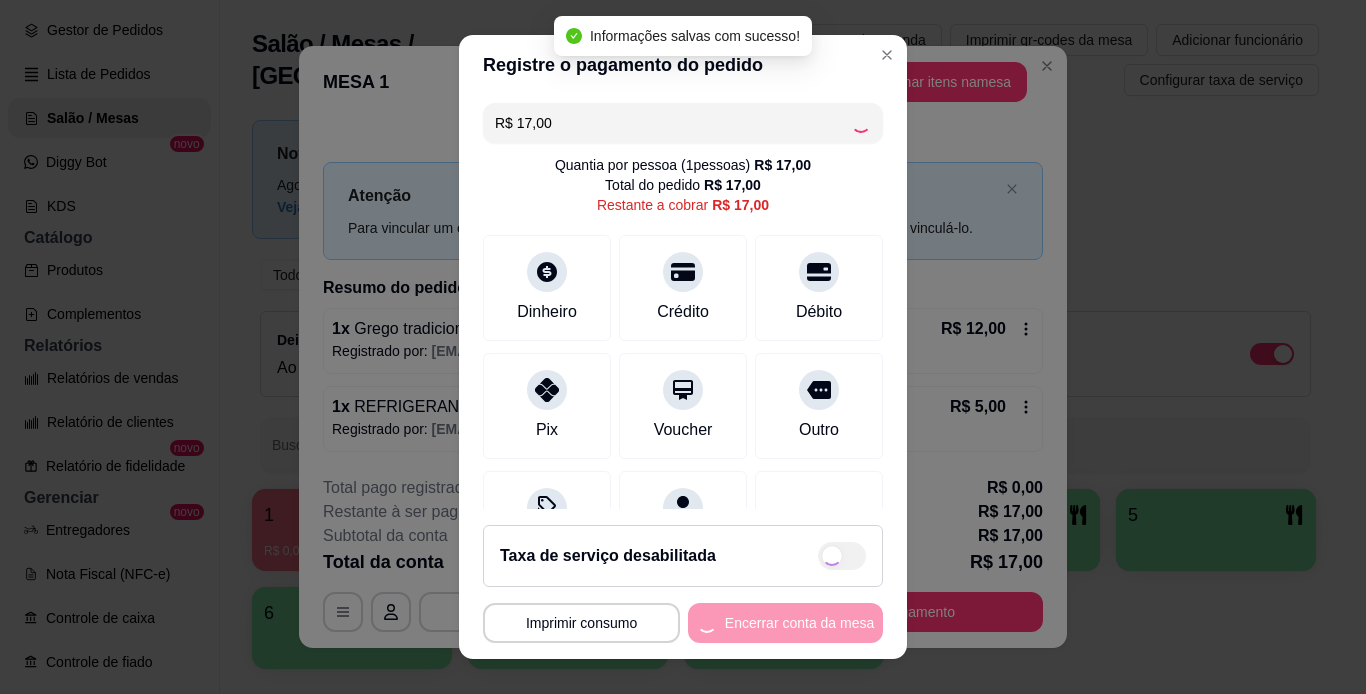 click on "**********" at bounding box center [683, 623] 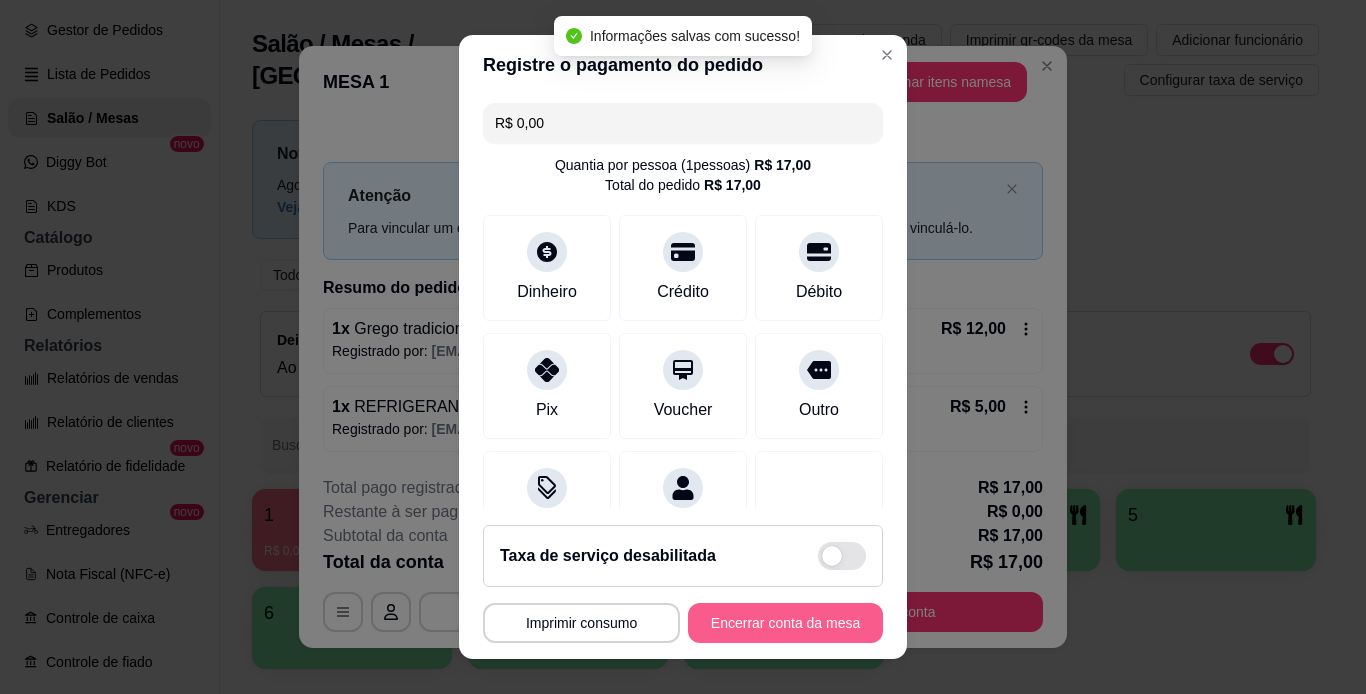 click on "Encerrar conta da mesa" at bounding box center [785, 623] 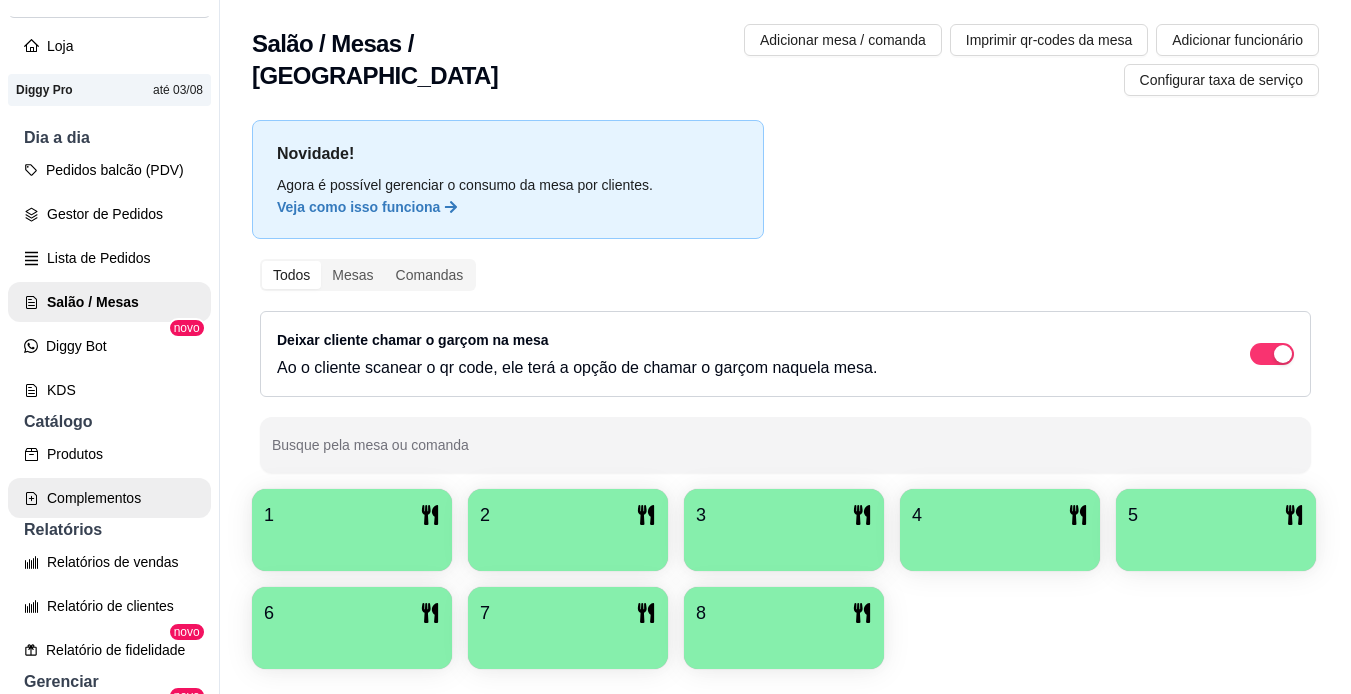scroll, scrollTop: 100, scrollLeft: 0, axis: vertical 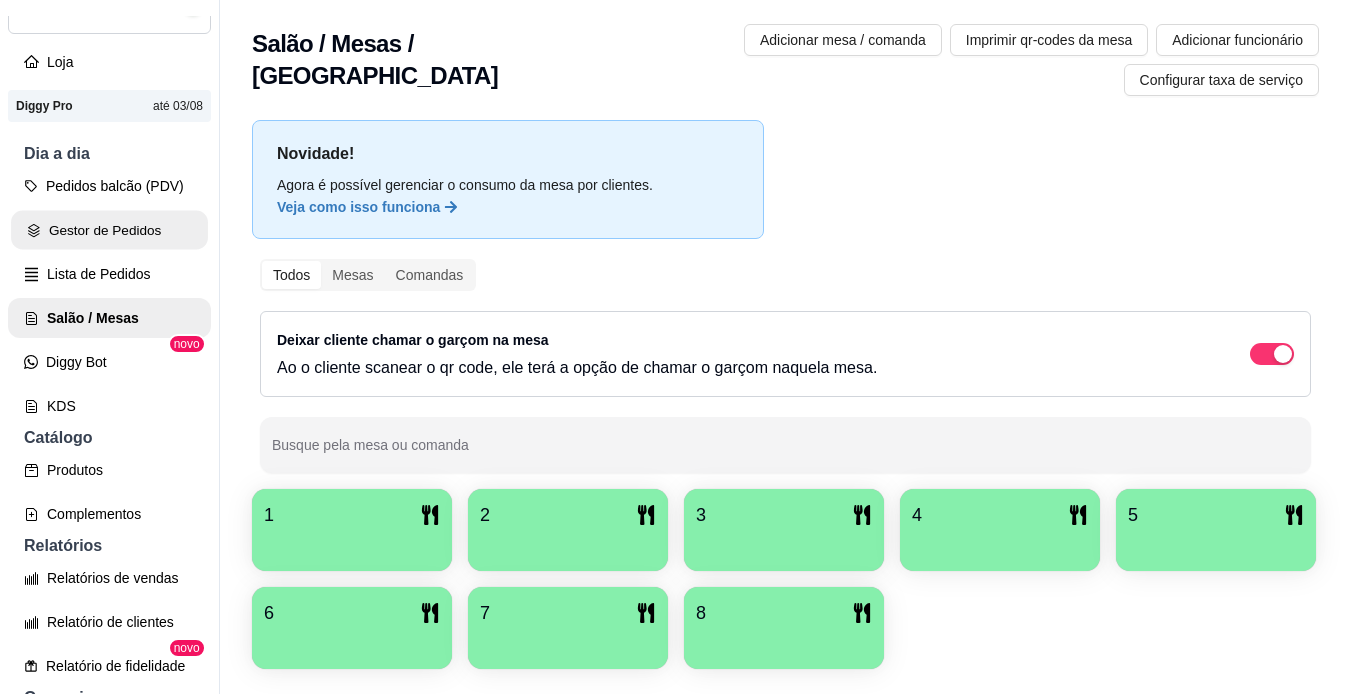 click on "Gestor de Pedidos" at bounding box center [109, 230] 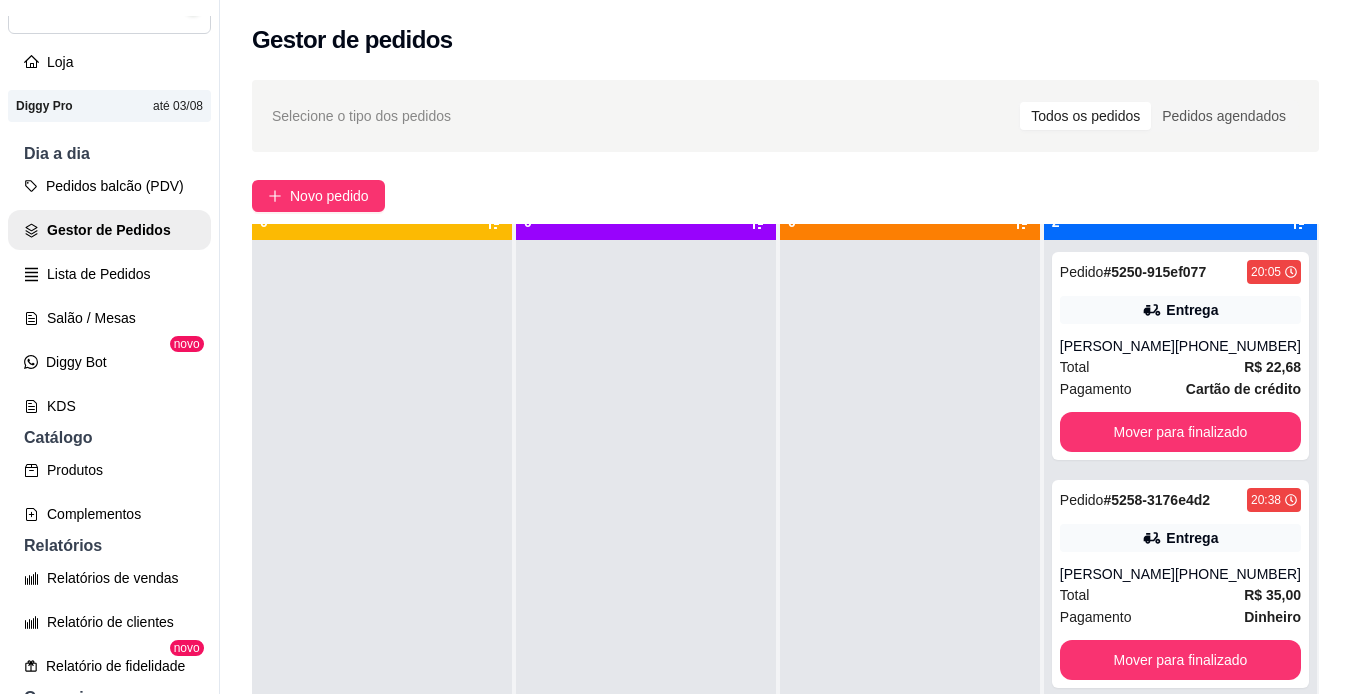 scroll, scrollTop: 56, scrollLeft: 0, axis: vertical 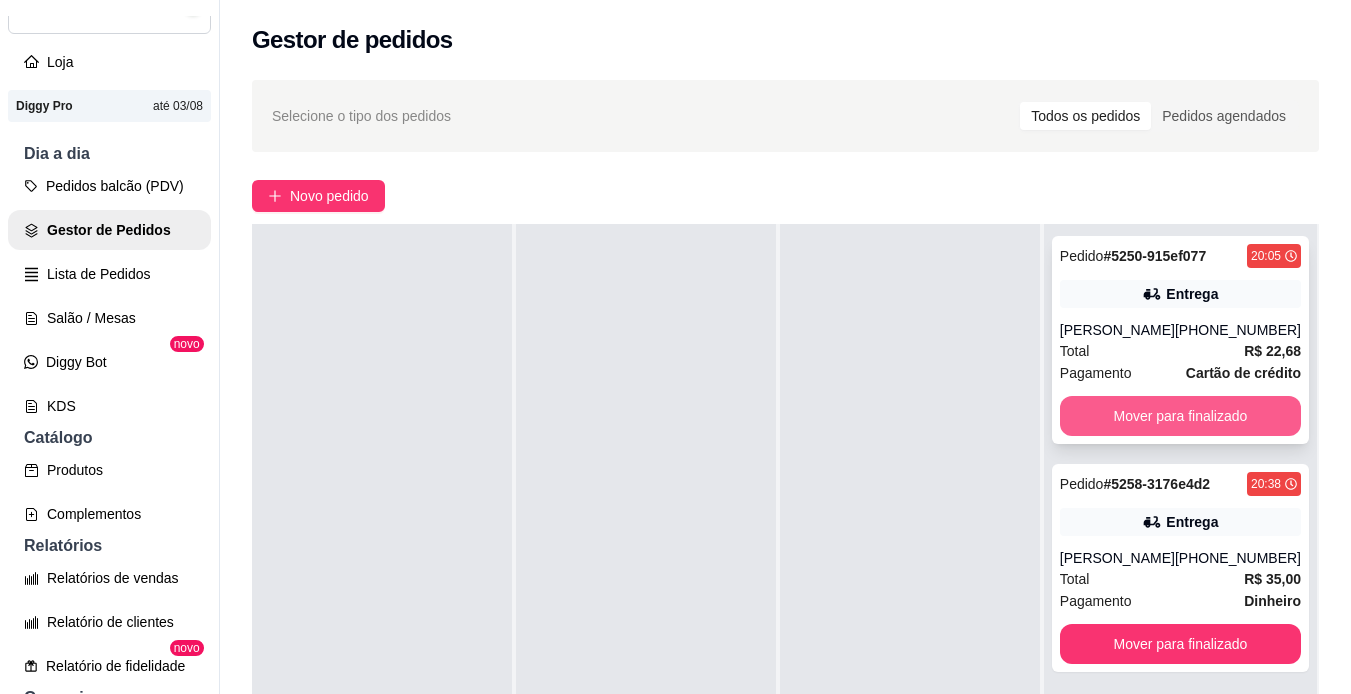 click on "Mover para finalizado" at bounding box center (1180, 416) 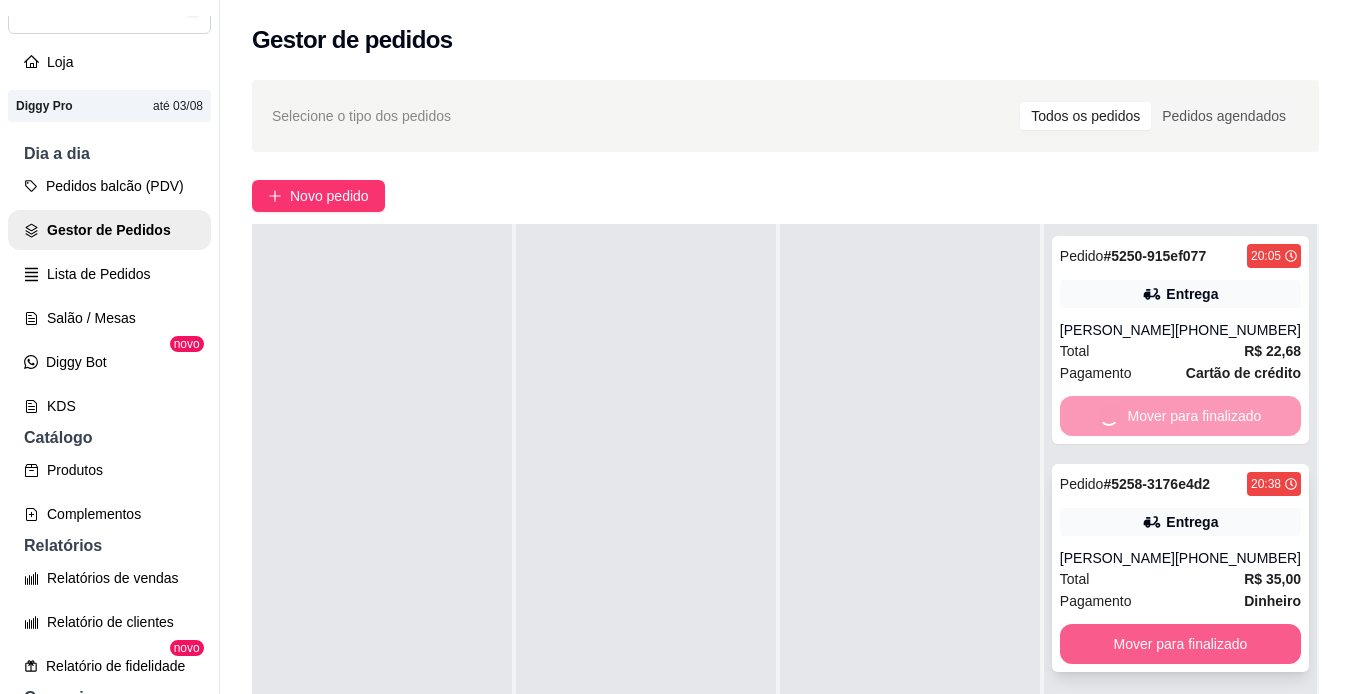 click on "Mover para finalizado" at bounding box center (1180, 644) 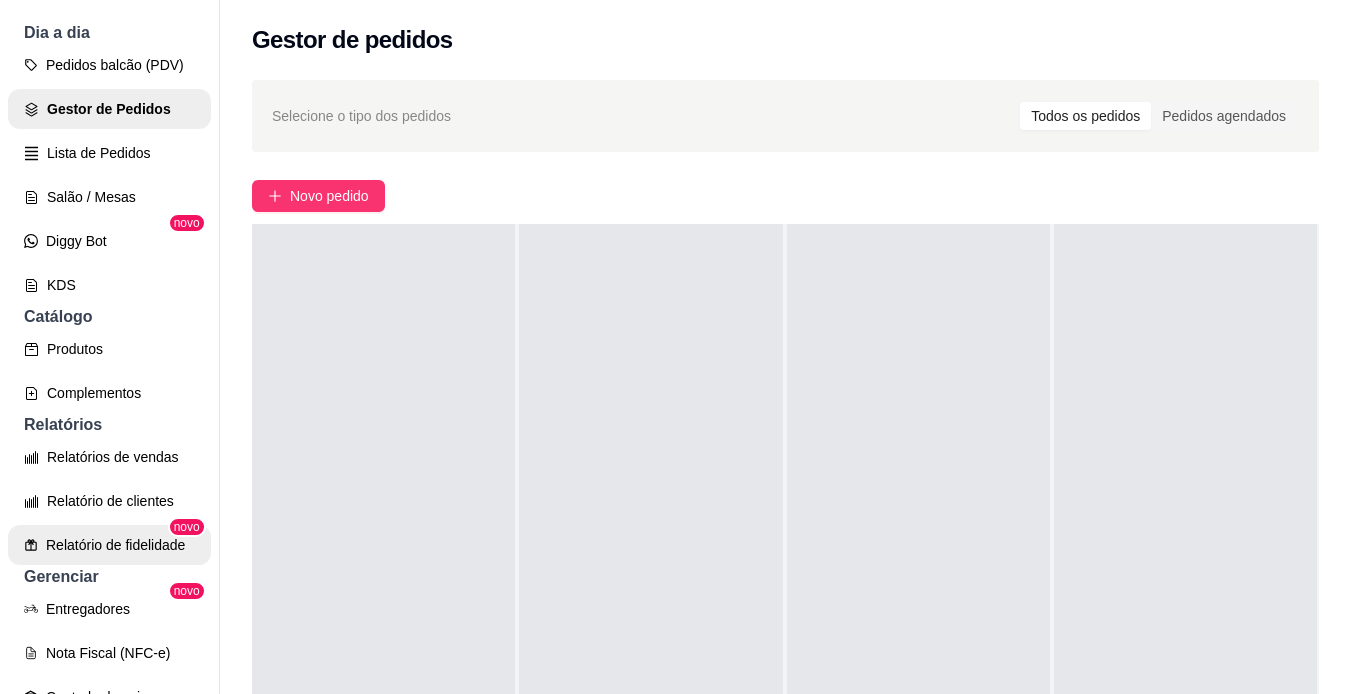scroll, scrollTop: 300, scrollLeft: 0, axis: vertical 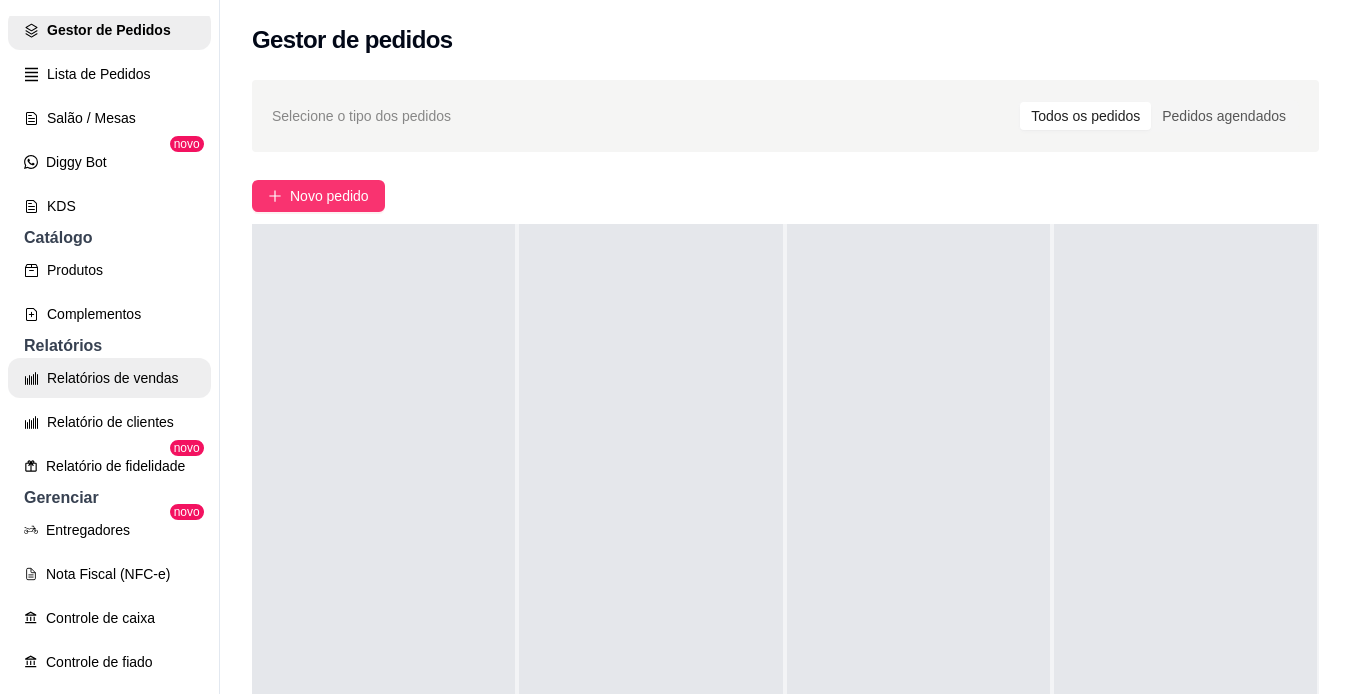 click on "Relatórios de vendas" at bounding box center [109, 378] 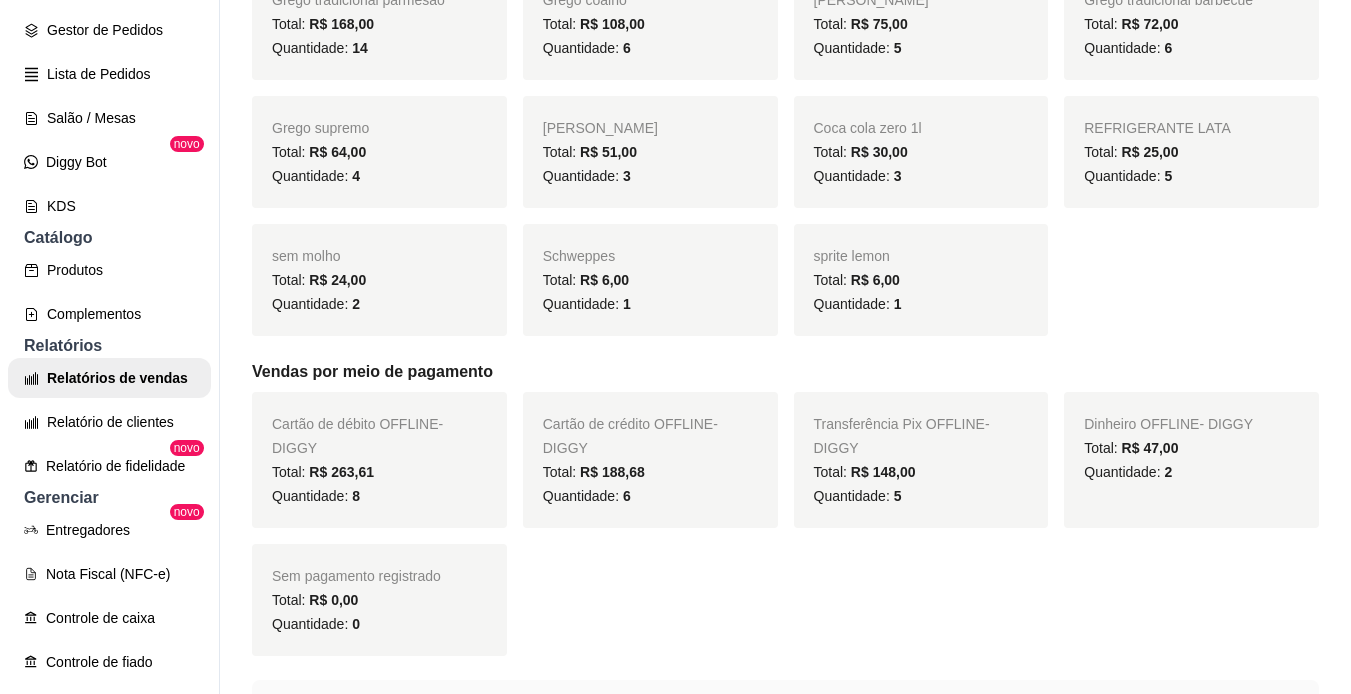 scroll, scrollTop: 400, scrollLeft: 0, axis: vertical 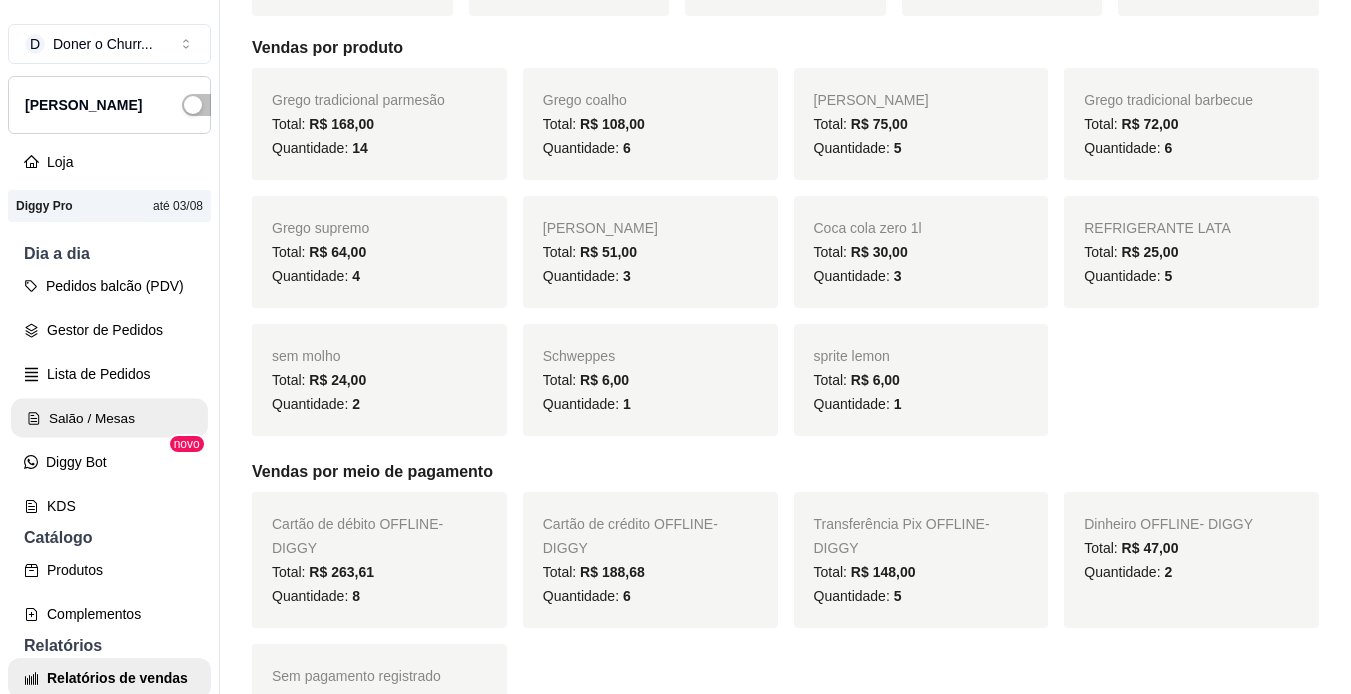 click on "Salão / Mesas" at bounding box center [109, 418] 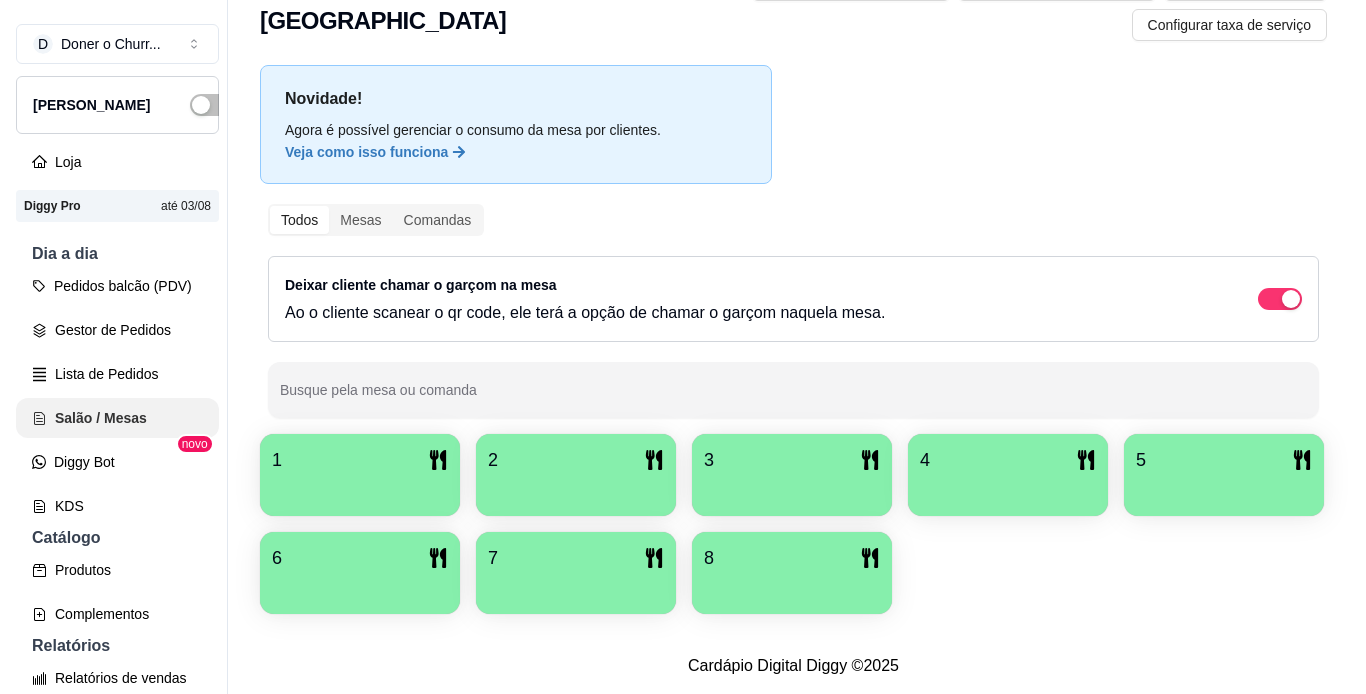 scroll, scrollTop: 0, scrollLeft: 0, axis: both 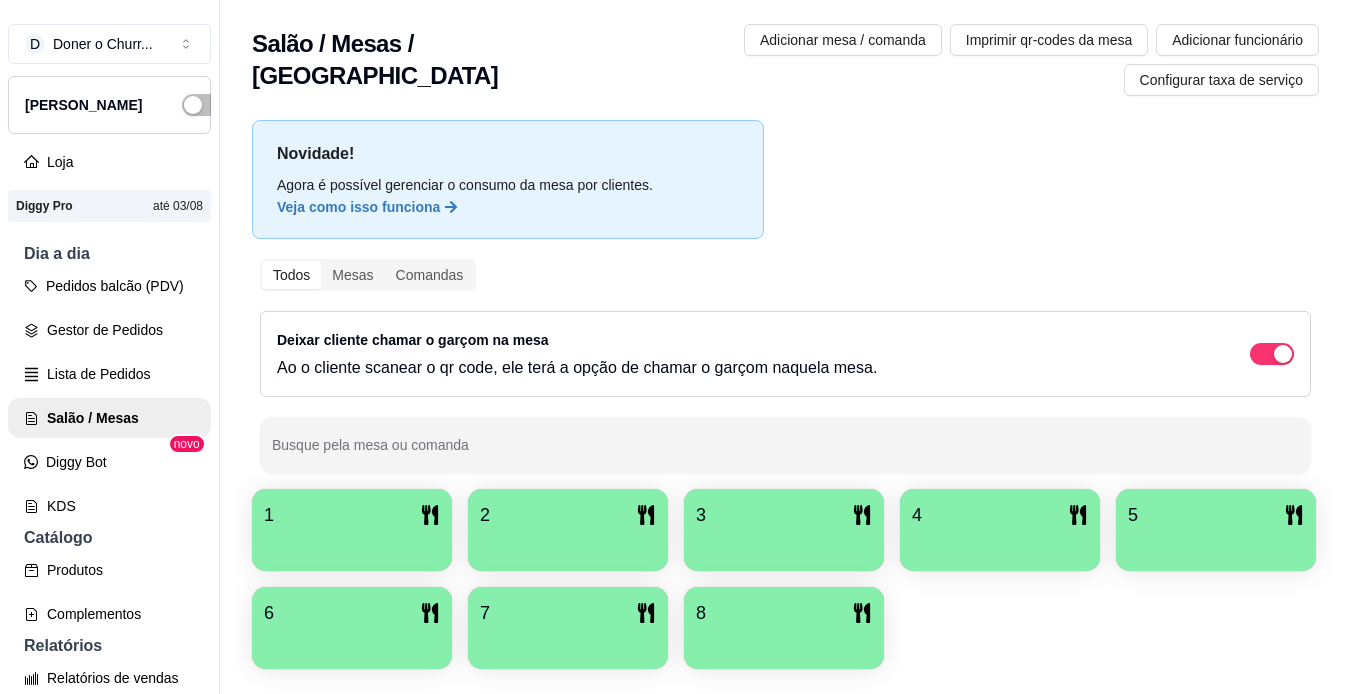 click on "1" at bounding box center [352, 515] 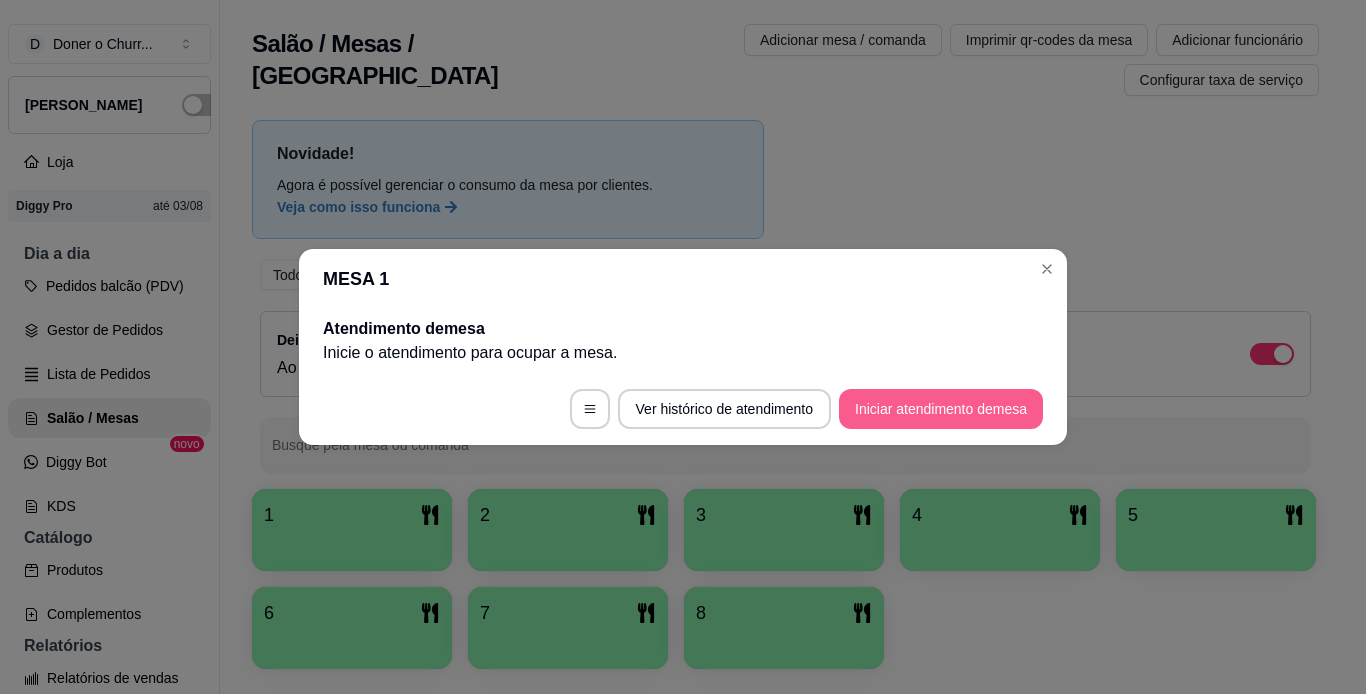 click on "Iniciar atendimento de  mesa" at bounding box center (941, 409) 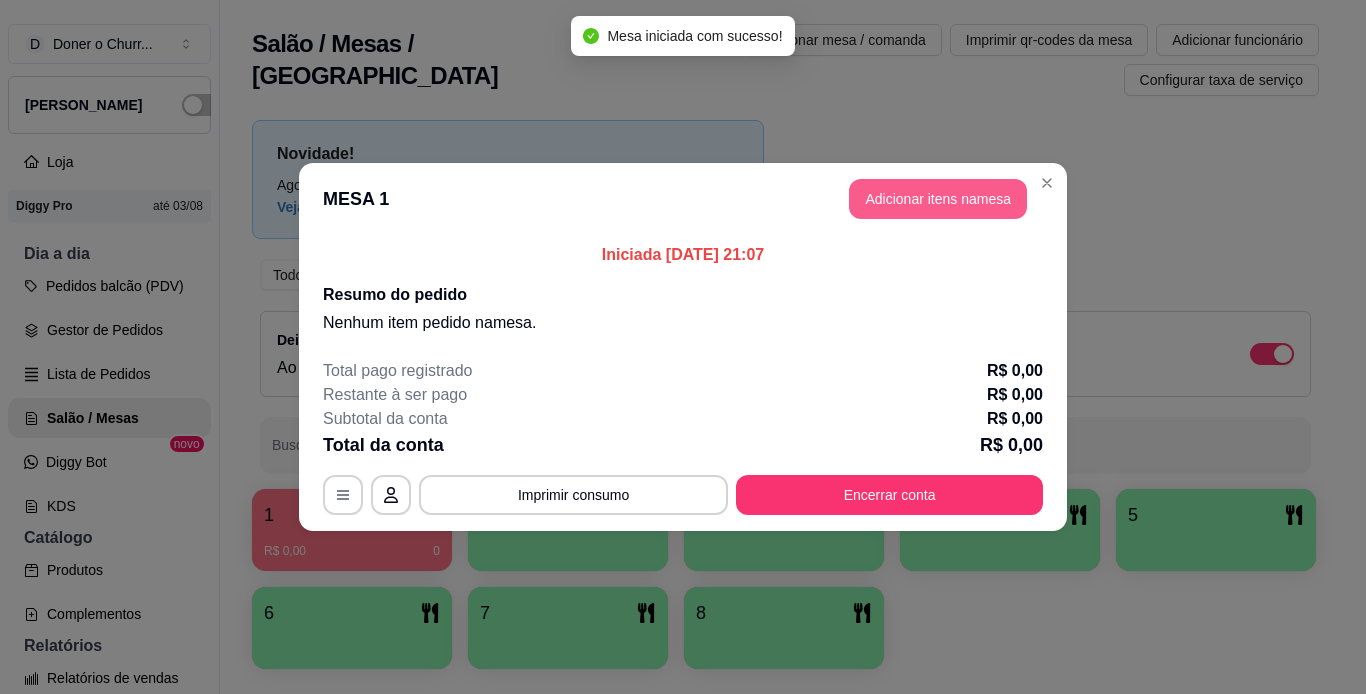click on "Adicionar itens na  mesa" at bounding box center (938, 199) 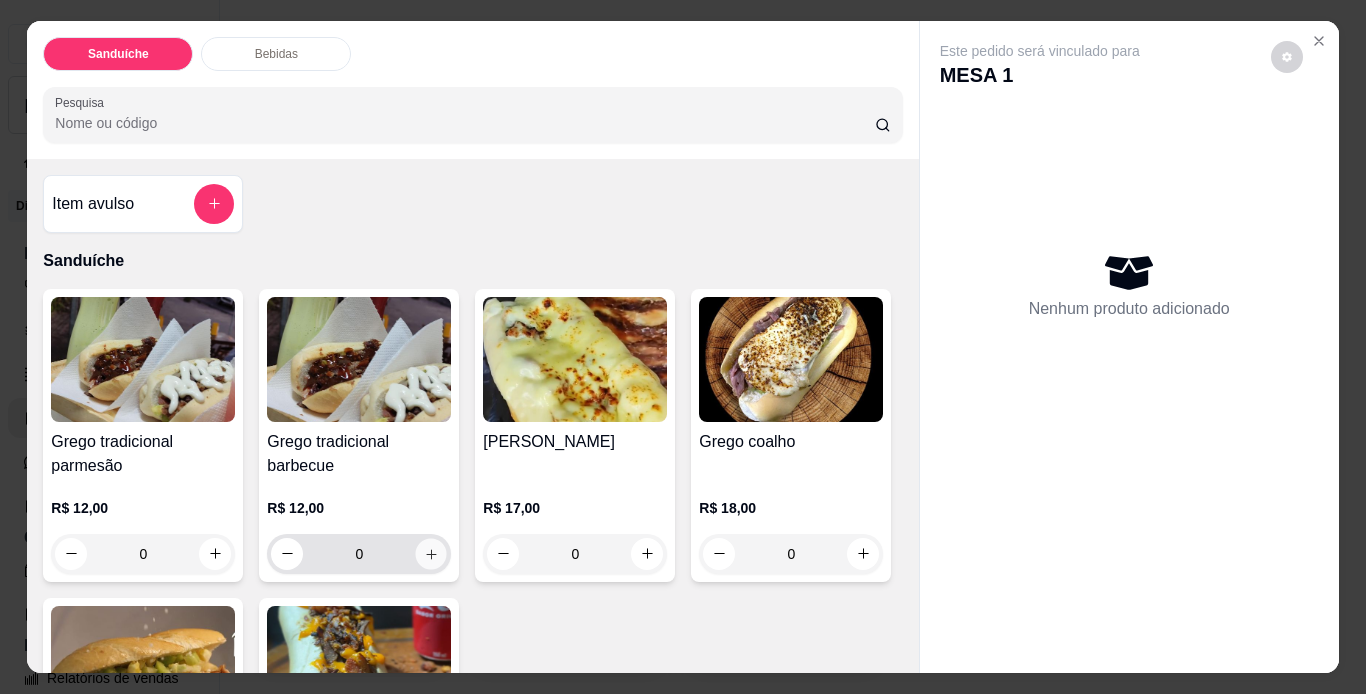 click 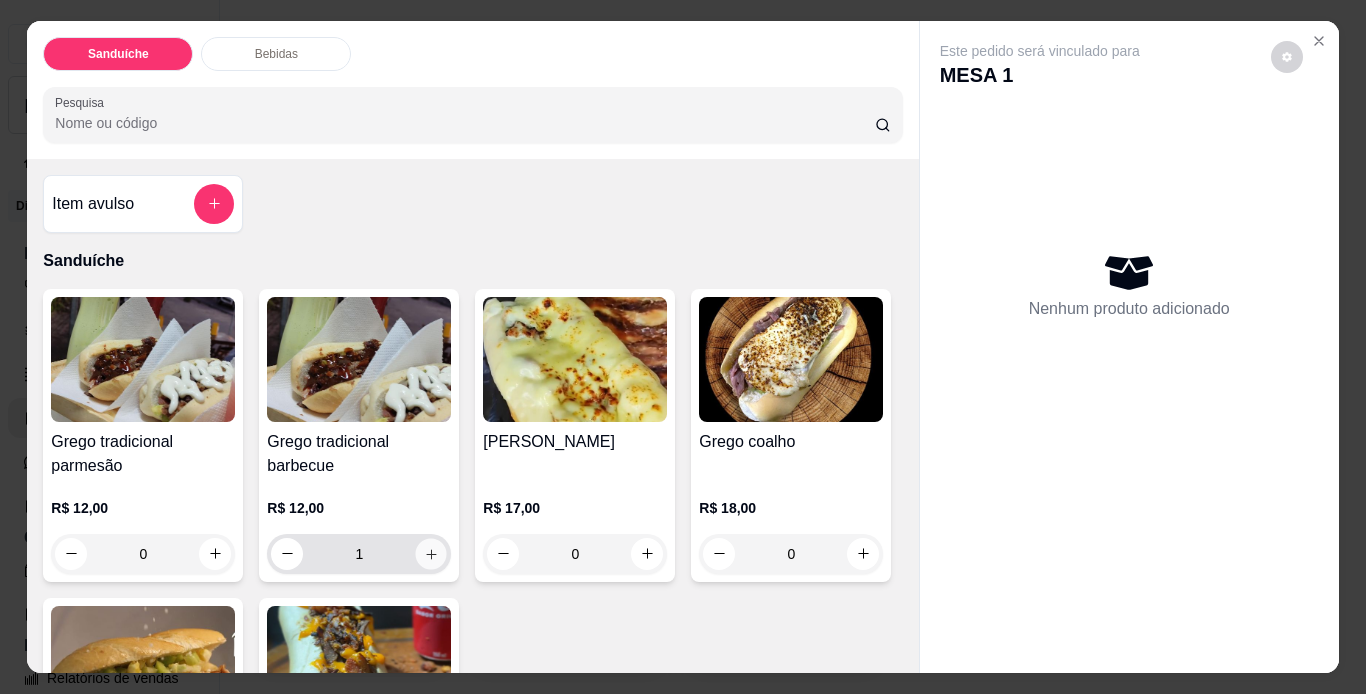 click 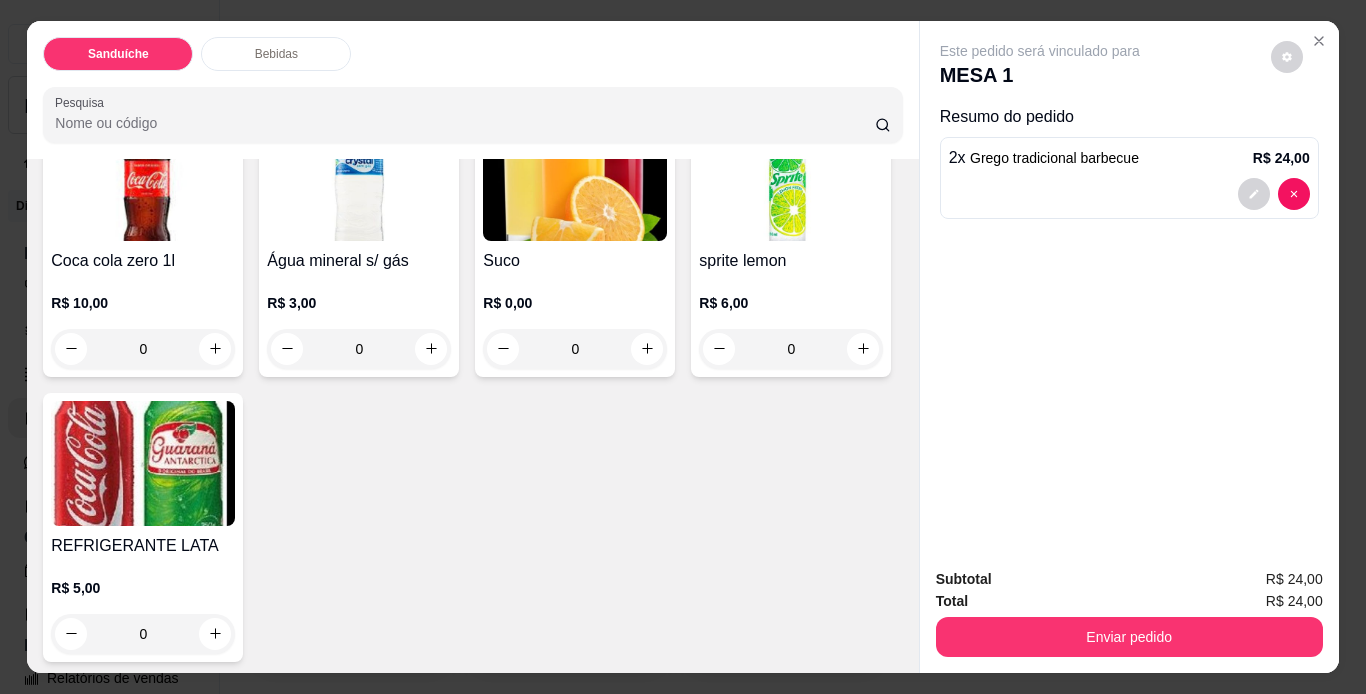 scroll, scrollTop: 821, scrollLeft: 0, axis: vertical 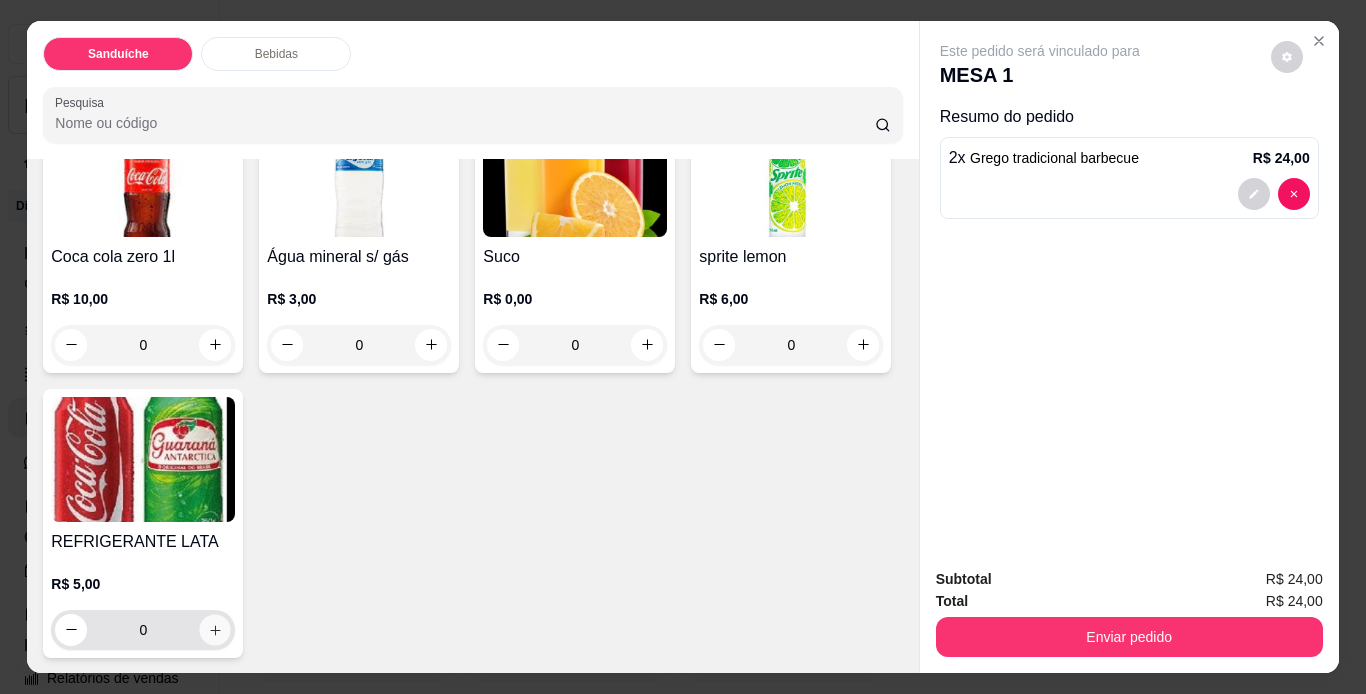 click 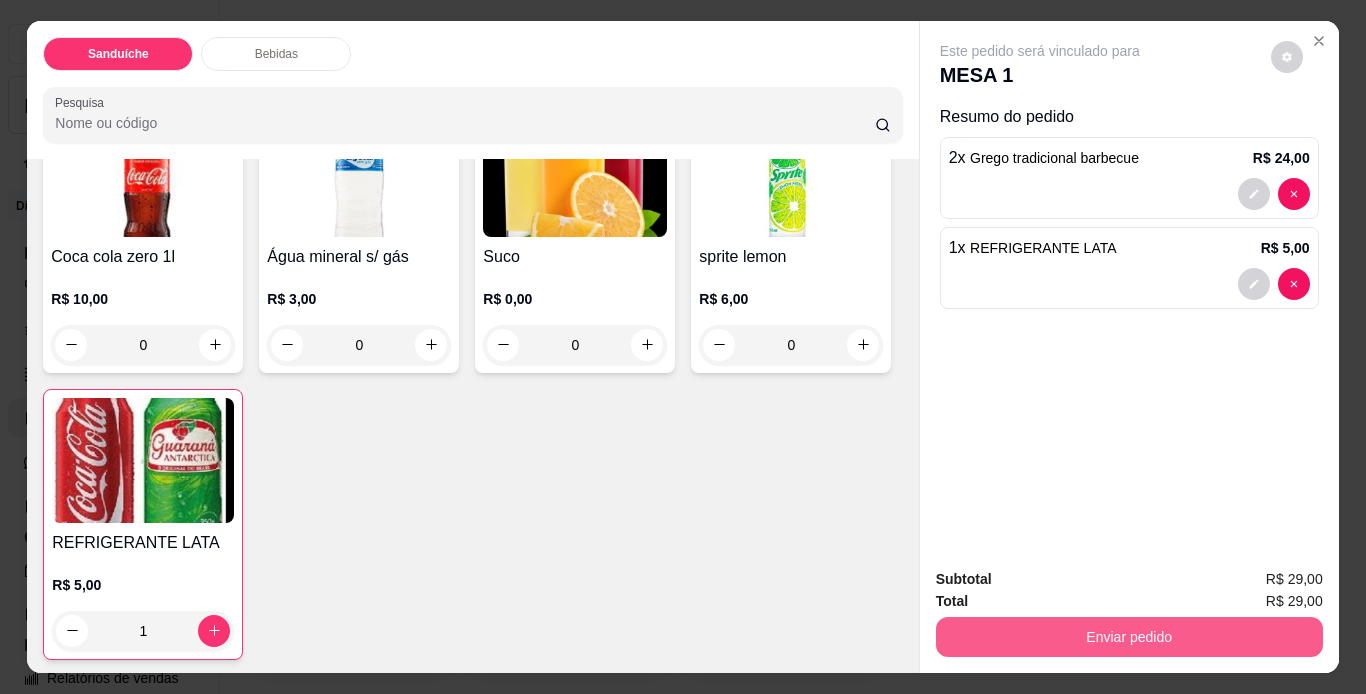 click on "Enviar pedido" at bounding box center [1129, 637] 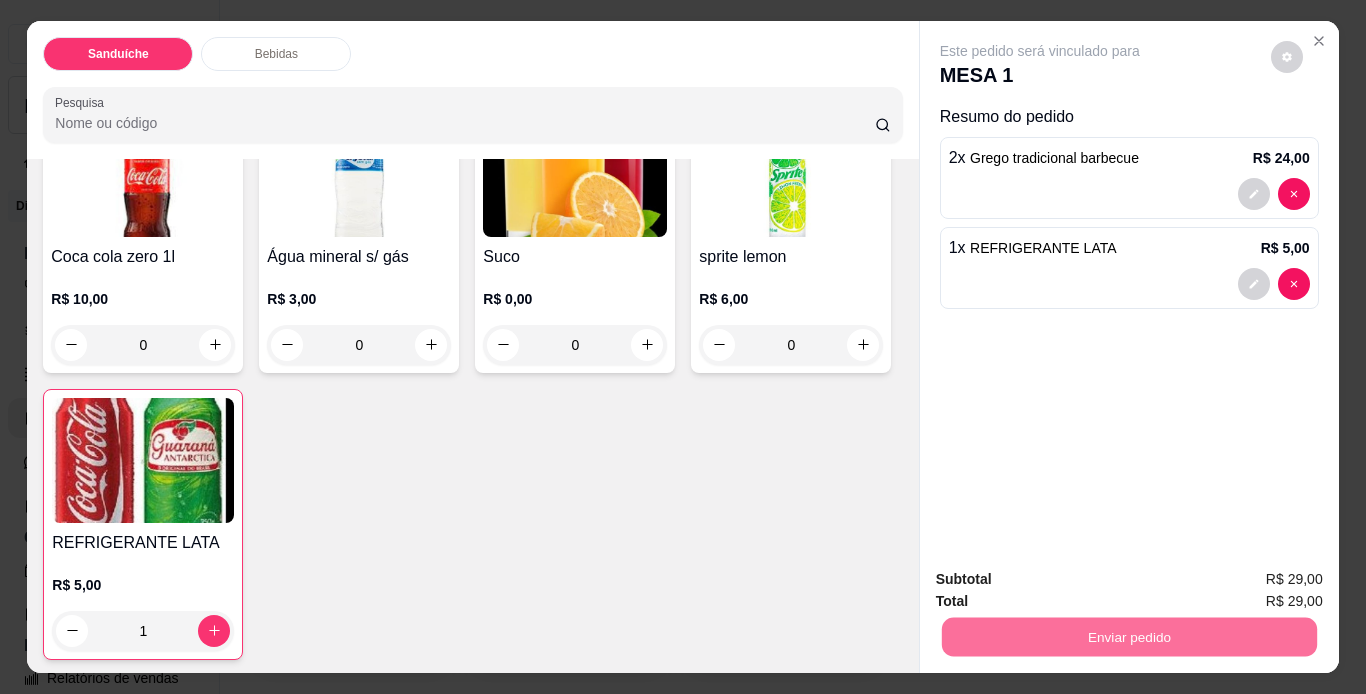 click on "Não registrar e enviar pedido" at bounding box center (1063, 580) 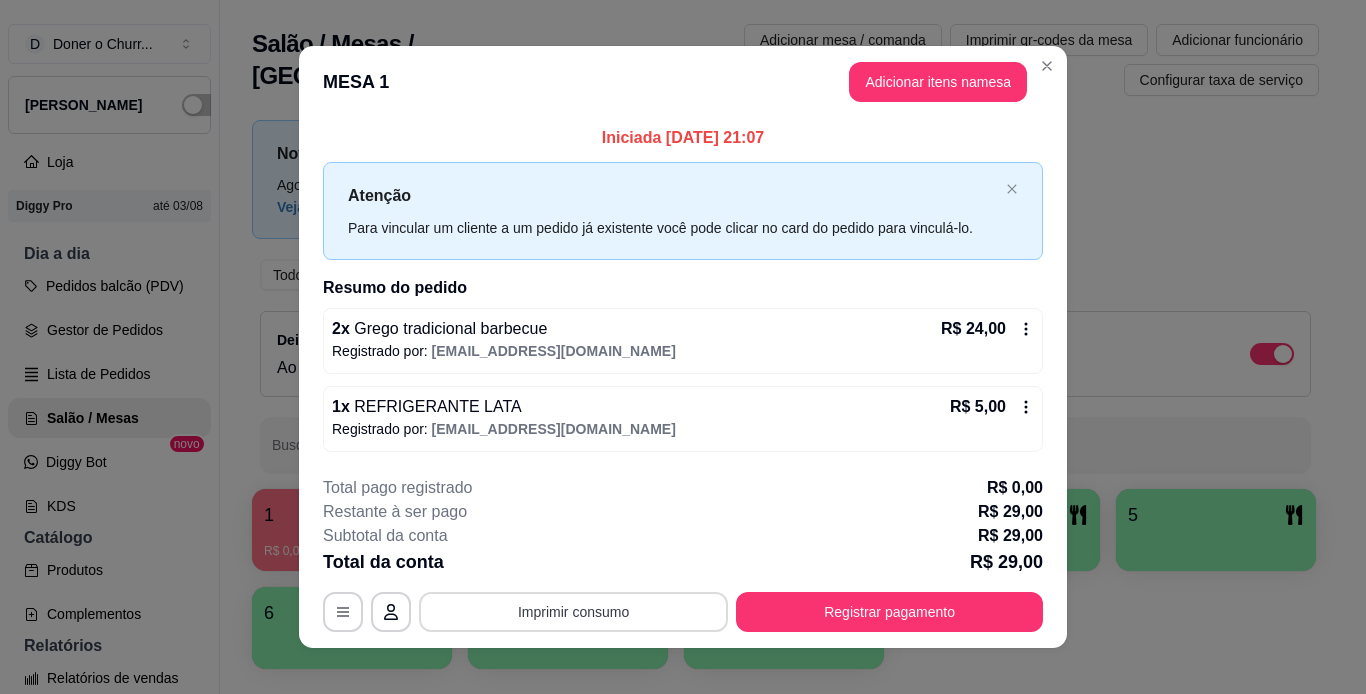 click on "Imprimir consumo" at bounding box center (573, 612) 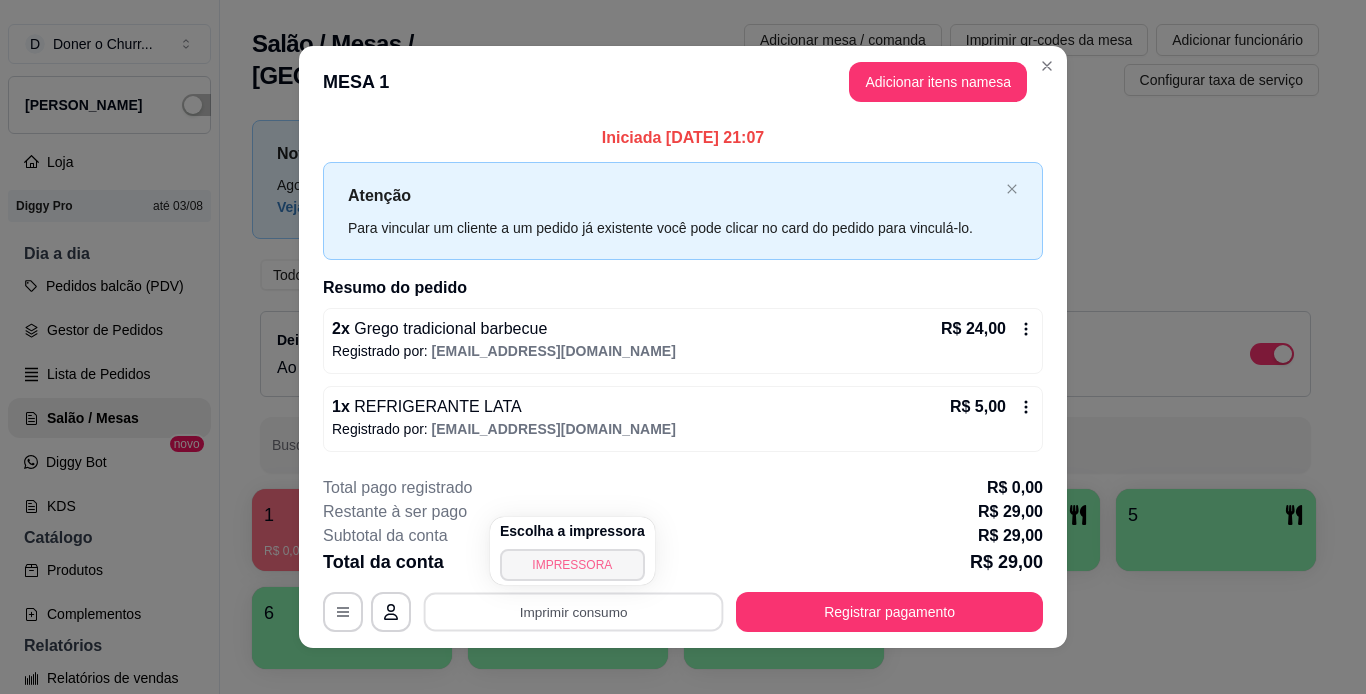 click on "IMPRESSORA" at bounding box center (572, 565) 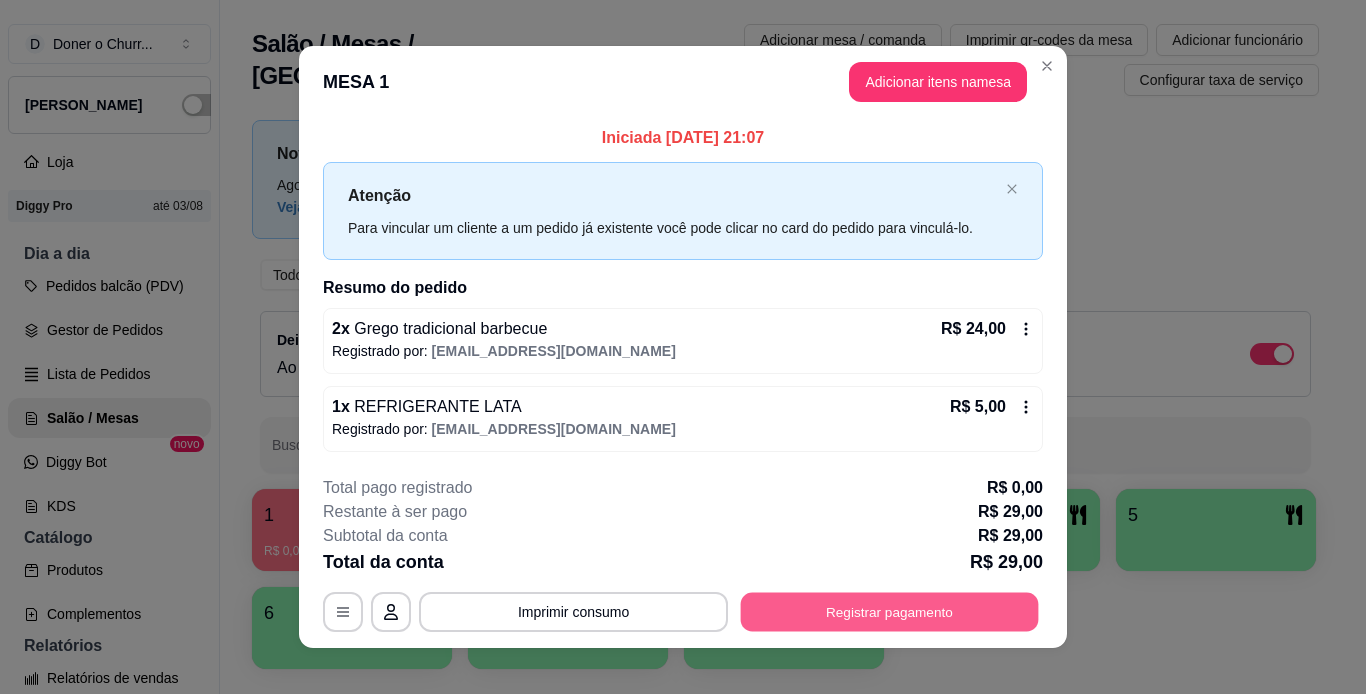 click on "Registrar pagamento" at bounding box center [890, 611] 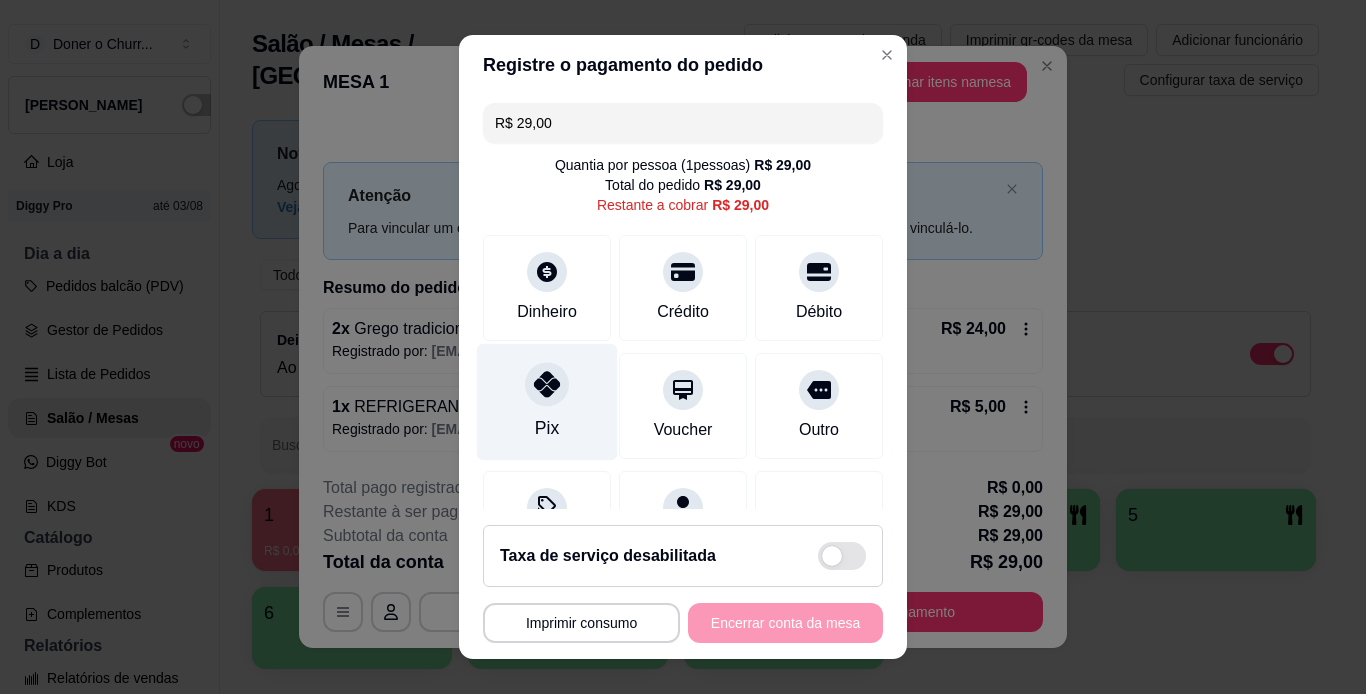 click at bounding box center [547, 384] 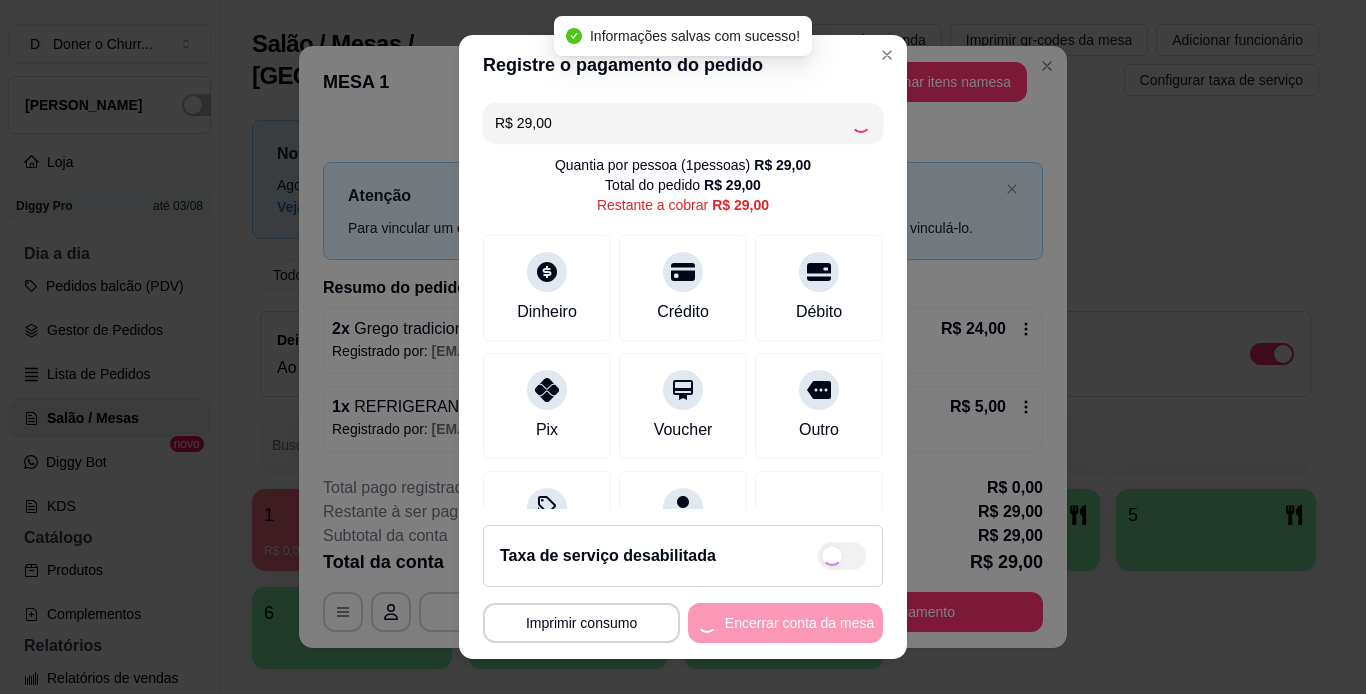 type on "R$ 0,00" 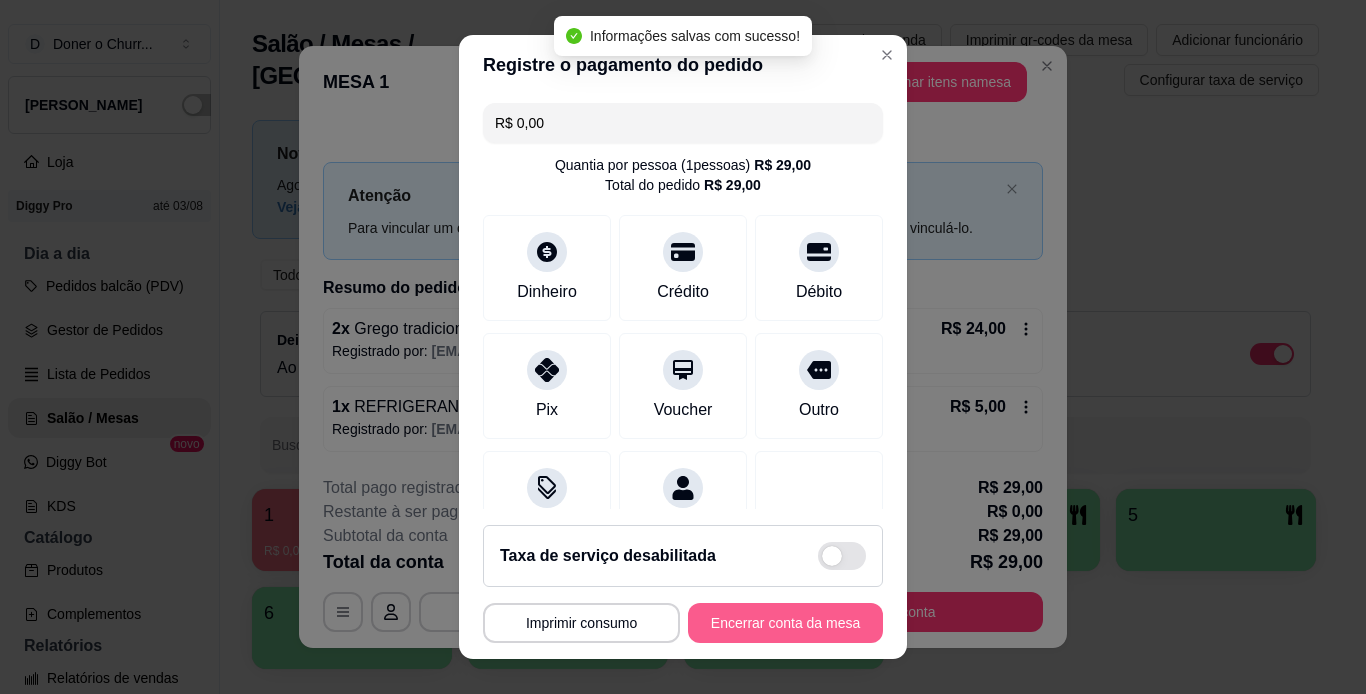 click on "Encerrar conta da mesa" at bounding box center (785, 623) 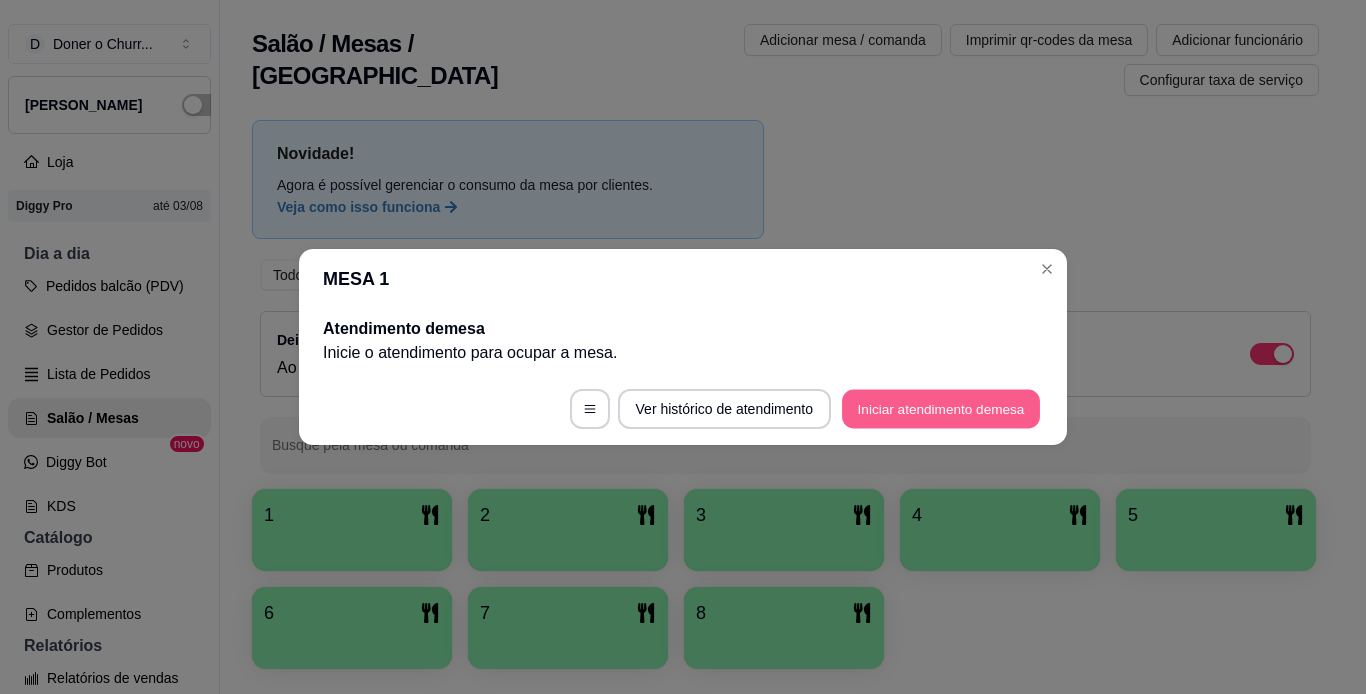 click on "Iniciar atendimento de  mesa" at bounding box center (941, 409) 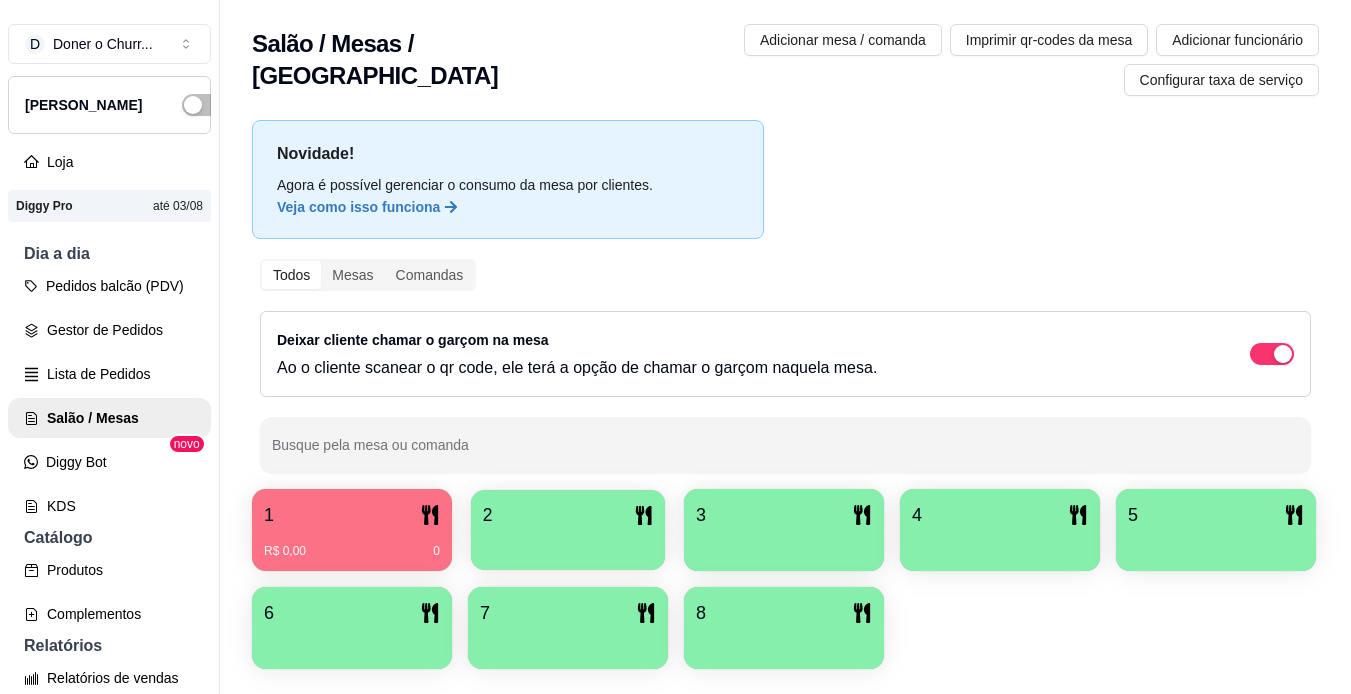 click at bounding box center [568, 543] 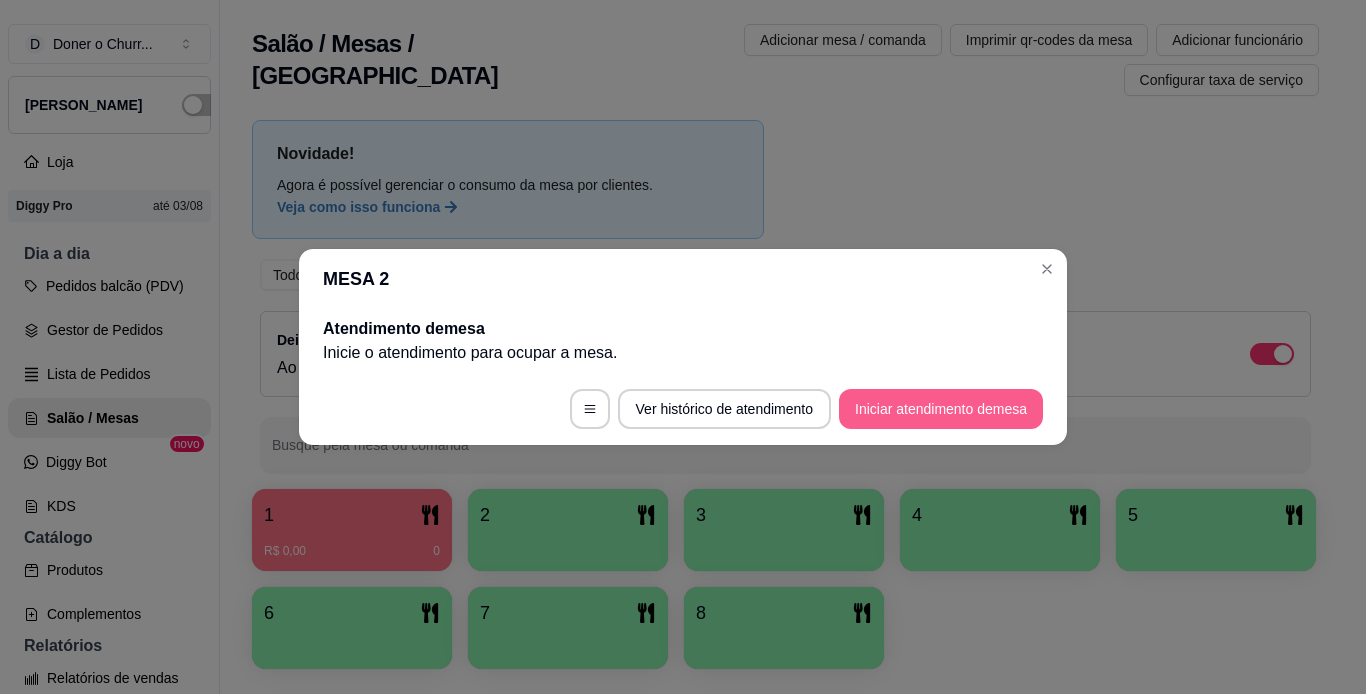 click on "Iniciar atendimento de  mesa" at bounding box center (941, 409) 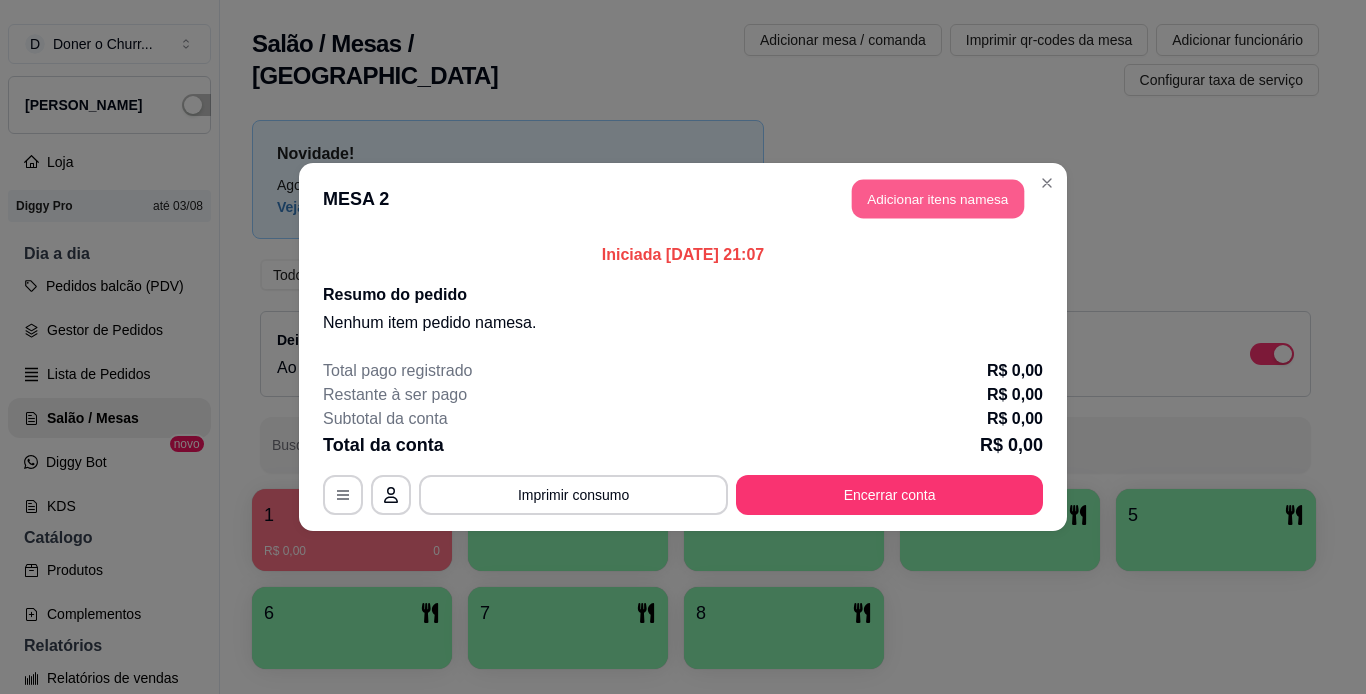 click on "Adicionar itens na  mesa" at bounding box center (938, 199) 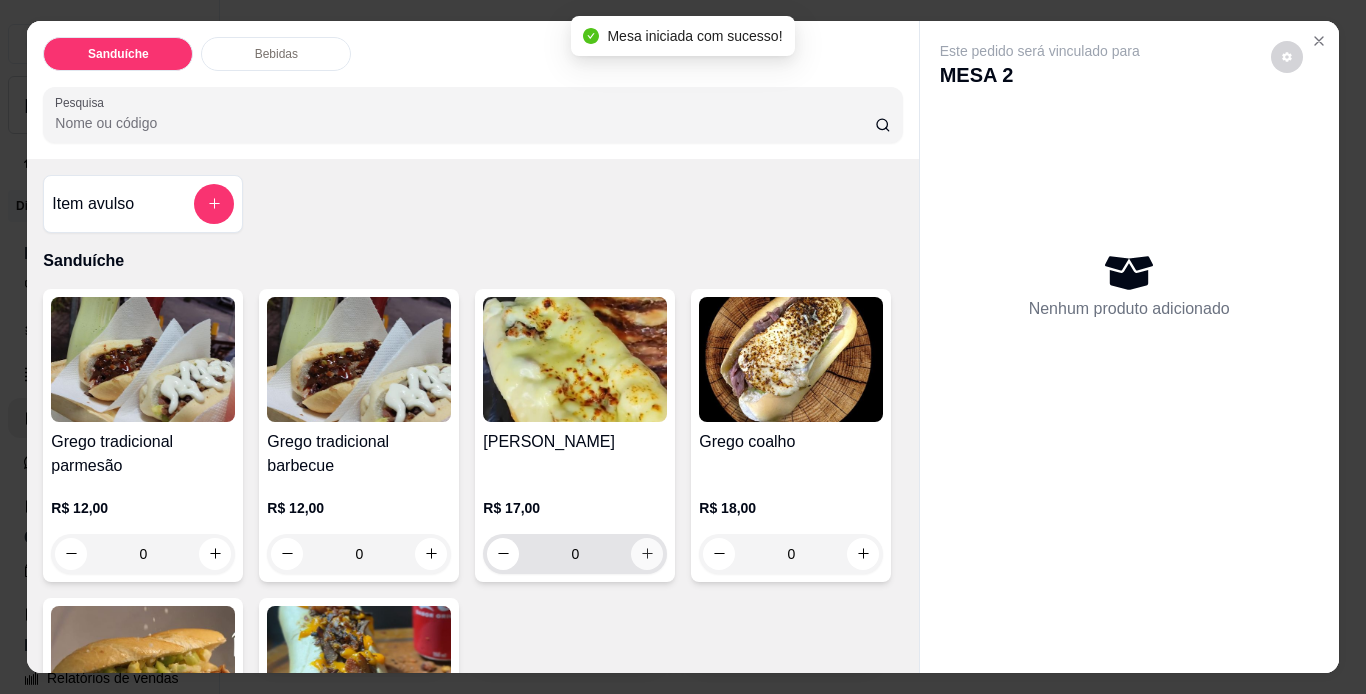 click 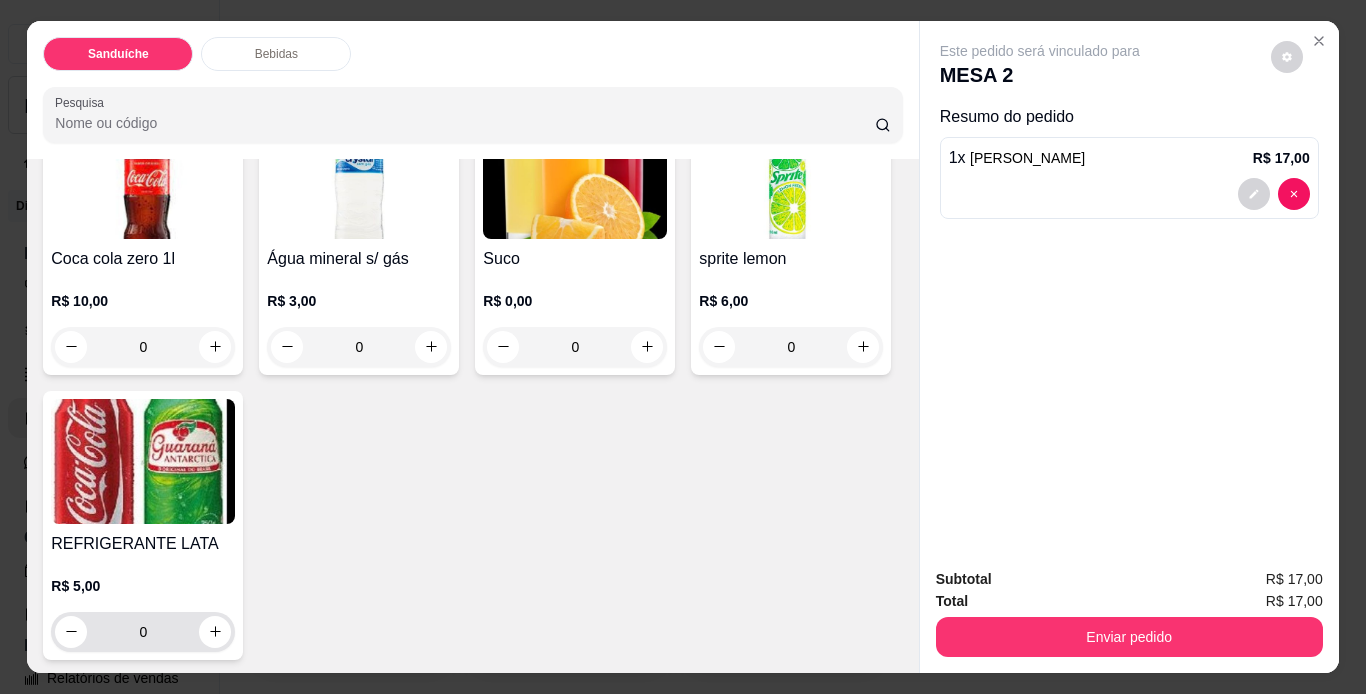 scroll, scrollTop: 819, scrollLeft: 0, axis: vertical 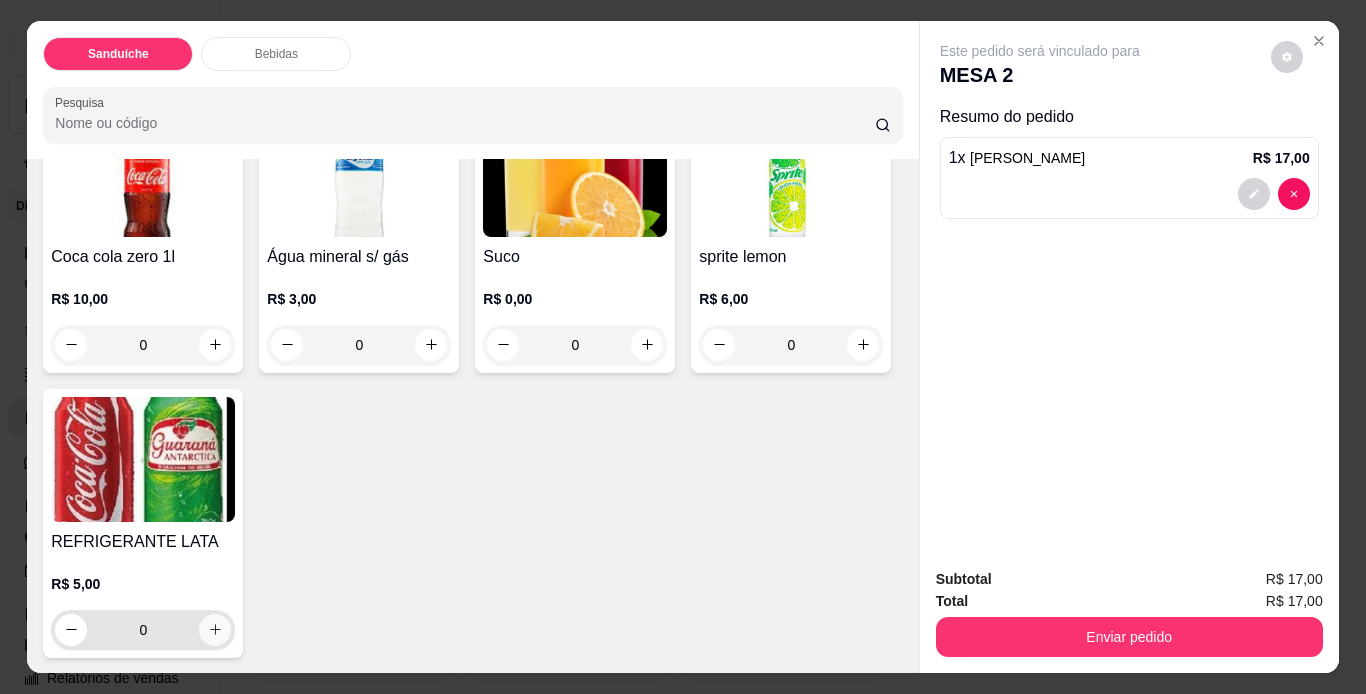 click 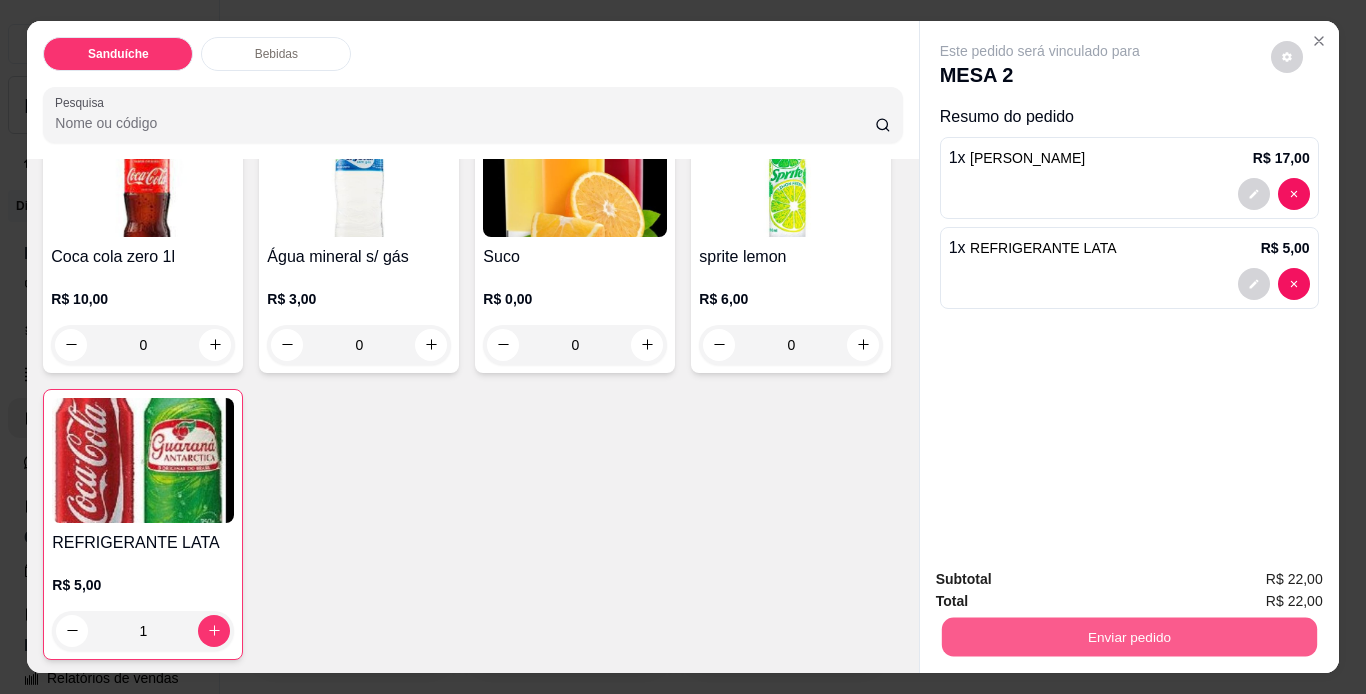 click on "Enviar pedido" at bounding box center (1128, 637) 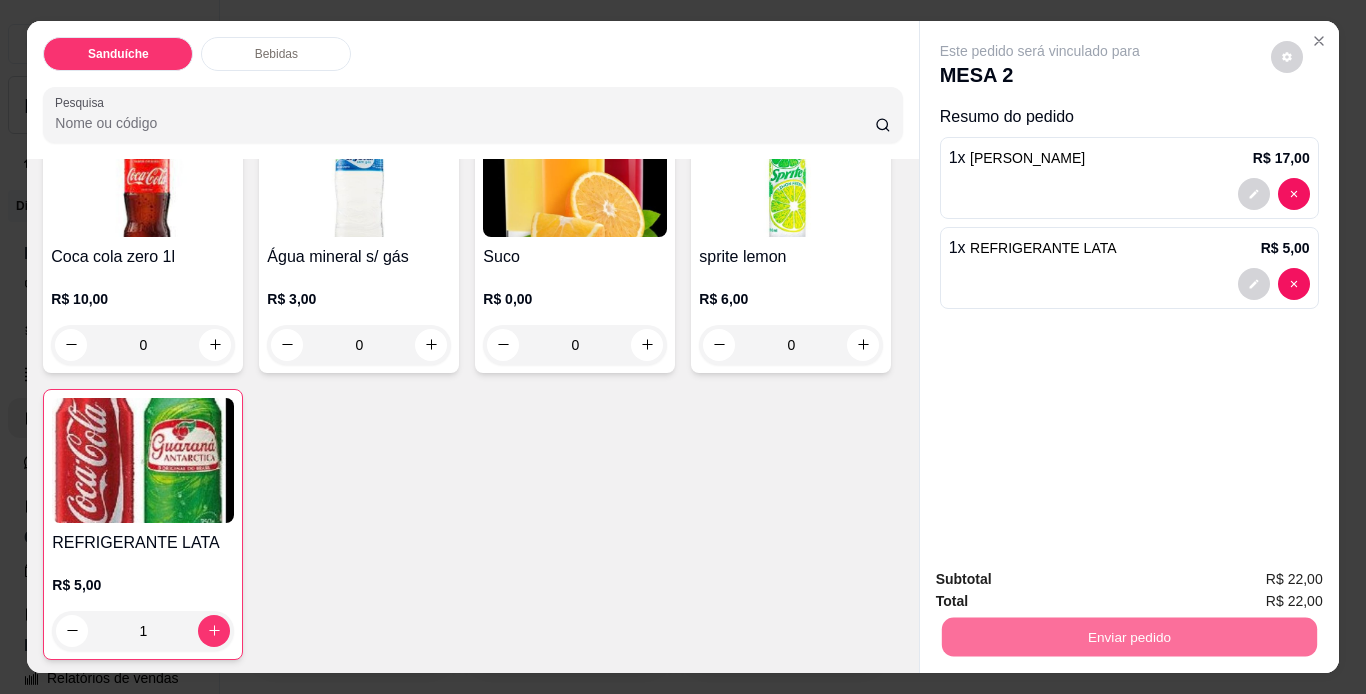 click on "Não registrar e enviar pedido" at bounding box center [1063, 581] 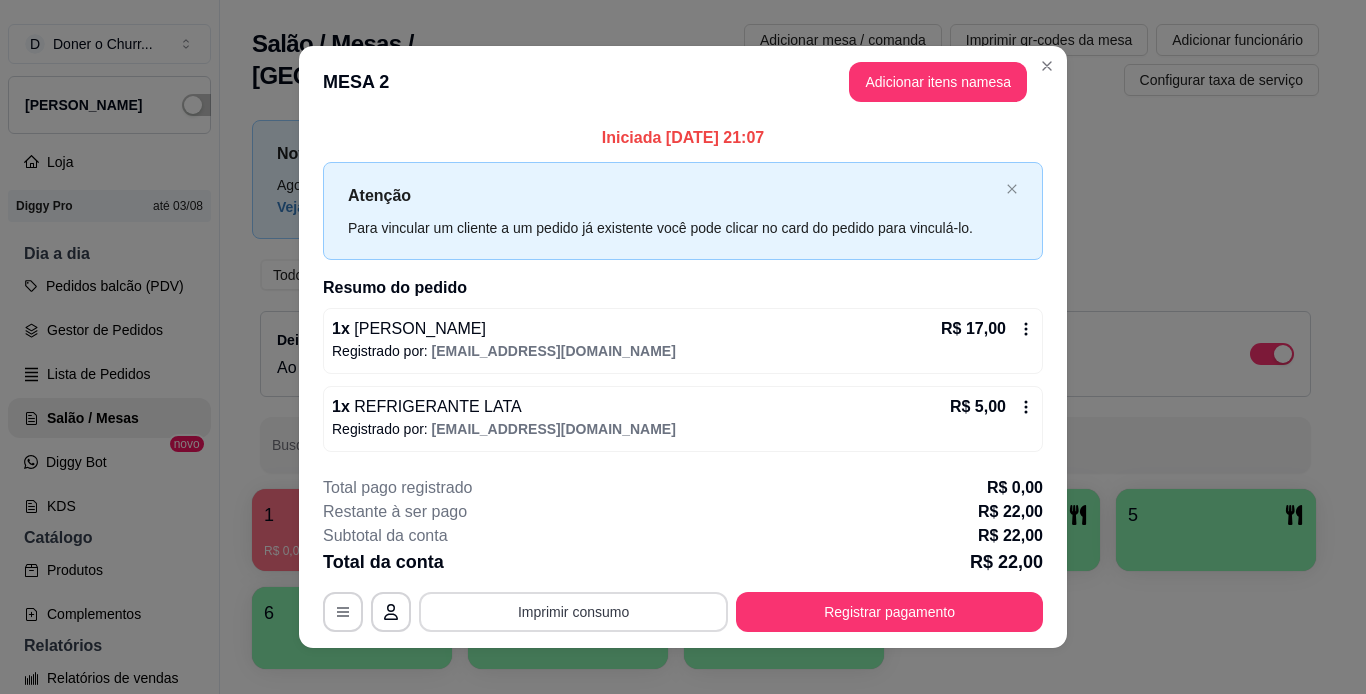 click on "Imprimir consumo" at bounding box center (573, 612) 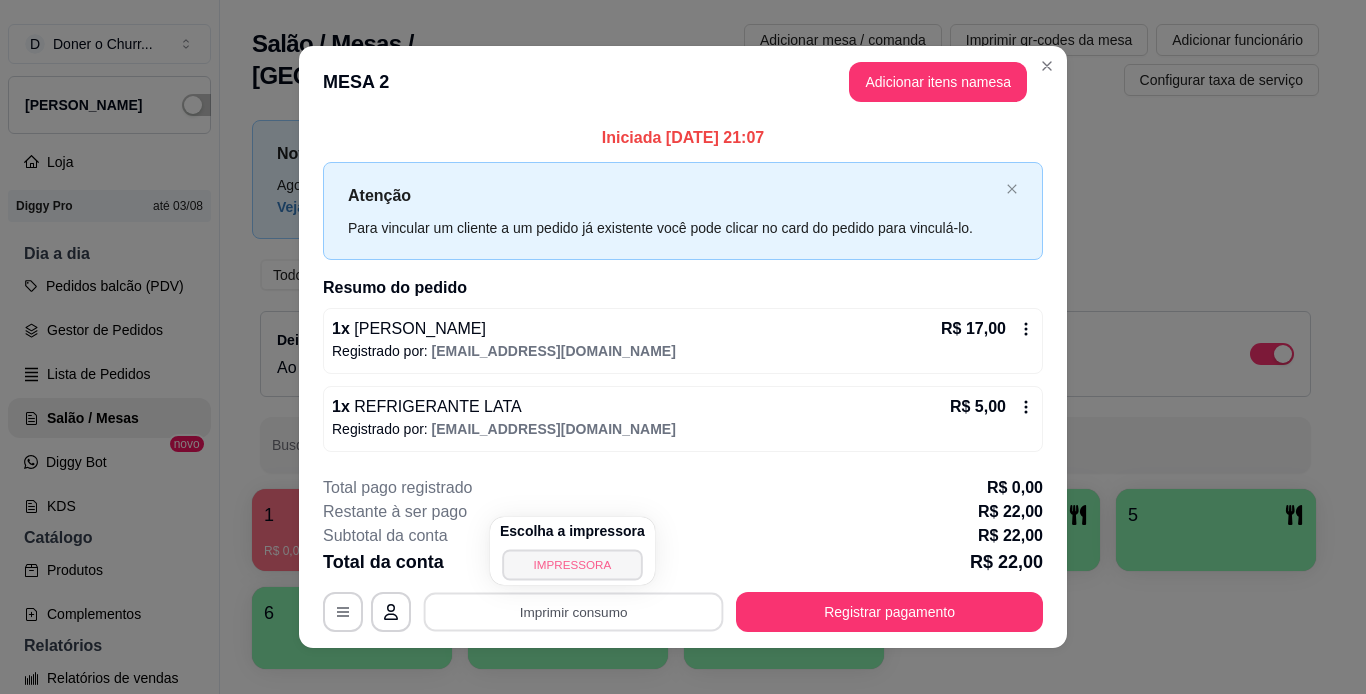 click on "IMPRESSORA" at bounding box center (572, 564) 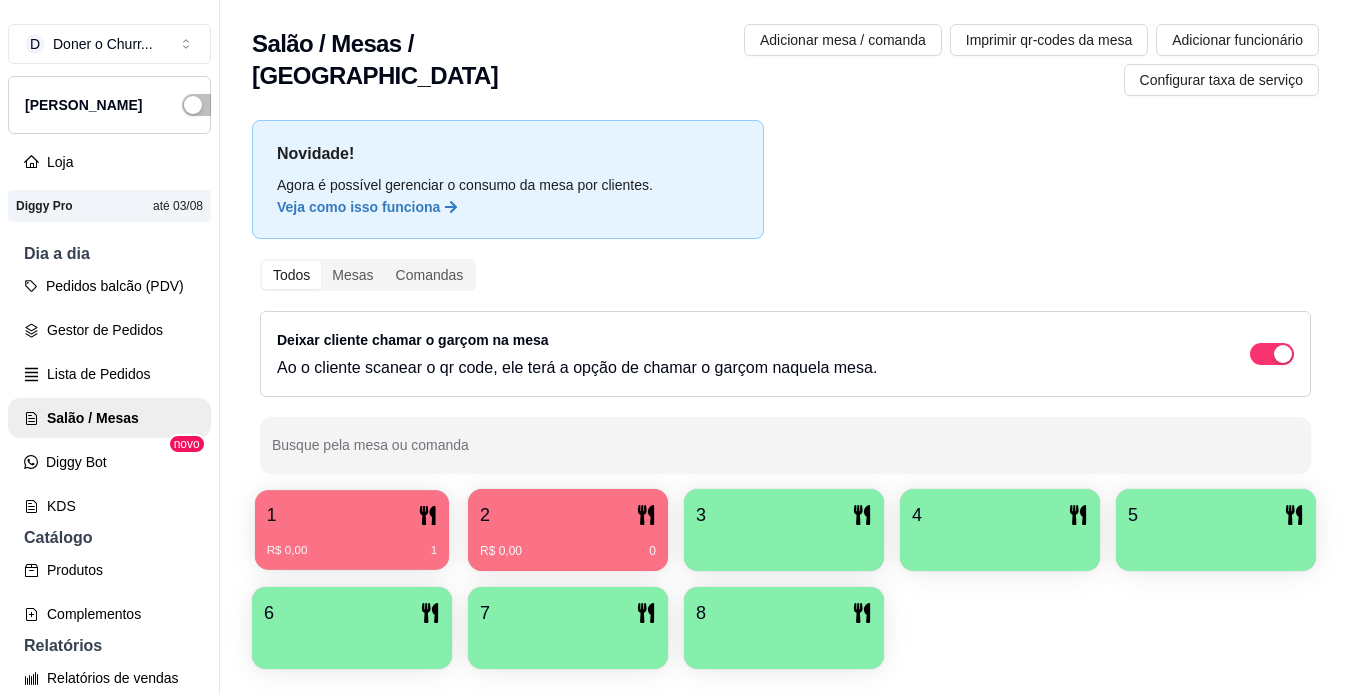 click on "1" at bounding box center [352, 515] 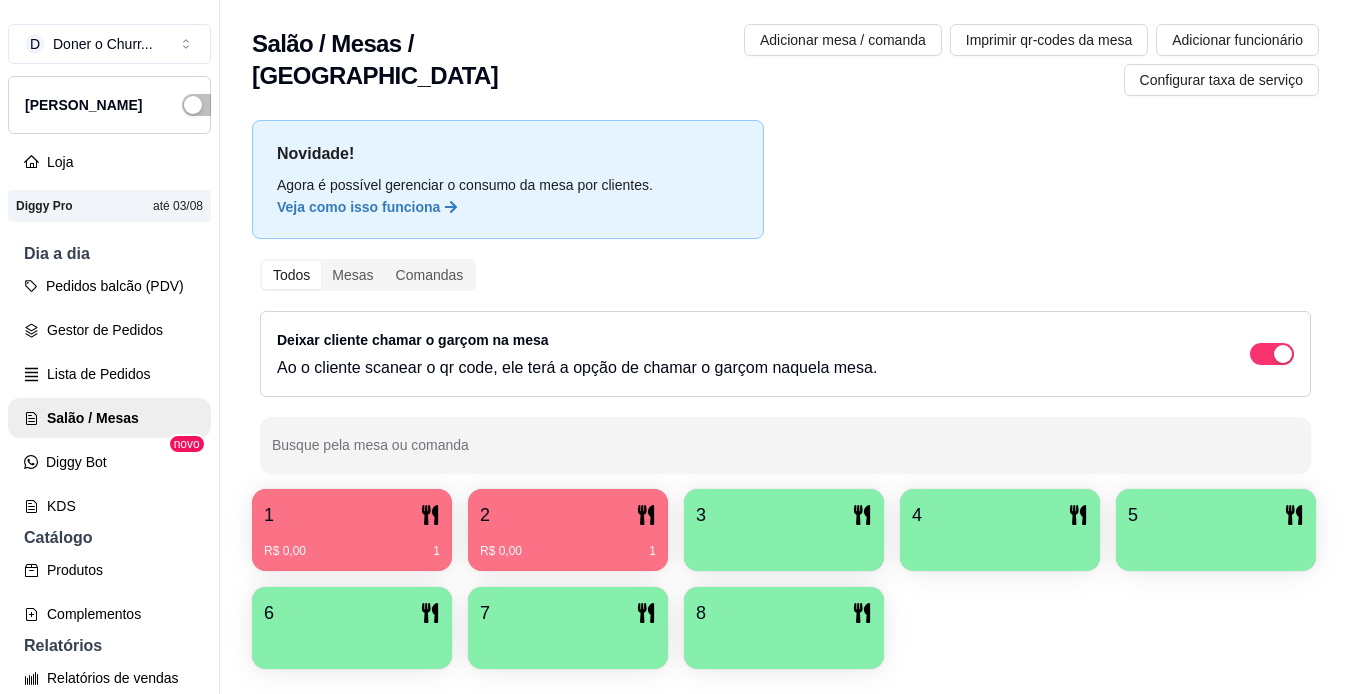 click on "R$ 0,00 1" at bounding box center [352, 544] 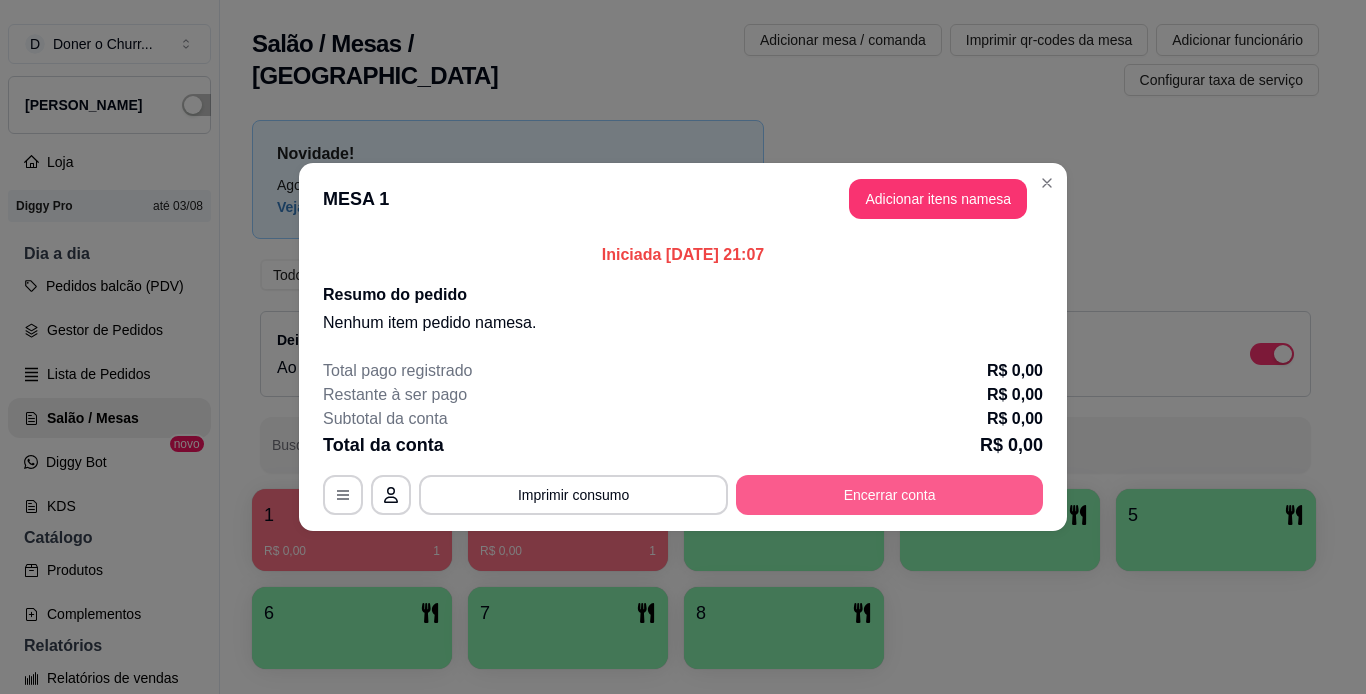 click on "Encerrar conta" at bounding box center [889, 495] 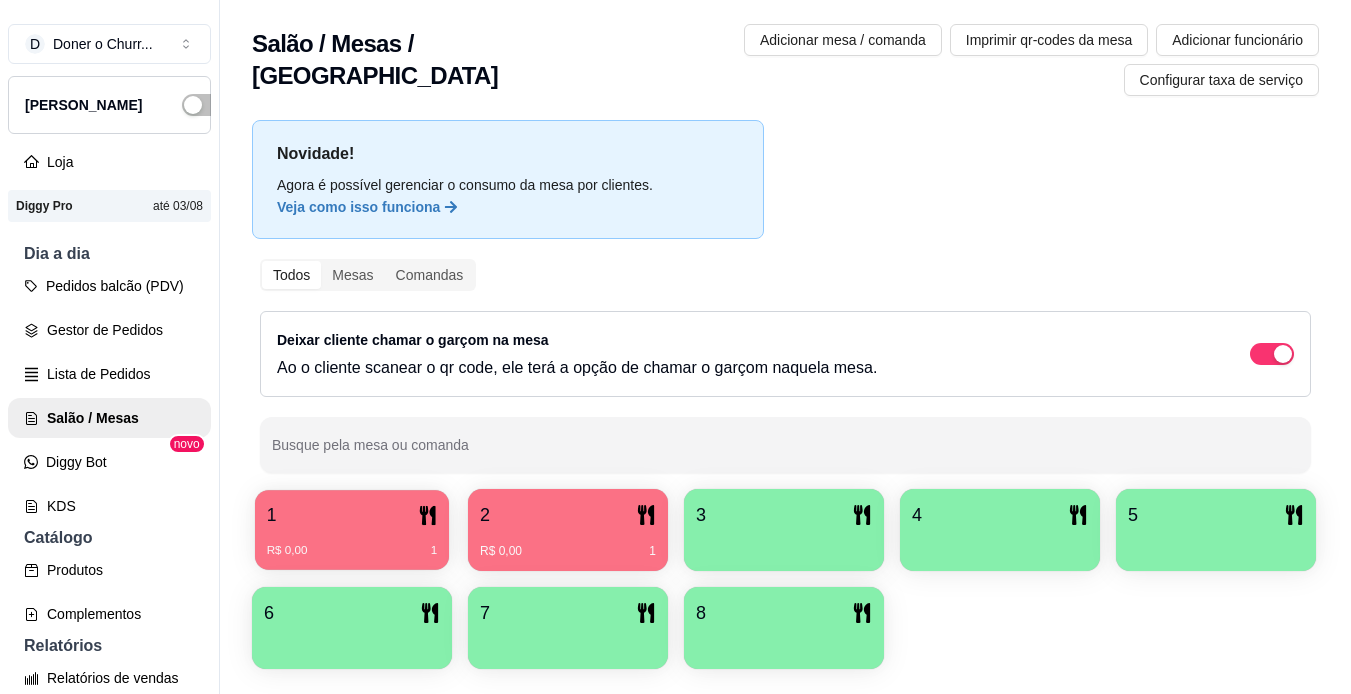 click on "1" at bounding box center (352, 515) 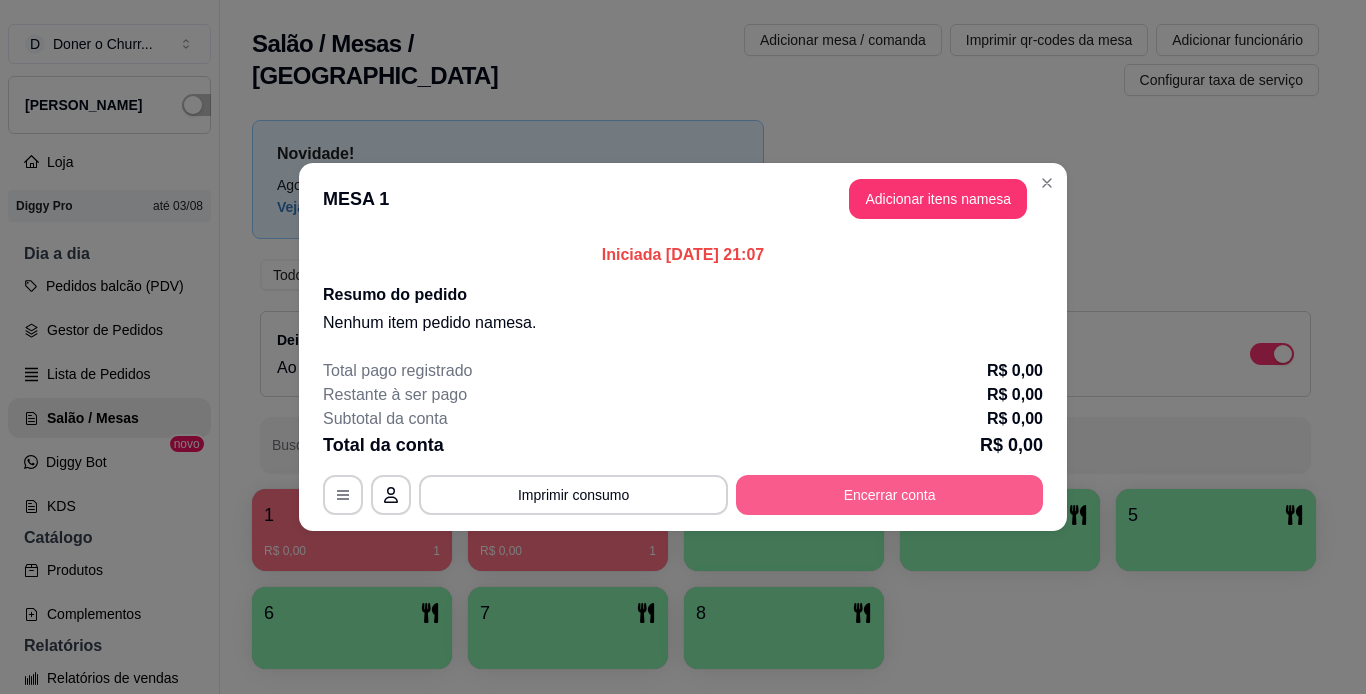 click on "Encerrar conta" at bounding box center (889, 495) 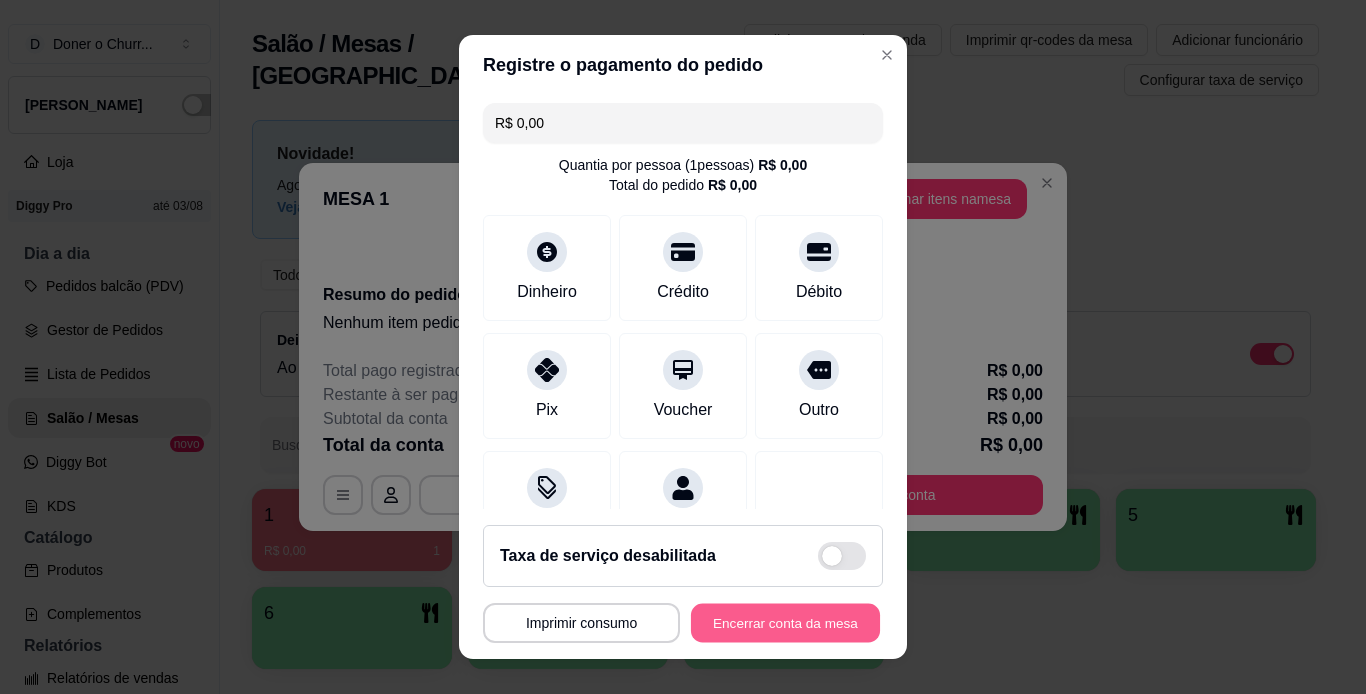 click on "Encerrar conta da mesa" at bounding box center (785, 623) 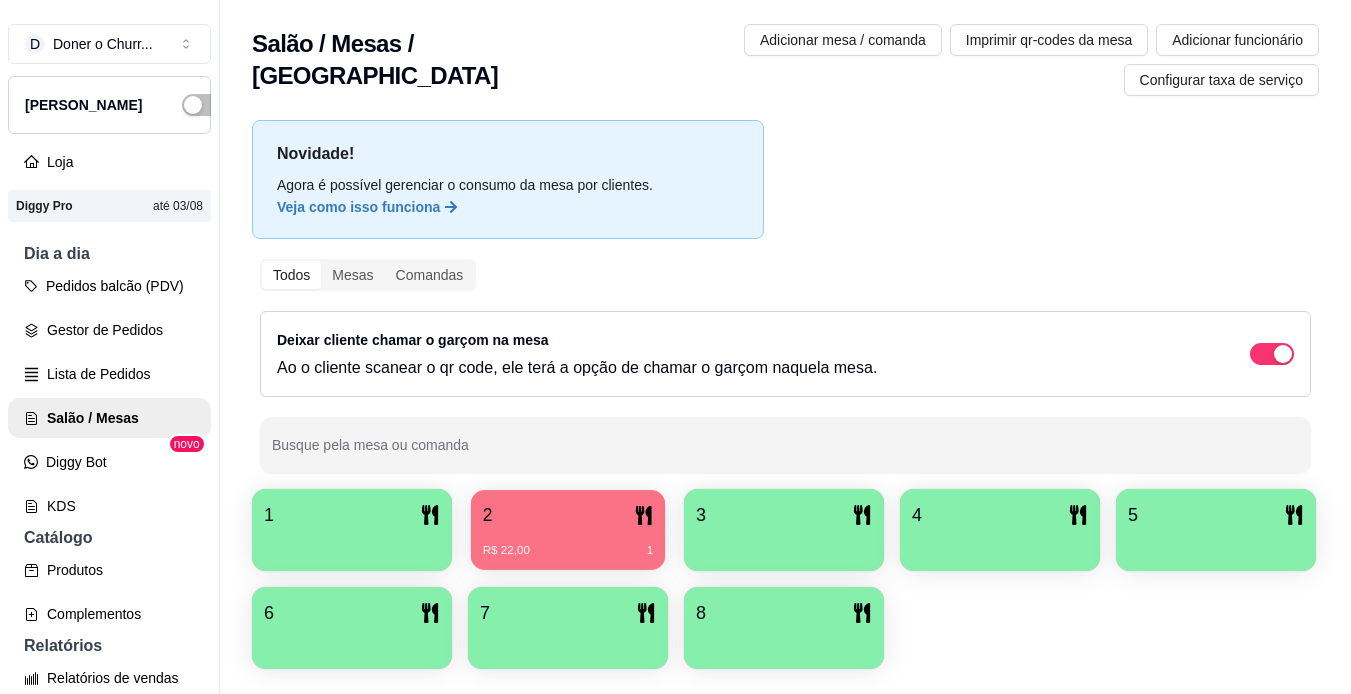 click on "2" at bounding box center [568, 515] 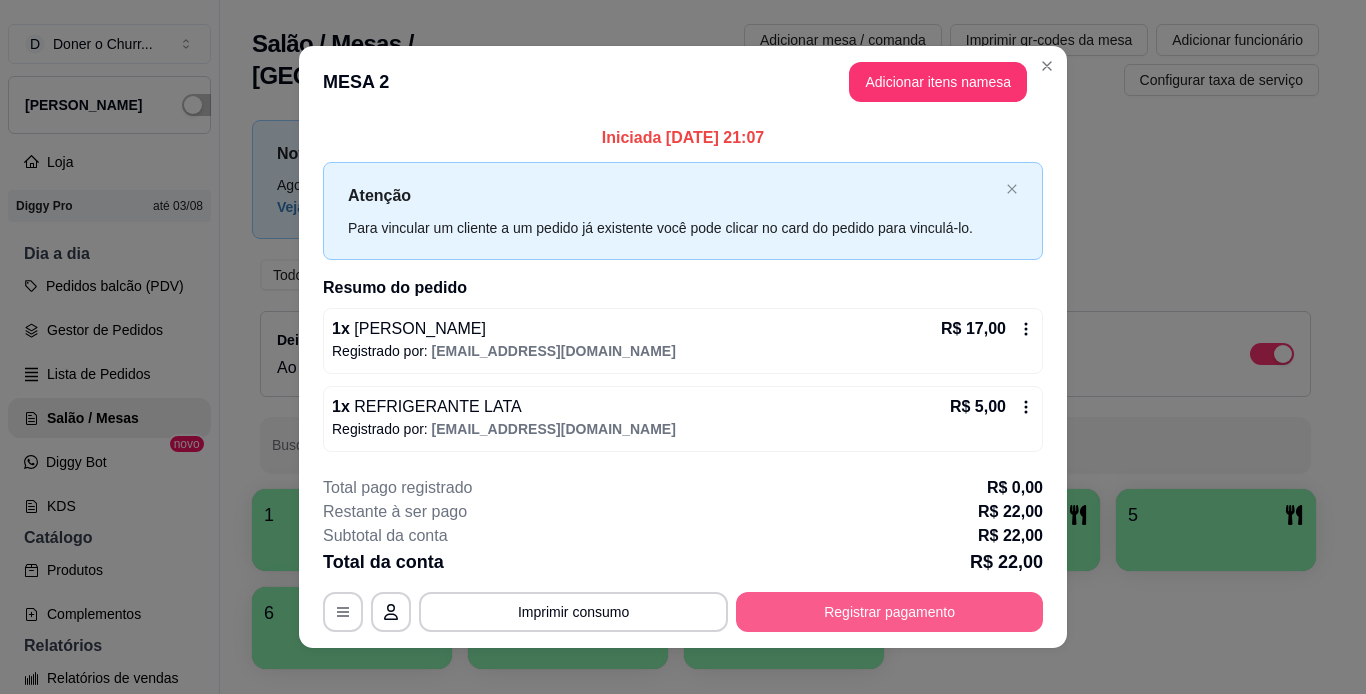 click on "Registrar pagamento" at bounding box center (889, 612) 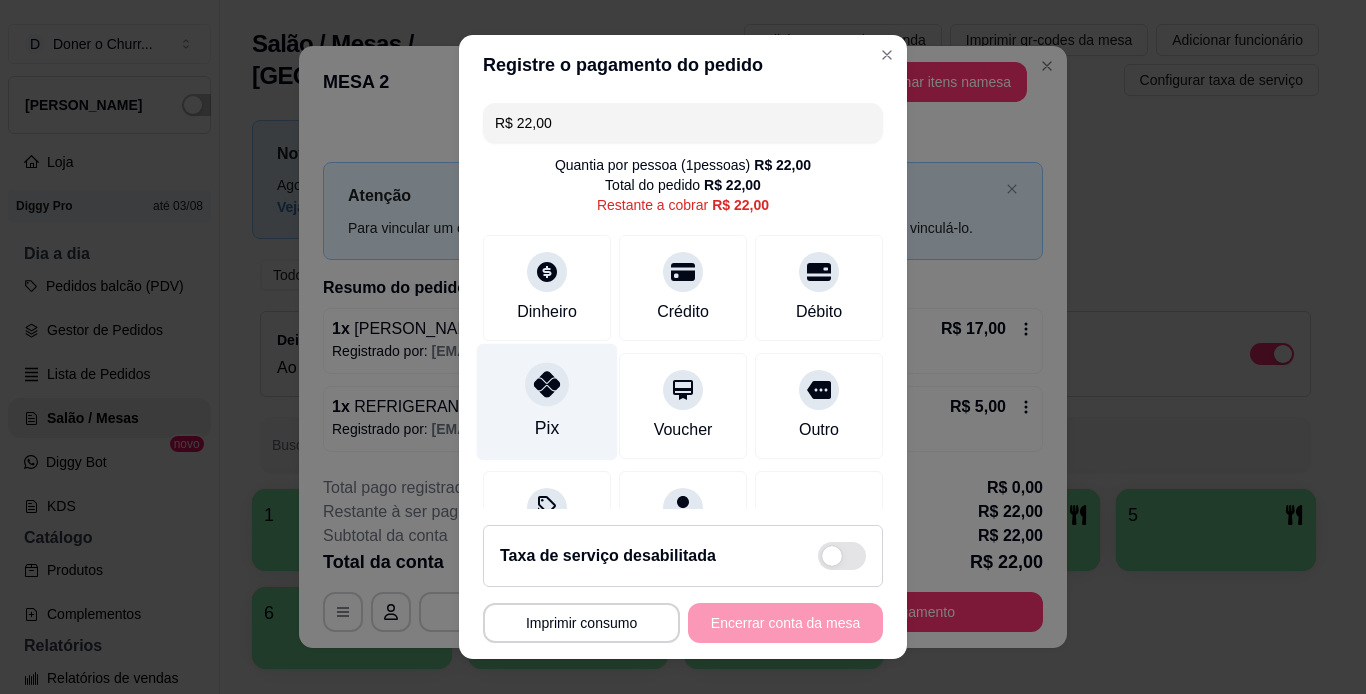 click at bounding box center [547, 384] 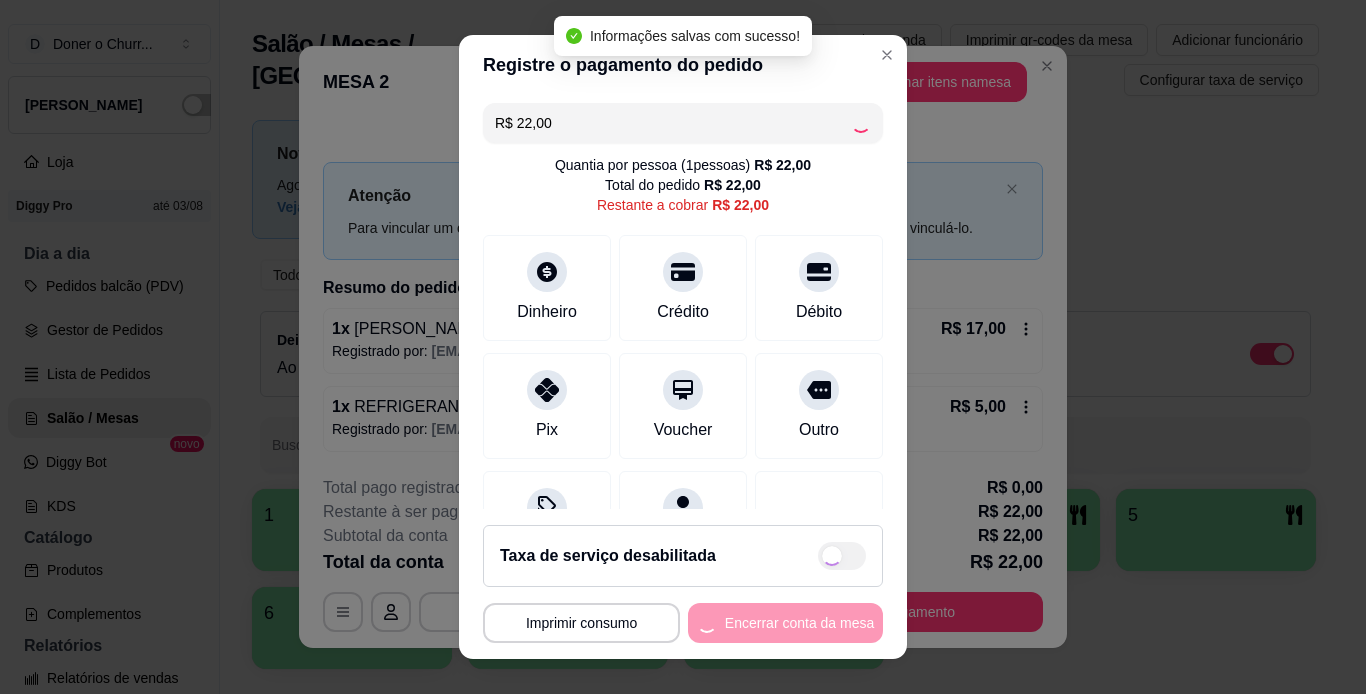 type on "R$ 0,00" 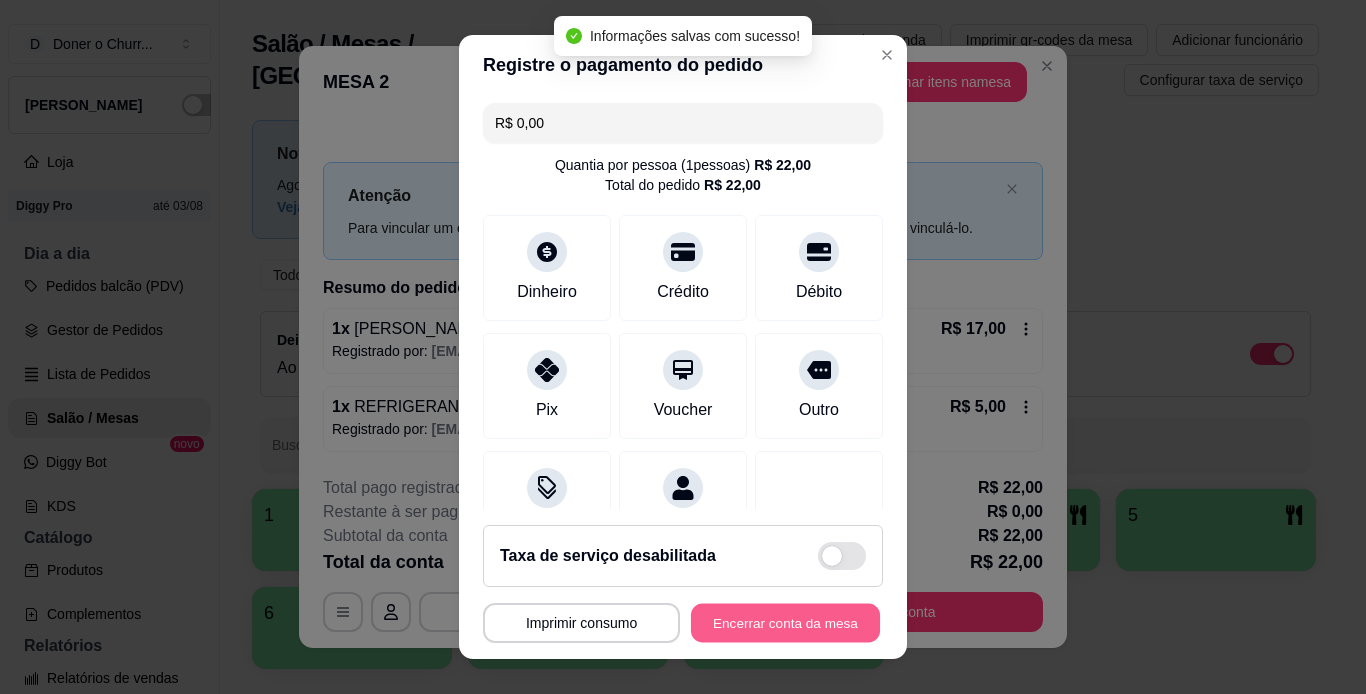 click on "Encerrar conta da mesa" at bounding box center [785, 623] 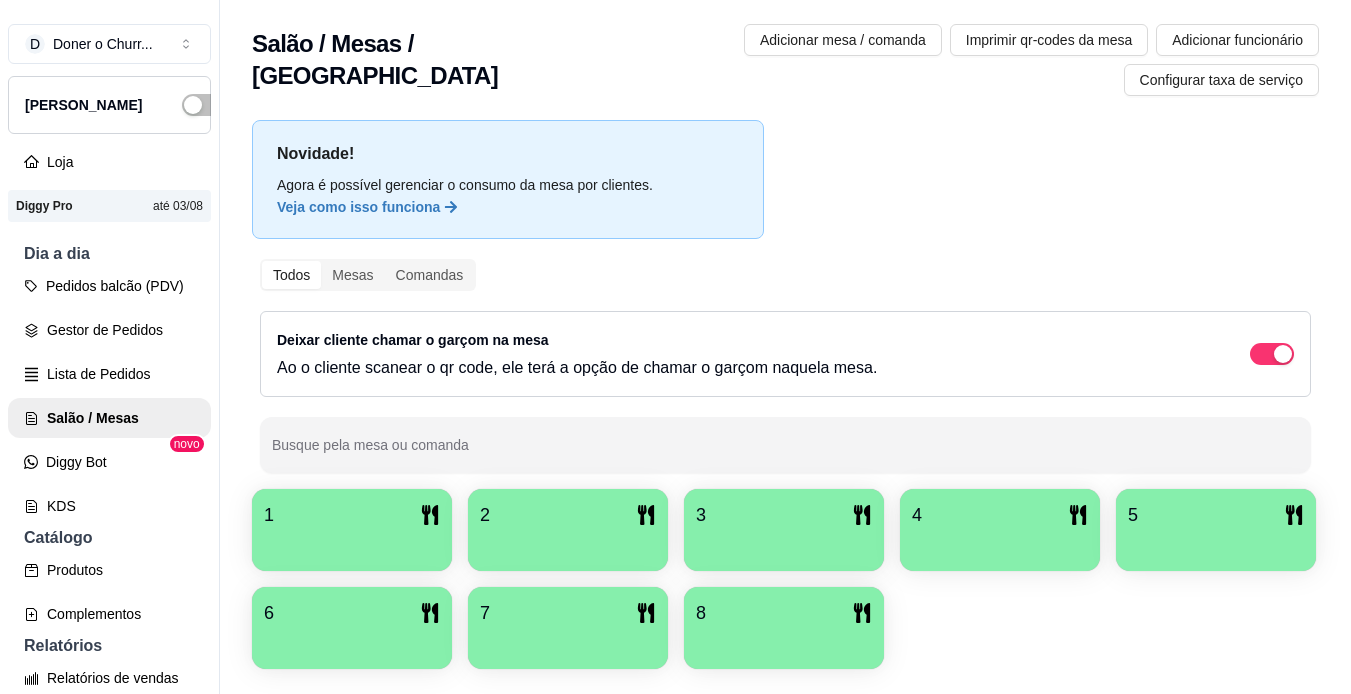 click on "1" at bounding box center [352, 515] 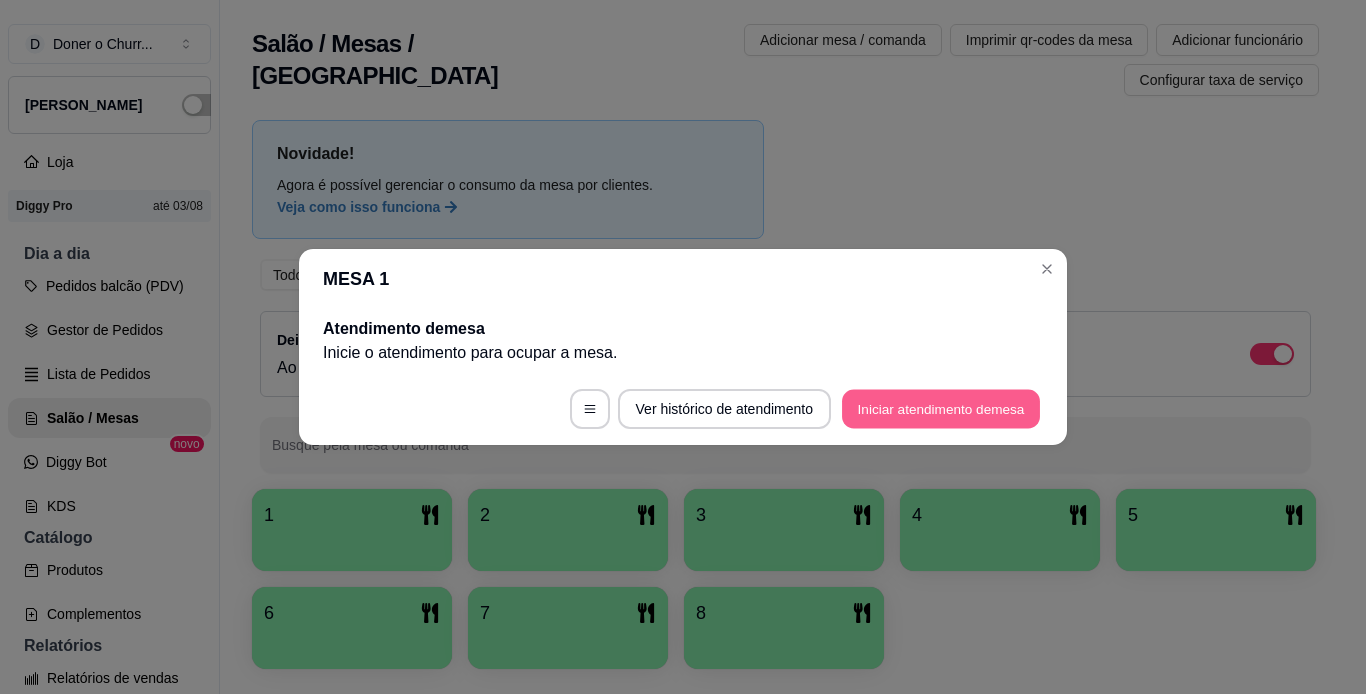 click on "Iniciar atendimento de  mesa" at bounding box center (941, 409) 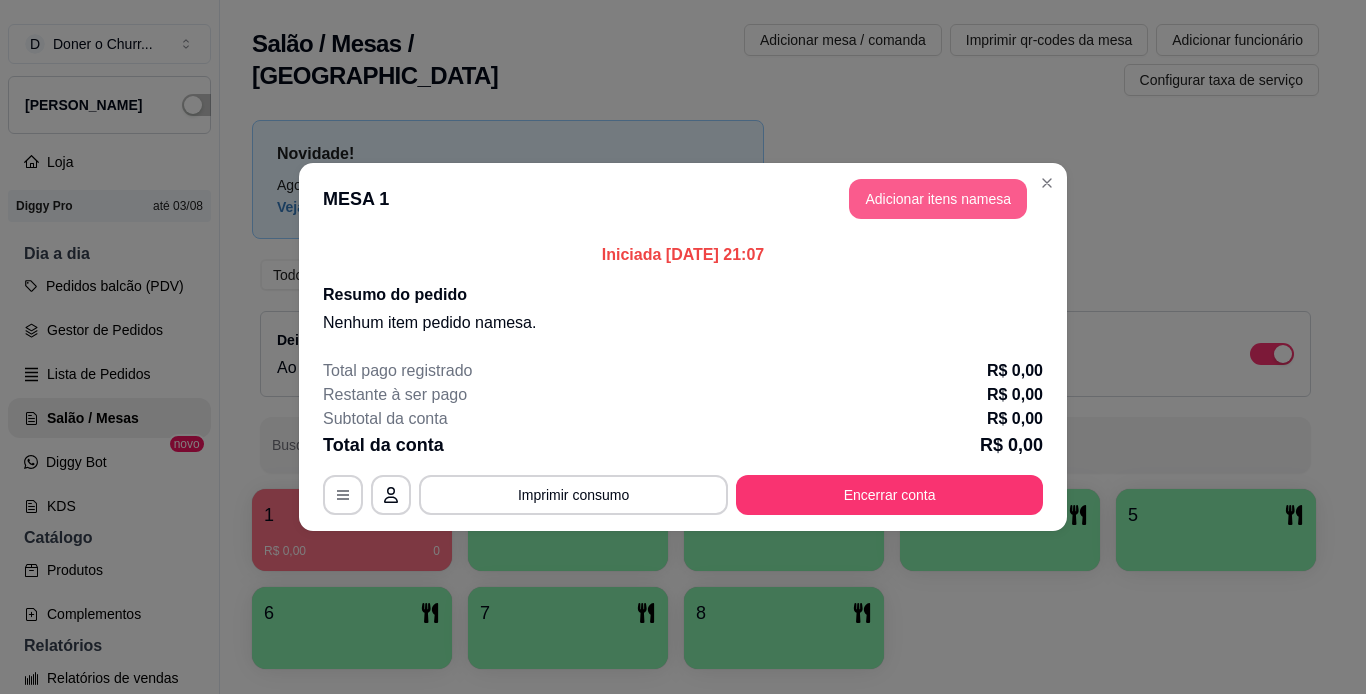 click on "Adicionar itens na  mesa" at bounding box center [938, 199] 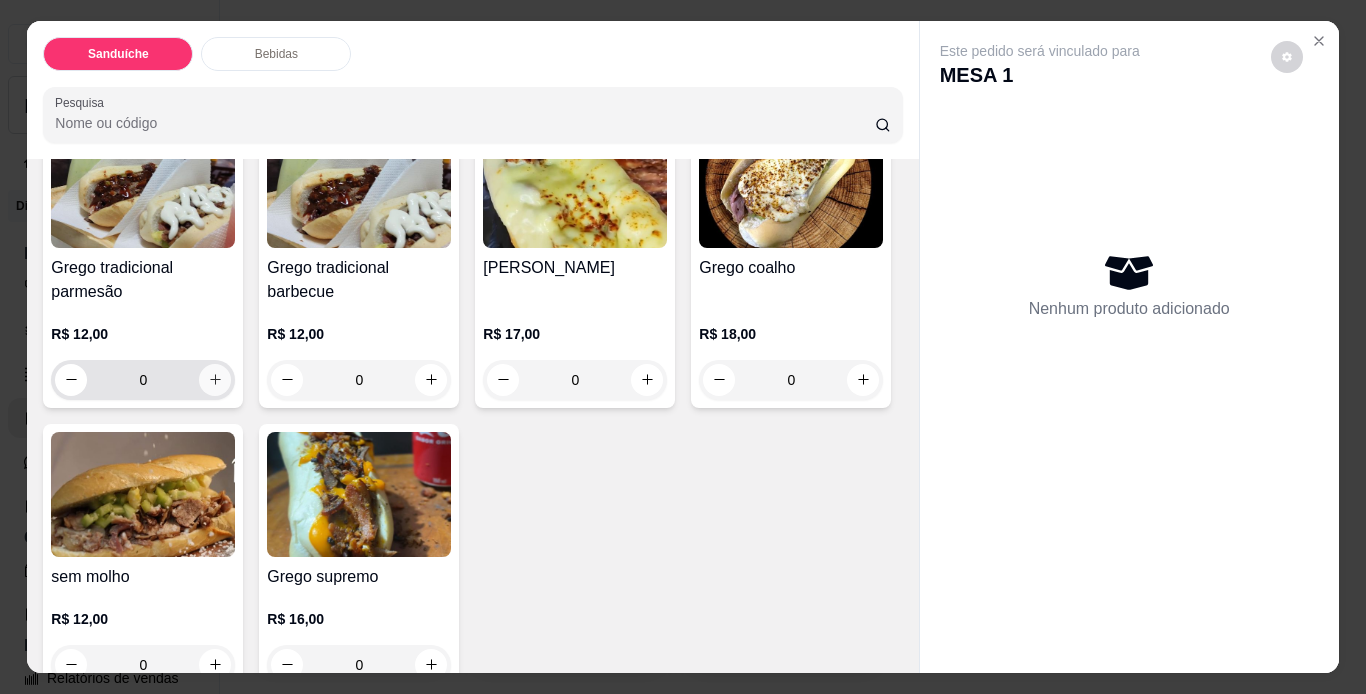 scroll, scrollTop: 200, scrollLeft: 0, axis: vertical 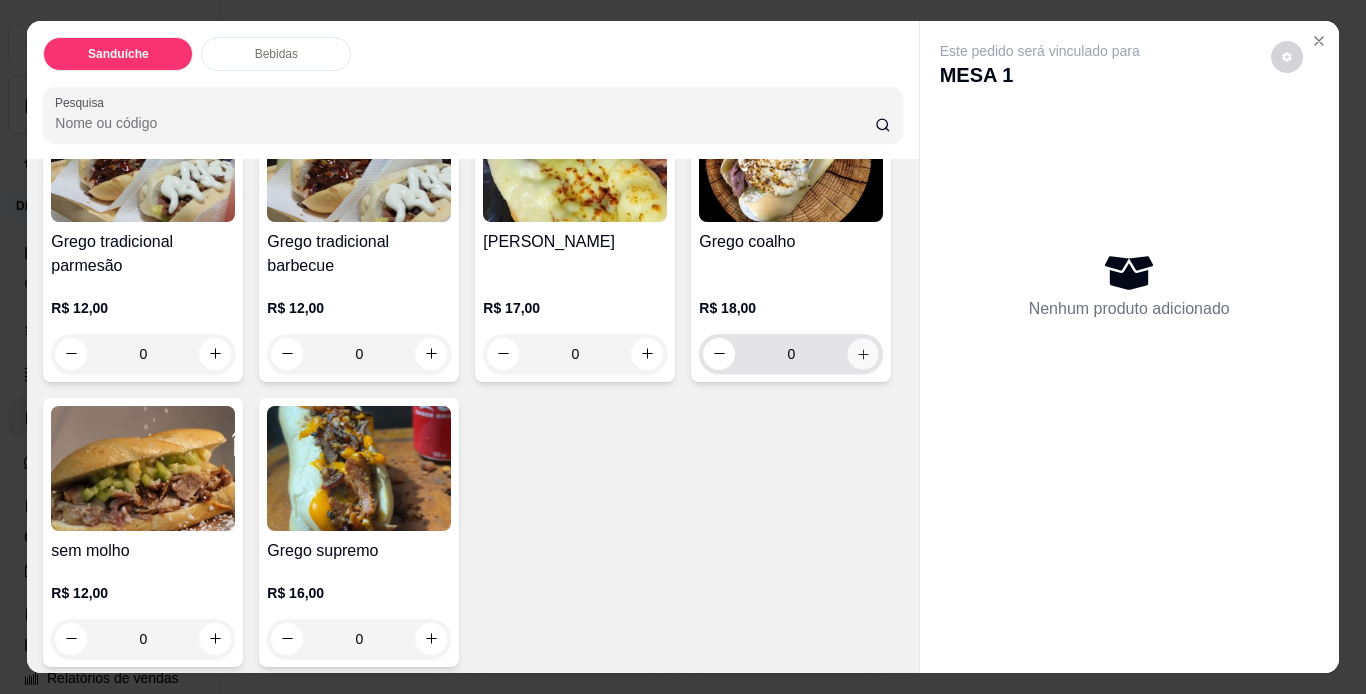 click at bounding box center (863, 353) 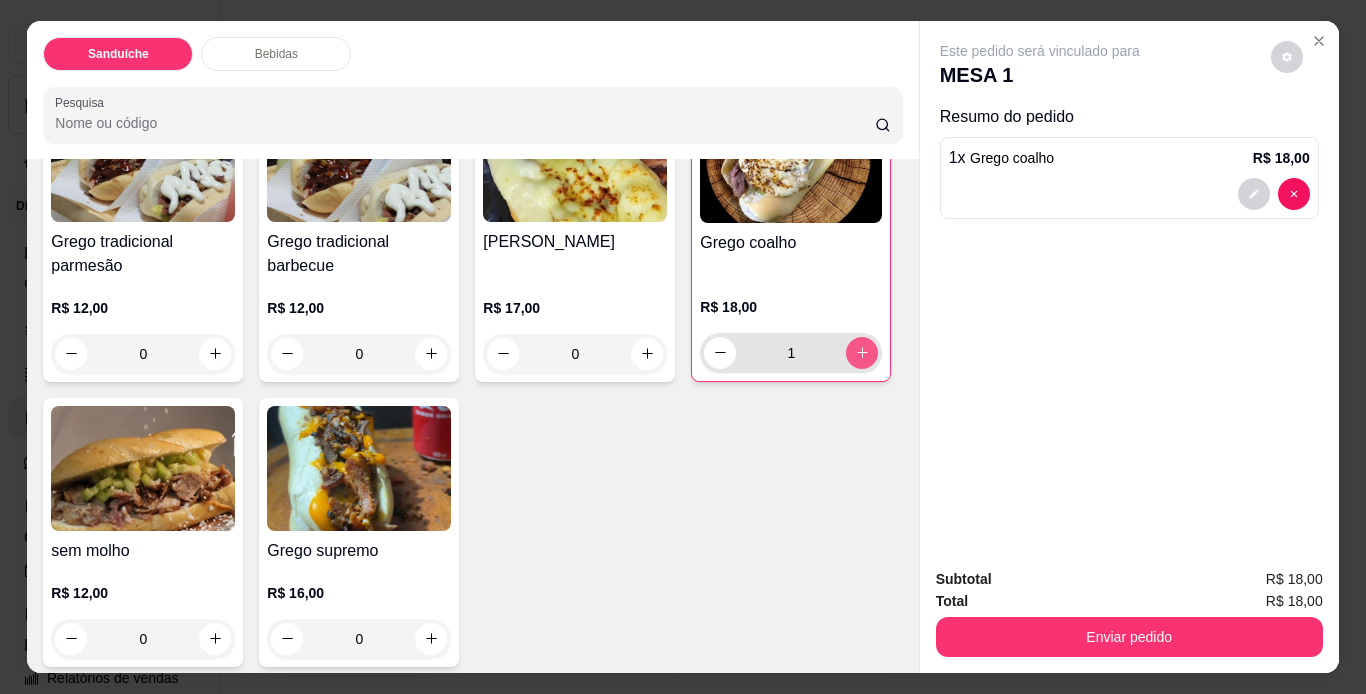 click at bounding box center [862, 353] 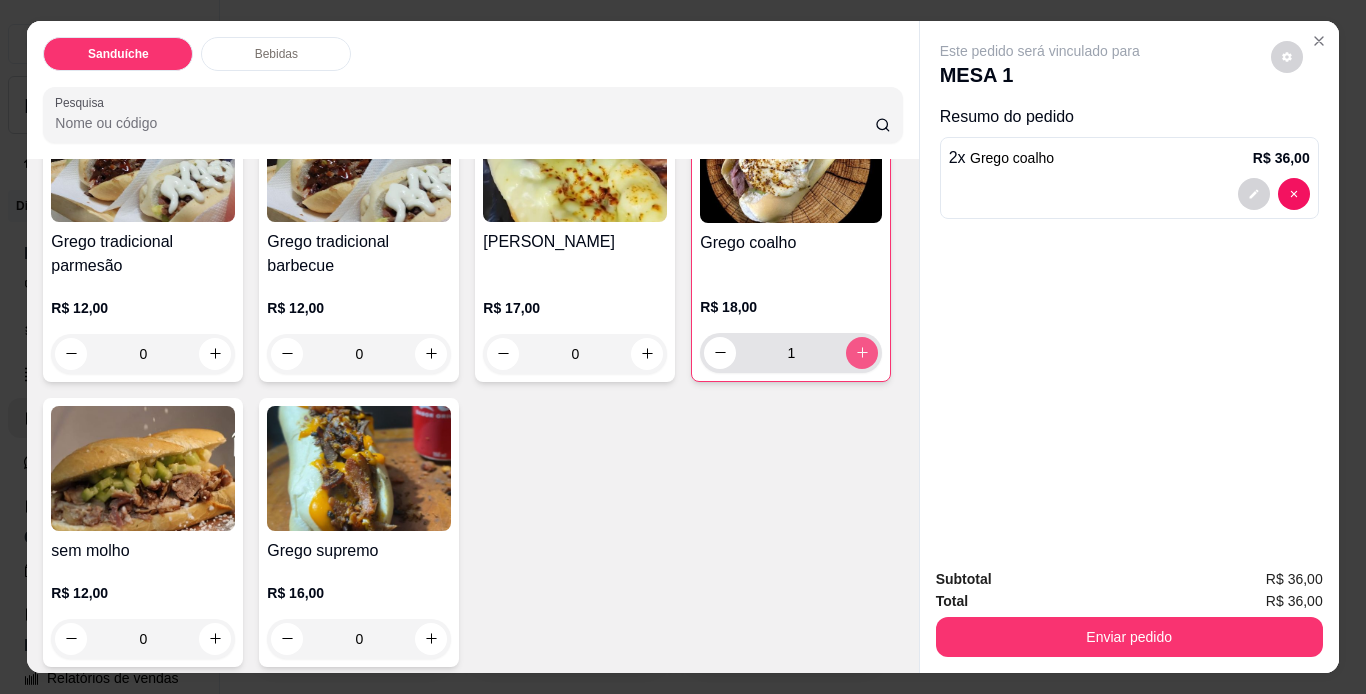 type on "2" 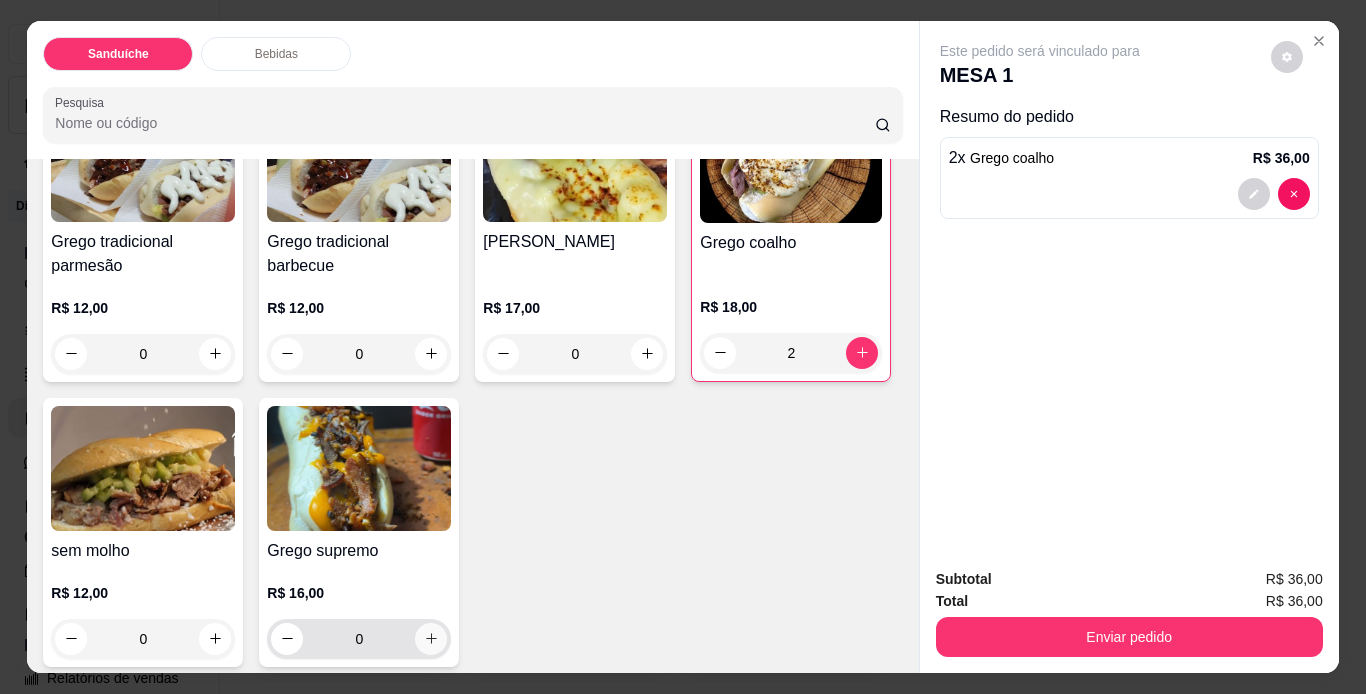 click 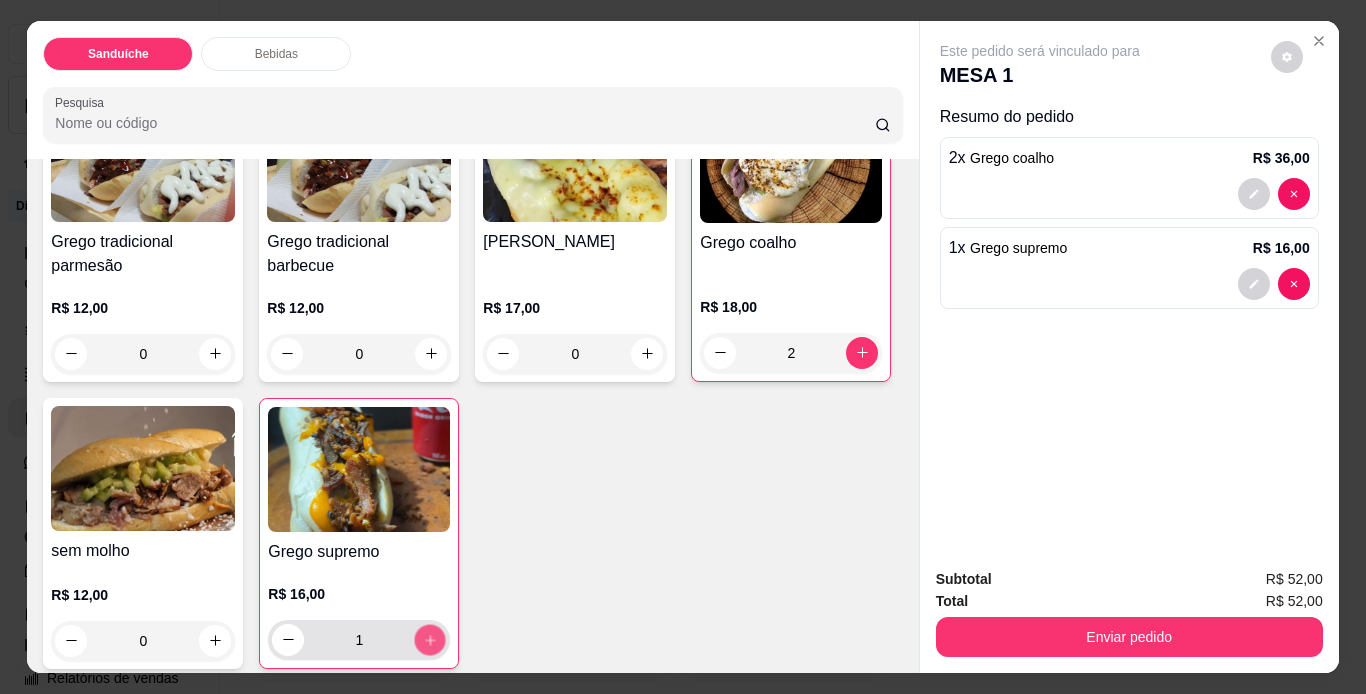 click 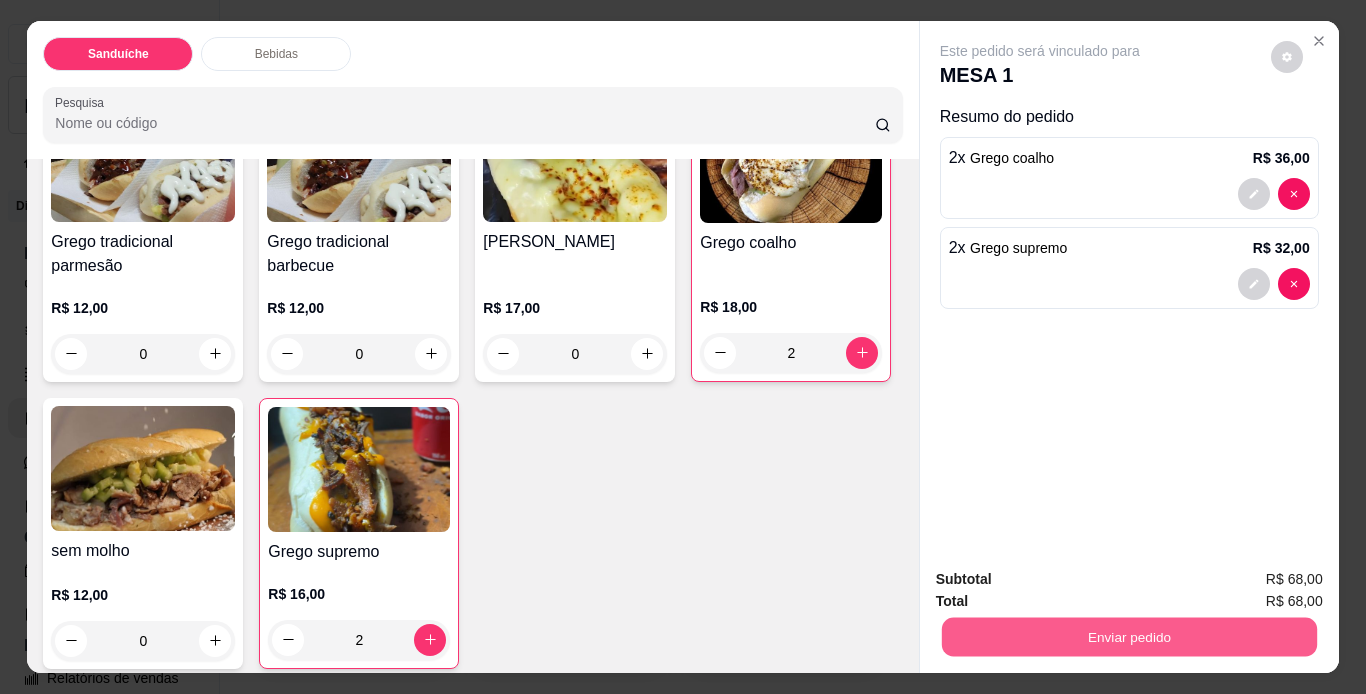click on "Enviar pedido" at bounding box center [1128, 637] 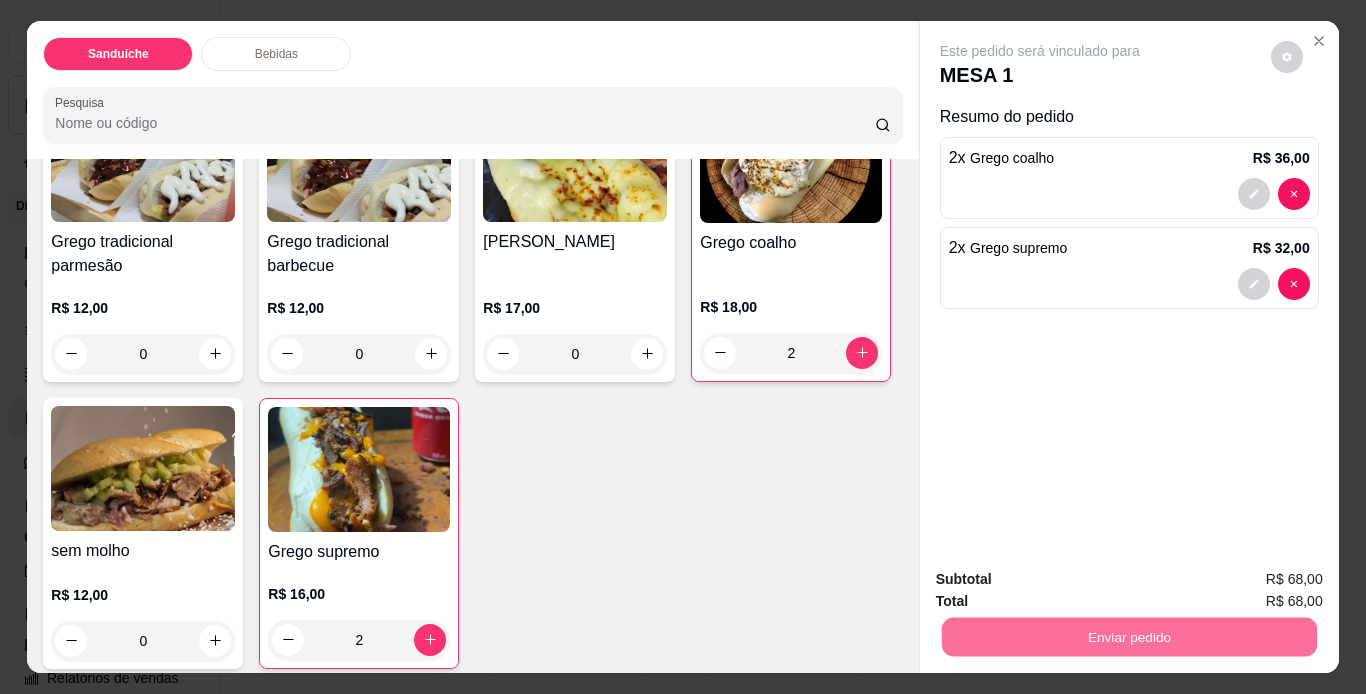 click on "Não registrar e enviar pedido" at bounding box center (1063, 581) 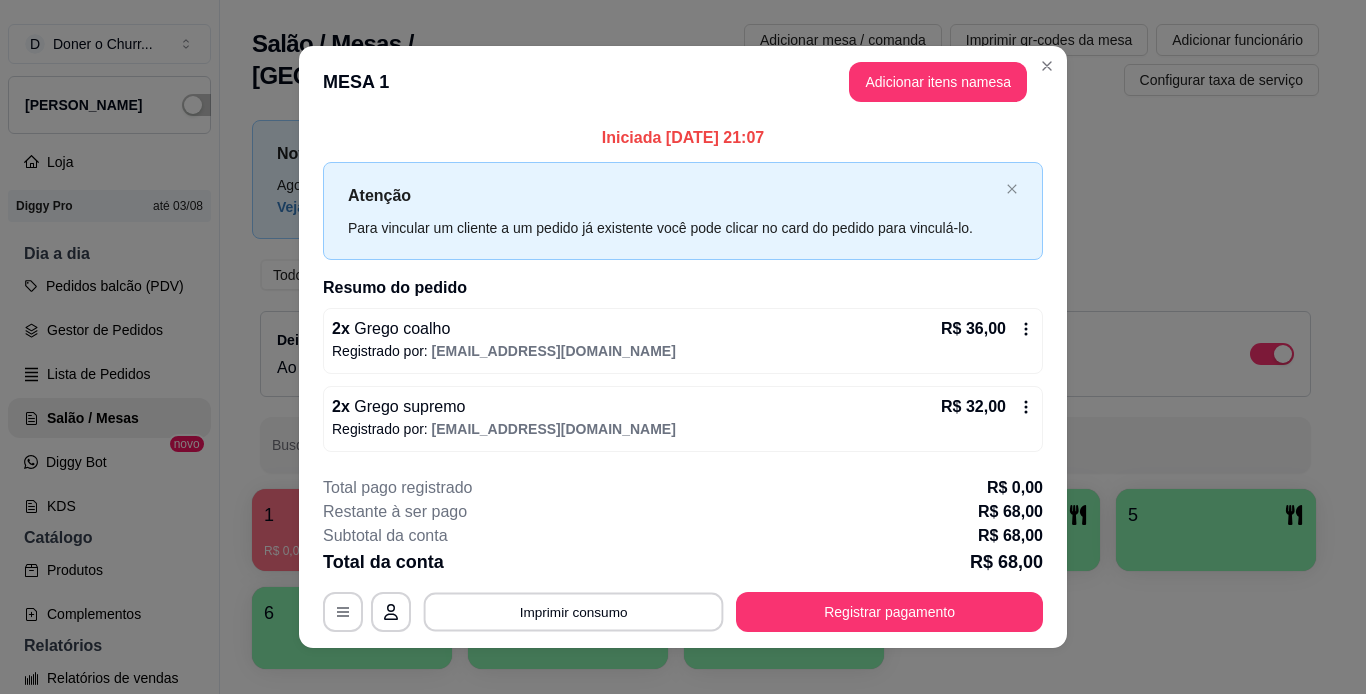 click on "Imprimir consumo" at bounding box center [574, 611] 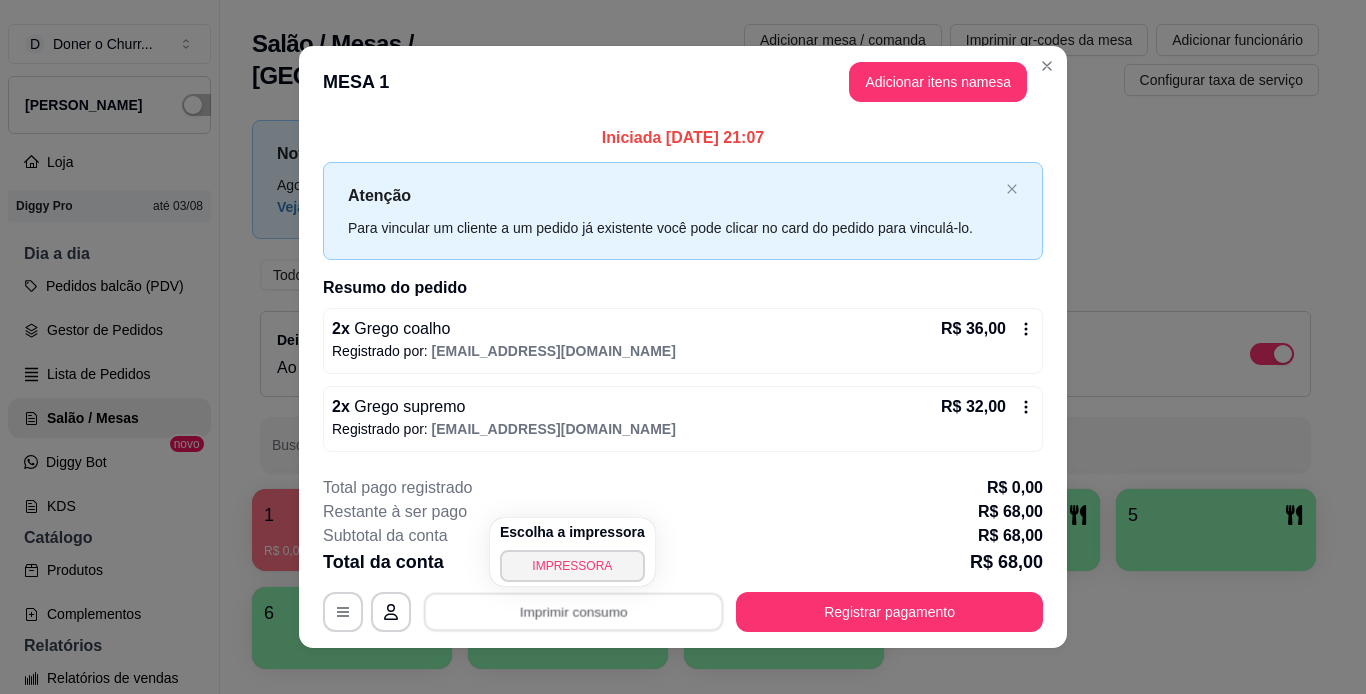 click on "Escolha a impressora IMPRESSORA" at bounding box center (572, 552) 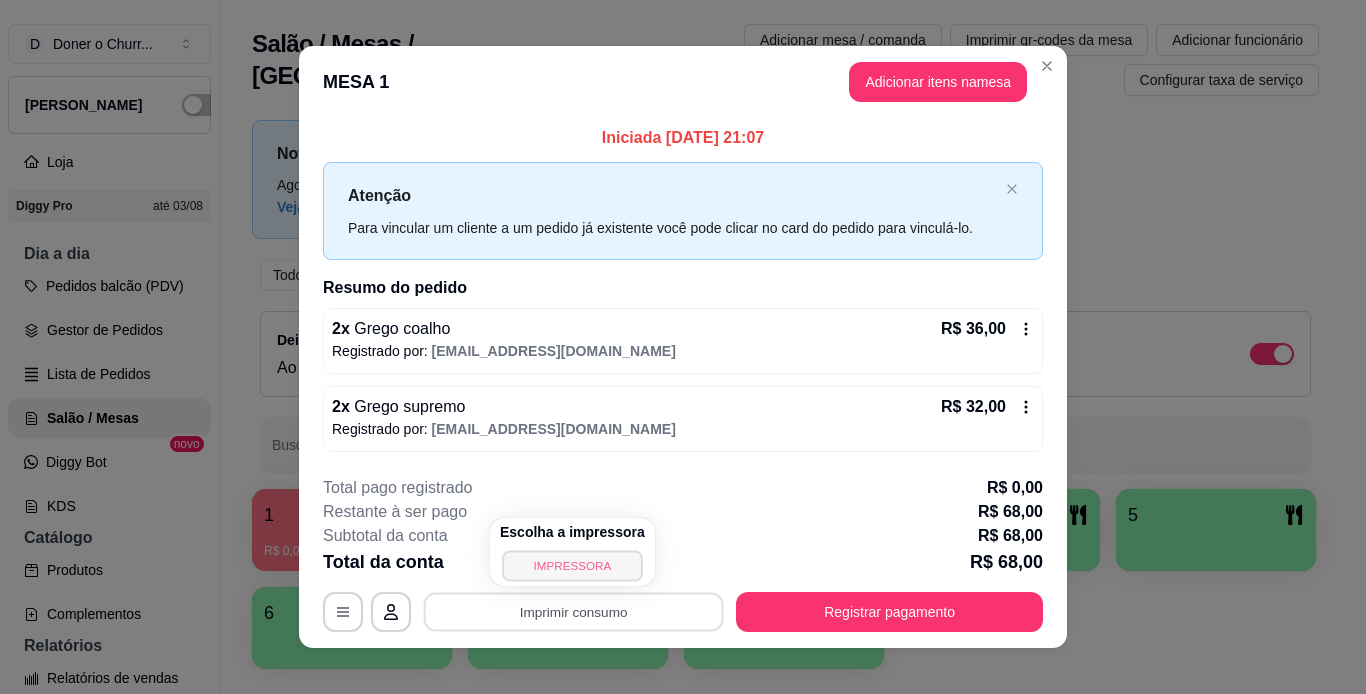 click on "IMPRESSORA" at bounding box center [572, 565] 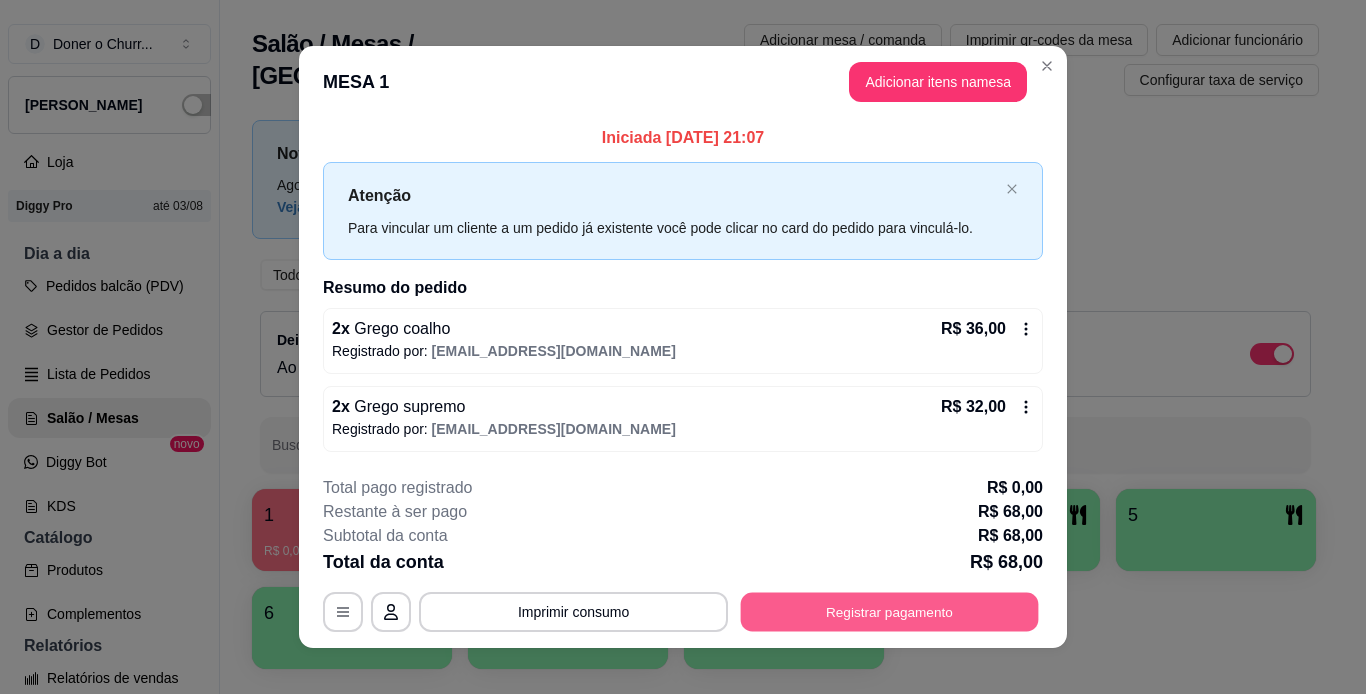 click on "Registrar pagamento" at bounding box center [890, 611] 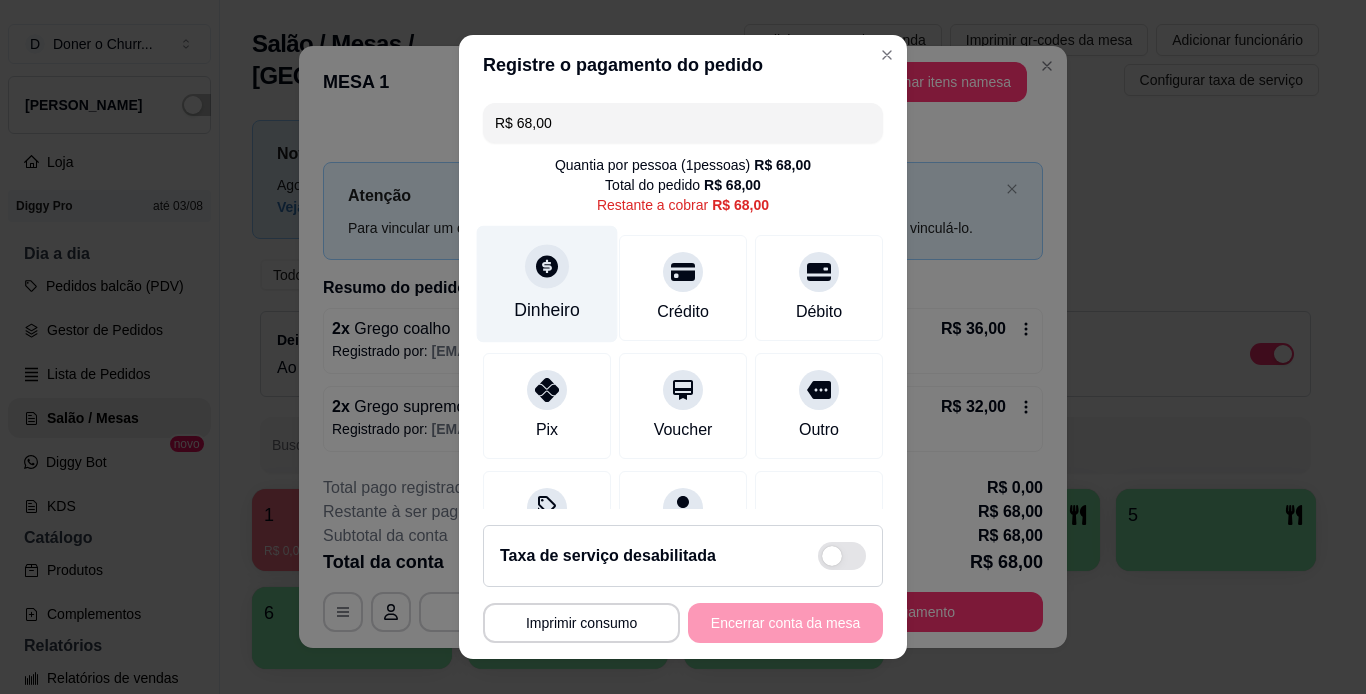 click 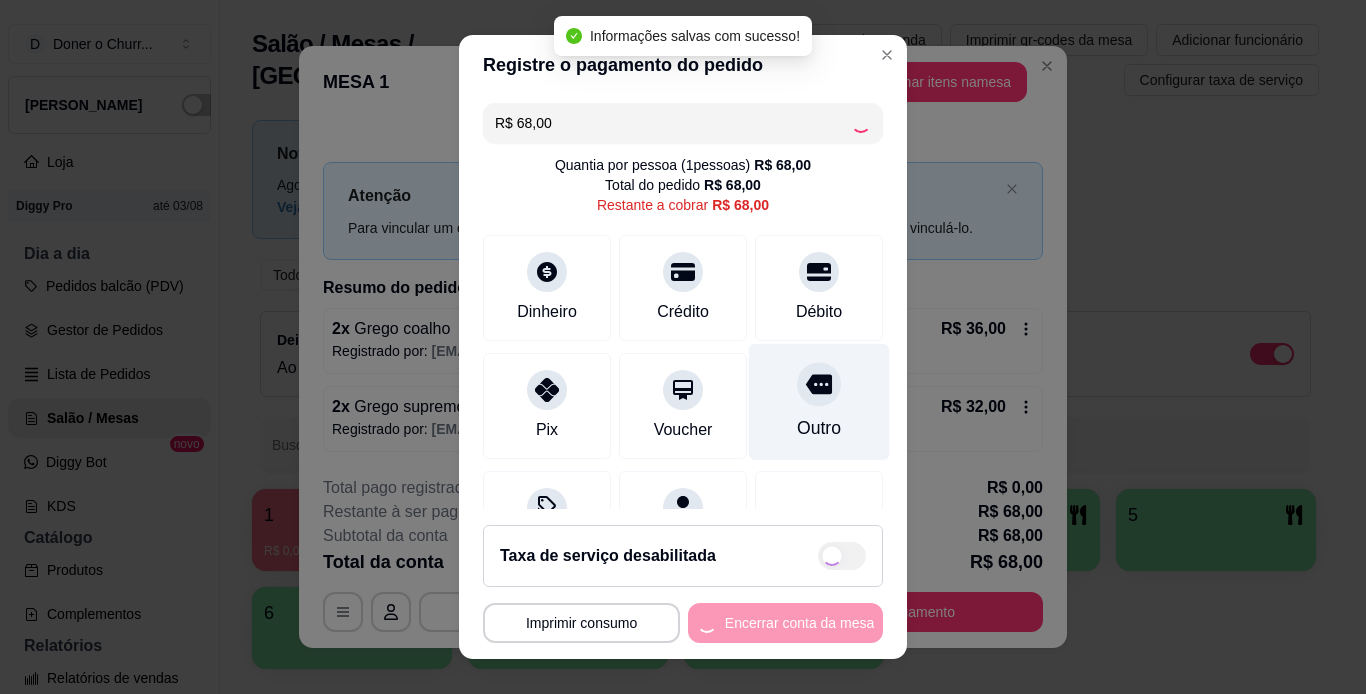 type on "R$ 0,00" 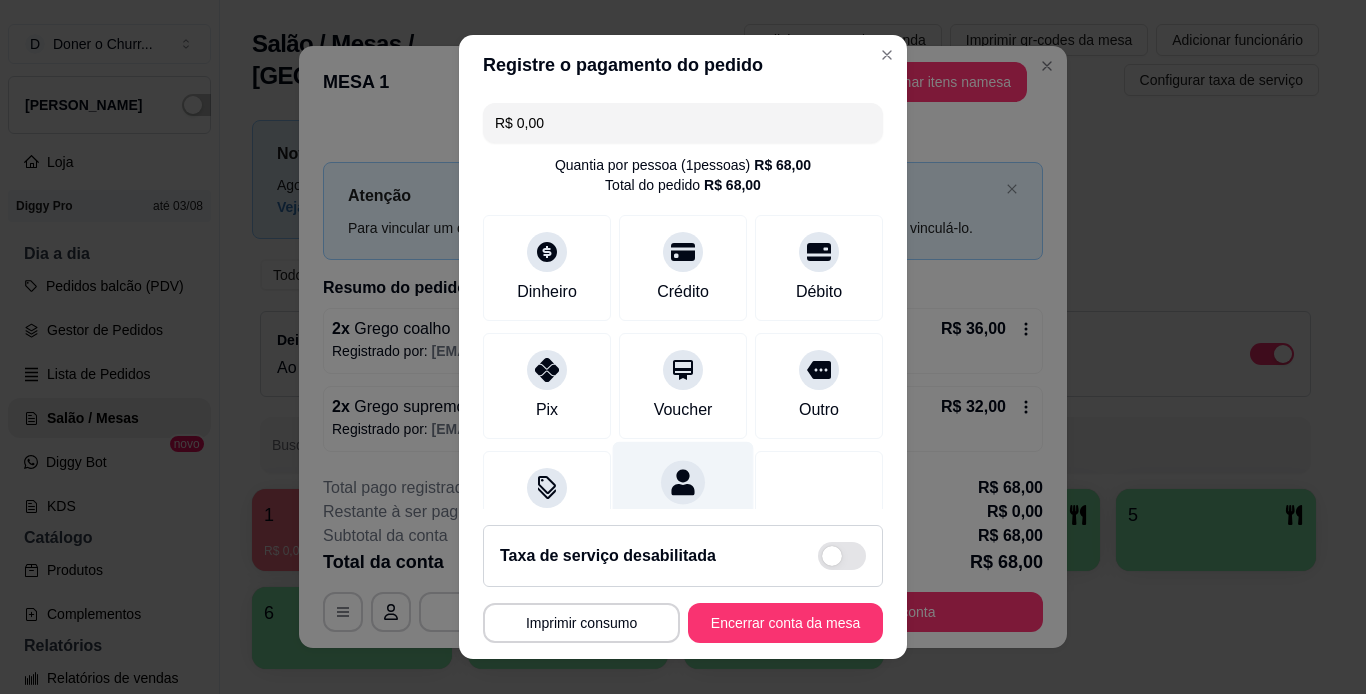 scroll, scrollTop: 183, scrollLeft: 0, axis: vertical 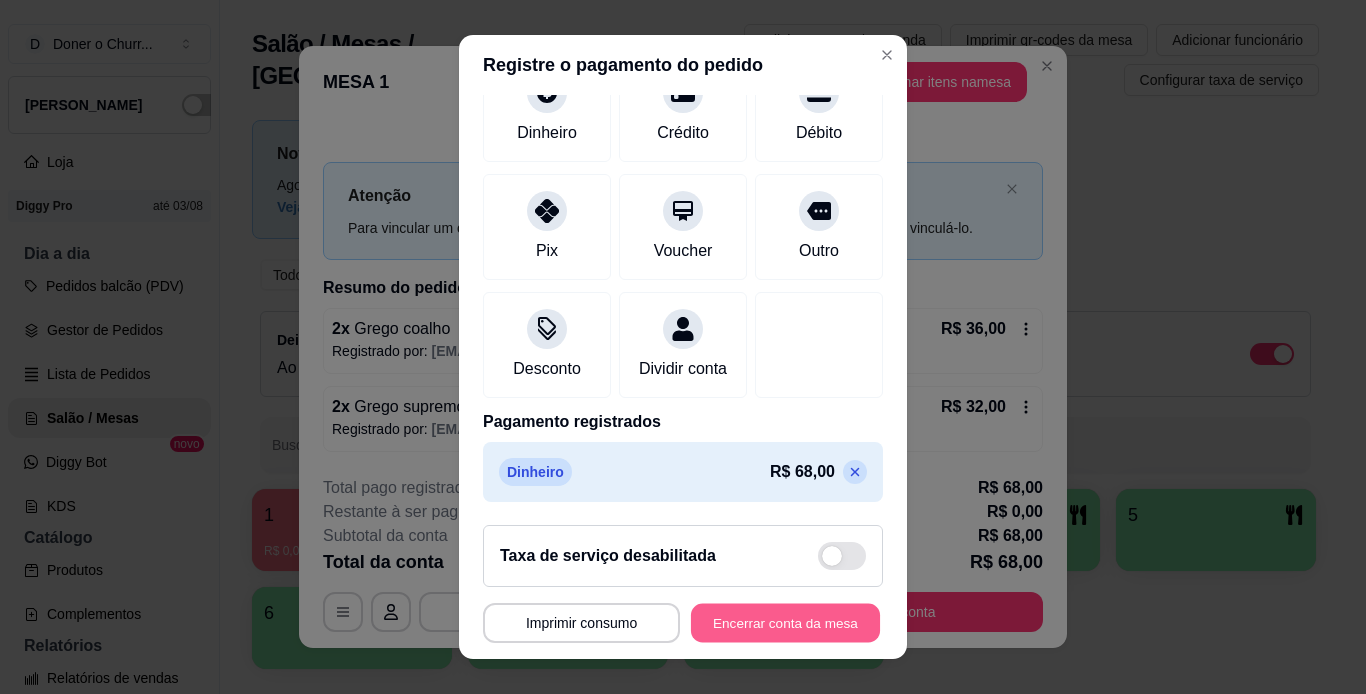 click on "Encerrar conta da mesa" at bounding box center (785, 623) 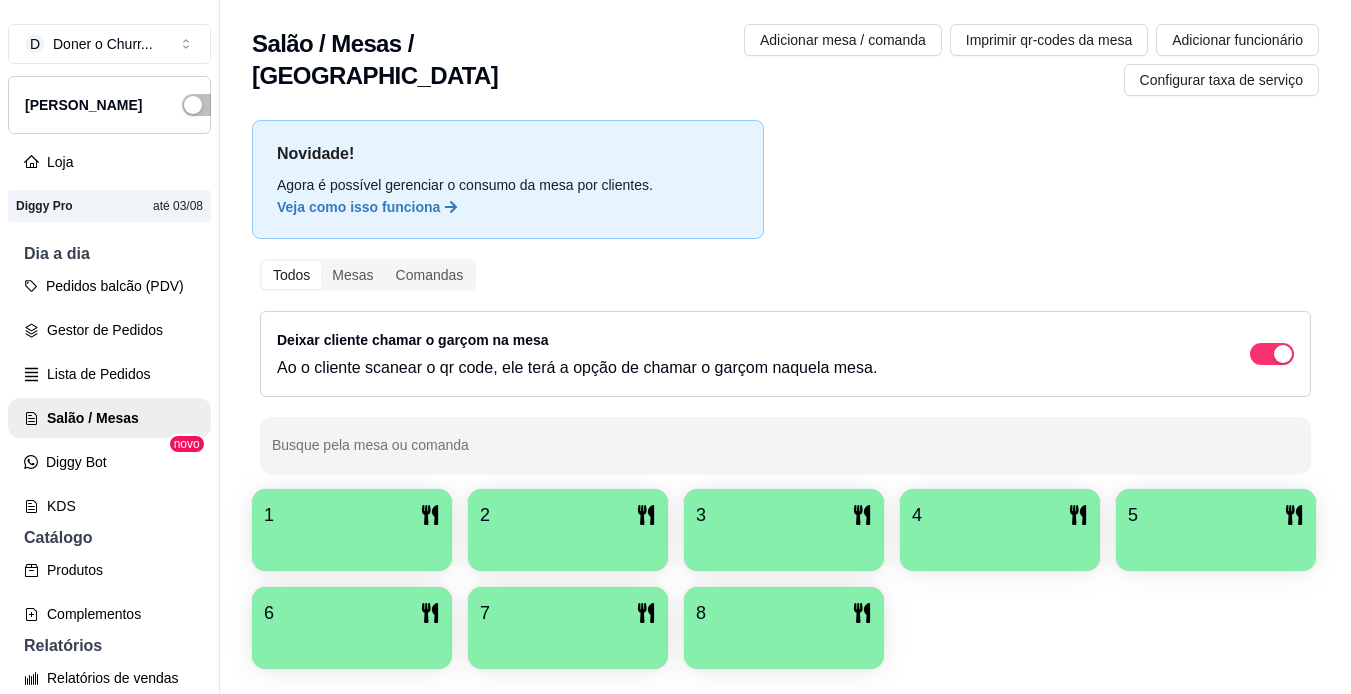 click at bounding box center [352, 544] 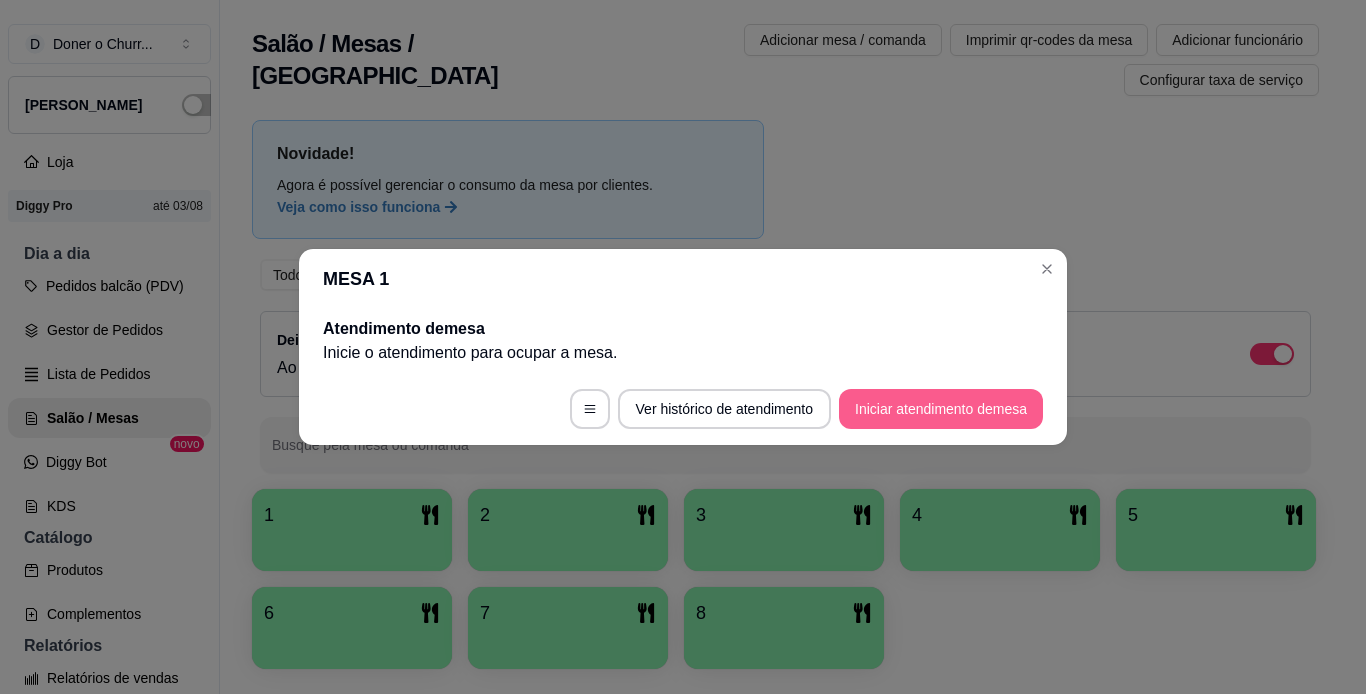 click on "Iniciar atendimento de  mesa" at bounding box center (941, 409) 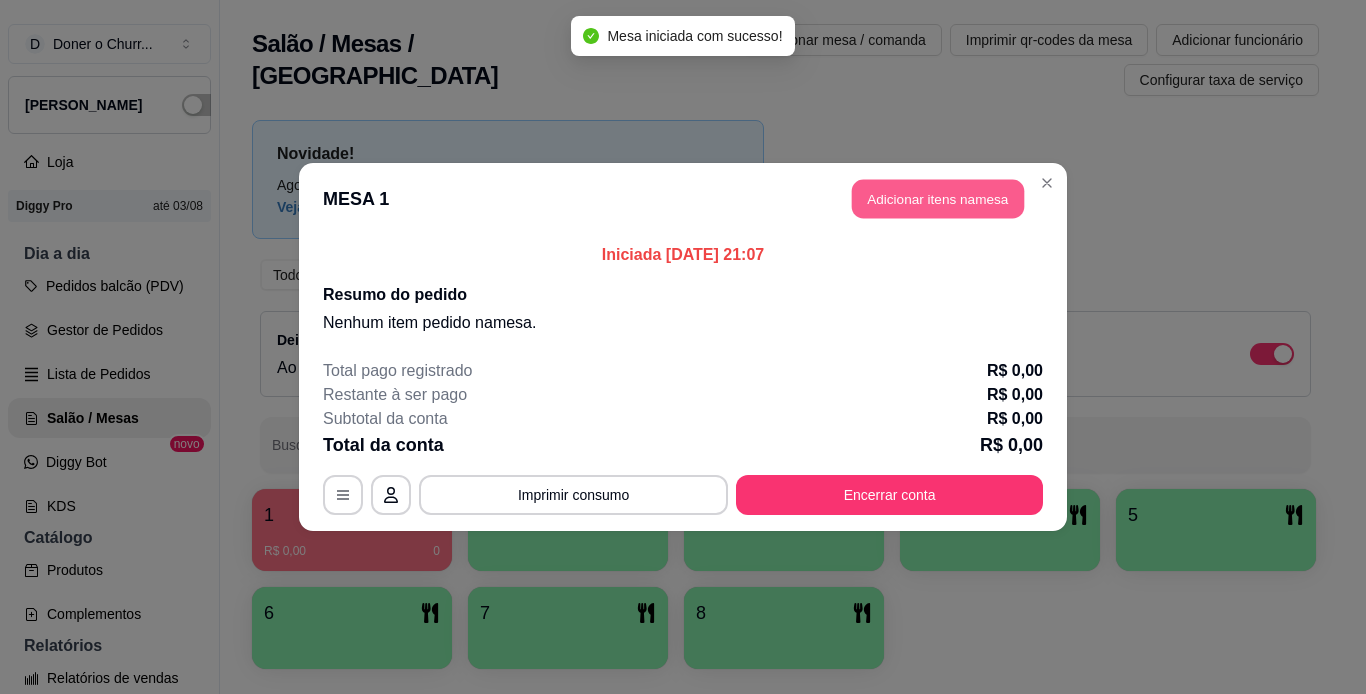 click on "Adicionar itens na  mesa" at bounding box center (938, 199) 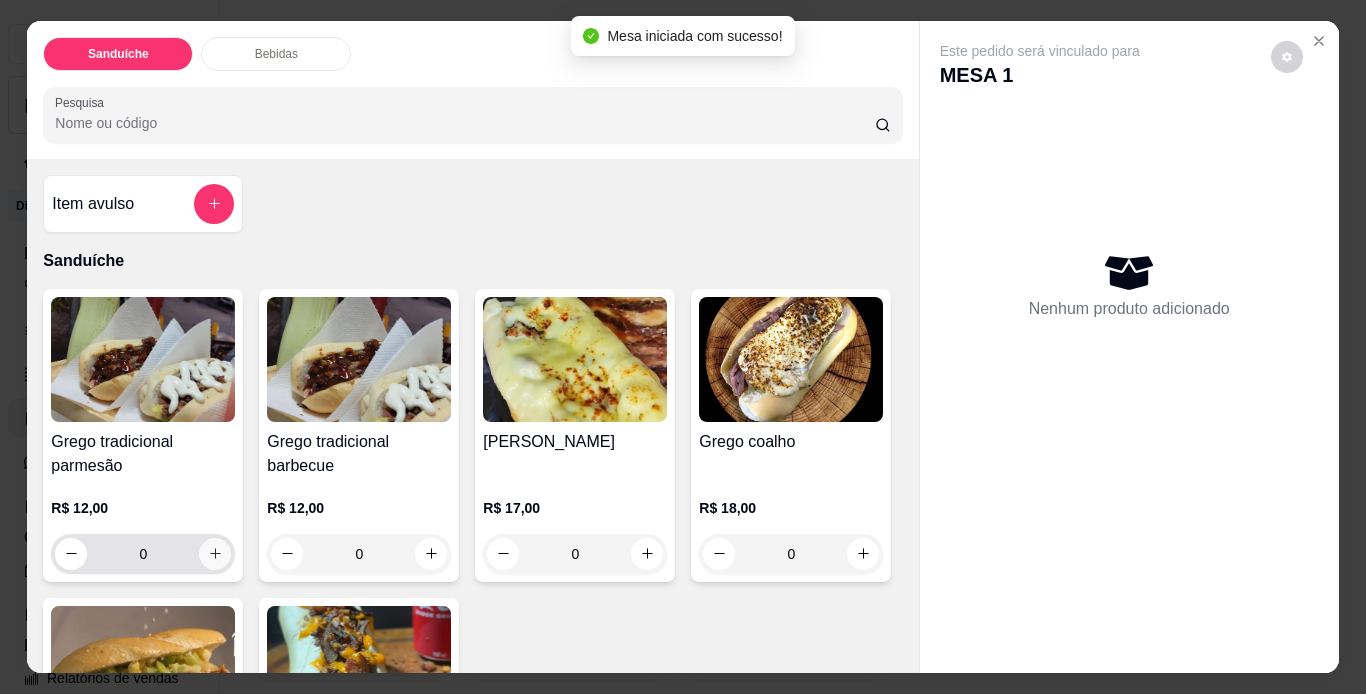 click 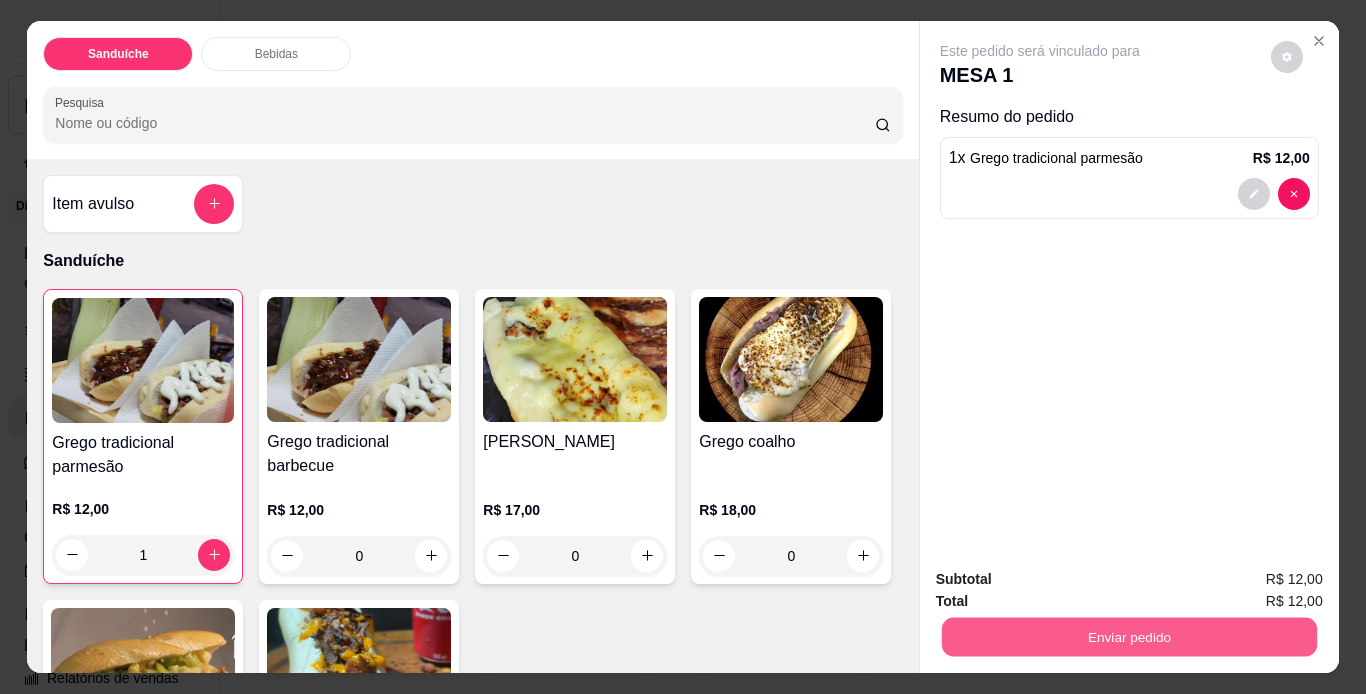 click on "Enviar pedido" at bounding box center [1128, 637] 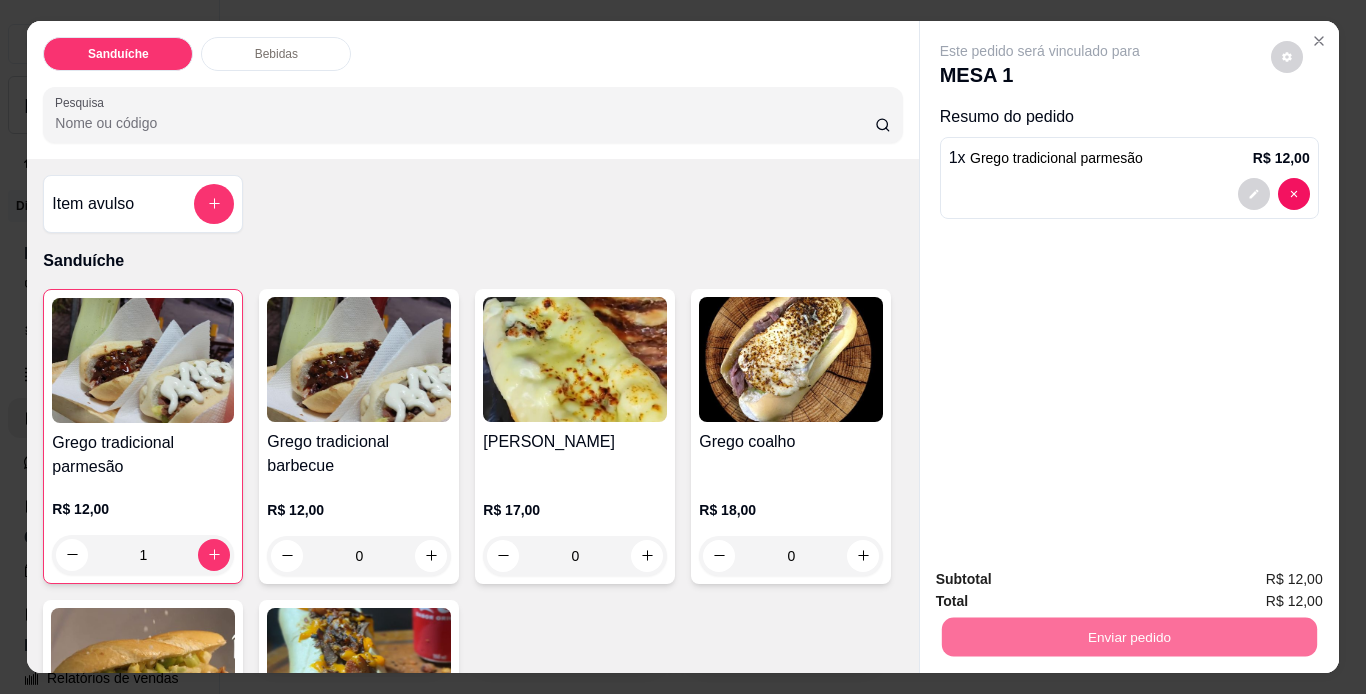 click on "Não registrar e enviar pedido" at bounding box center [1063, 580] 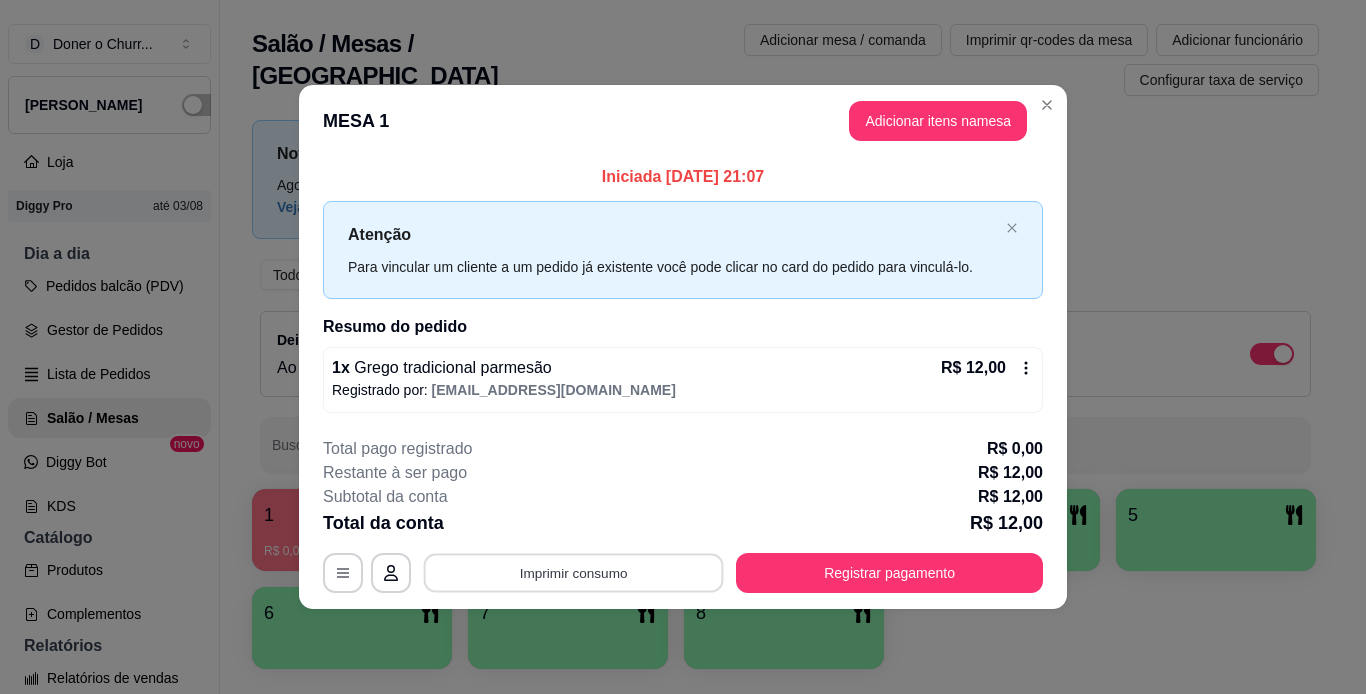 click on "Imprimir consumo" at bounding box center [574, 572] 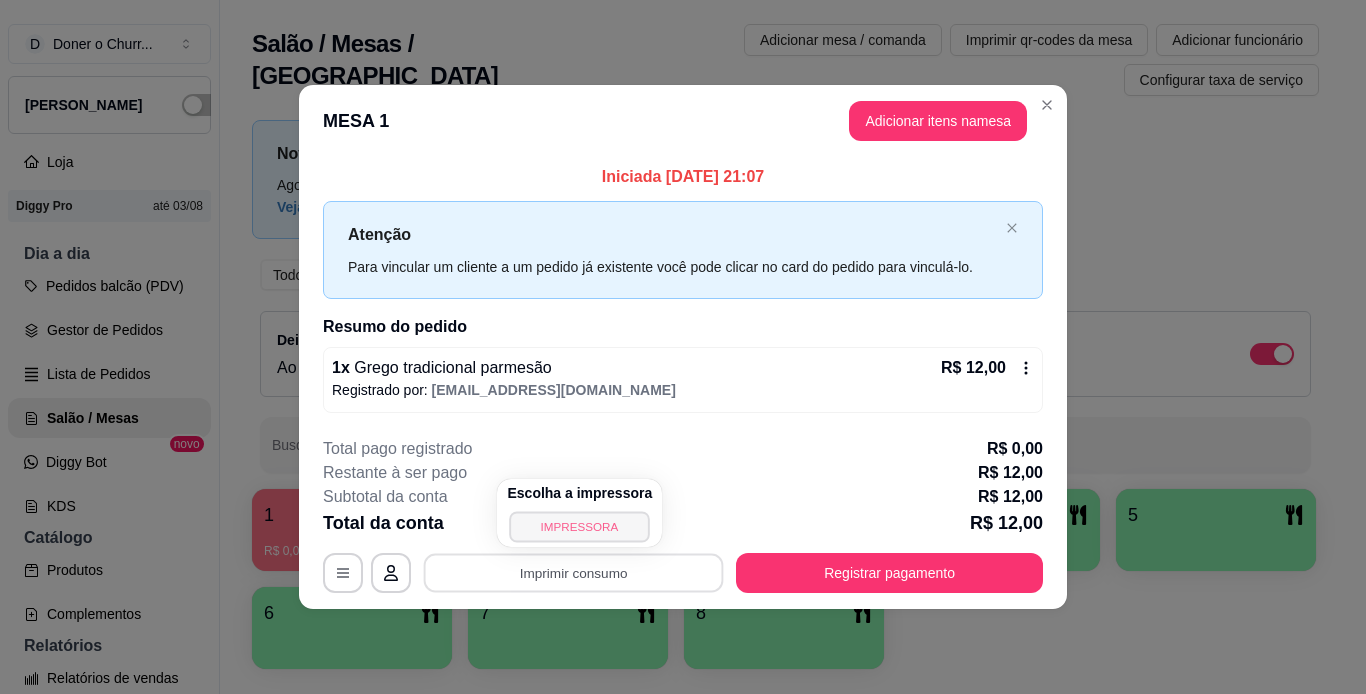 click on "IMPRESSORA" at bounding box center (580, 526) 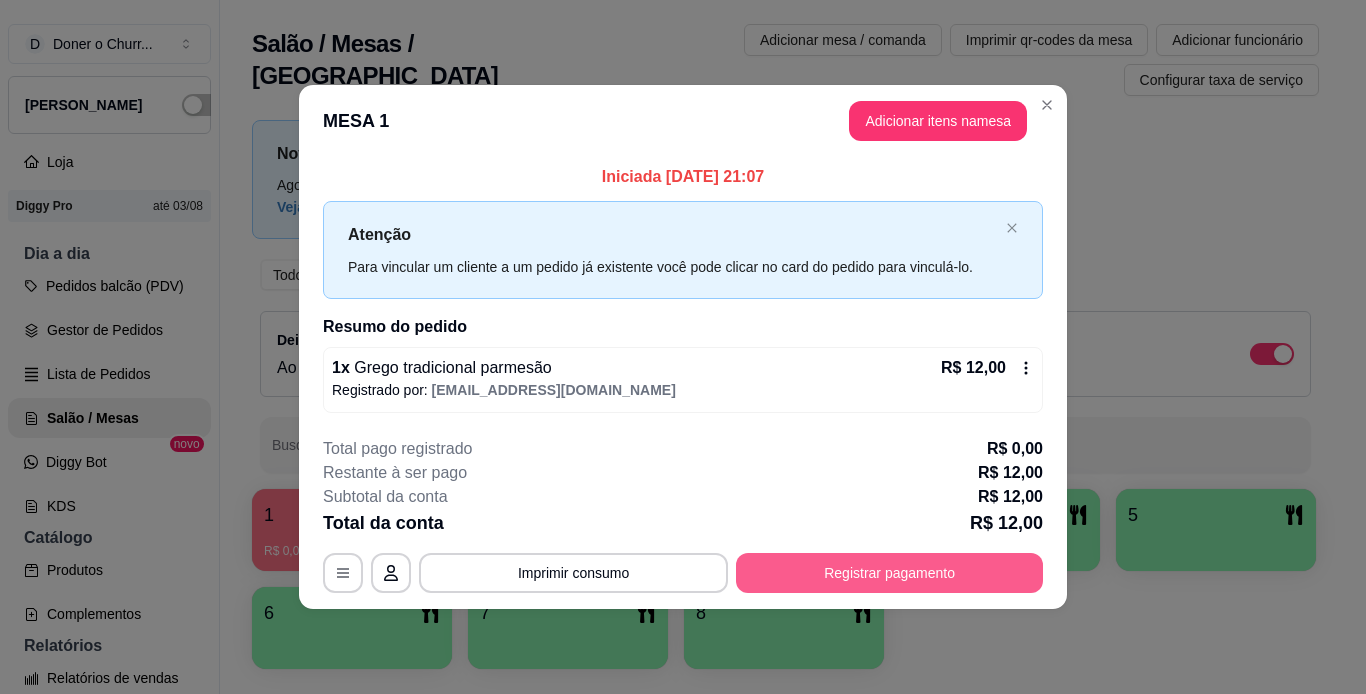click on "Registrar pagamento" at bounding box center (889, 573) 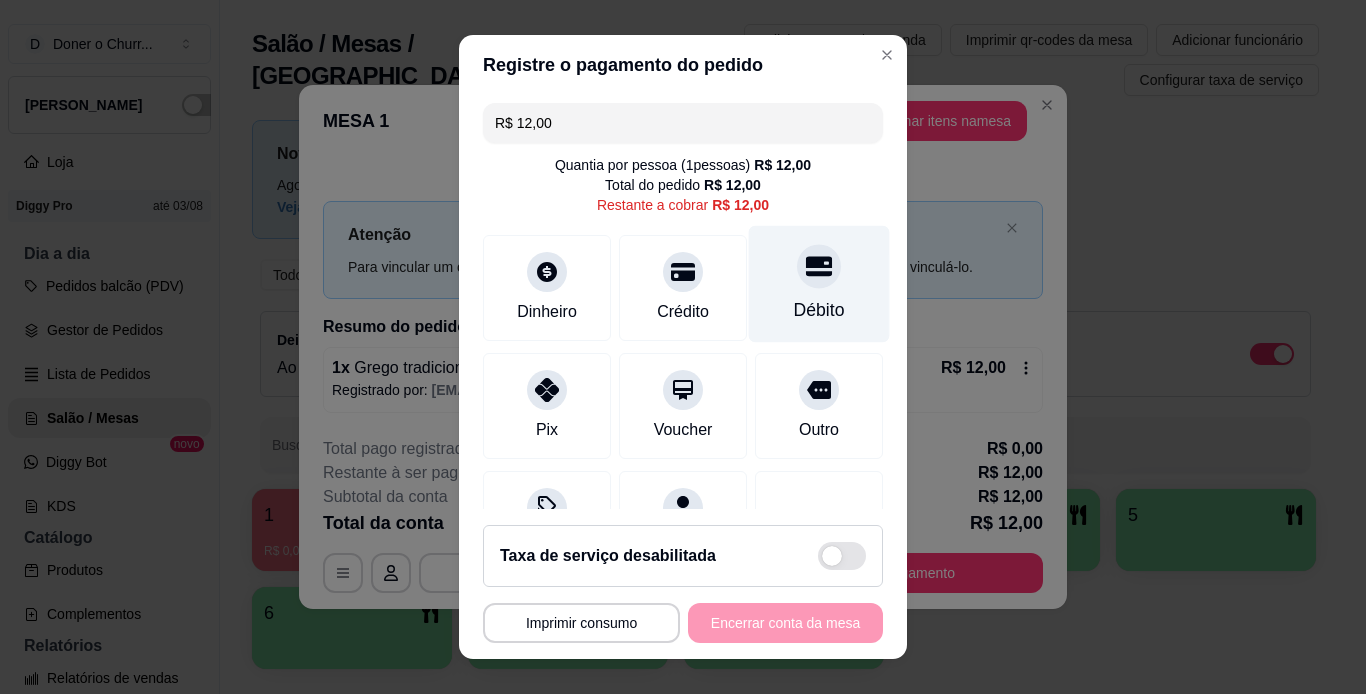 click on "Débito" at bounding box center [819, 283] 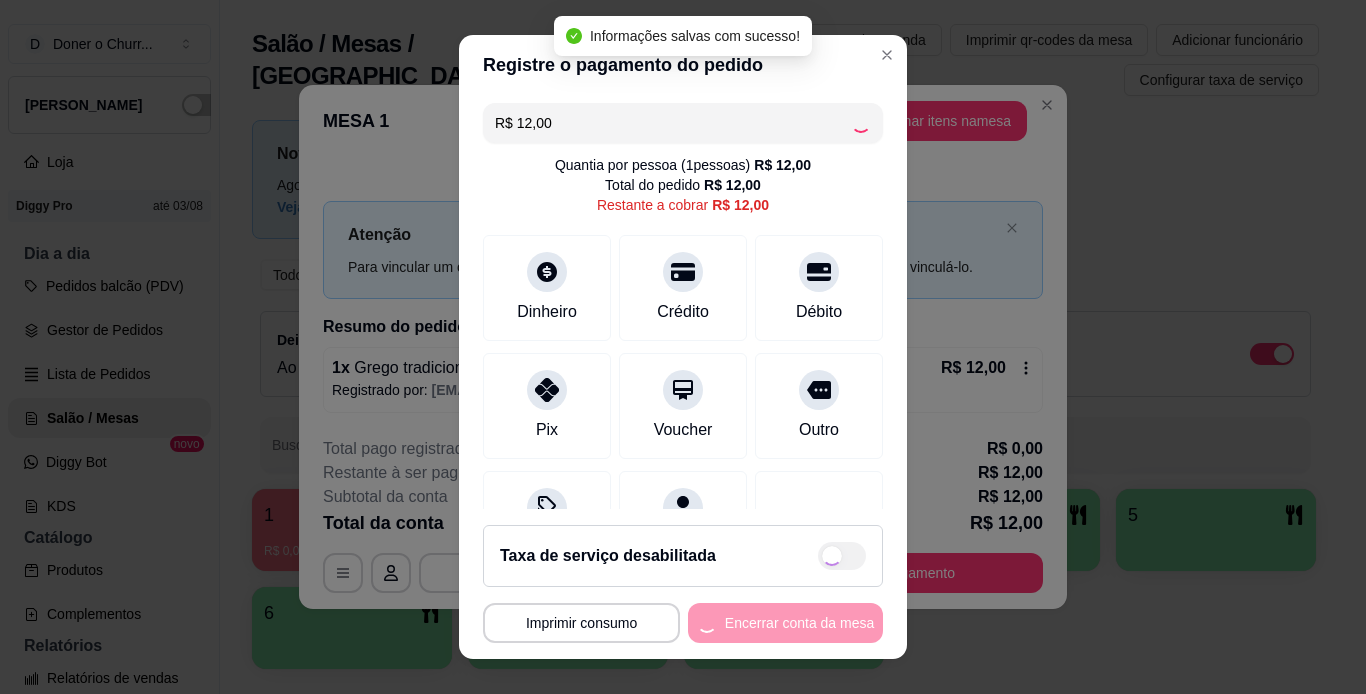 type on "R$ 0,00" 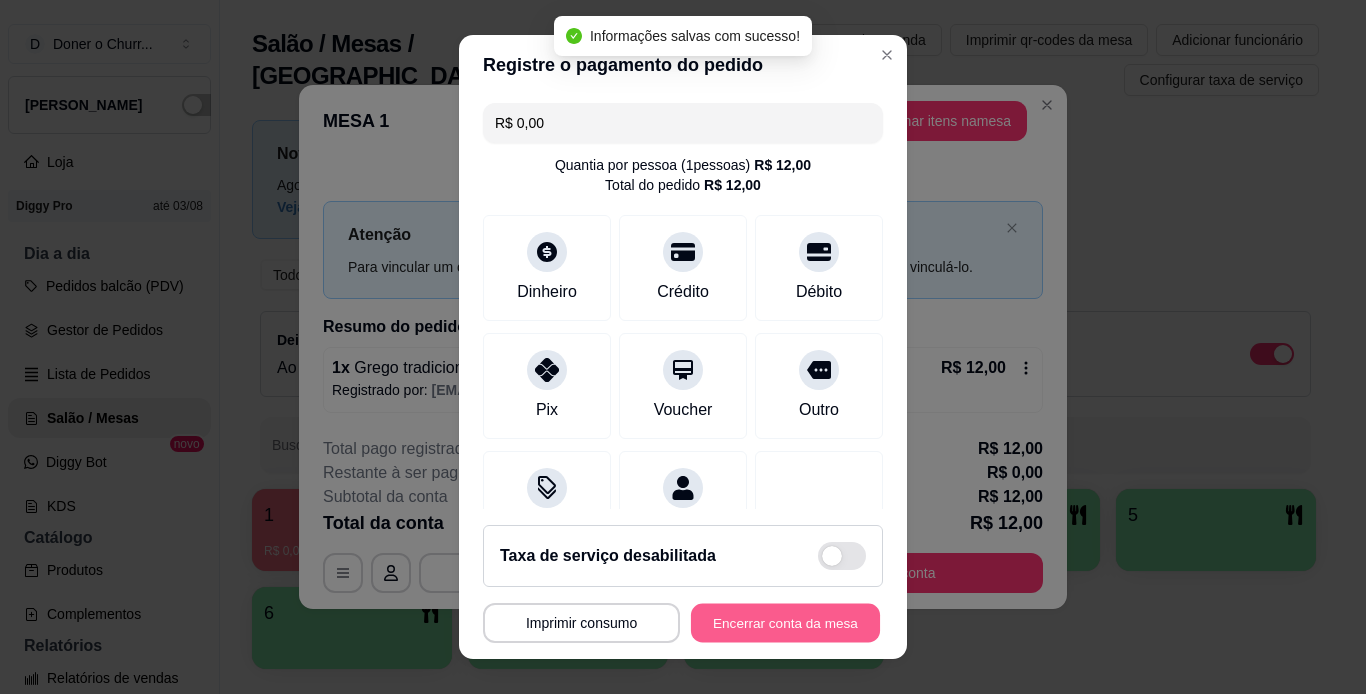 click on "Encerrar conta da mesa" at bounding box center (785, 623) 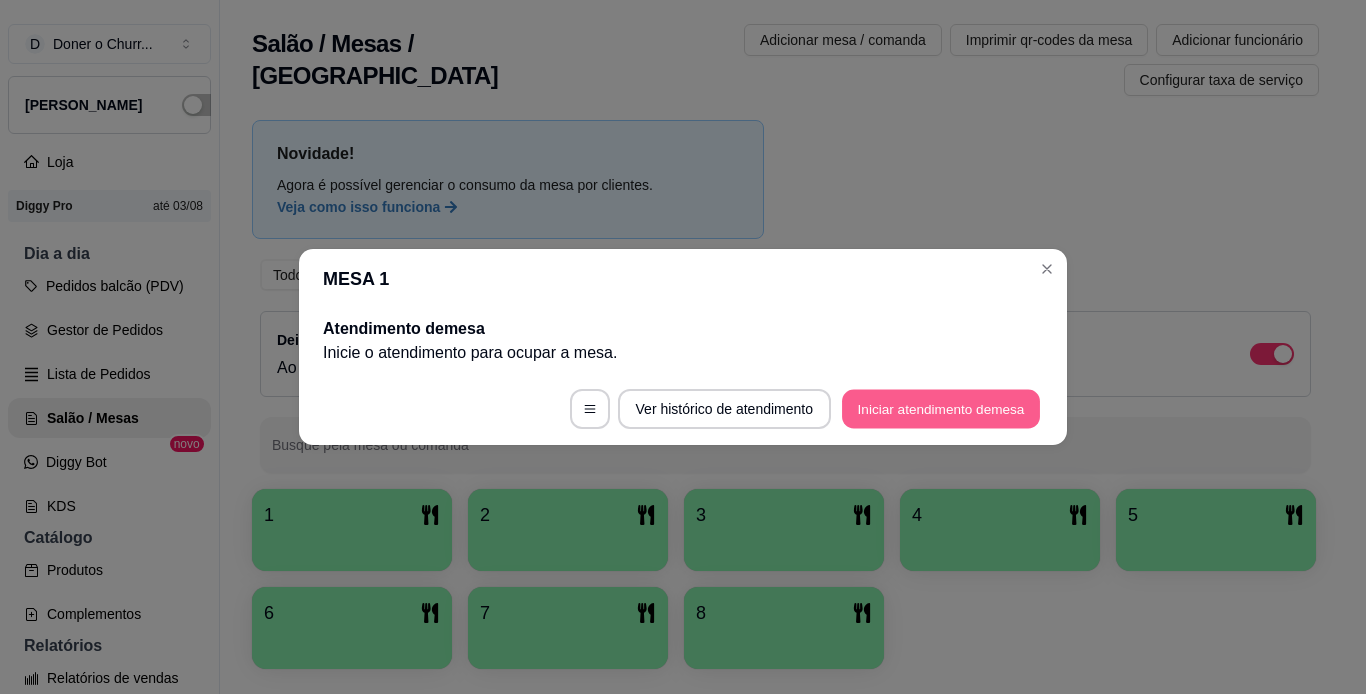 click on "Iniciar atendimento de  mesa" at bounding box center (941, 409) 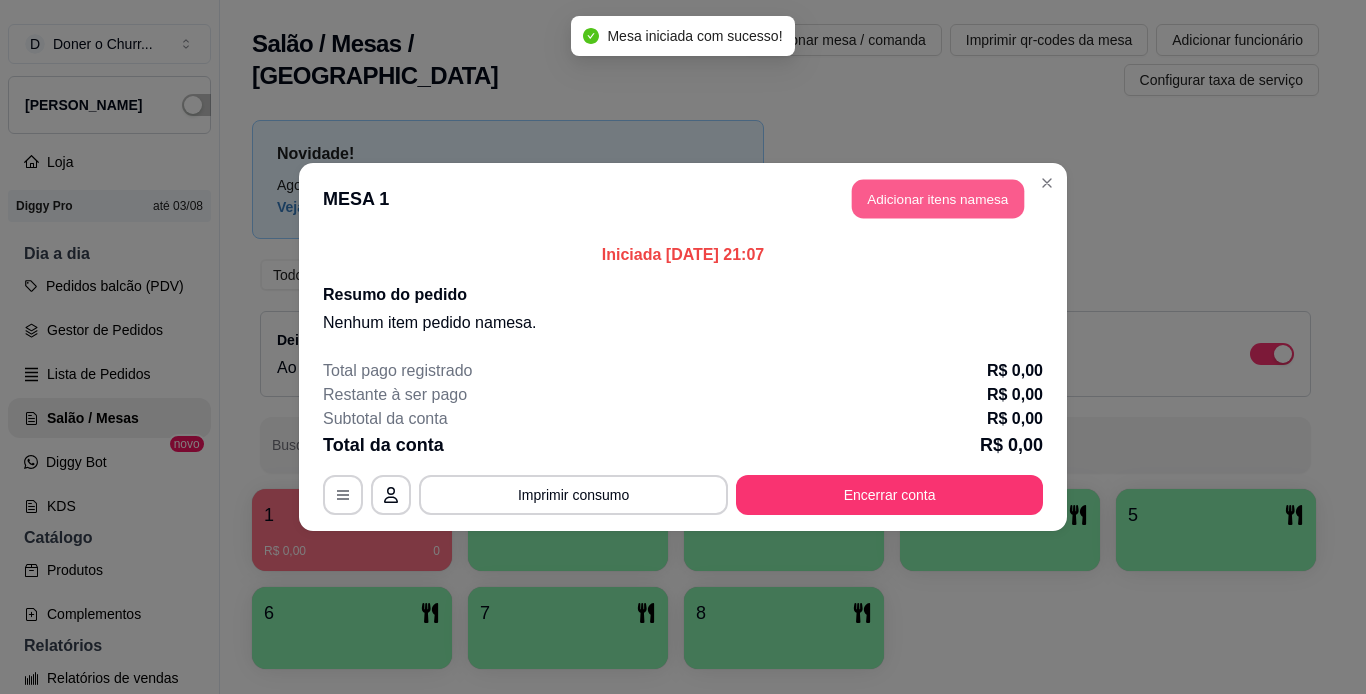 click on "Adicionar itens na  mesa" at bounding box center (938, 199) 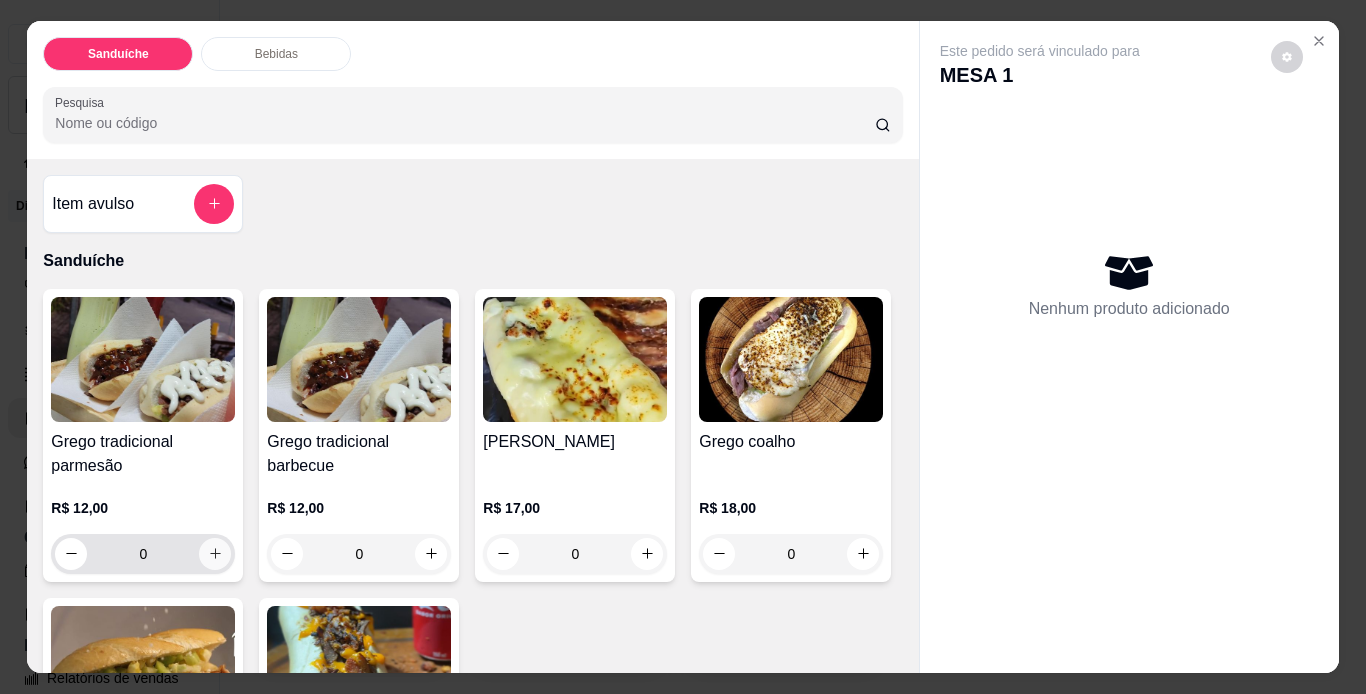click 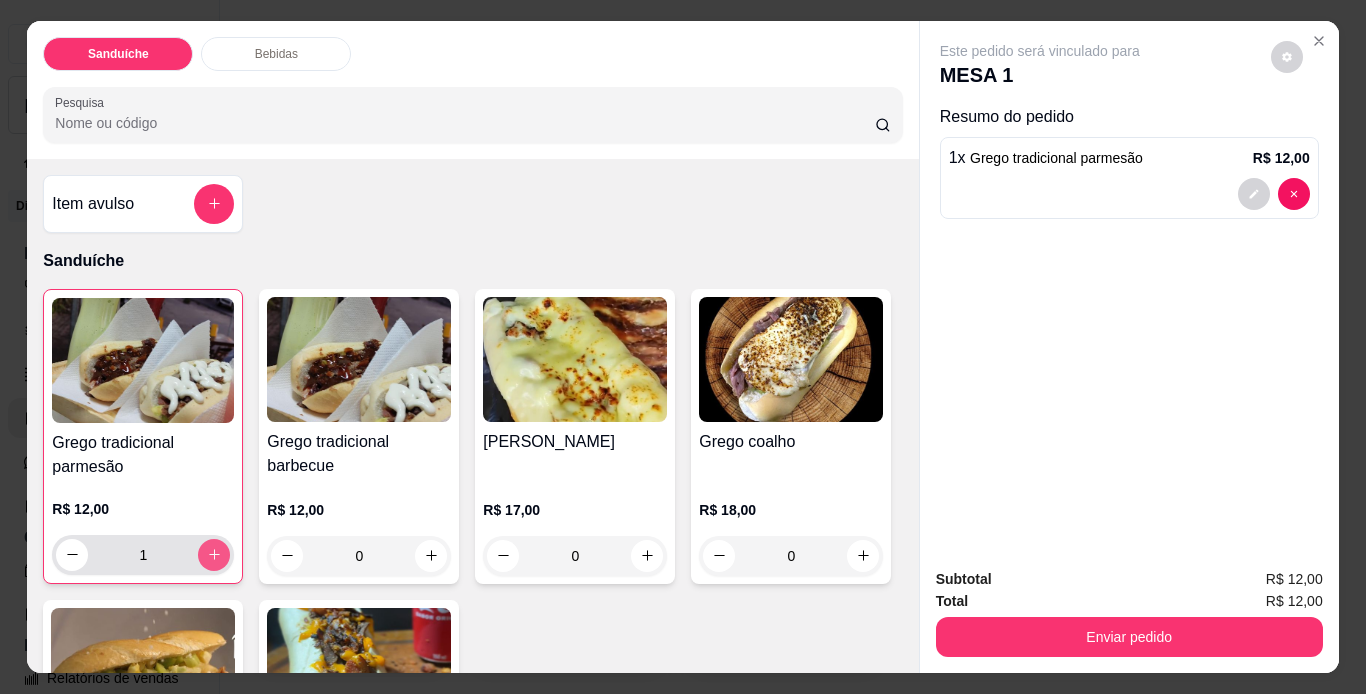 click 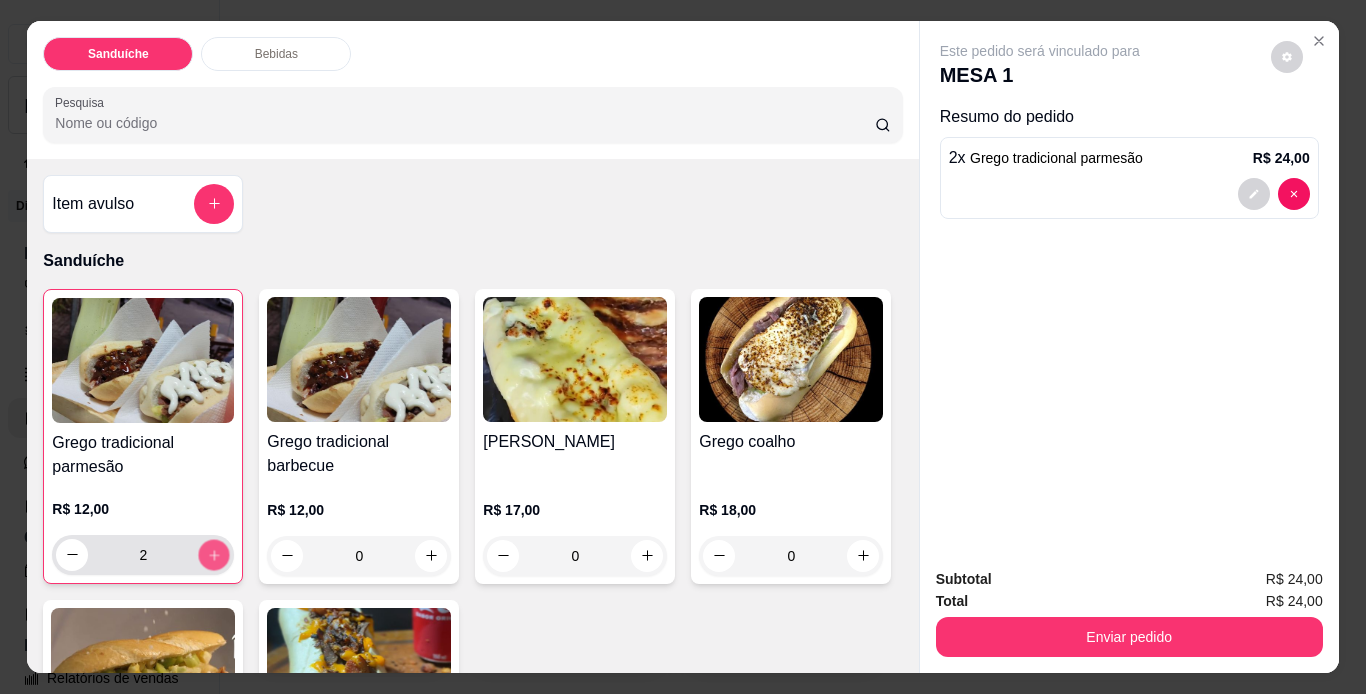 click 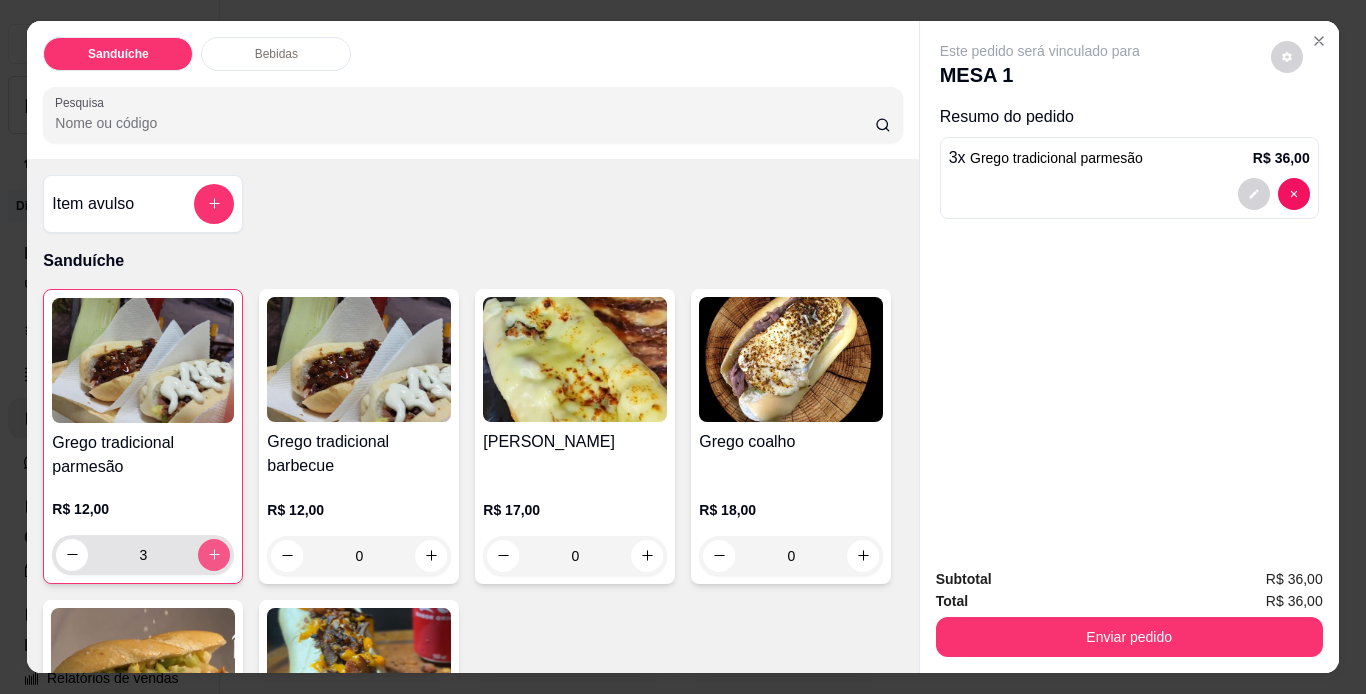 click 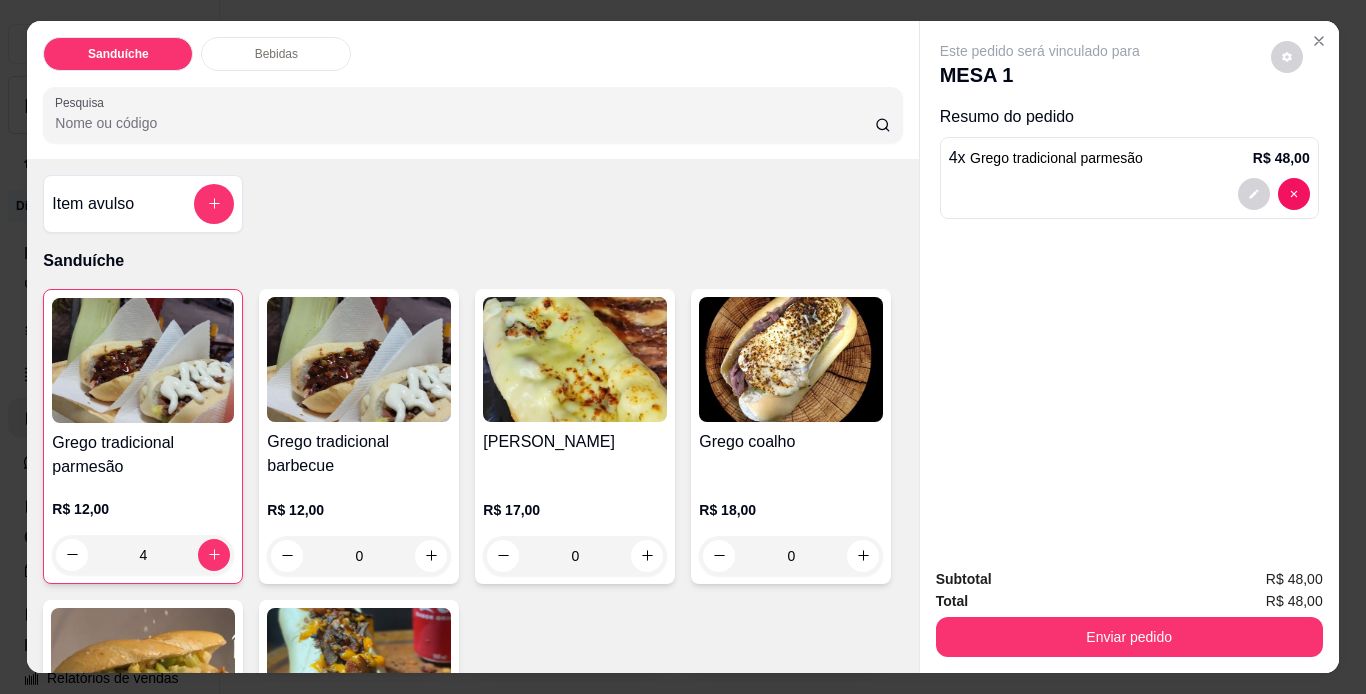 scroll, scrollTop: 600, scrollLeft: 0, axis: vertical 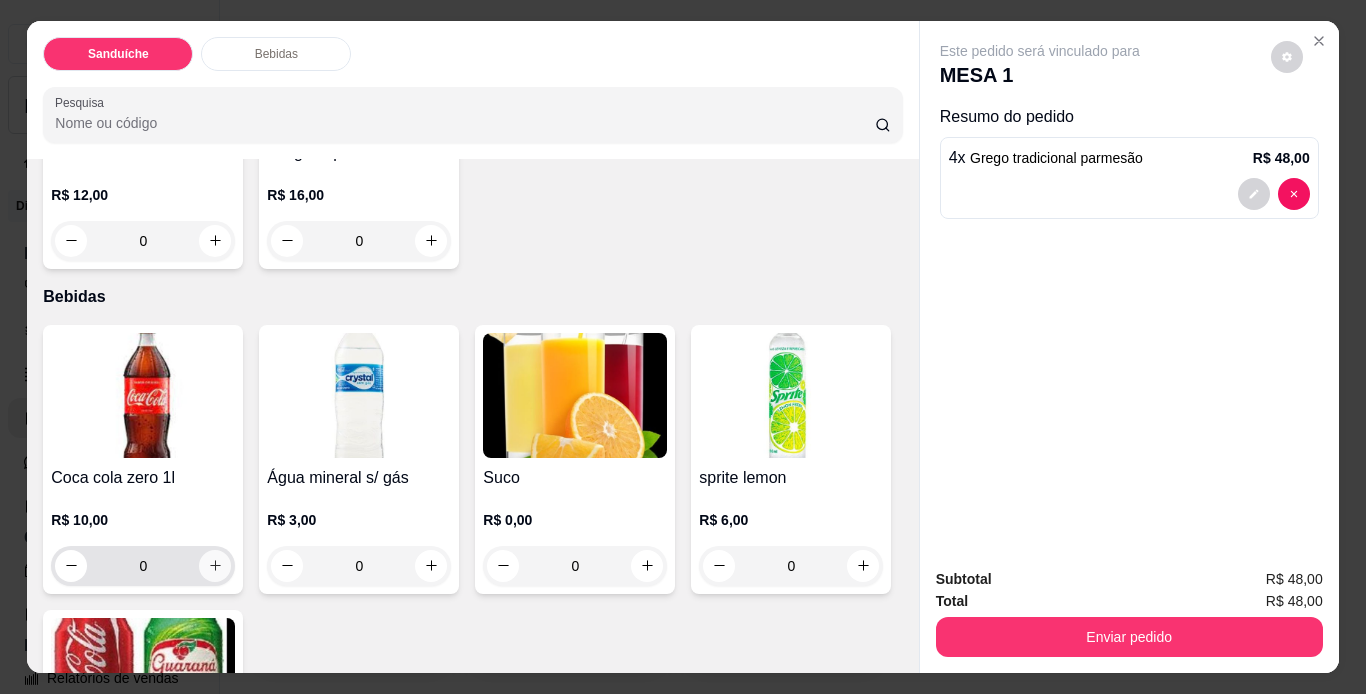 click 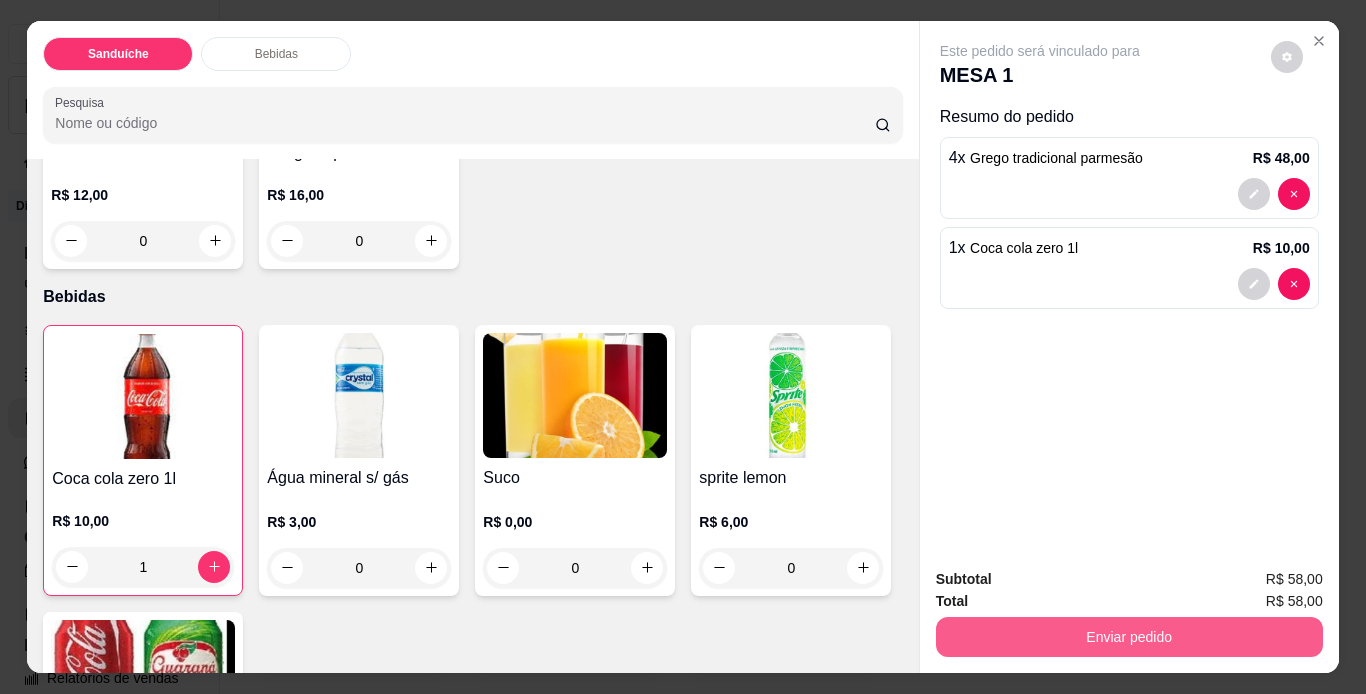 click on "Enviar pedido" at bounding box center (1129, 637) 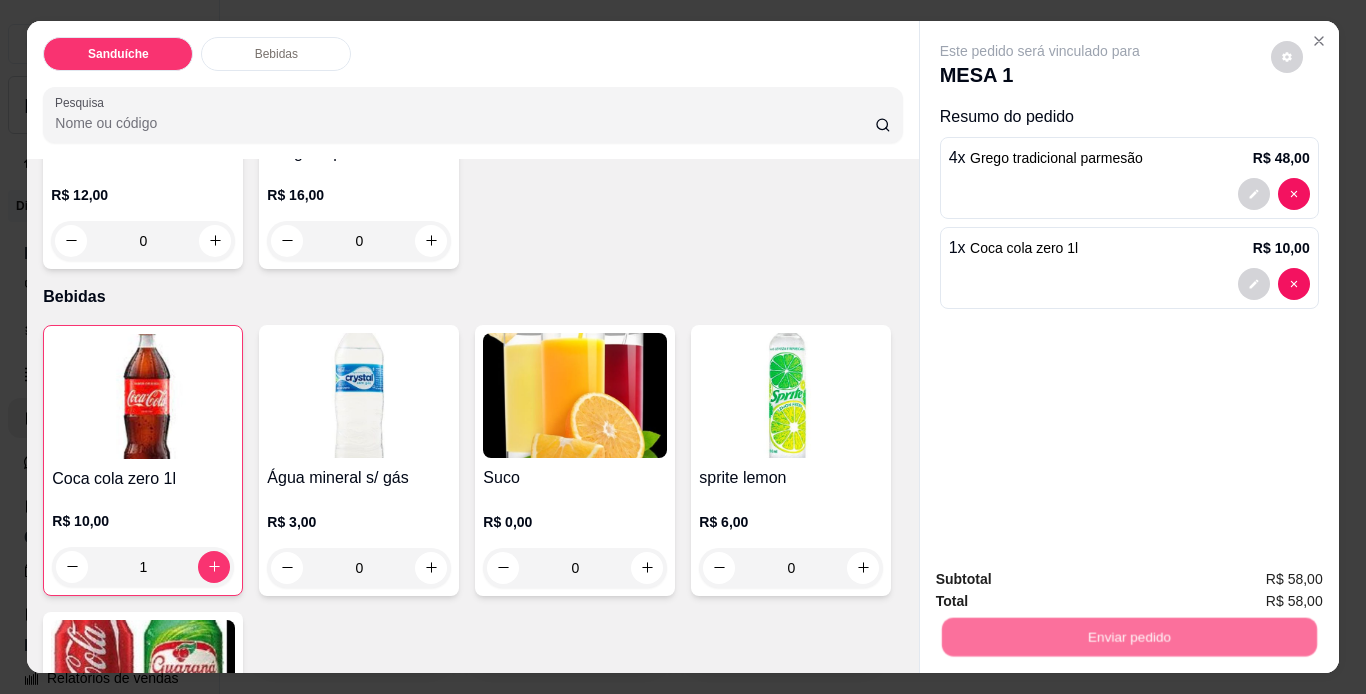 click on "Não registrar e enviar pedido" at bounding box center [1063, 580] 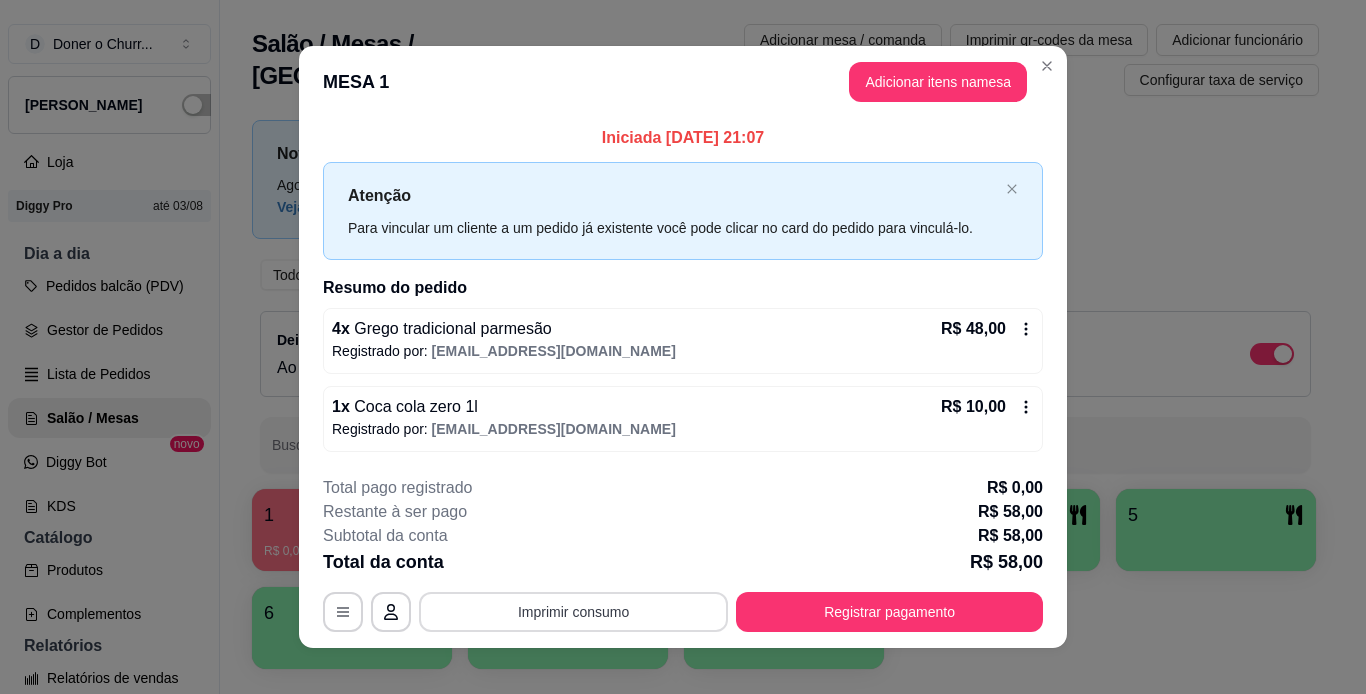 click on "Imprimir consumo" at bounding box center [573, 612] 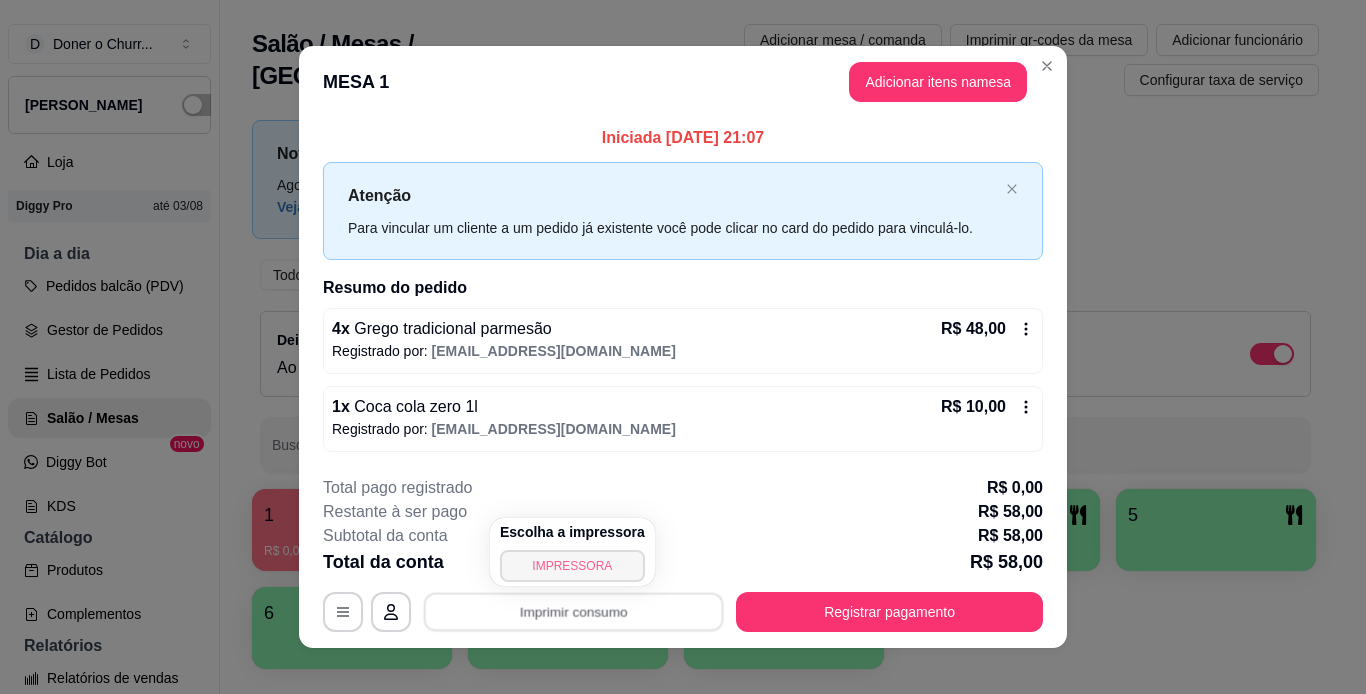 click on "IMPRESSORA" at bounding box center (572, 566) 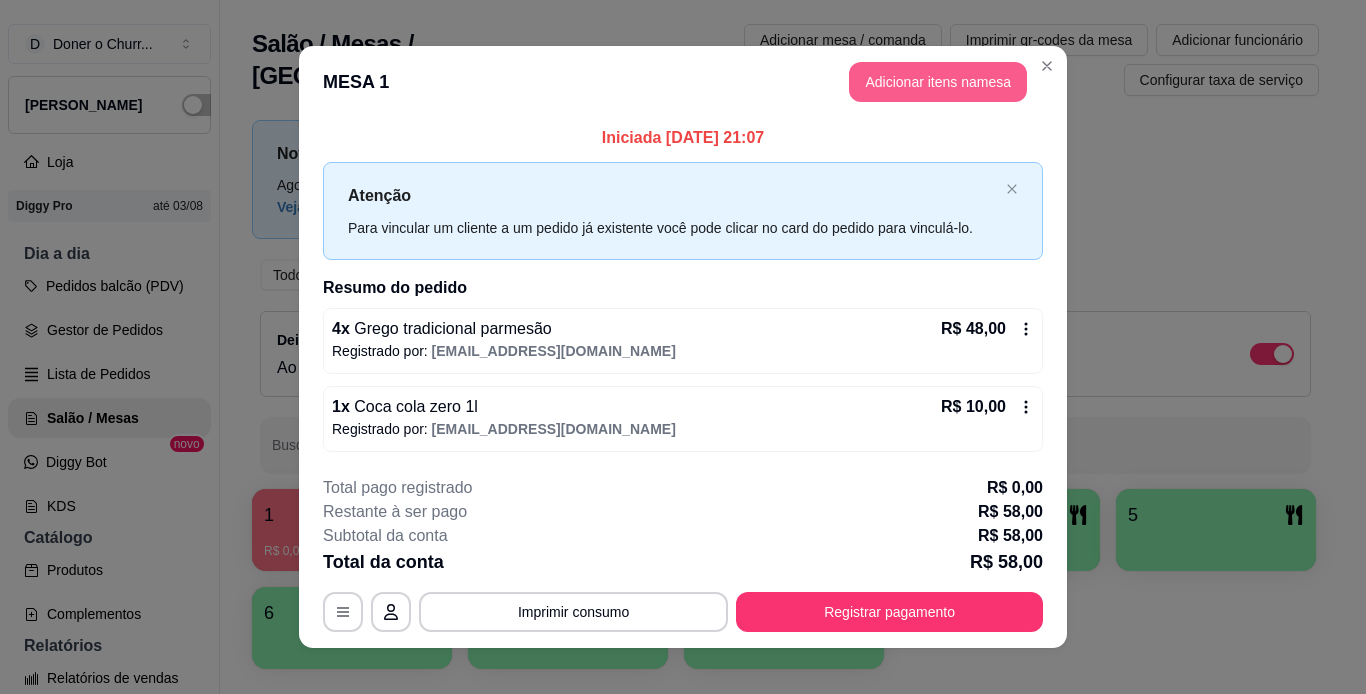 click on "Adicionar itens na  mesa" at bounding box center (938, 82) 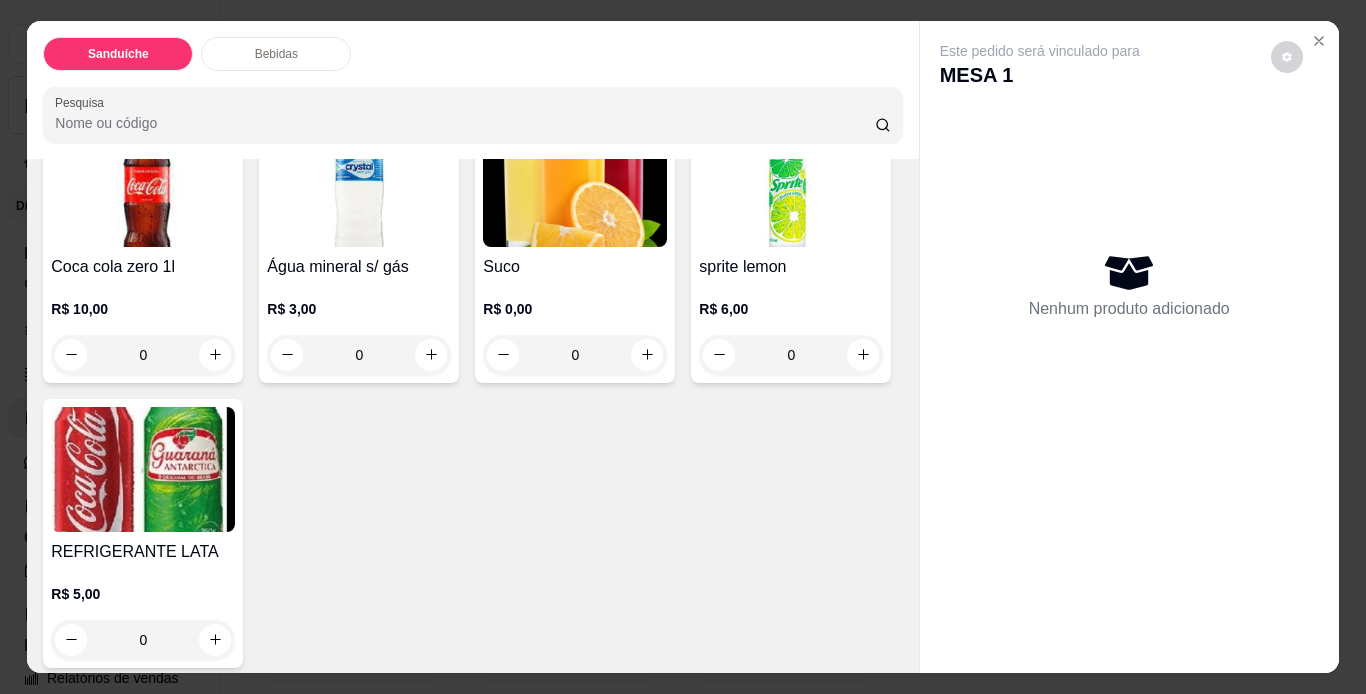 scroll, scrollTop: 819, scrollLeft: 0, axis: vertical 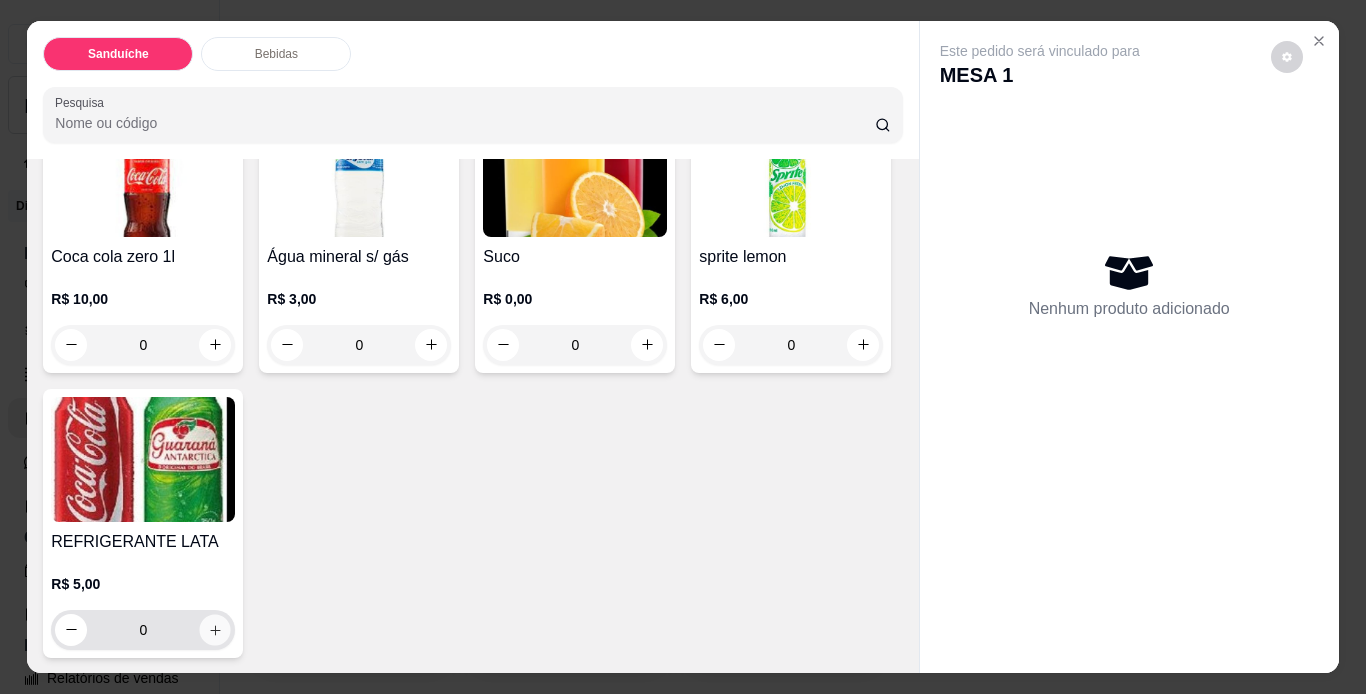 click 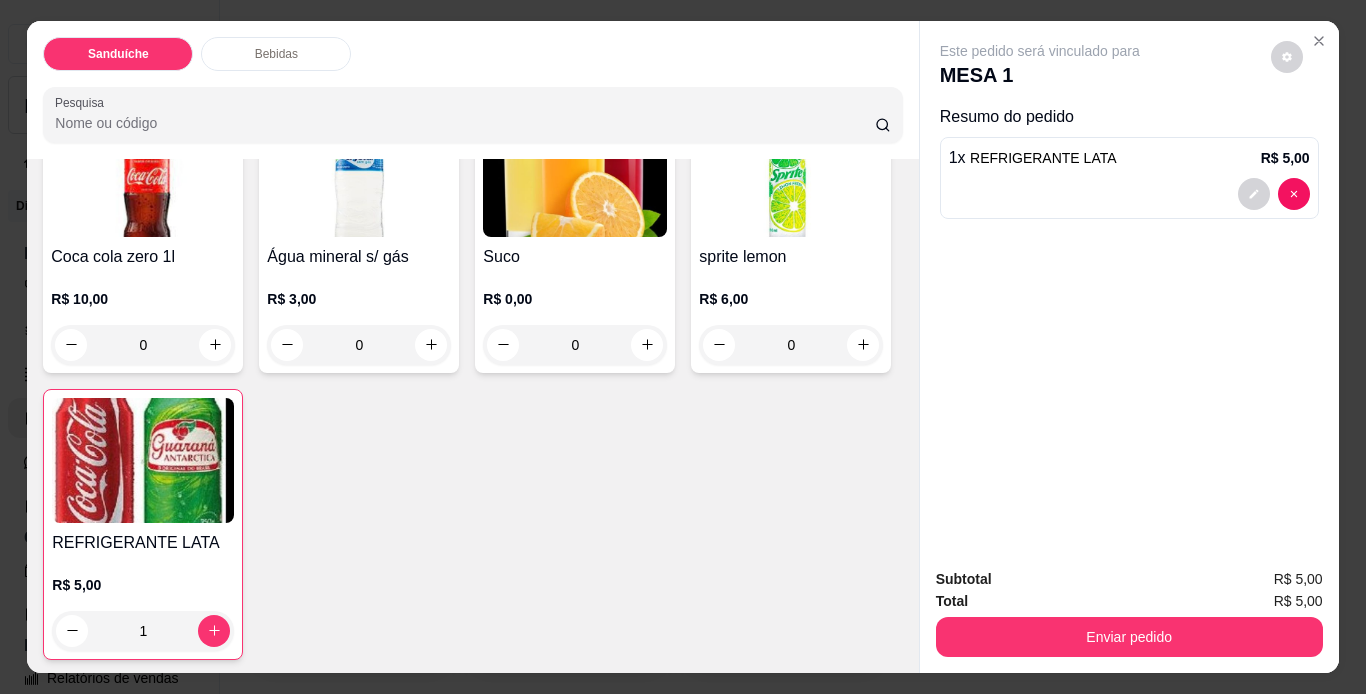 click on "Enviar pedido" at bounding box center [1129, 637] 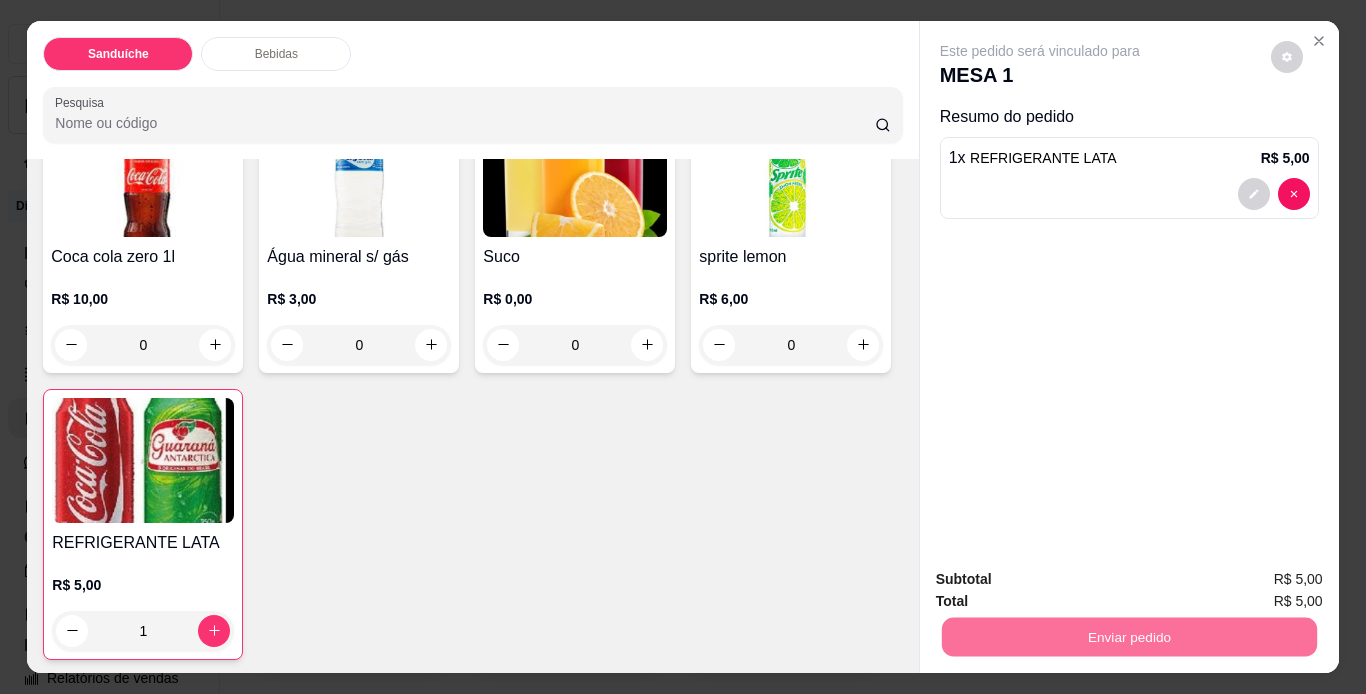 click on "Não registrar e enviar pedido" at bounding box center [1063, 581] 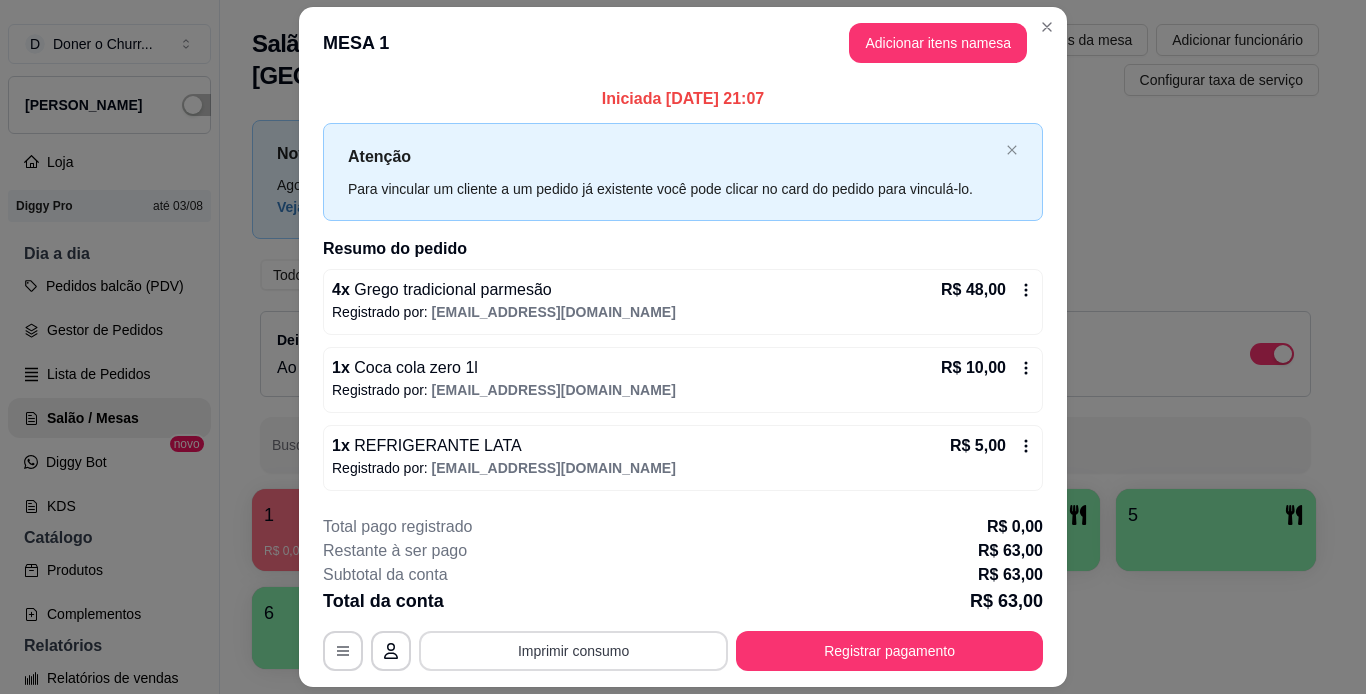 click on "Imprimir consumo" at bounding box center [573, 651] 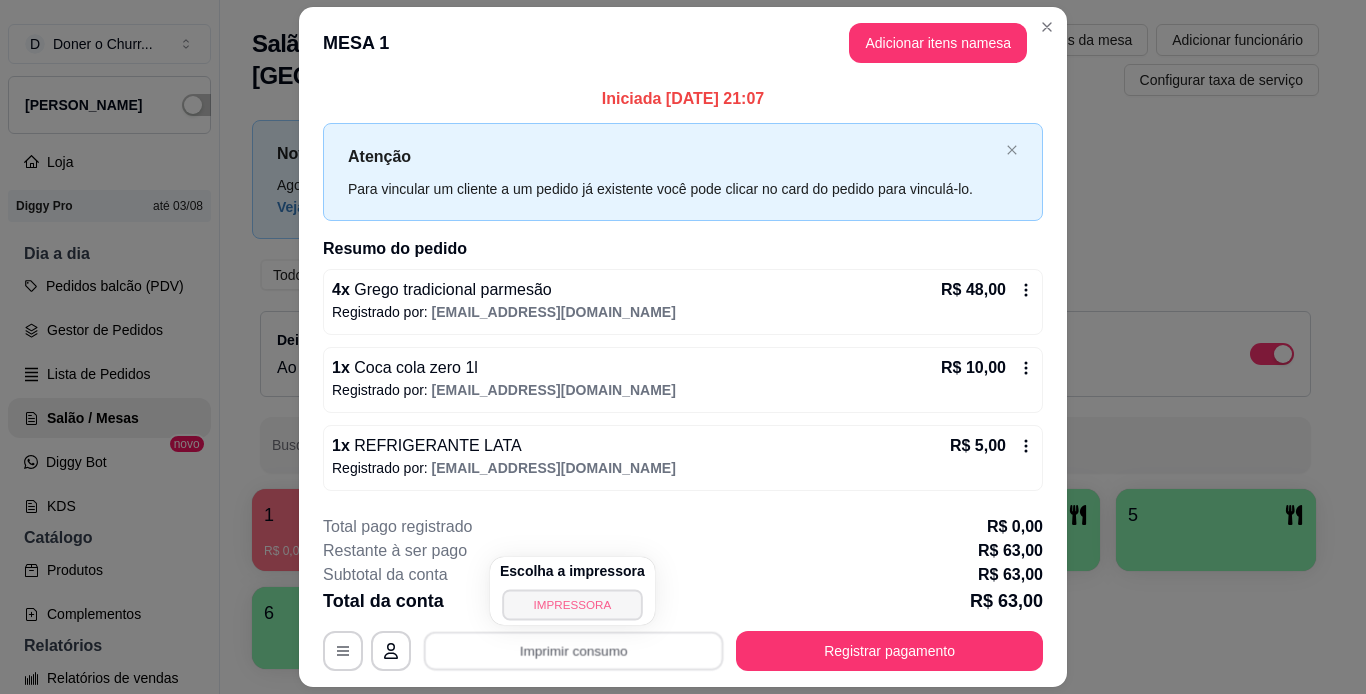 click on "IMPRESSORA" at bounding box center (572, 604) 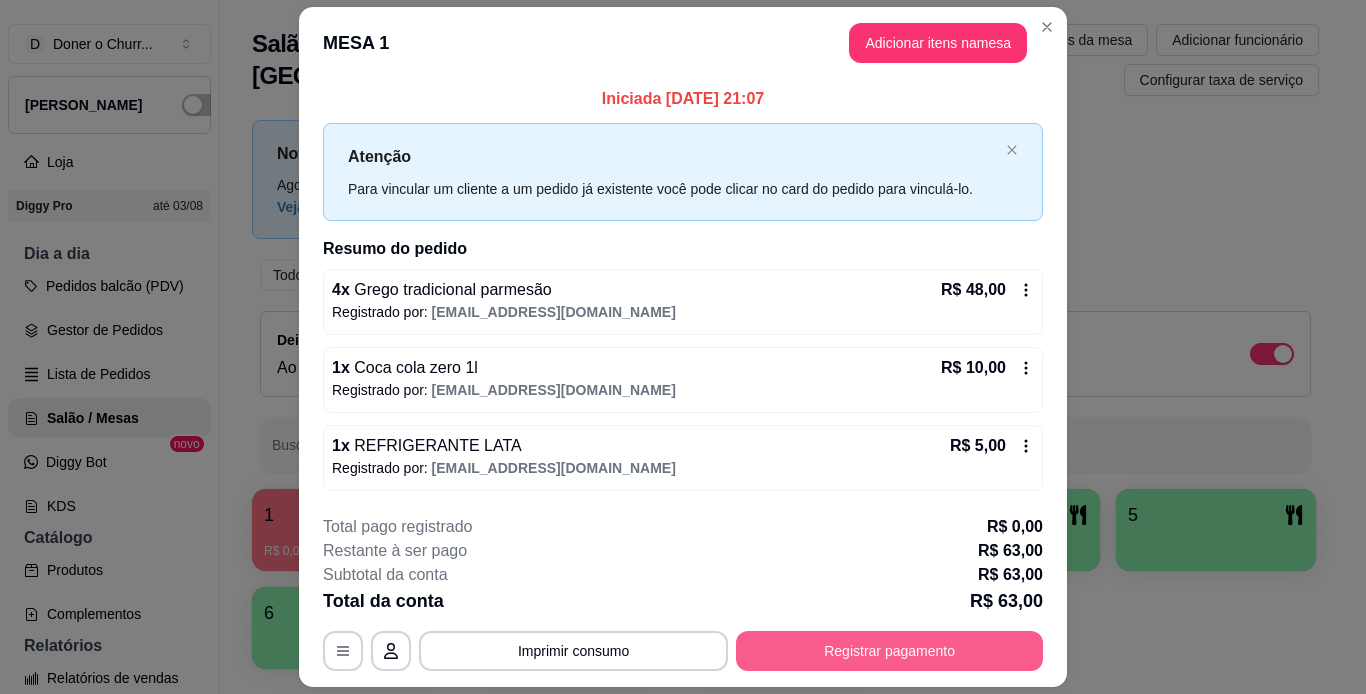 click on "Registrar pagamento" at bounding box center (889, 651) 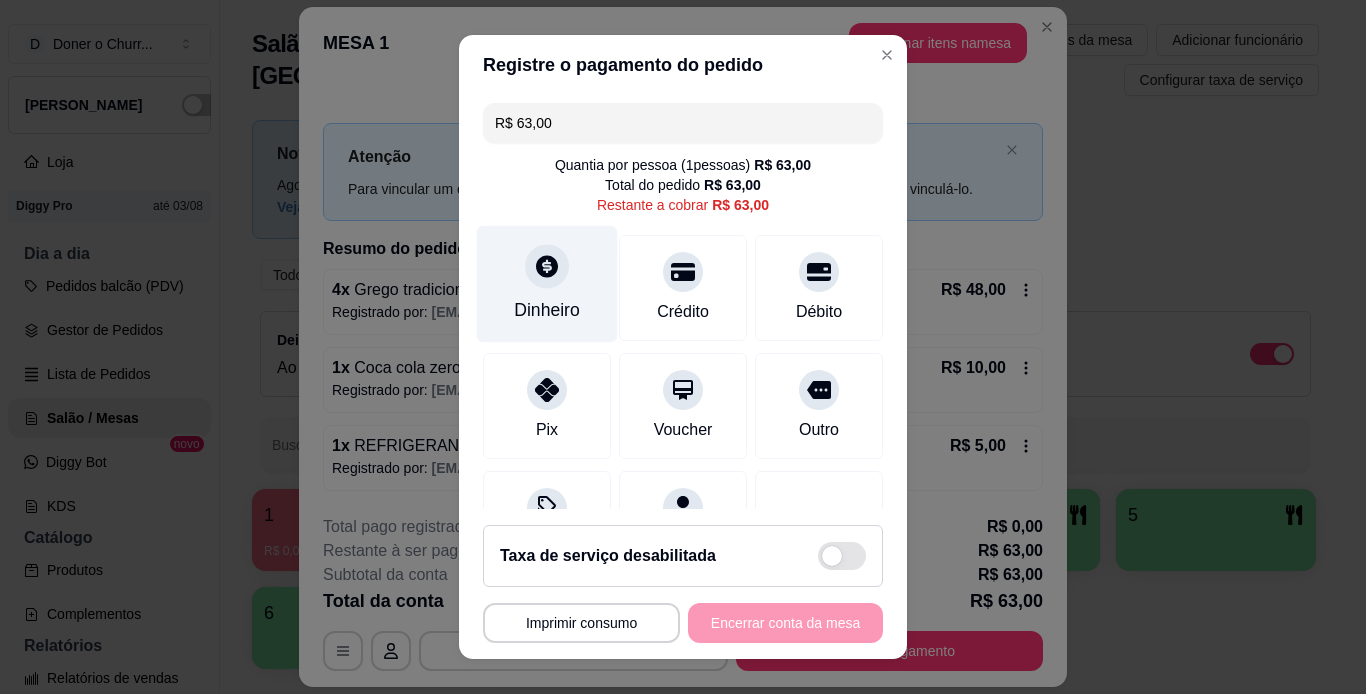 click 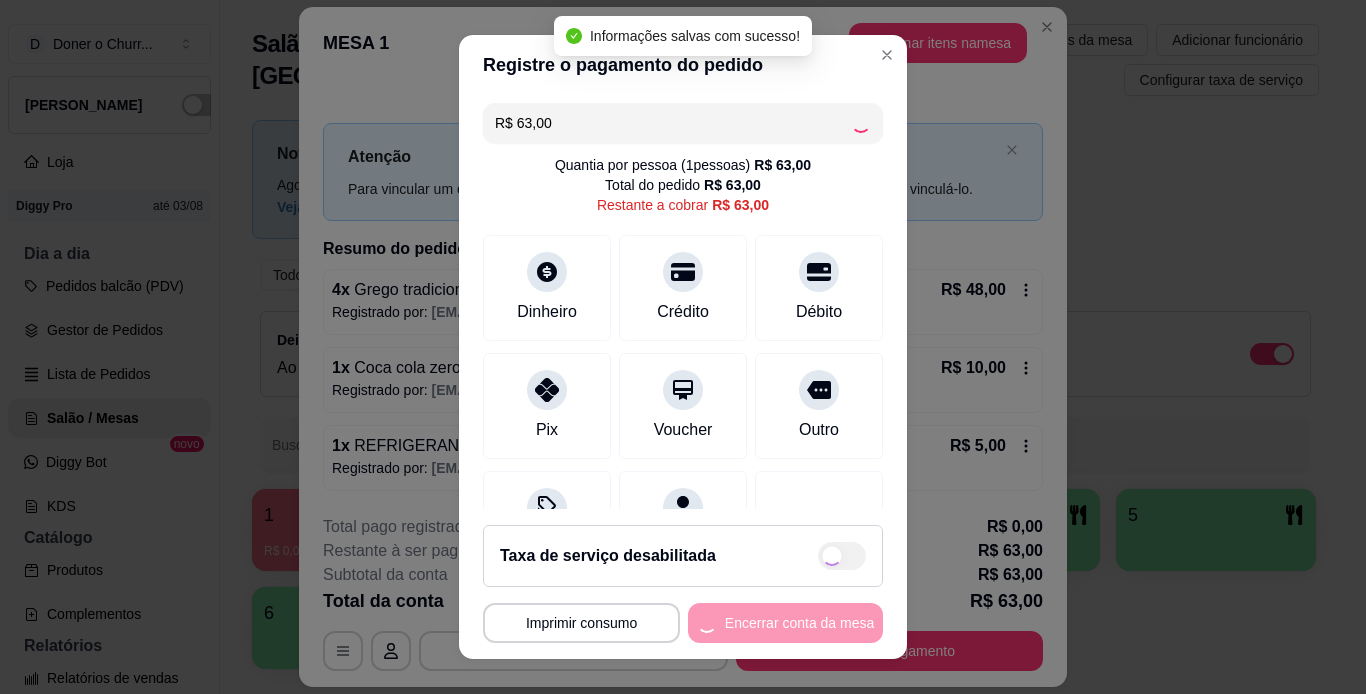 type on "R$ 0,00" 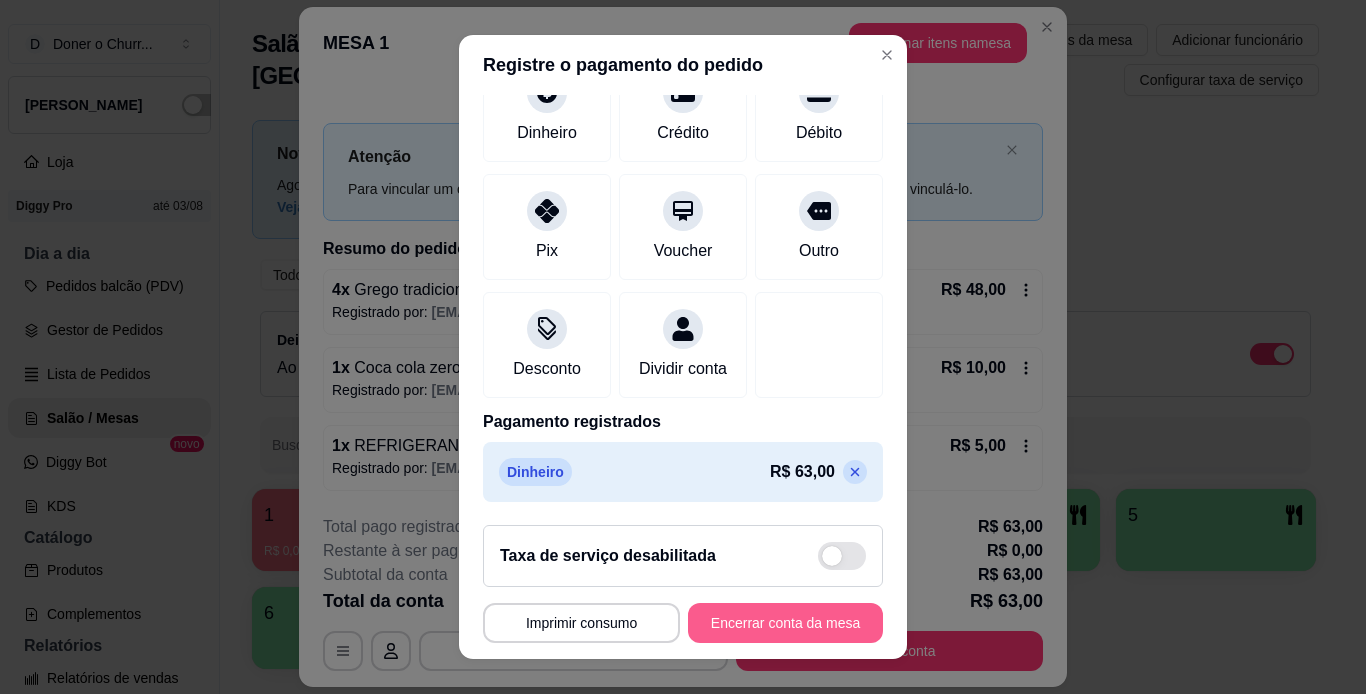 scroll, scrollTop: 183, scrollLeft: 0, axis: vertical 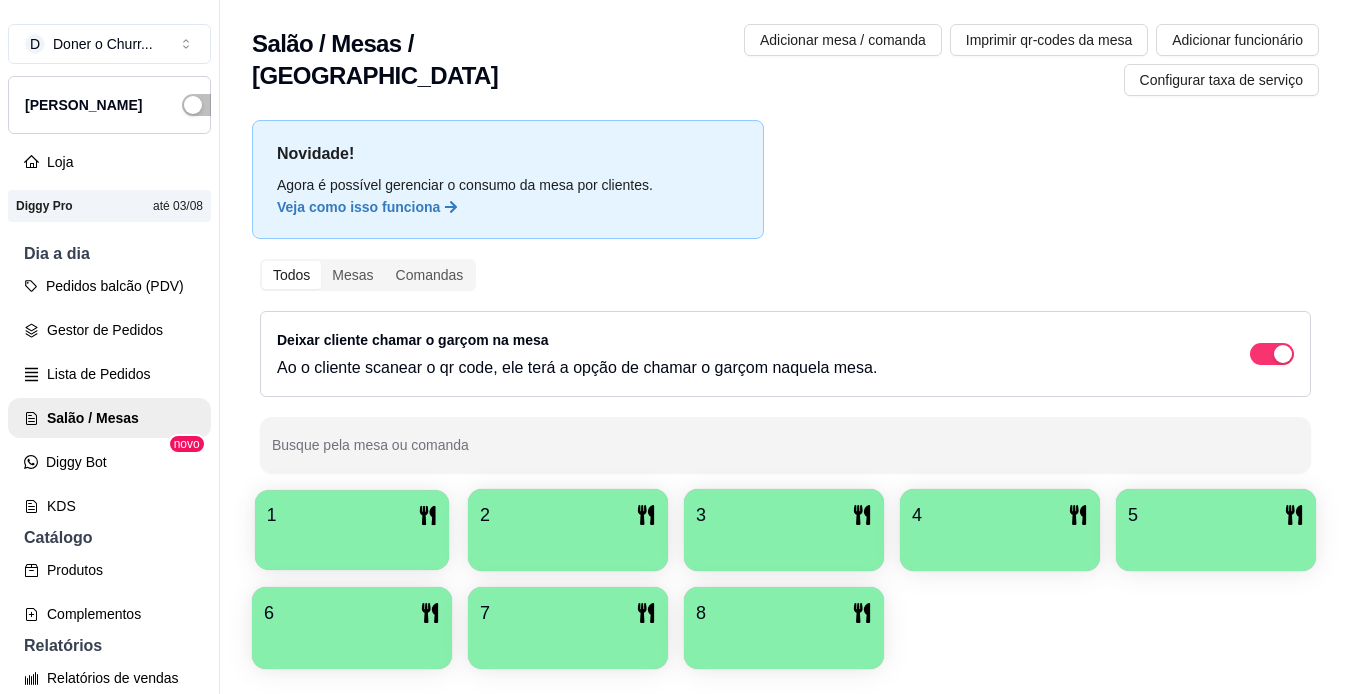 click on "1" at bounding box center [352, 515] 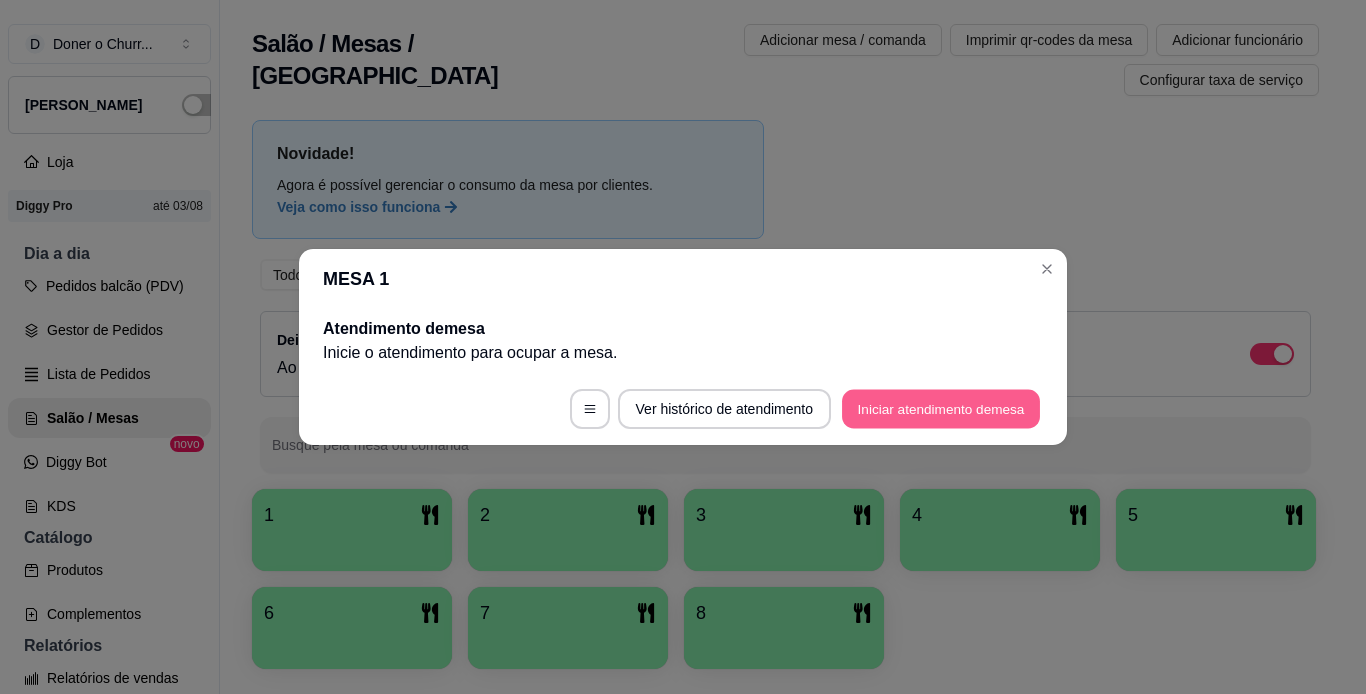 click on "Iniciar atendimento de  mesa" at bounding box center [941, 409] 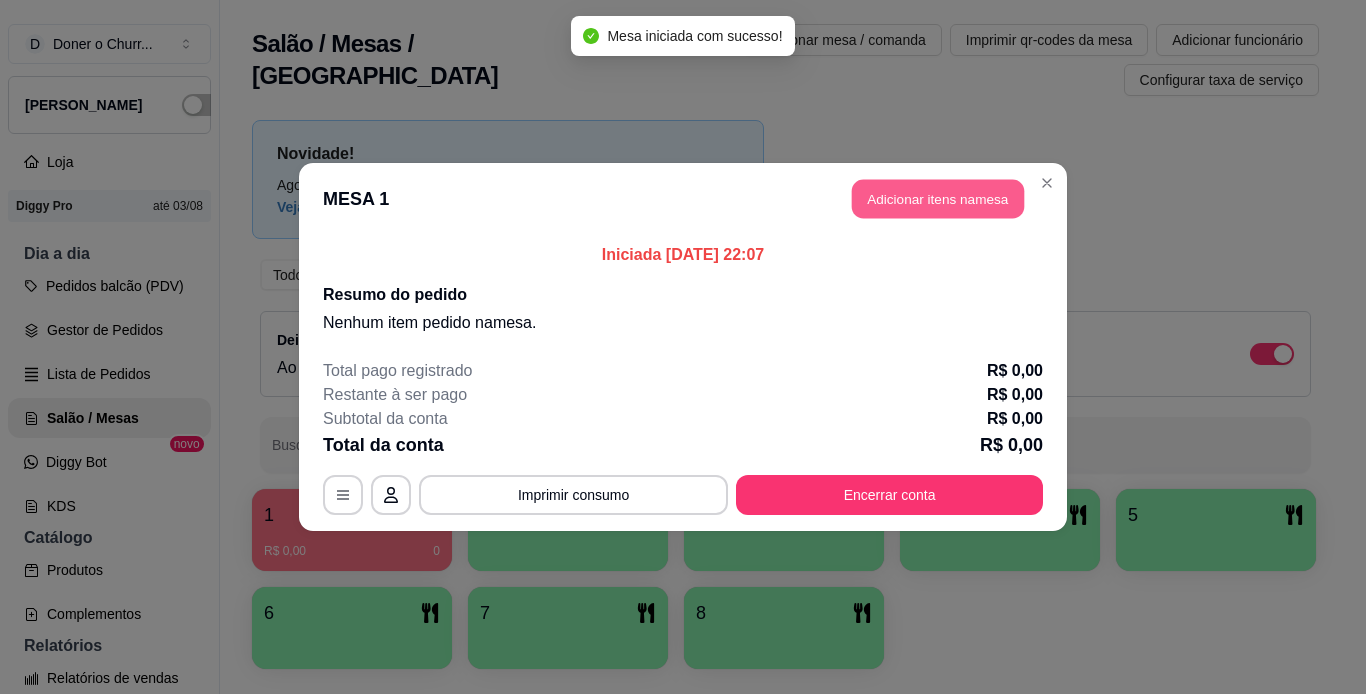 click on "Adicionar itens na  mesa" at bounding box center (938, 199) 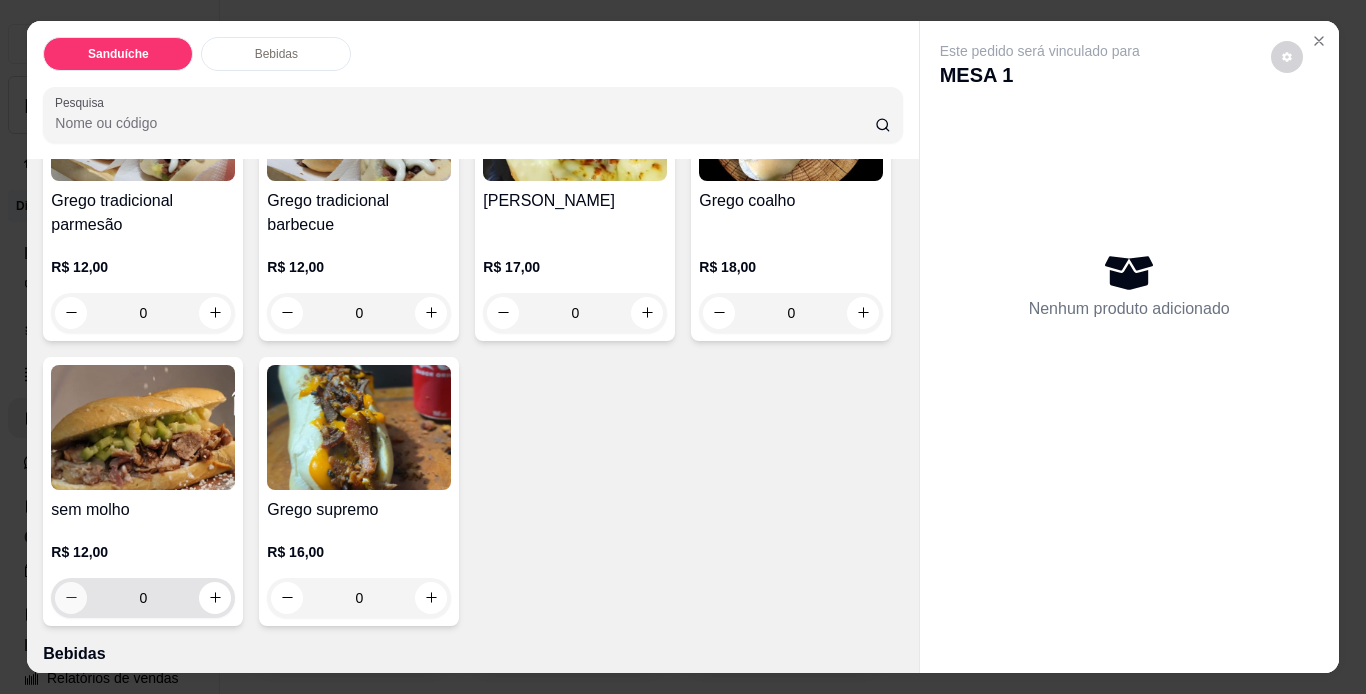 scroll, scrollTop: 300, scrollLeft: 0, axis: vertical 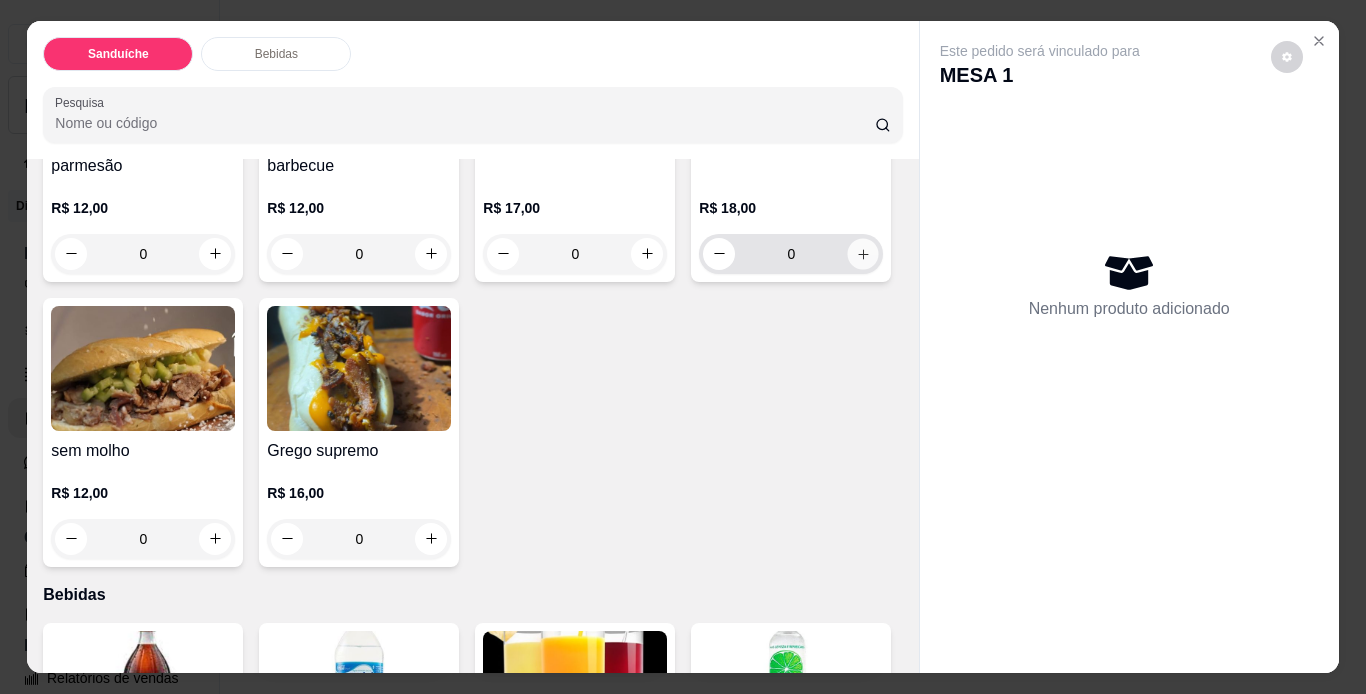 click at bounding box center [863, 253] 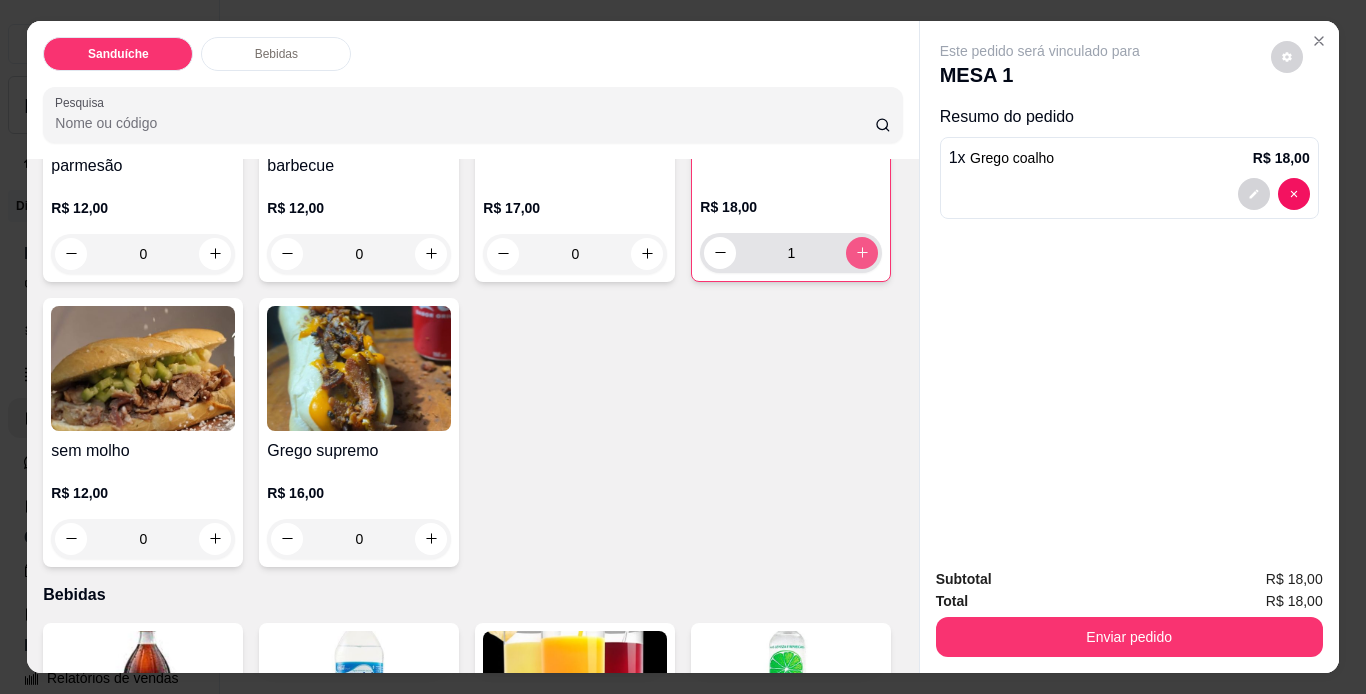 click at bounding box center [862, 253] 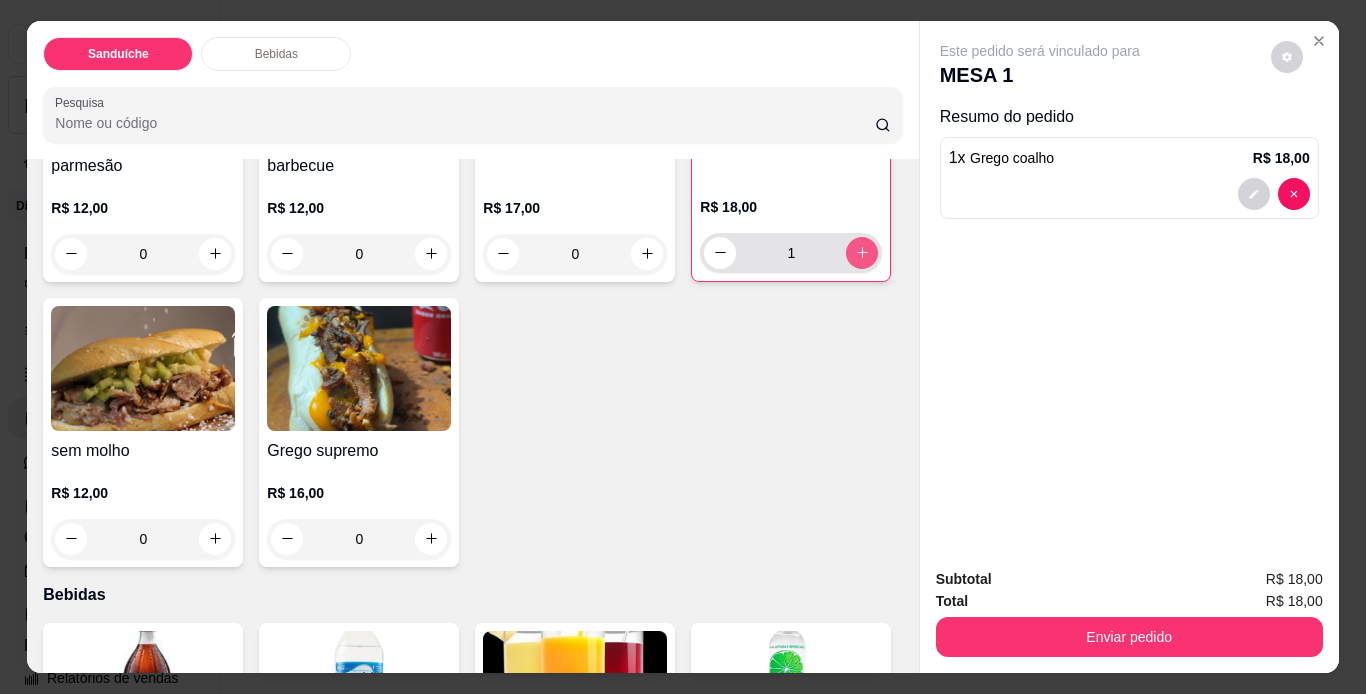 type on "2" 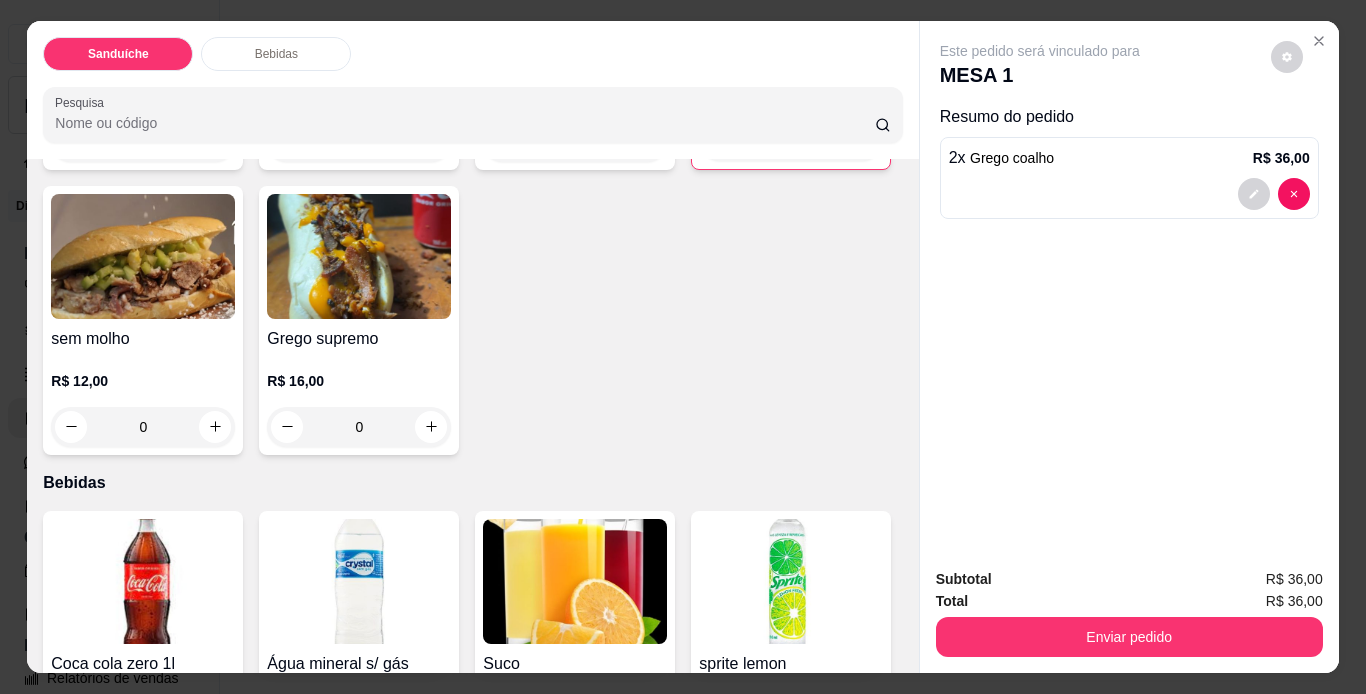 scroll, scrollTop: 500, scrollLeft: 0, axis: vertical 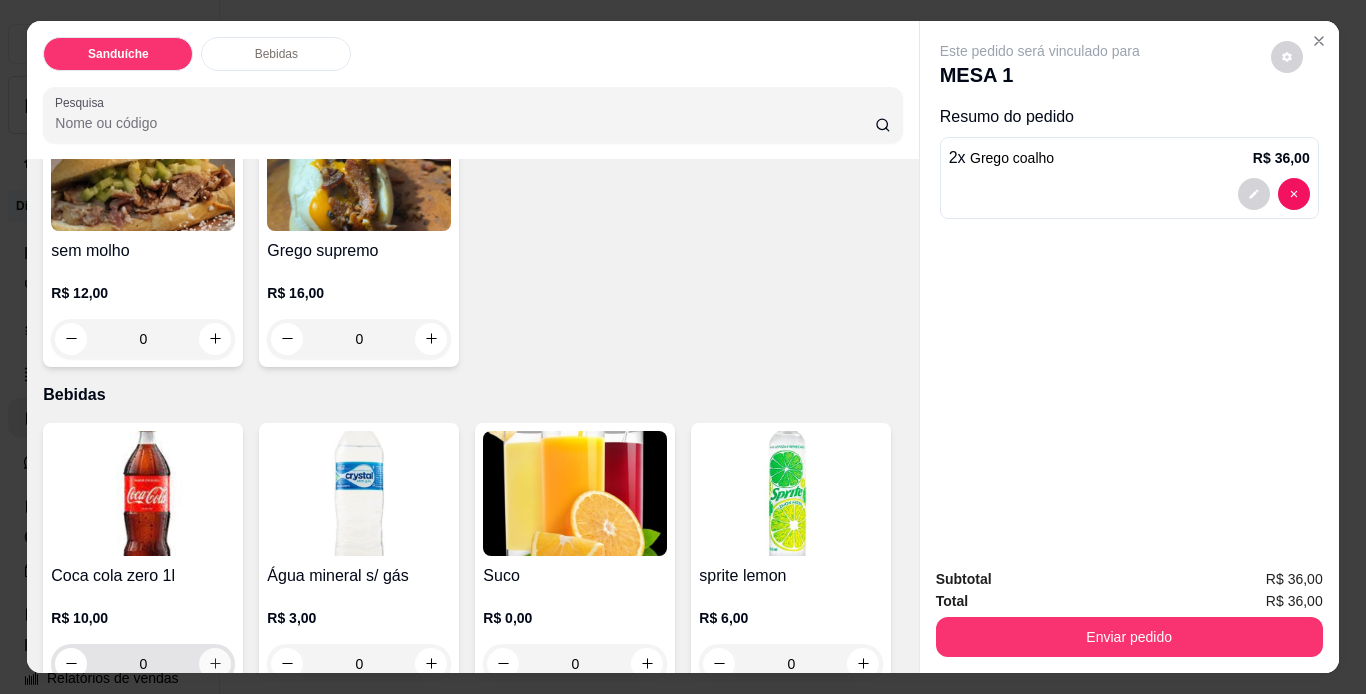 click at bounding box center [215, 664] 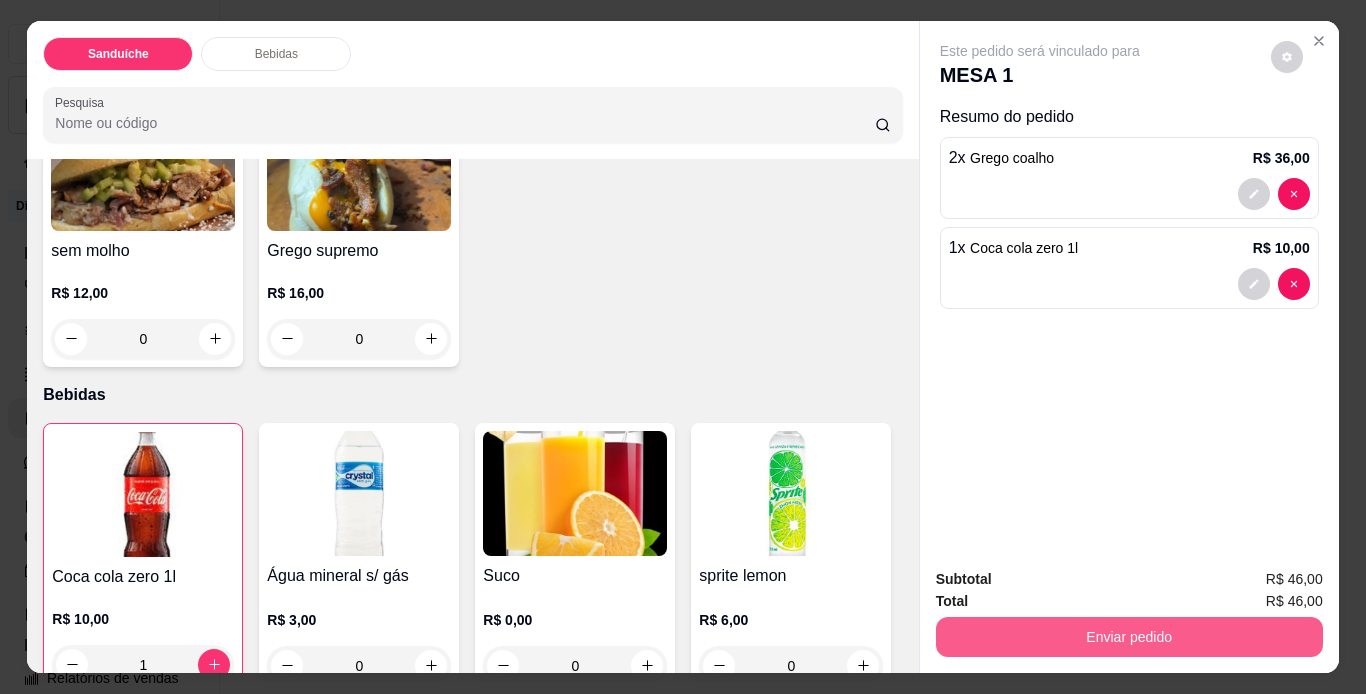 click on "Enviar pedido" at bounding box center (1129, 637) 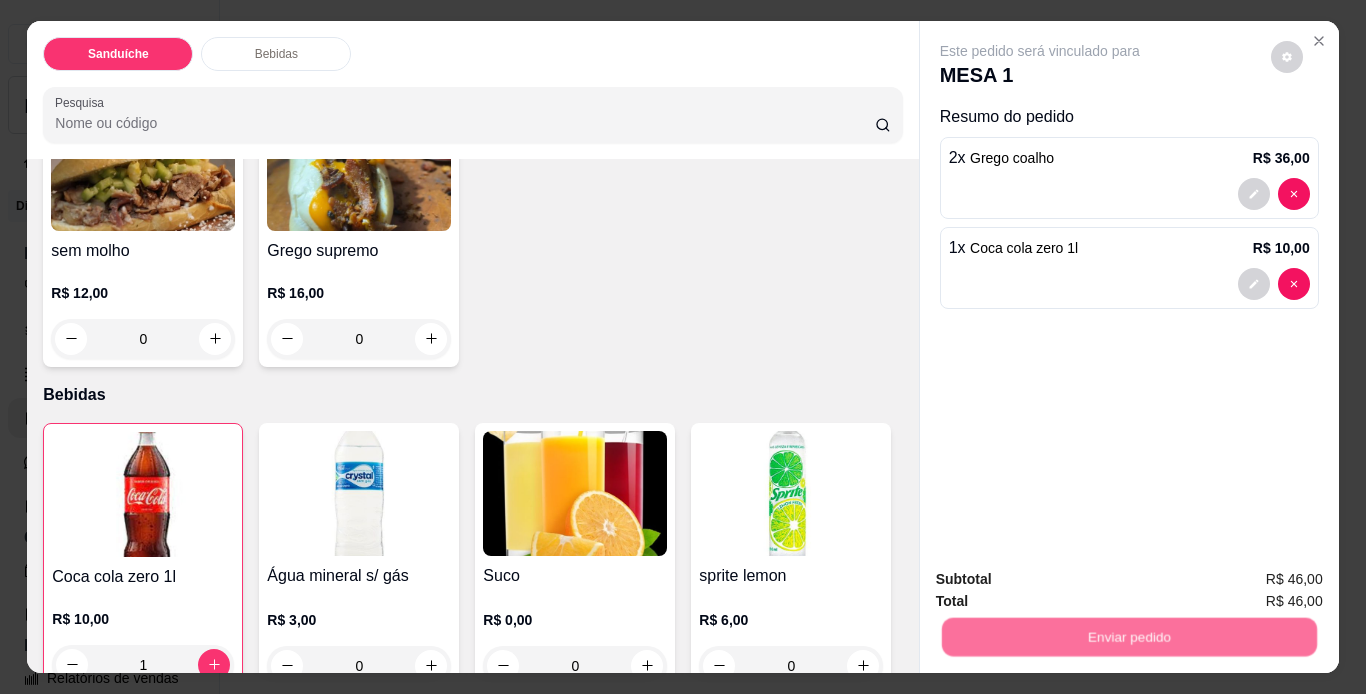 click on "Não registrar e enviar pedido" at bounding box center [1063, 580] 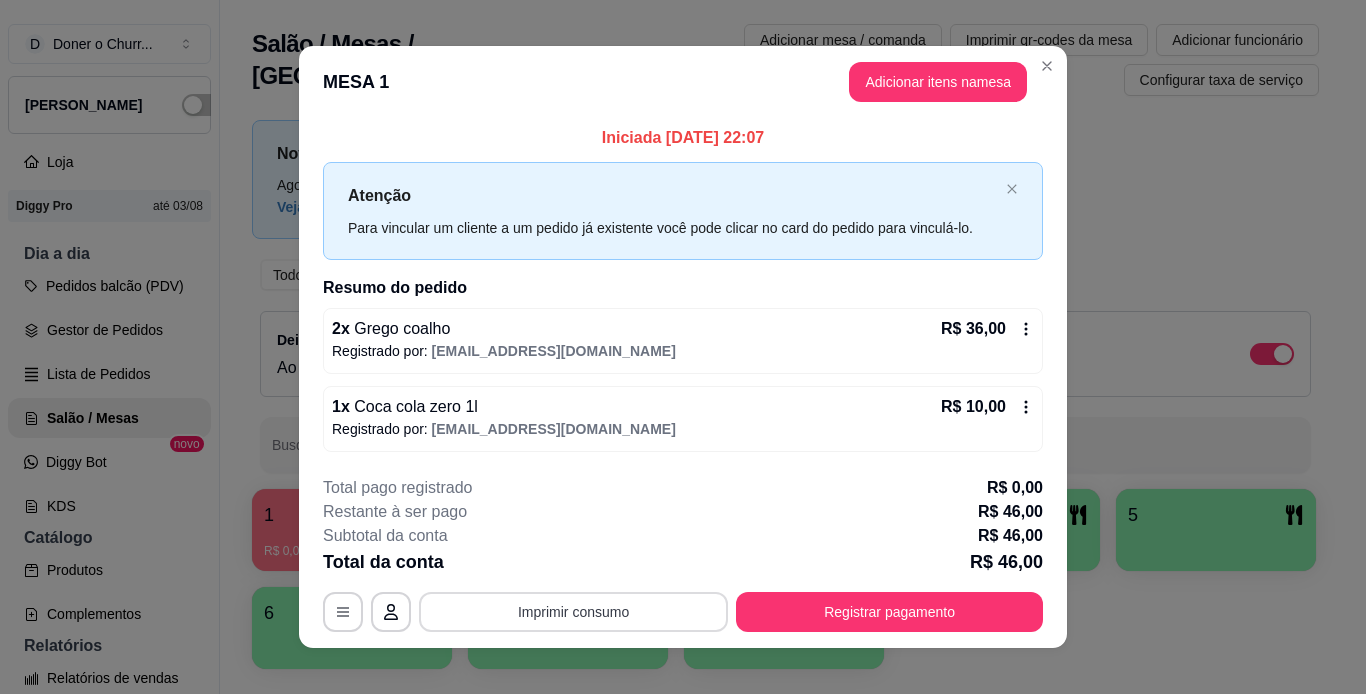 click on "Imprimir consumo" at bounding box center [573, 612] 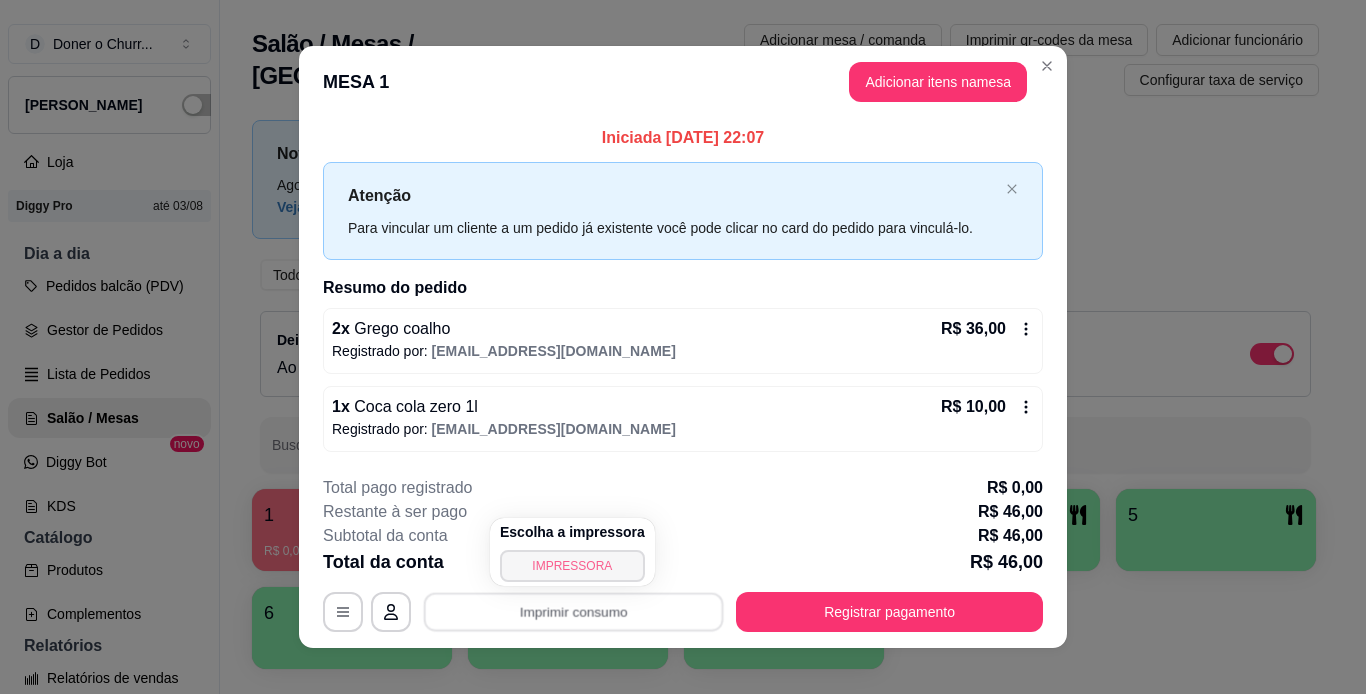 click on "IMPRESSORA" at bounding box center [572, 566] 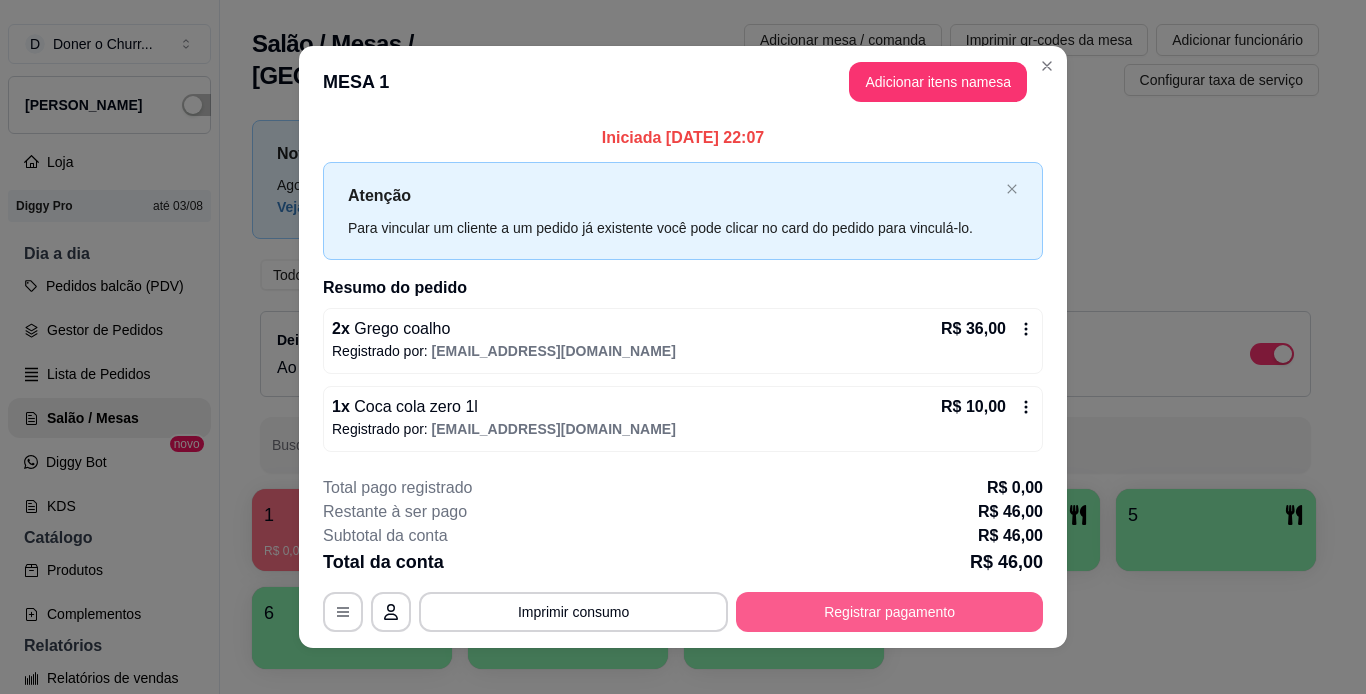 click on "Registrar pagamento" at bounding box center (889, 612) 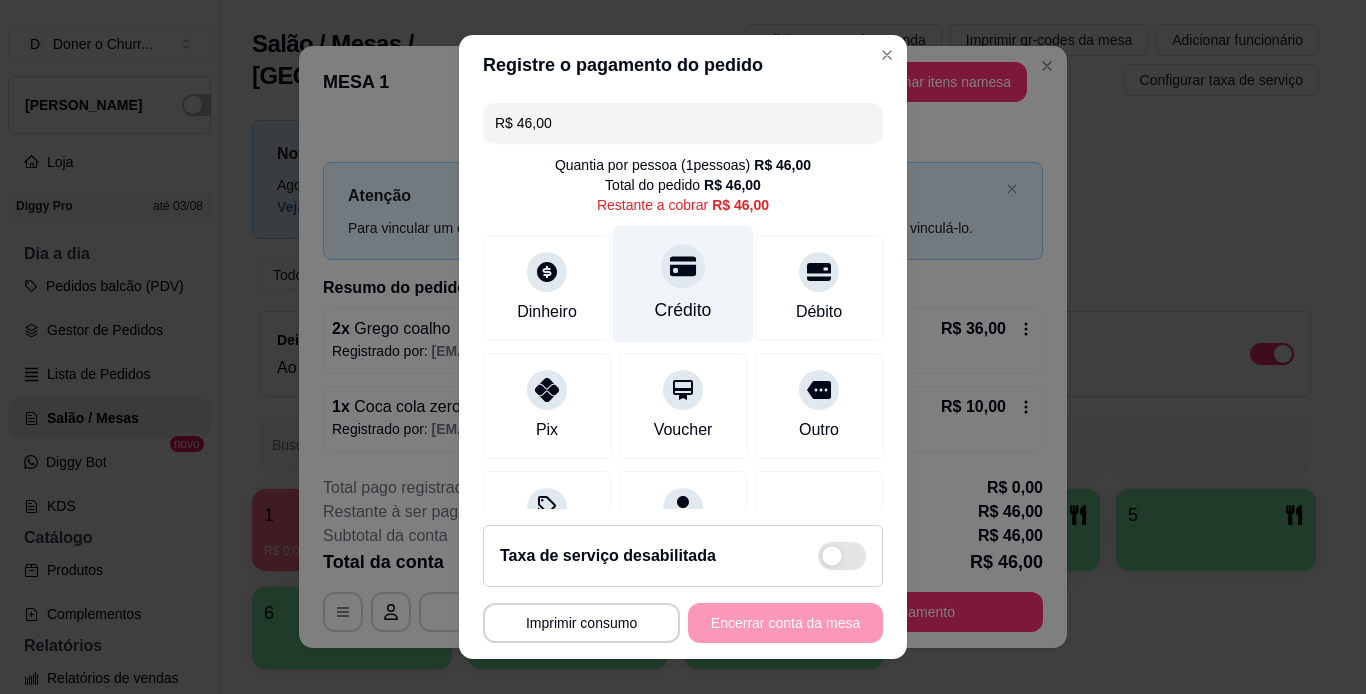click on "Crédito" at bounding box center [683, 283] 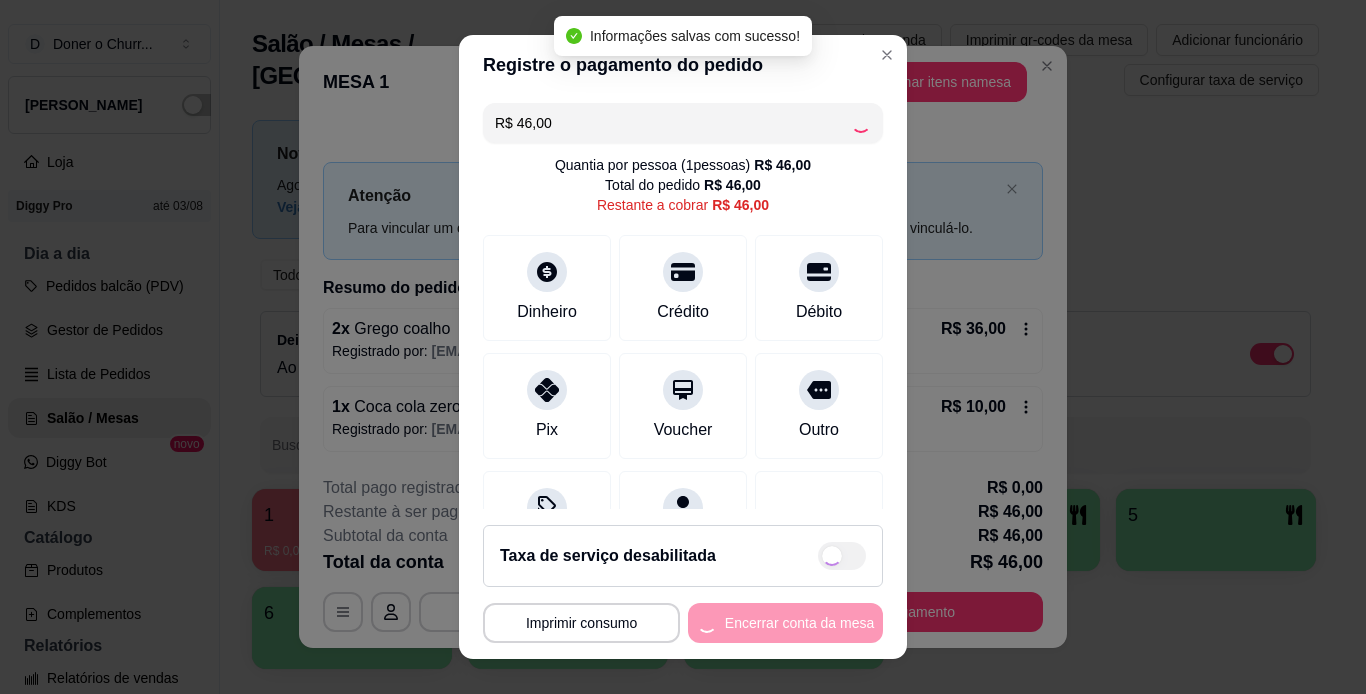 type on "R$ 0,00" 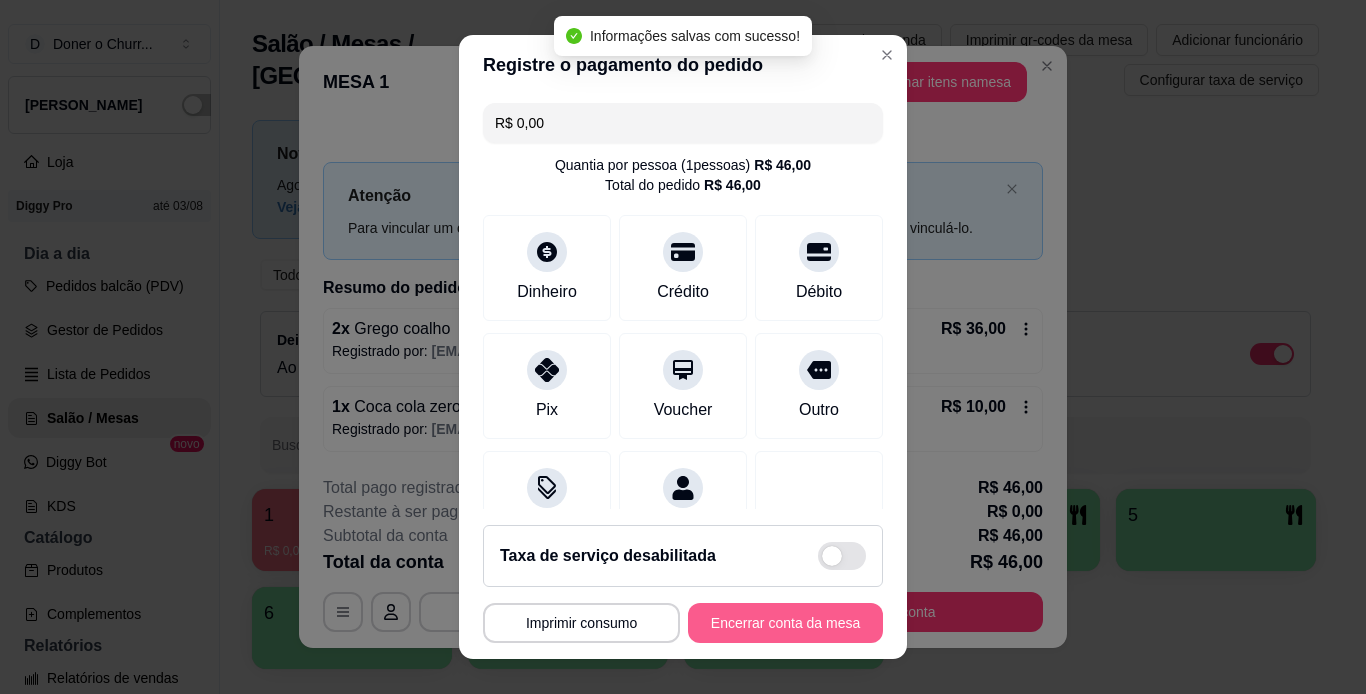 click on "Encerrar conta da mesa" at bounding box center (785, 623) 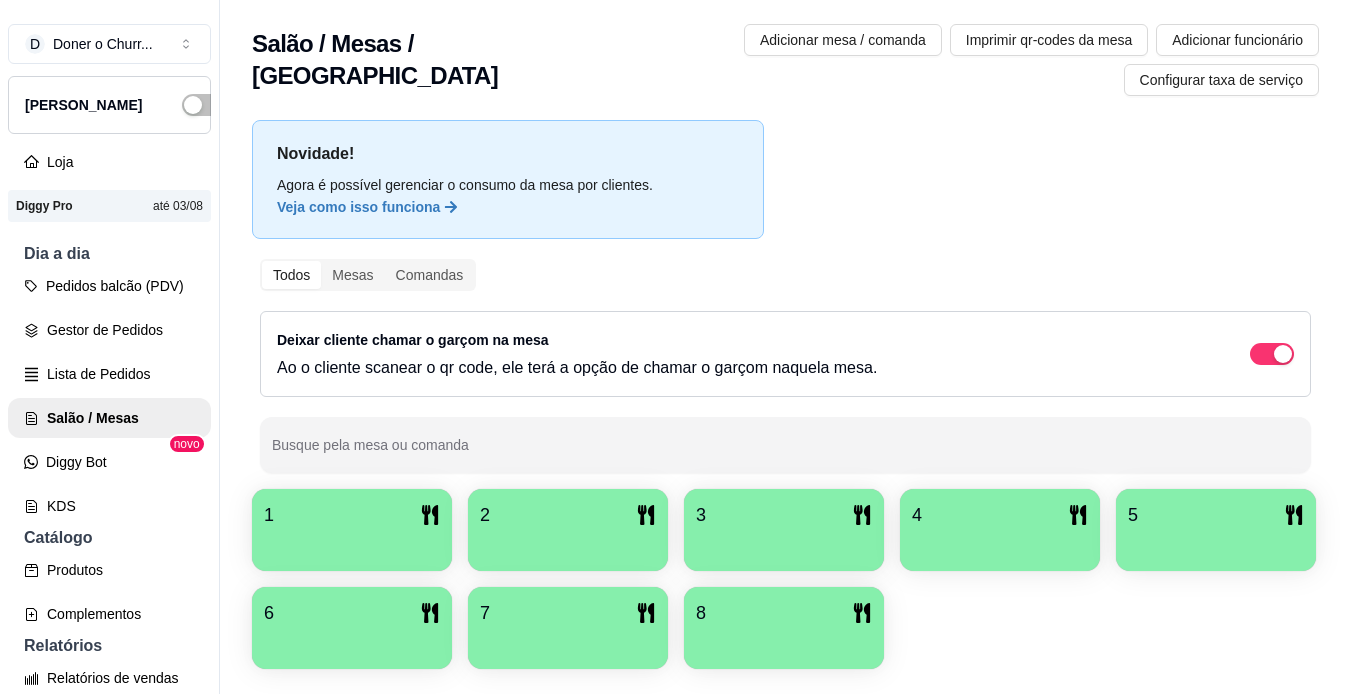 click on "1" at bounding box center [352, 515] 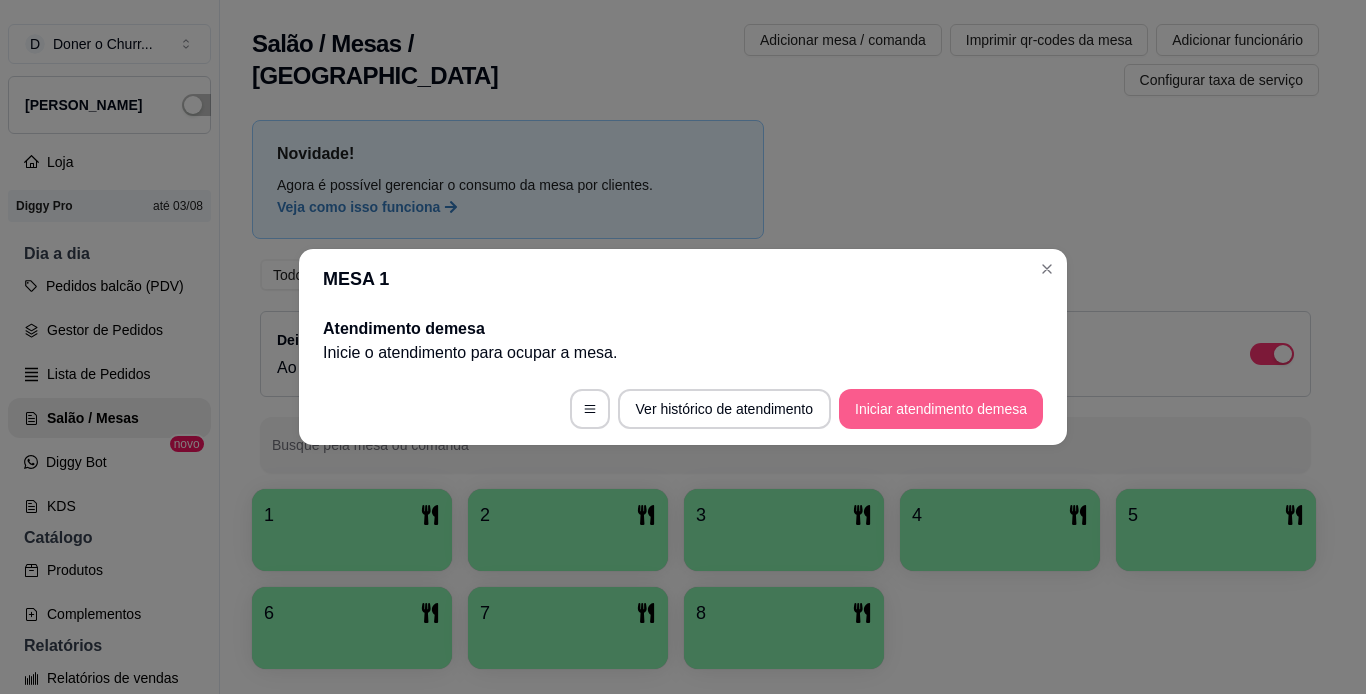 click on "Iniciar atendimento de  mesa" at bounding box center [941, 409] 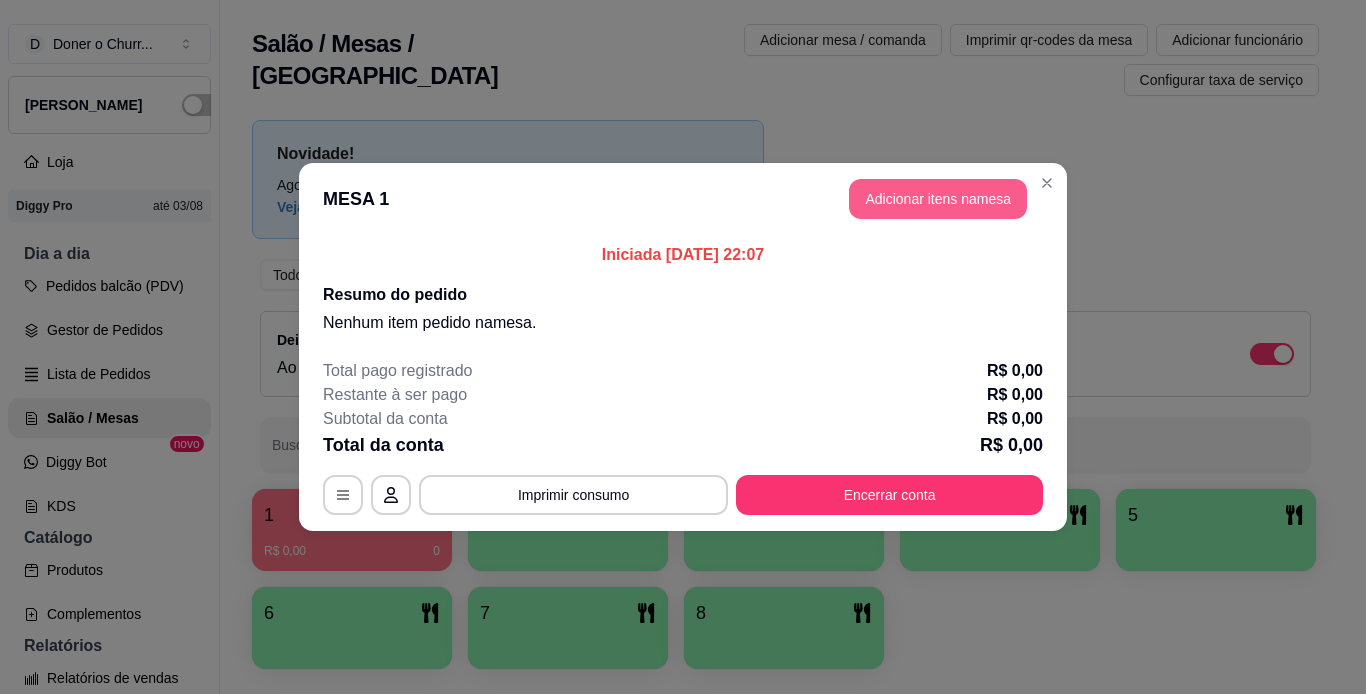 click on "Adicionar itens na  mesa" at bounding box center [938, 199] 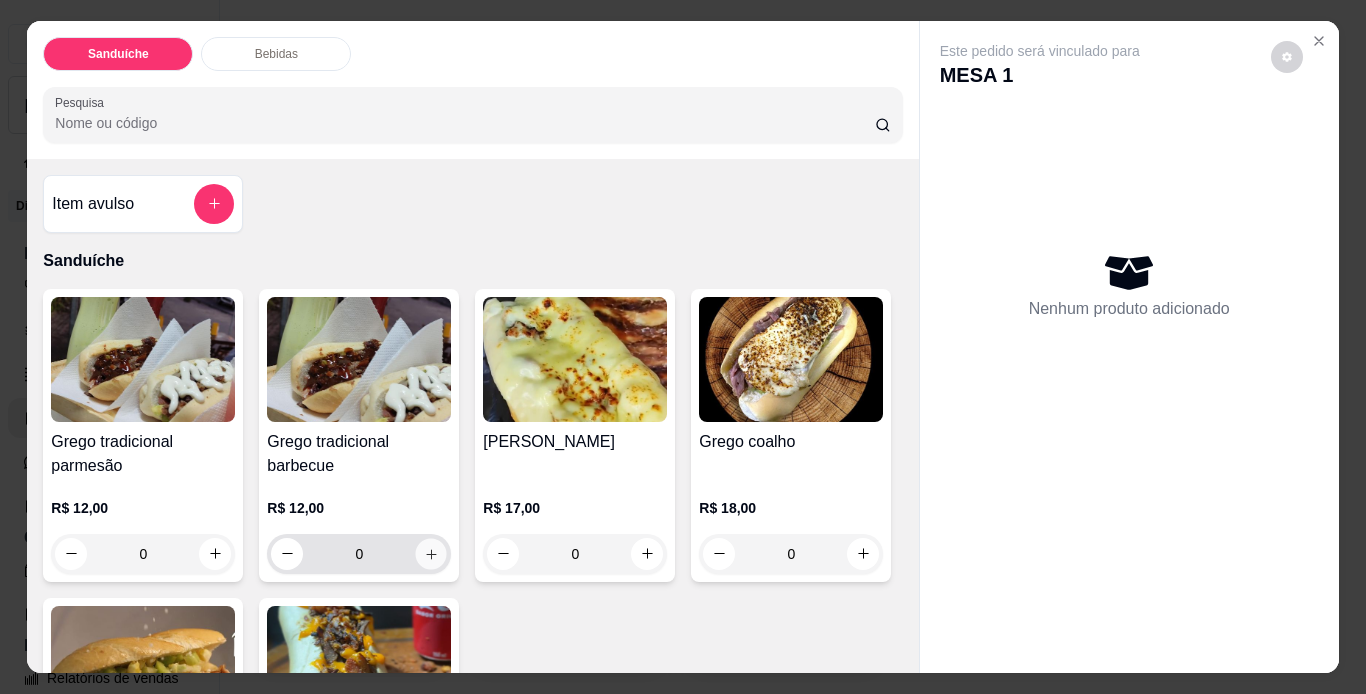 click 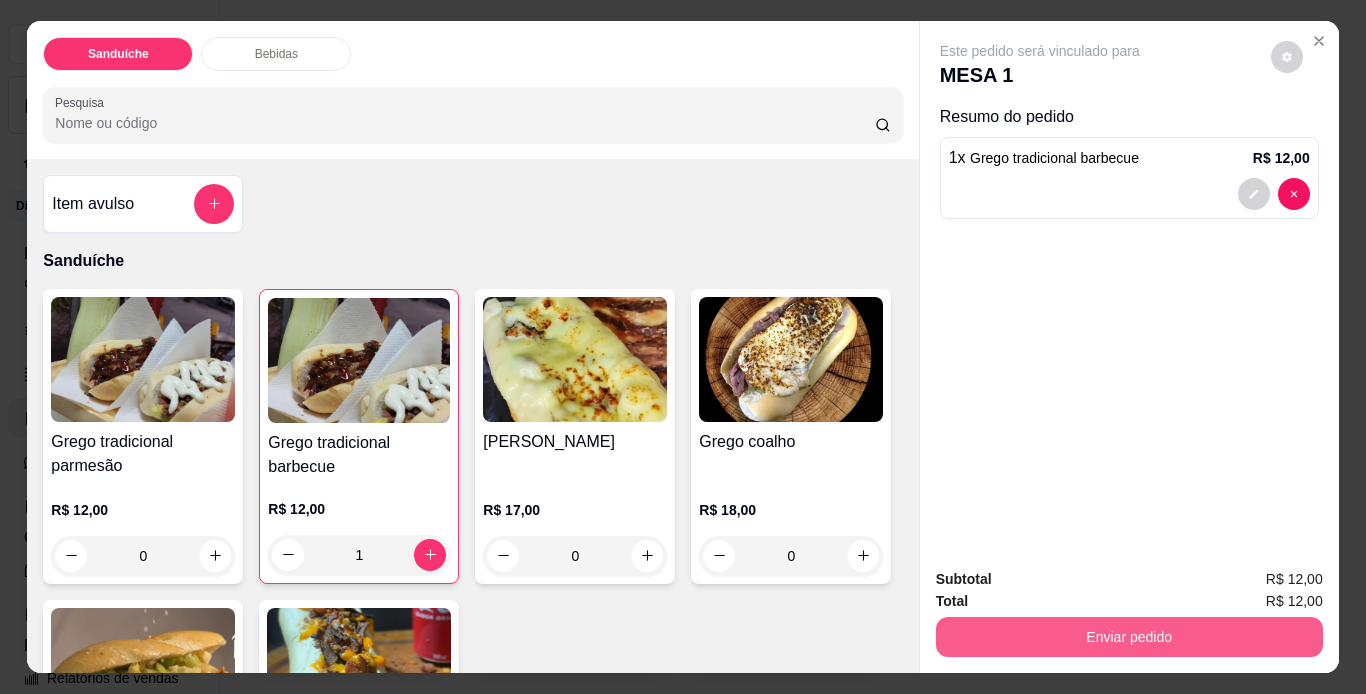 click on "Enviar pedido" at bounding box center [1129, 637] 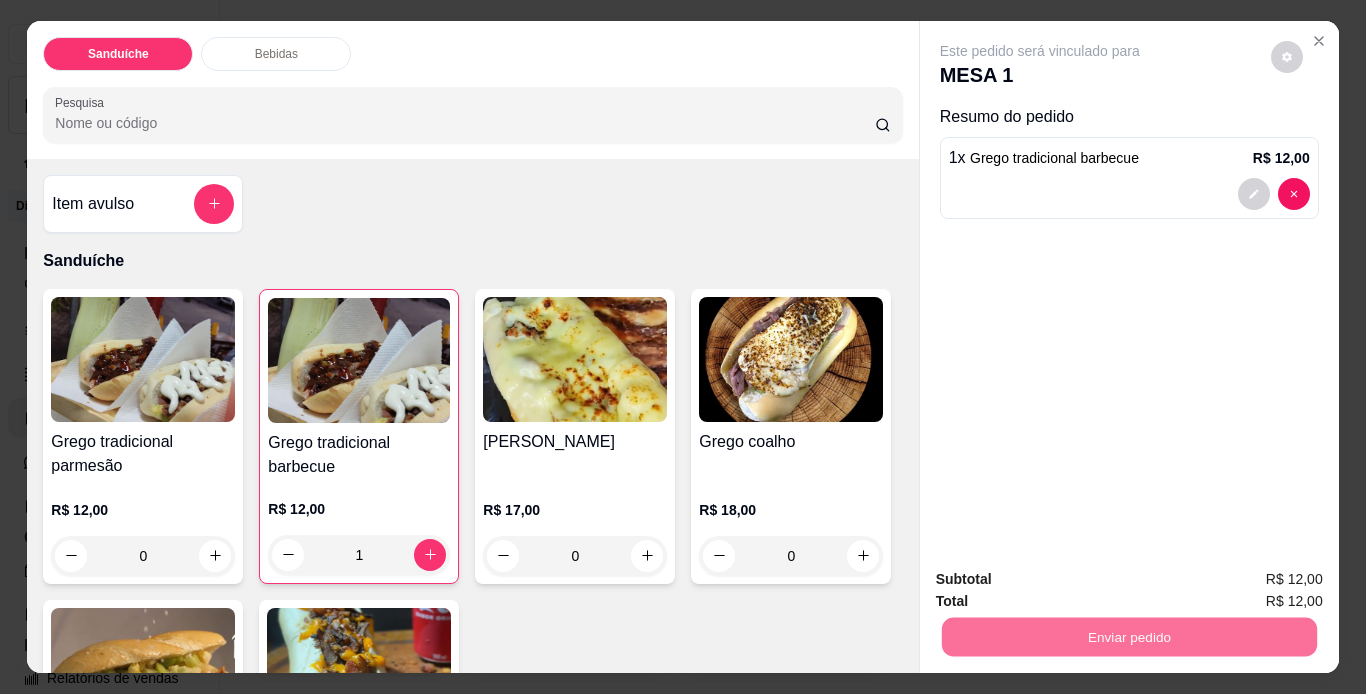click on "Não registrar e enviar pedido" at bounding box center (1063, 580) 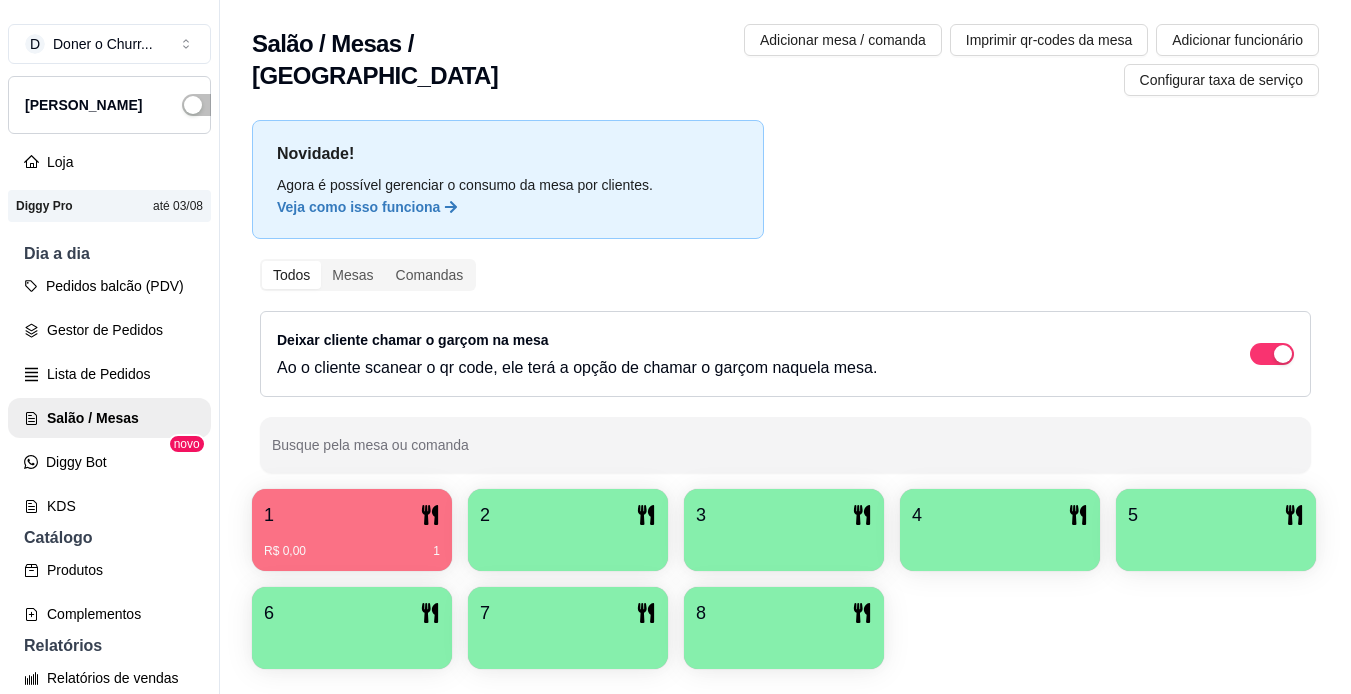 click on "R$ 0,00 1" at bounding box center (352, 544) 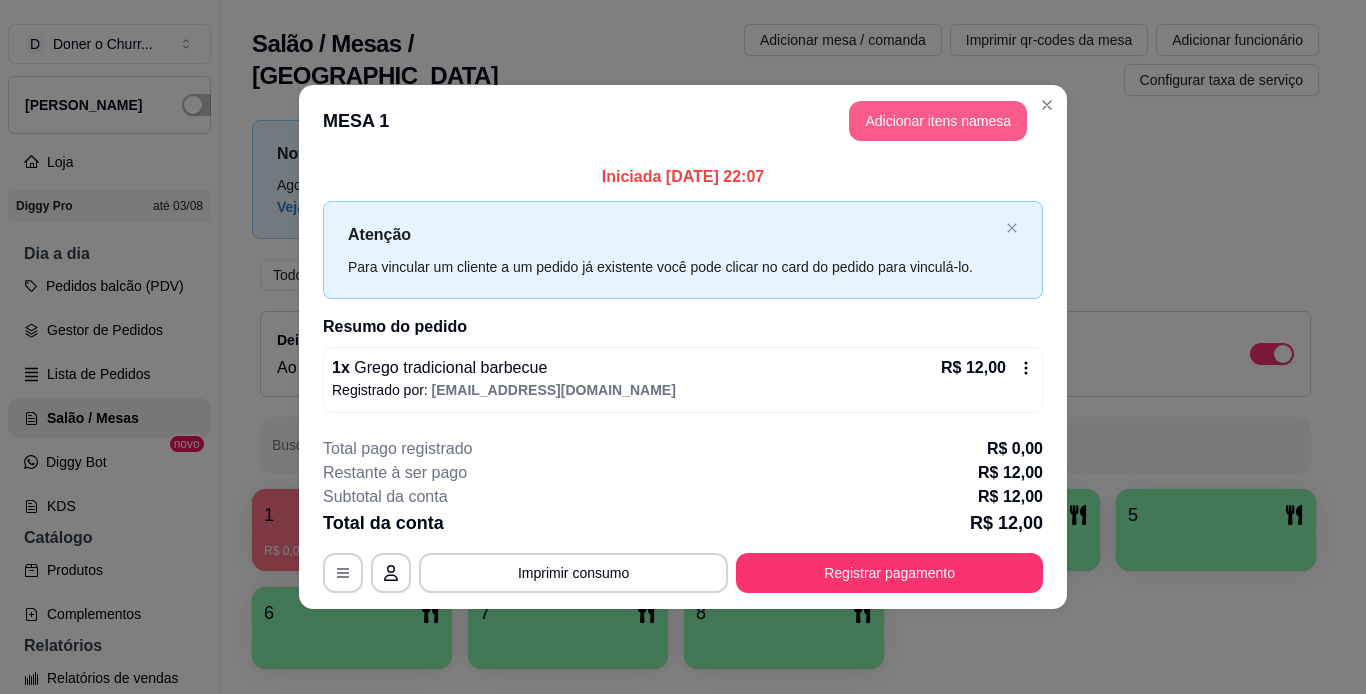 click on "Adicionar itens na  mesa" at bounding box center [938, 121] 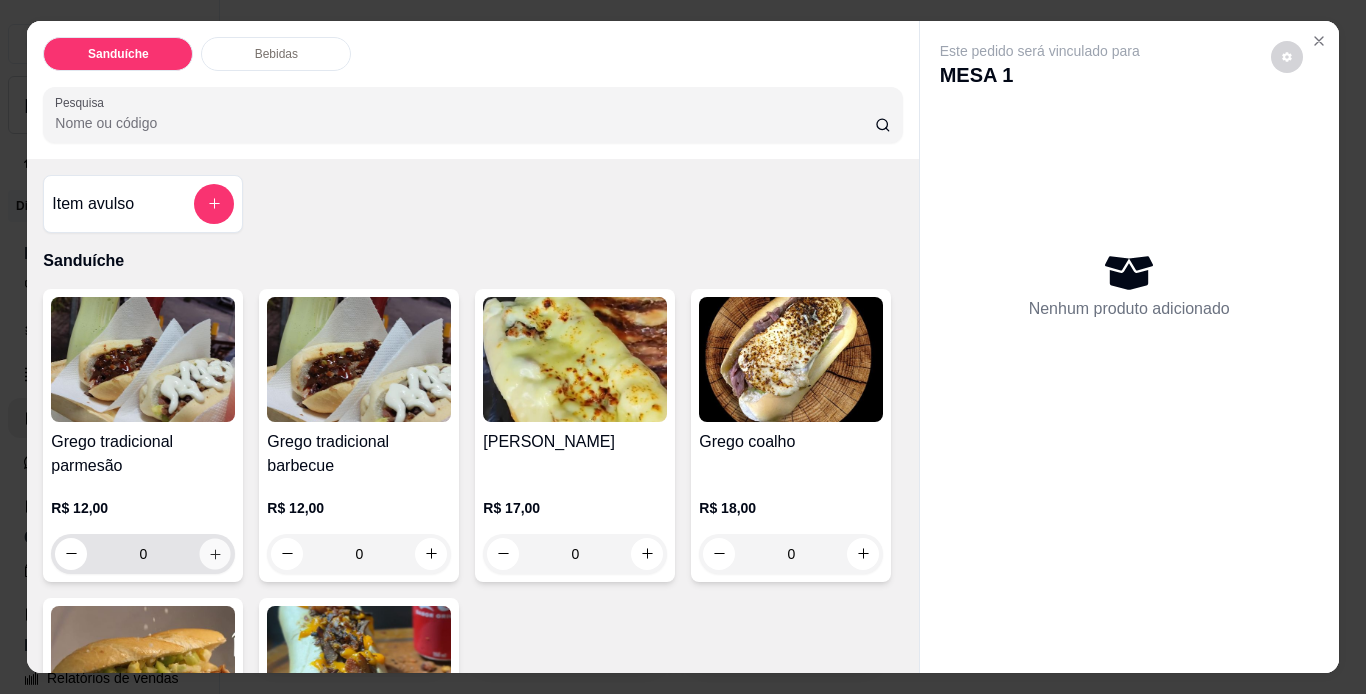 click 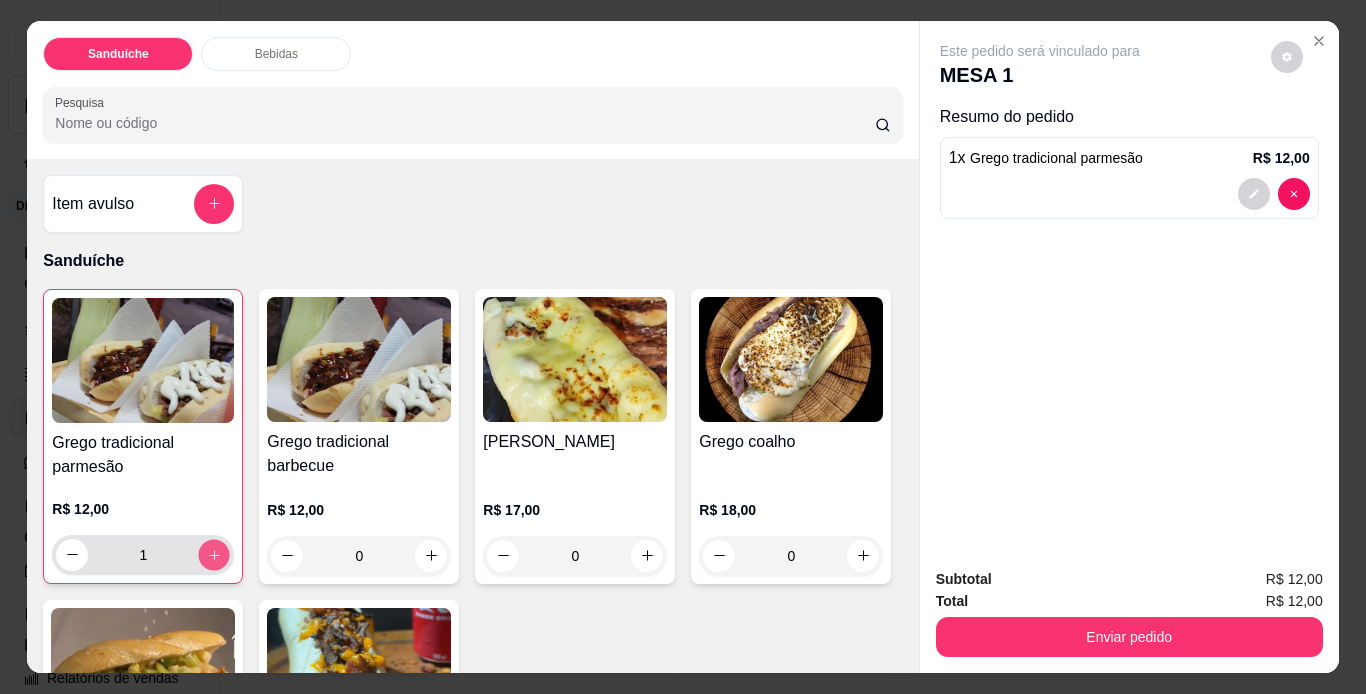 click 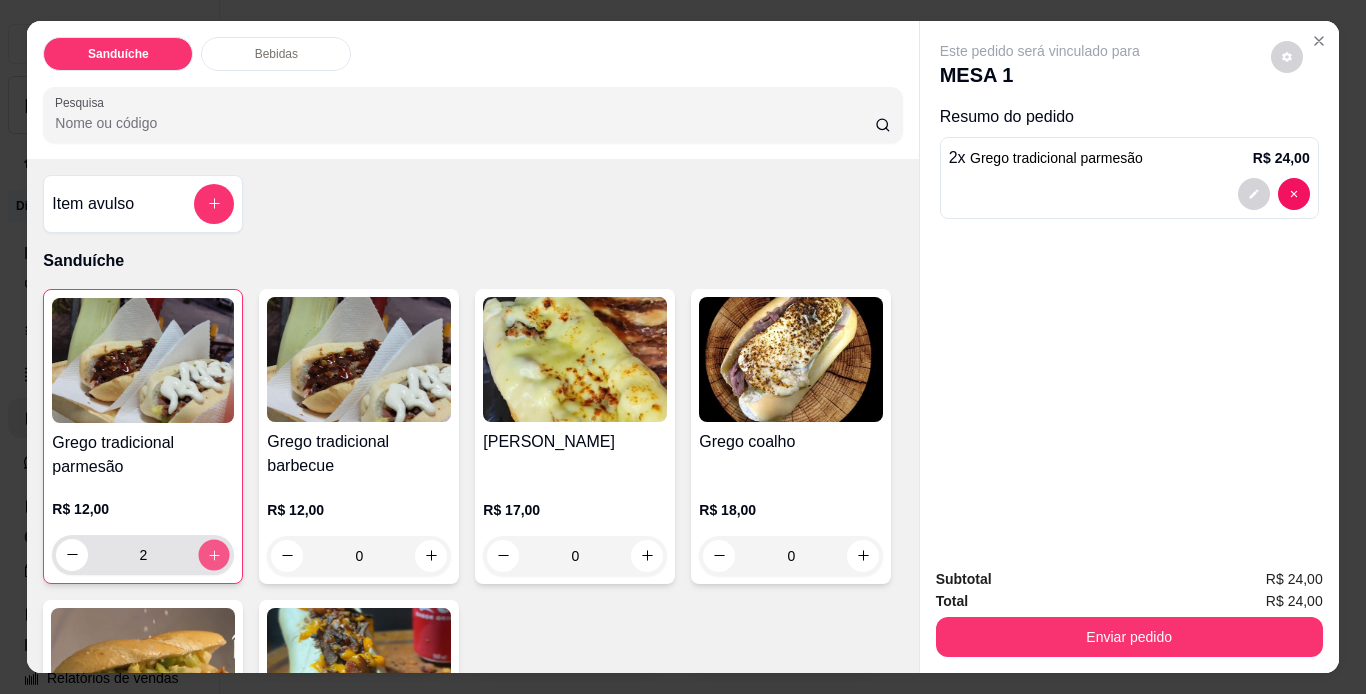 click at bounding box center [214, 554] 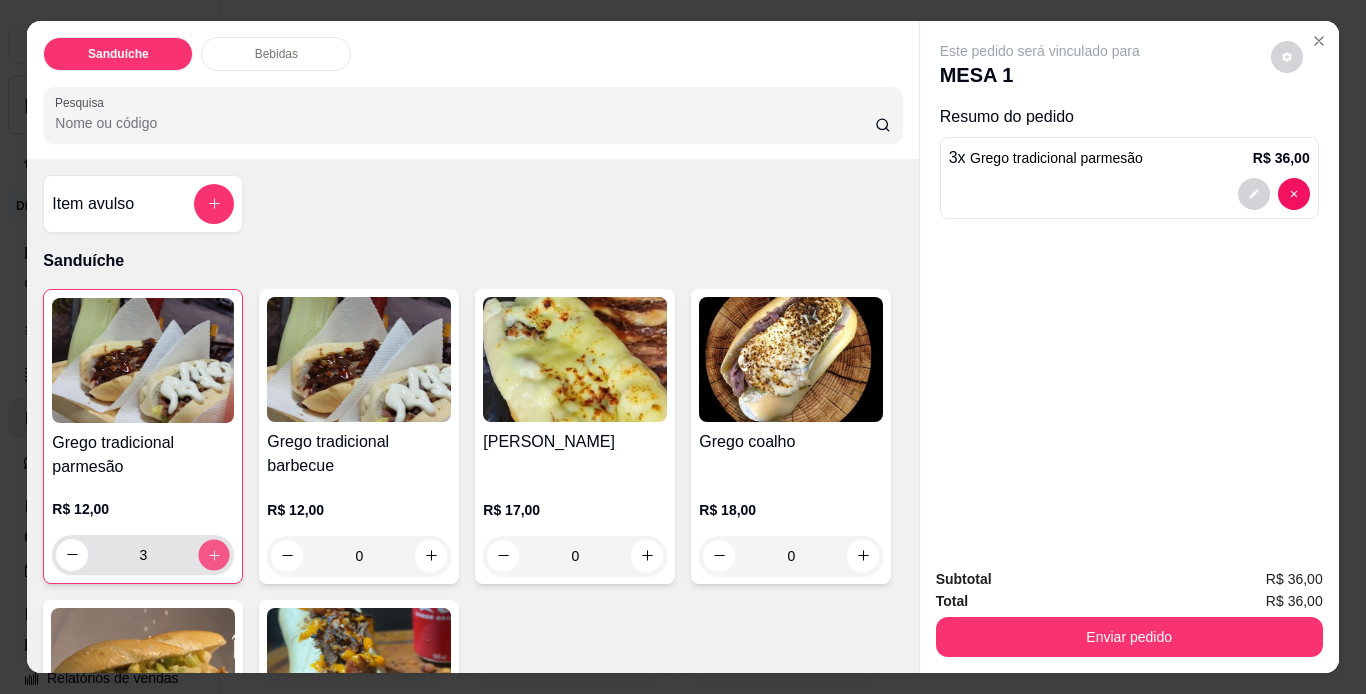 click at bounding box center (214, 554) 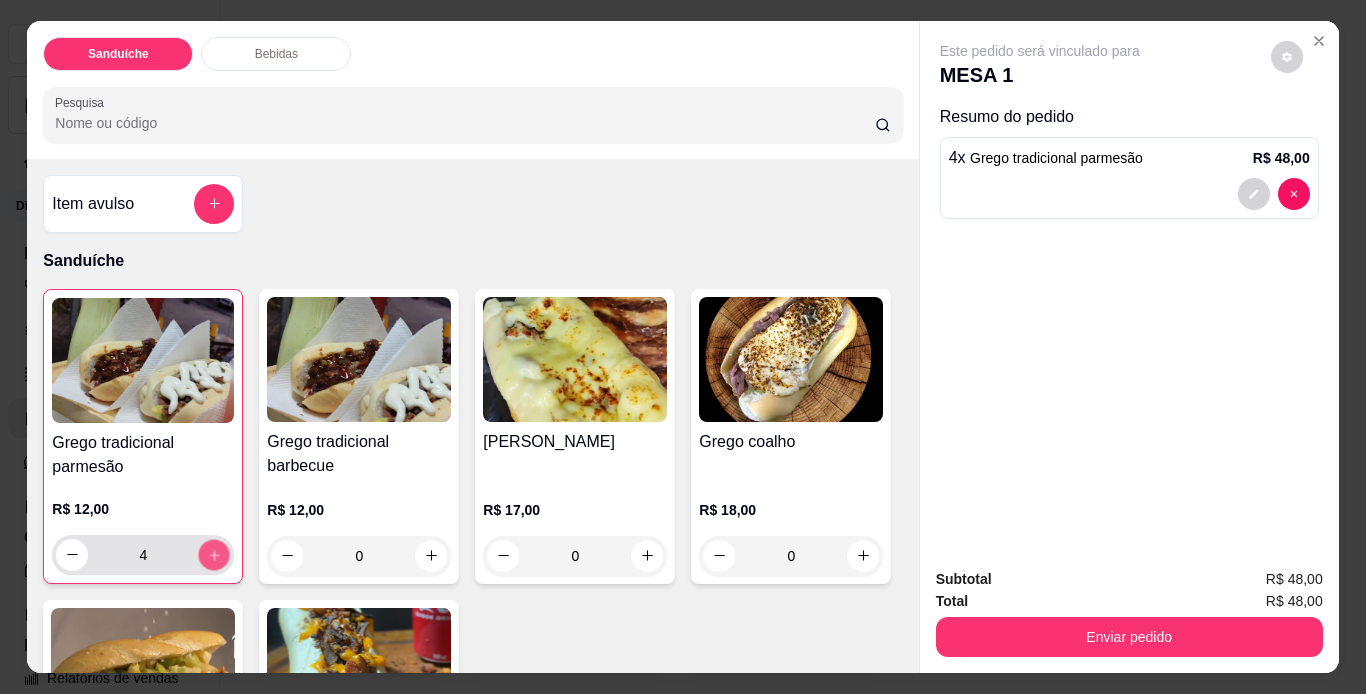 click at bounding box center [214, 554] 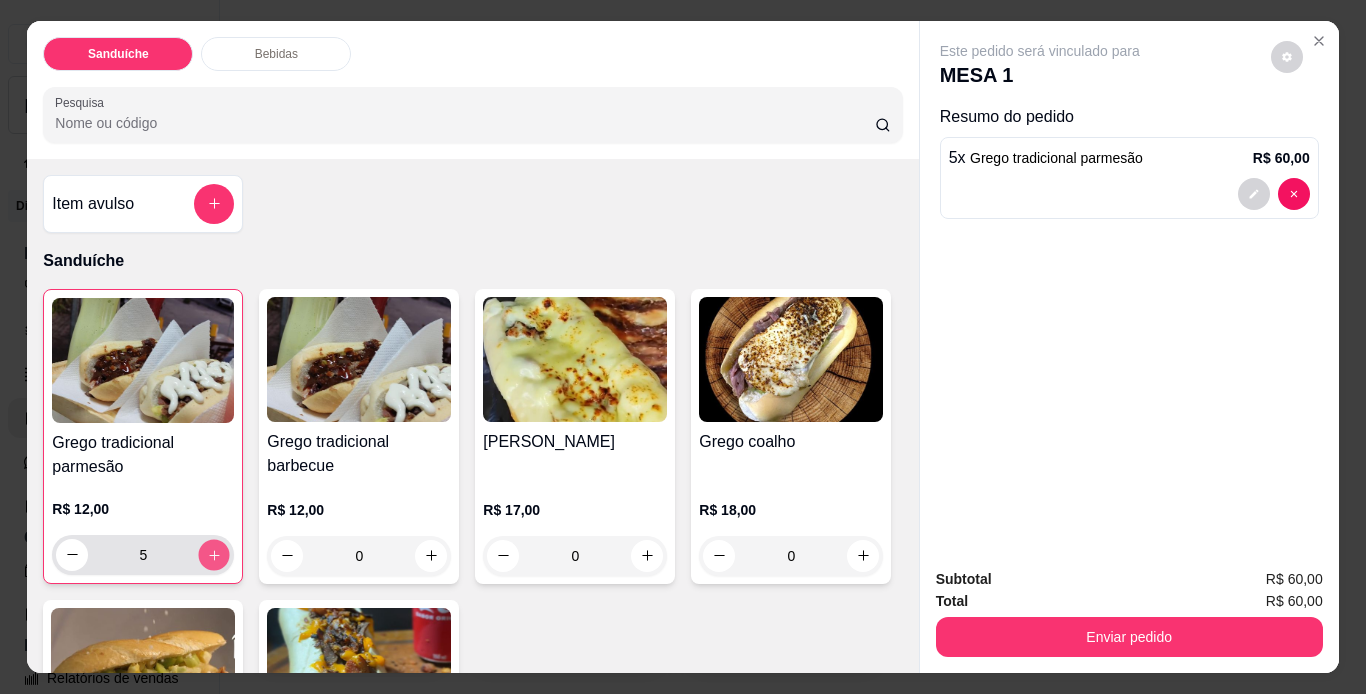 click at bounding box center (214, 554) 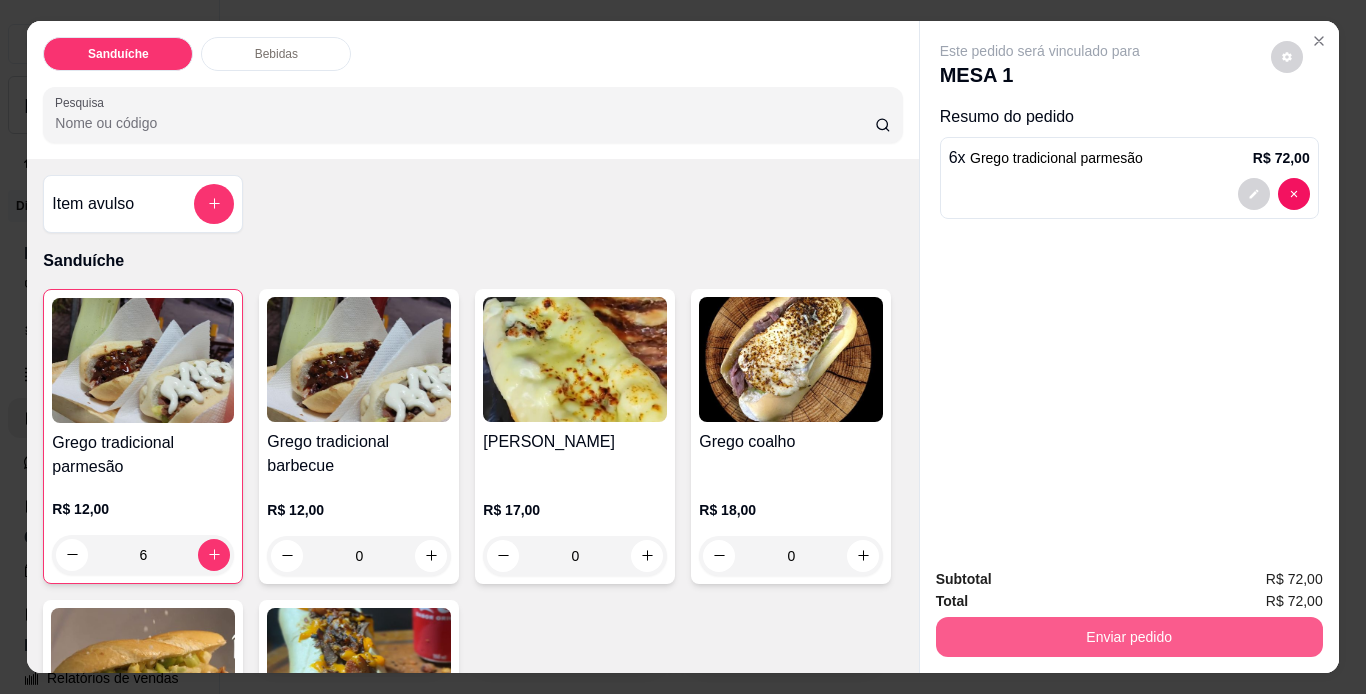 click on "Enviar pedido" at bounding box center [1129, 637] 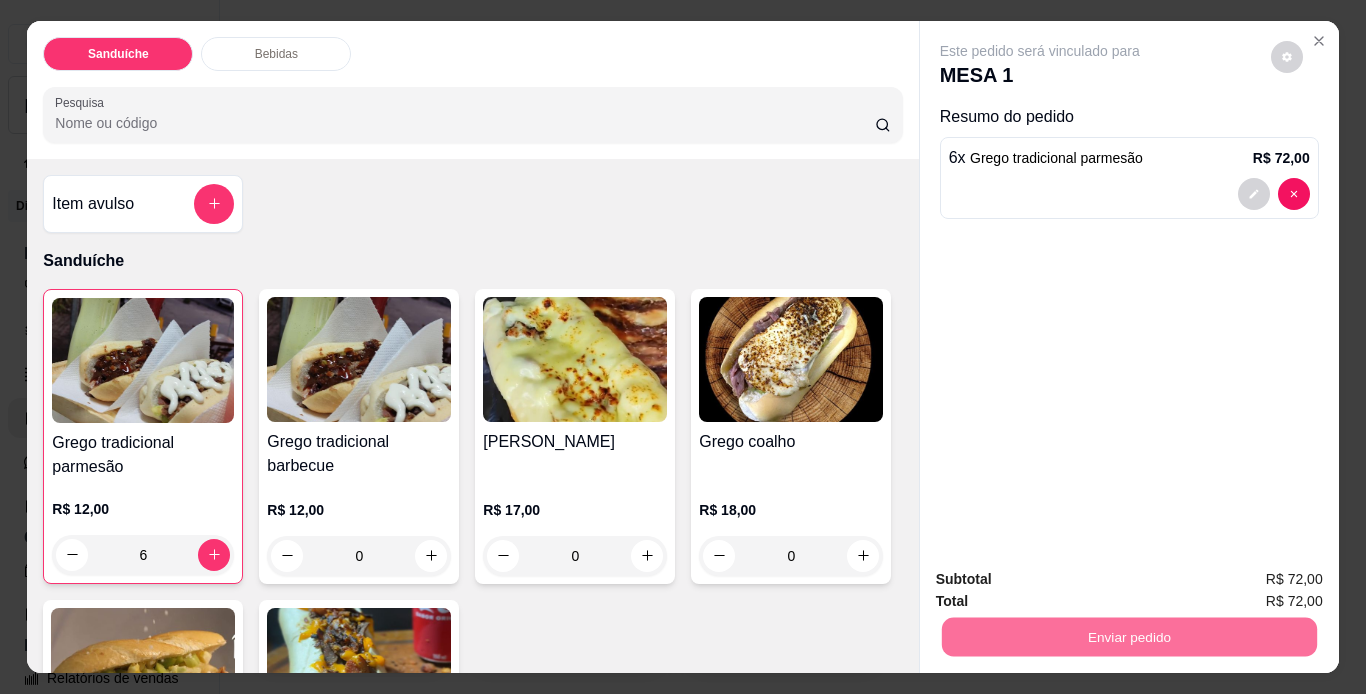 click on "Não registrar e enviar pedido" at bounding box center [1063, 580] 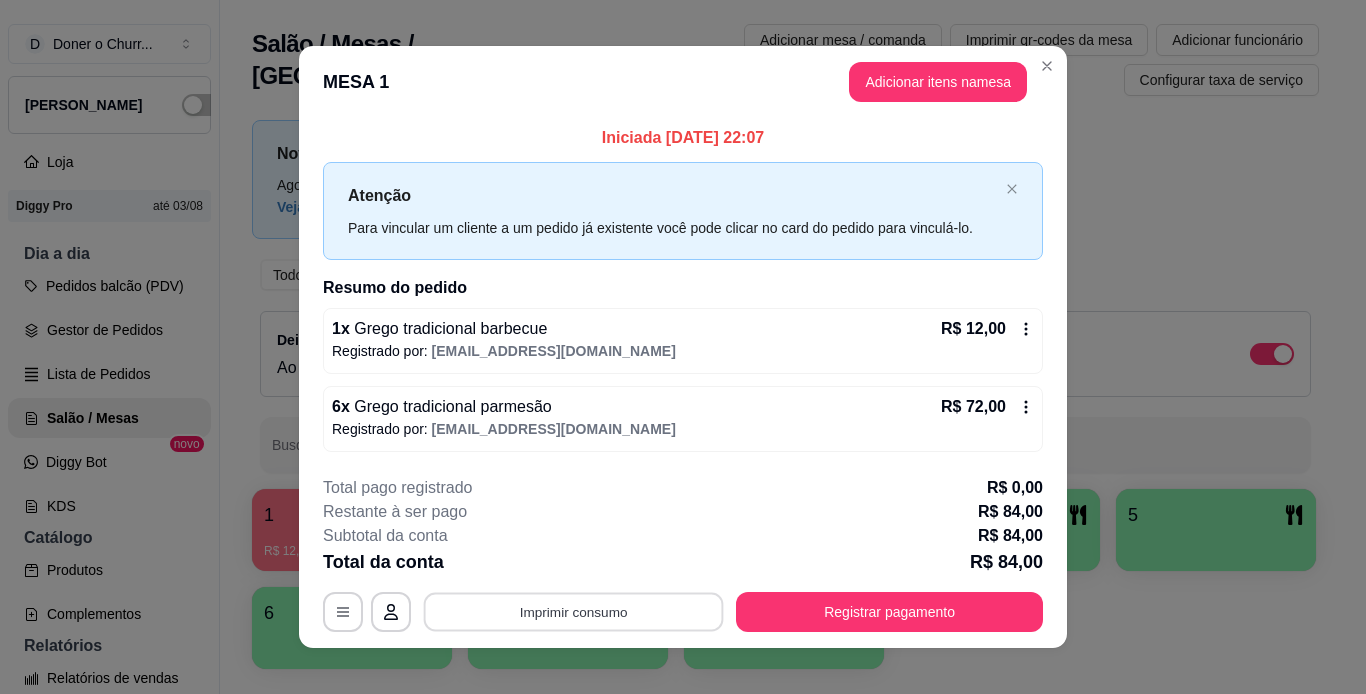 click on "Imprimir consumo" at bounding box center (574, 611) 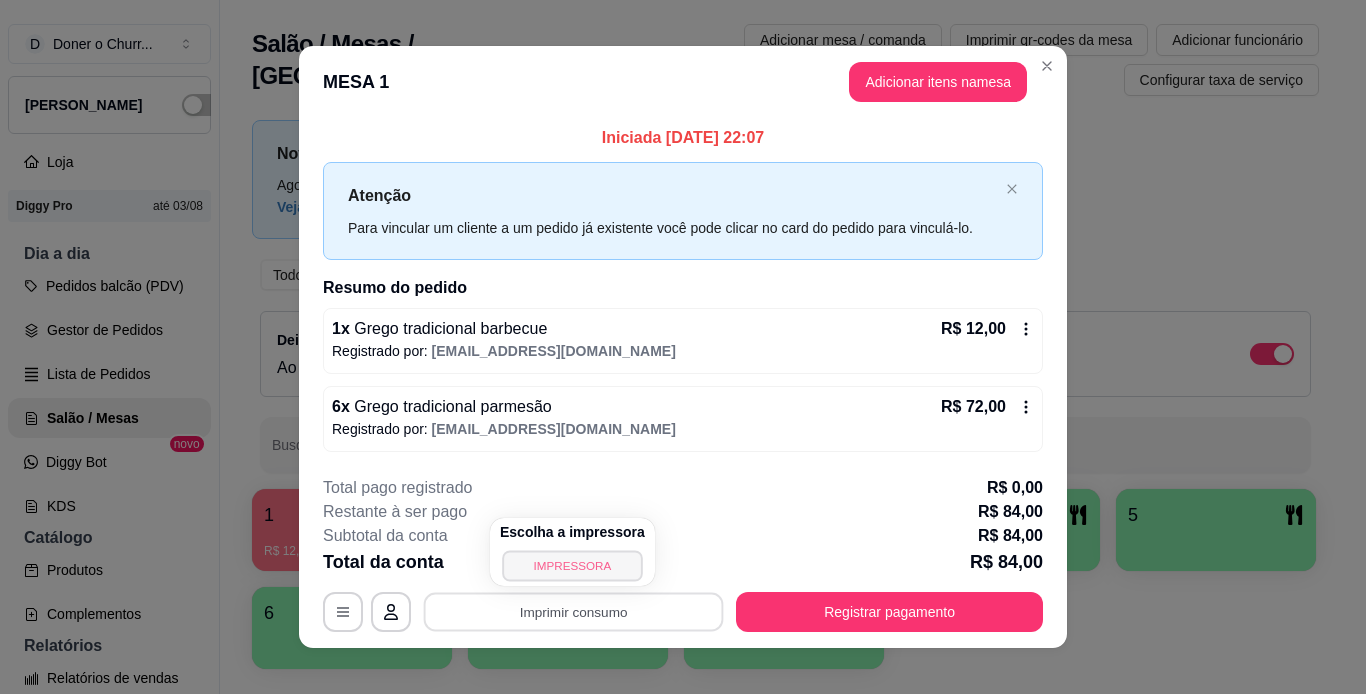 click on "IMPRESSORA" at bounding box center [572, 565] 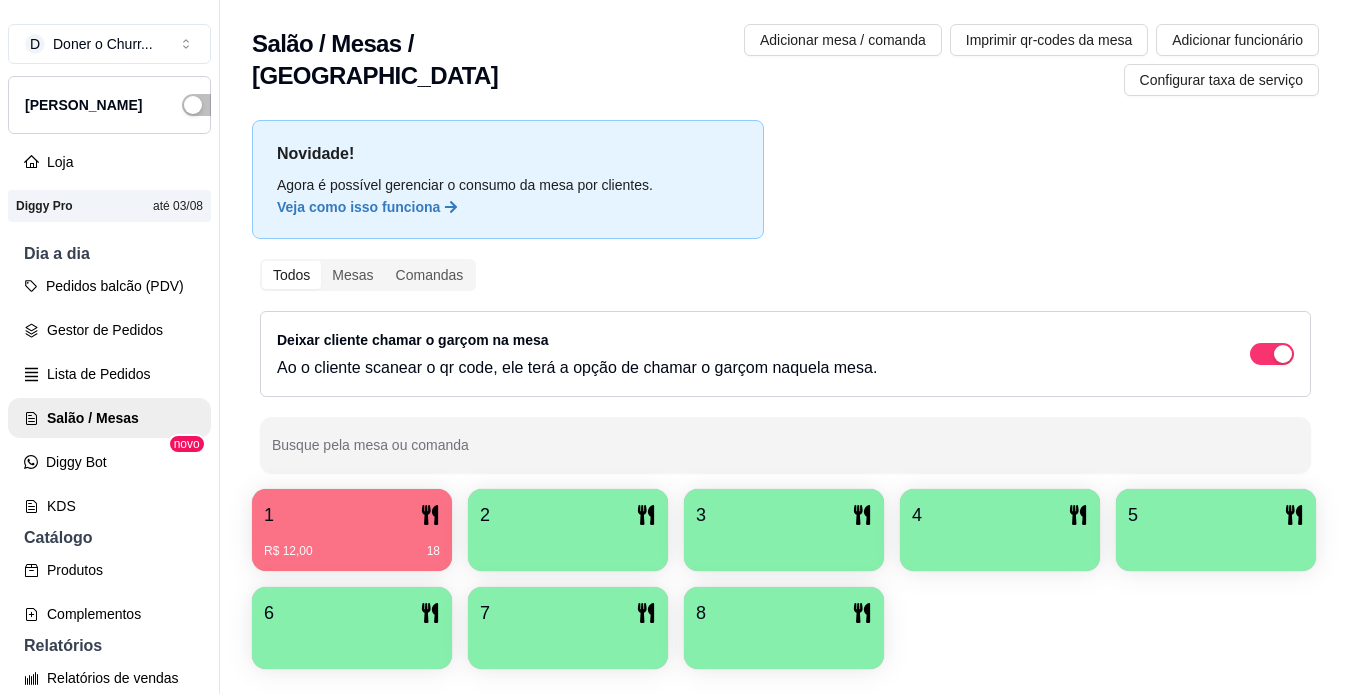 click at bounding box center [568, 544] 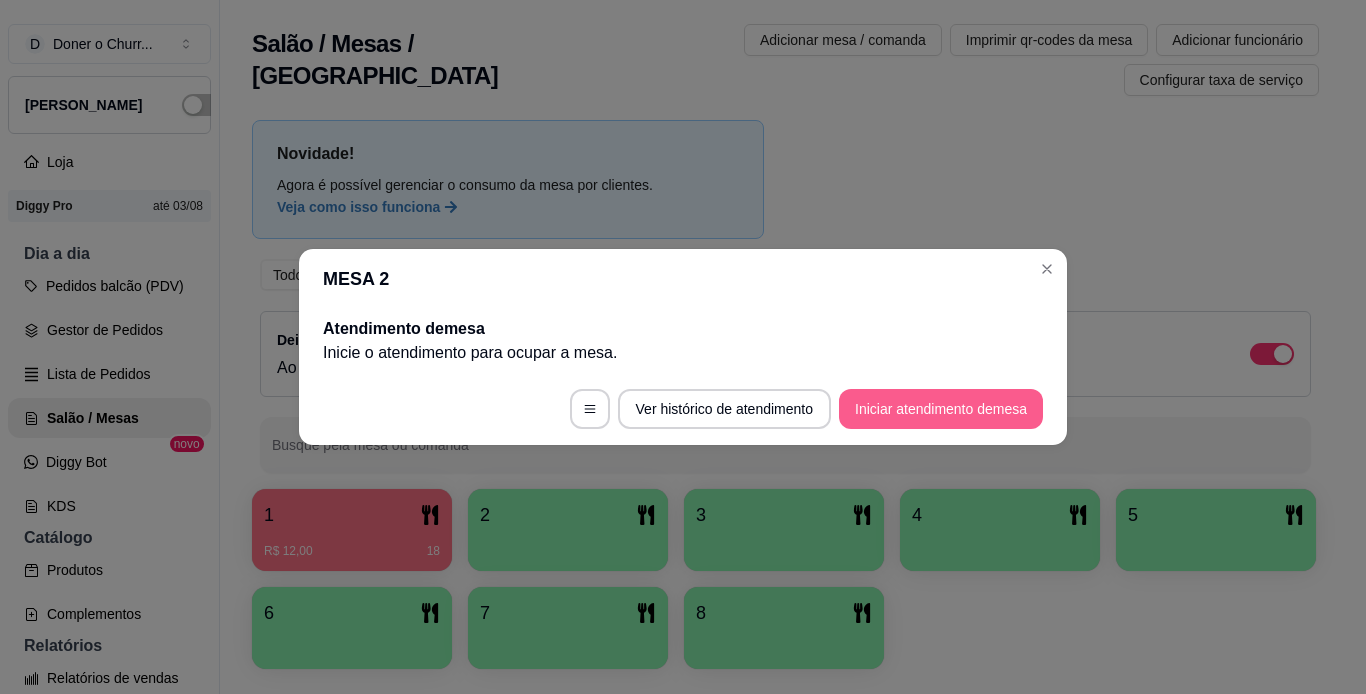 click on "Iniciar atendimento de  mesa" at bounding box center [941, 409] 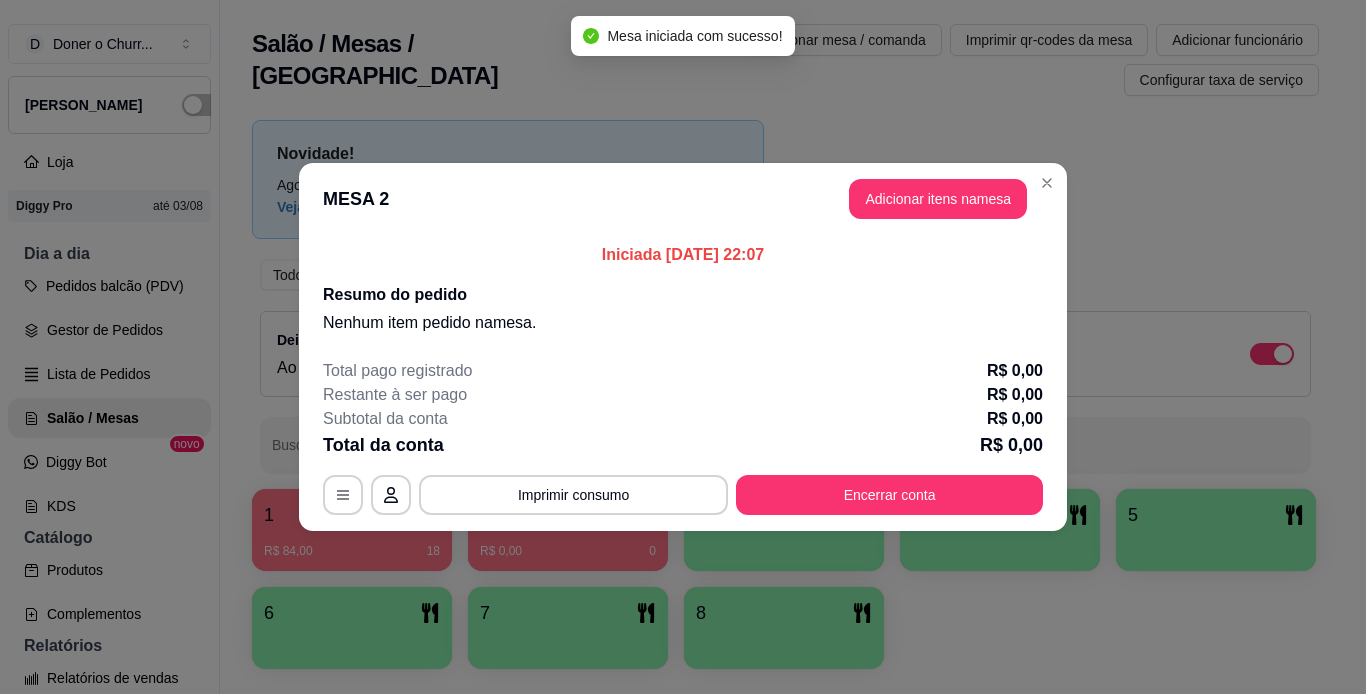 click on "MESA 2 Adicionar itens na  mesa" at bounding box center (683, 199) 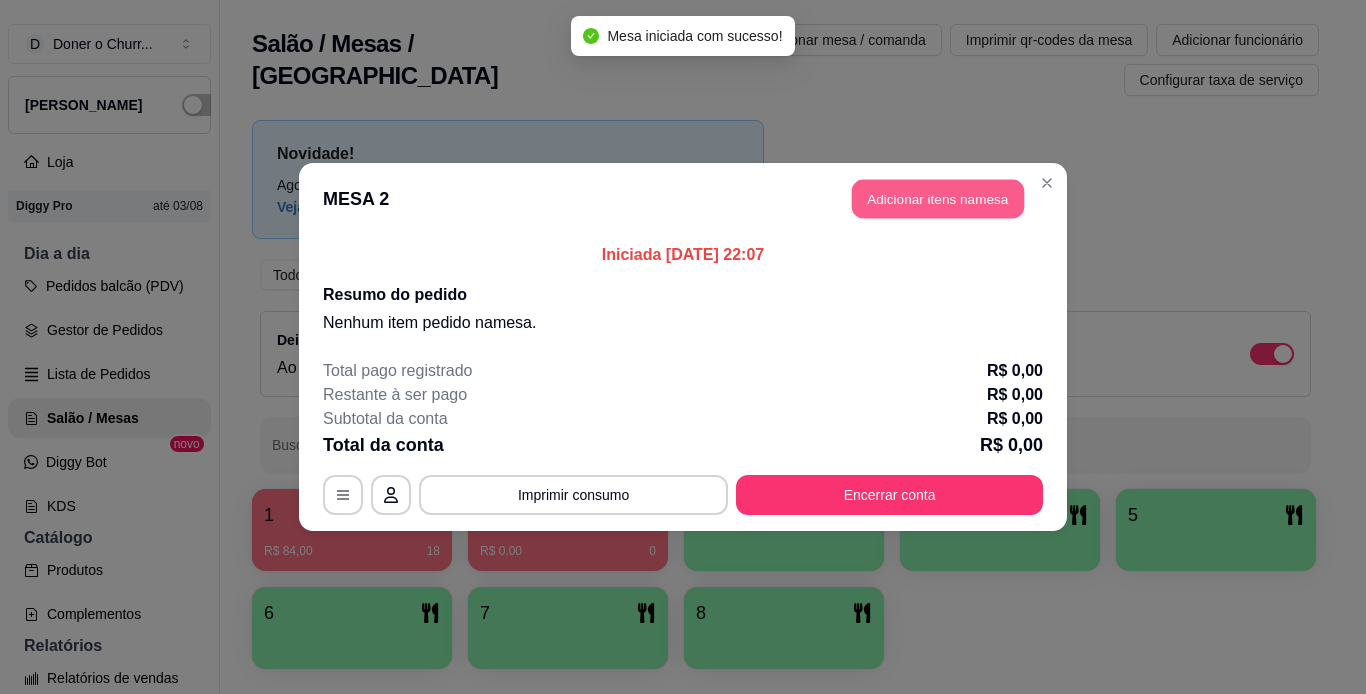 click on "Adicionar itens na  mesa" at bounding box center (938, 199) 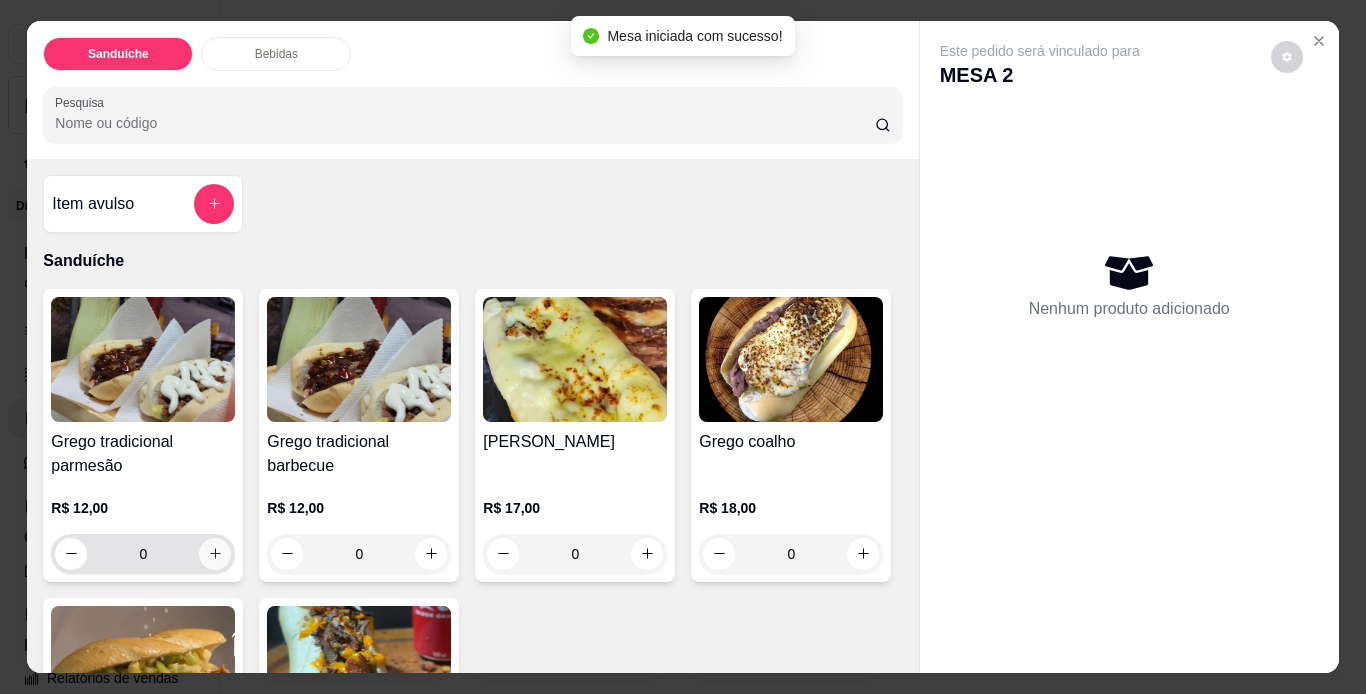 click 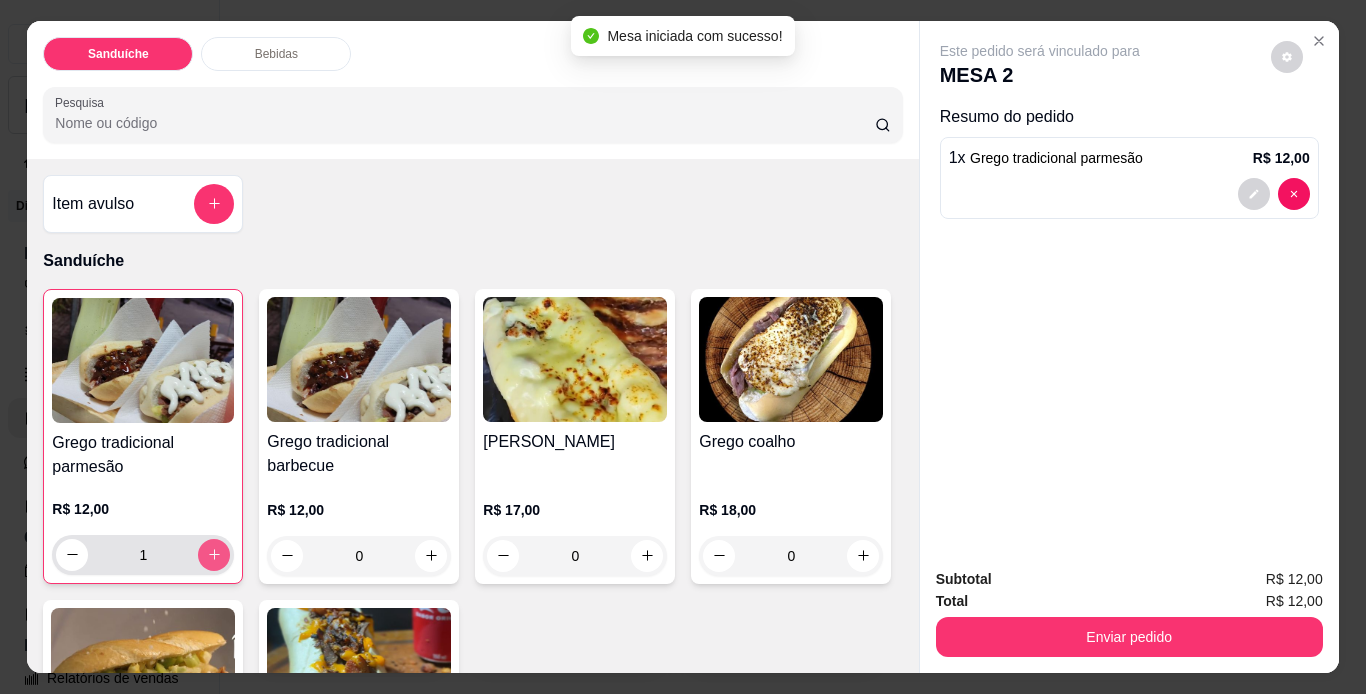 type on "1" 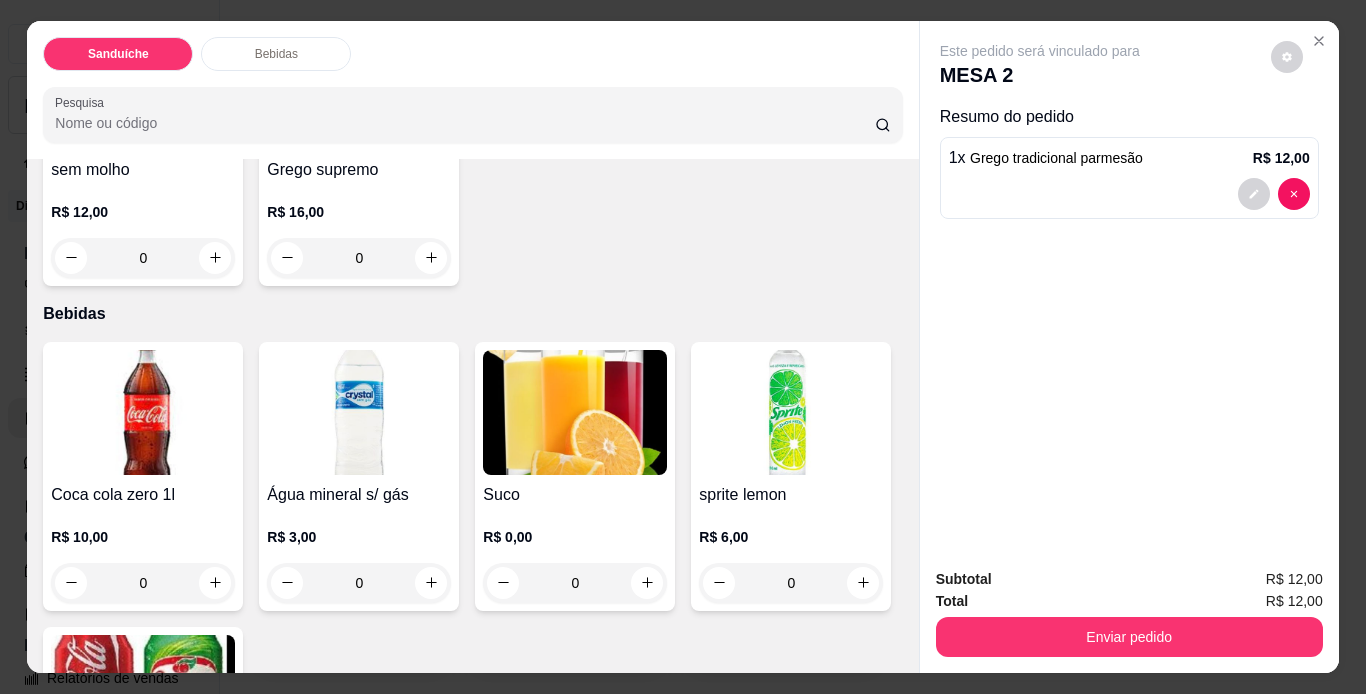 scroll, scrollTop: 600, scrollLeft: 0, axis: vertical 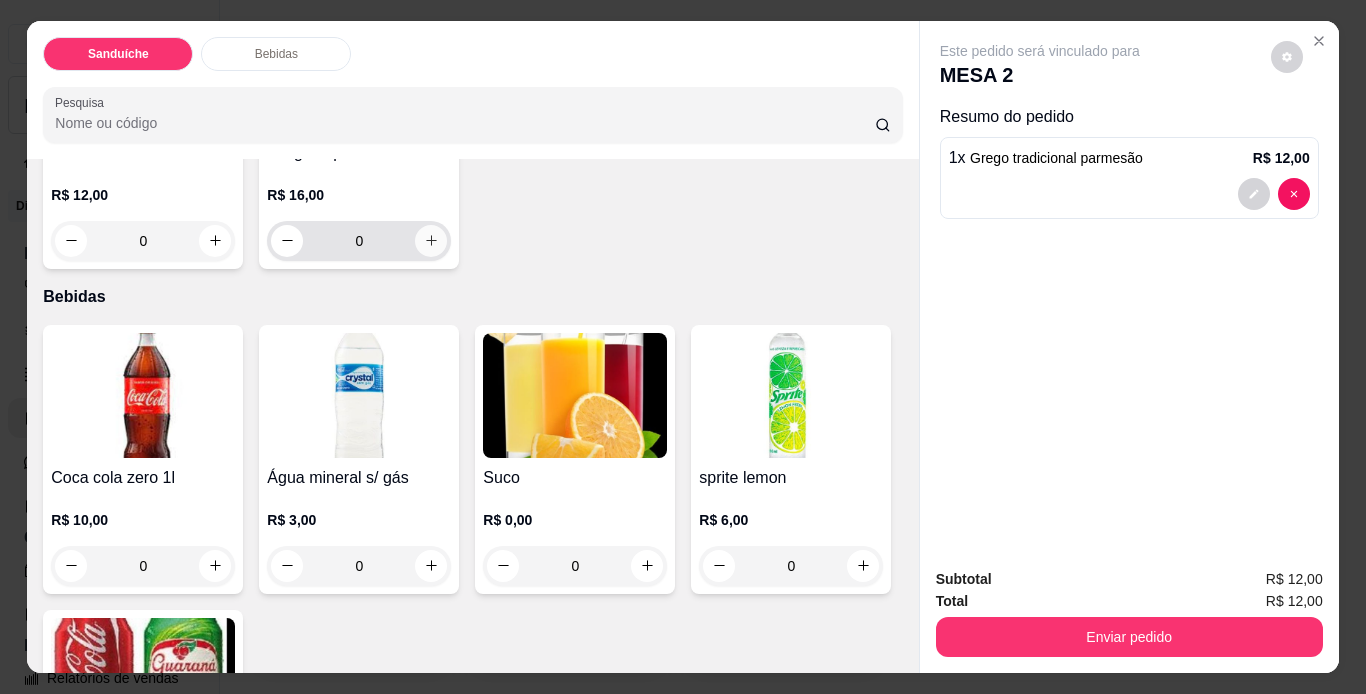 click at bounding box center (431, 241) 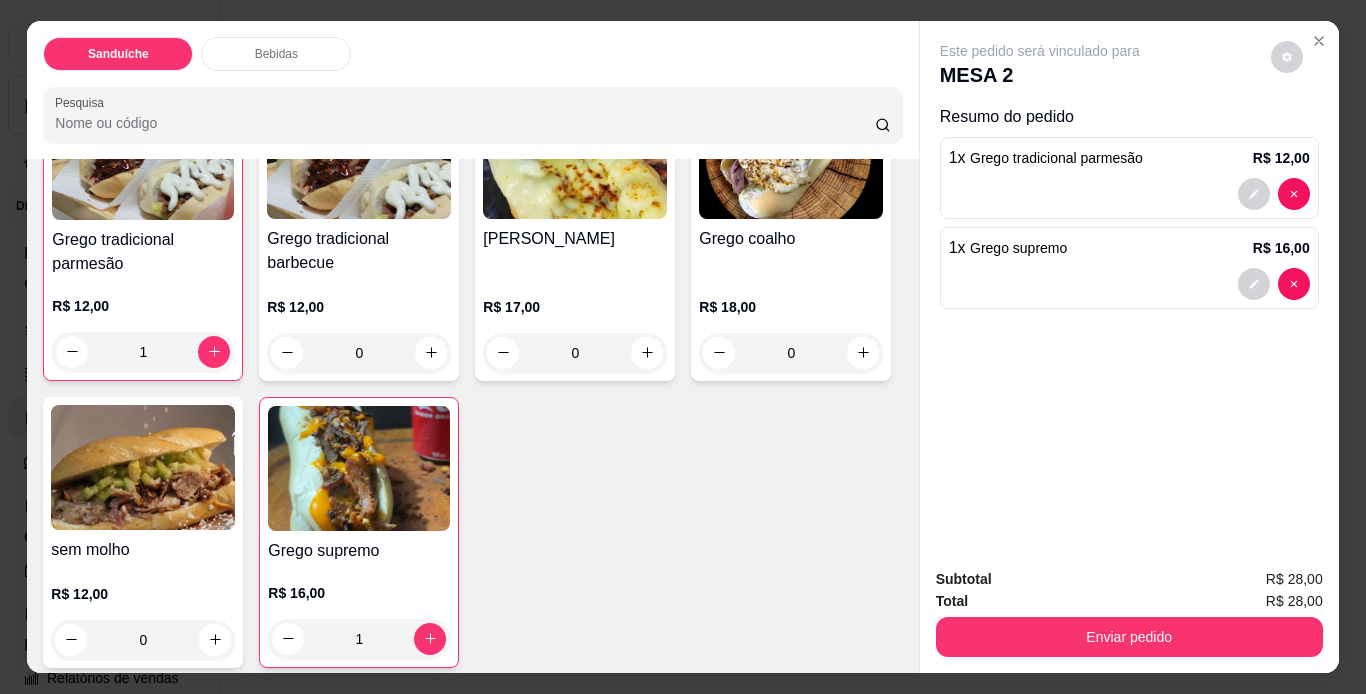 scroll, scrollTop: 200, scrollLeft: 0, axis: vertical 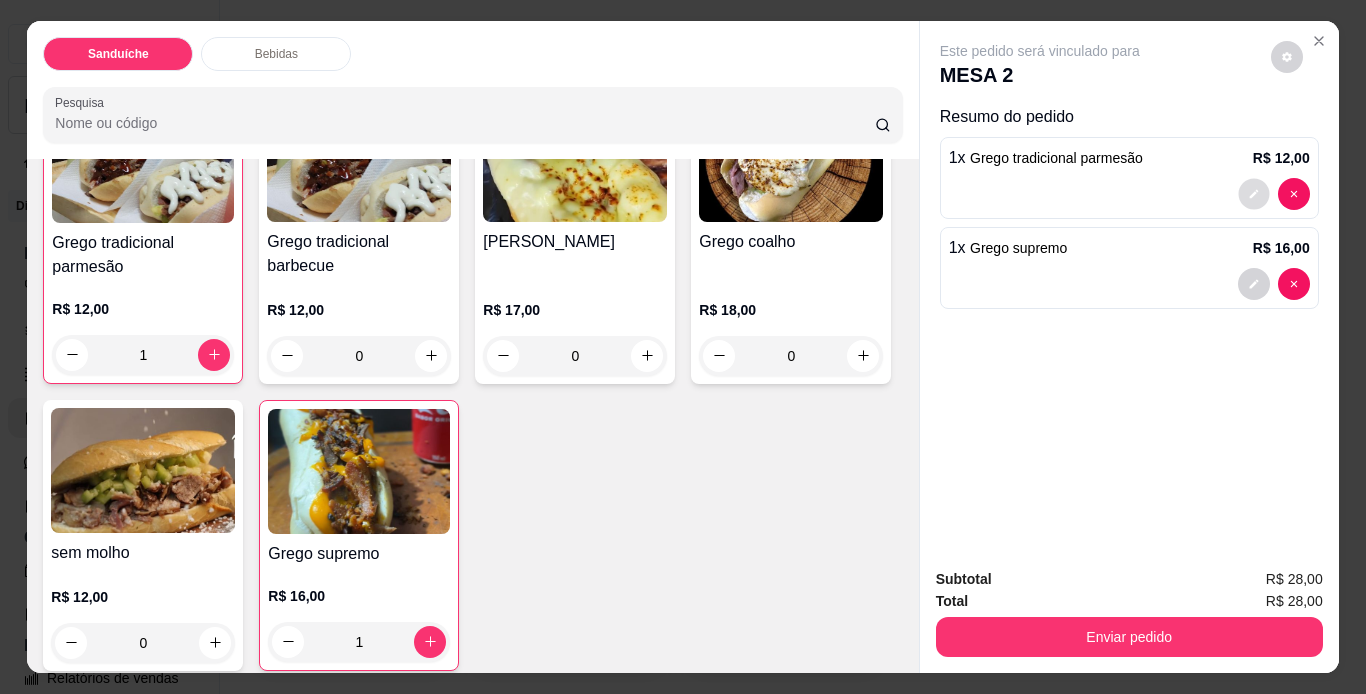 click at bounding box center (1253, 193) 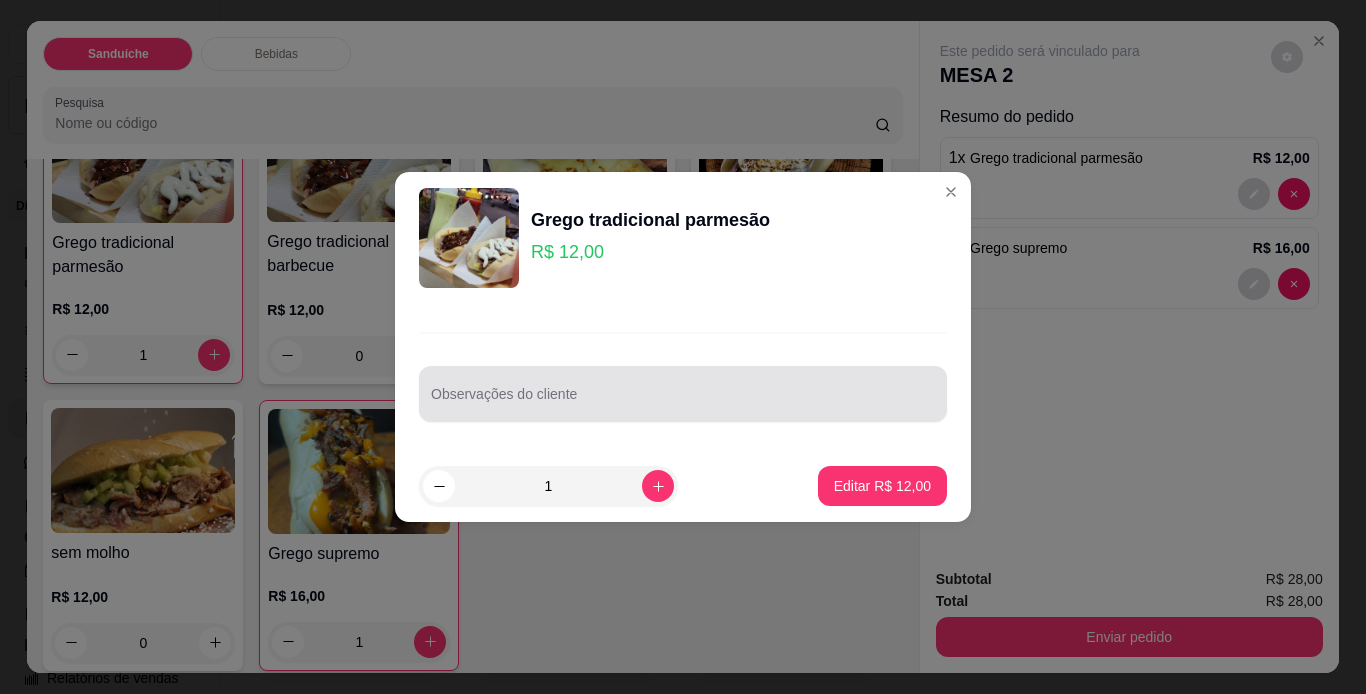 click on "Observações do cliente" at bounding box center [683, 402] 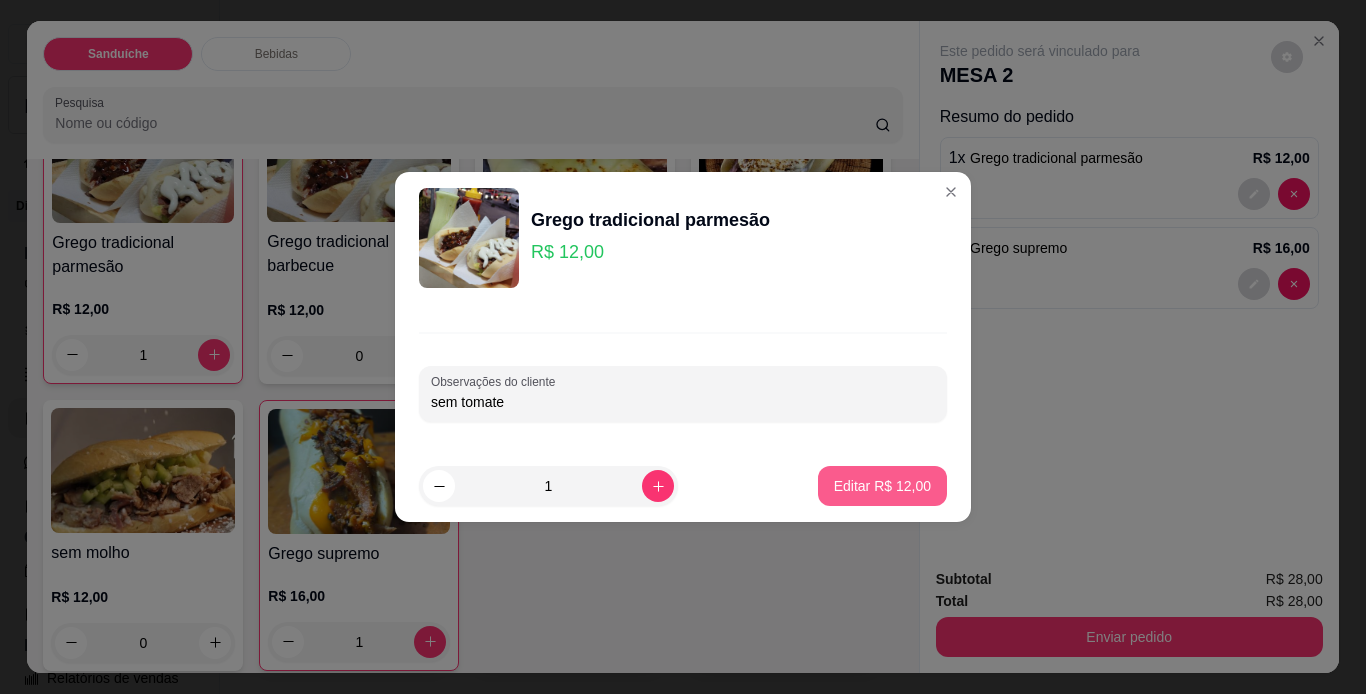 type on "sem tomate" 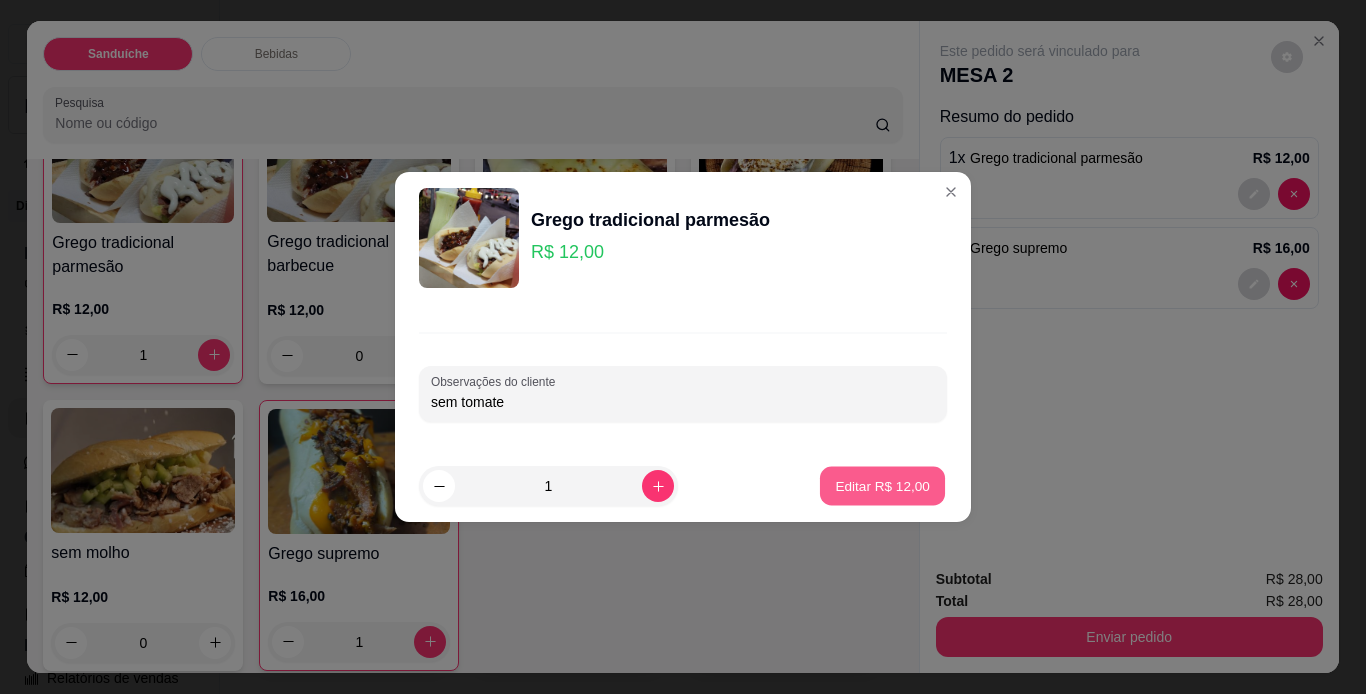 click on "Editar   R$ 12,00" at bounding box center [882, 485] 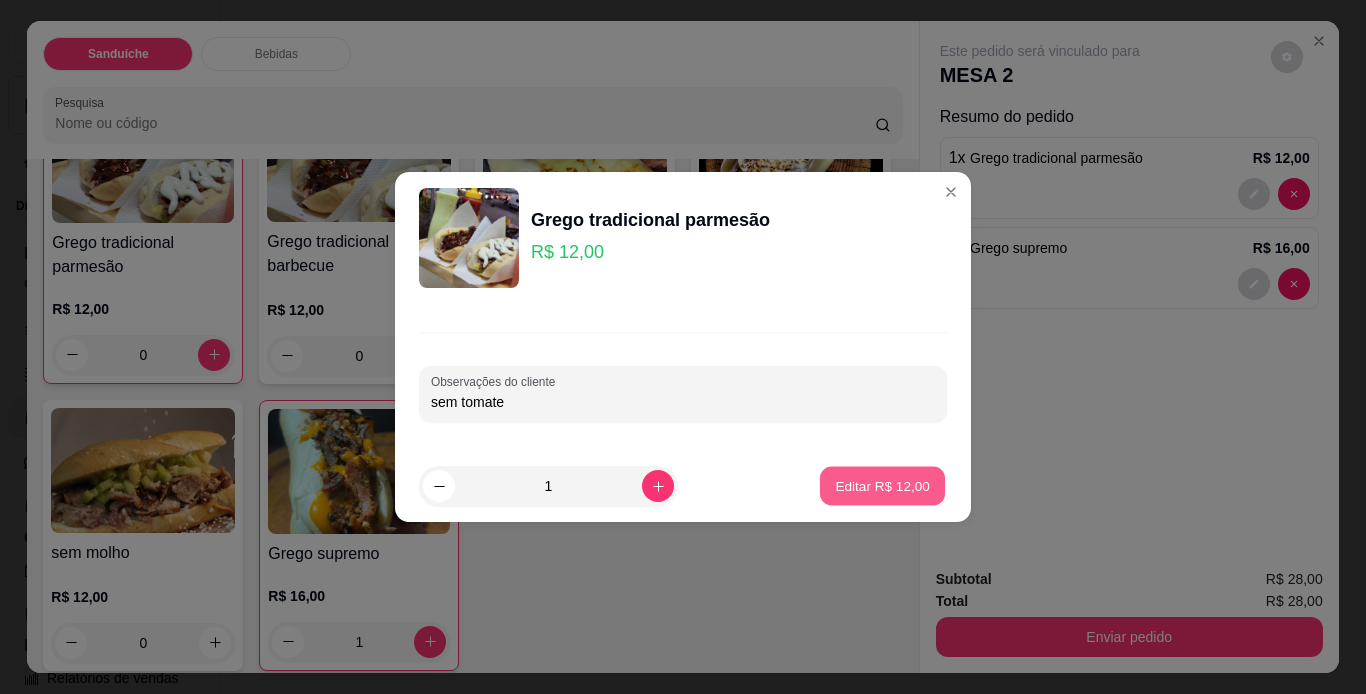 scroll, scrollTop: 199, scrollLeft: 0, axis: vertical 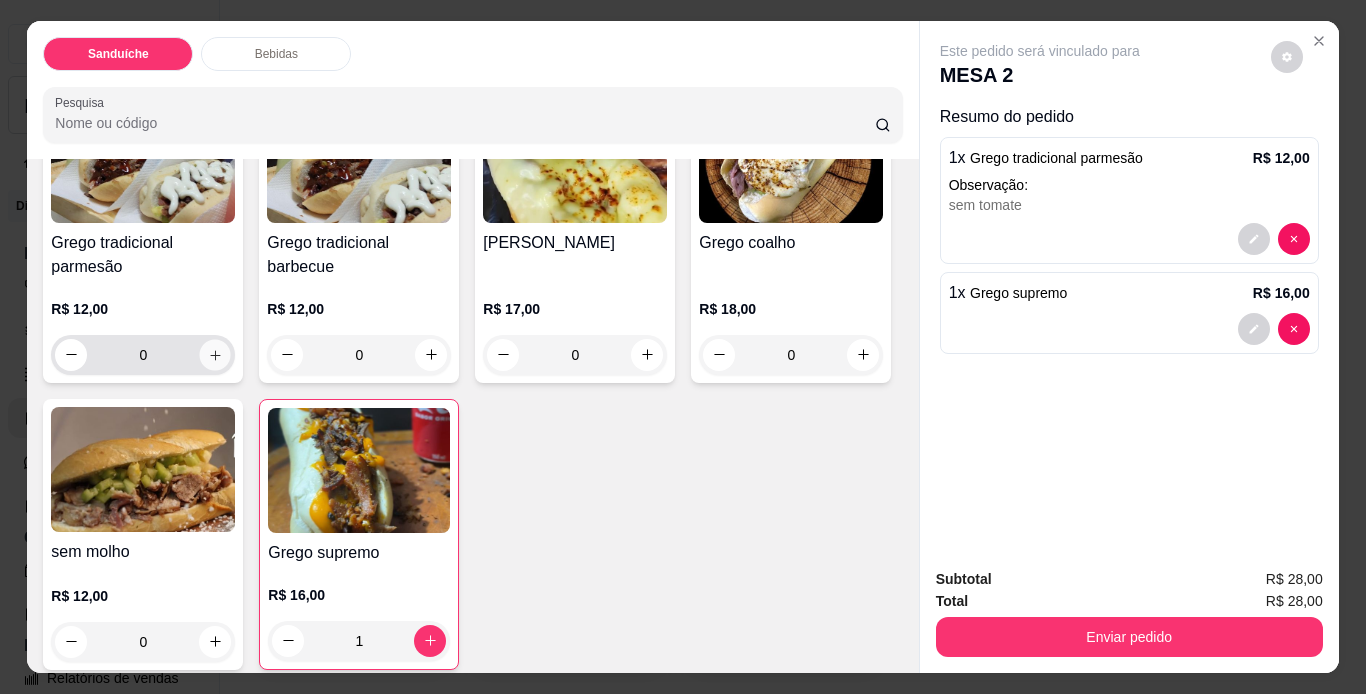 click at bounding box center (215, 354) 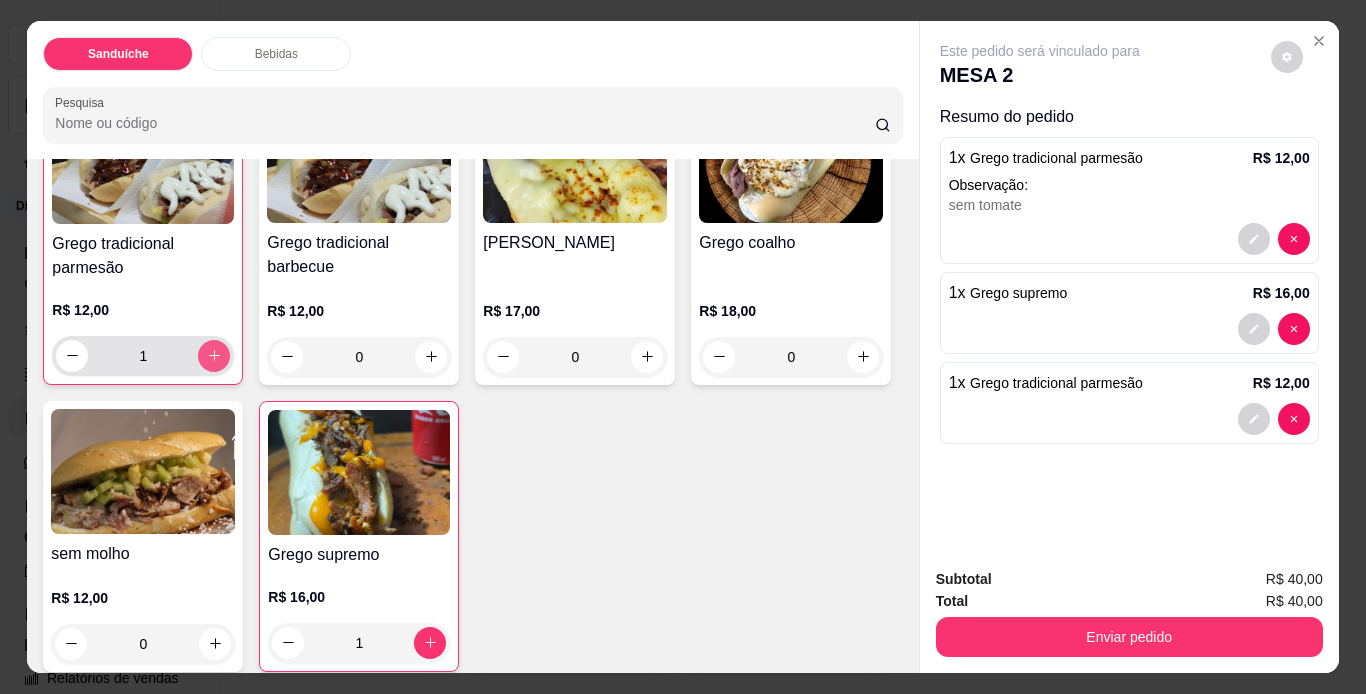 scroll, scrollTop: 200, scrollLeft: 0, axis: vertical 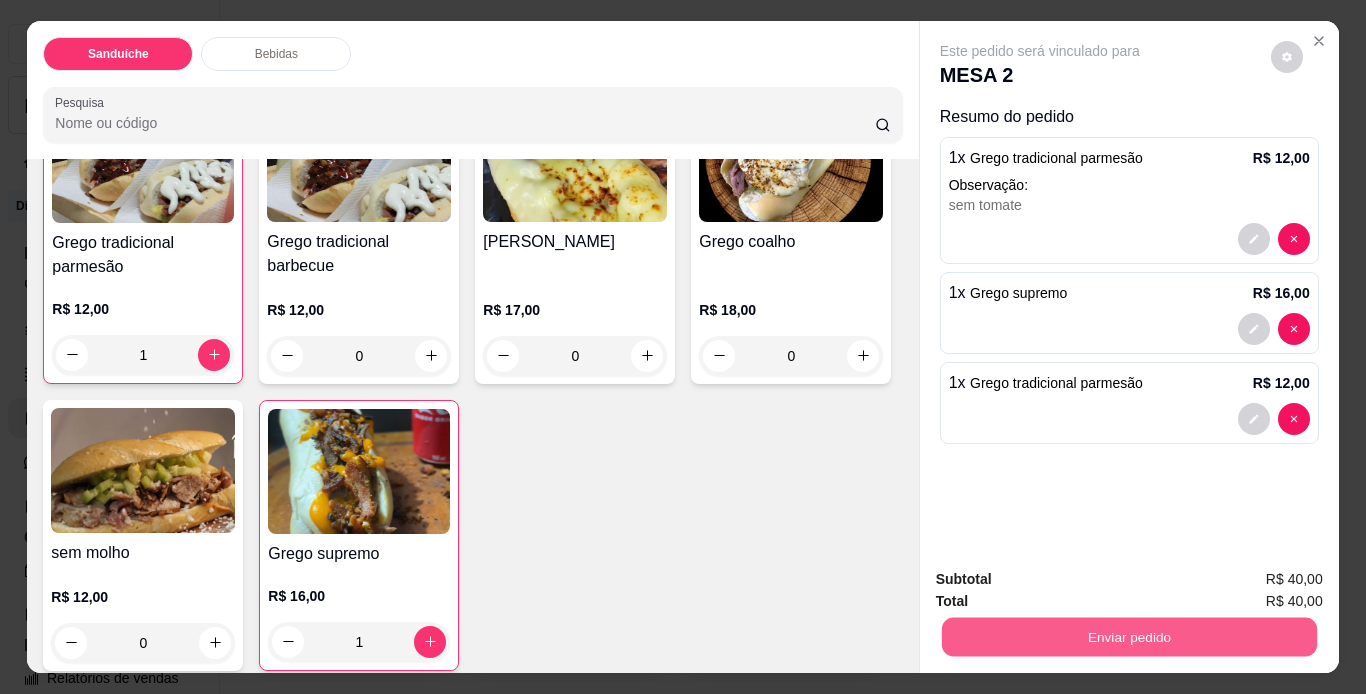 click on "Enviar pedido" at bounding box center (1128, 637) 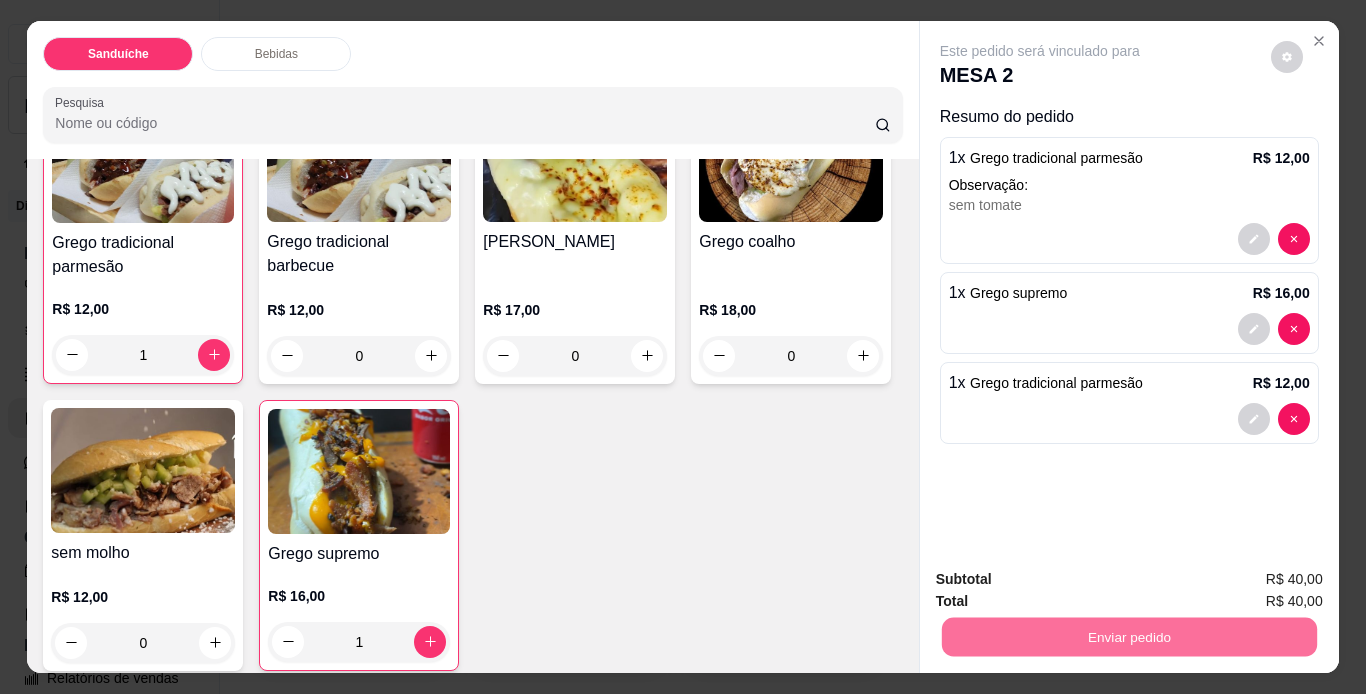 click on "Não registrar e enviar pedido" at bounding box center [1063, 580] 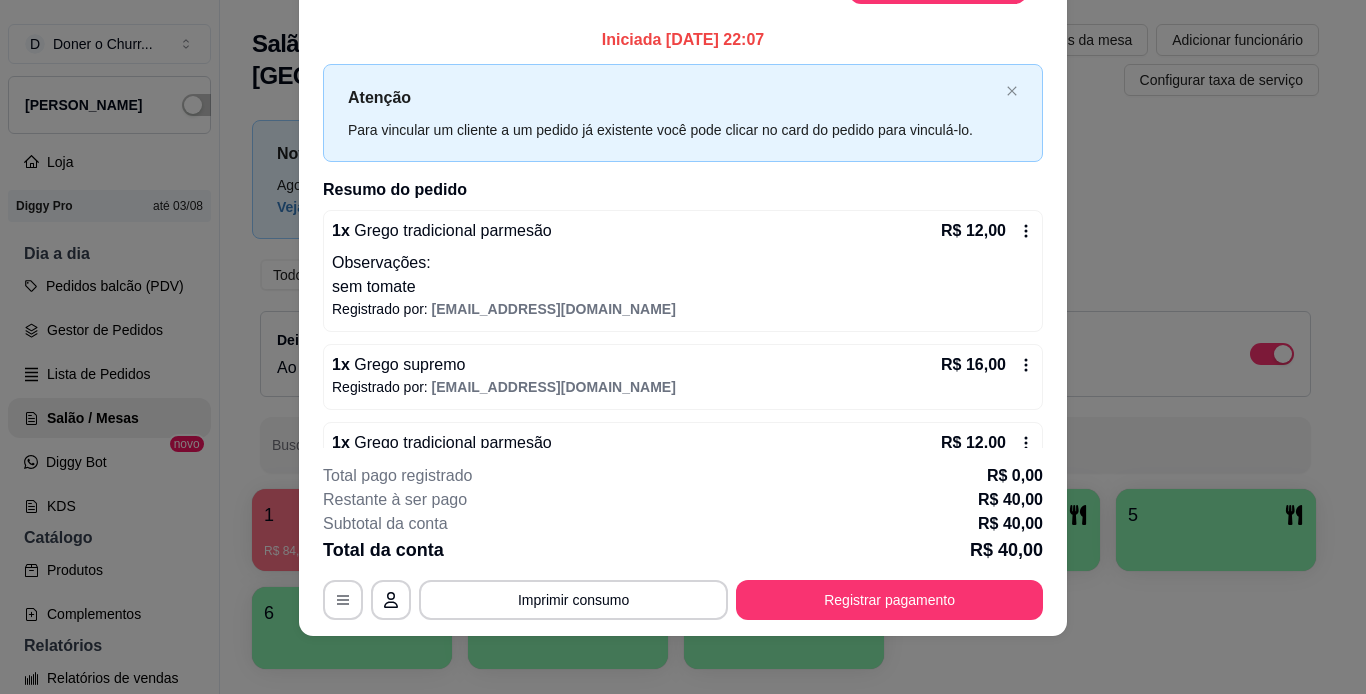 scroll, scrollTop: 61, scrollLeft: 0, axis: vertical 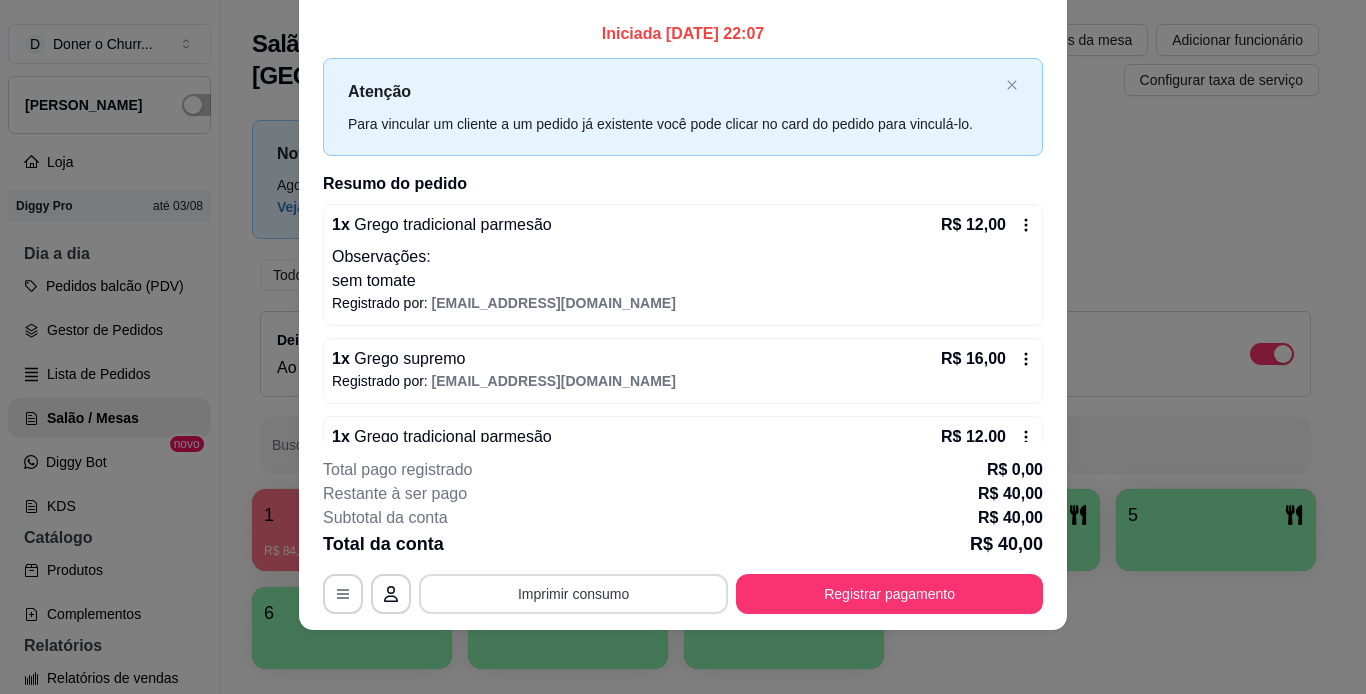 click on "Imprimir consumo" at bounding box center (573, 594) 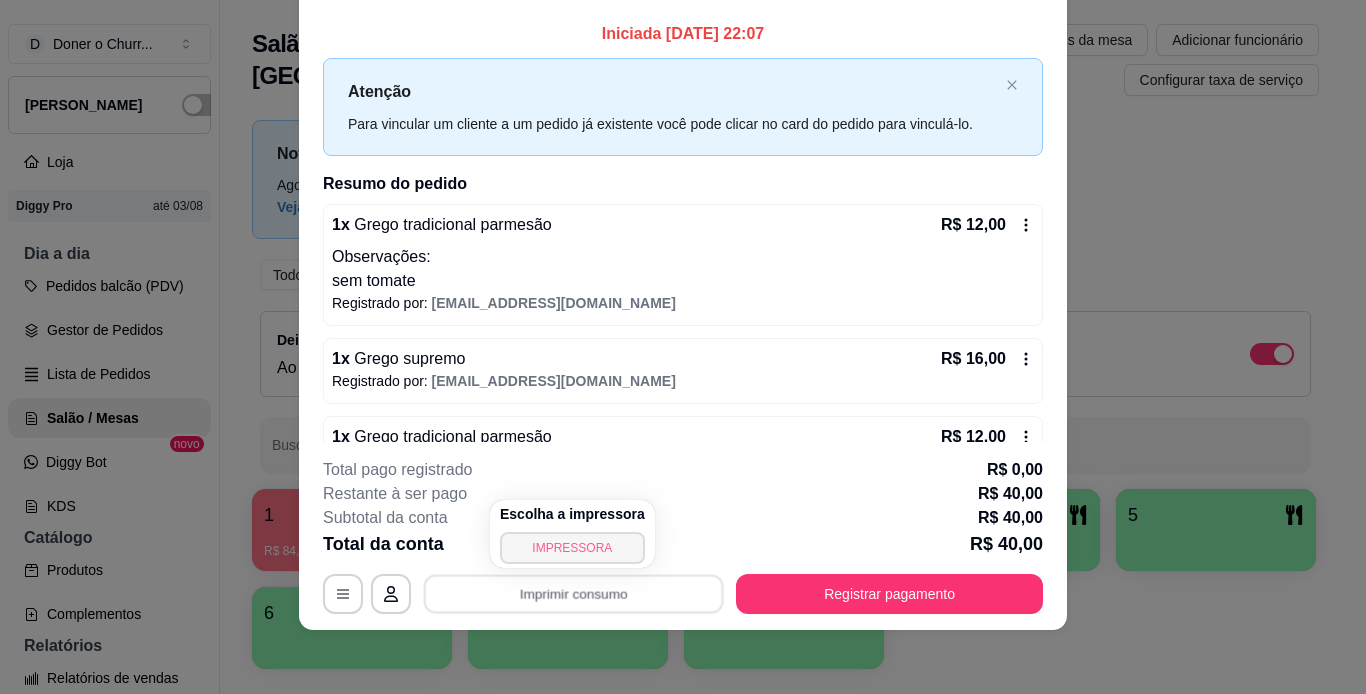 click on "IMPRESSORA" at bounding box center (572, 548) 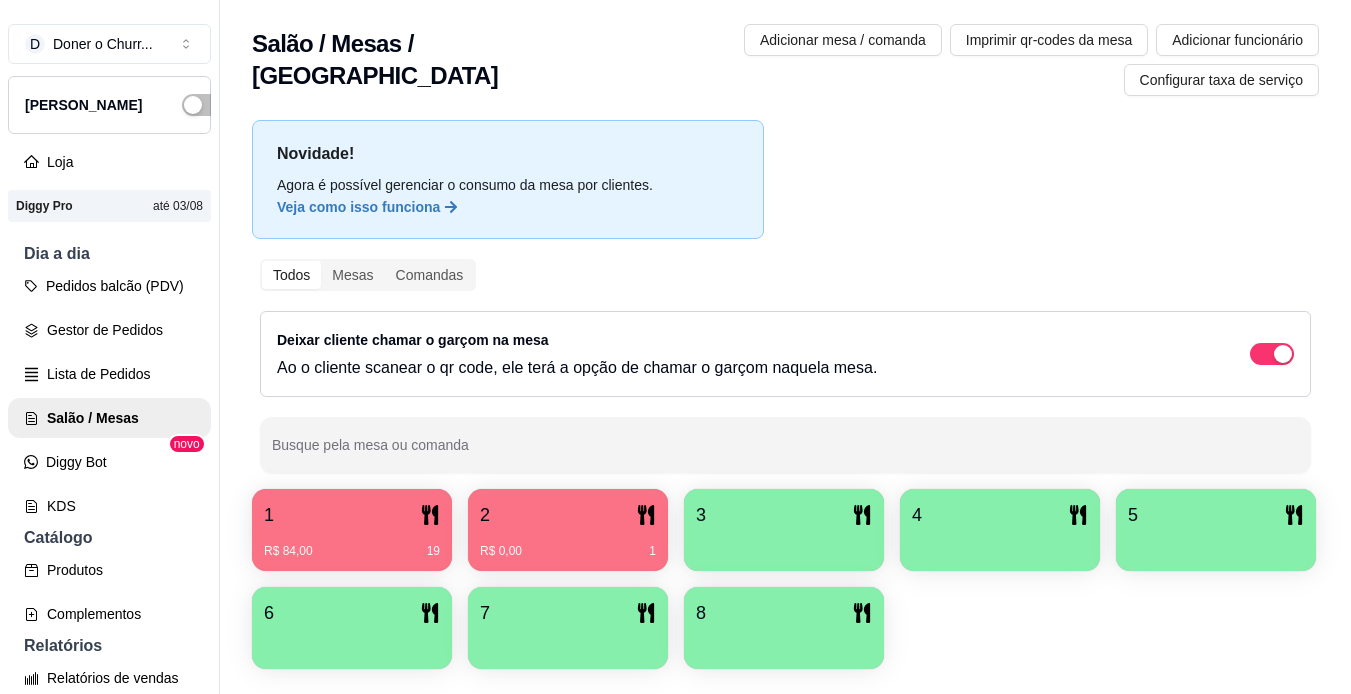 click on "R$ 84,00 19" at bounding box center [352, 544] 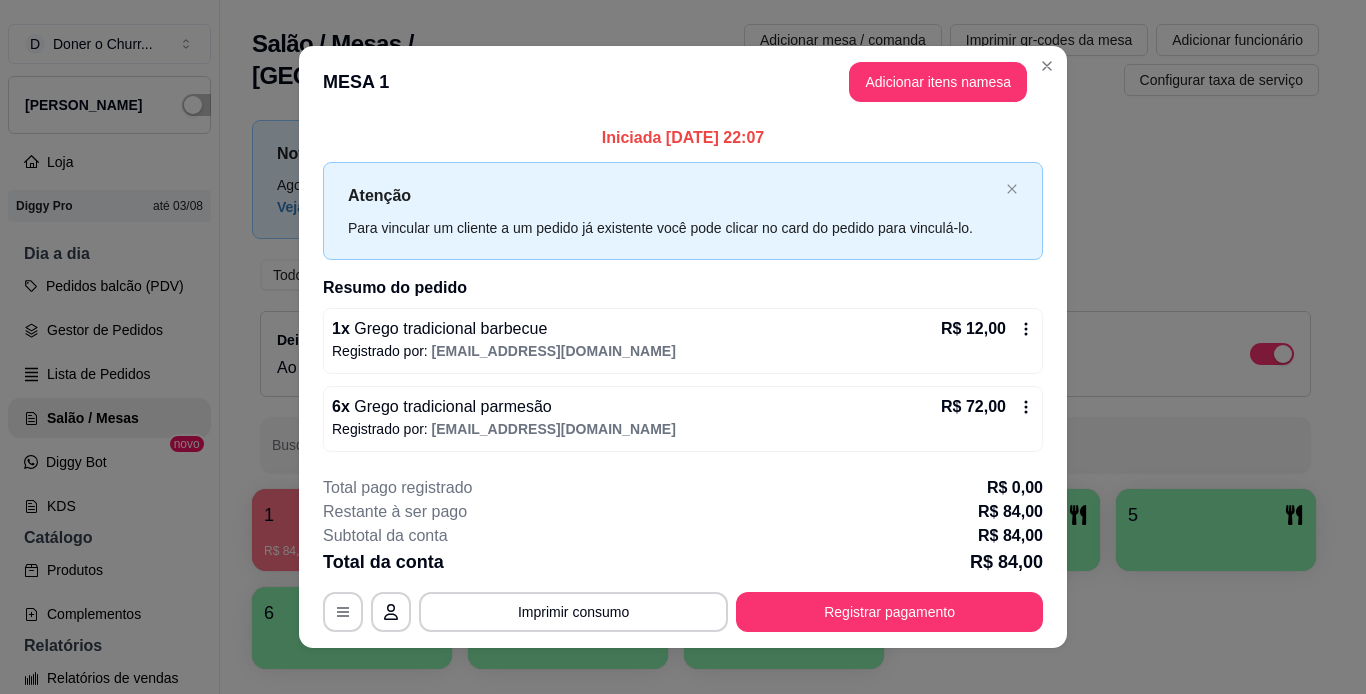 scroll, scrollTop: 18, scrollLeft: 0, axis: vertical 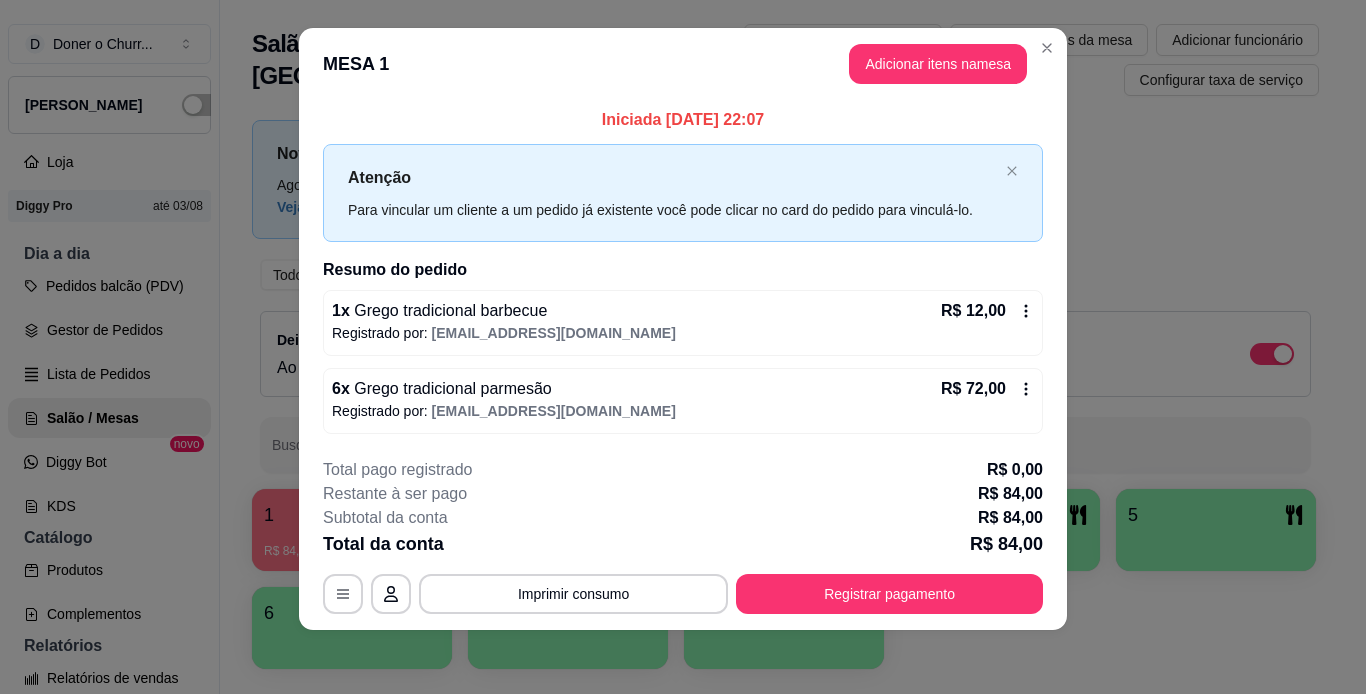 click 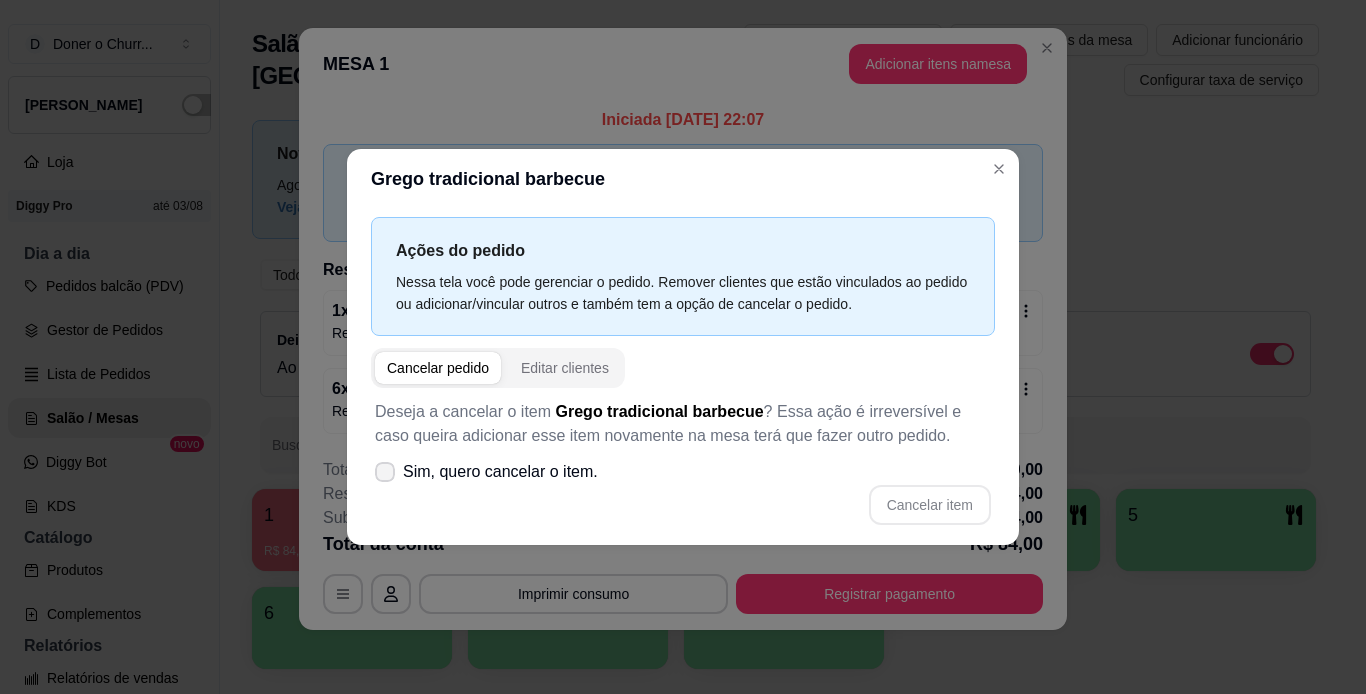click 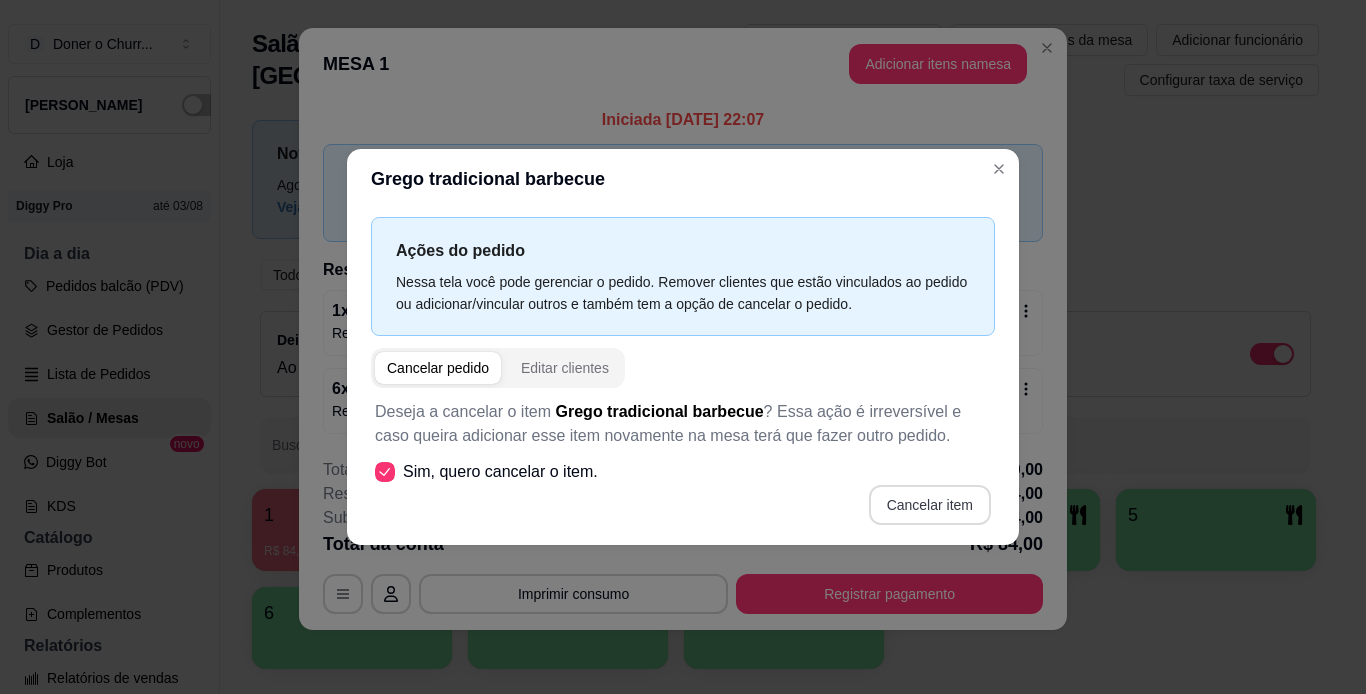 click on "Cancelar item" at bounding box center [930, 505] 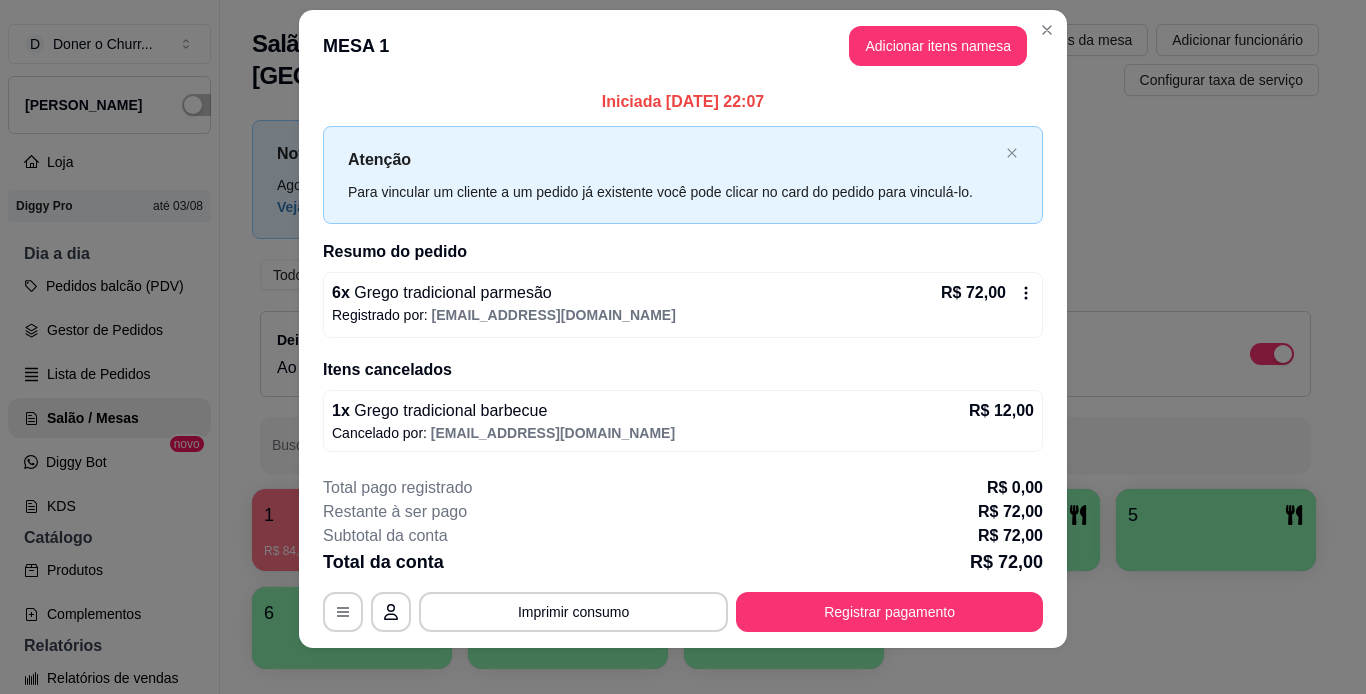 click on "Iniciada   [DATE] 22:07 Atenção Para vincular um cliente a um pedido já existente você pode clicar no card do pedido para vinculá-lo. Resumo do pedido 6 x   Grego tradicional parmesão R$ 72,00 Registrado por:   [EMAIL_ADDRESS][DOMAIN_NAME] Itens cancelados 1 x   Grego tradicional barbecue R$ 12,00 Cancelado por:   [EMAIL_ADDRESS][DOMAIN_NAME]" at bounding box center [683, 270] 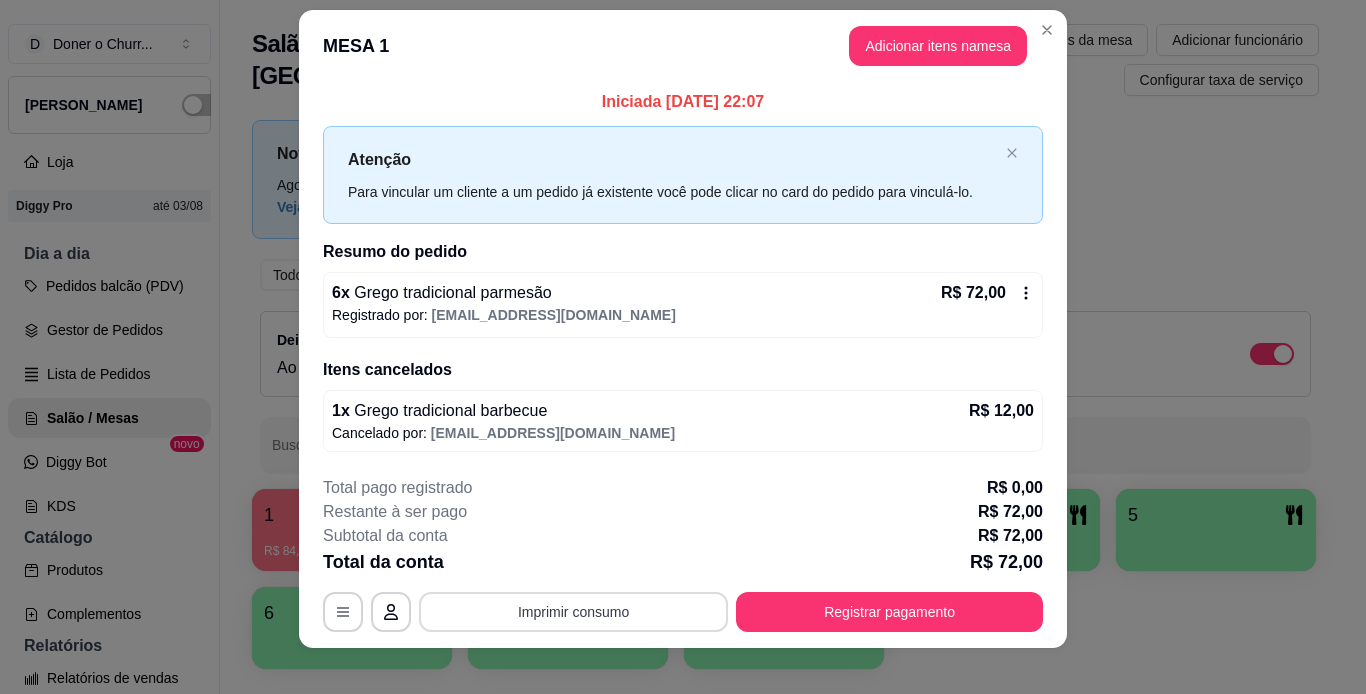 click on "Imprimir consumo" at bounding box center (573, 612) 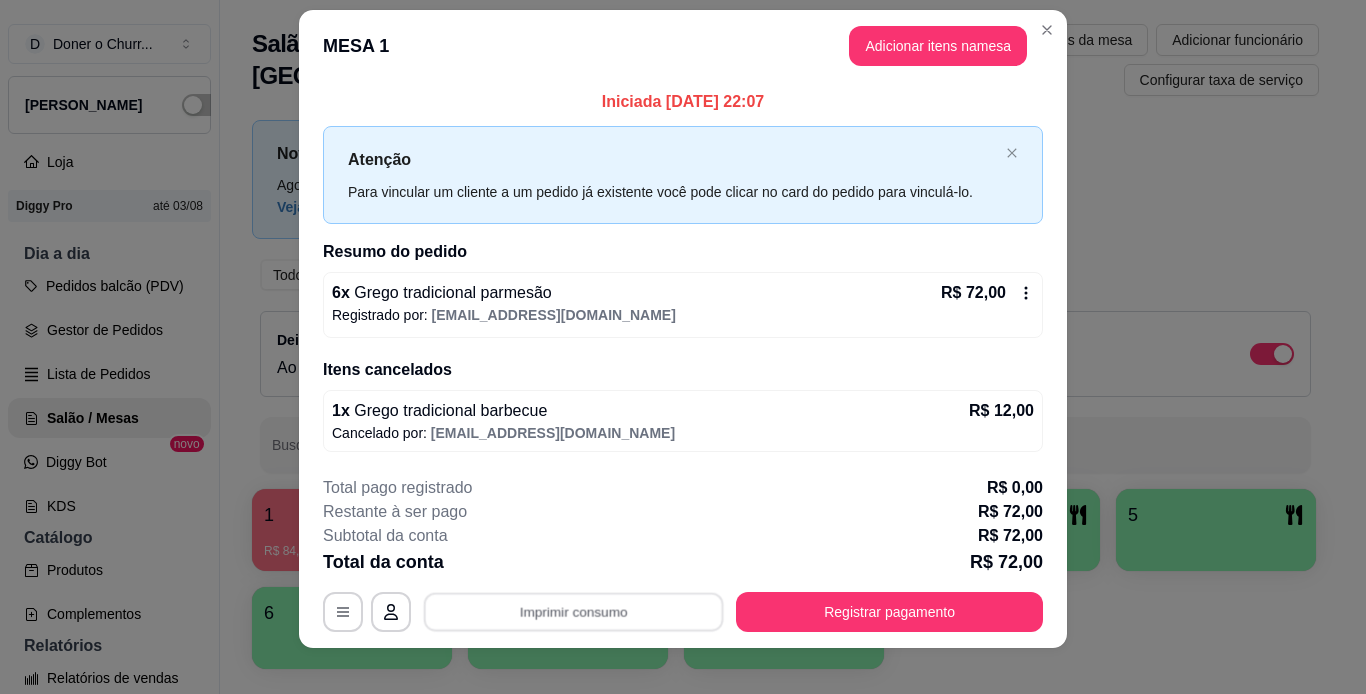 click on "IMPRESSORA" at bounding box center (572, 570) 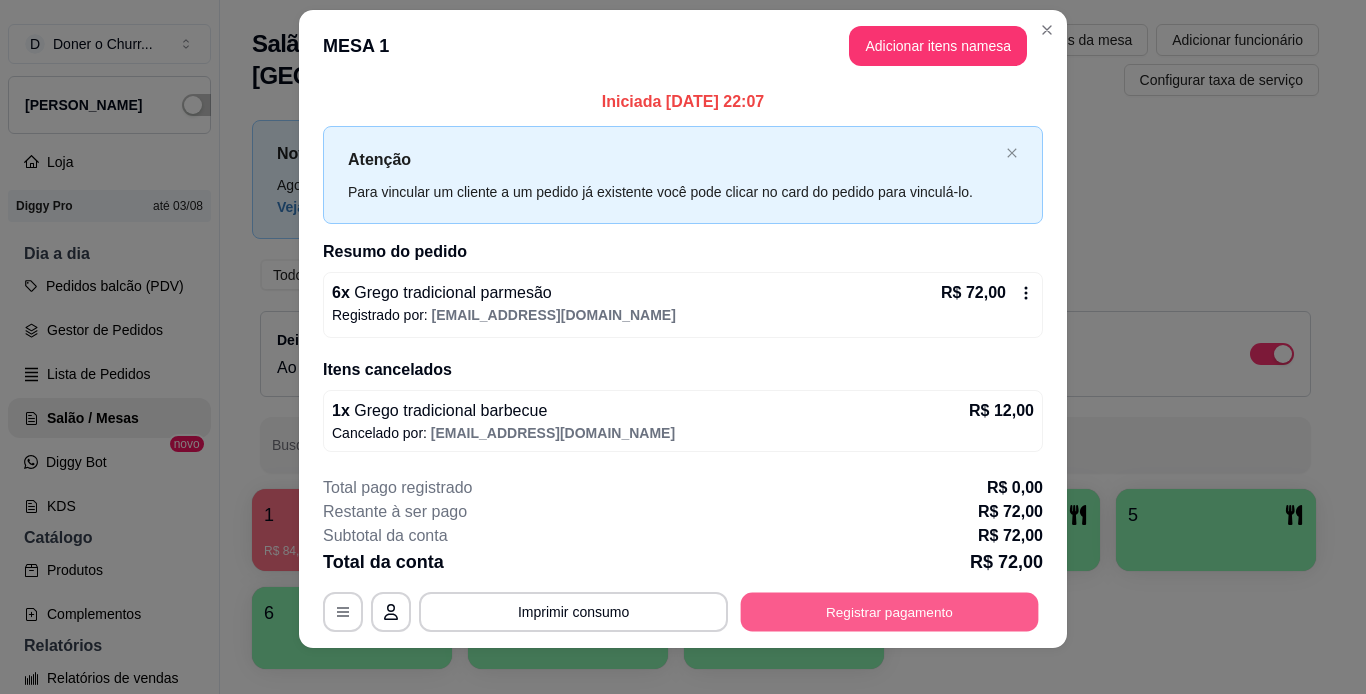 click on "Registrar pagamento" at bounding box center (890, 611) 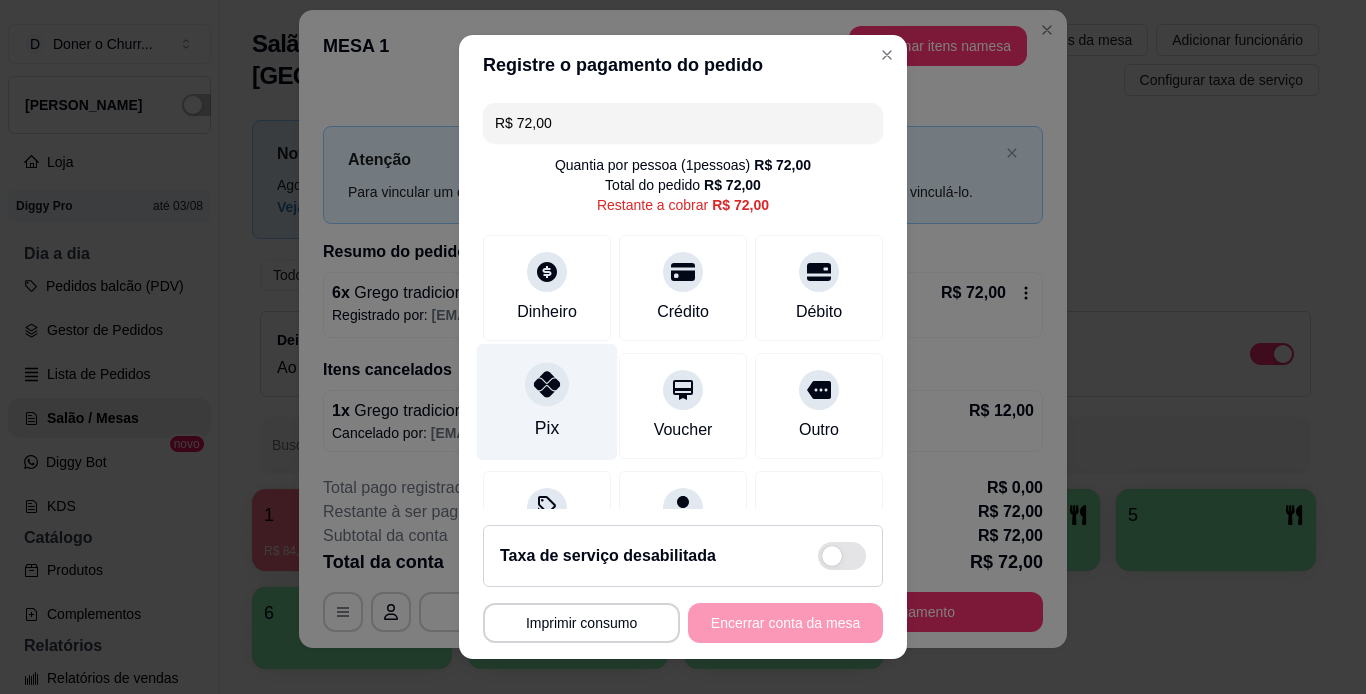 click at bounding box center [547, 384] 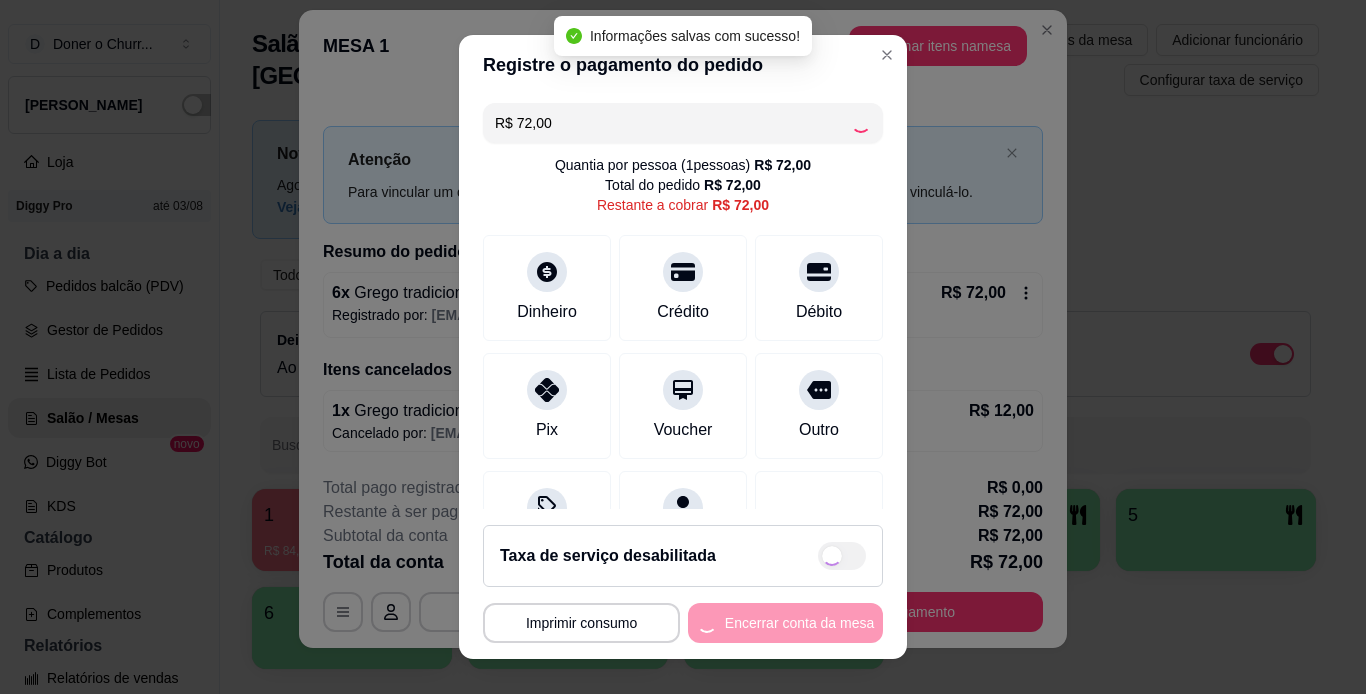 type on "R$ 0,00" 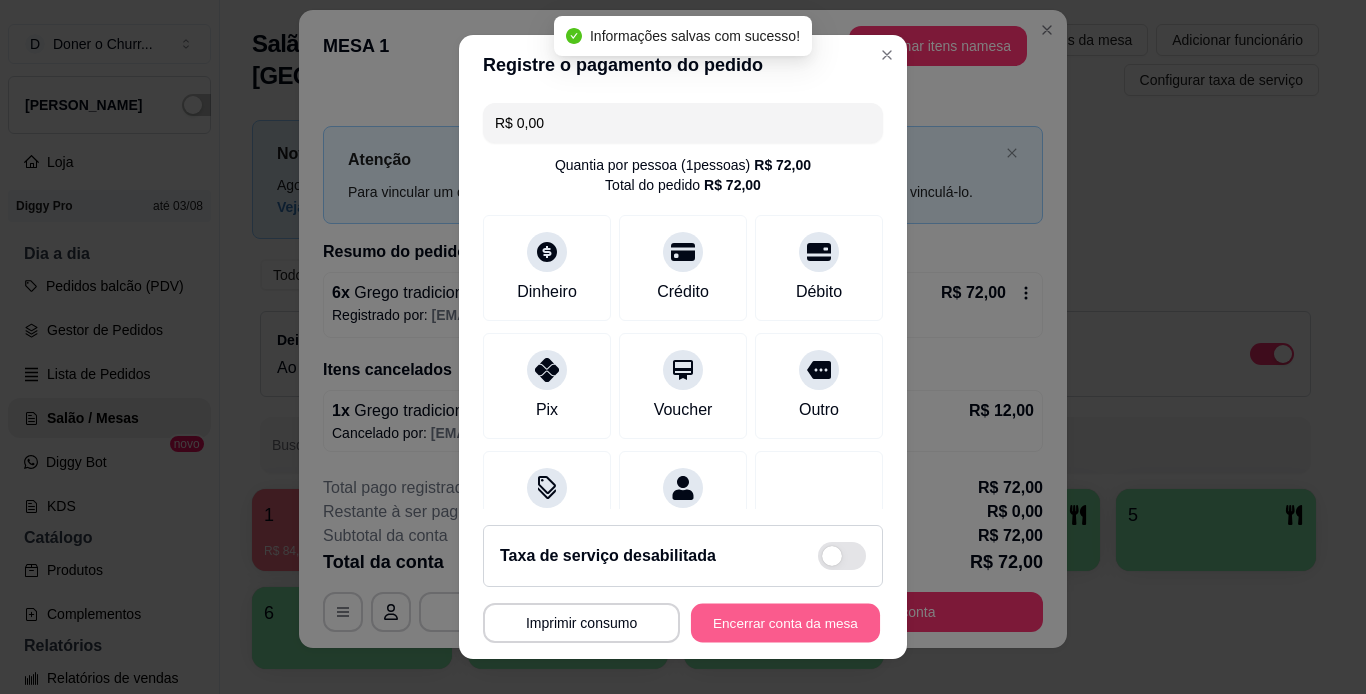 click on "Encerrar conta da mesa" at bounding box center [785, 623] 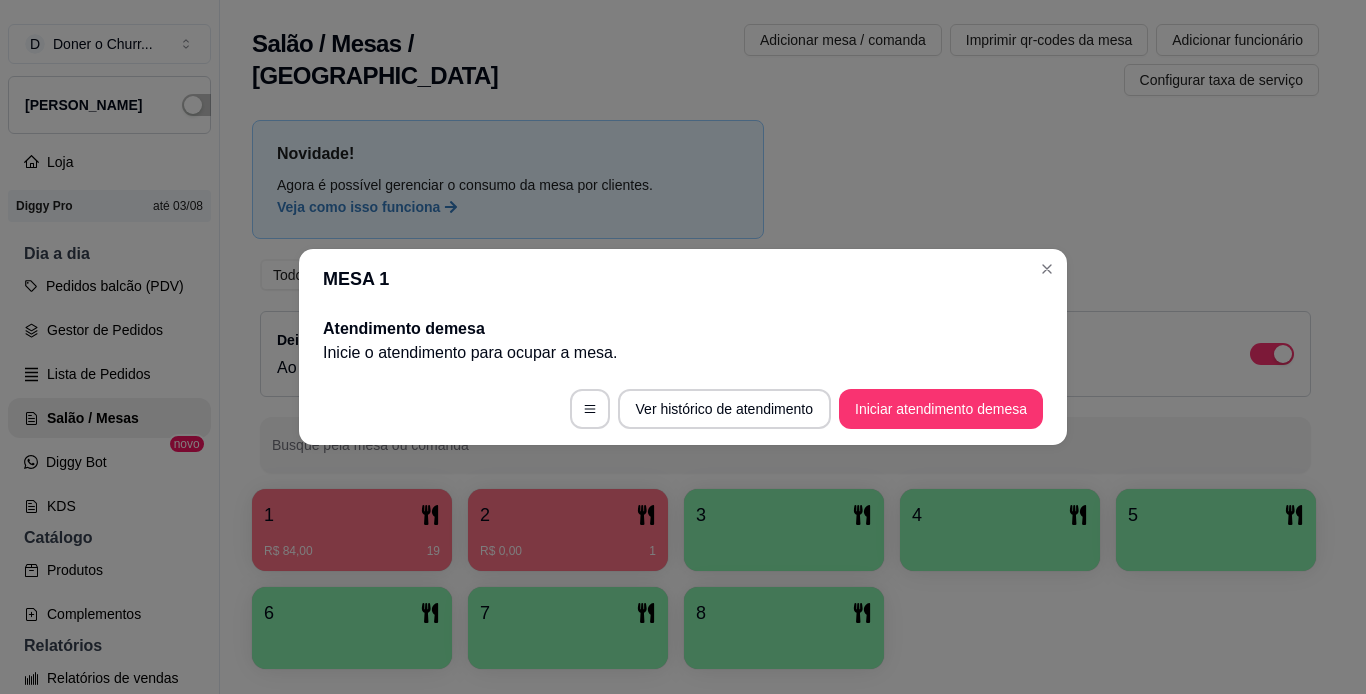 scroll, scrollTop: 0, scrollLeft: 0, axis: both 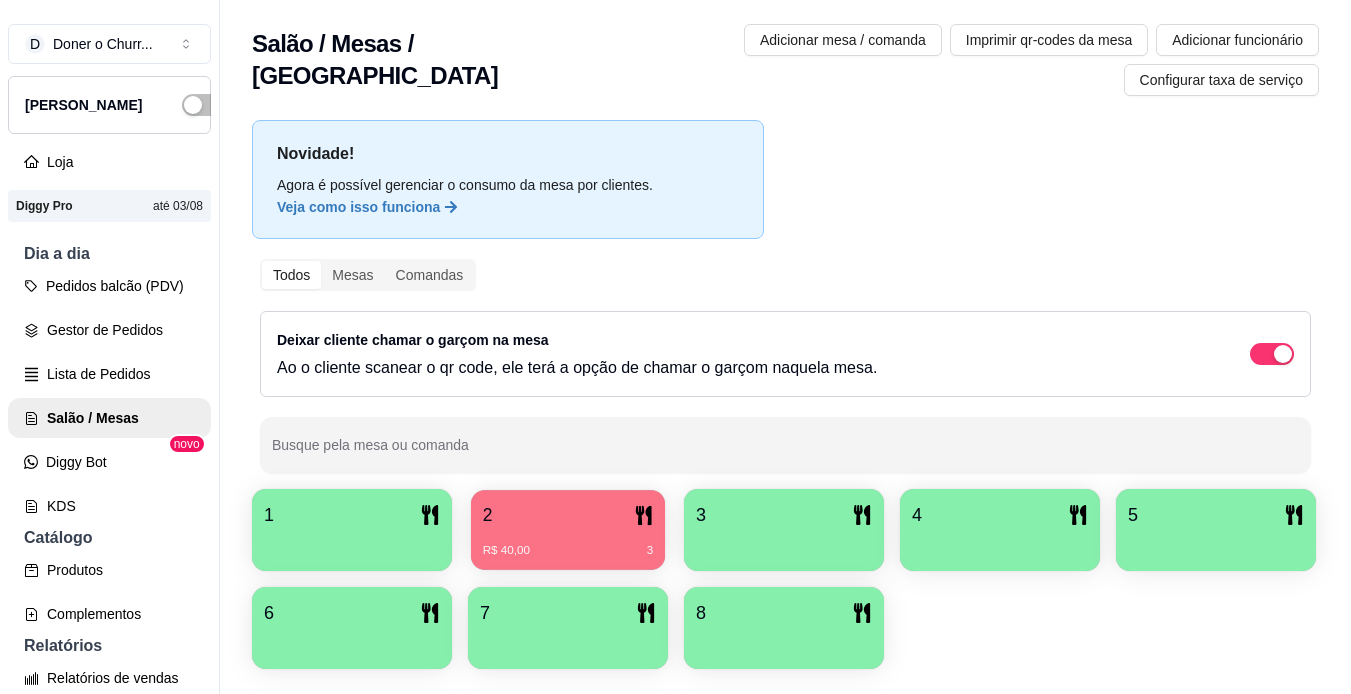 click on "R$ 40,00 3" at bounding box center (568, 543) 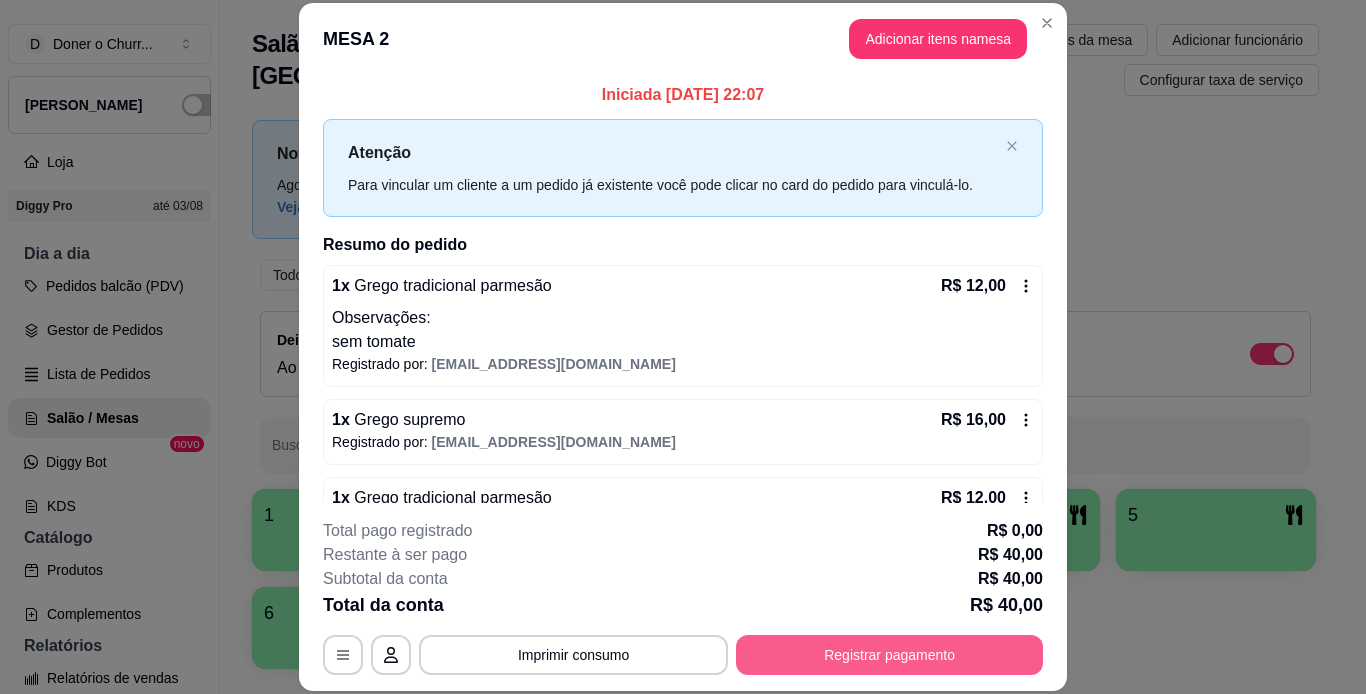 click on "Registrar pagamento" at bounding box center (889, 655) 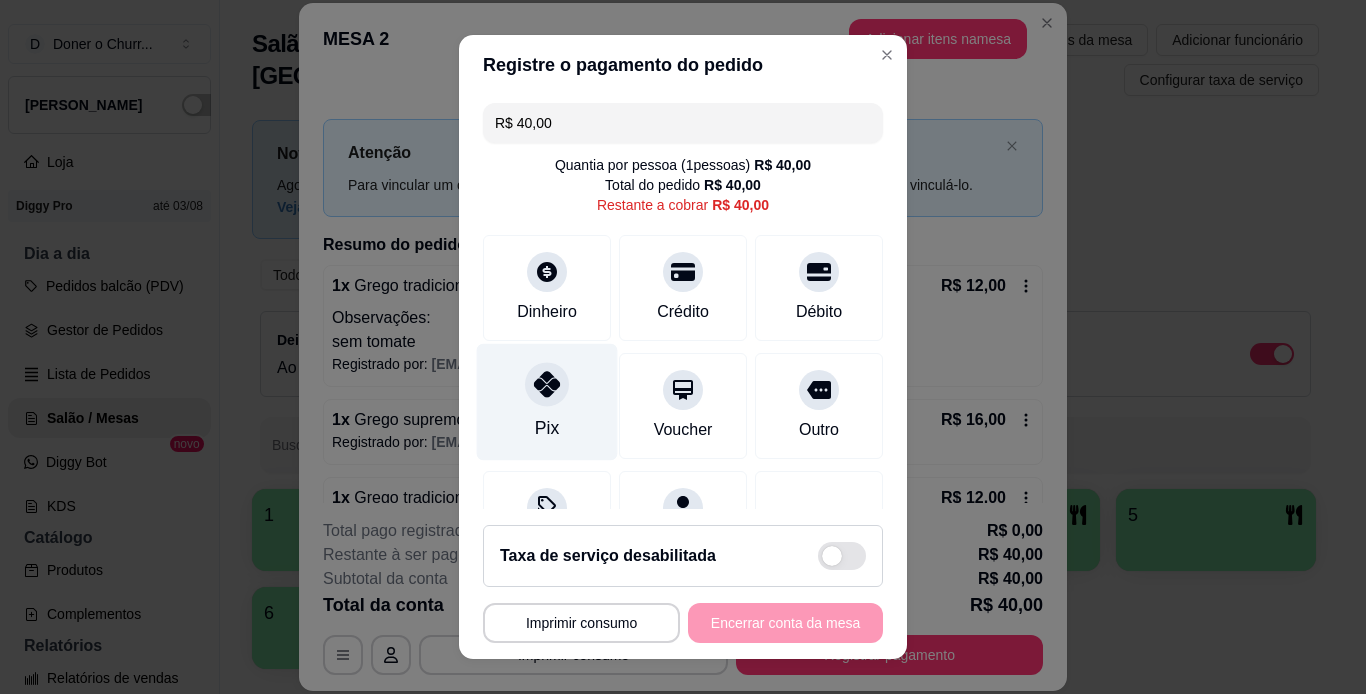 click at bounding box center (547, 384) 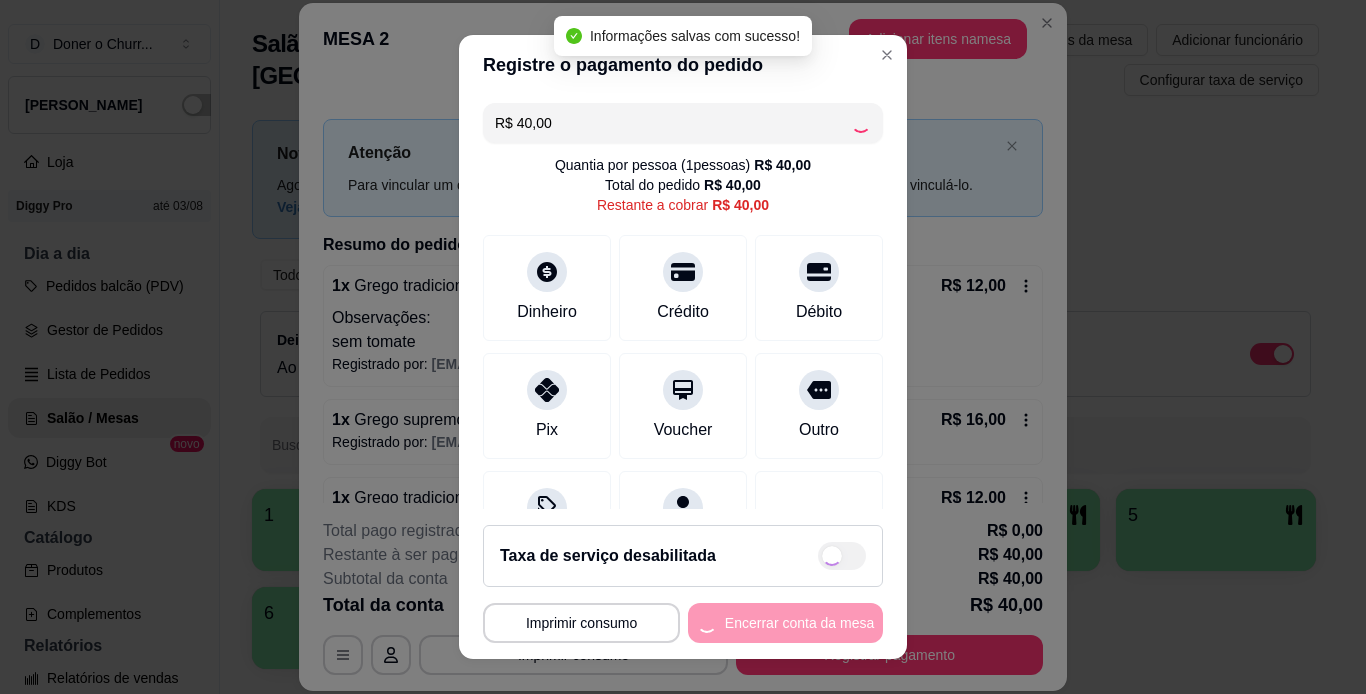 type on "R$ 0,00" 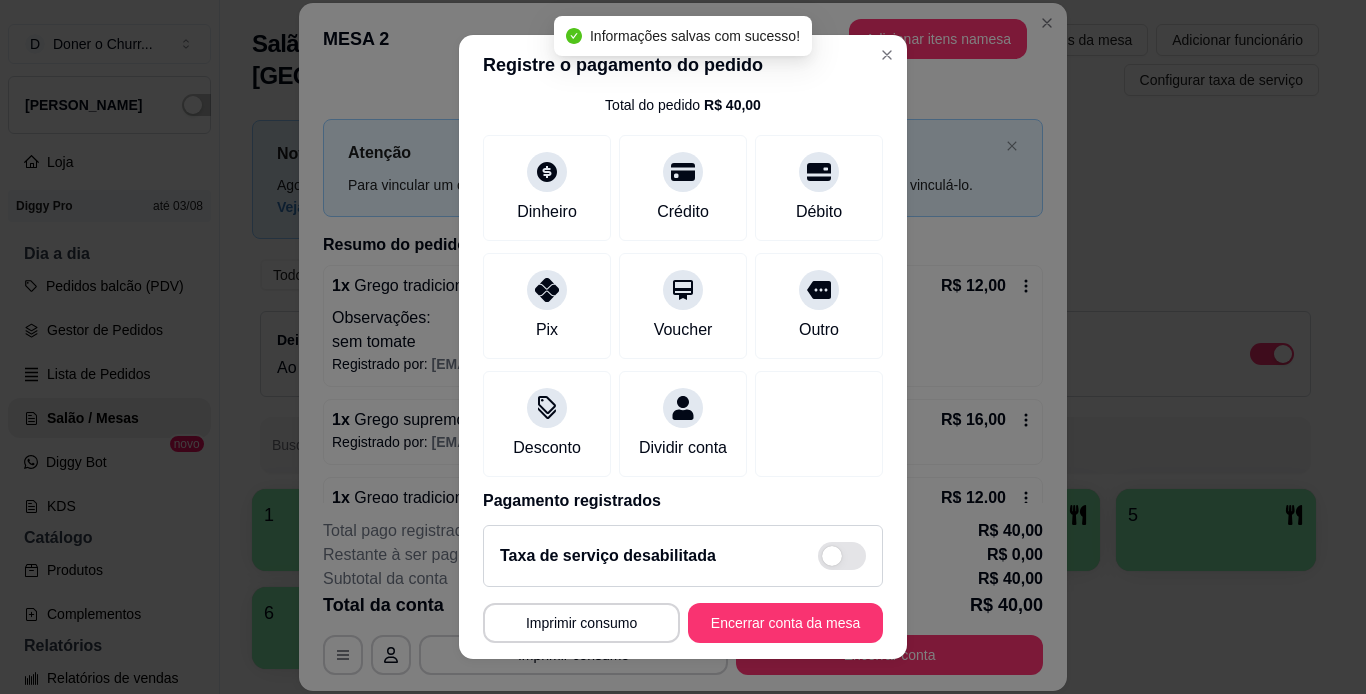 scroll, scrollTop: 100, scrollLeft: 0, axis: vertical 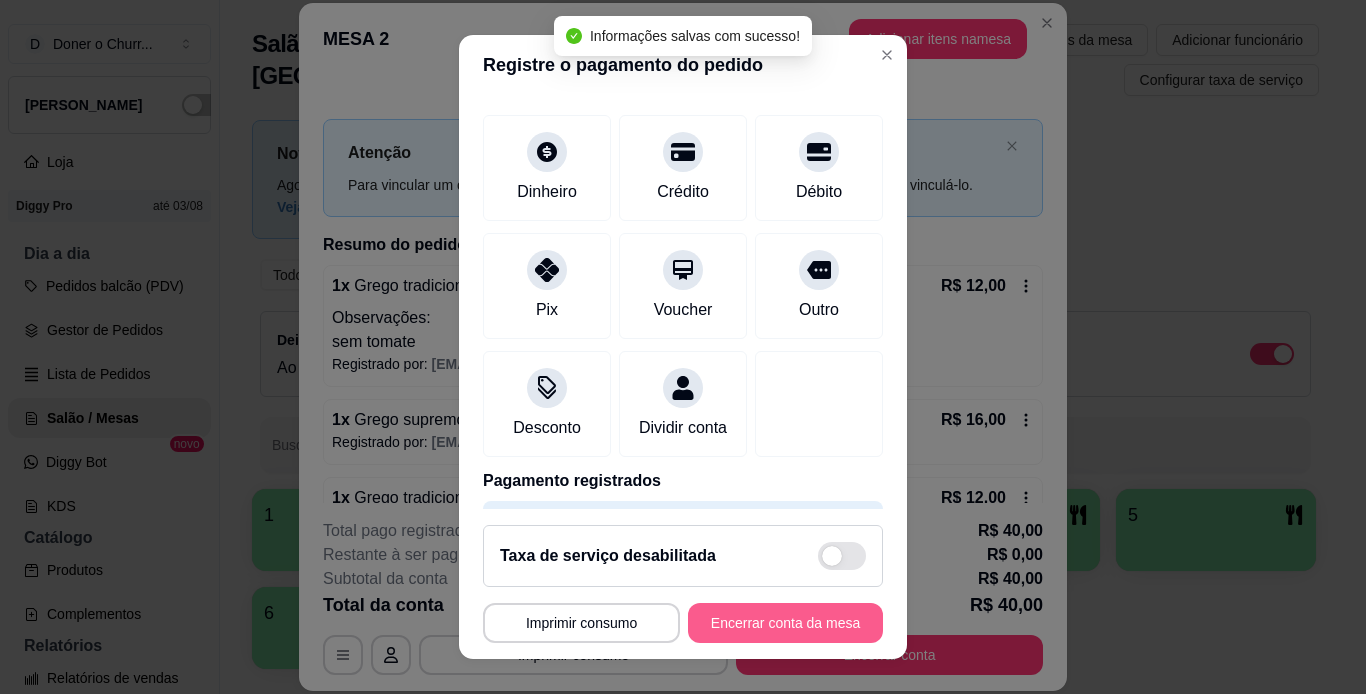 click on "Encerrar conta da mesa" at bounding box center (785, 623) 